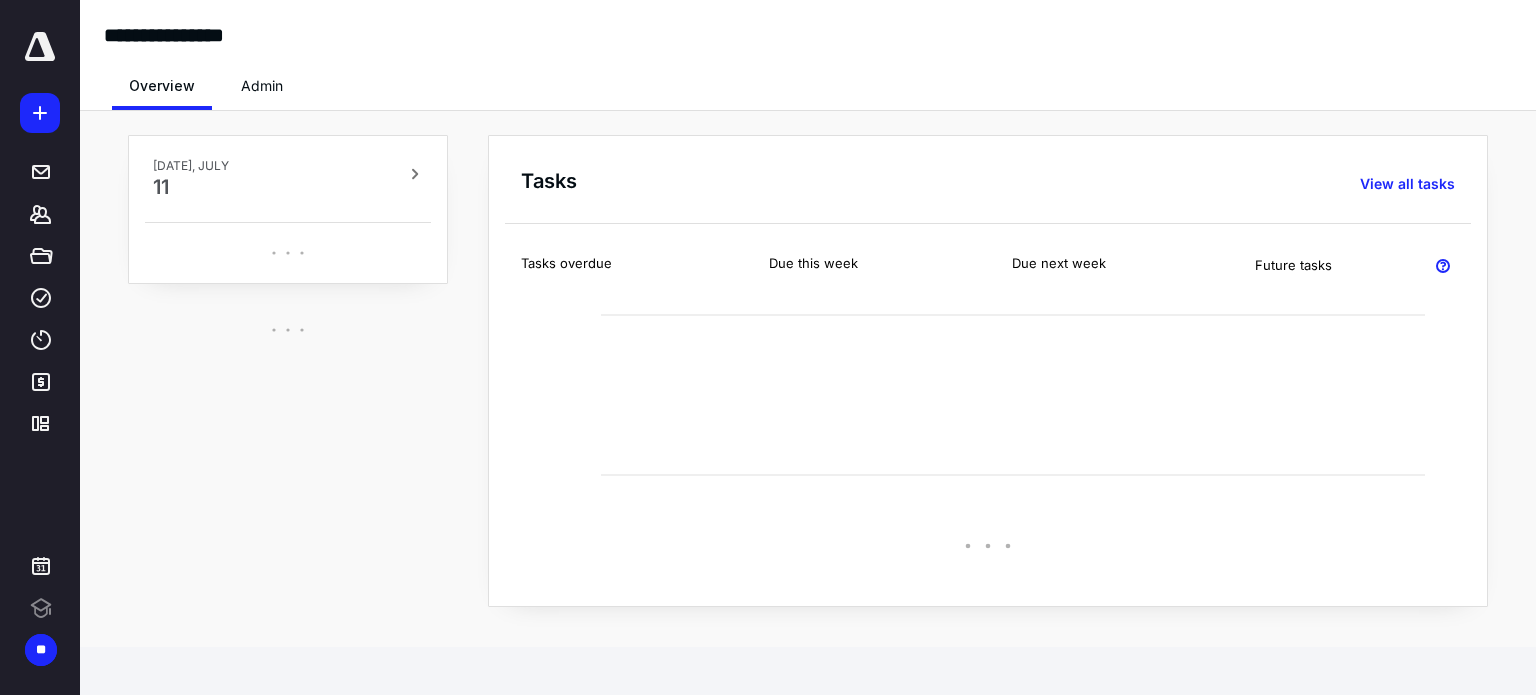 scroll, scrollTop: 0, scrollLeft: 0, axis: both 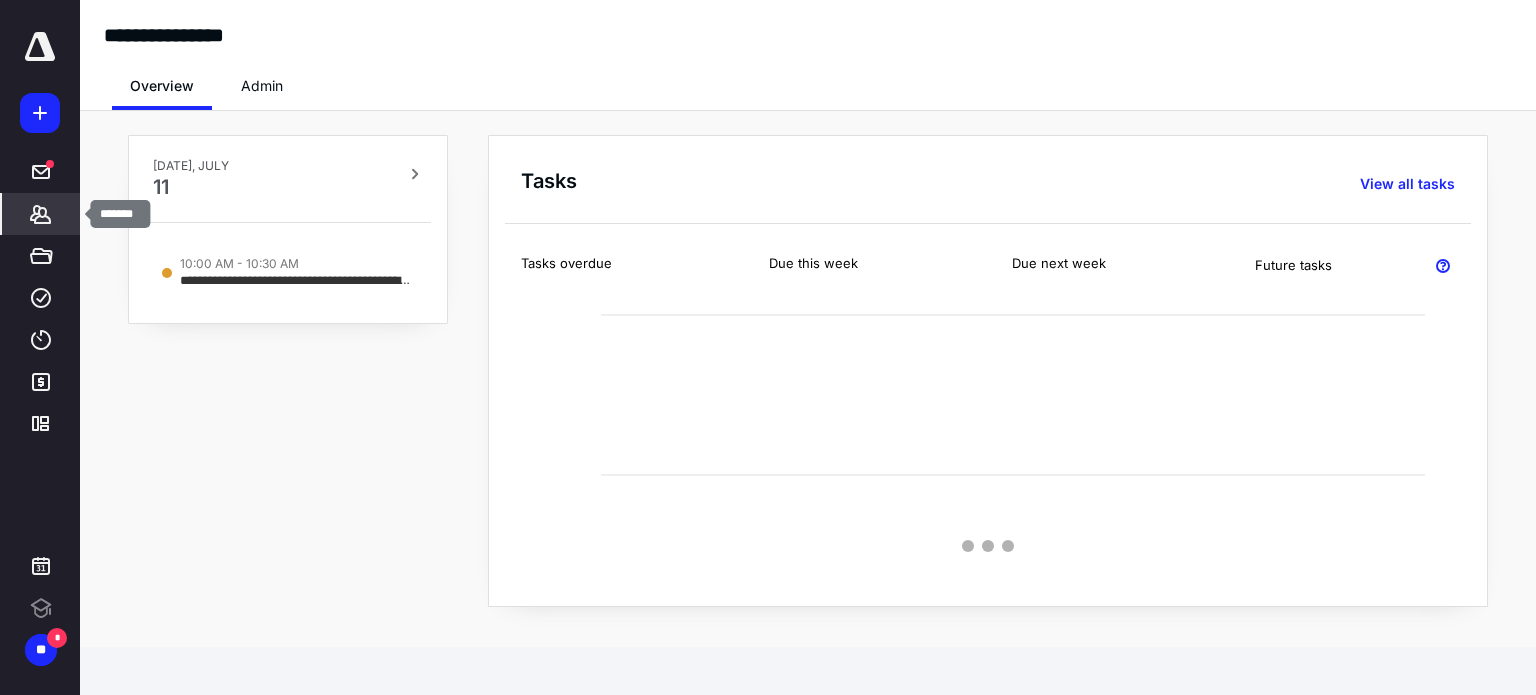 click 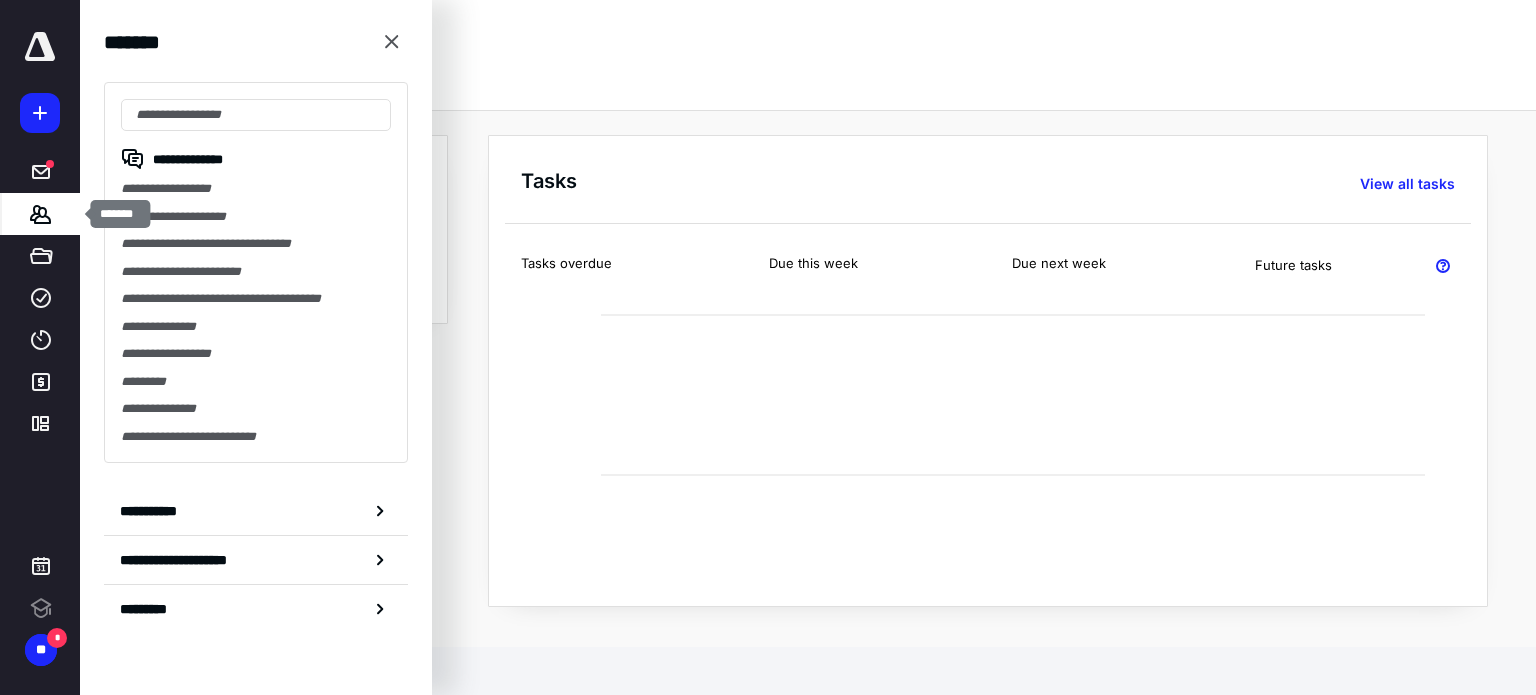 scroll, scrollTop: 0, scrollLeft: 0, axis: both 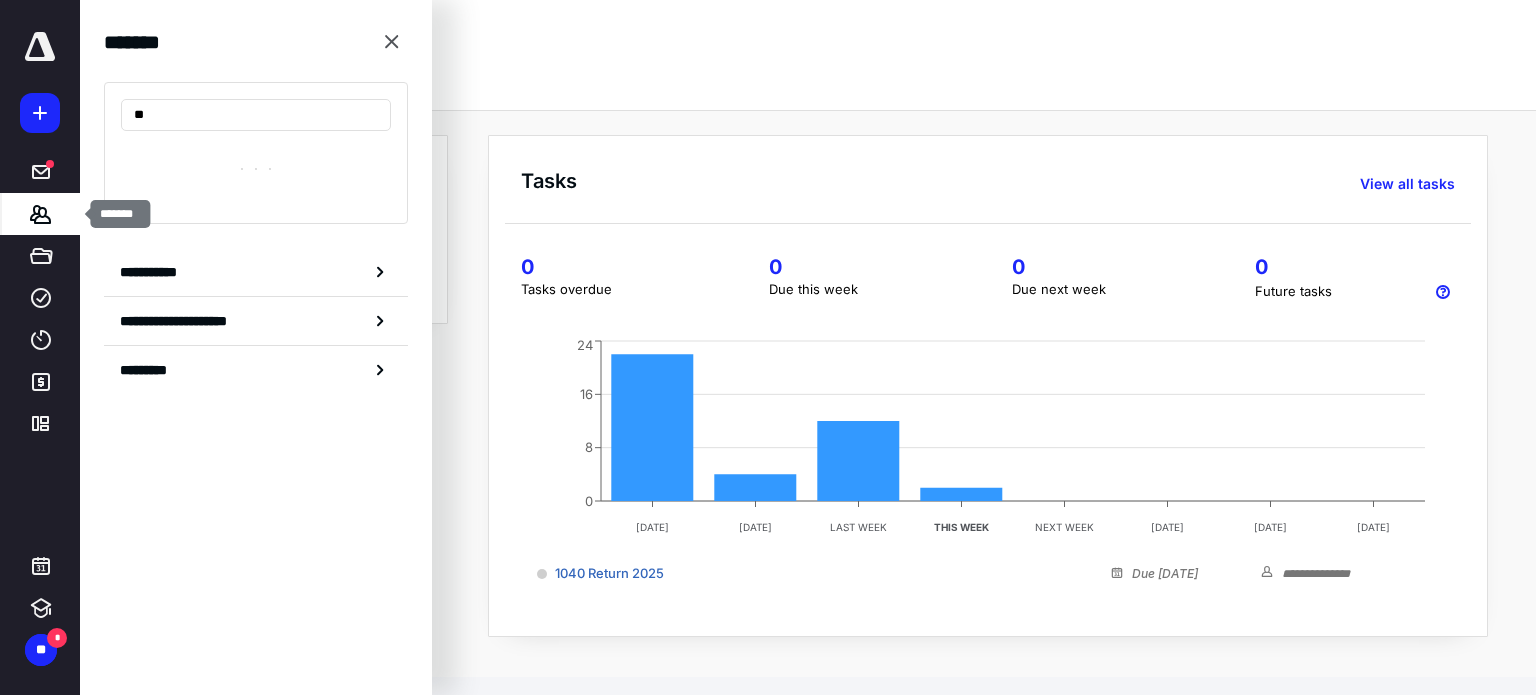 type on "*" 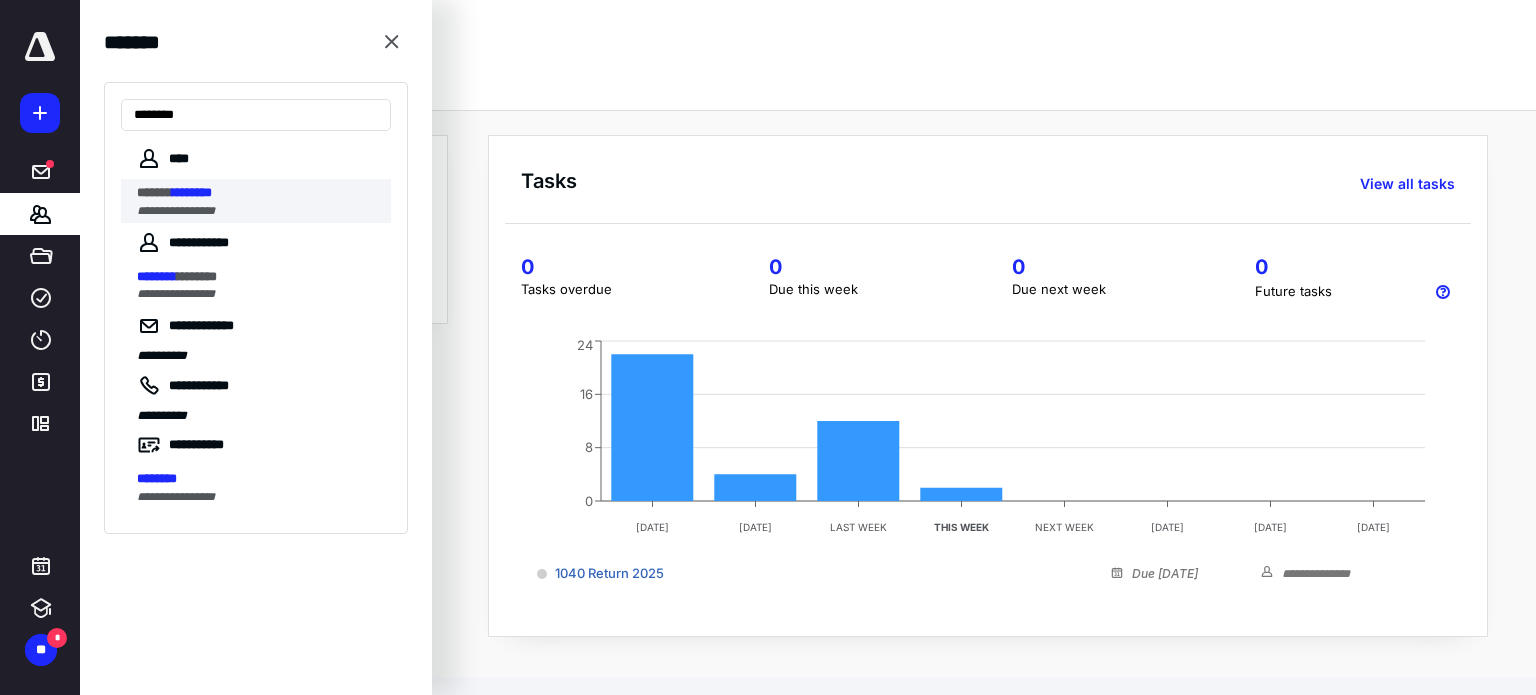 type on "********" 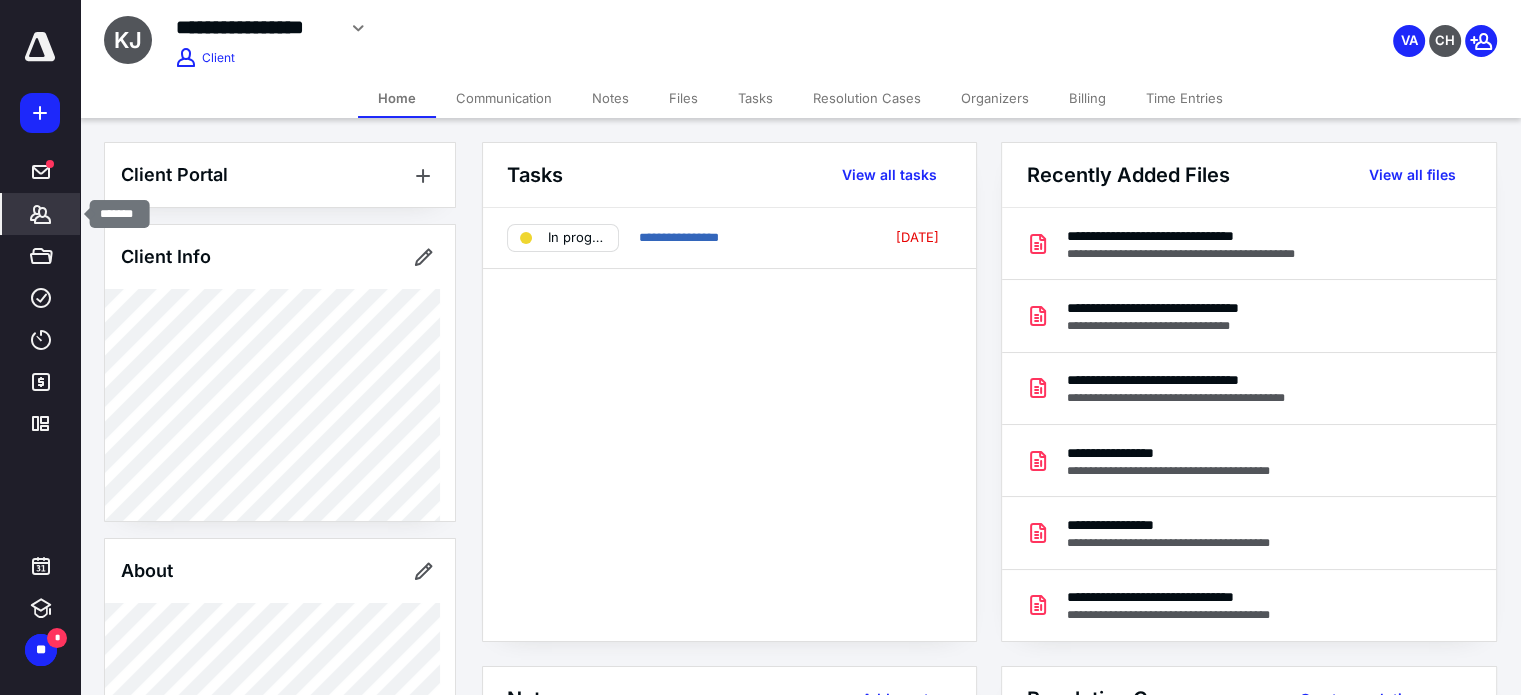 click 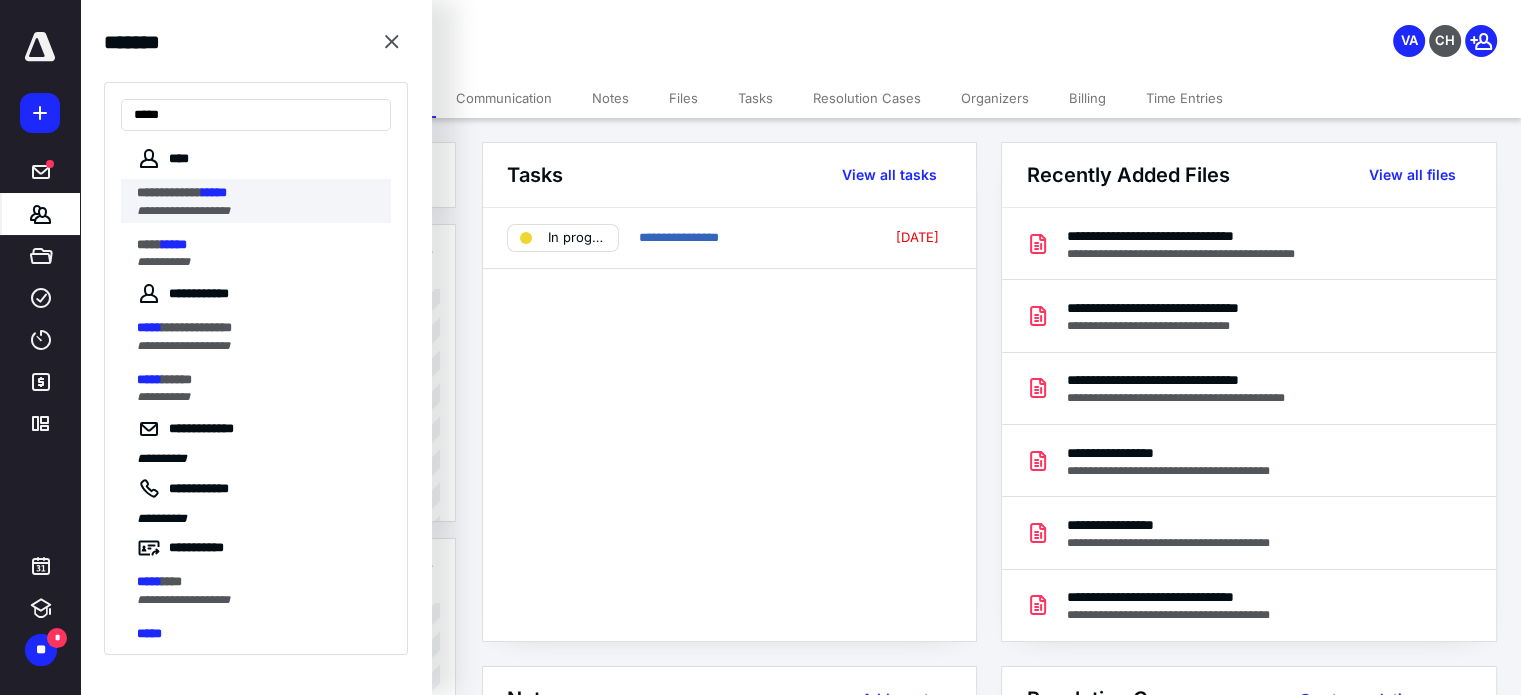 type on "*****" 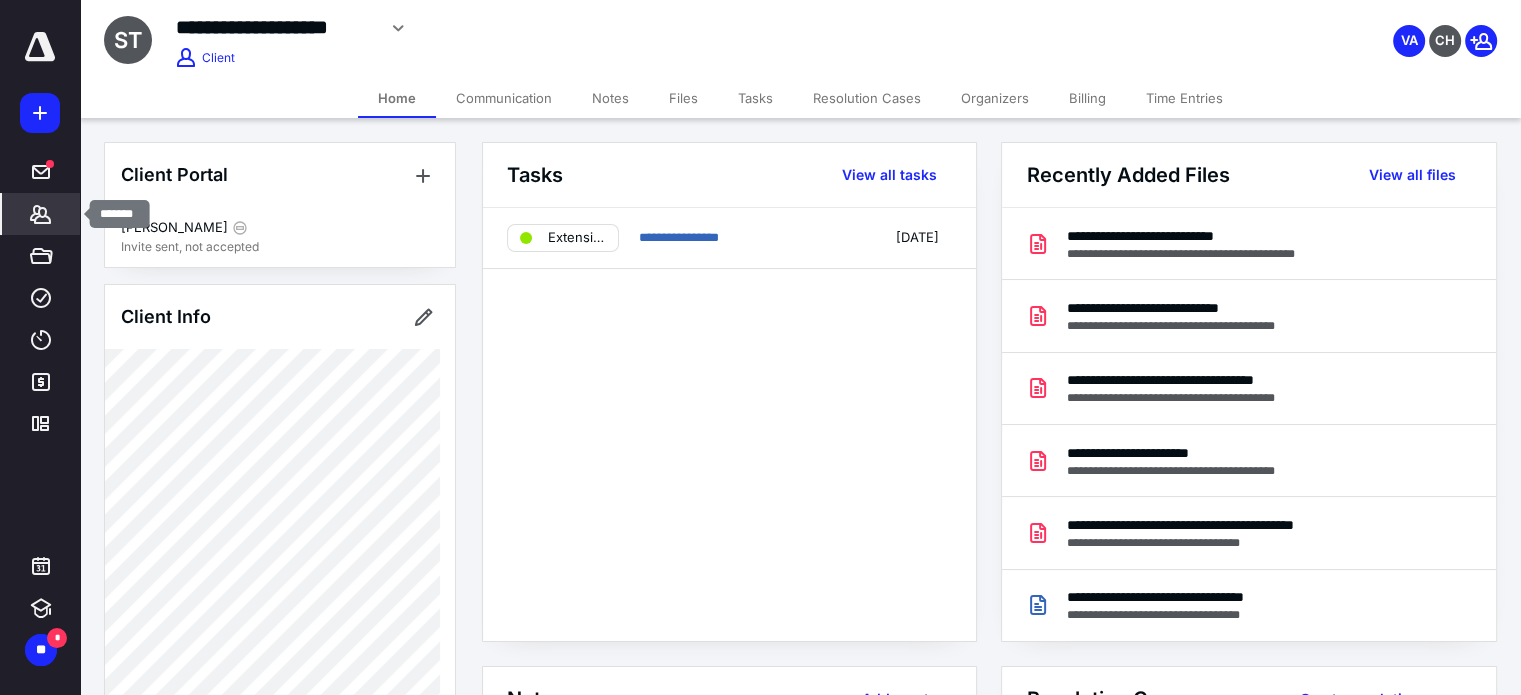 click 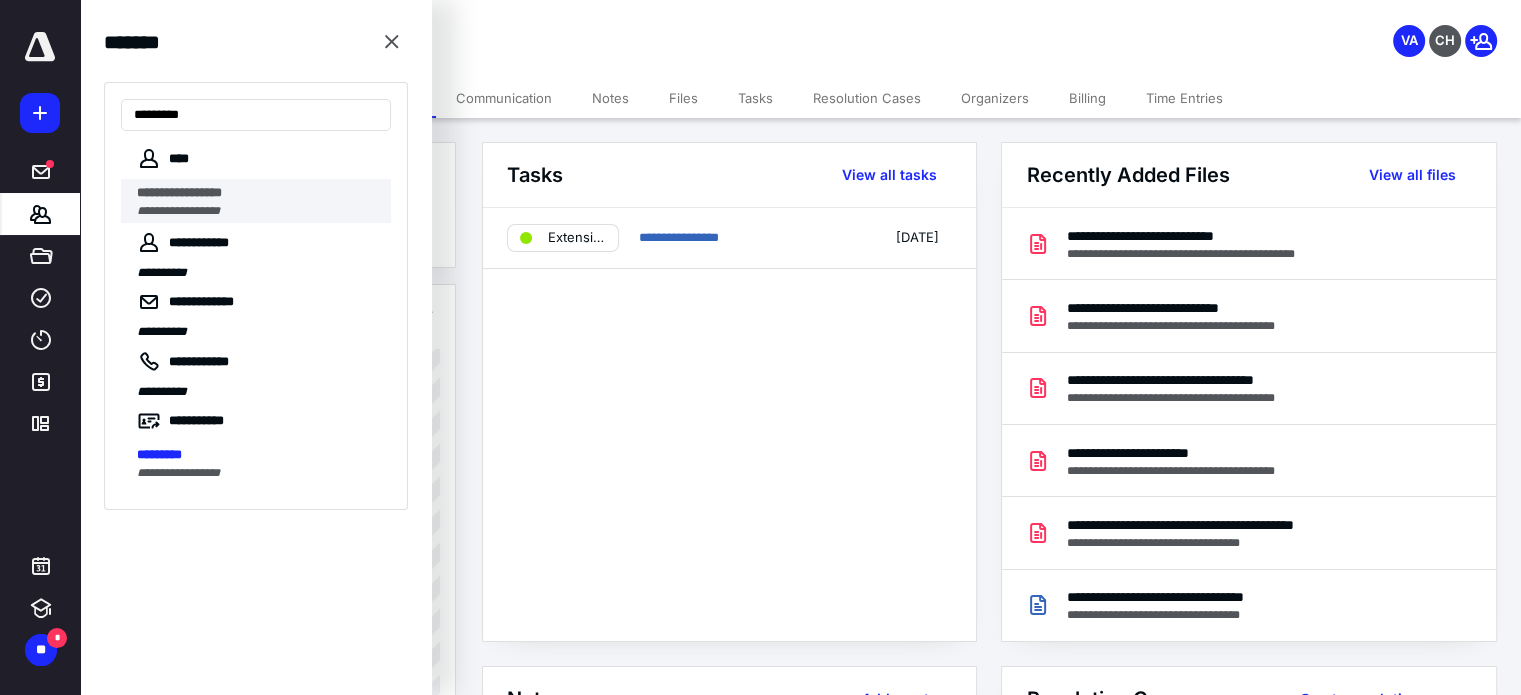 type on "*********" 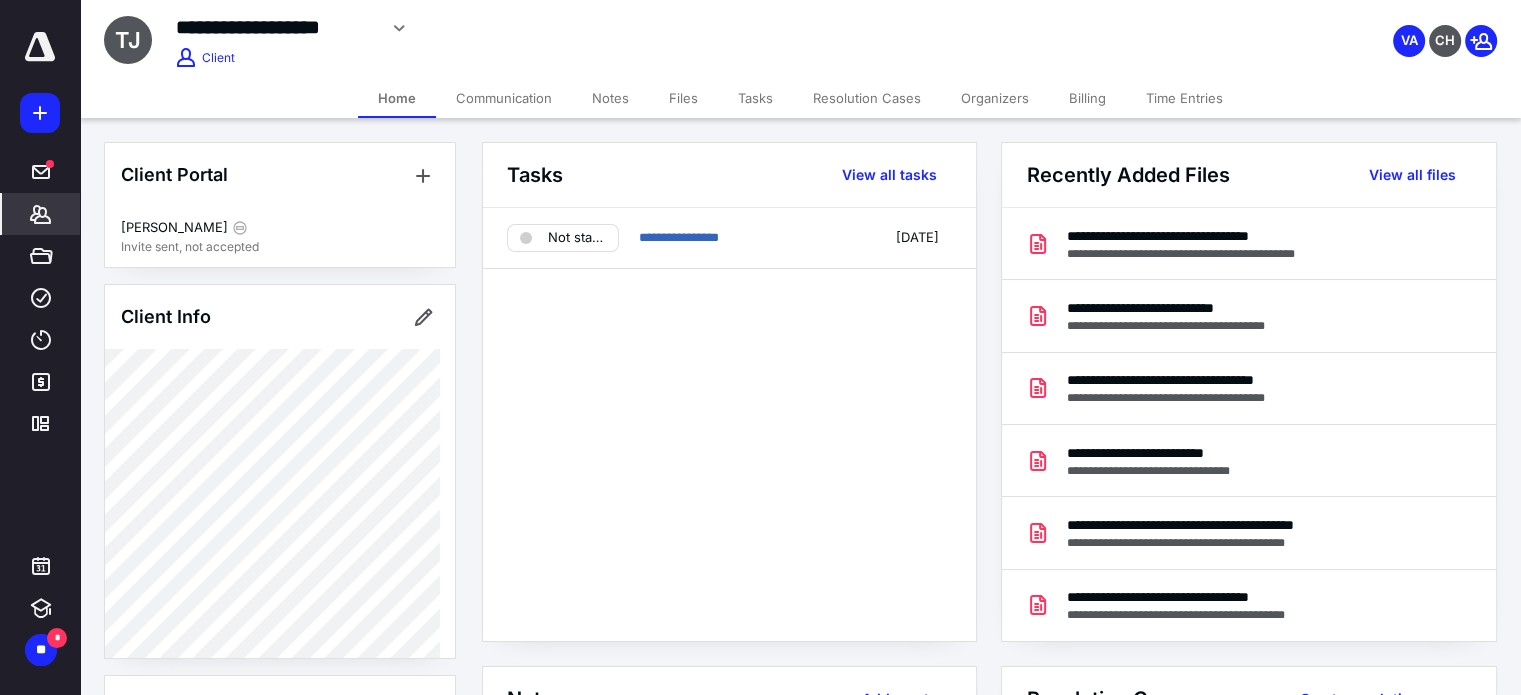 click on "Files" at bounding box center [683, 98] 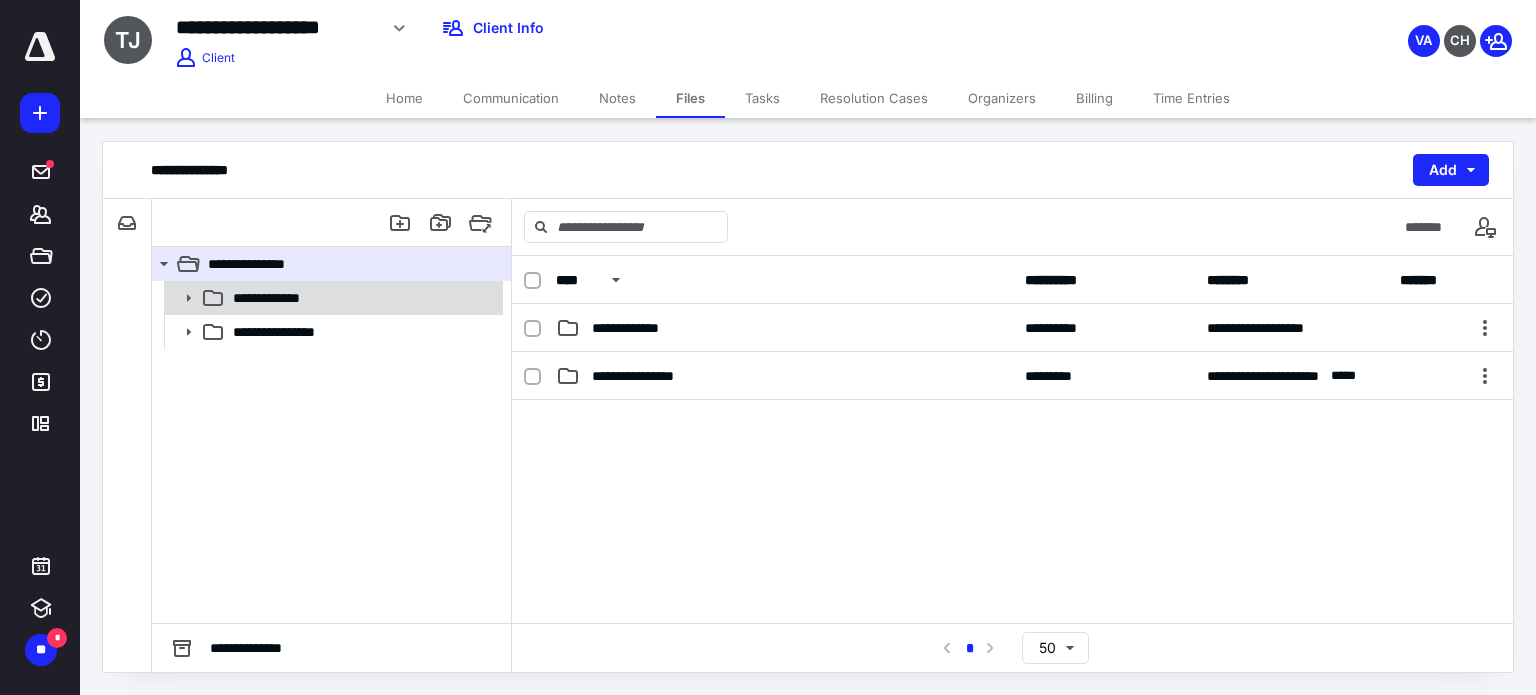 click 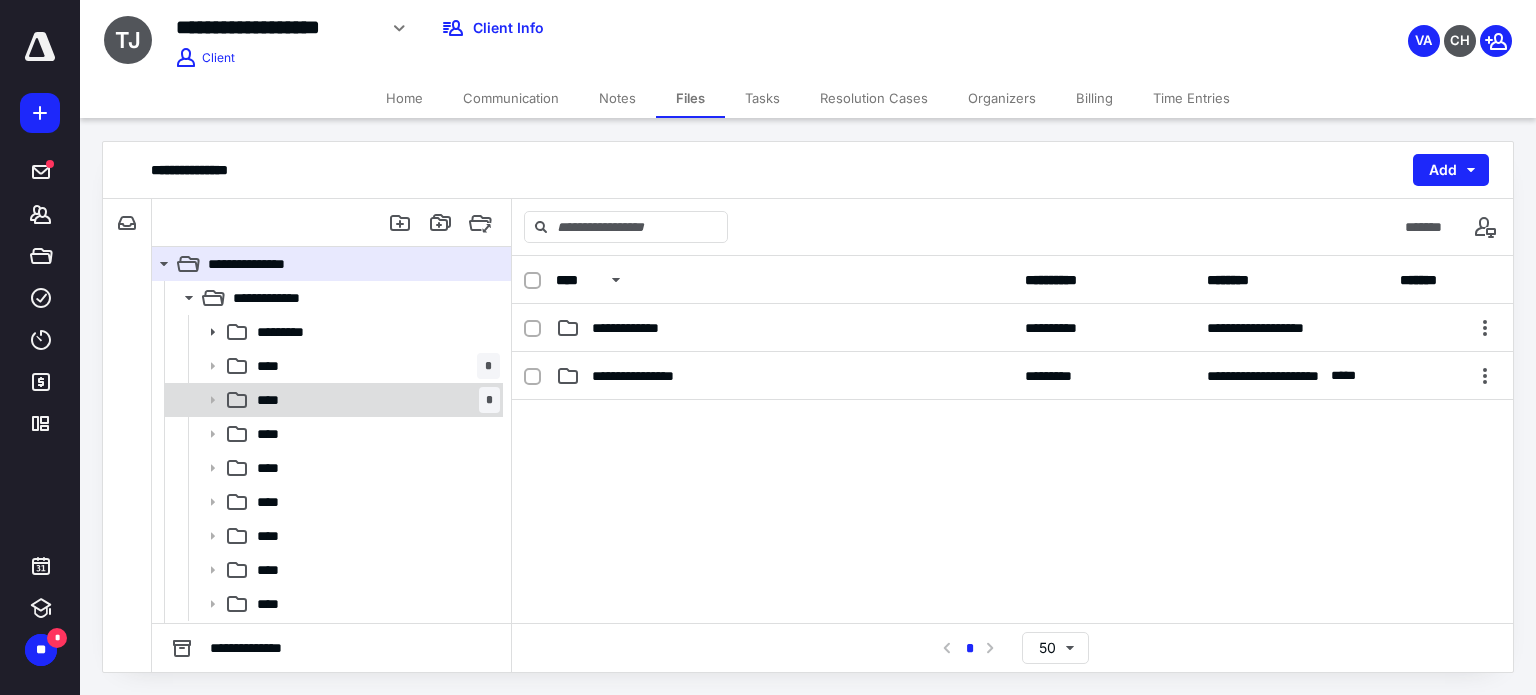 click on "**** *" at bounding box center [374, 400] 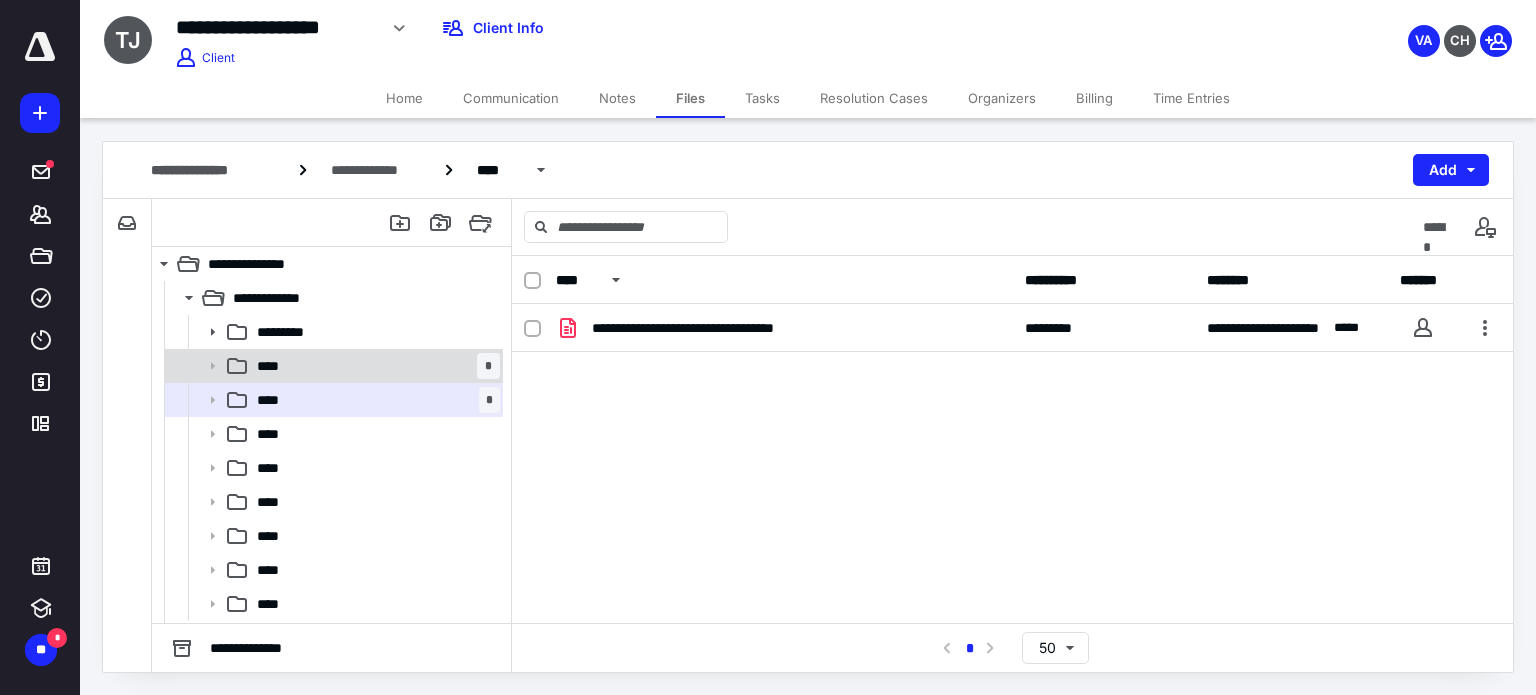 click on "**** *" at bounding box center (374, 366) 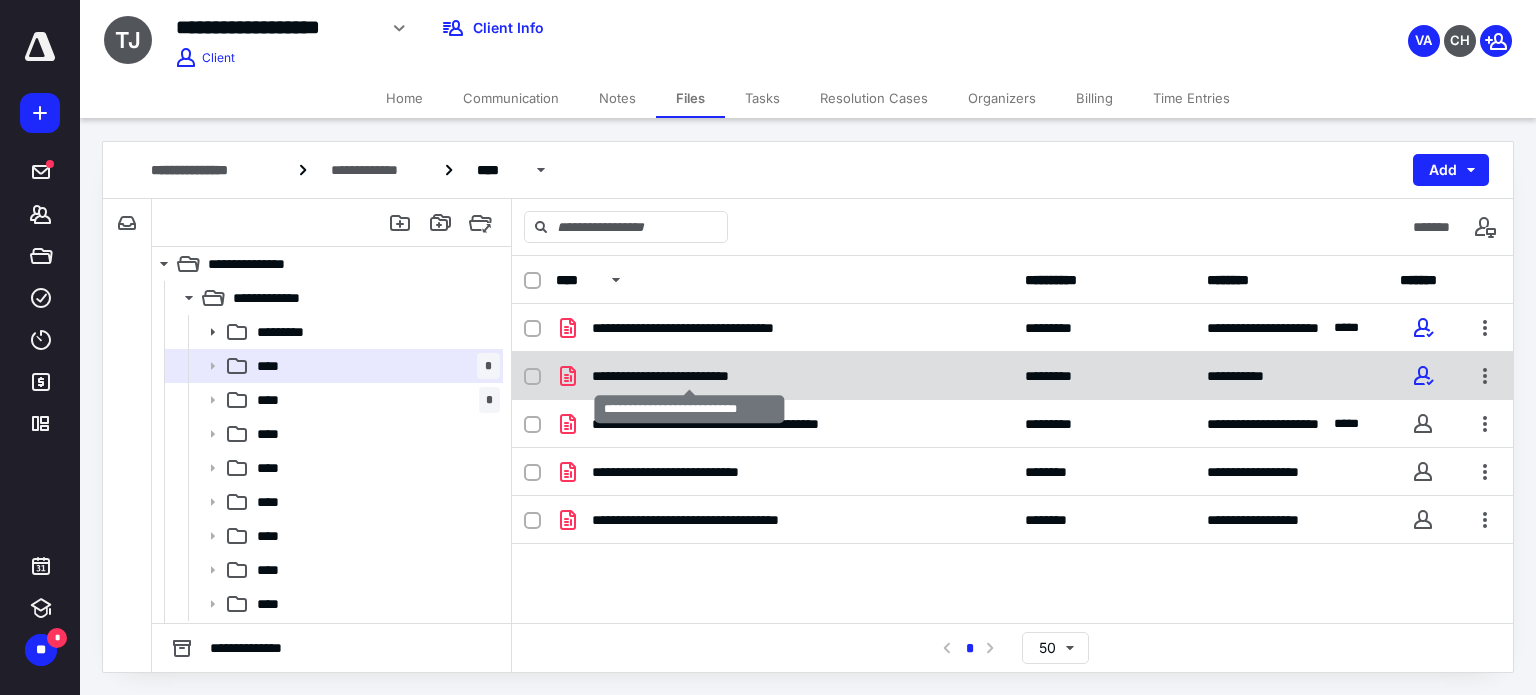 checkbox on "true" 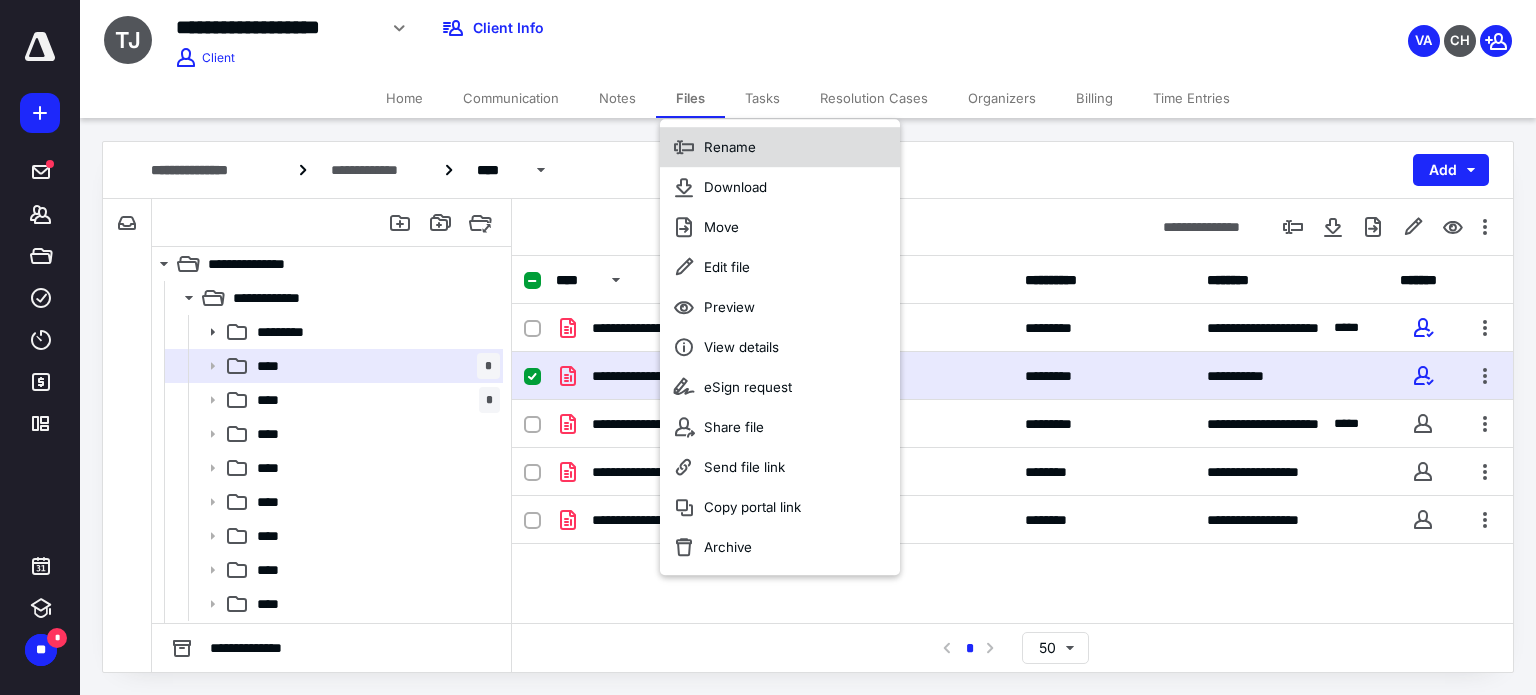 click on "Rename" at bounding box center [730, 147] 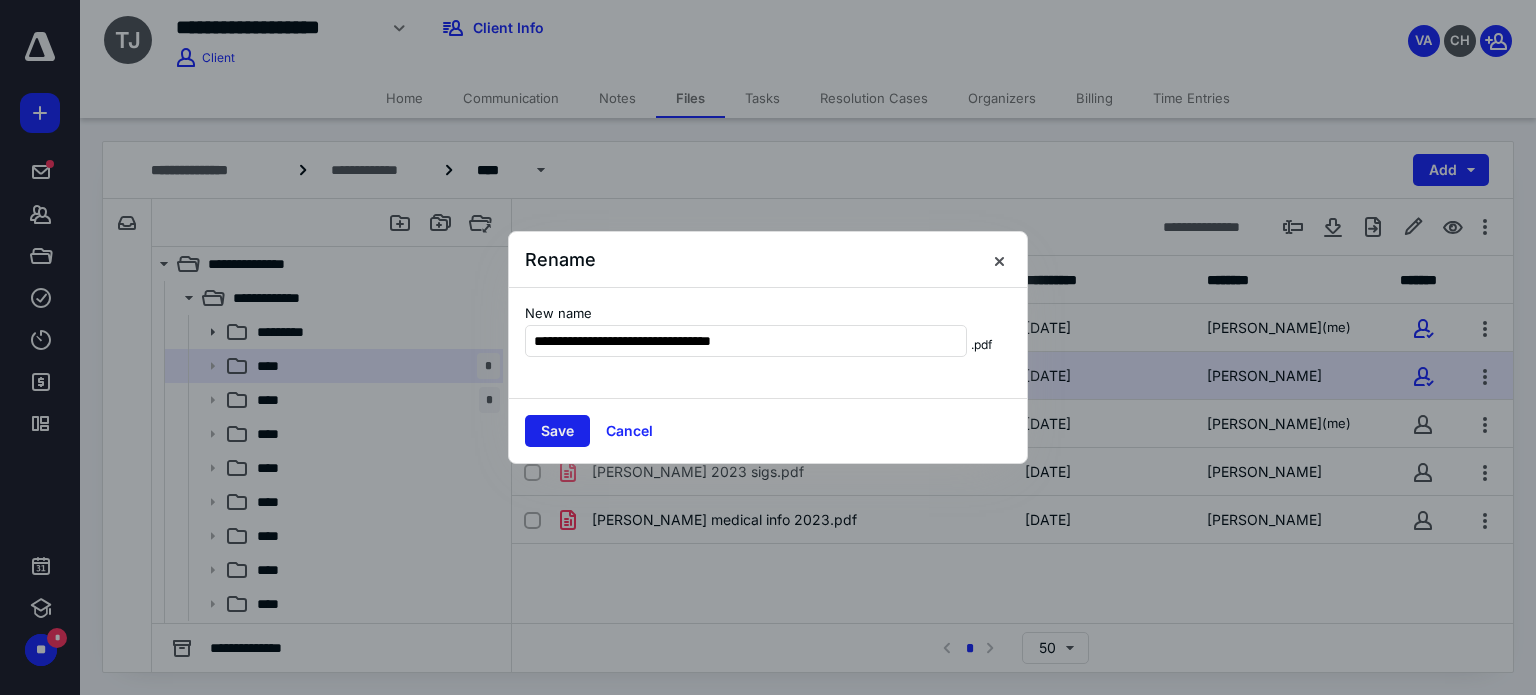 type on "**********" 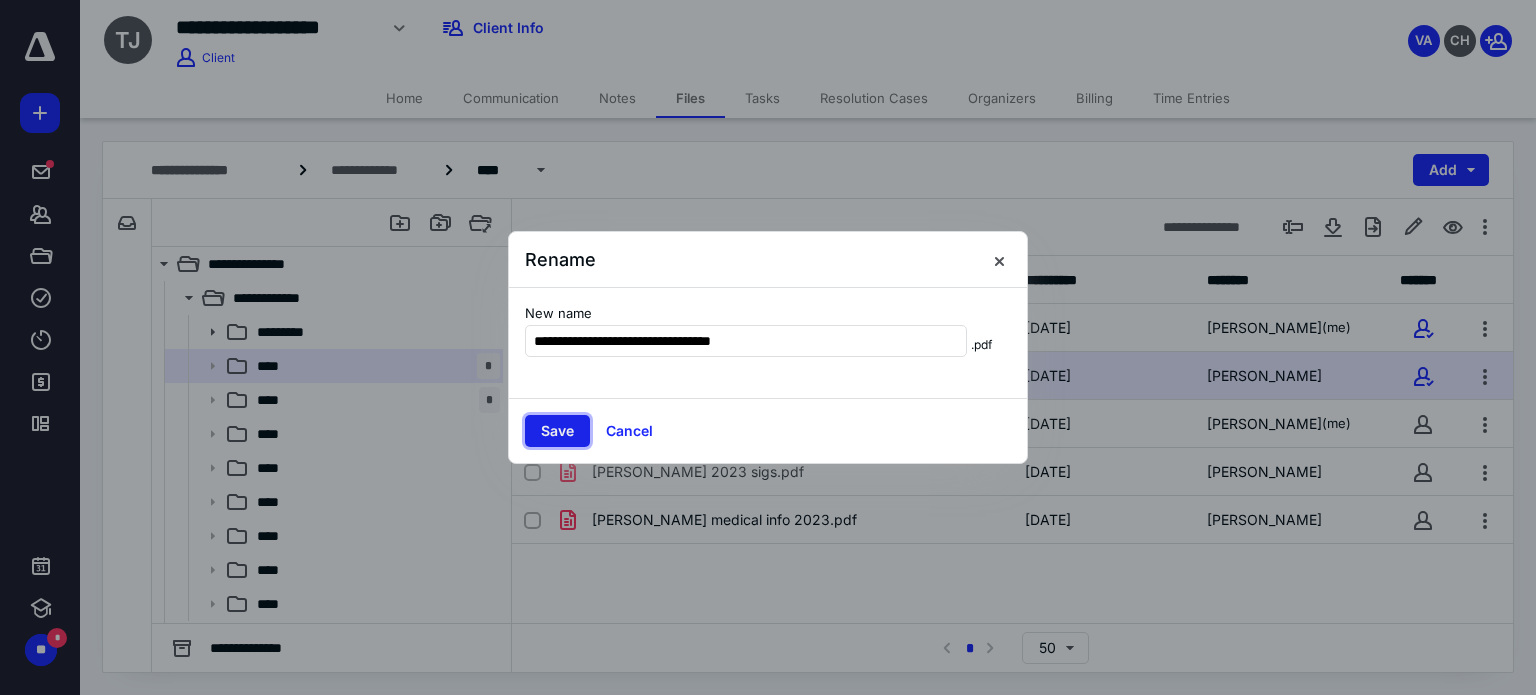 click on "Save" at bounding box center (557, 431) 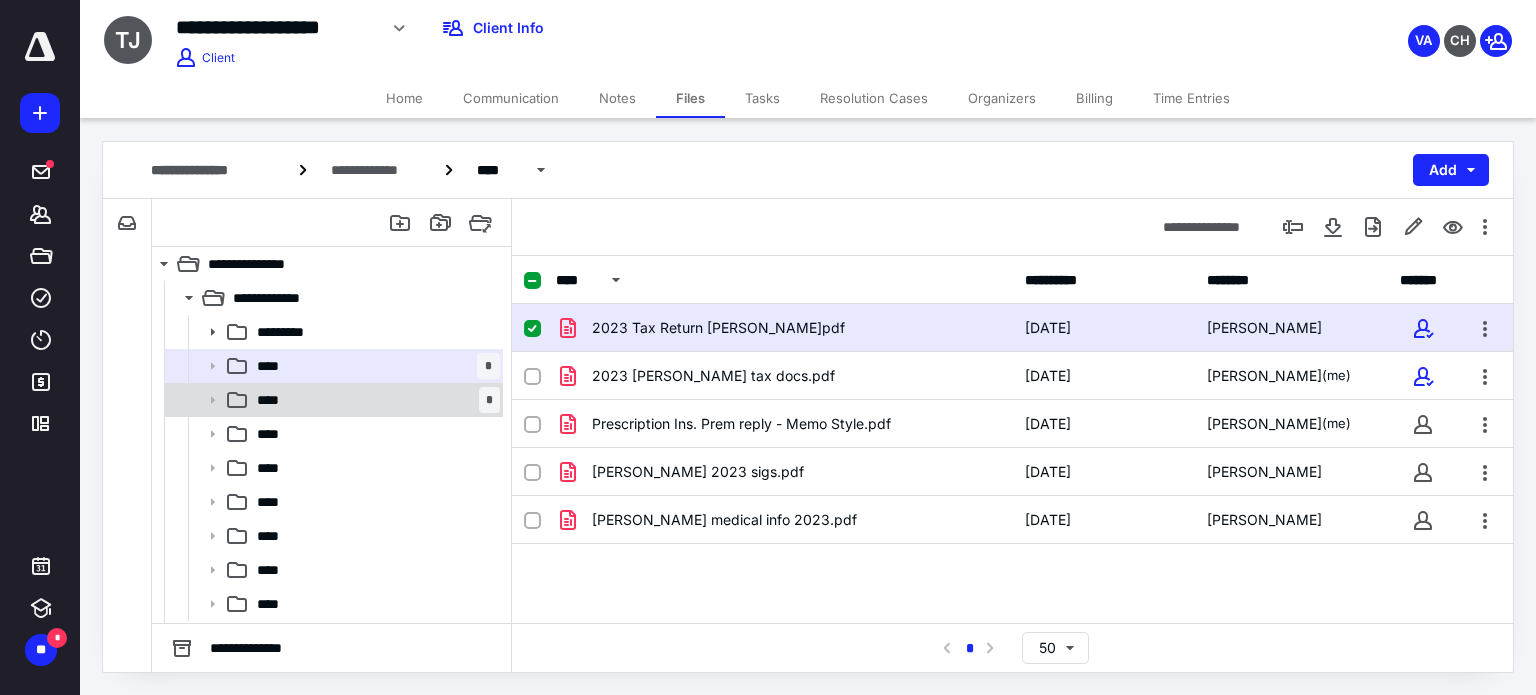 click on "**** *" at bounding box center (374, 400) 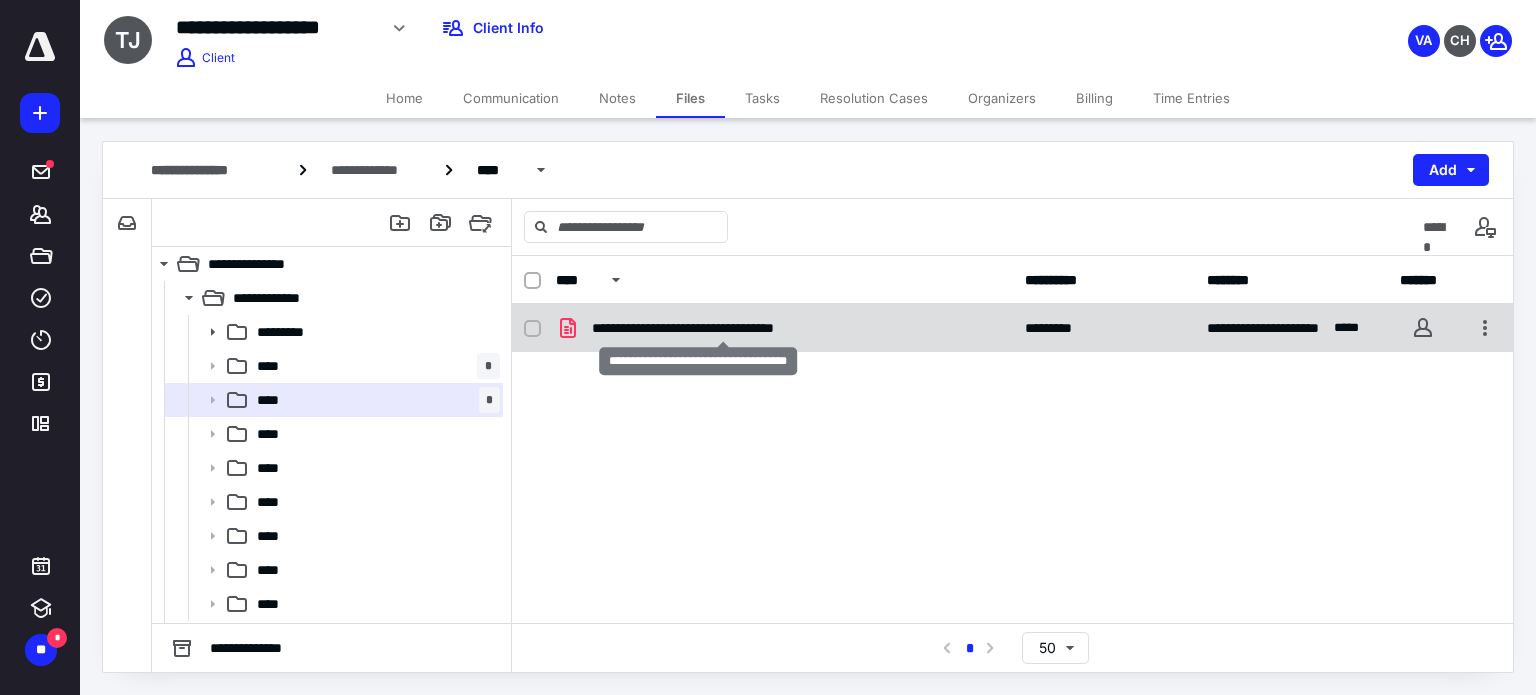 click on "**********" at bounding box center (723, 328) 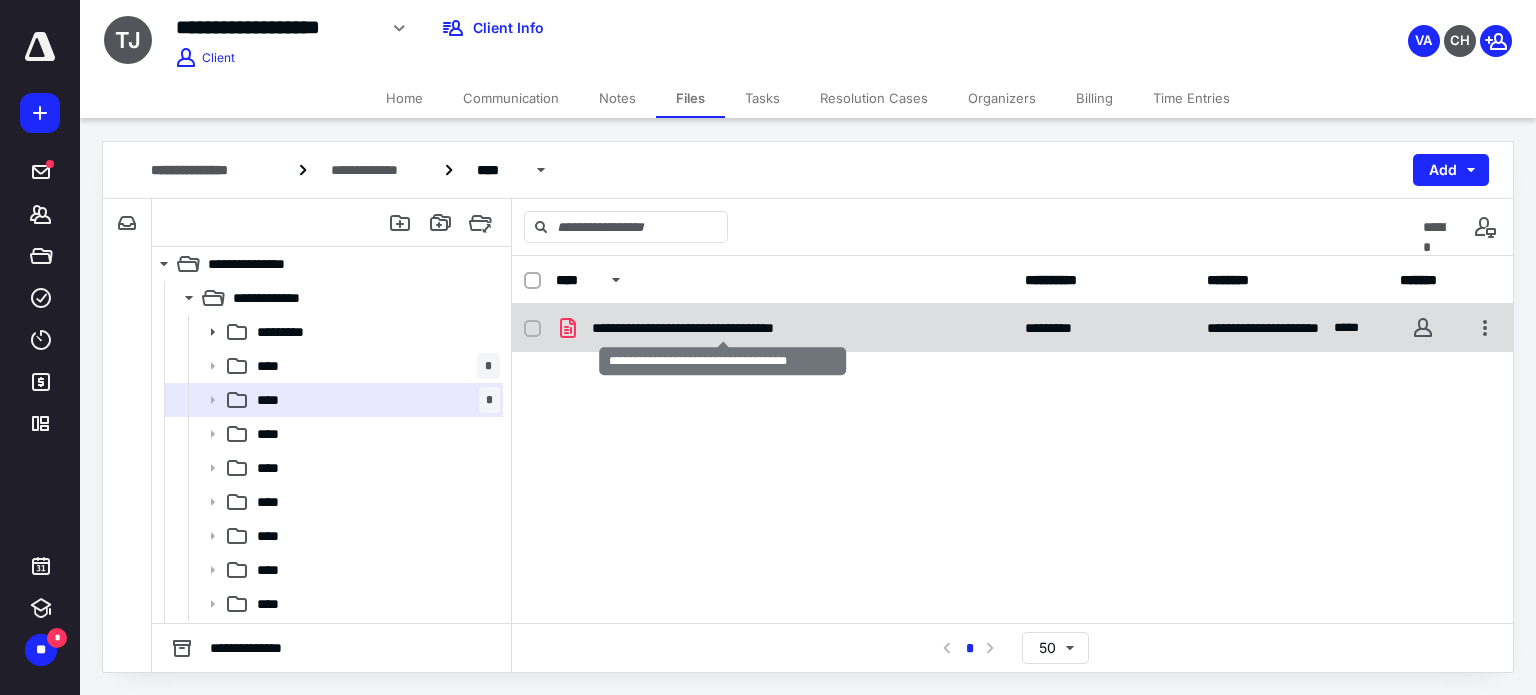click on "**********" at bounding box center [723, 328] 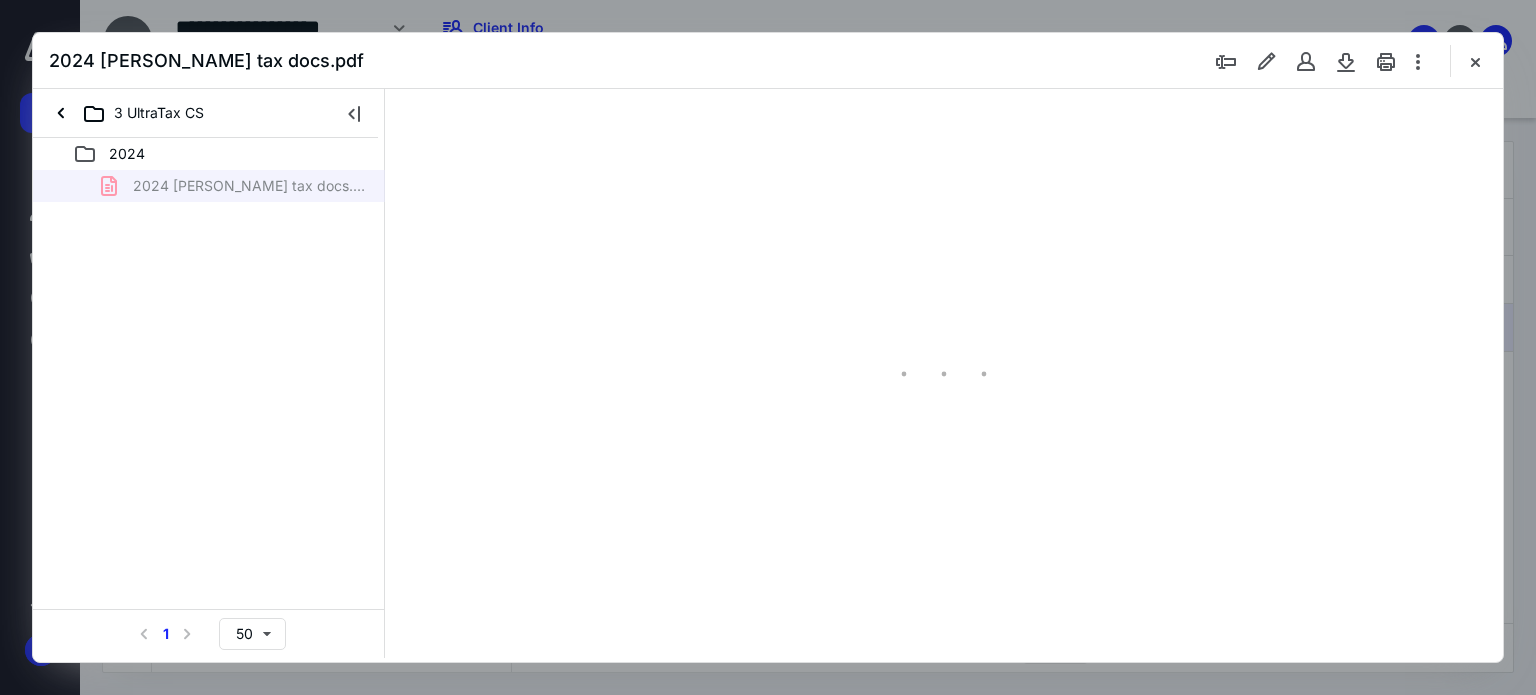 scroll, scrollTop: 0, scrollLeft: 0, axis: both 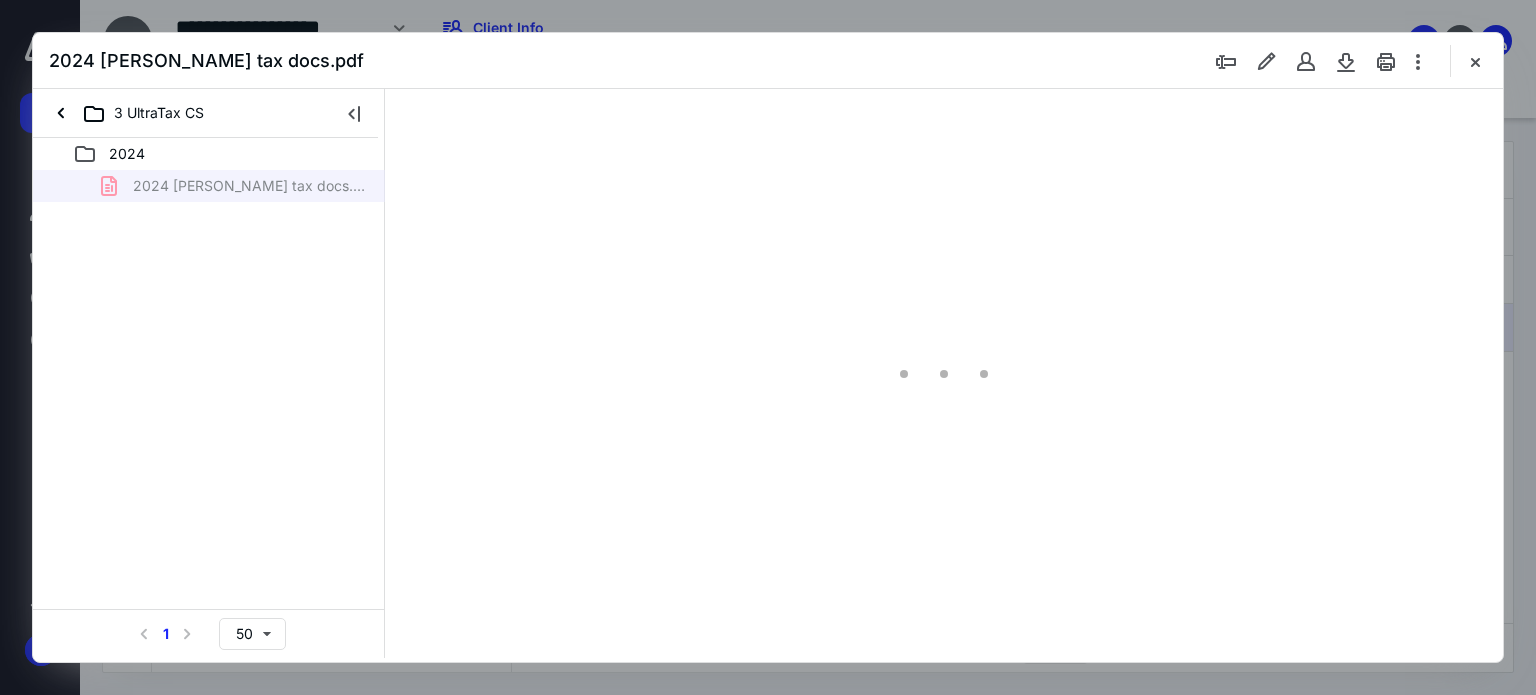 type on "179" 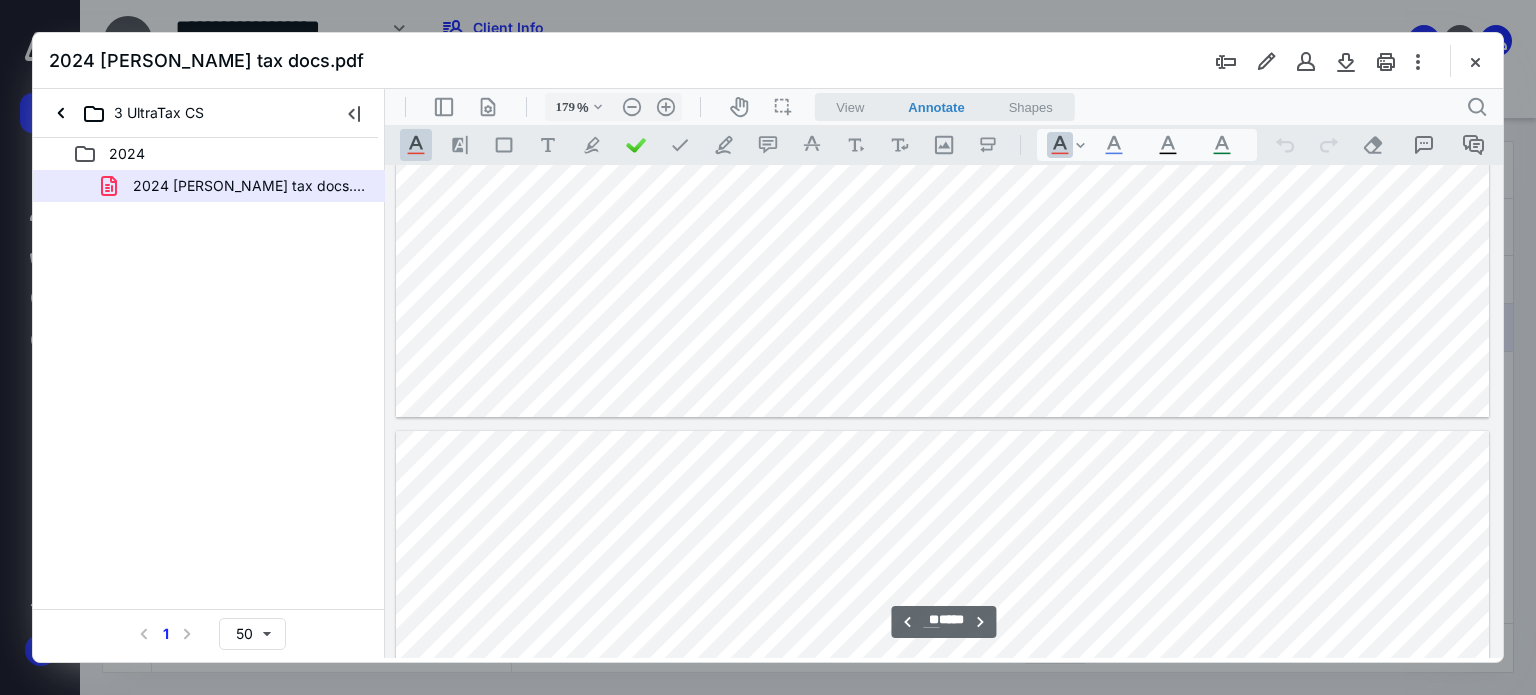 scroll, scrollTop: 19000, scrollLeft: 0, axis: vertical 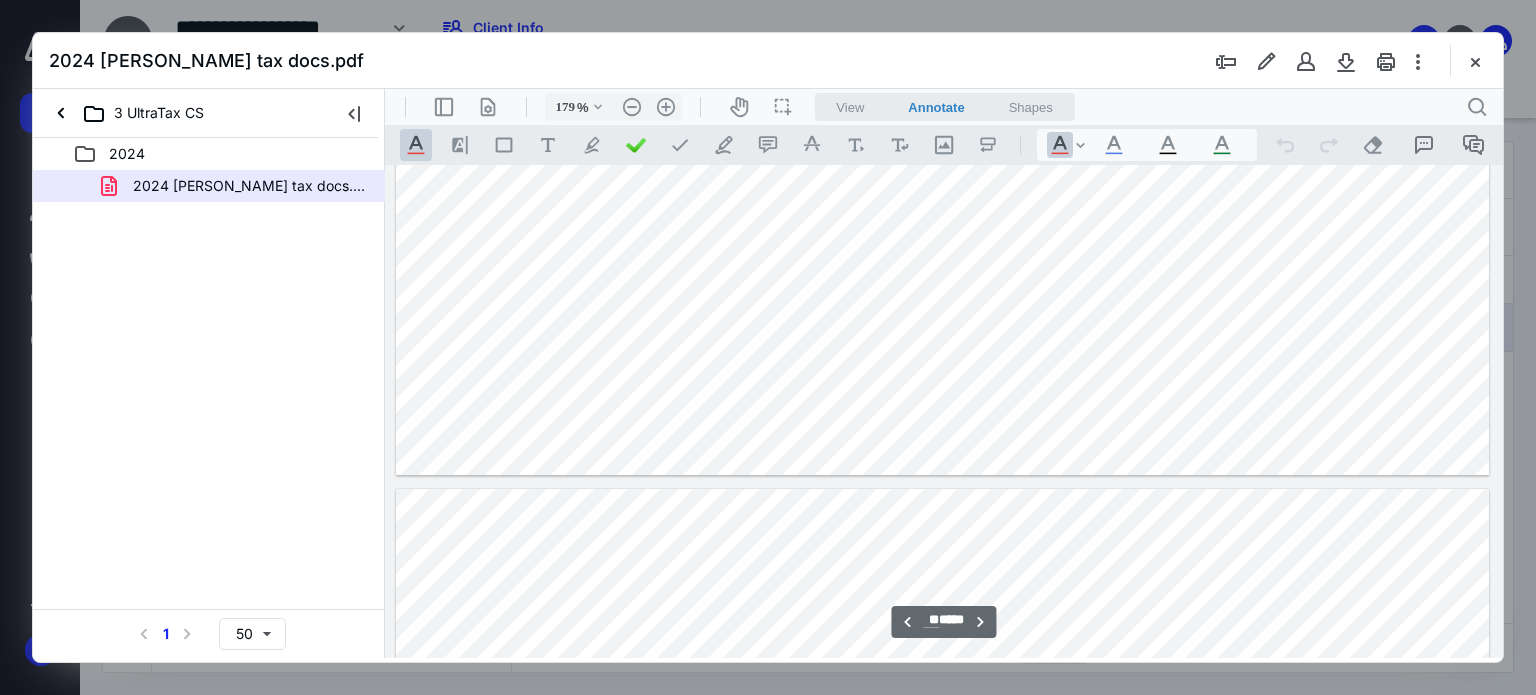 type on "**" 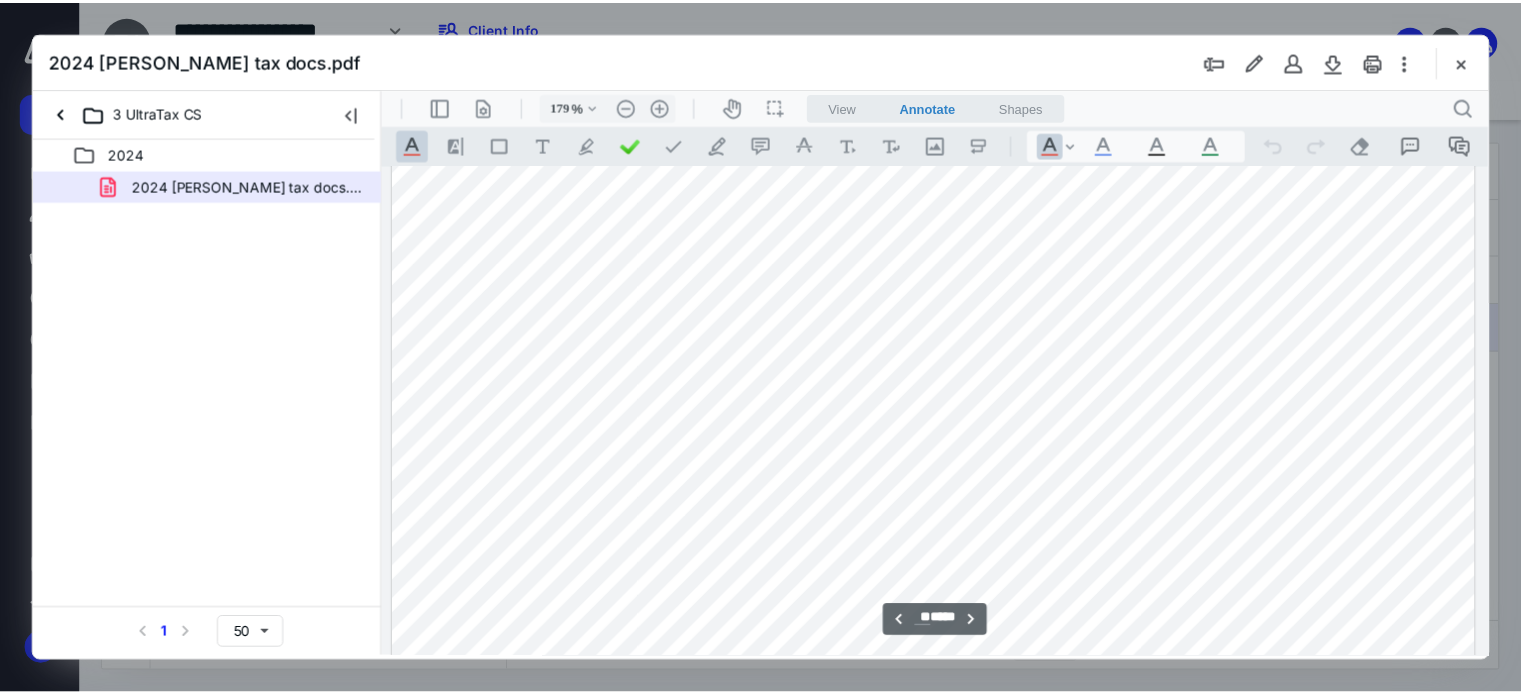 scroll, scrollTop: 21800, scrollLeft: 0, axis: vertical 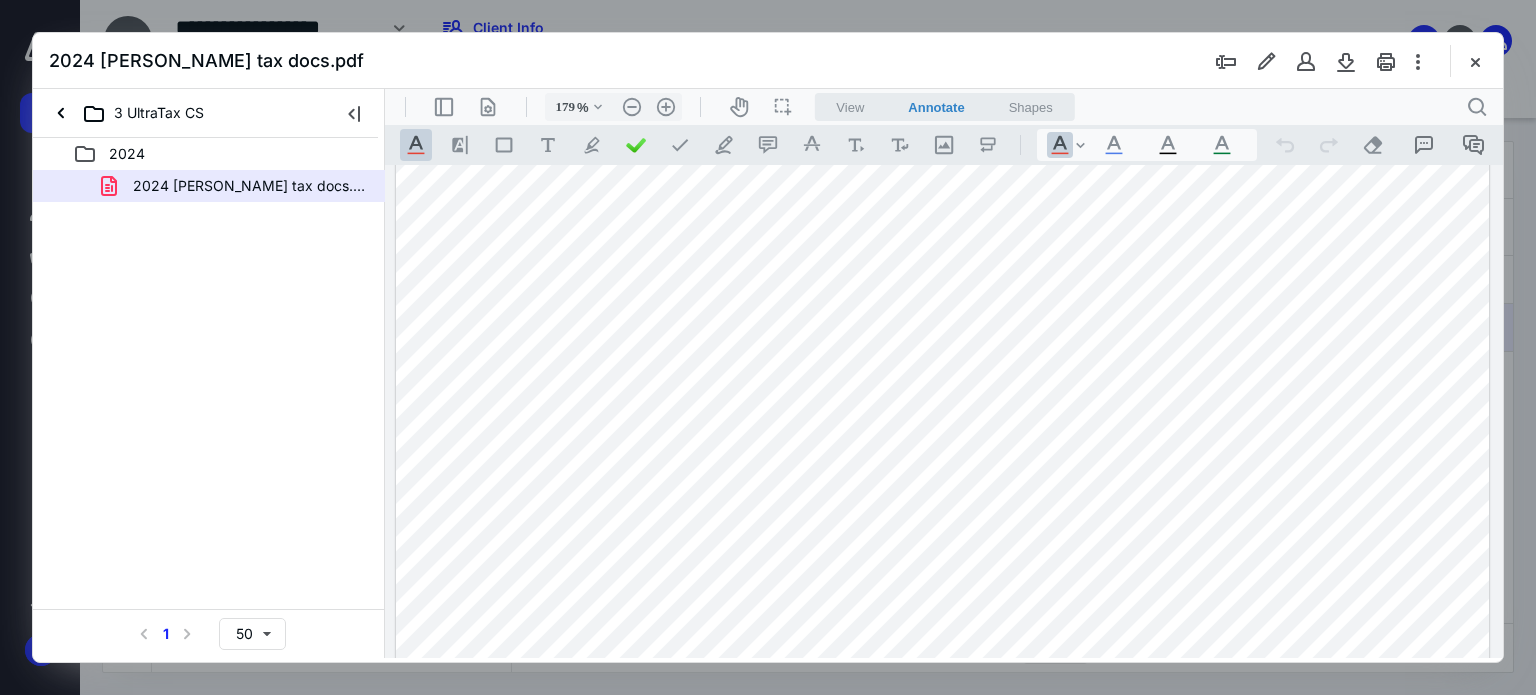 click on "2024 [PERSON_NAME] tax docs.pdf" at bounding box center [768, 61] 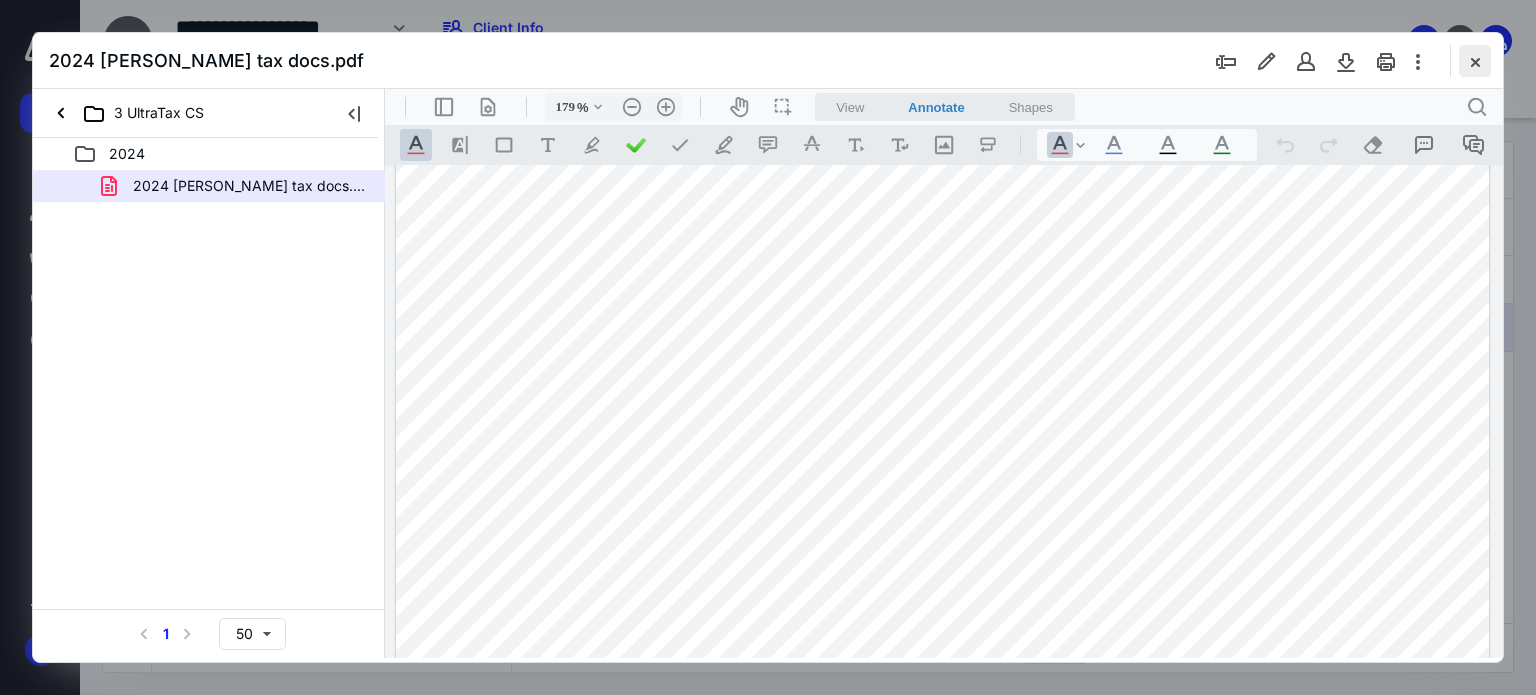 click at bounding box center (1475, 61) 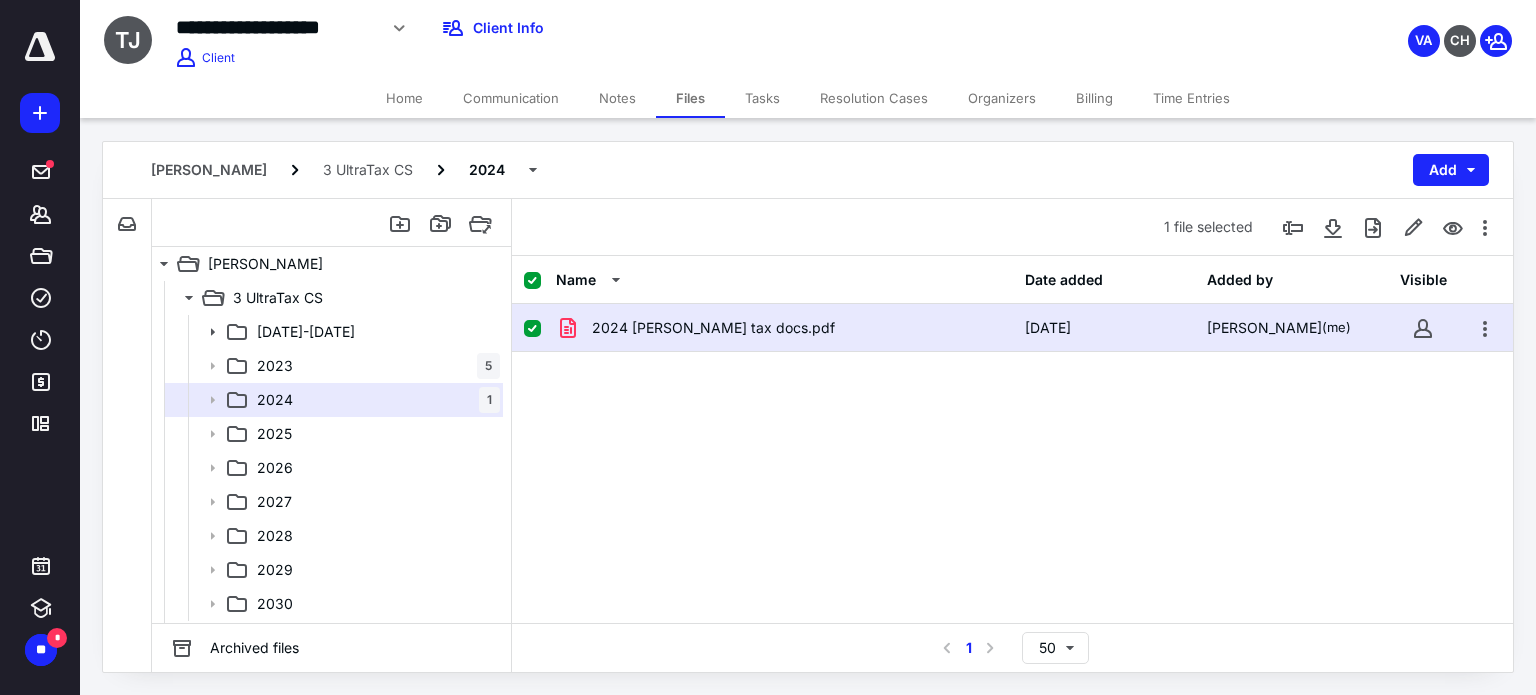 click on "Home" at bounding box center (404, 98) 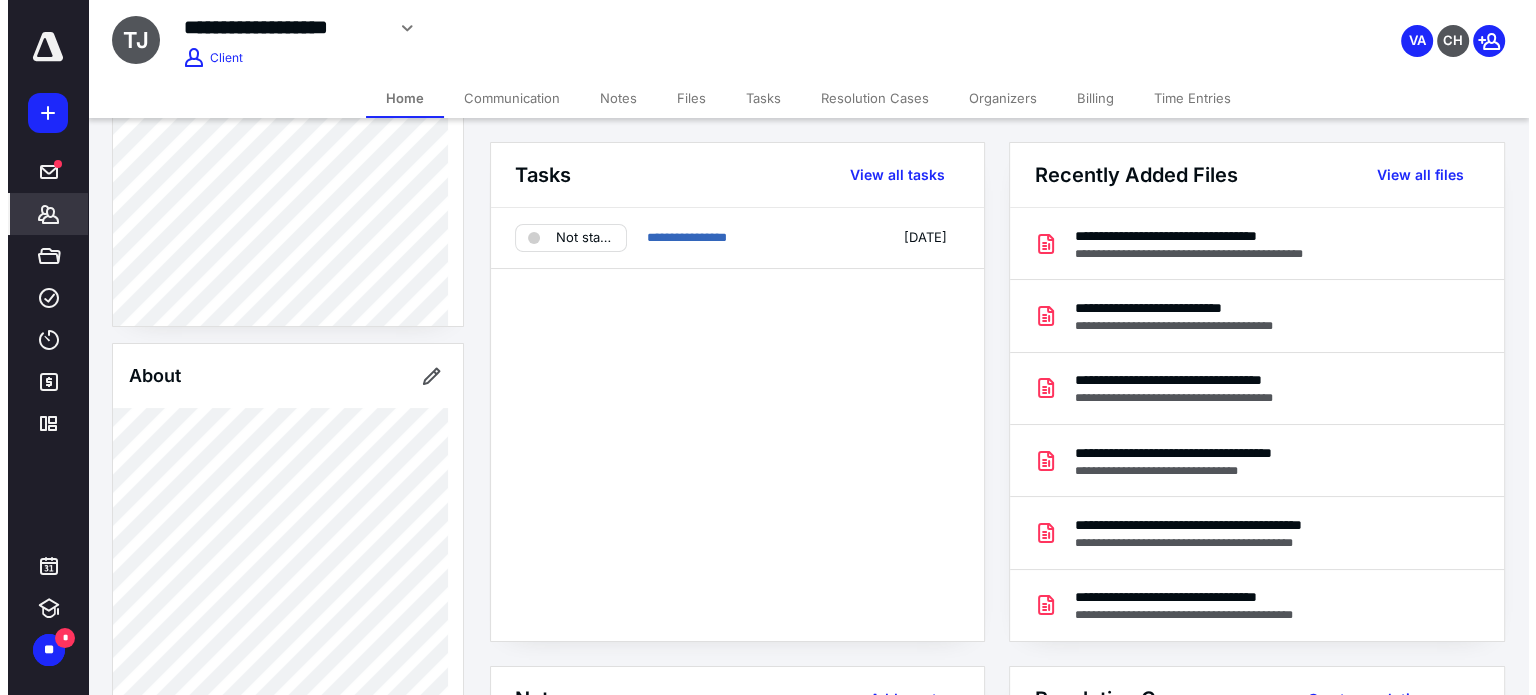 scroll, scrollTop: 400, scrollLeft: 0, axis: vertical 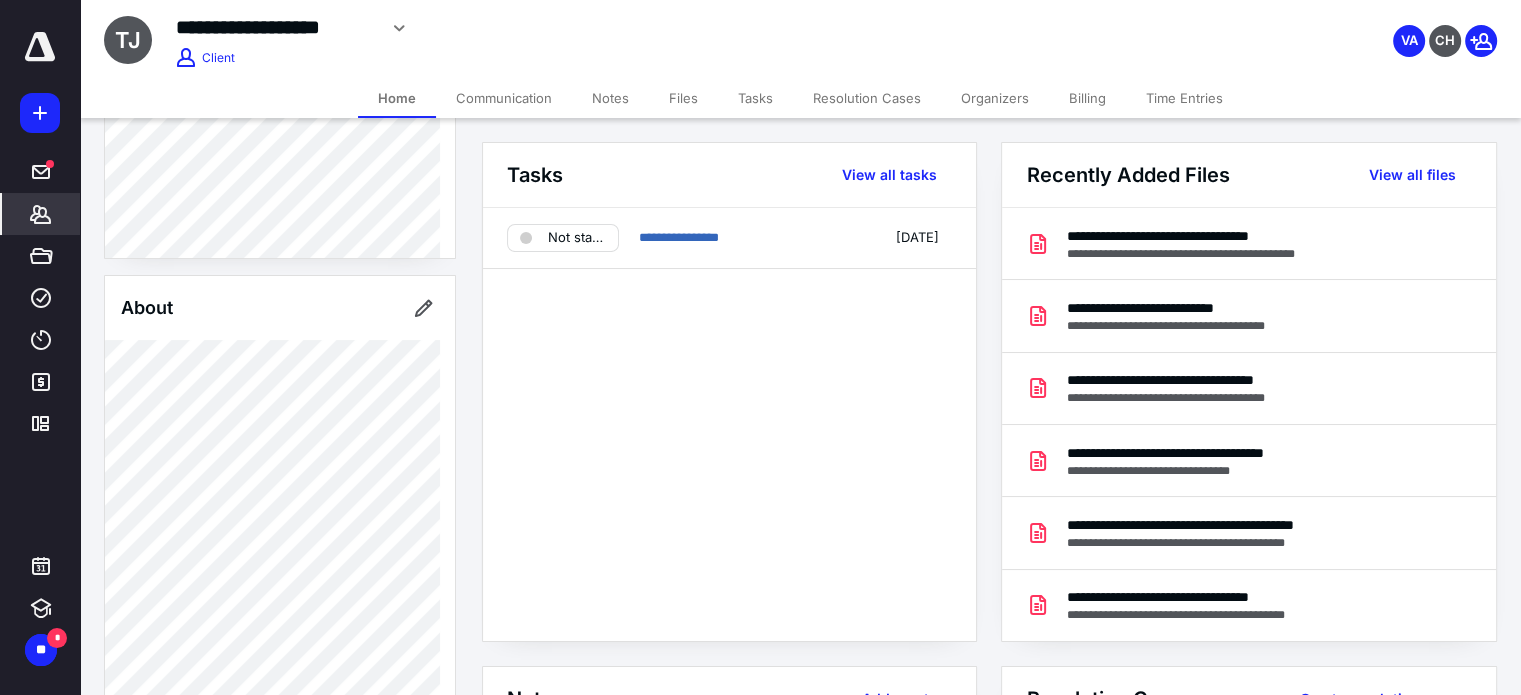 click on "Files" at bounding box center [683, 98] 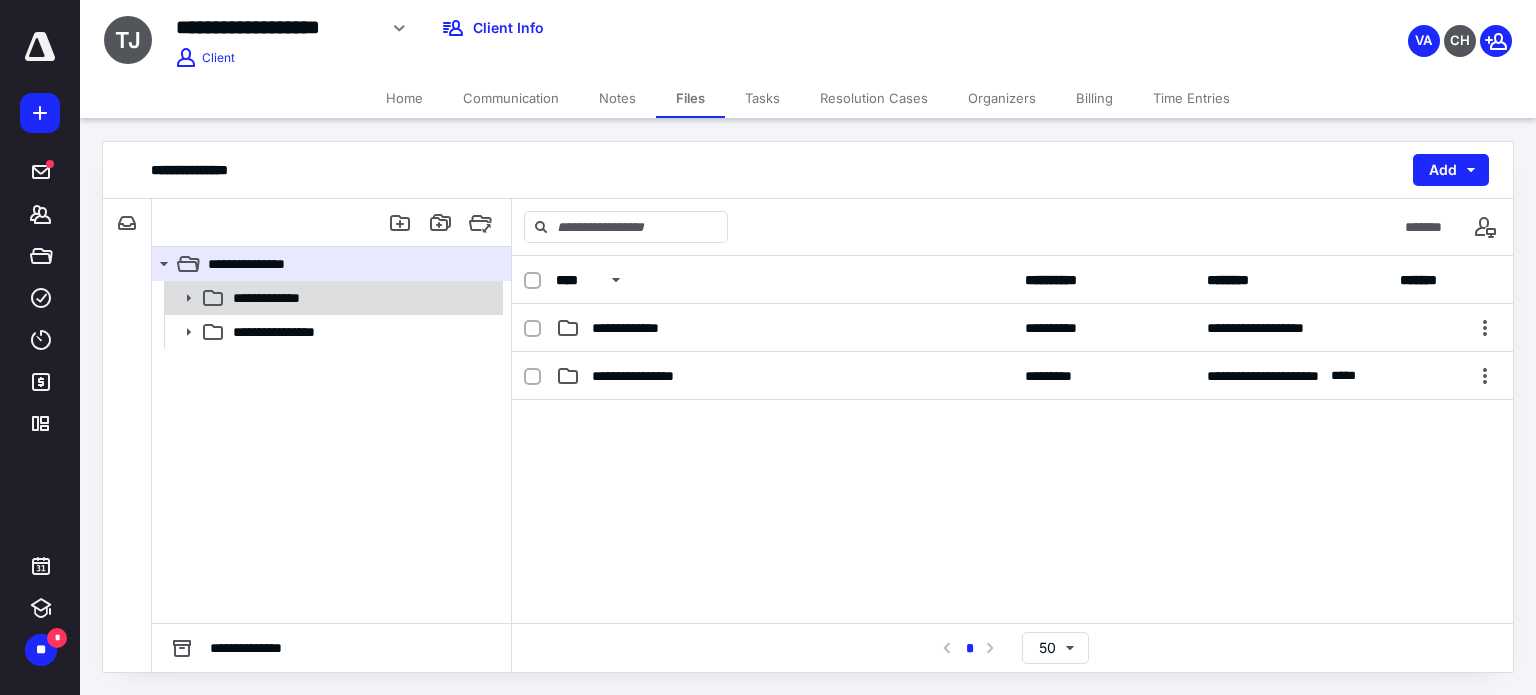 click 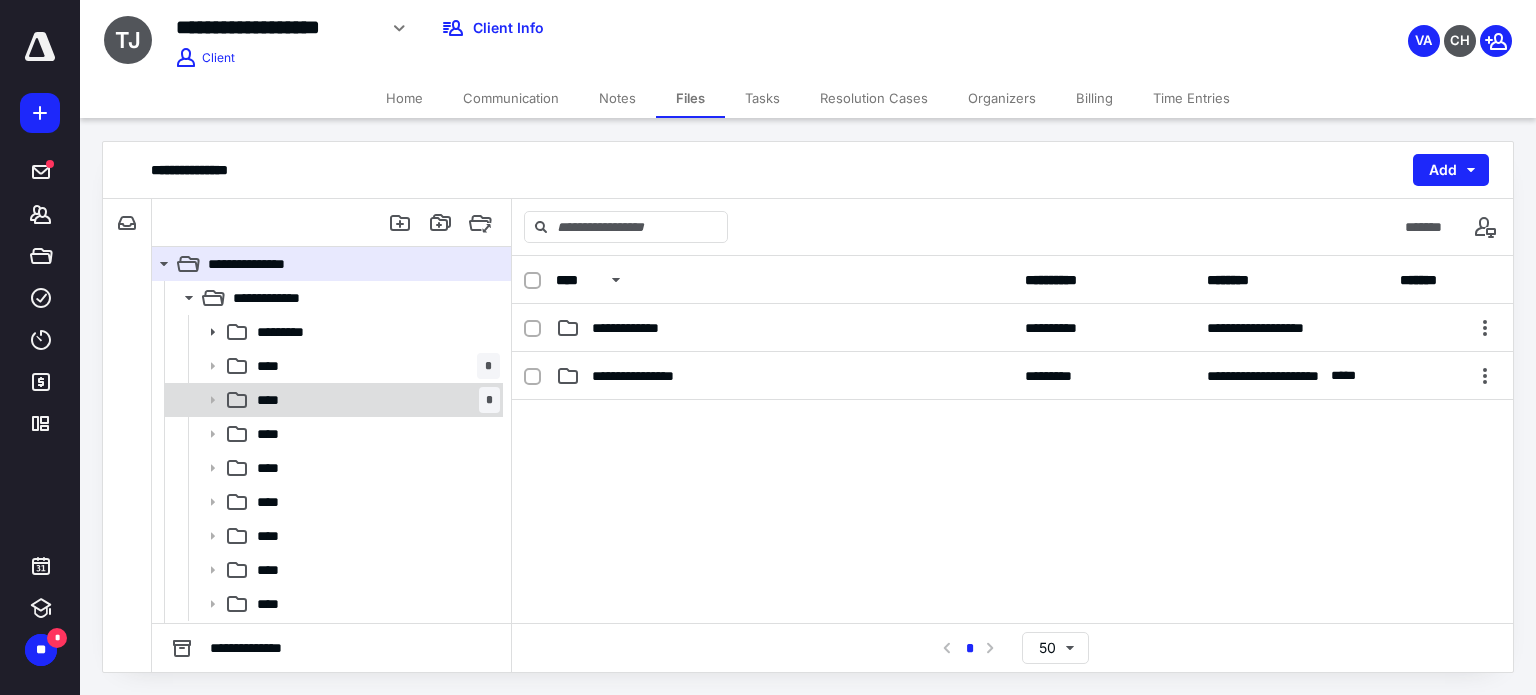 click on "**** *" at bounding box center (374, 400) 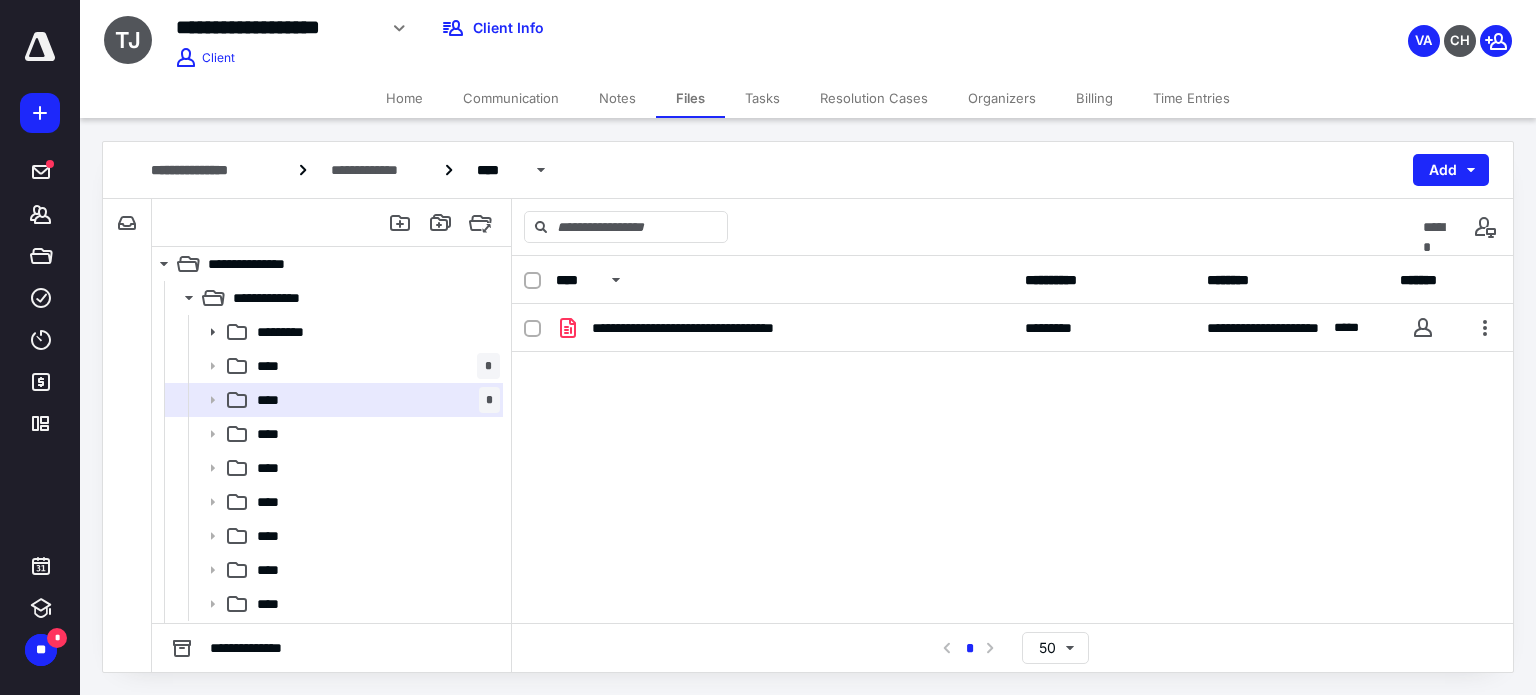 click on "Notes" at bounding box center [617, 98] 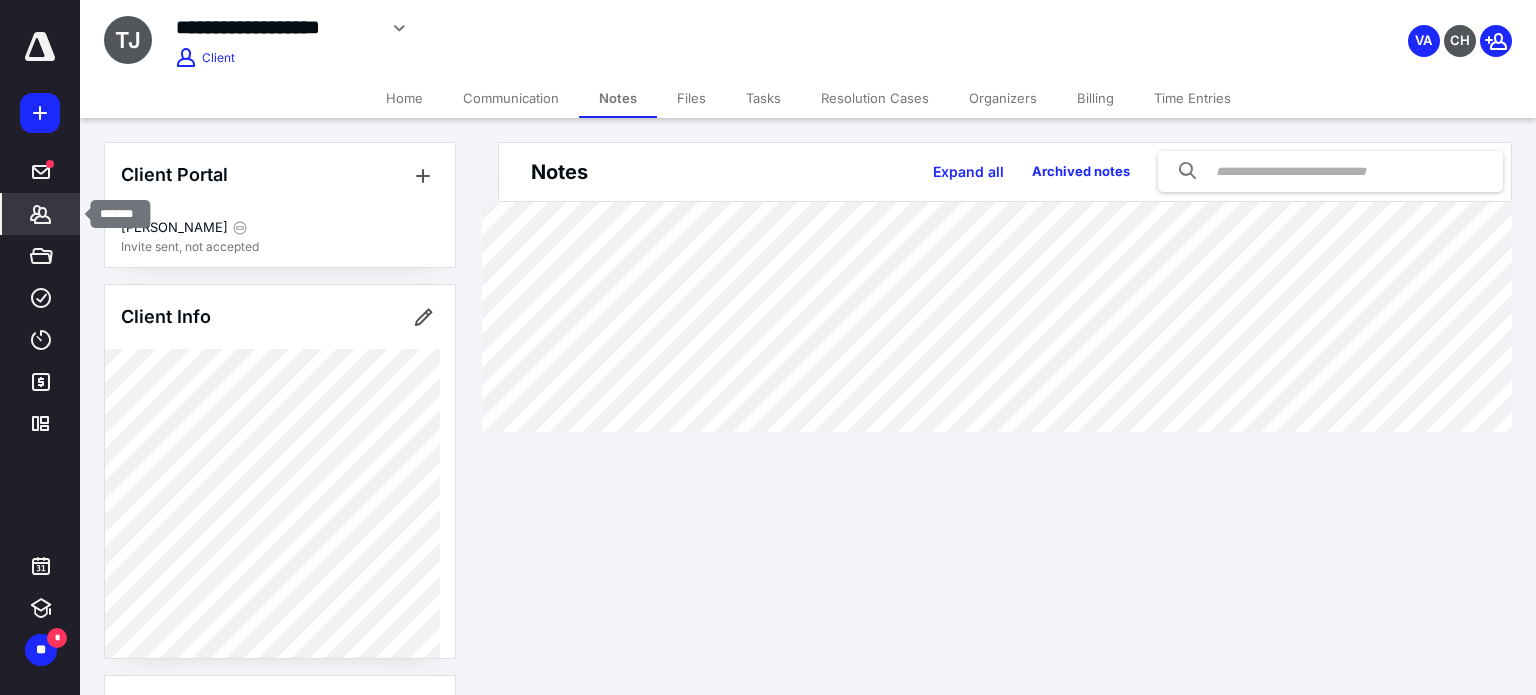 click 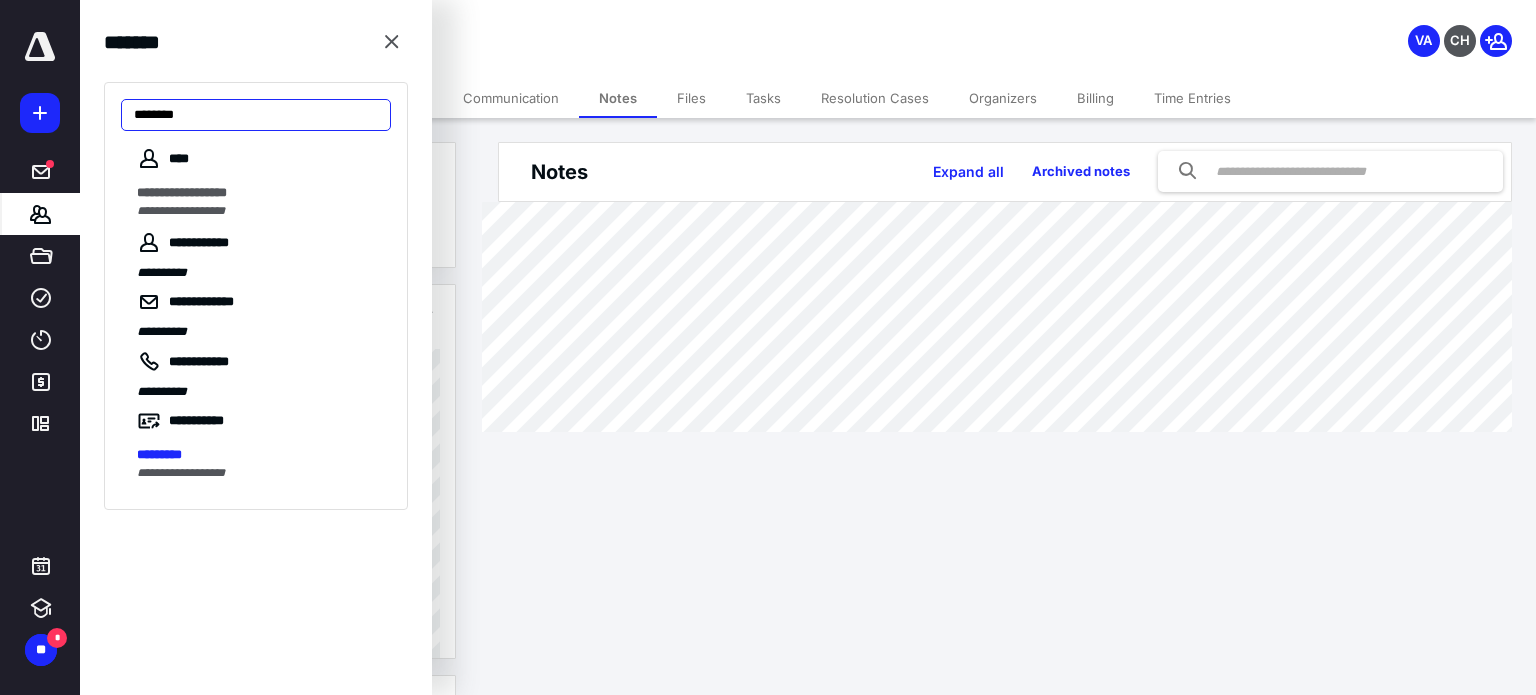 click on "********" at bounding box center [256, 115] 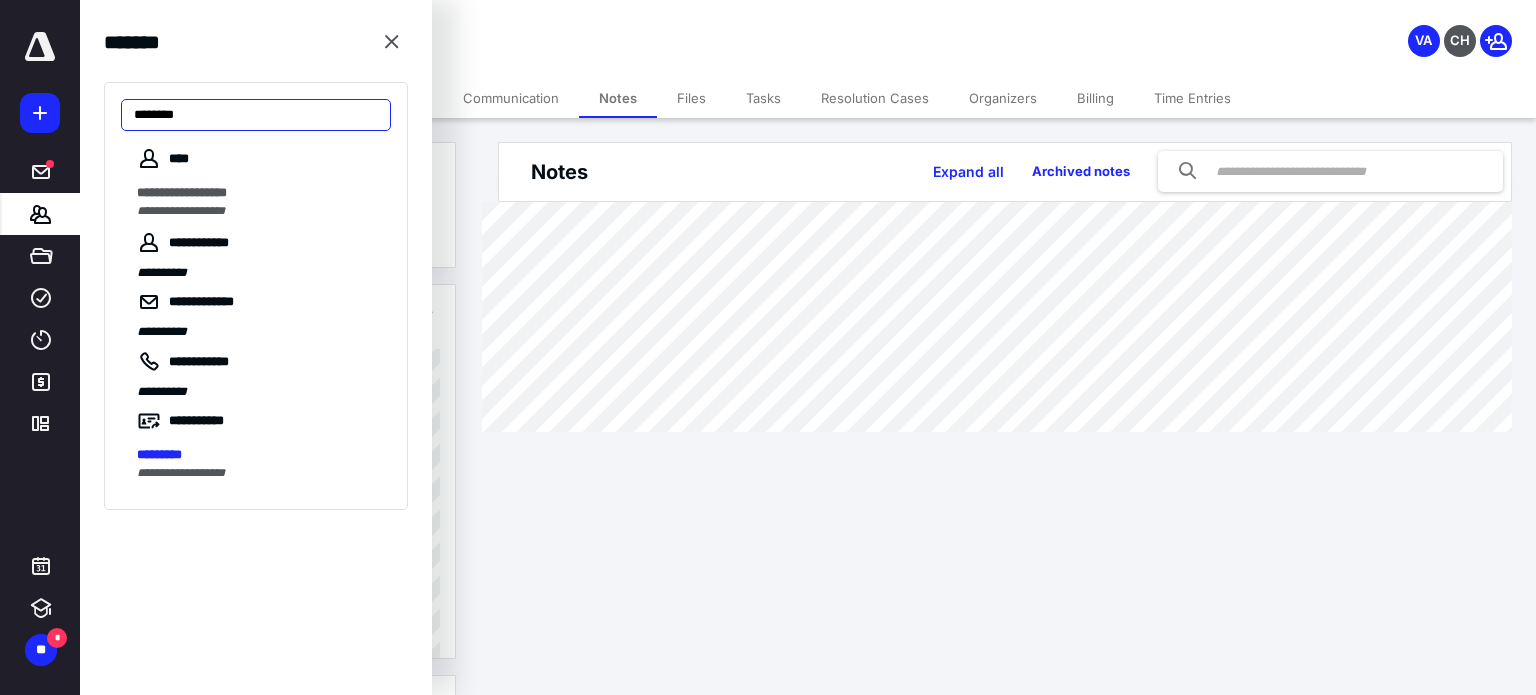 type on "*********" 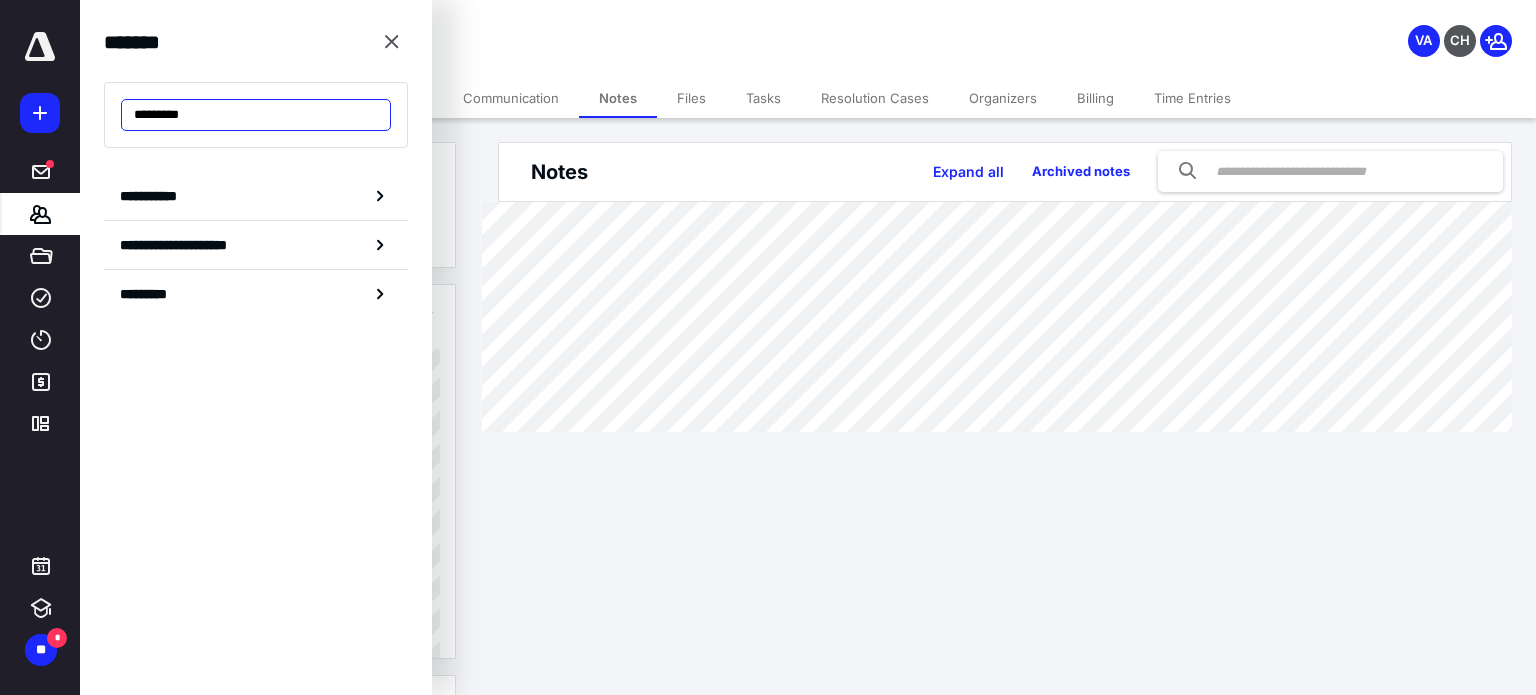 drag, startPoint x: 266, startPoint y: 119, endPoint x: 65, endPoint y: 120, distance: 201.00249 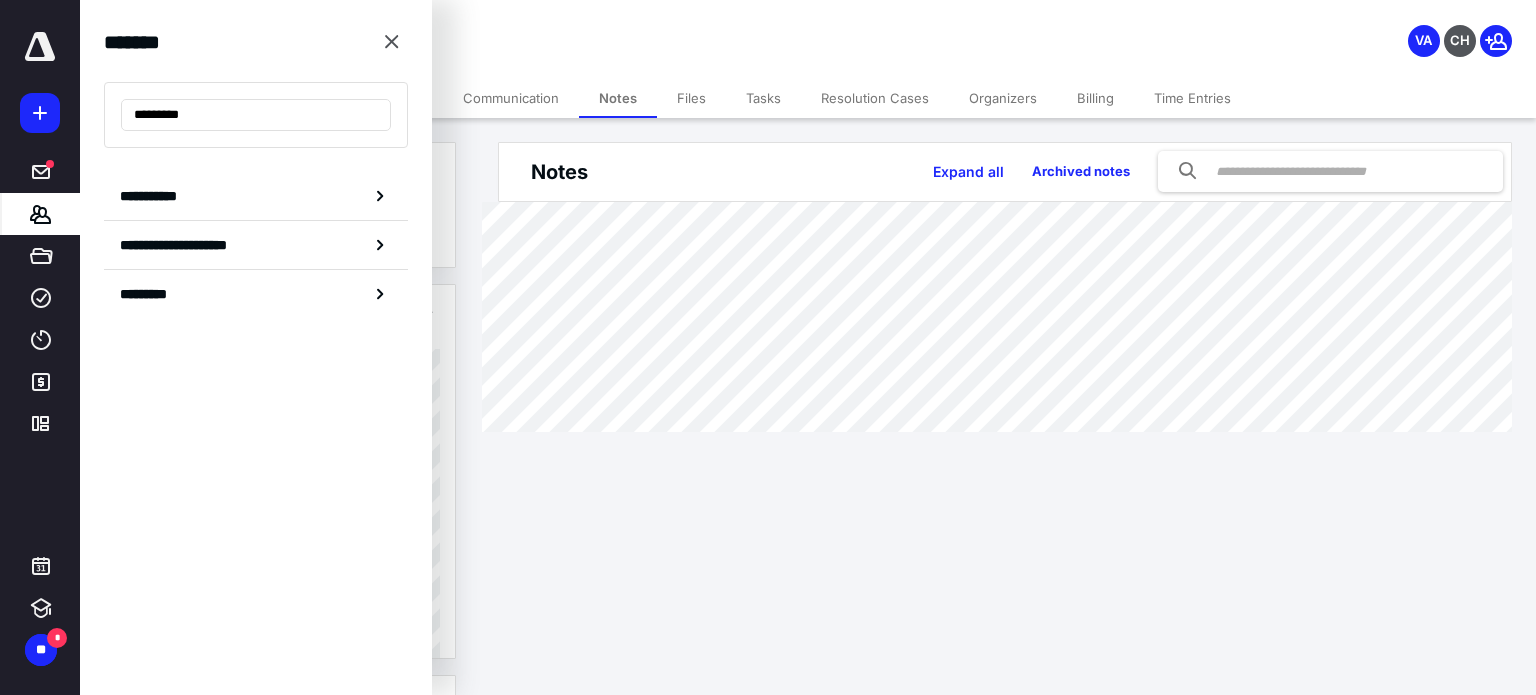 click on "**********" at bounding box center [768, 0] 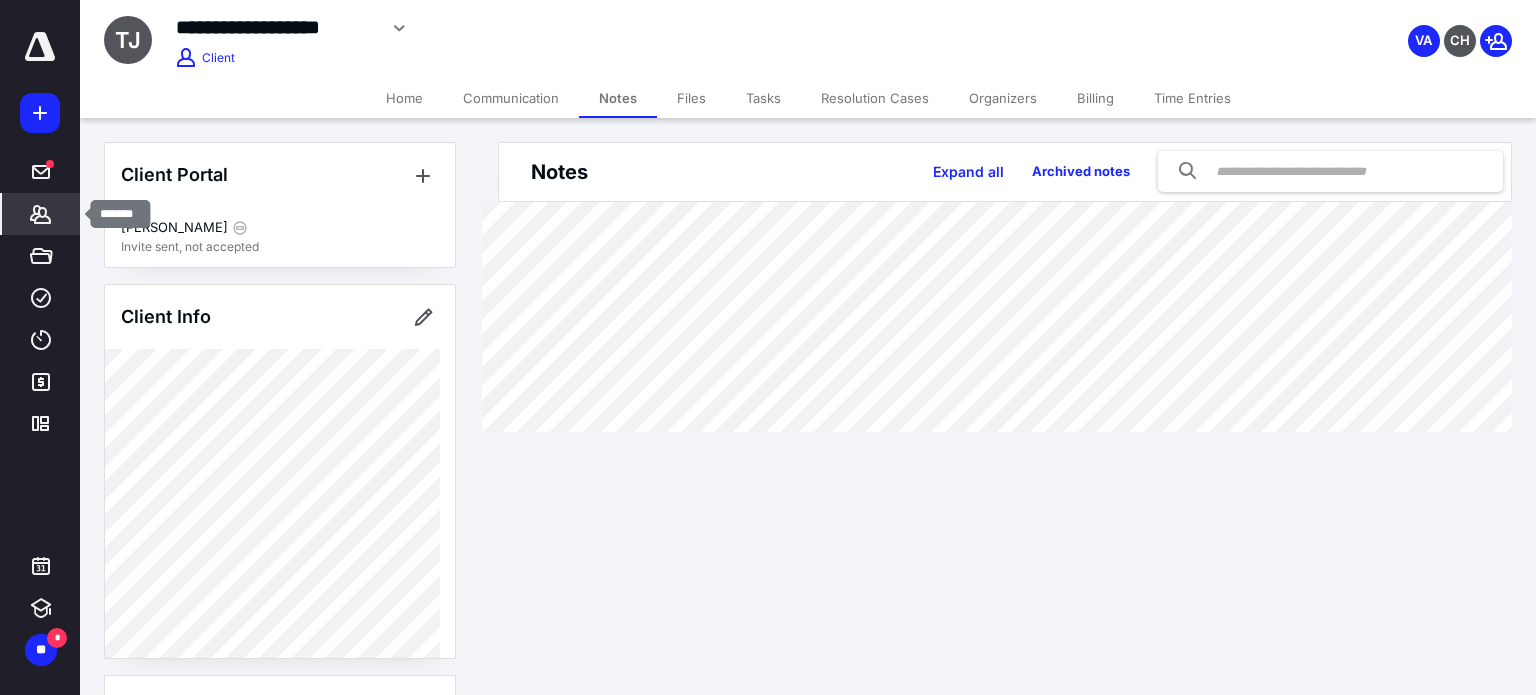 click 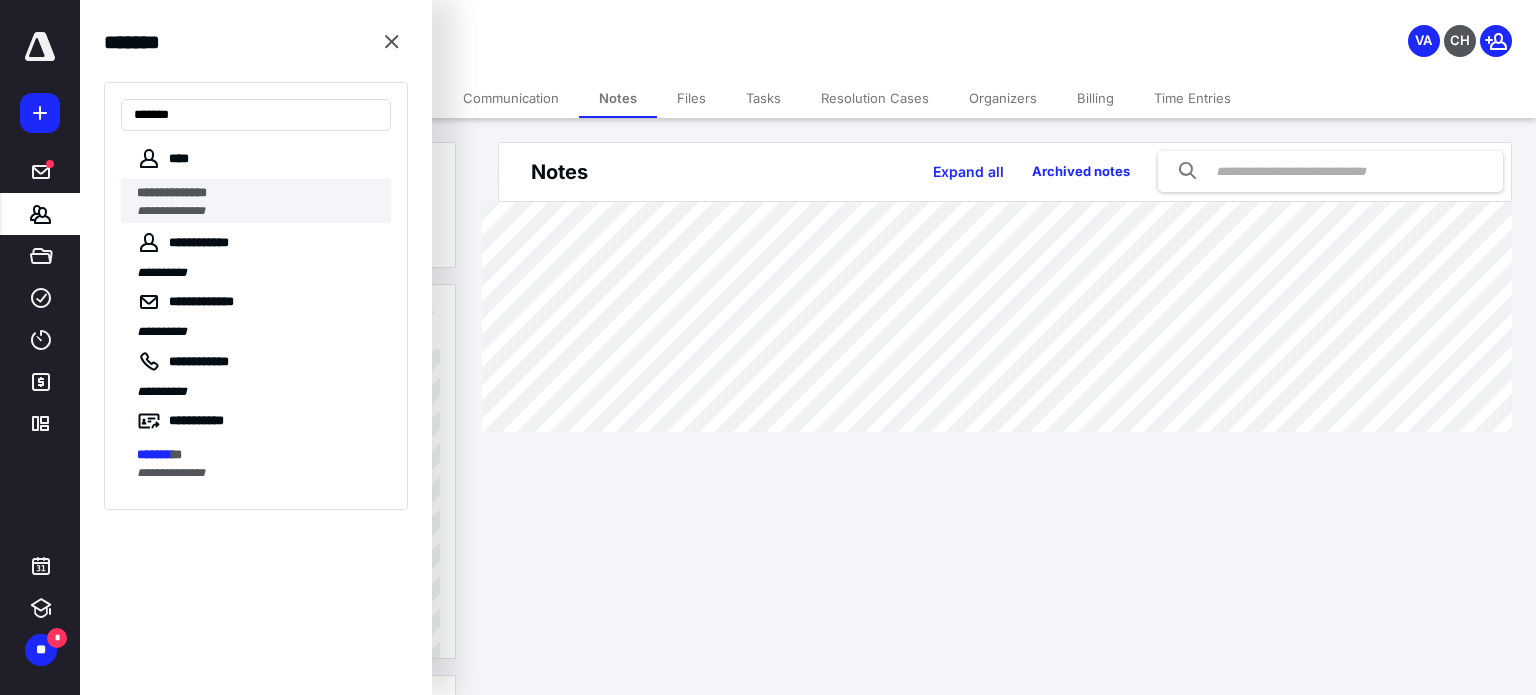 type on "*******" 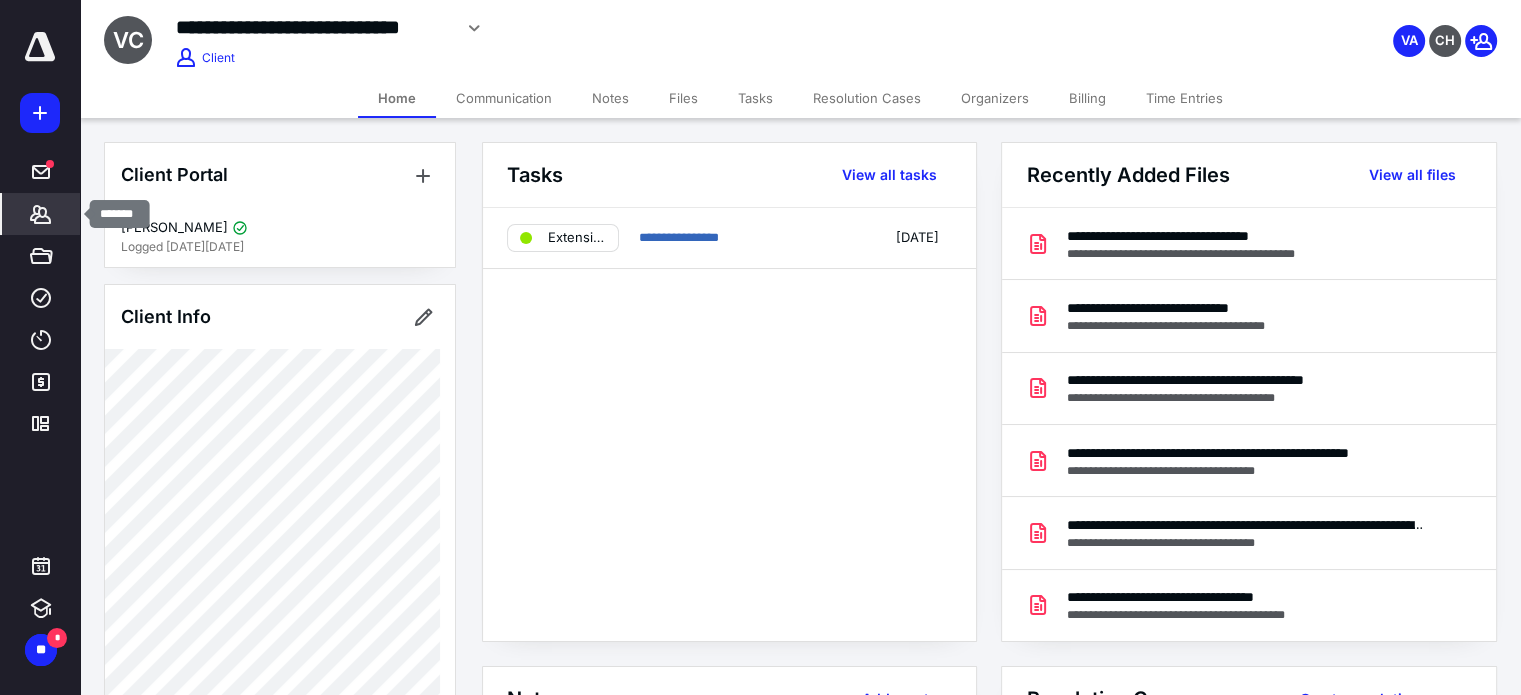 click 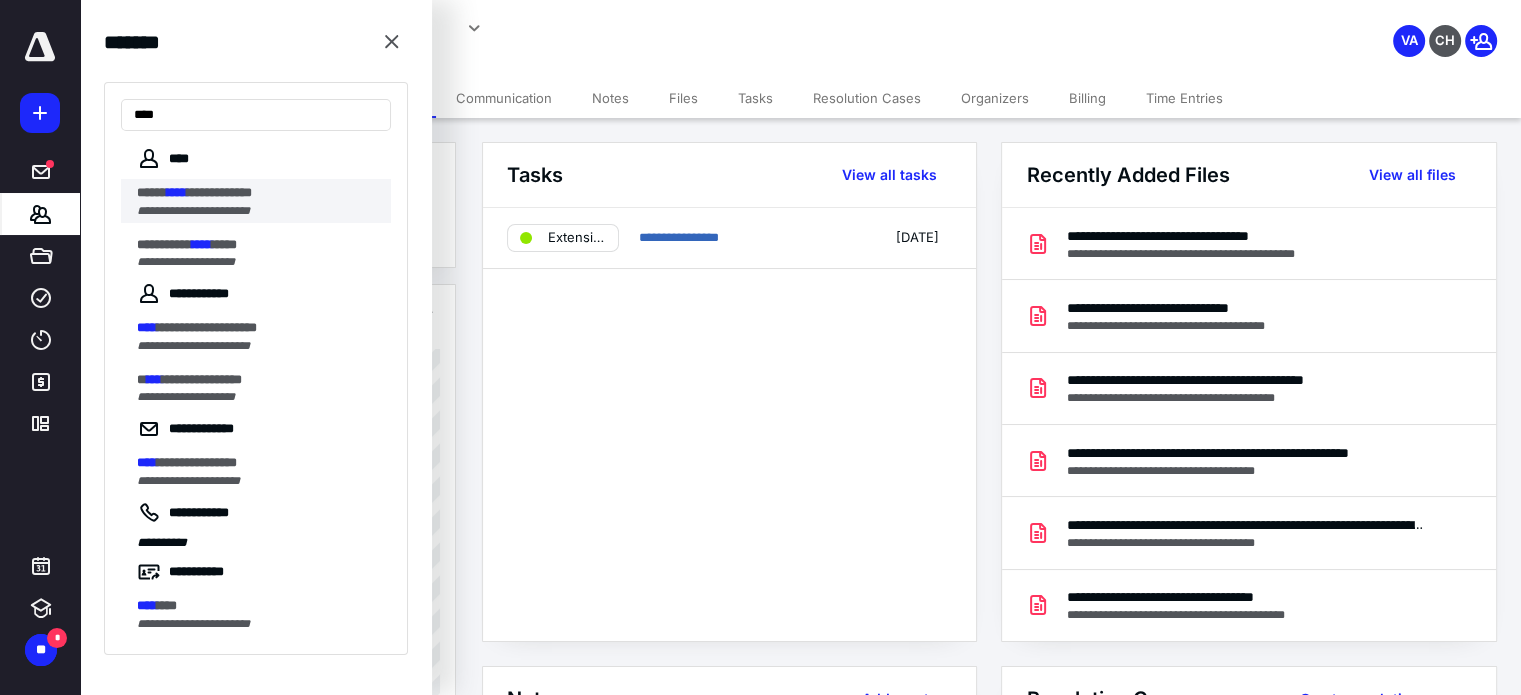 type on "****" 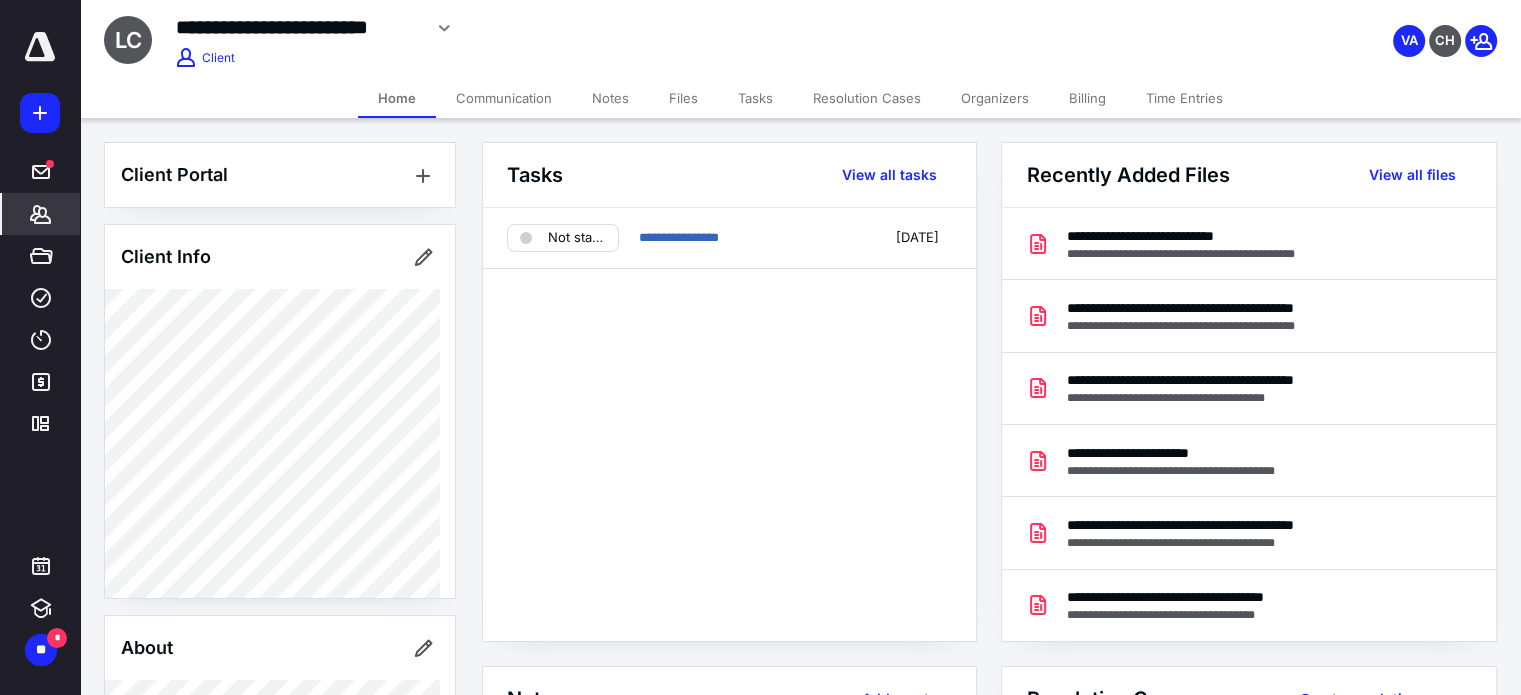 click on "Files" at bounding box center [683, 98] 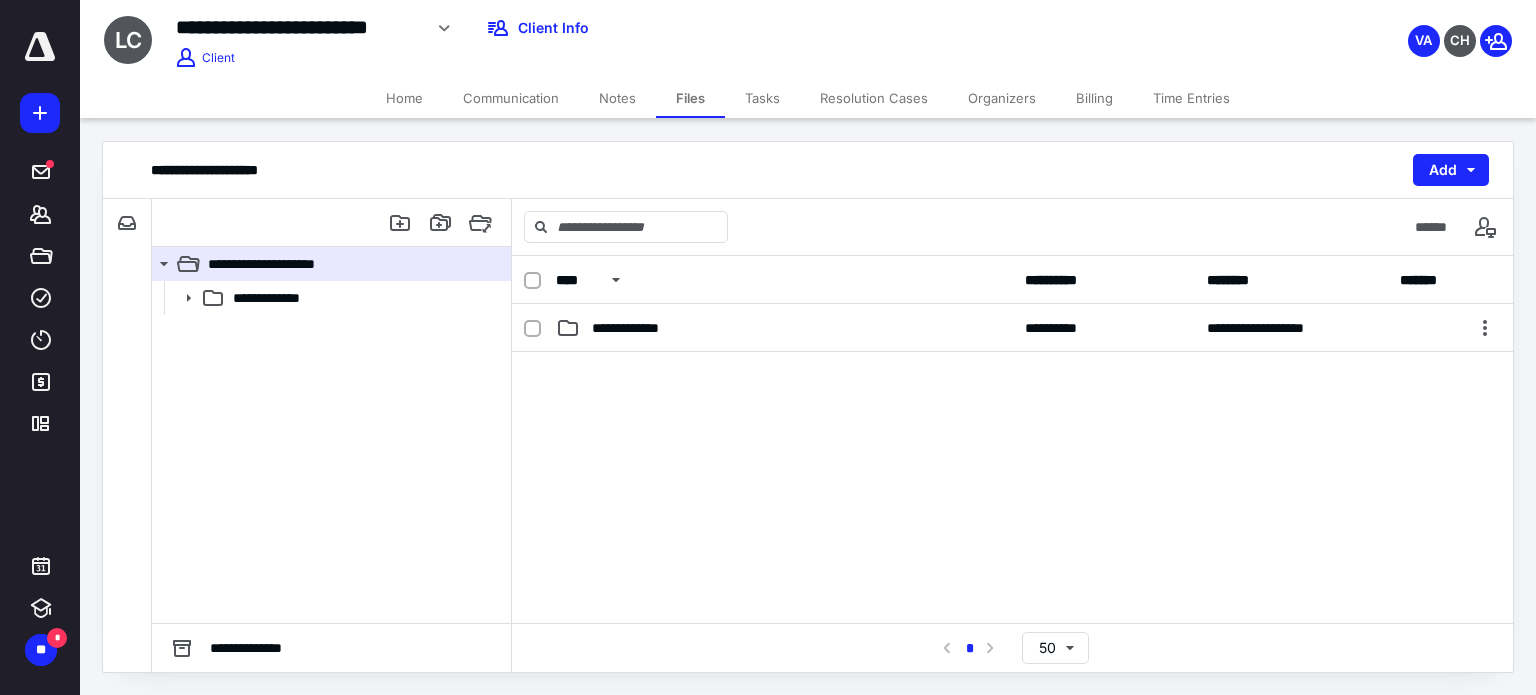 click on "Notes" at bounding box center (617, 98) 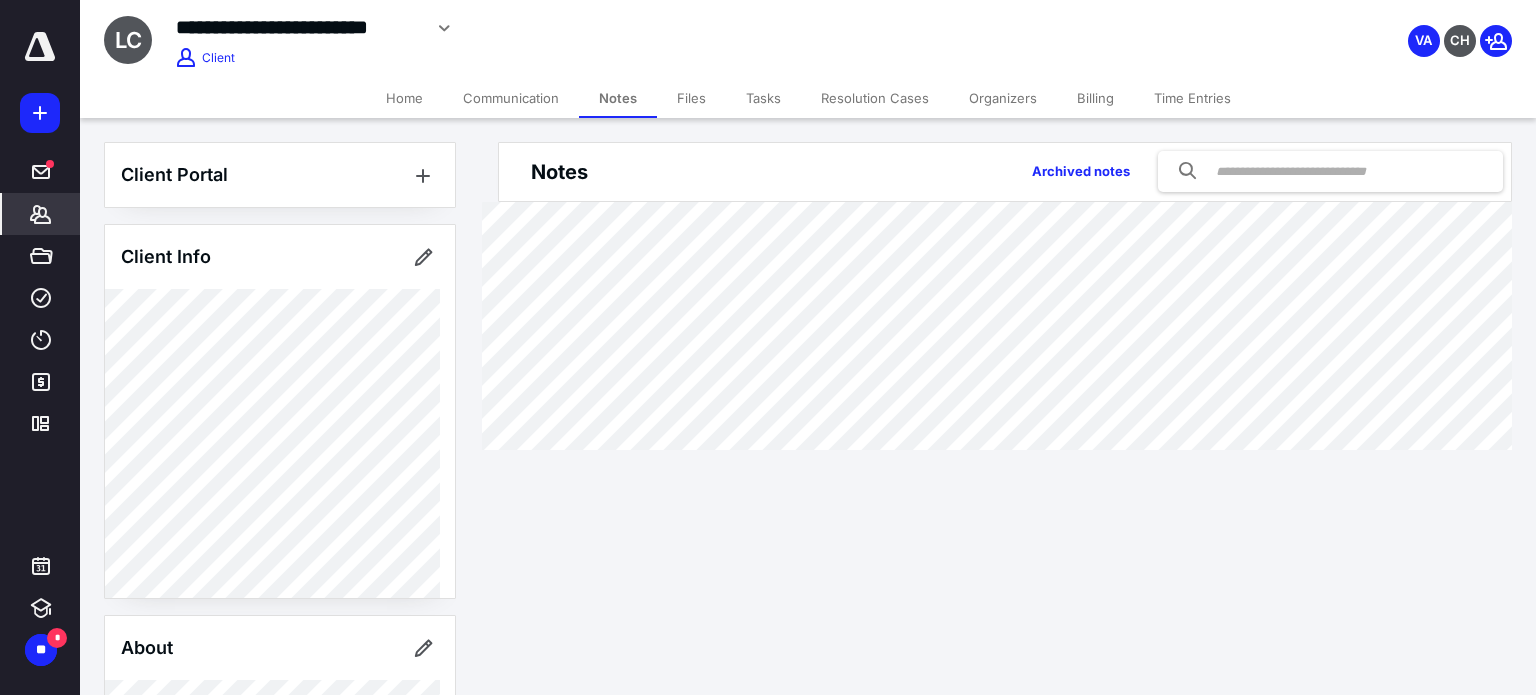click on "Files" at bounding box center (691, 98) 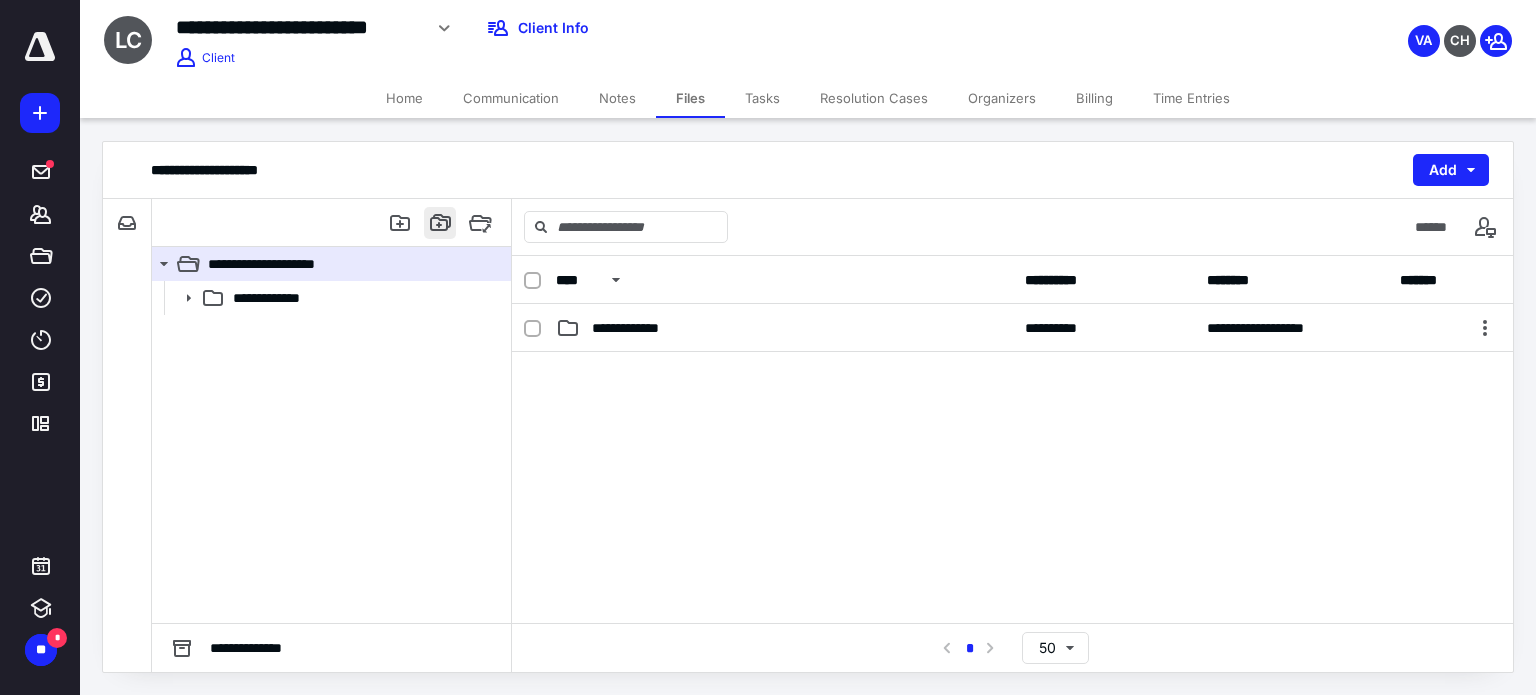 click at bounding box center (440, 223) 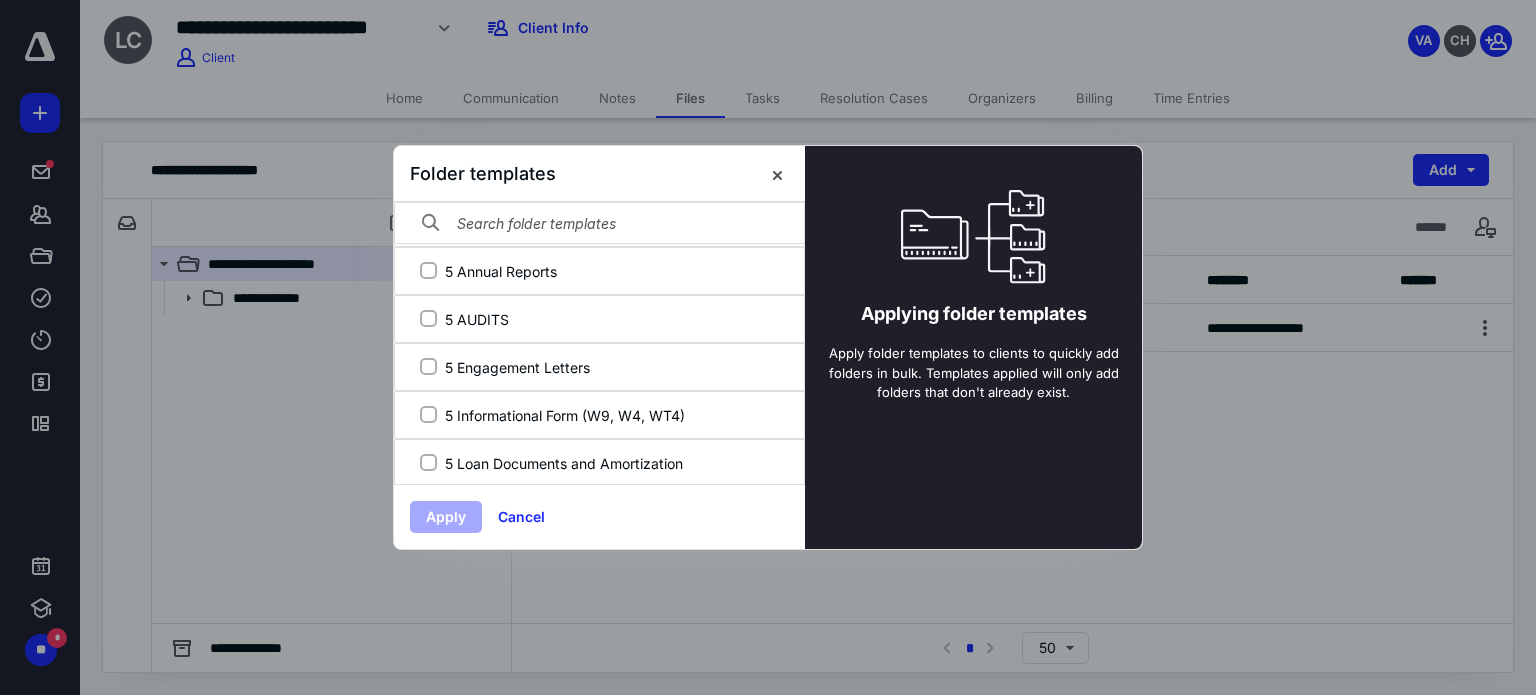scroll, scrollTop: 288, scrollLeft: 0, axis: vertical 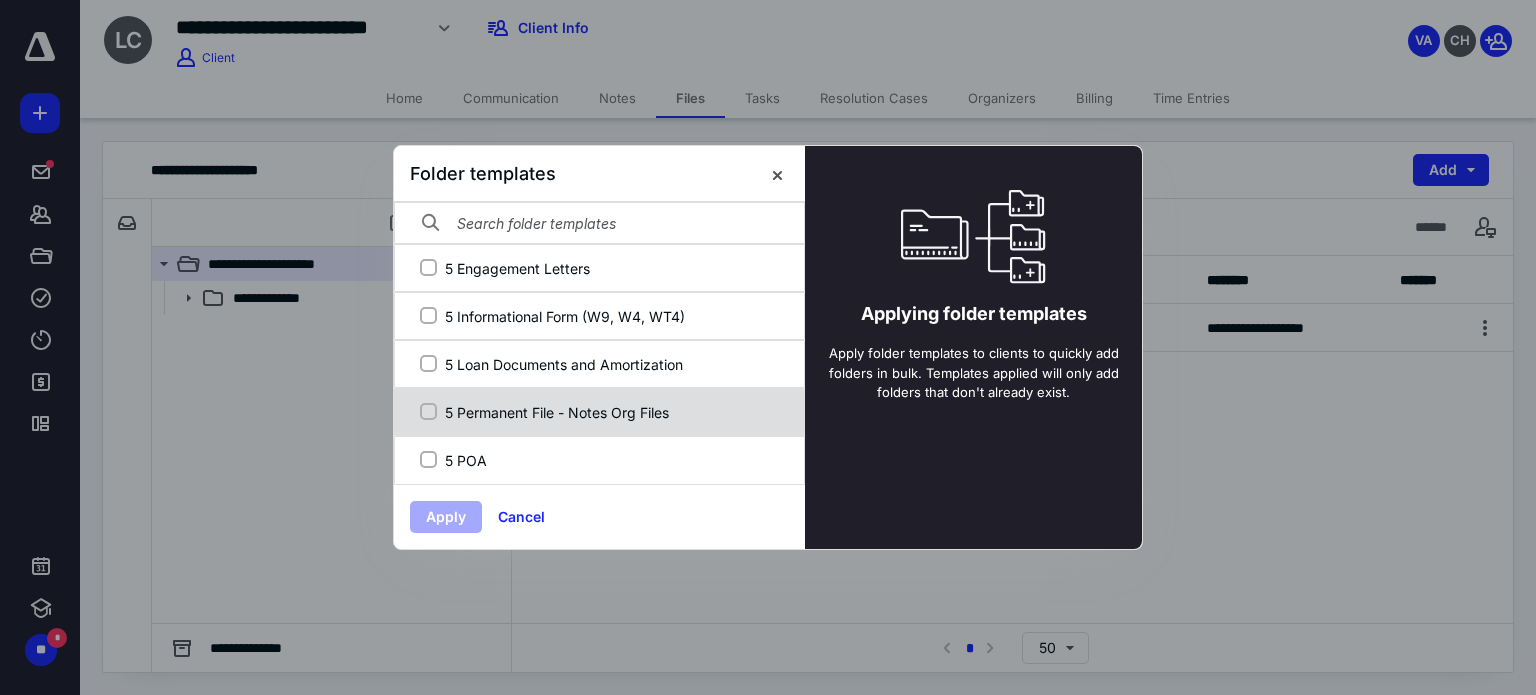click on "5 Permanent File - Notes Org Files" at bounding box center [610, 412] 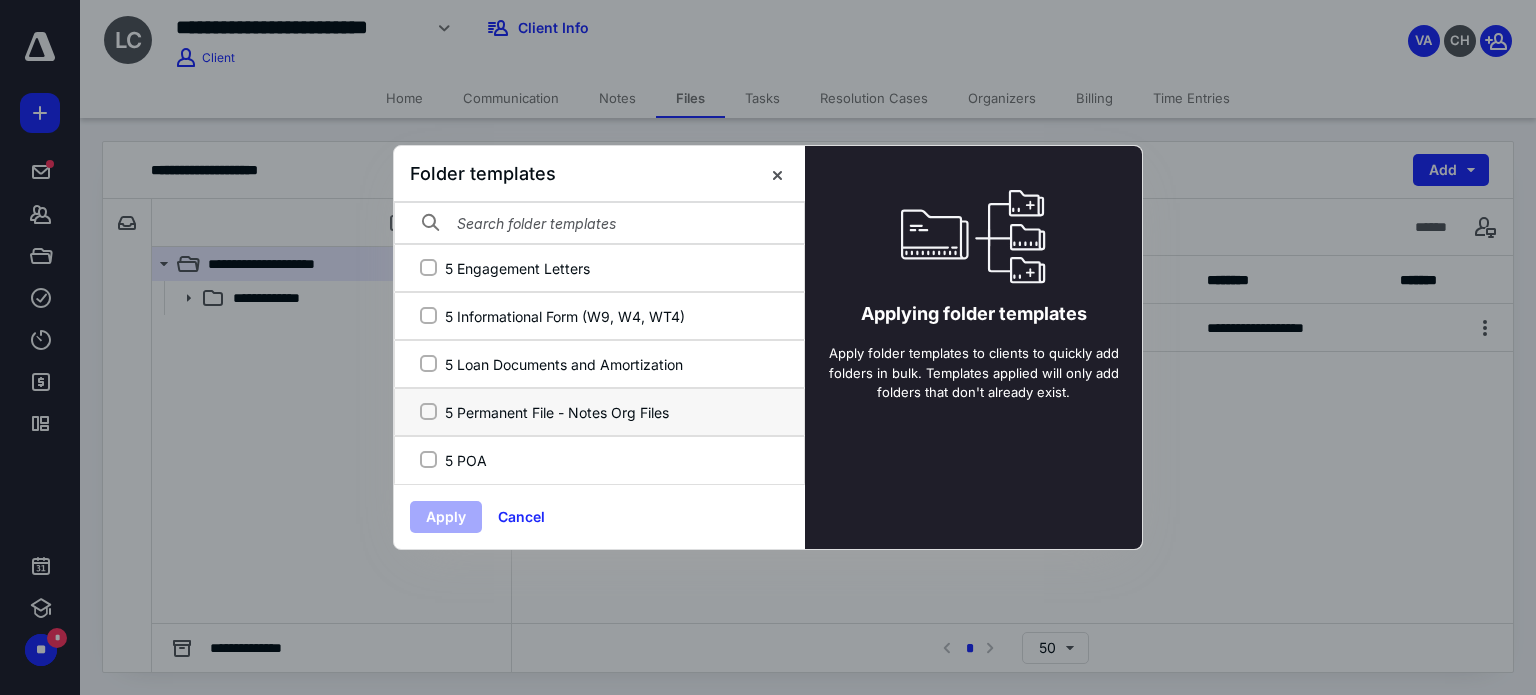 click on "5 Permanent File - Notes Org Files" at bounding box center [428, 412] 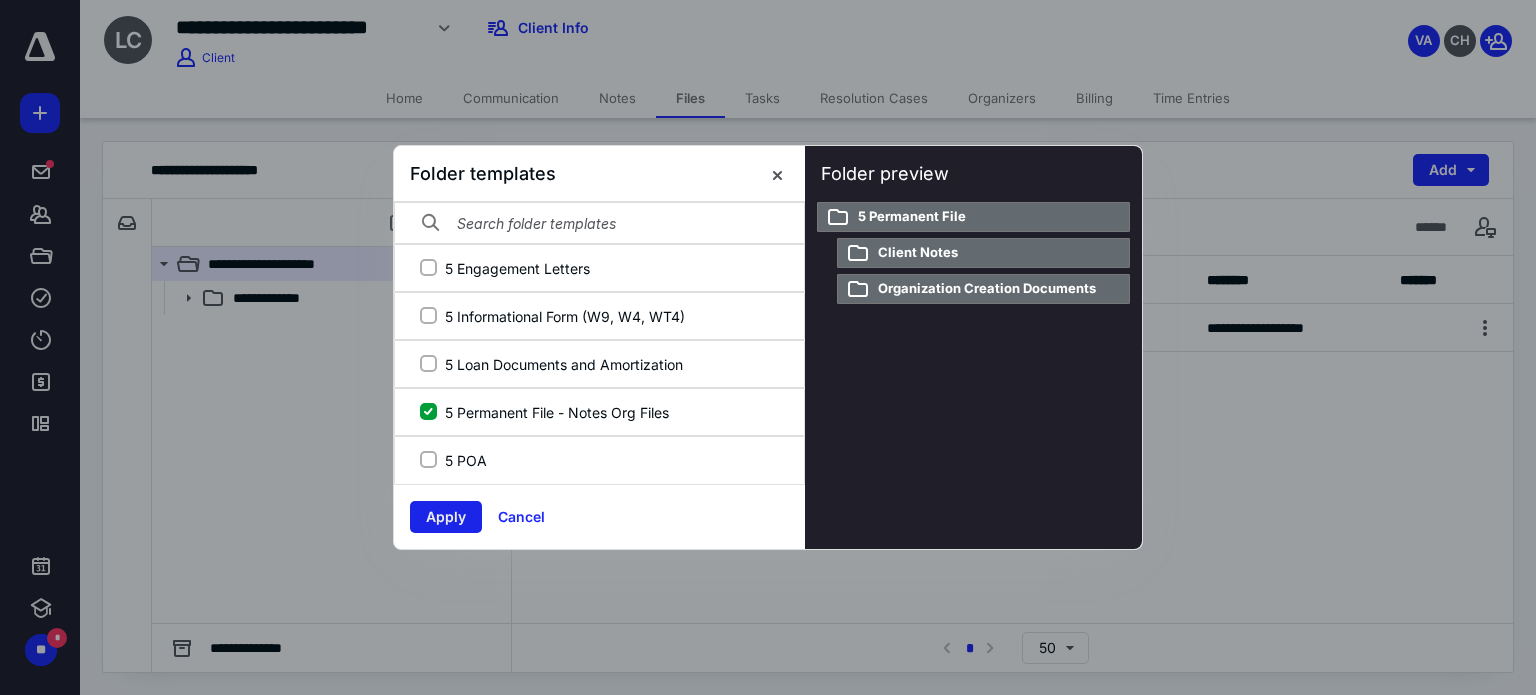 click on "Apply" at bounding box center [446, 517] 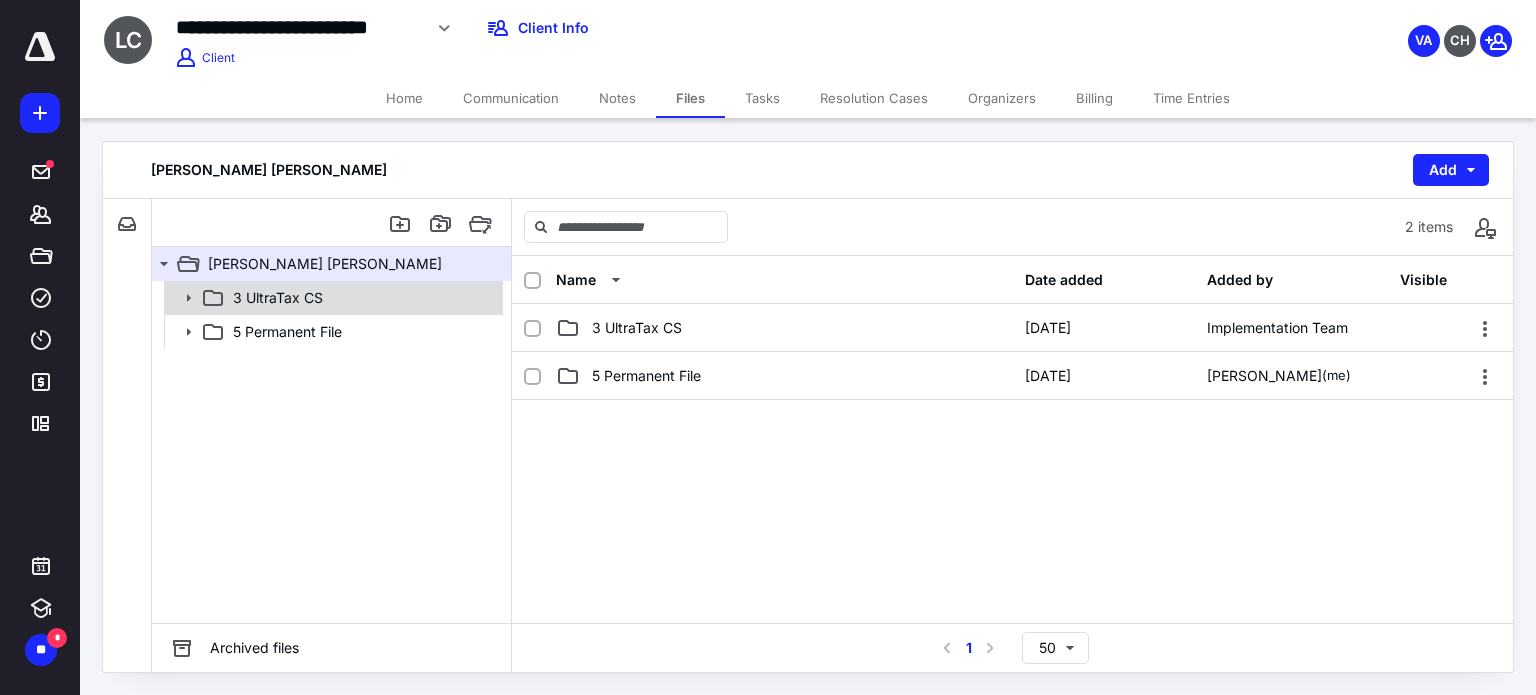 click 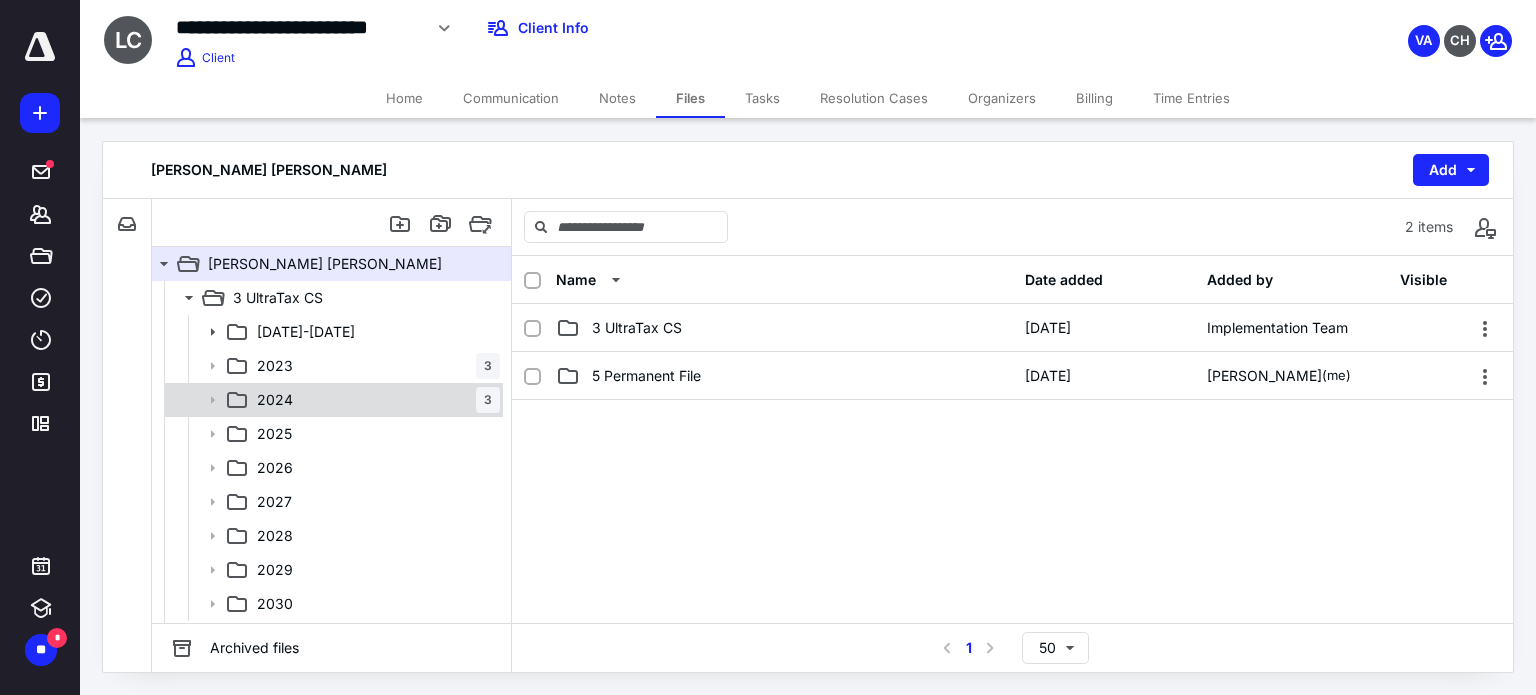 click on "2024 3" at bounding box center (374, 400) 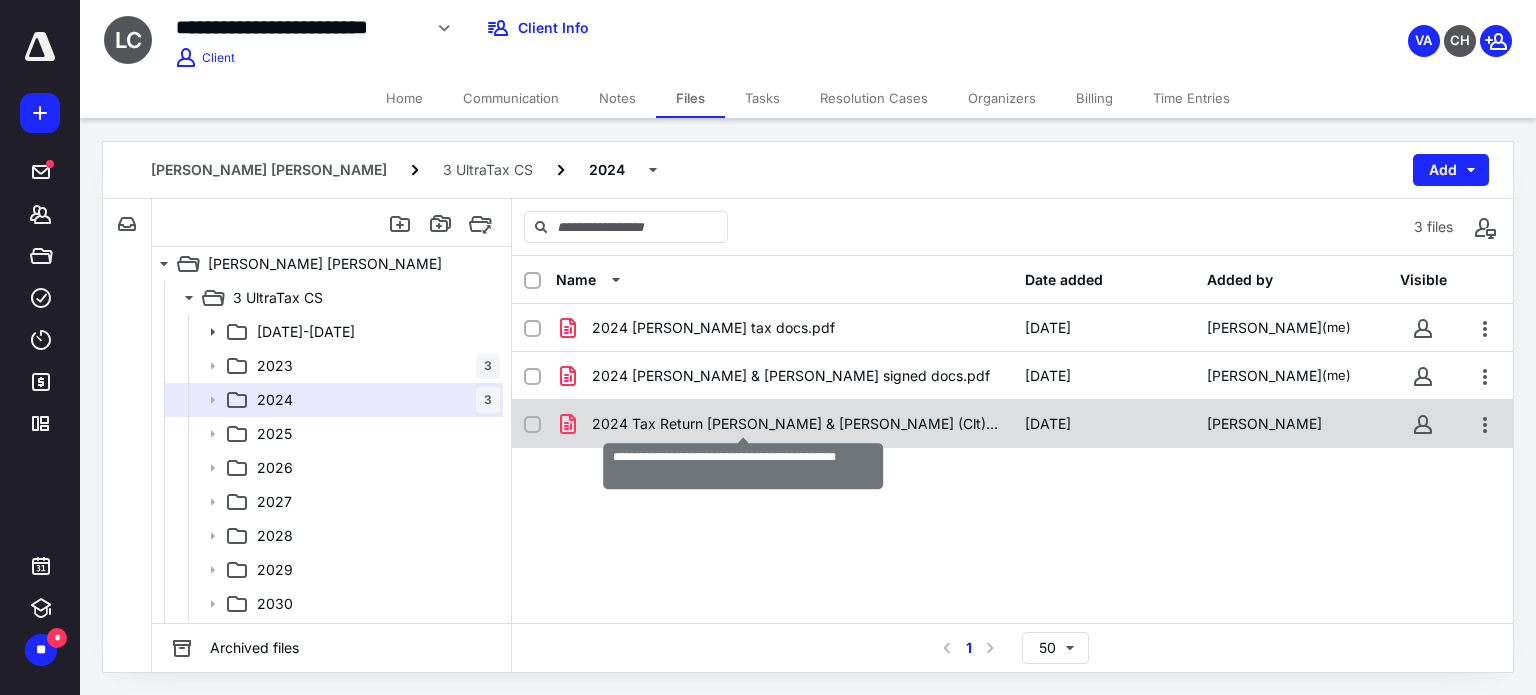 click on "2024 Tax Return [PERSON_NAME] & [PERSON_NAME] (Clt).pdf" at bounding box center [796, 424] 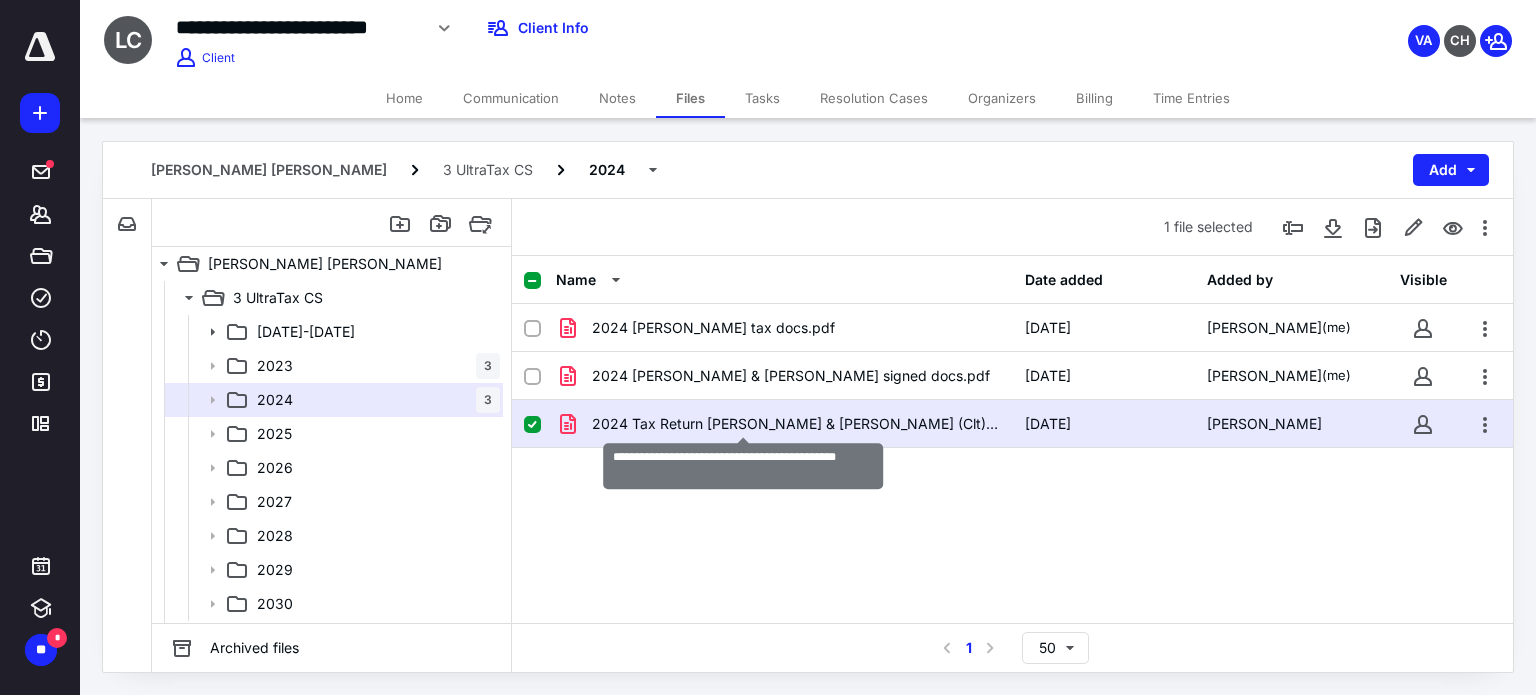 click on "2024 Tax Return [PERSON_NAME] & [PERSON_NAME] (Clt).pdf" at bounding box center [796, 424] 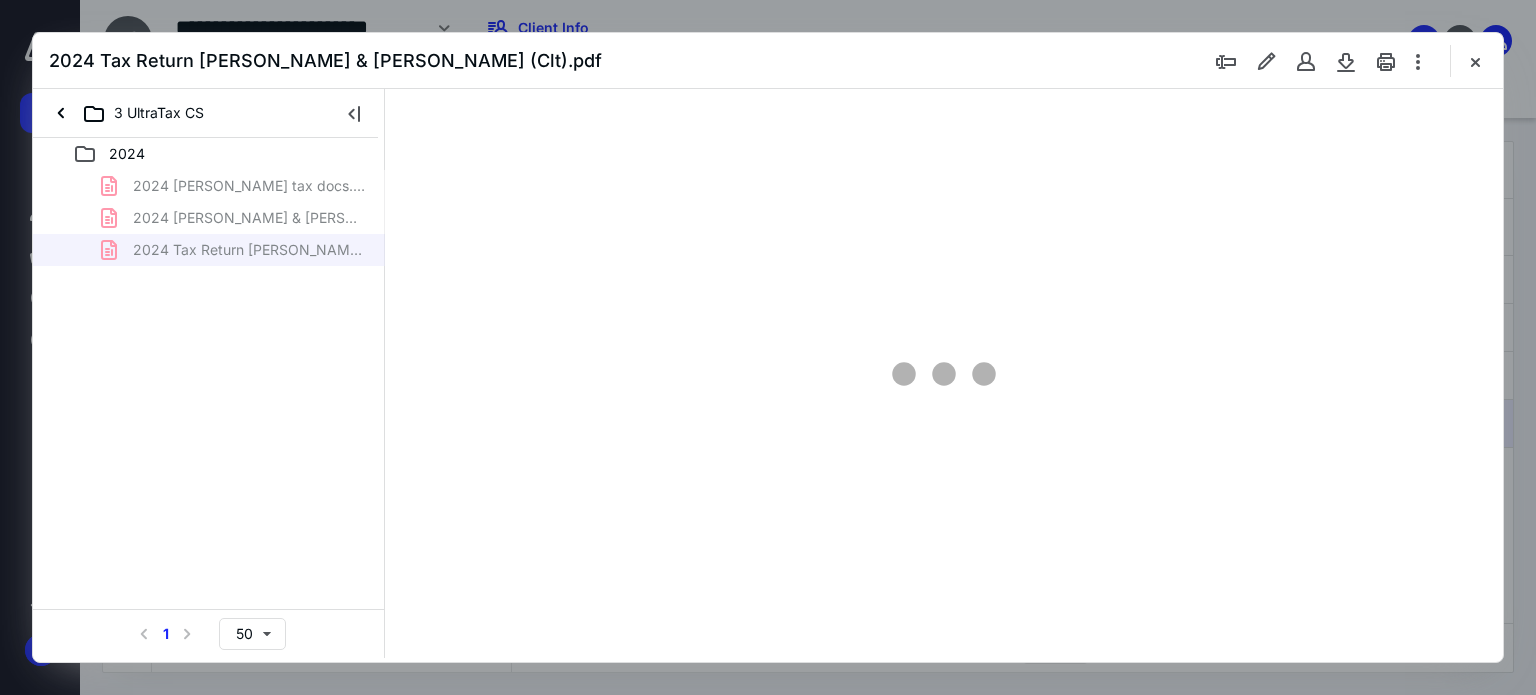 scroll, scrollTop: 0, scrollLeft: 0, axis: both 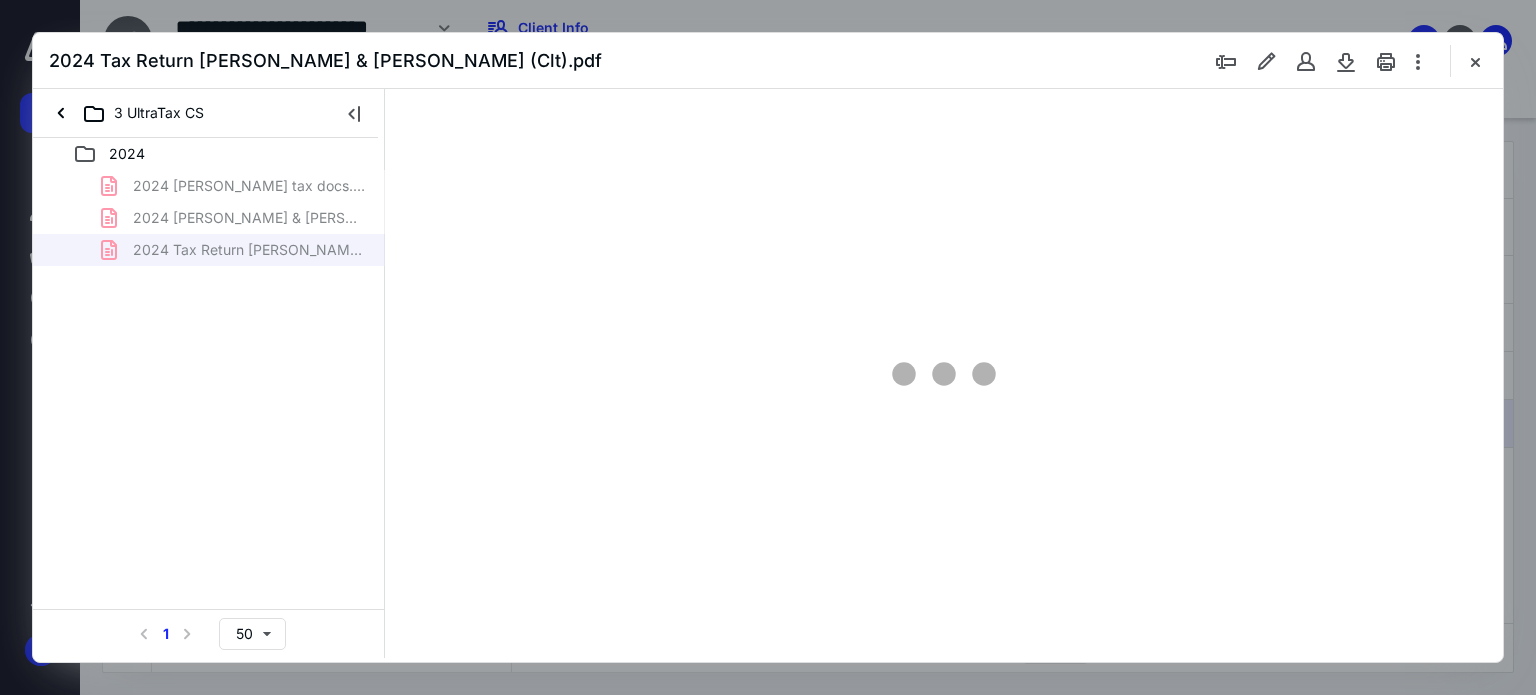 type on "179" 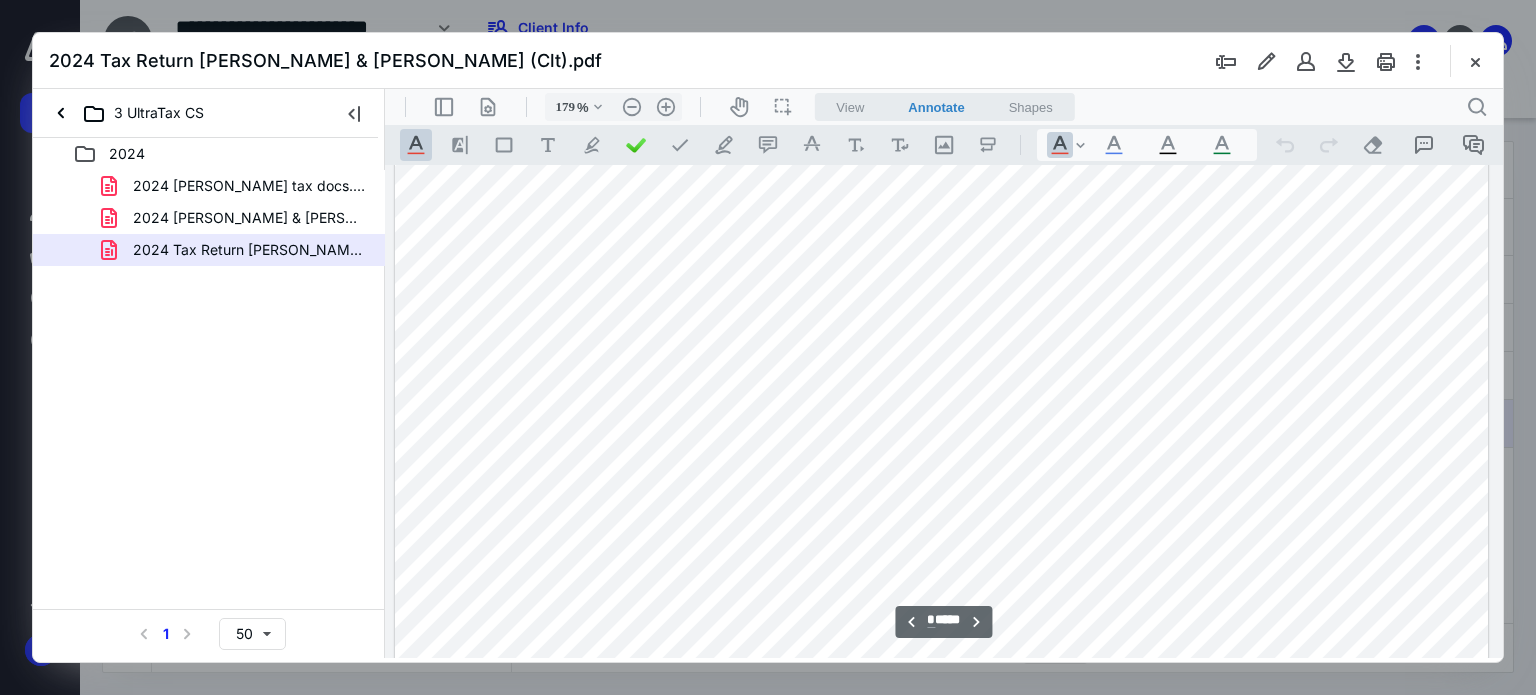 scroll, scrollTop: 6683, scrollLeft: 158, axis: both 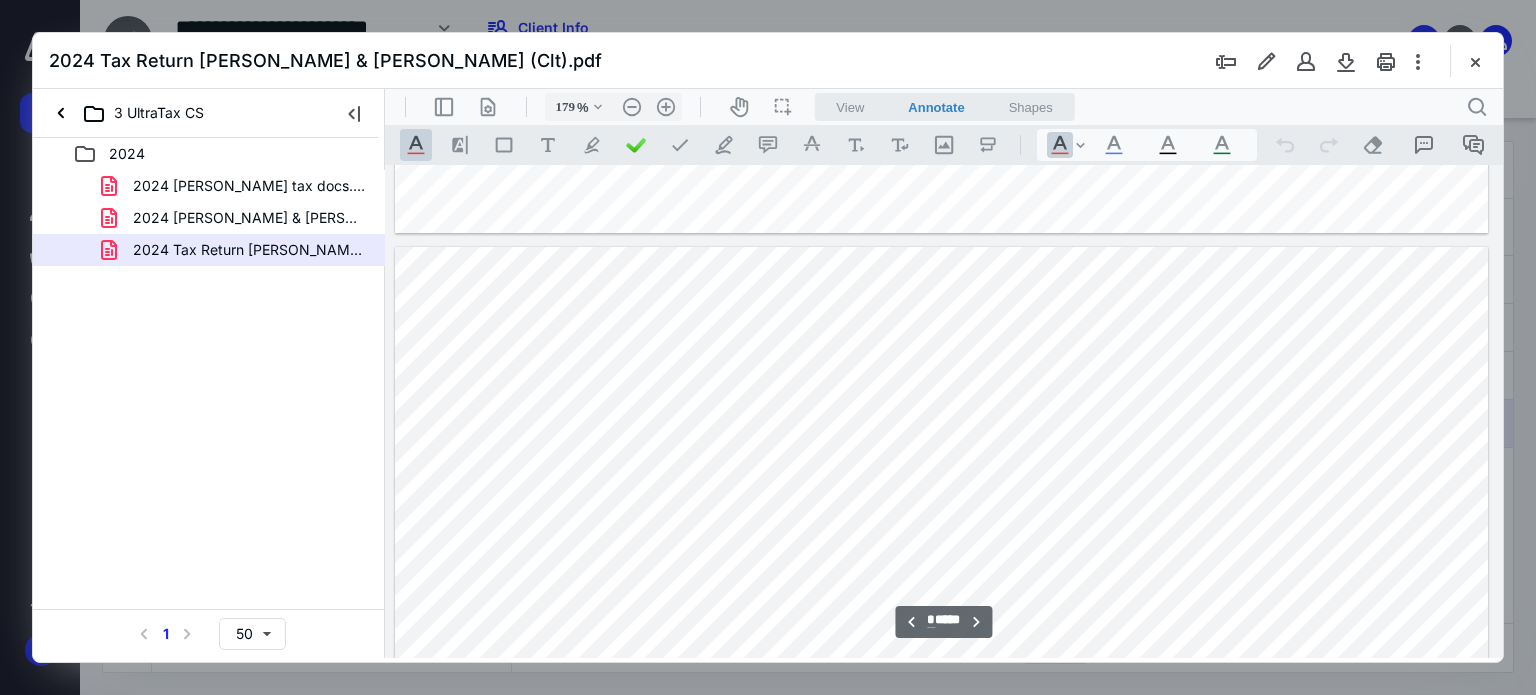 type on "*" 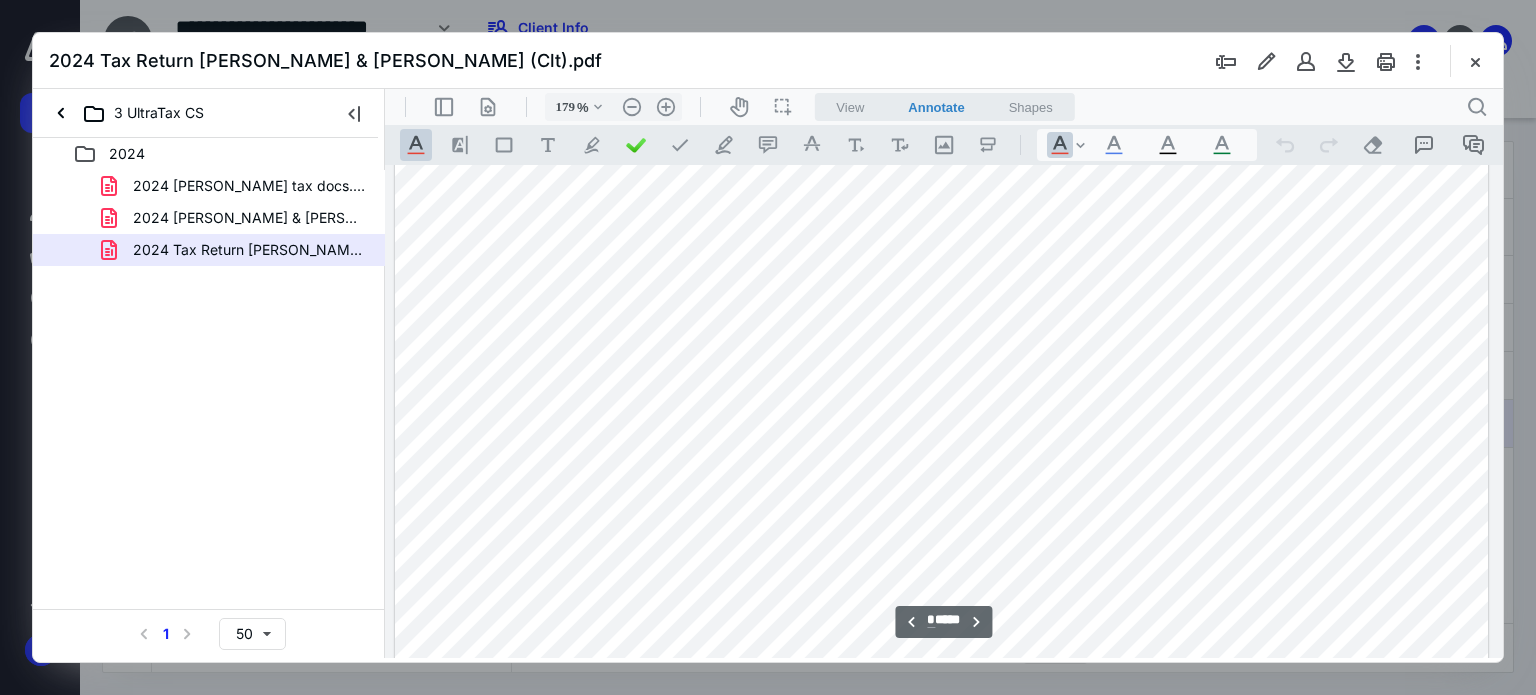 scroll, scrollTop: 1783, scrollLeft: 158, axis: both 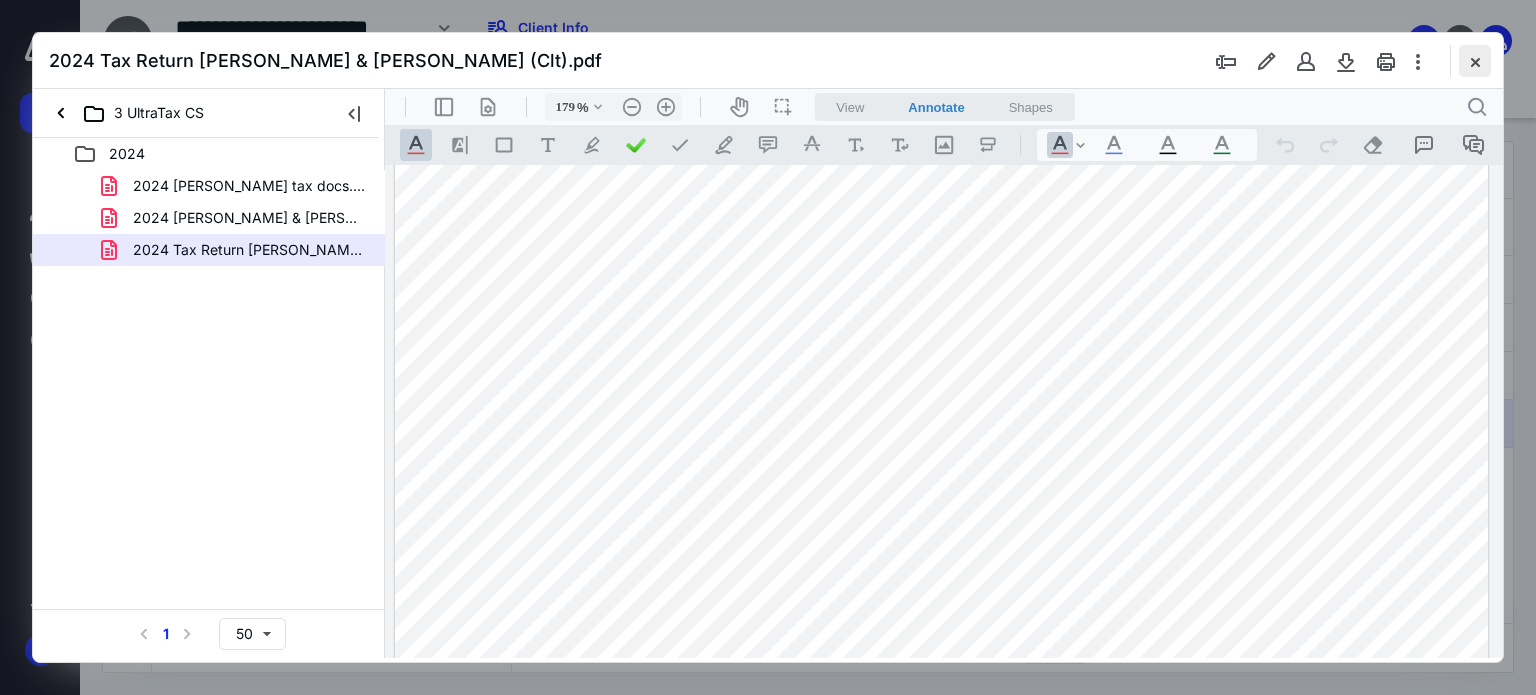 drag, startPoint x: 1477, startPoint y: 57, endPoint x: 1233, endPoint y: 66, distance: 244.16592 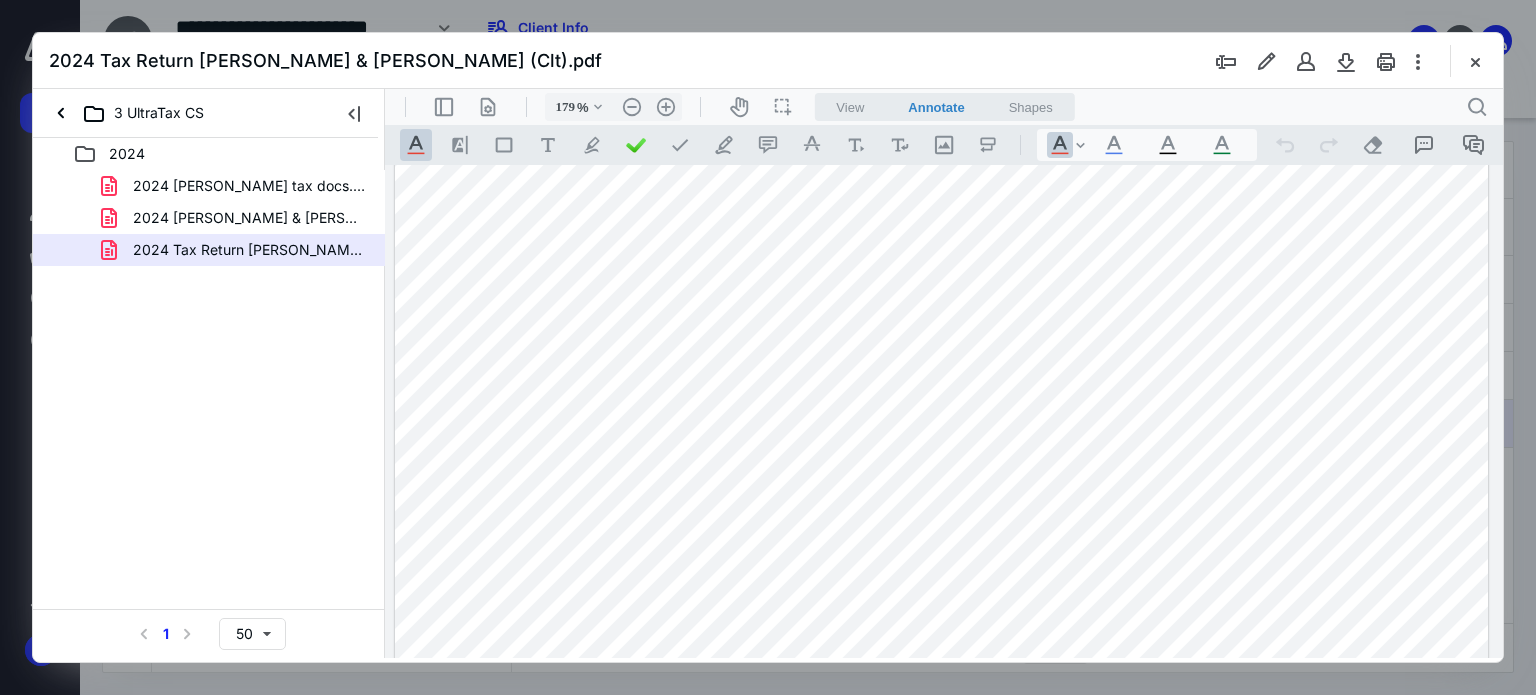 click at bounding box center [1475, 61] 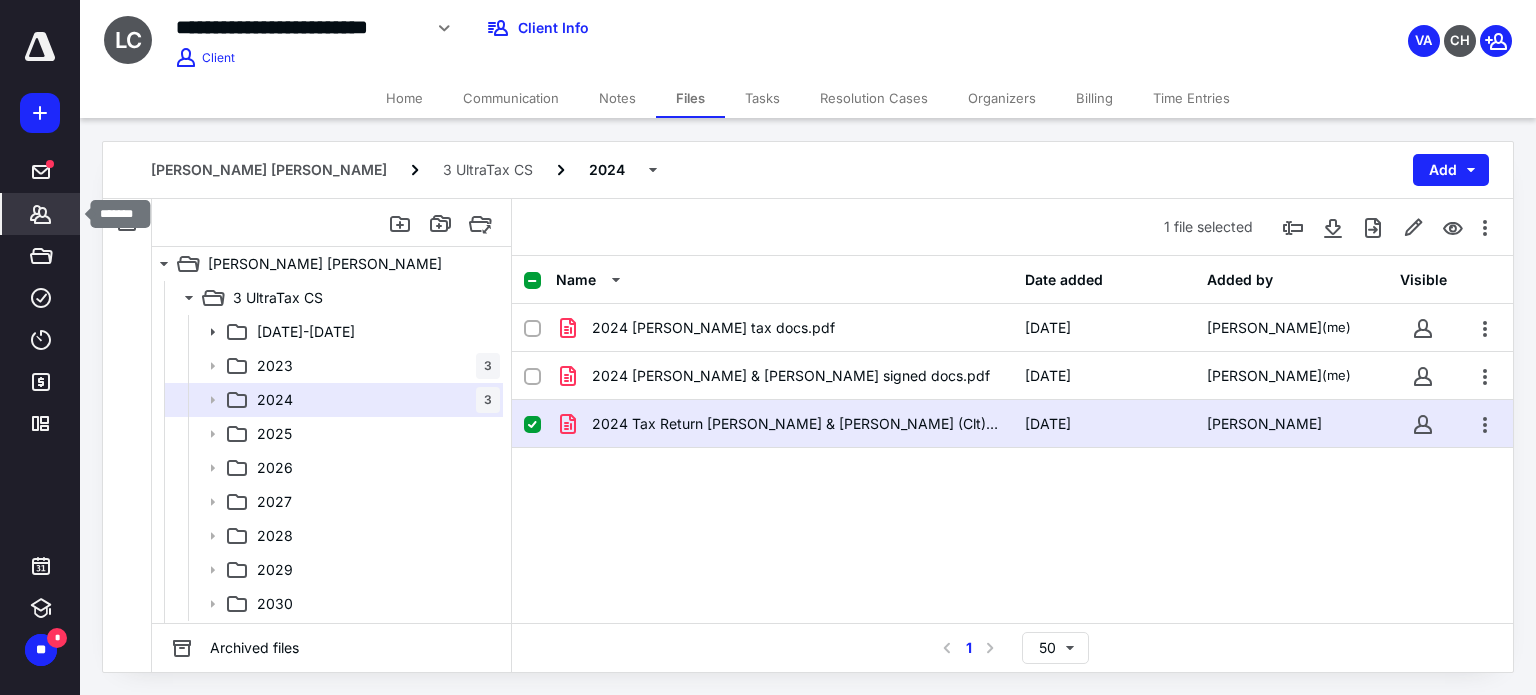 click 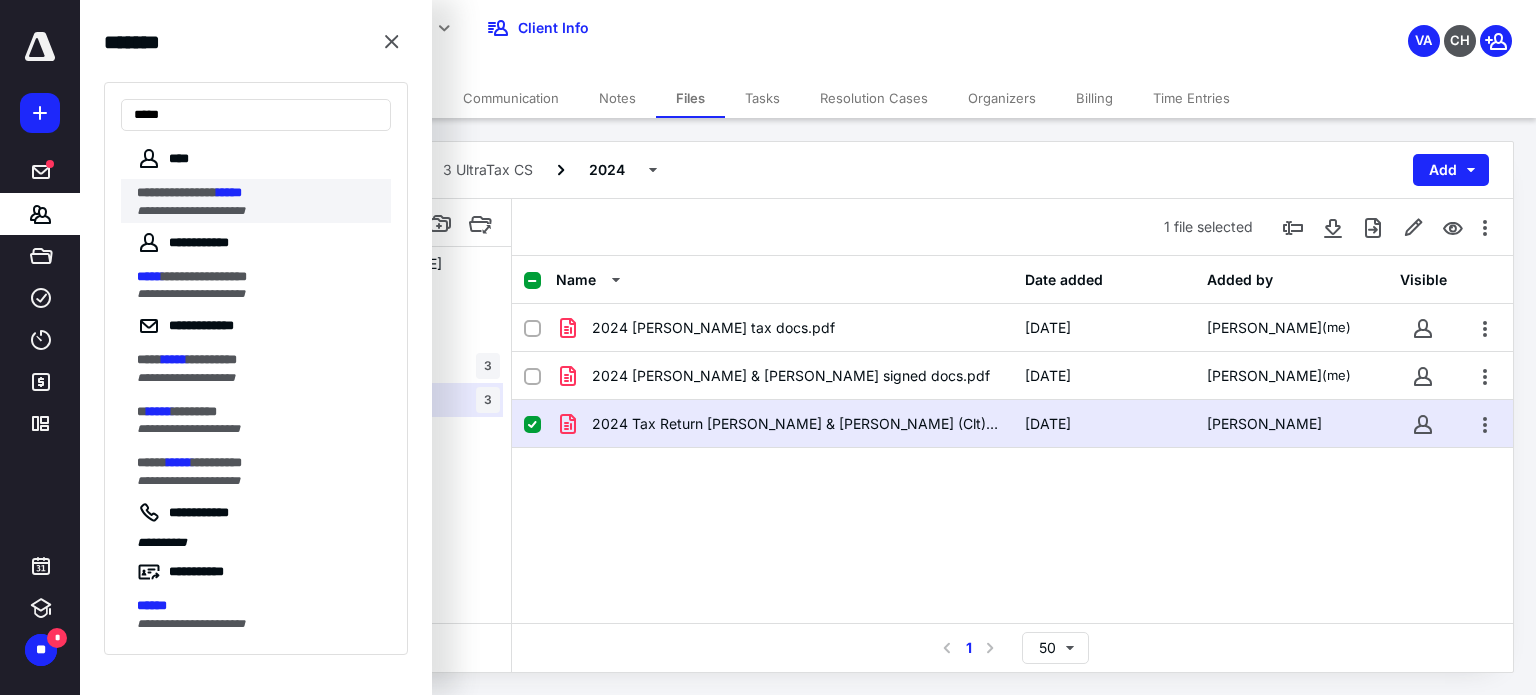 type on "*****" 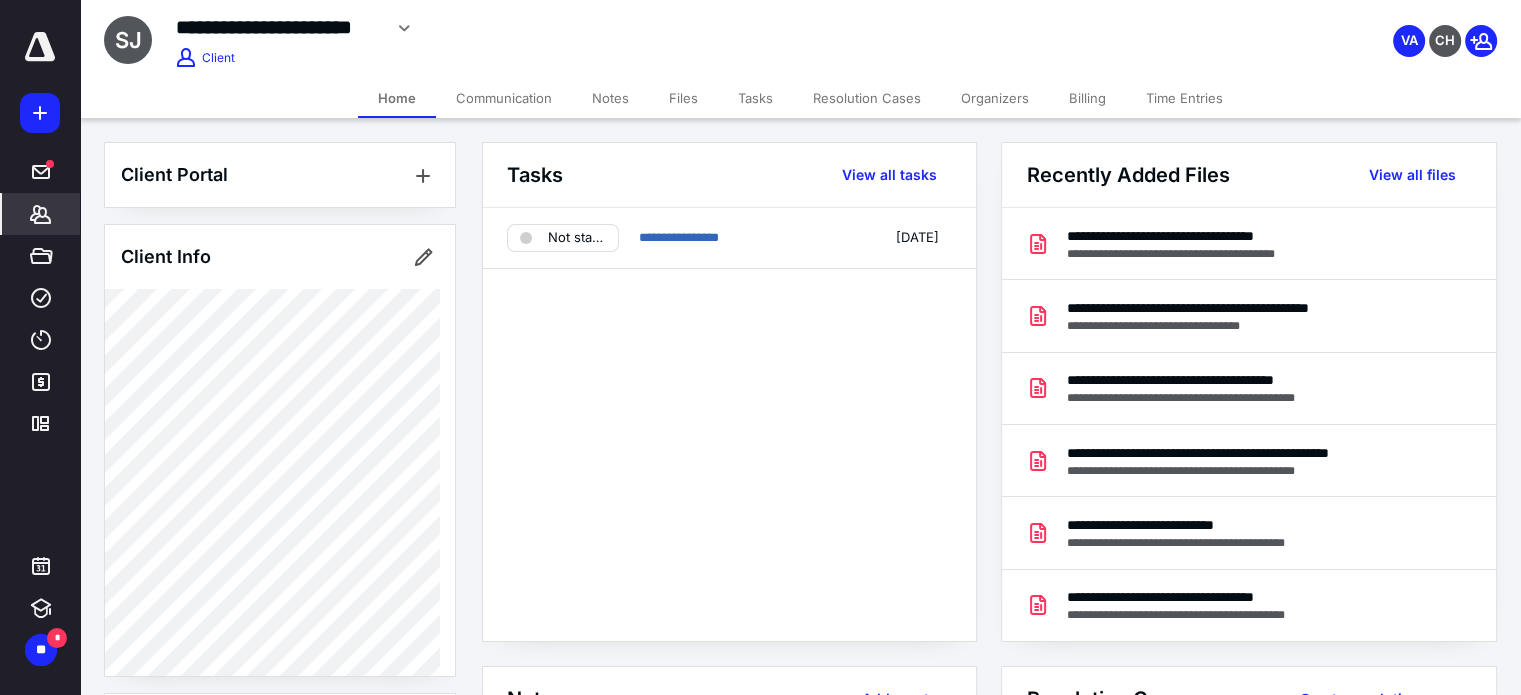 click on "Files" at bounding box center [683, 98] 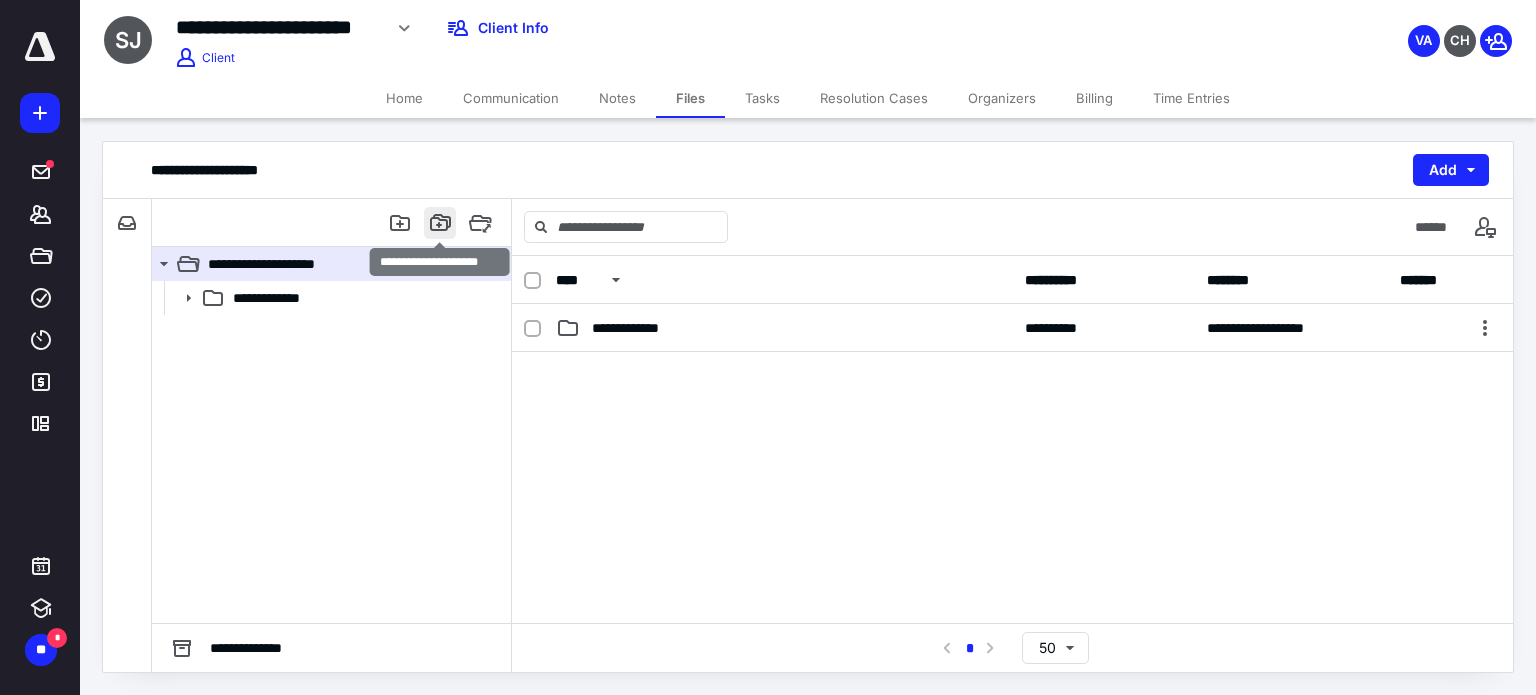 click at bounding box center (440, 223) 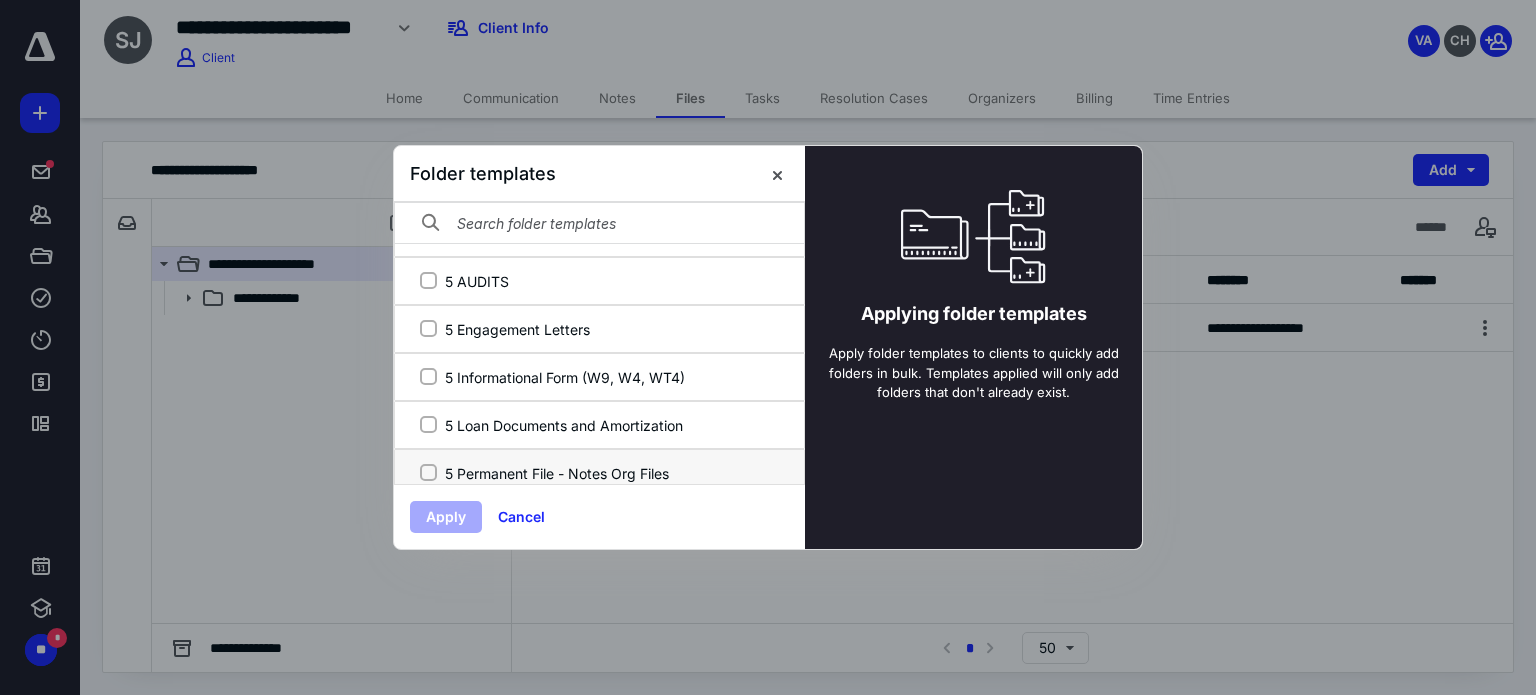 scroll, scrollTop: 288, scrollLeft: 0, axis: vertical 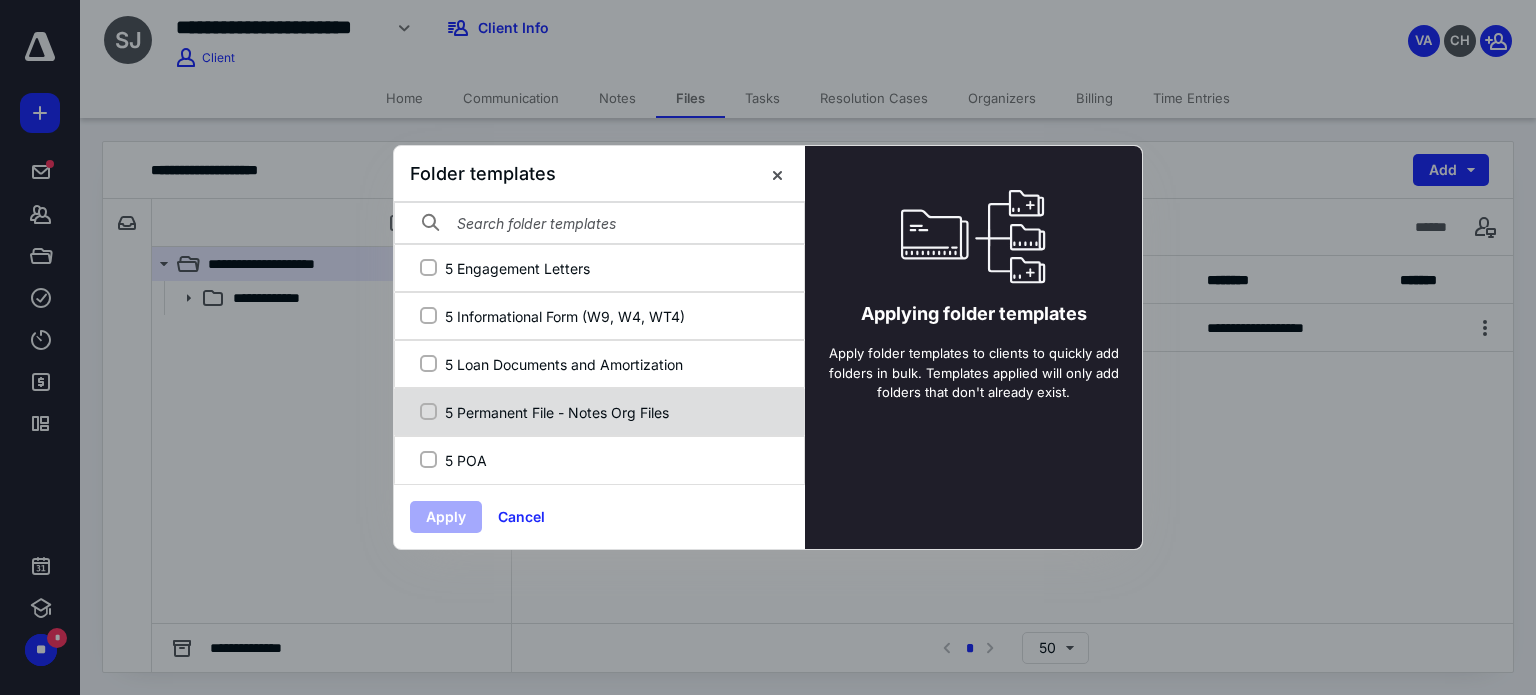 click on "5 Permanent File - Notes Org Files" at bounding box center [610, 412] 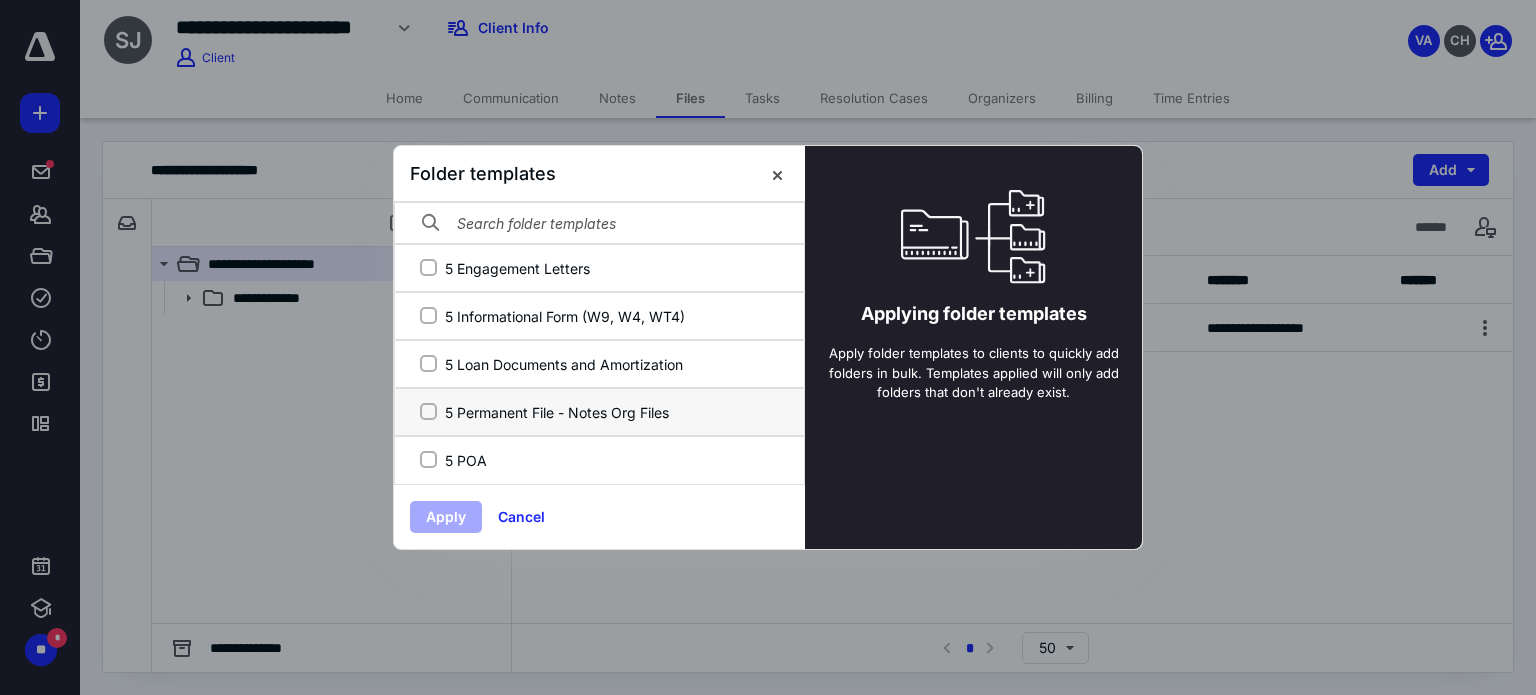click on "5 Permanent File - Notes Org Files" at bounding box center [428, 412] 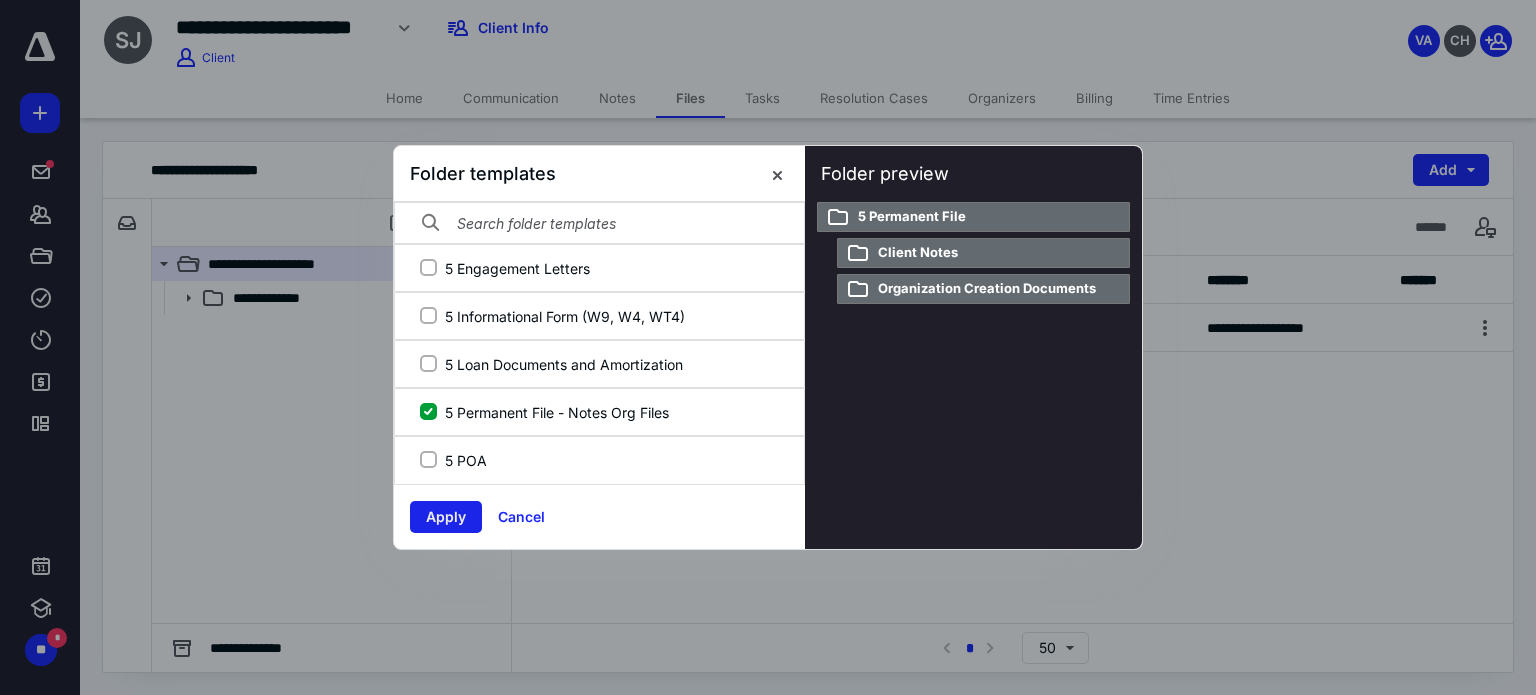 click on "Apply" at bounding box center [446, 517] 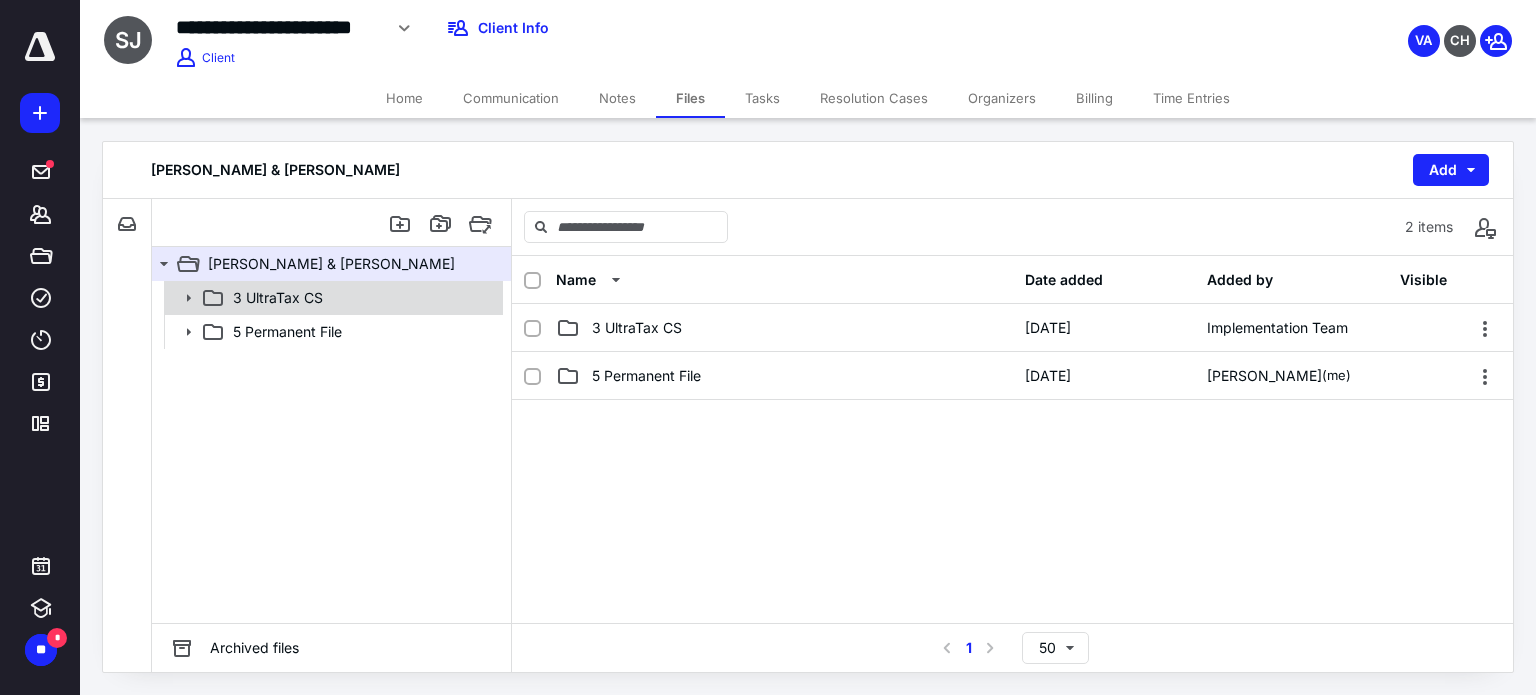 click 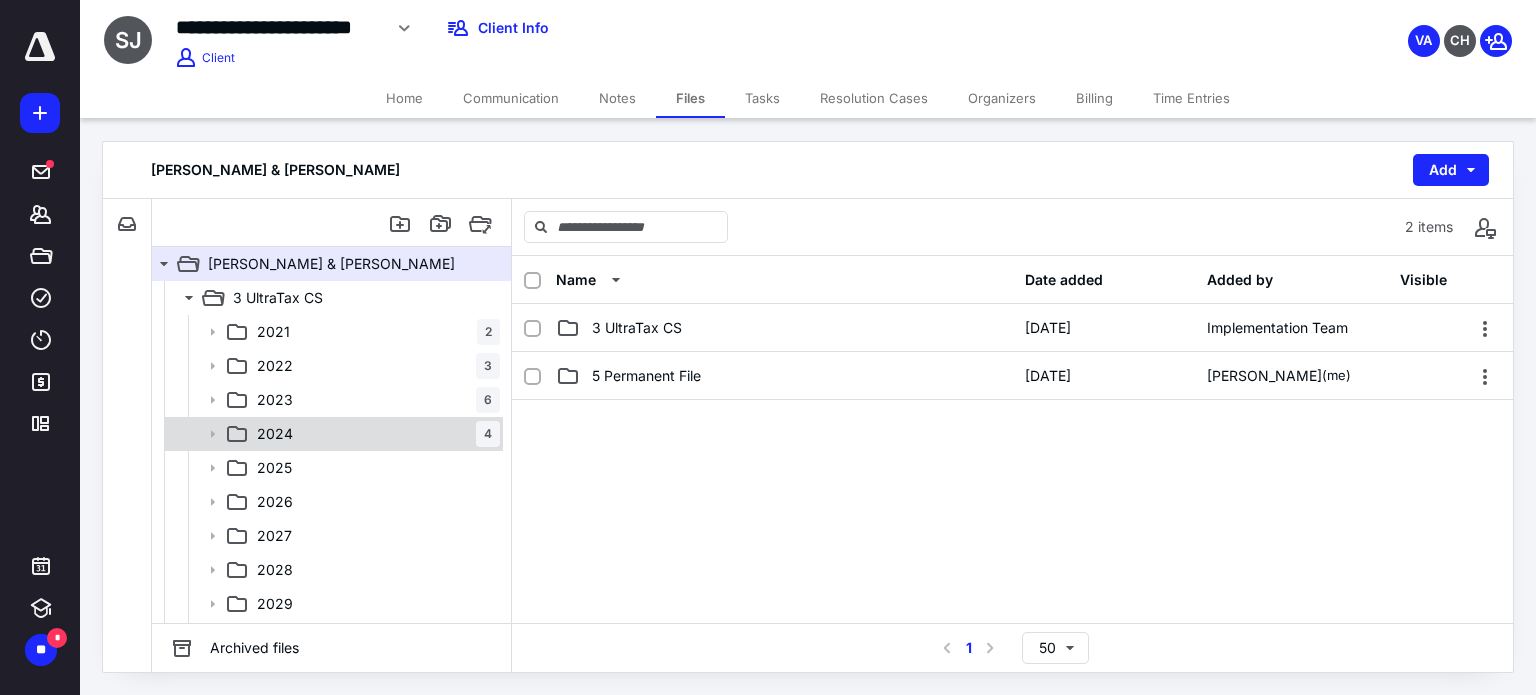 click on "2024 4" at bounding box center [374, 434] 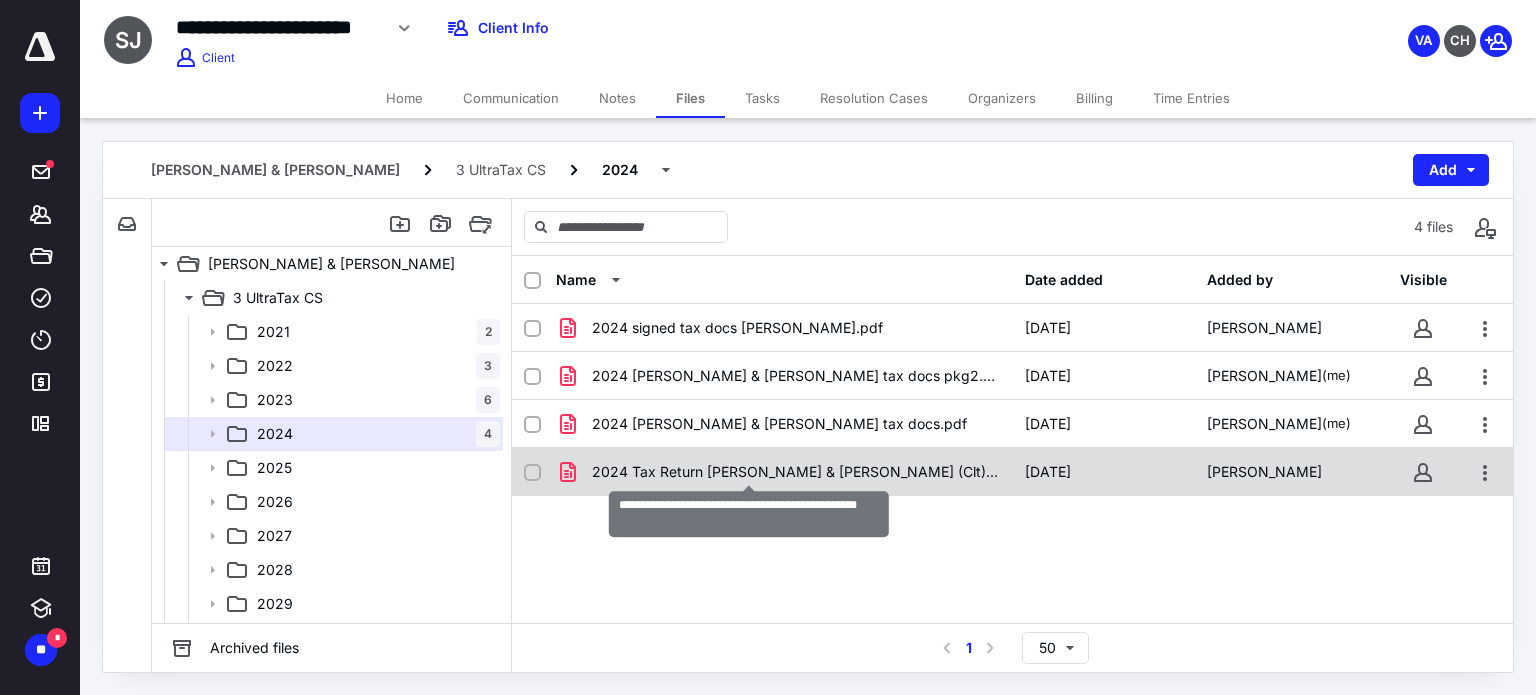 click on "2024 Tax Return [PERSON_NAME] & [PERSON_NAME] (Clt).pdf" at bounding box center (796, 472) 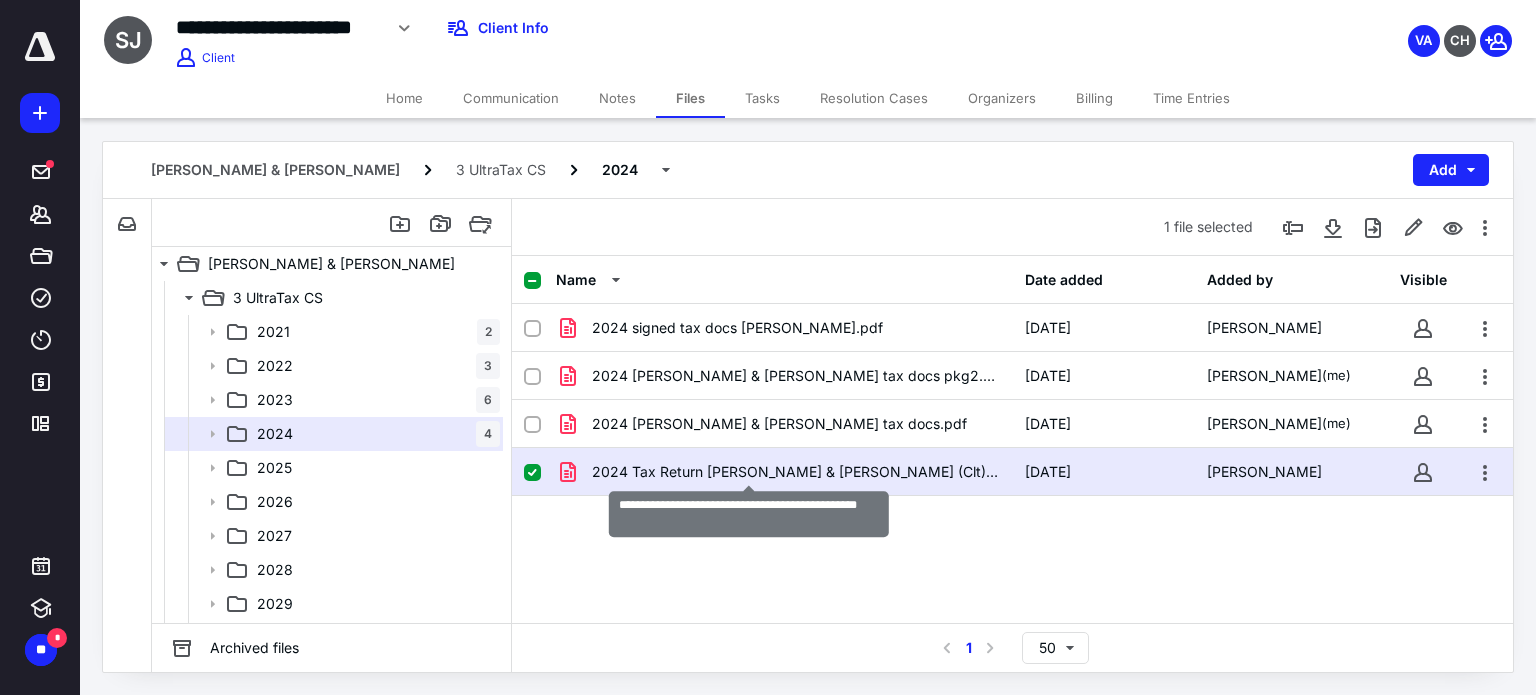 click on "2024 Tax Return [PERSON_NAME] & [PERSON_NAME] (Clt).pdf" at bounding box center (796, 472) 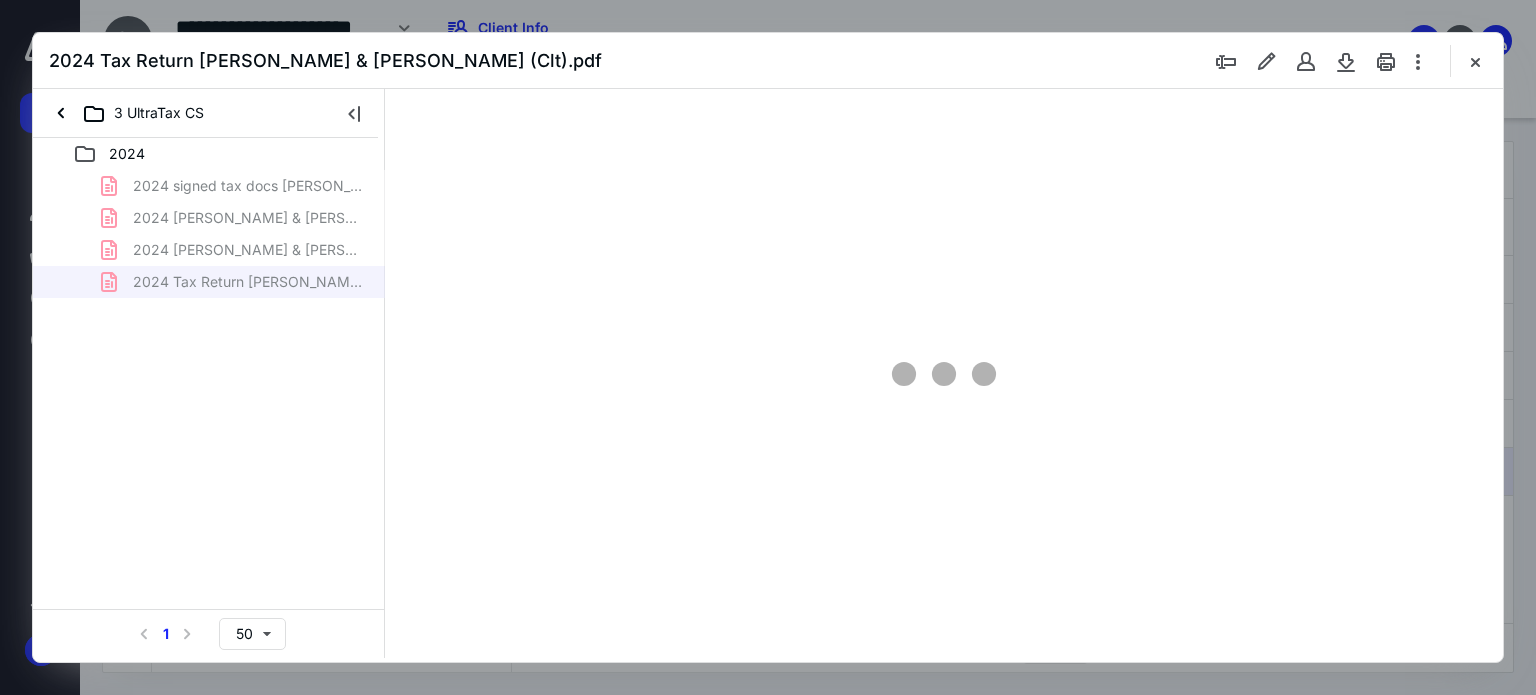scroll, scrollTop: 0, scrollLeft: 0, axis: both 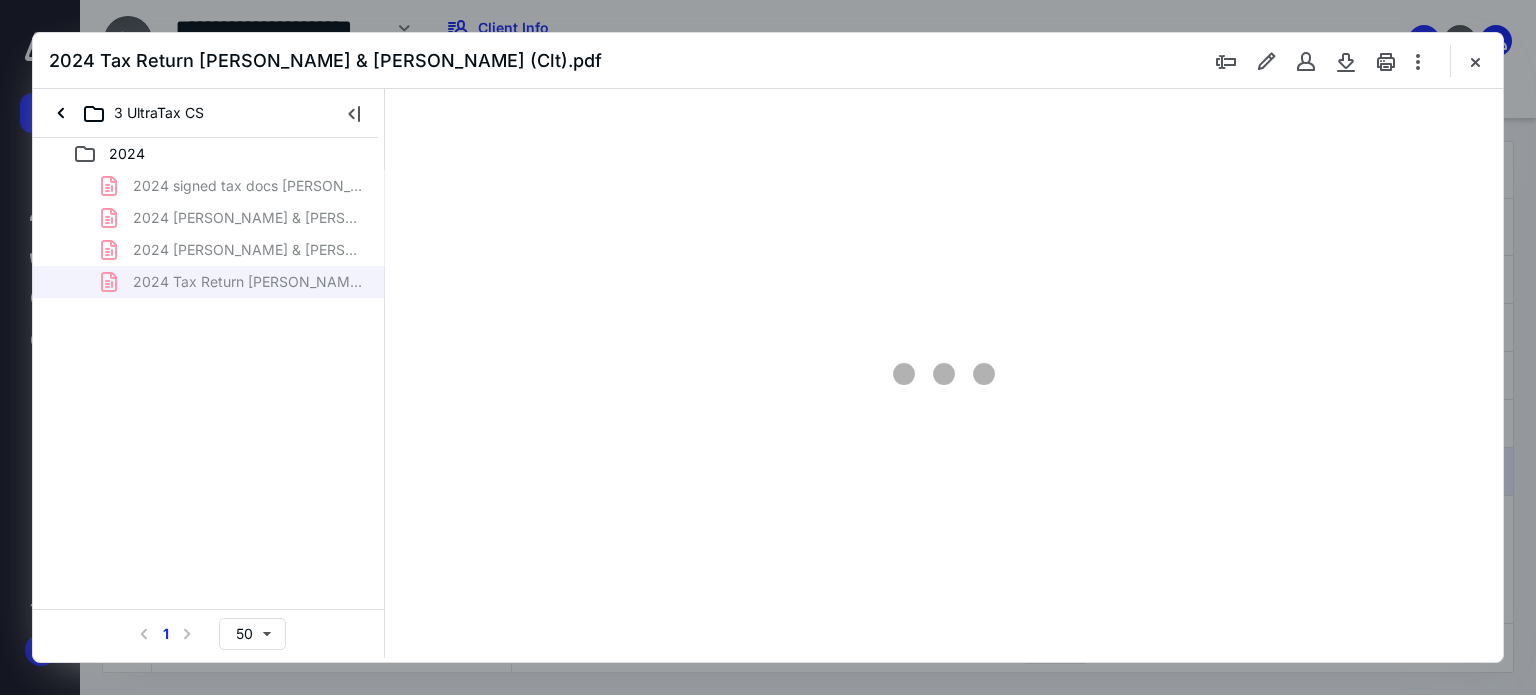 type on "179" 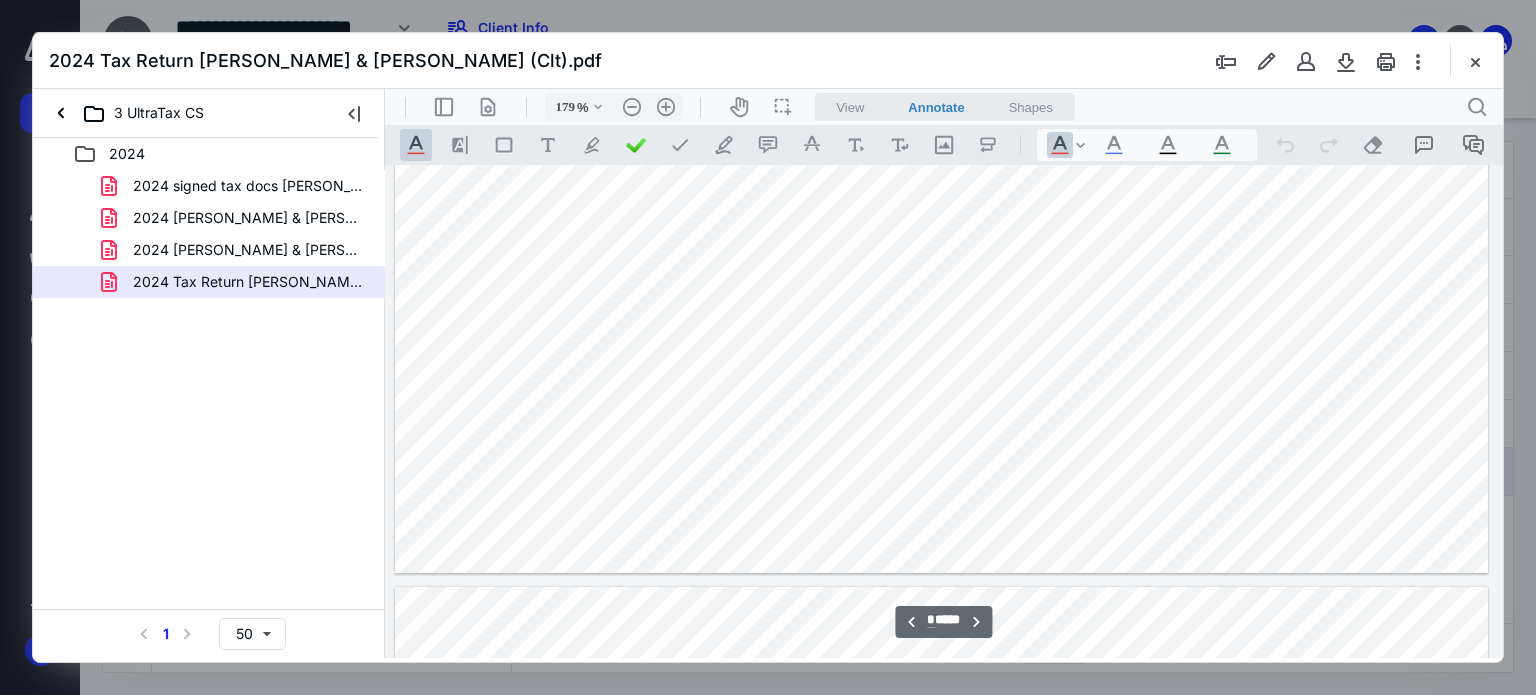 scroll, scrollTop: 6683, scrollLeft: 158, axis: both 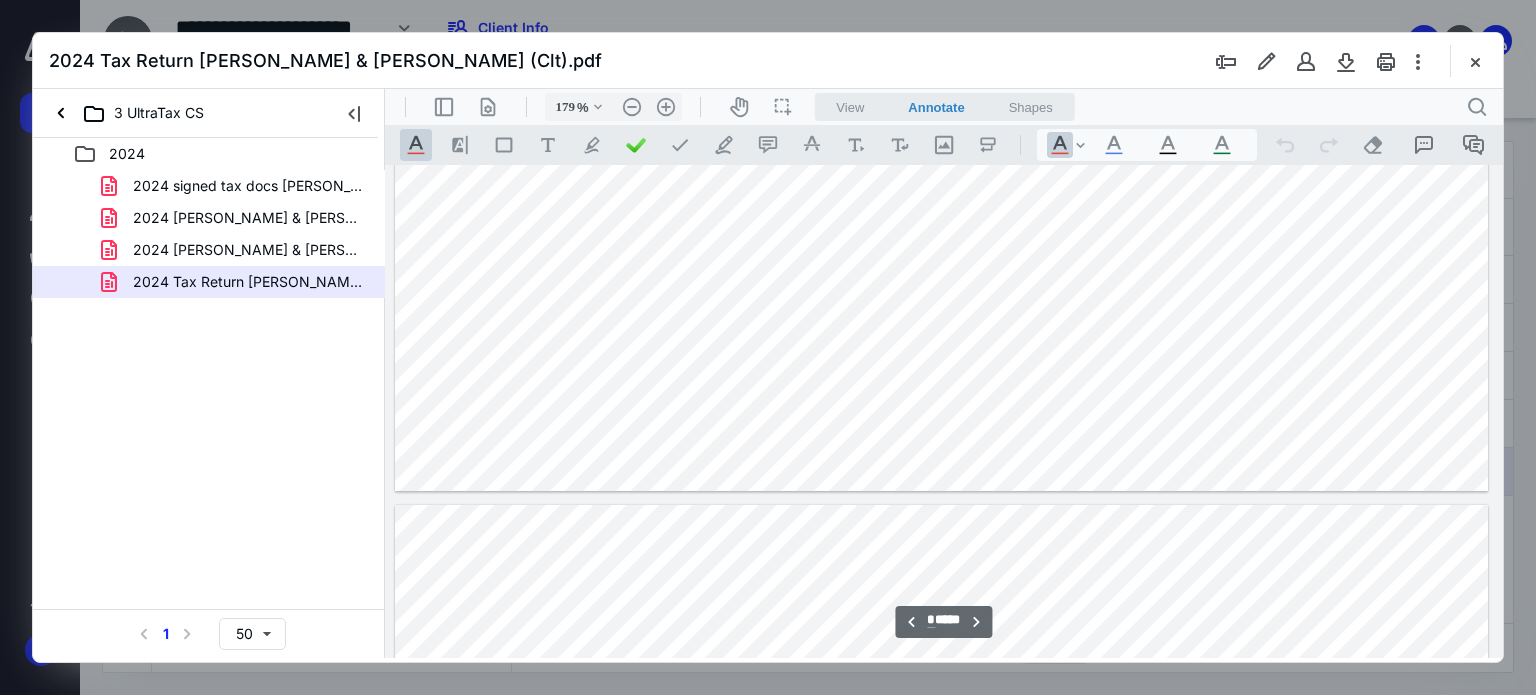 type on "*" 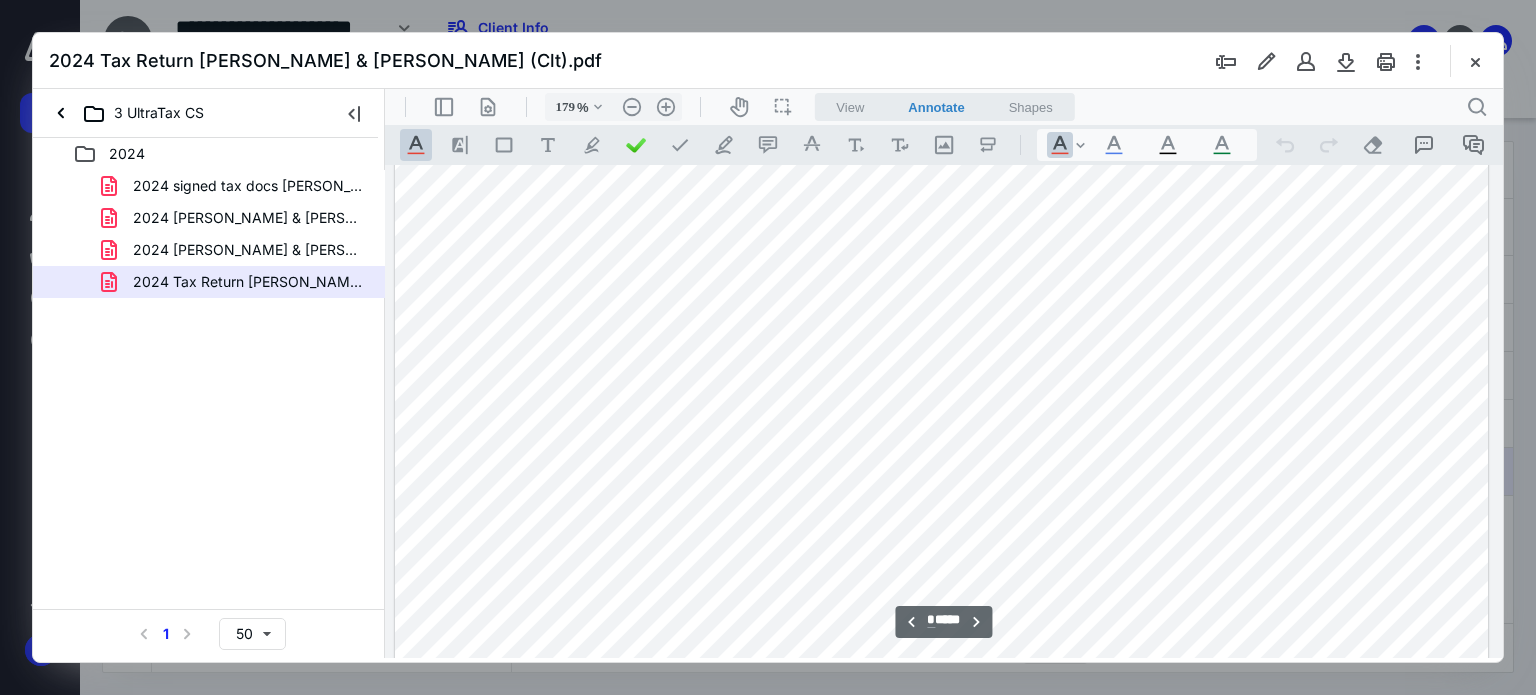 scroll, scrollTop: 6283, scrollLeft: 158, axis: both 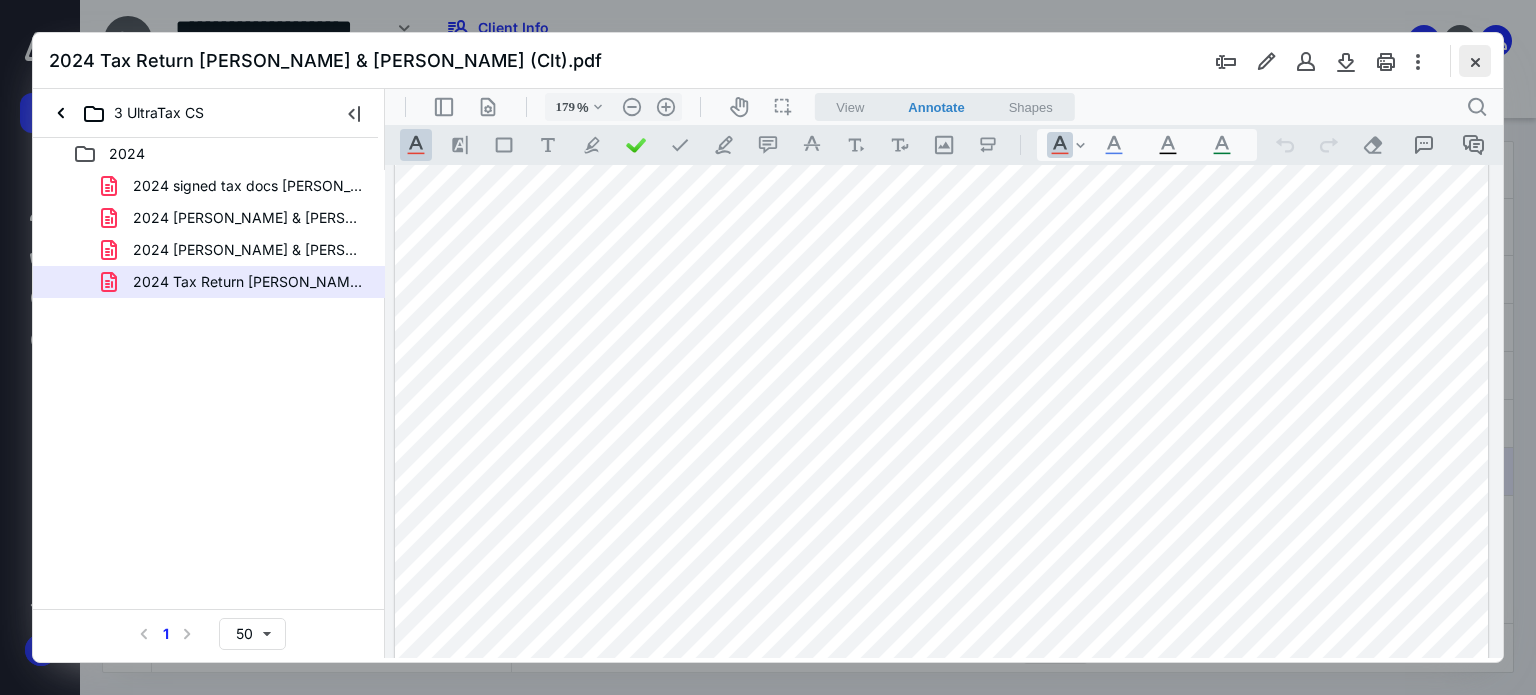 click at bounding box center (1475, 61) 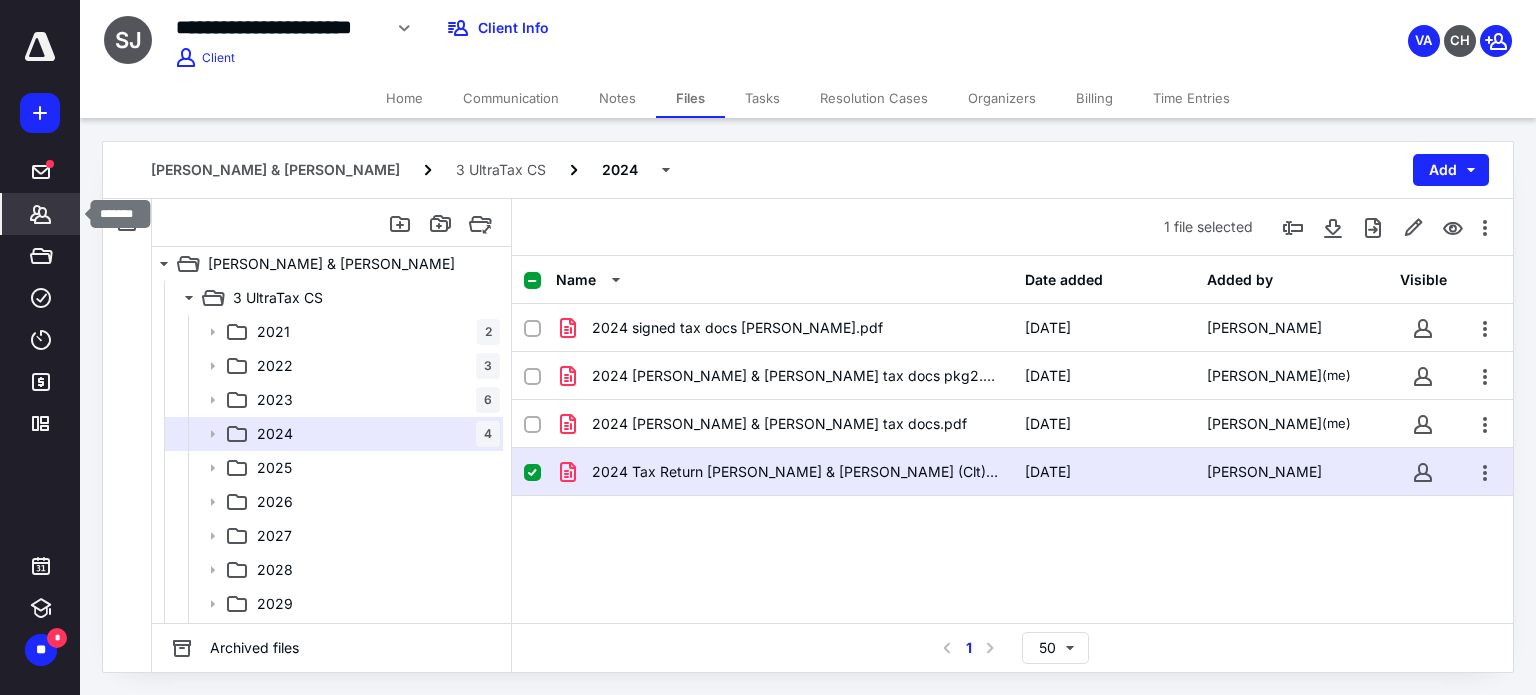 click 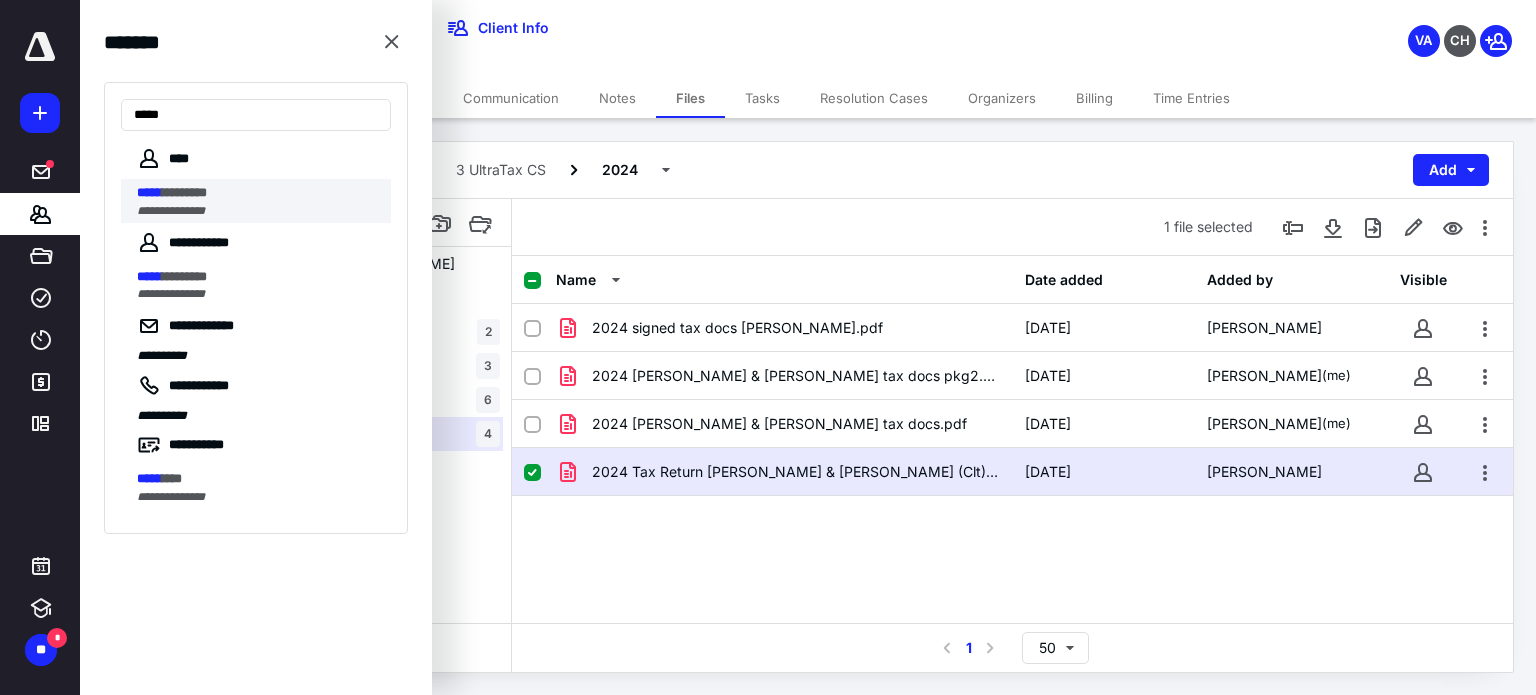type on "*****" 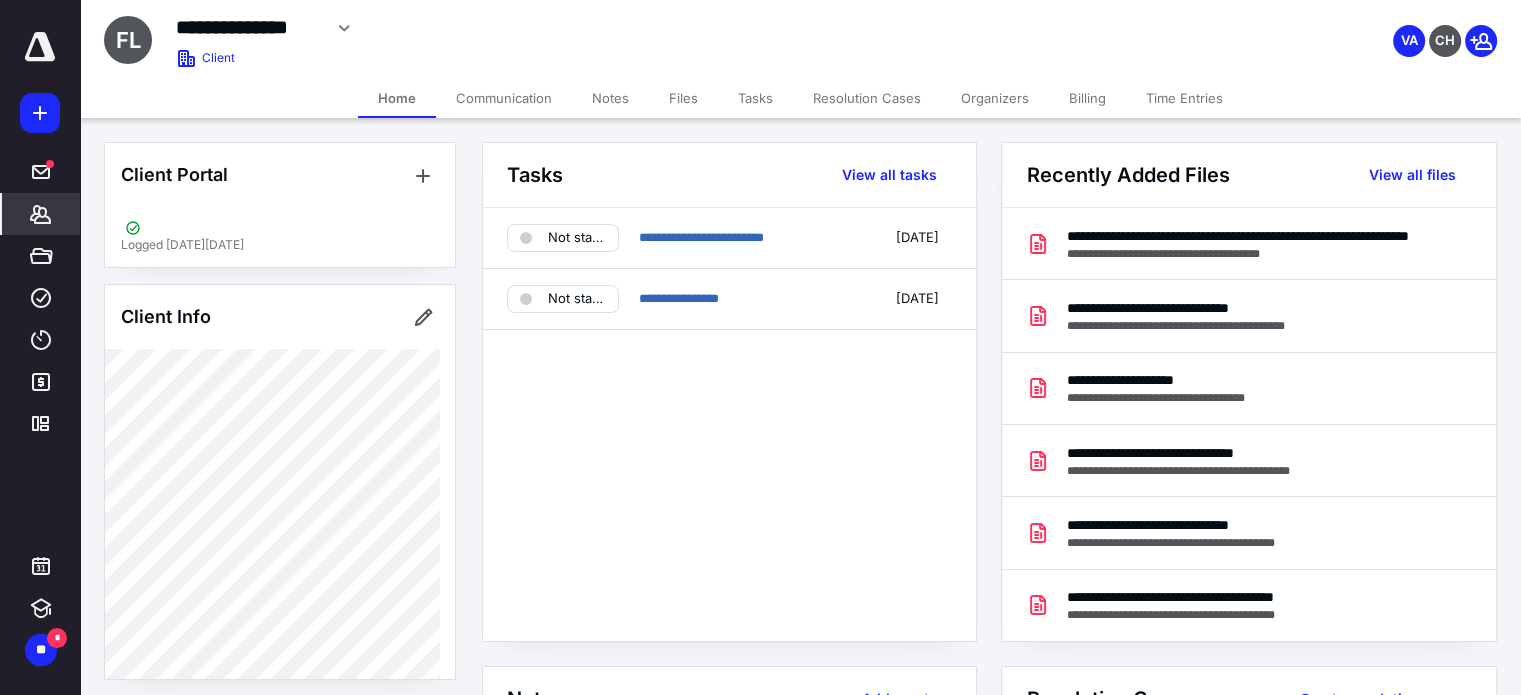 click on "Files" at bounding box center [683, 98] 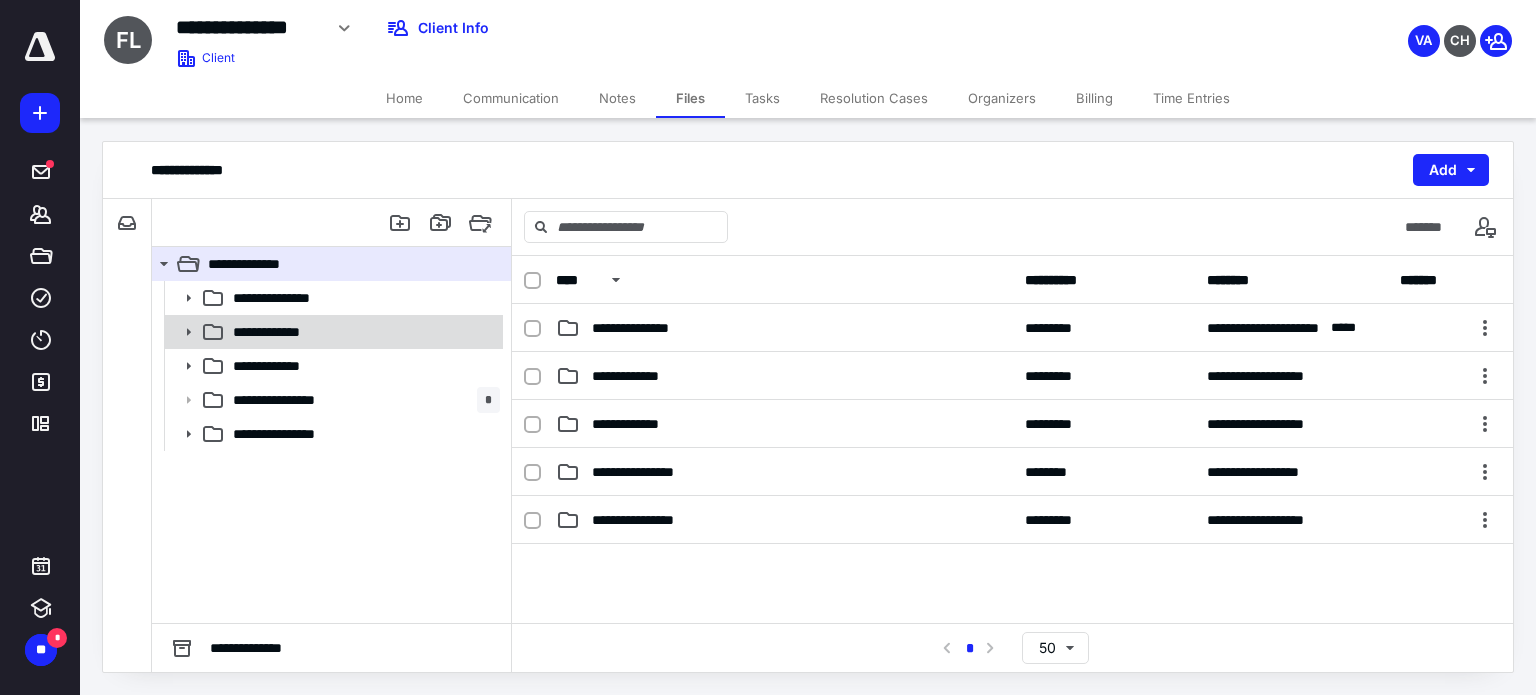click 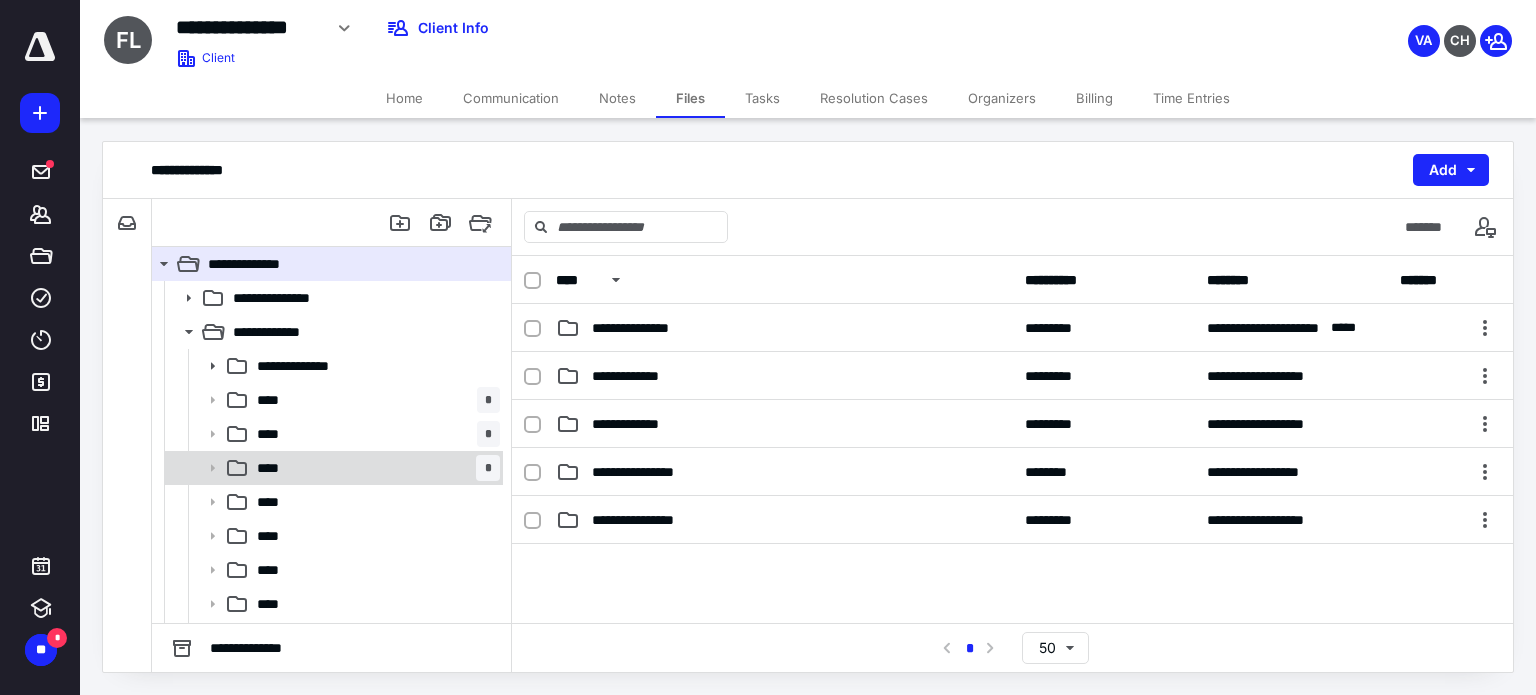click on "**** *" at bounding box center (374, 468) 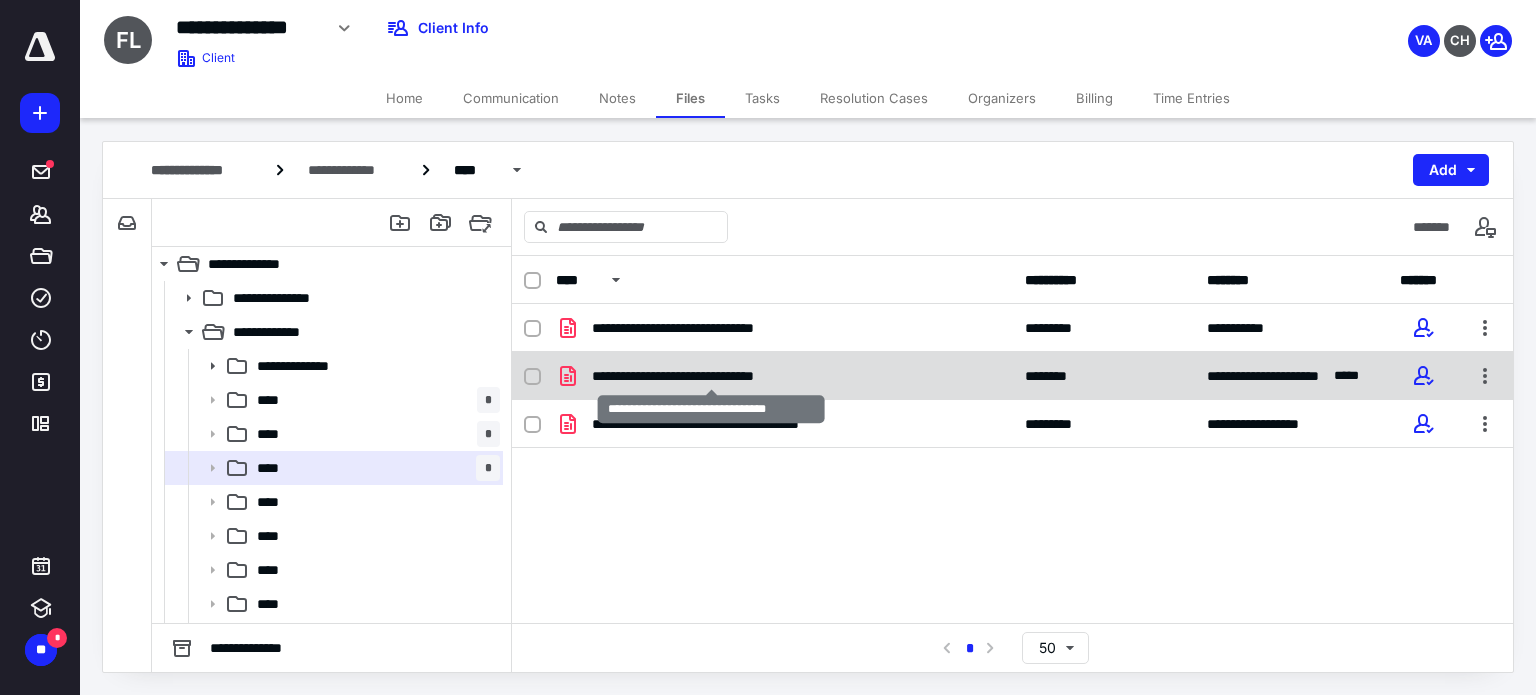 click on "**********" at bounding box center (711, 376) 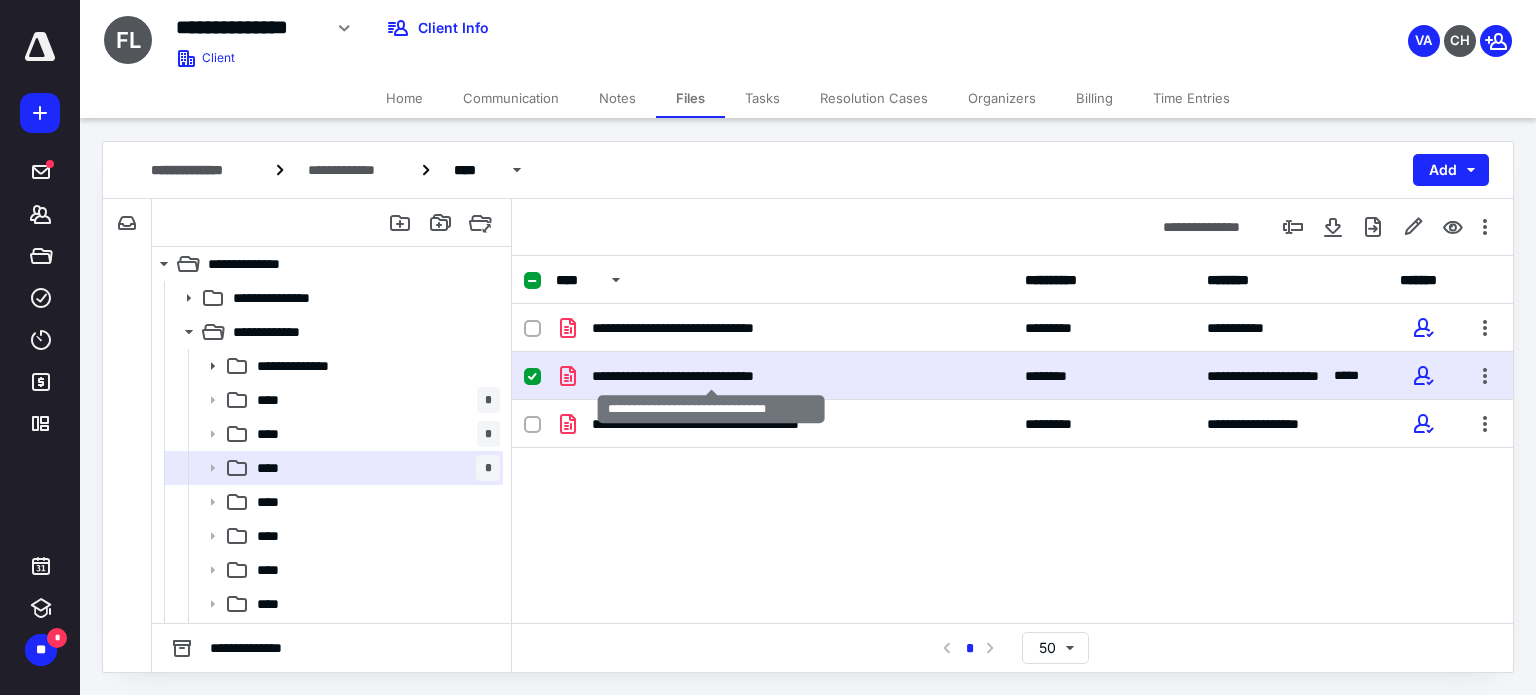 click on "**********" at bounding box center [711, 376] 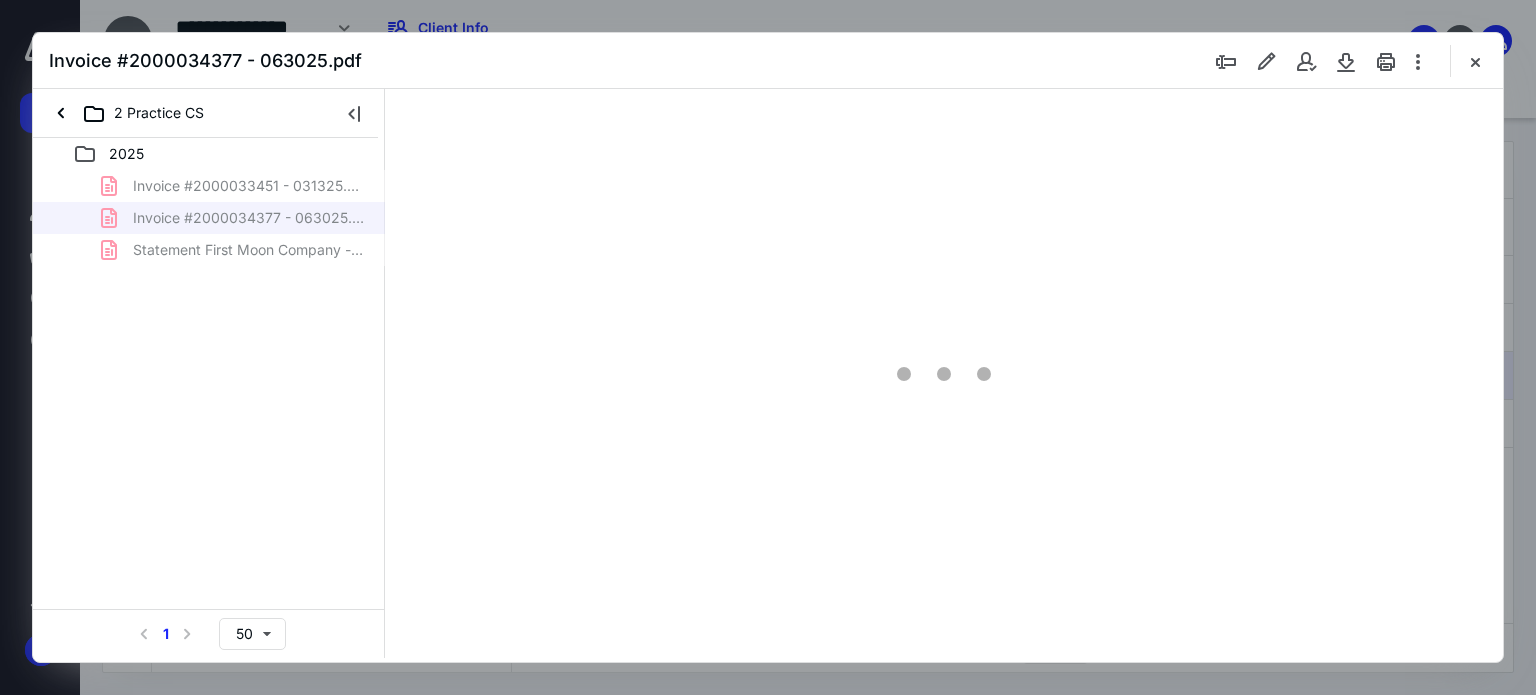 scroll, scrollTop: 0, scrollLeft: 0, axis: both 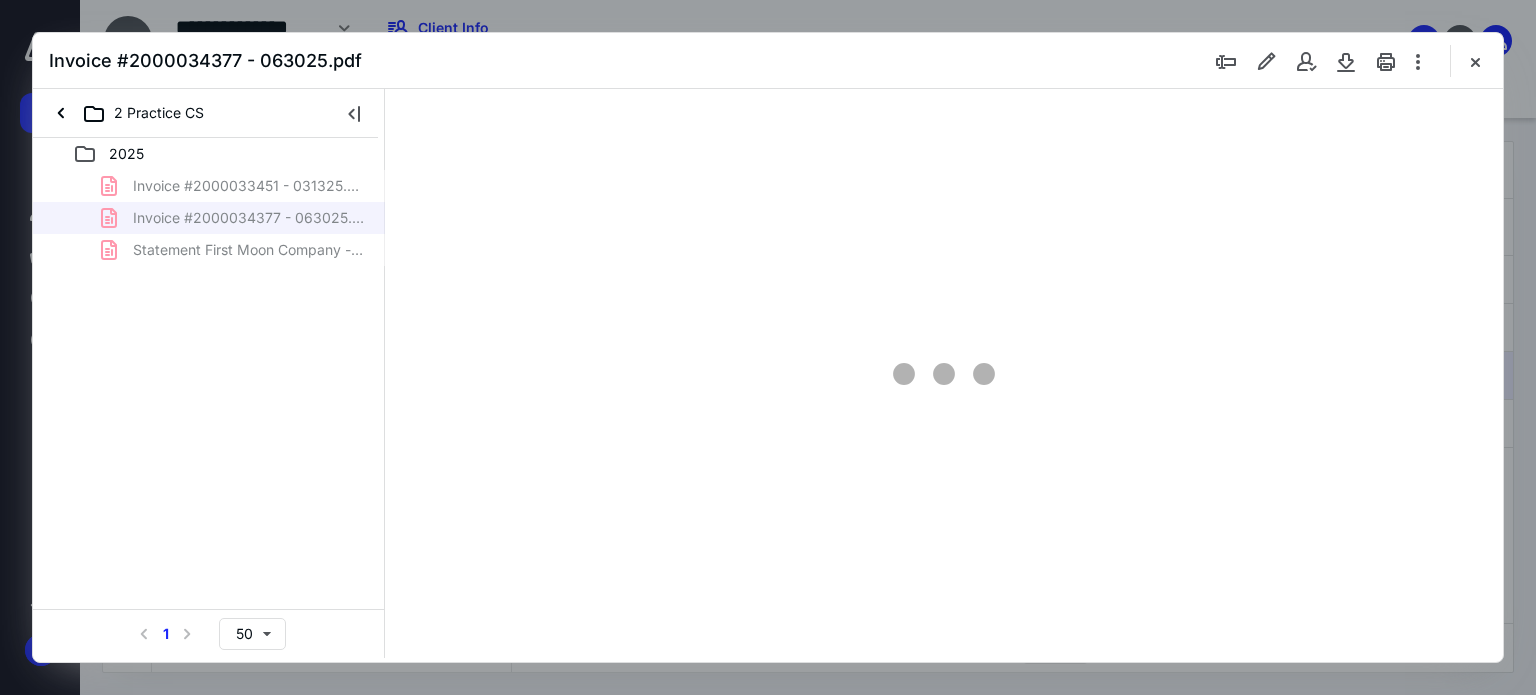 type on "179" 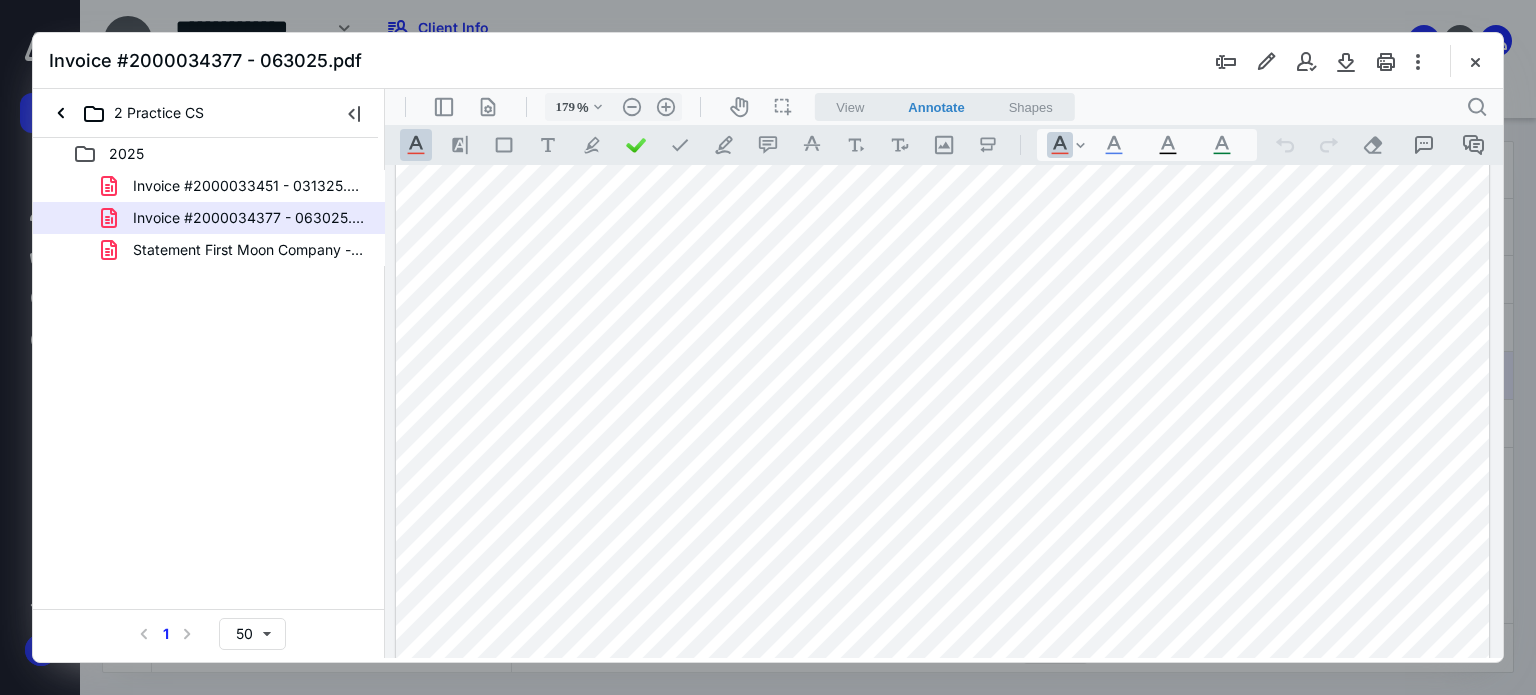 scroll, scrollTop: 0, scrollLeft: 0, axis: both 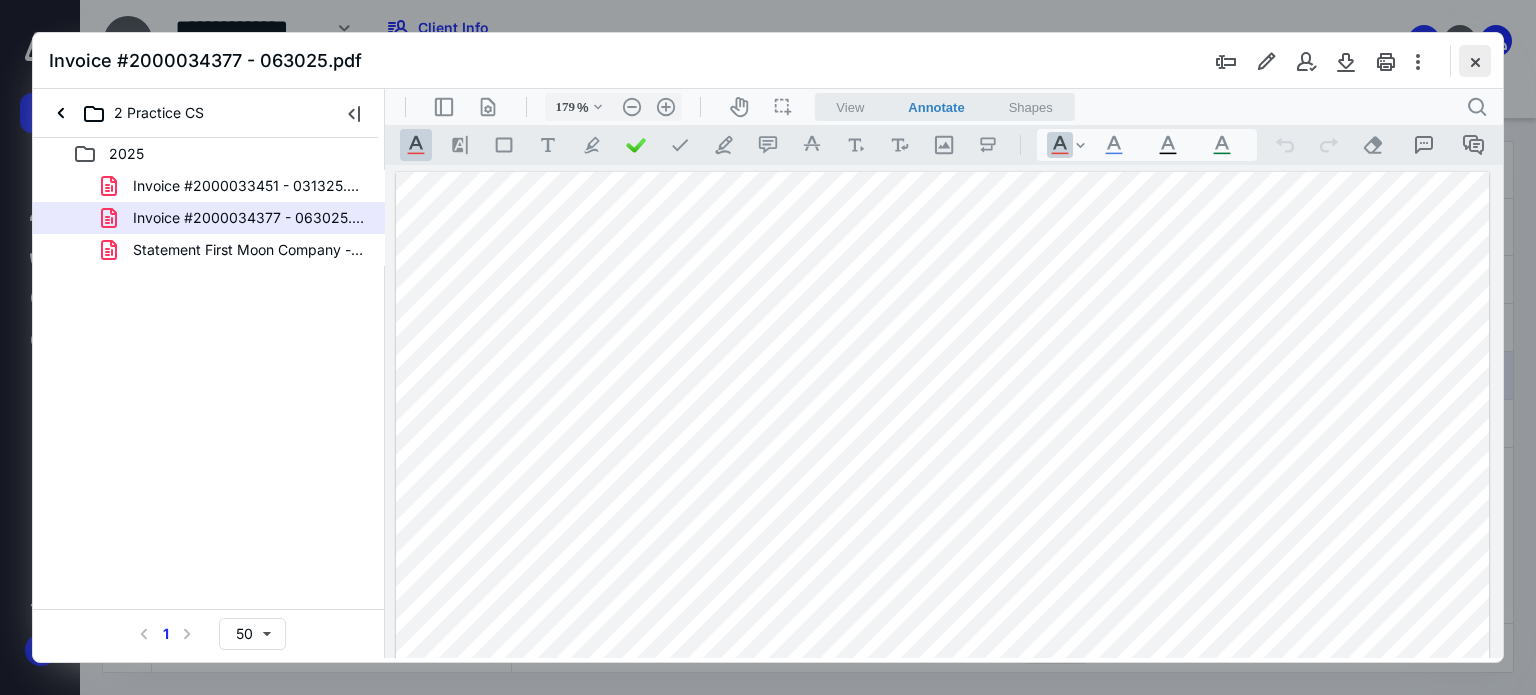 click at bounding box center (1475, 61) 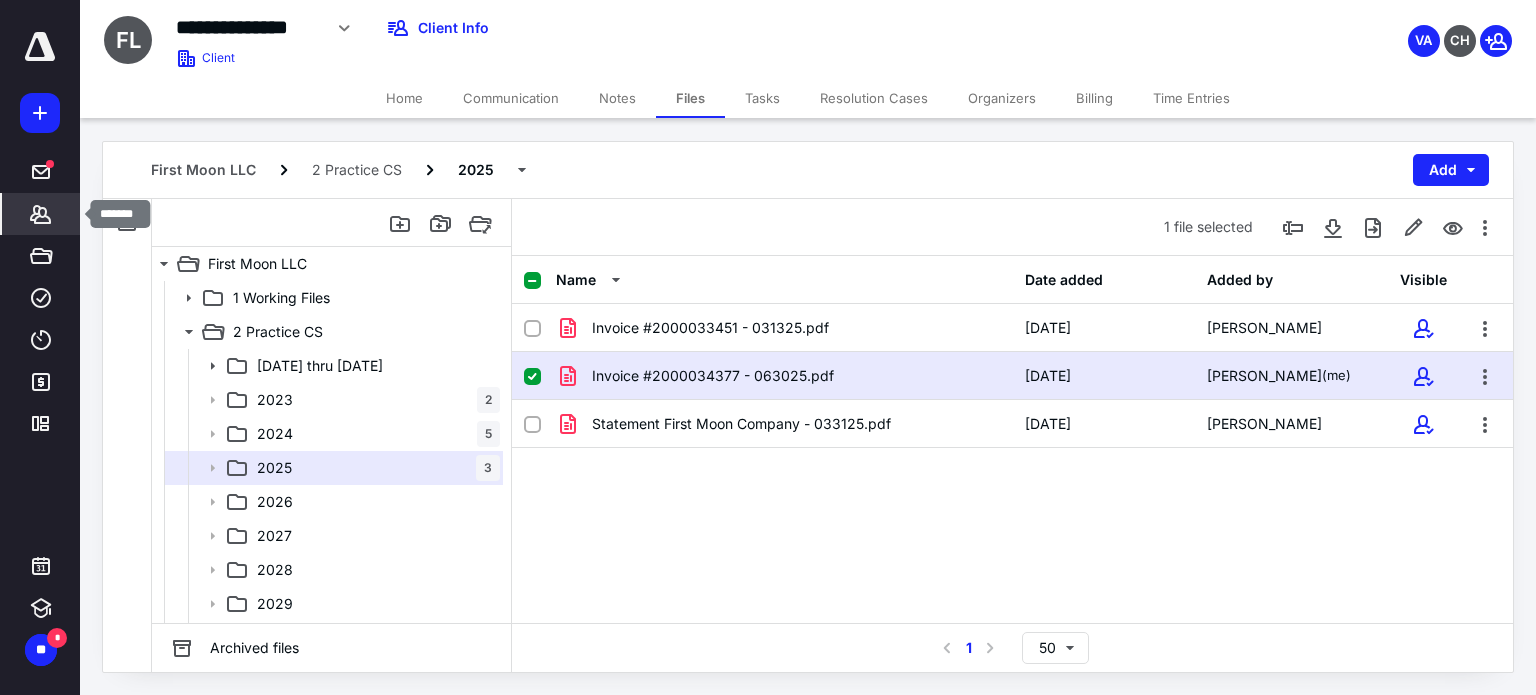 click 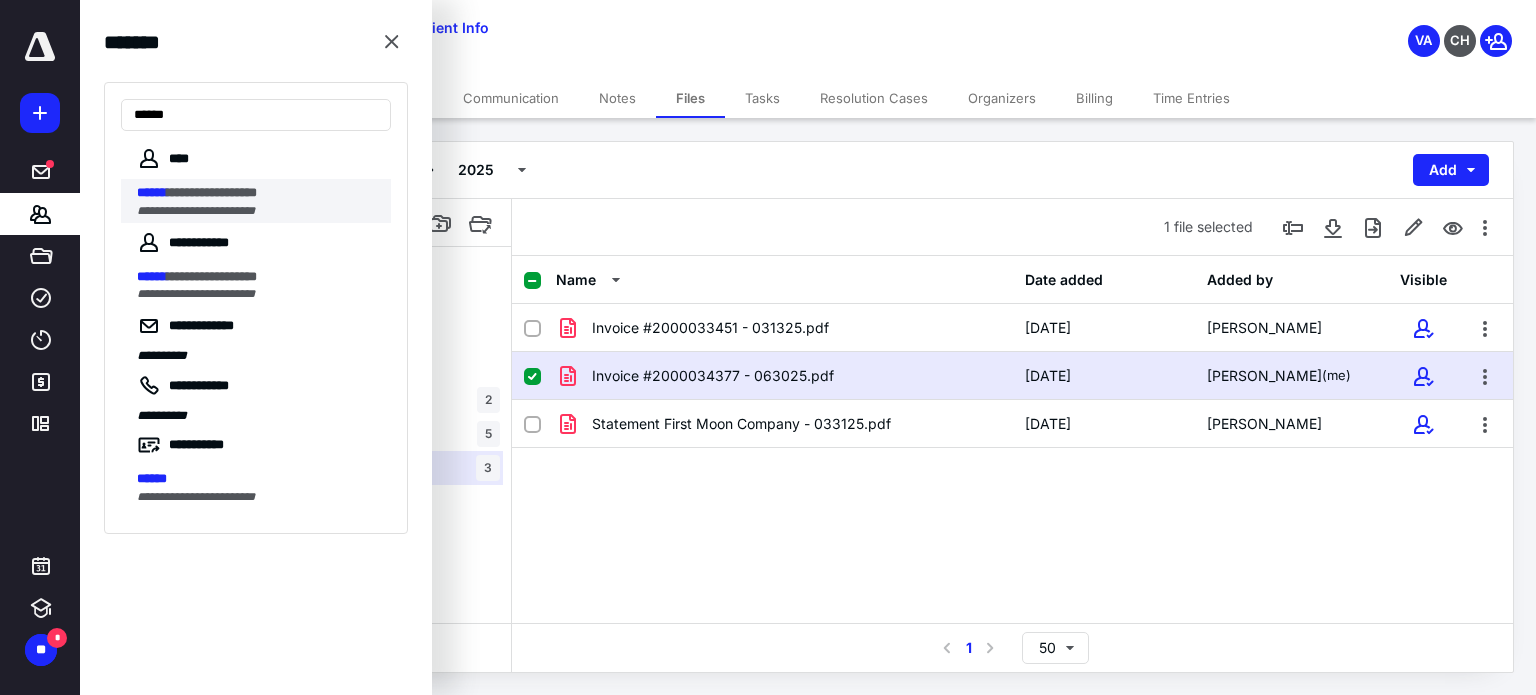 type on "******" 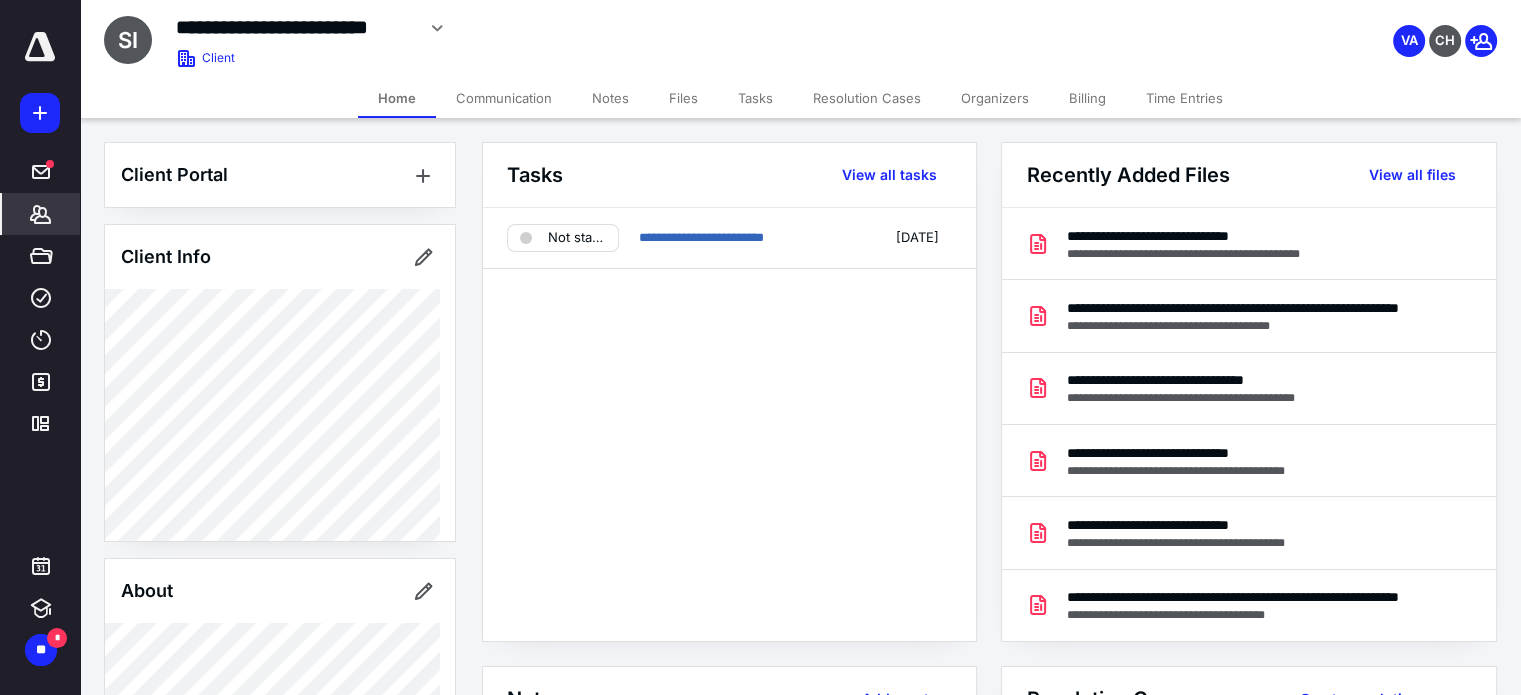 click on "Files" at bounding box center (683, 98) 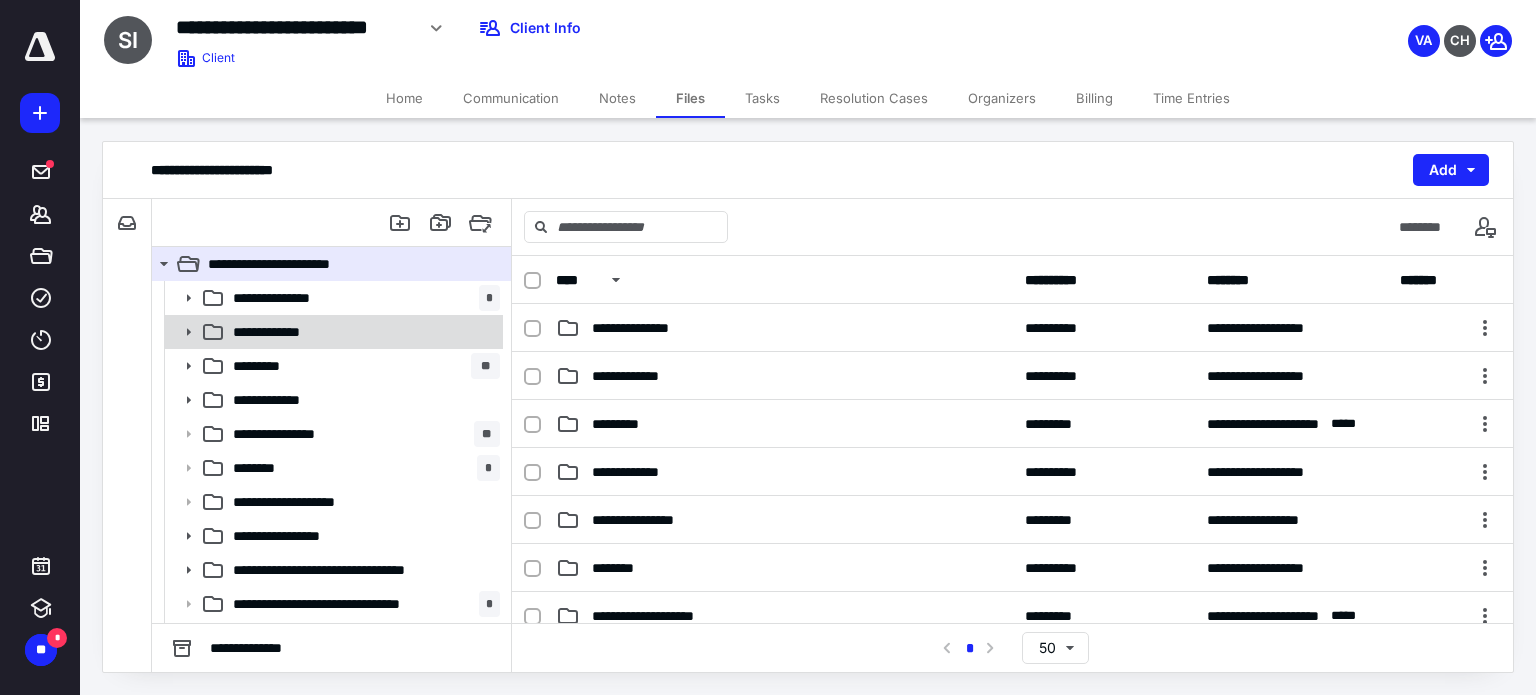 click 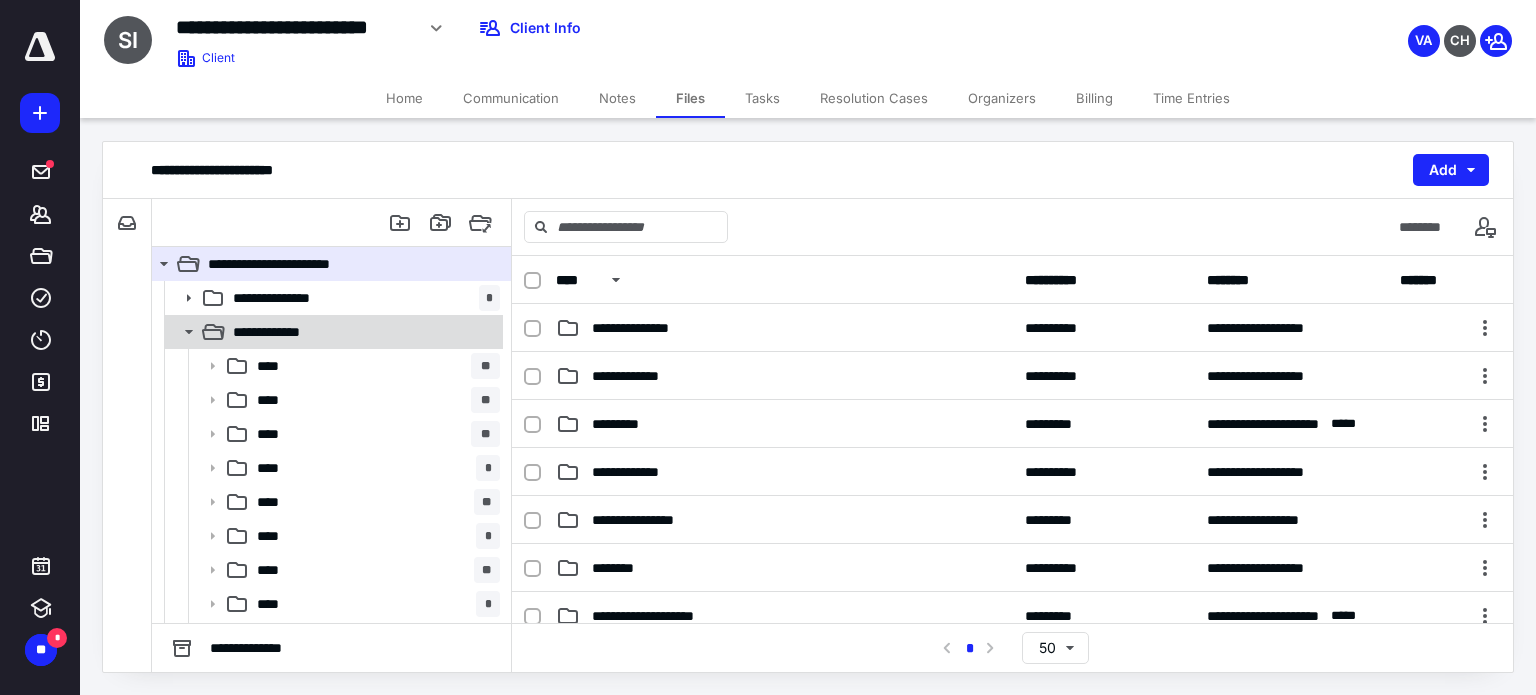 click on "**********" at bounding box center (362, 332) 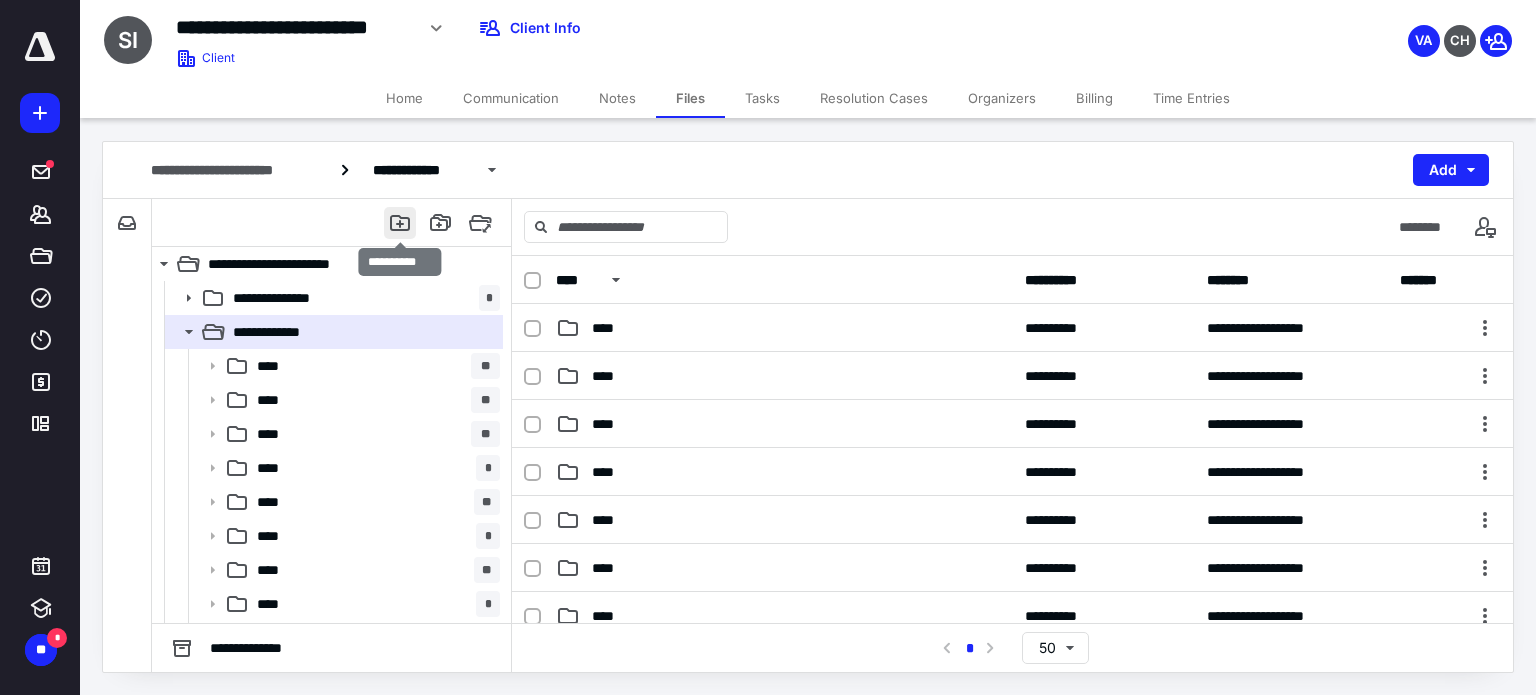 click at bounding box center (400, 223) 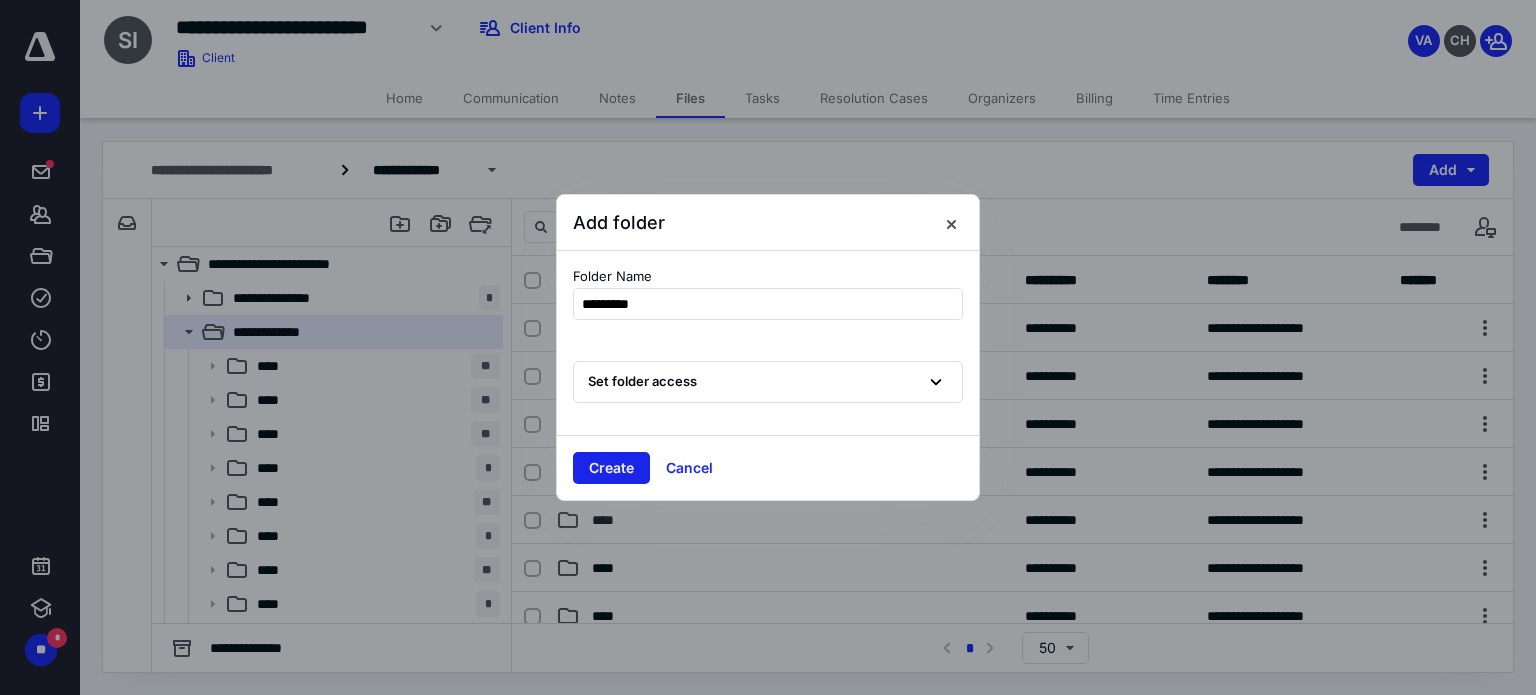 type on "*********" 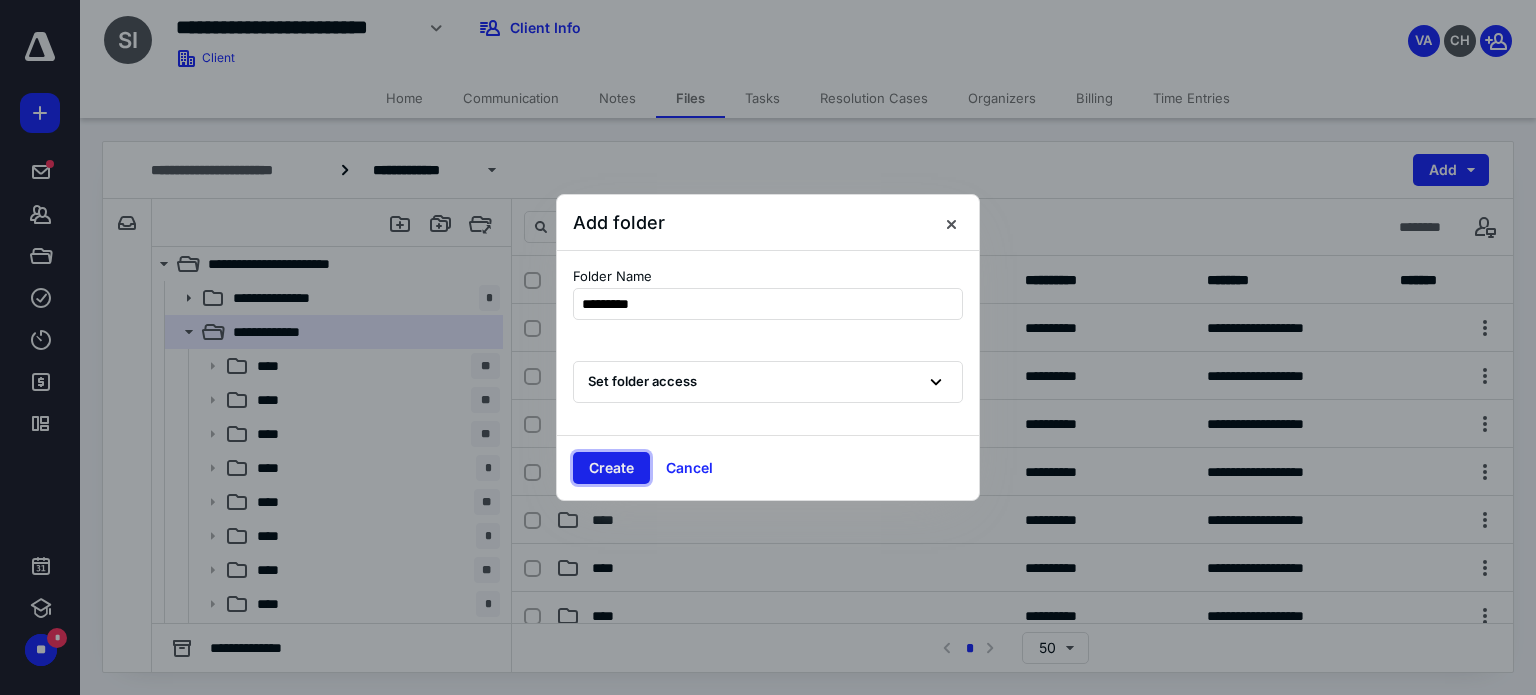 click on "Create" at bounding box center (611, 468) 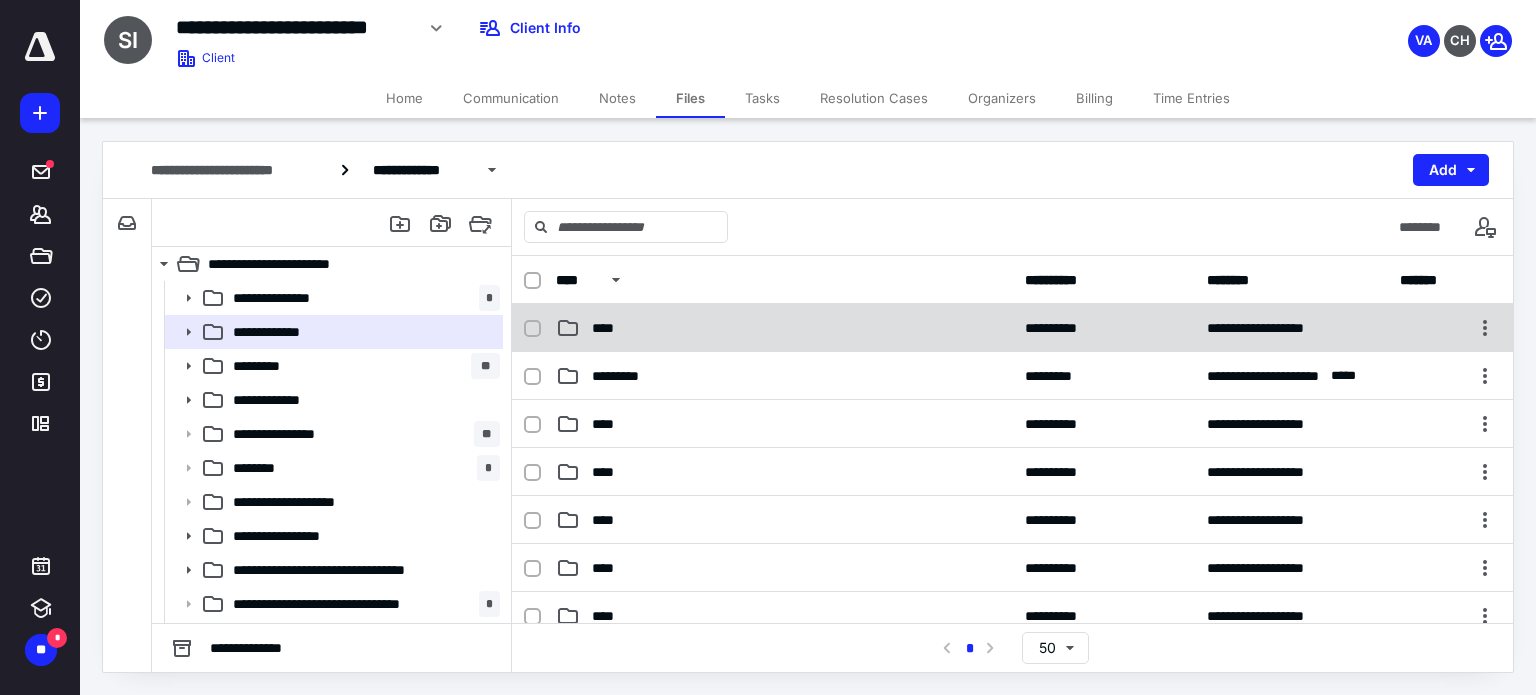 click 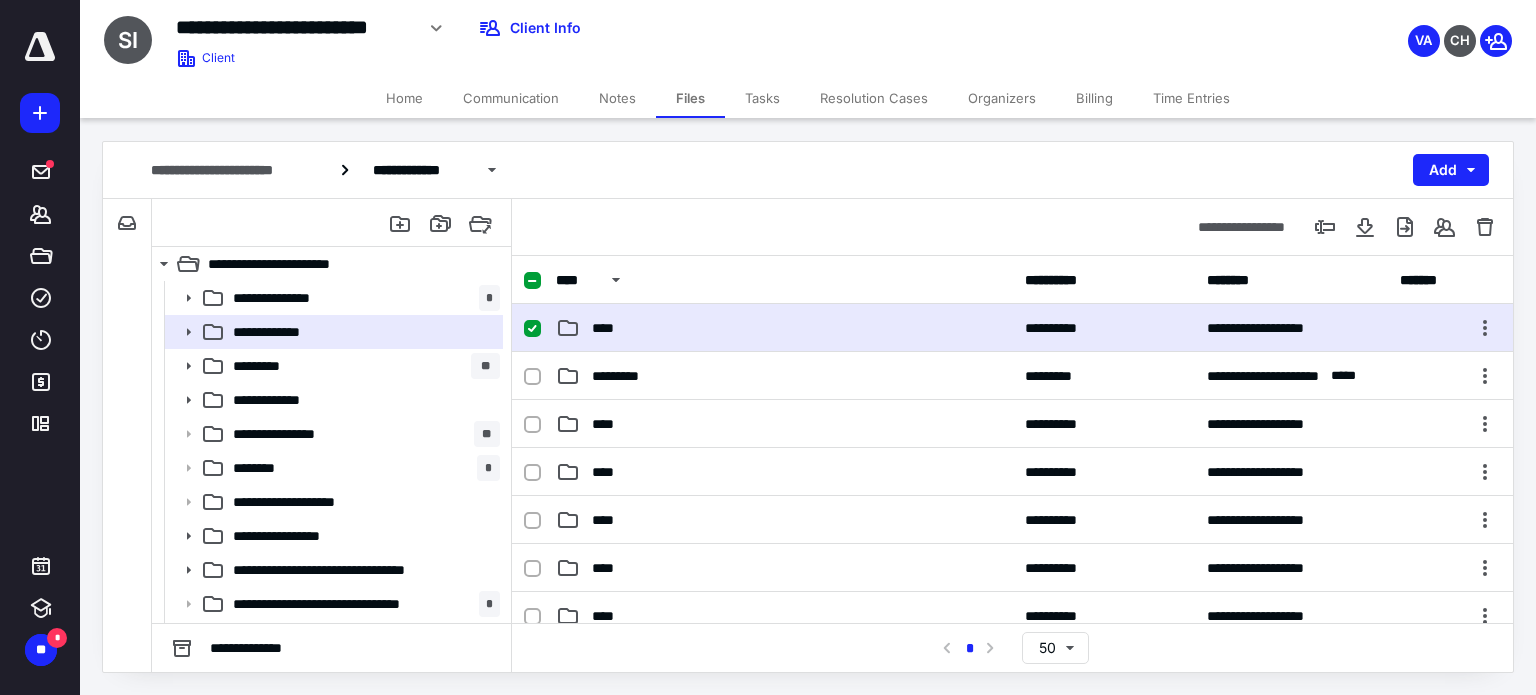 checkbox on "true" 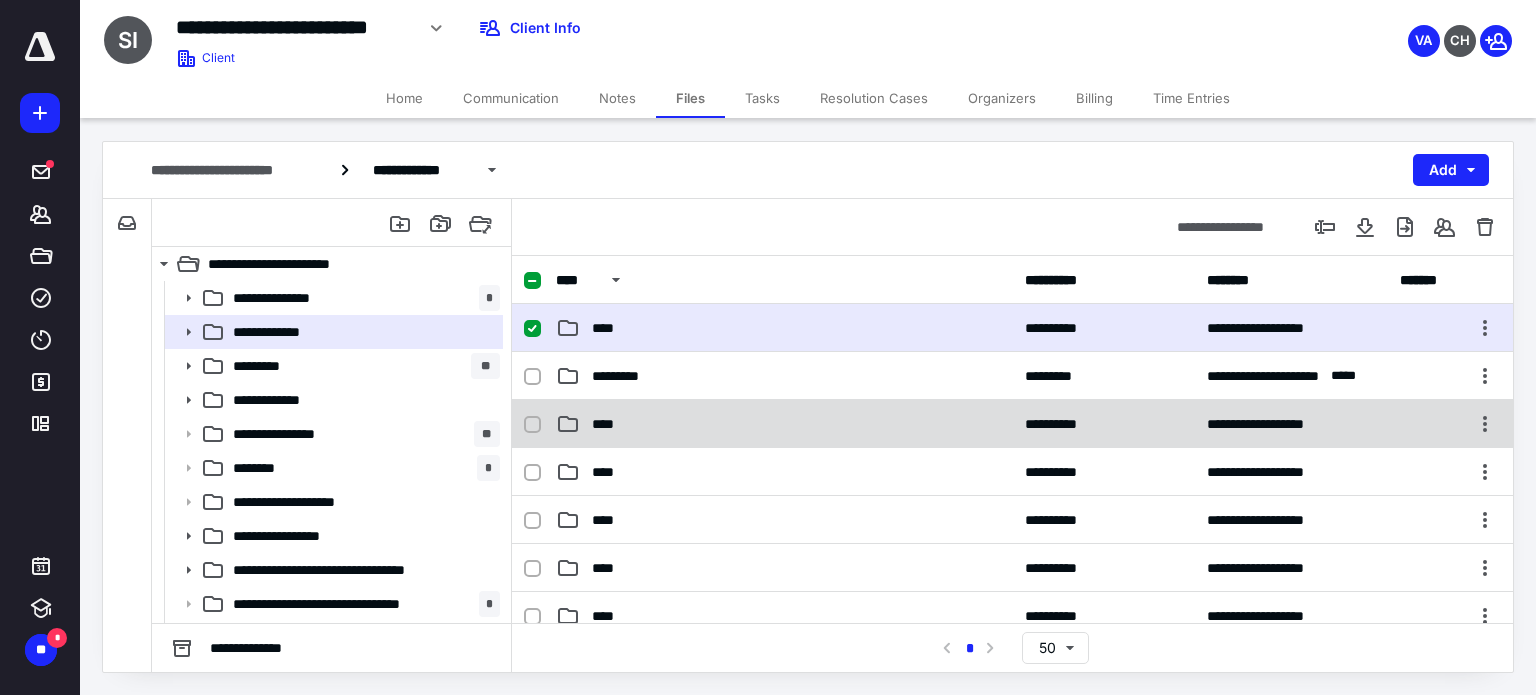 click at bounding box center (532, 425) 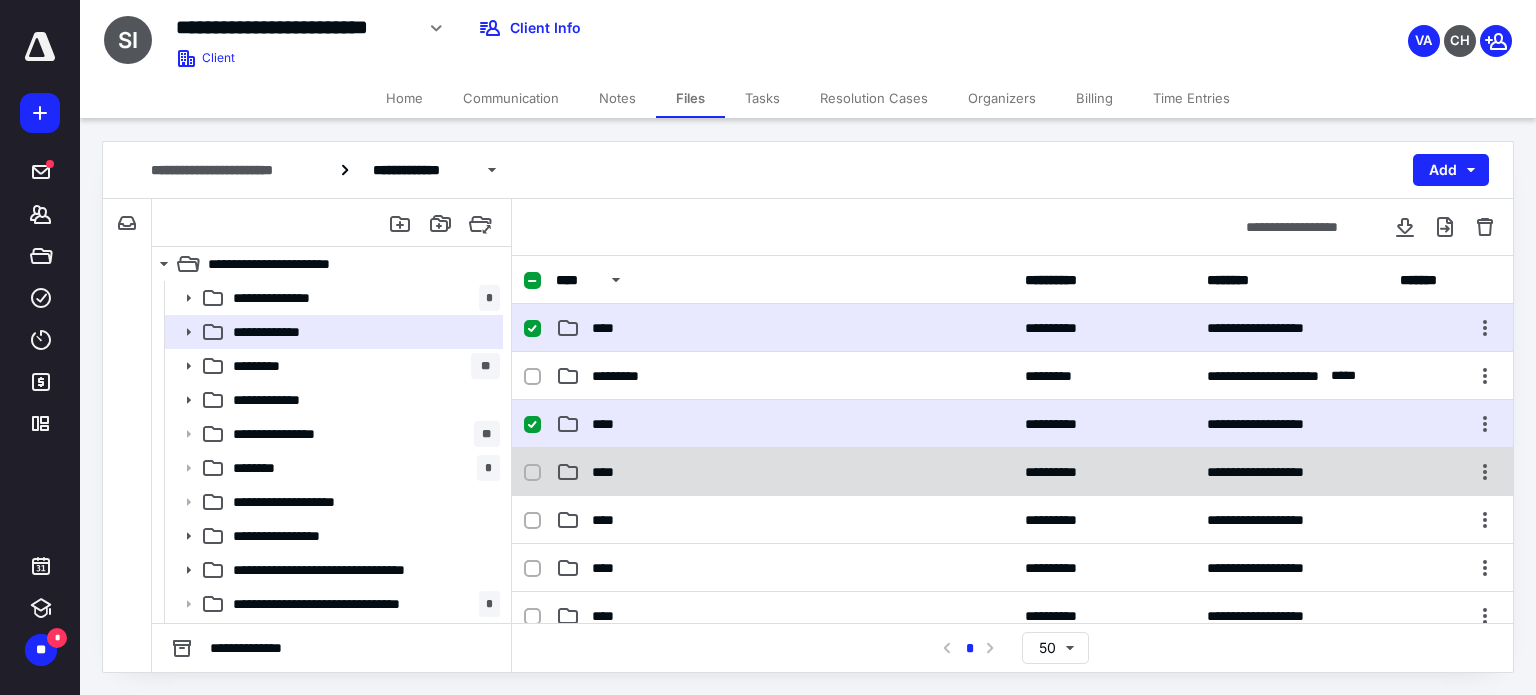 click at bounding box center [532, 473] 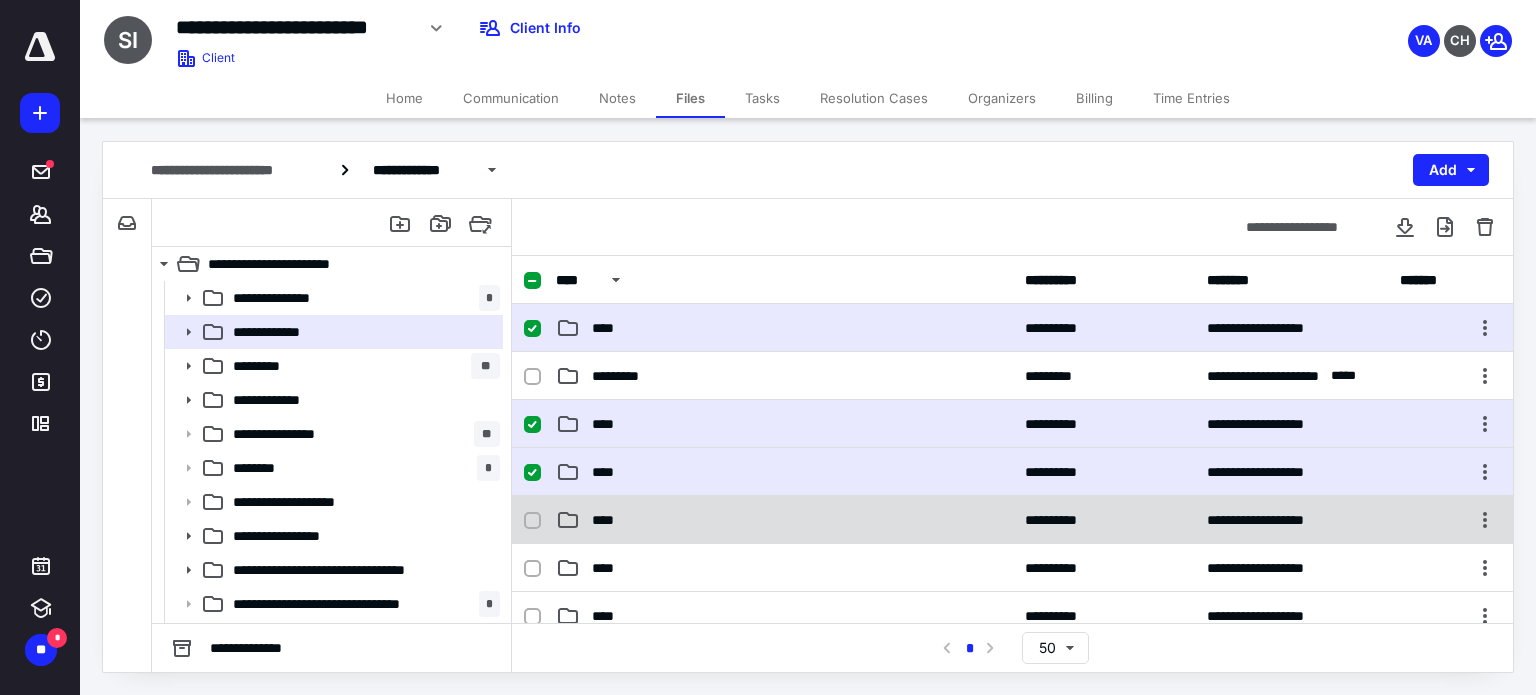 click at bounding box center (532, 521) 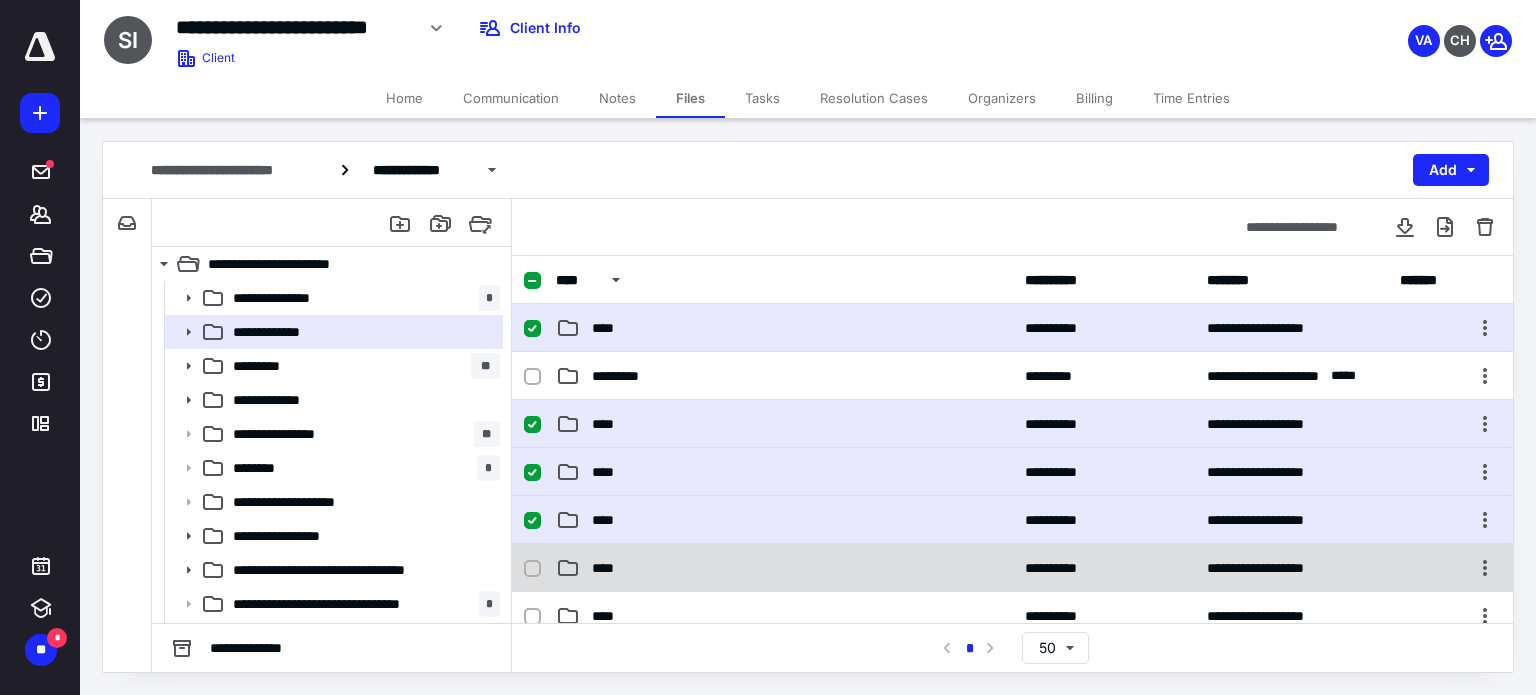 click 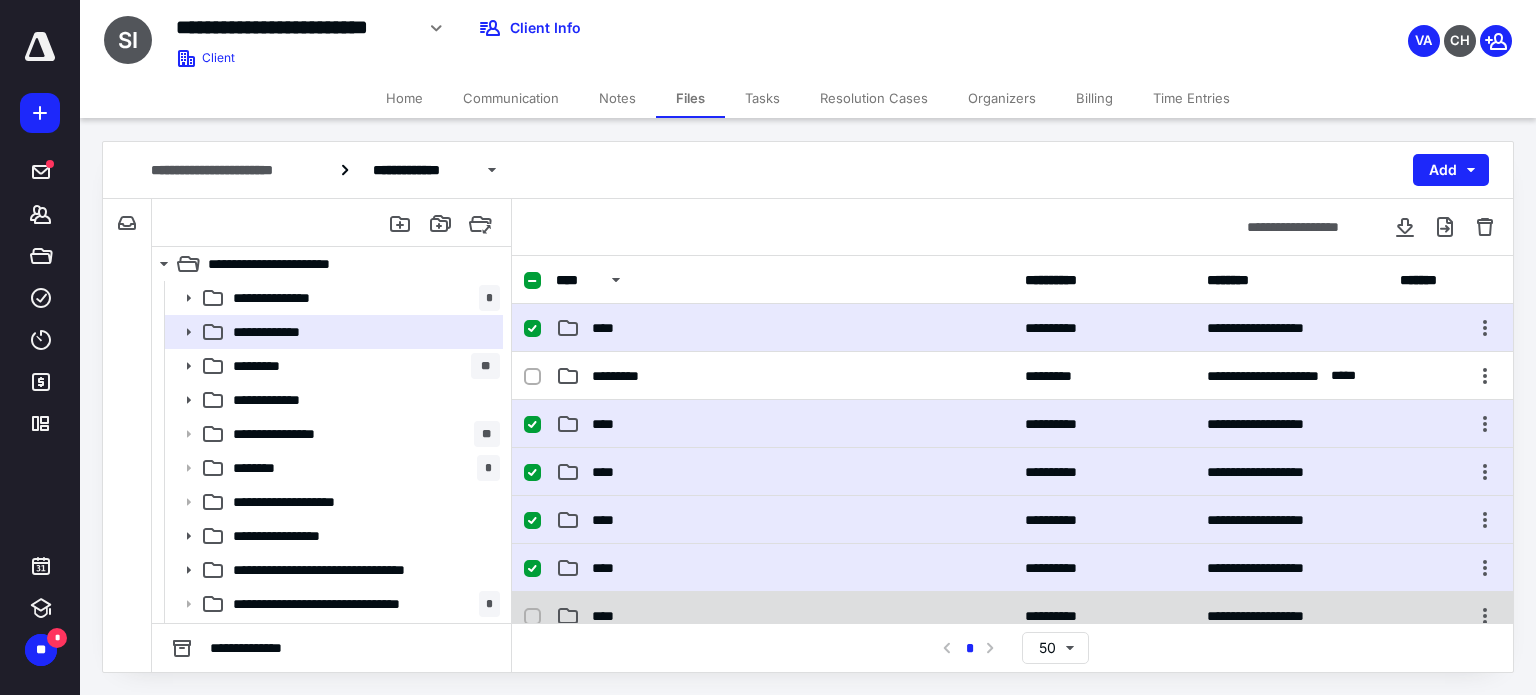 click 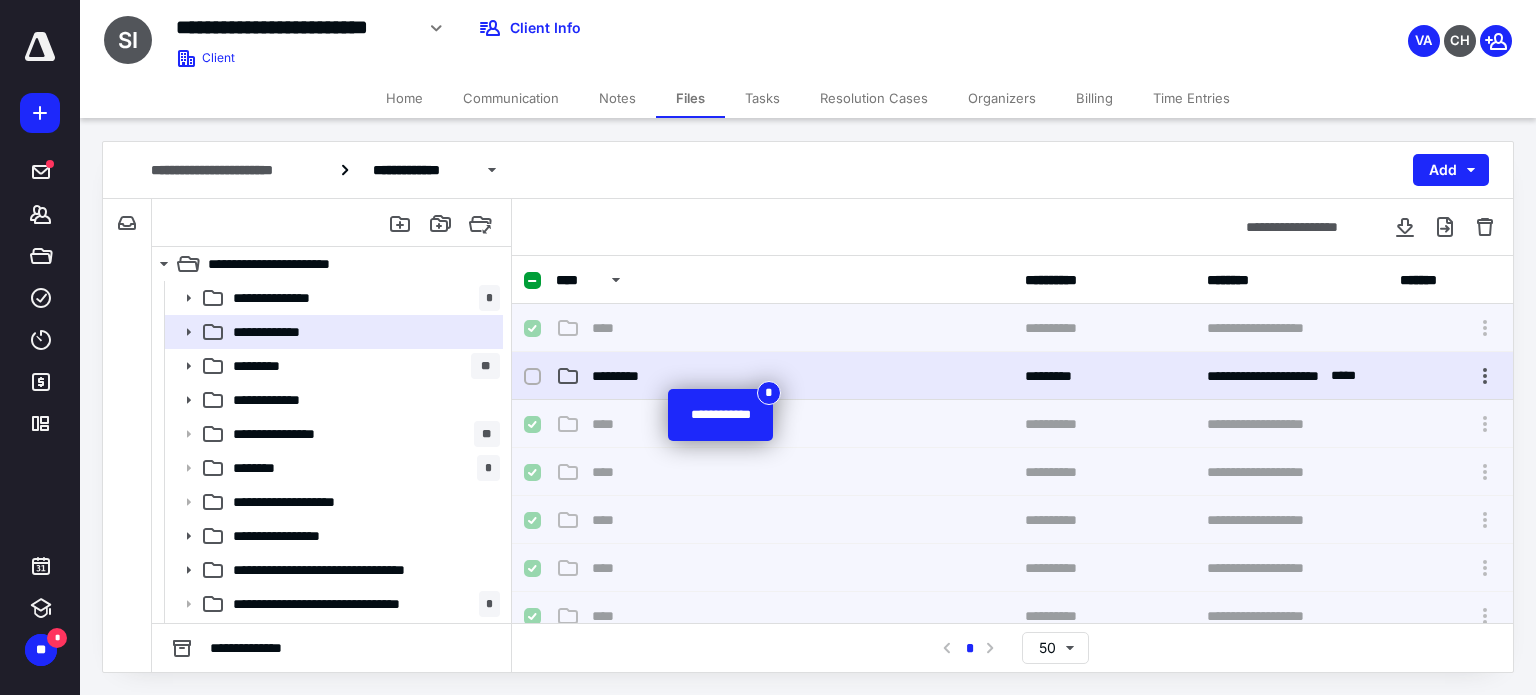 checkbox on "false" 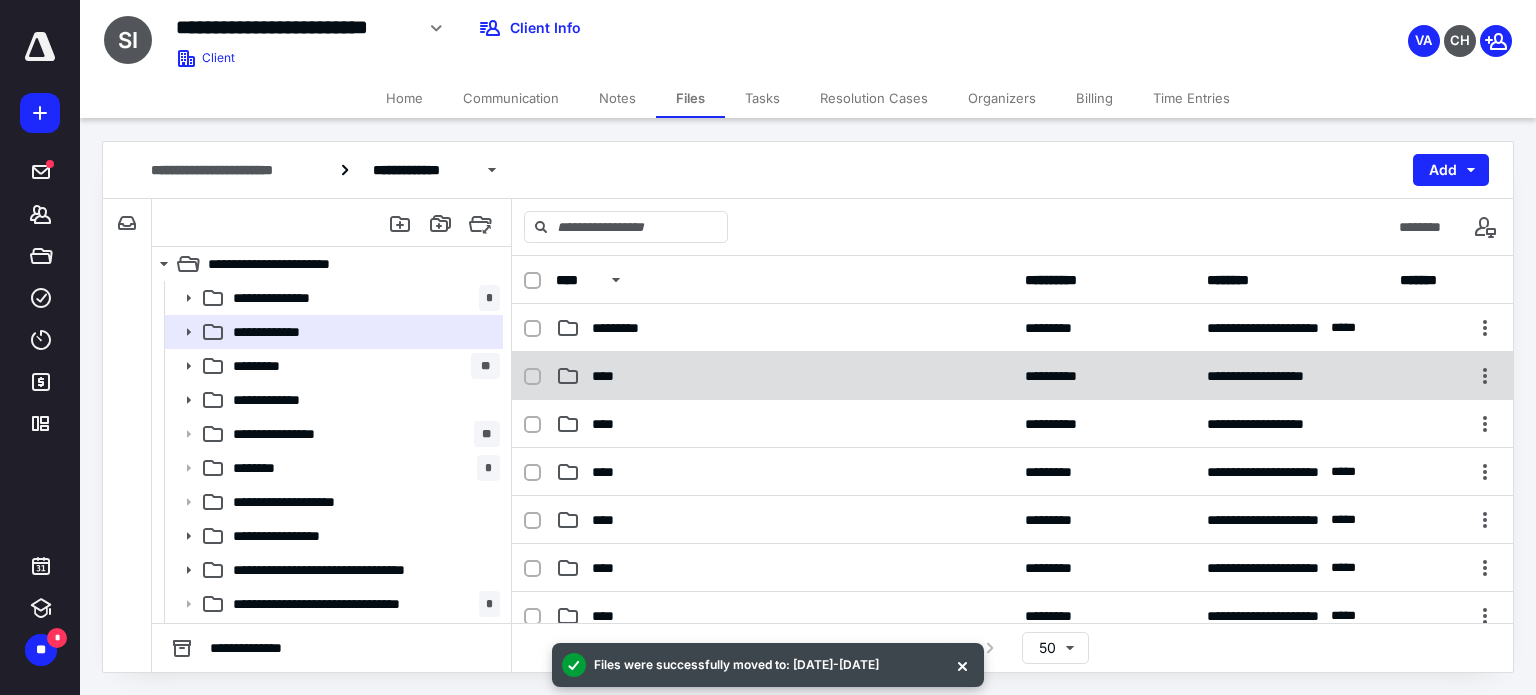 click 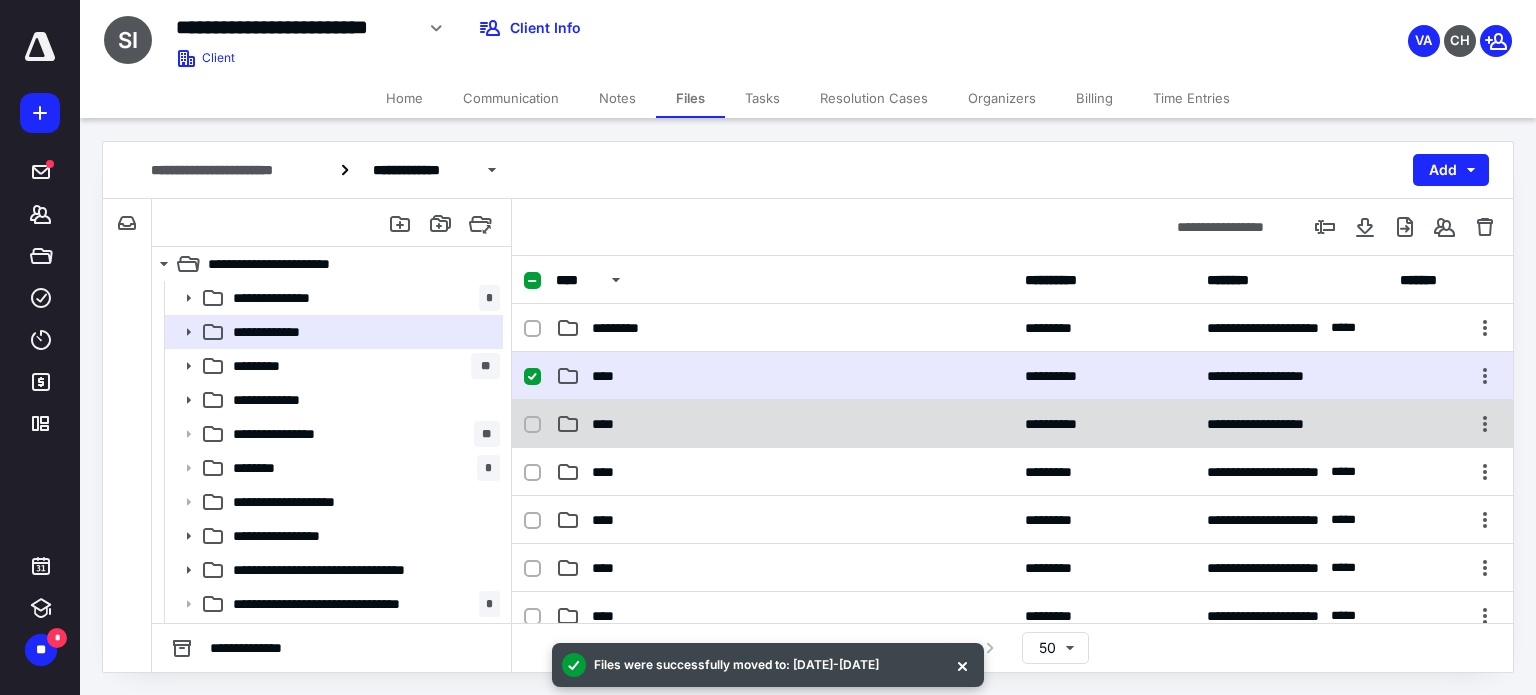 click 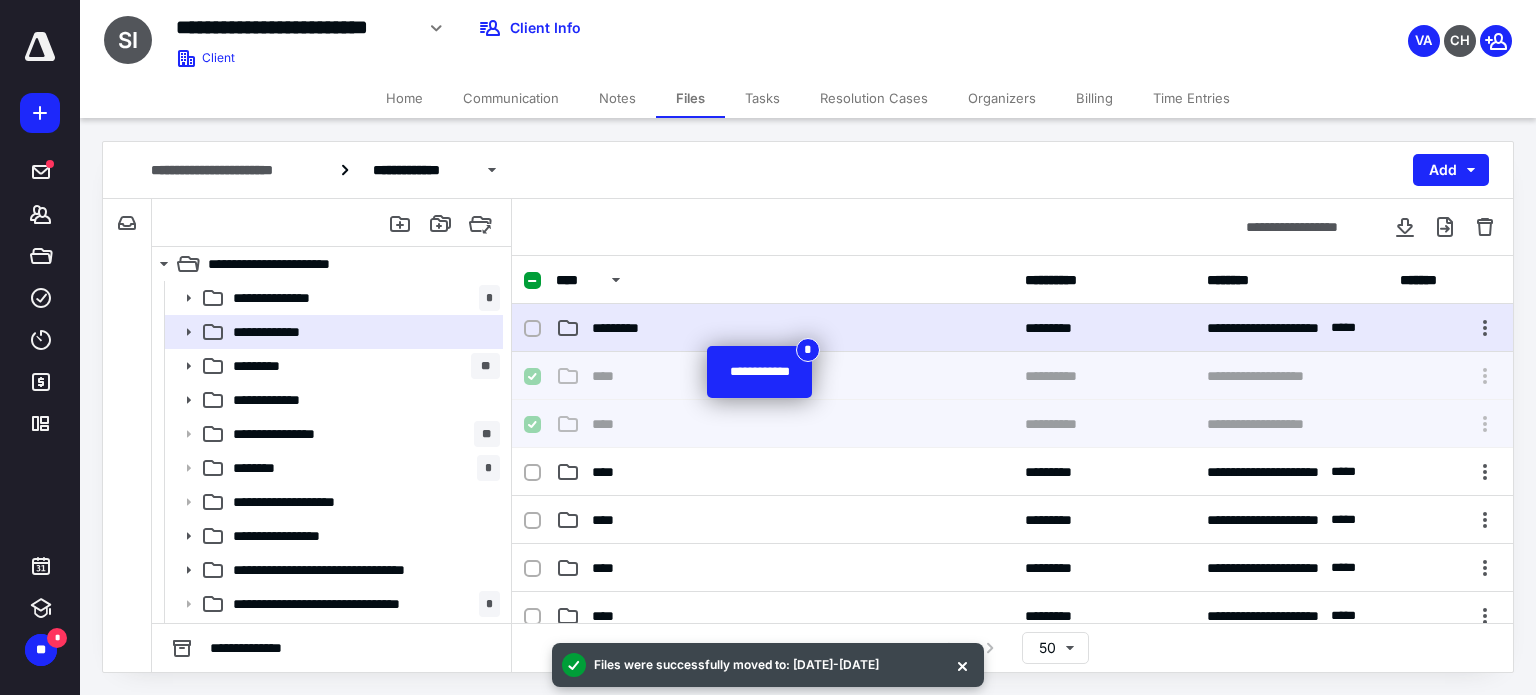 checkbox on "false" 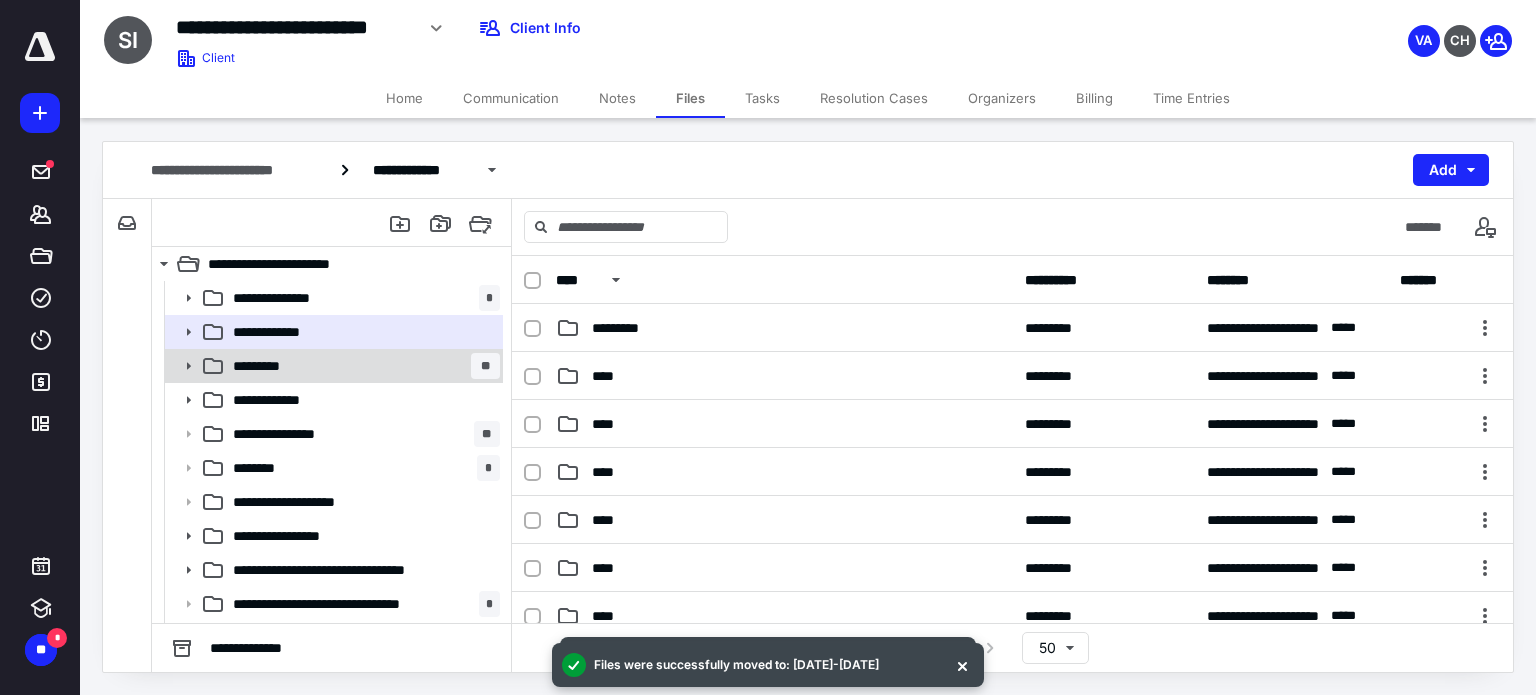 click 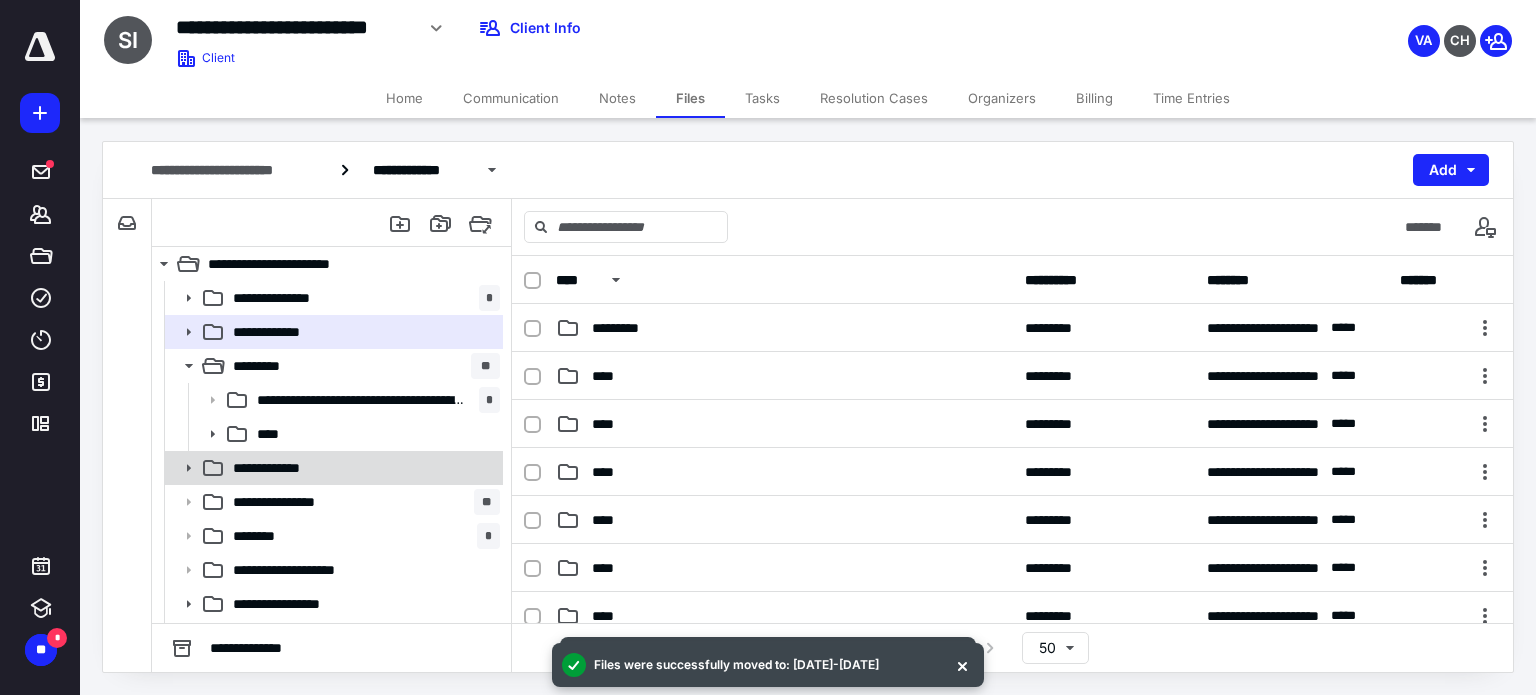 click 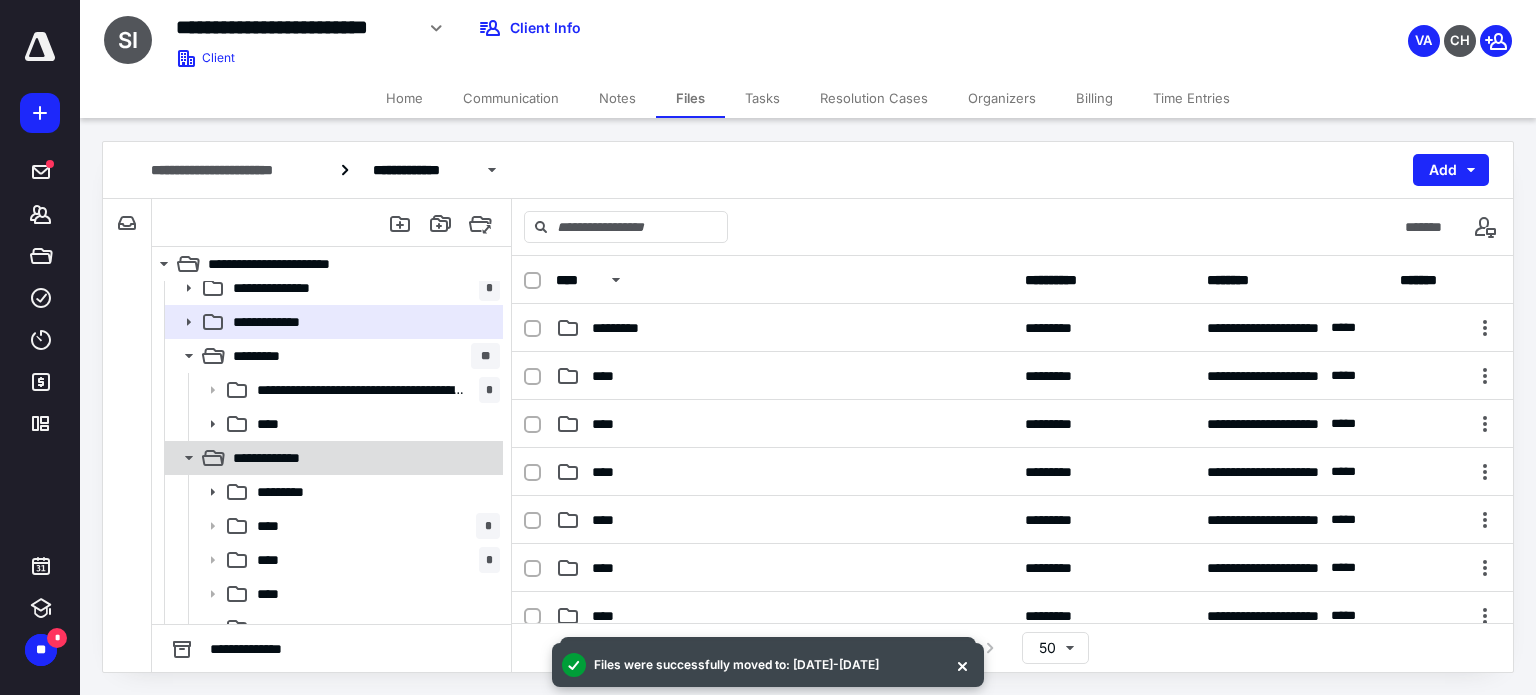 scroll, scrollTop: 0, scrollLeft: 0, axis: both 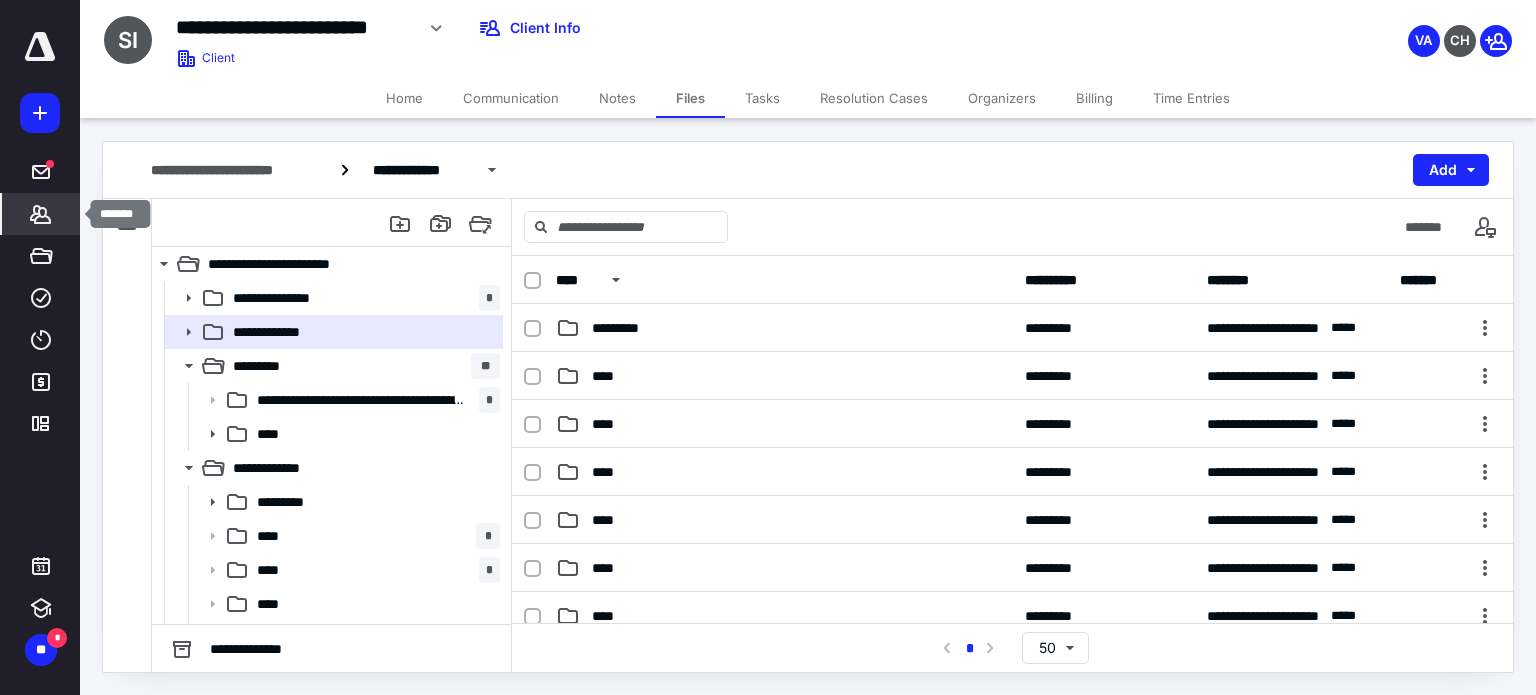 click on "*******" at bounding box center [41, 214] 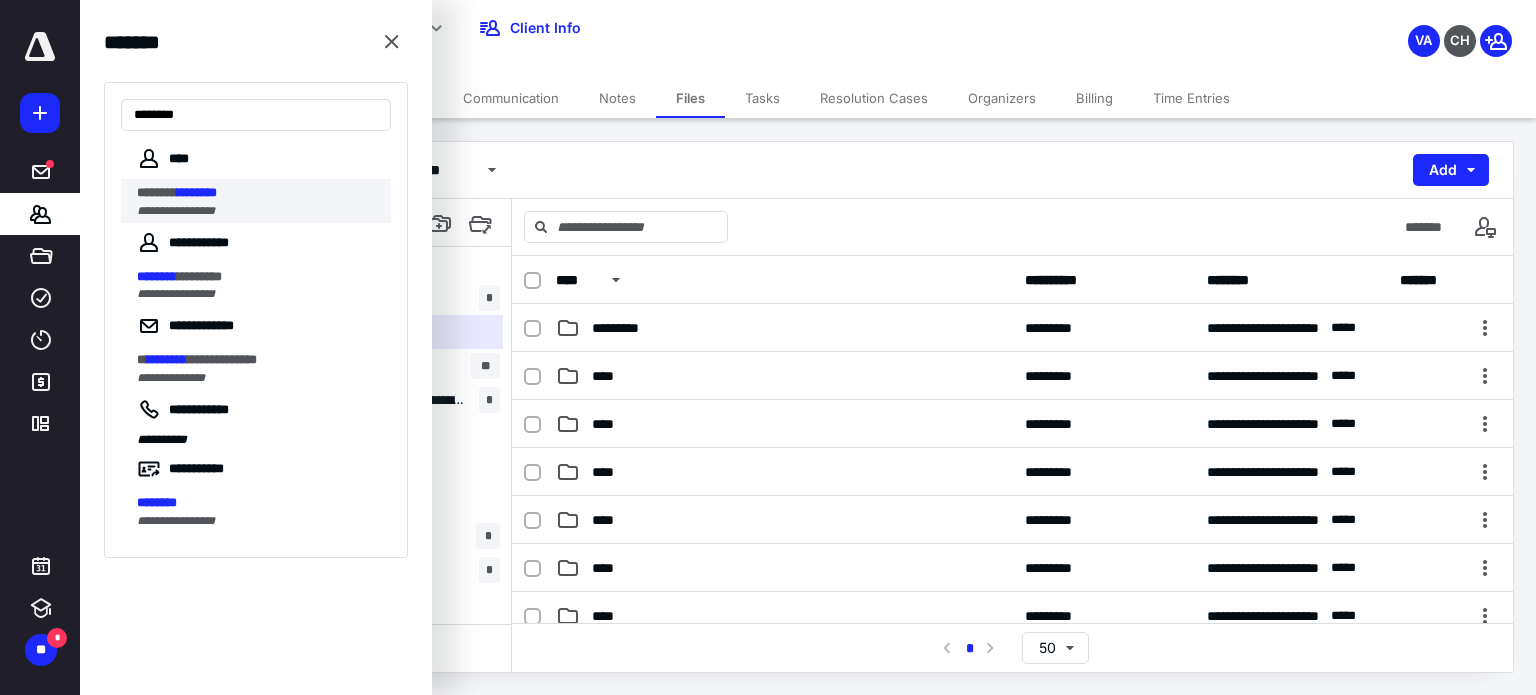type on "********" 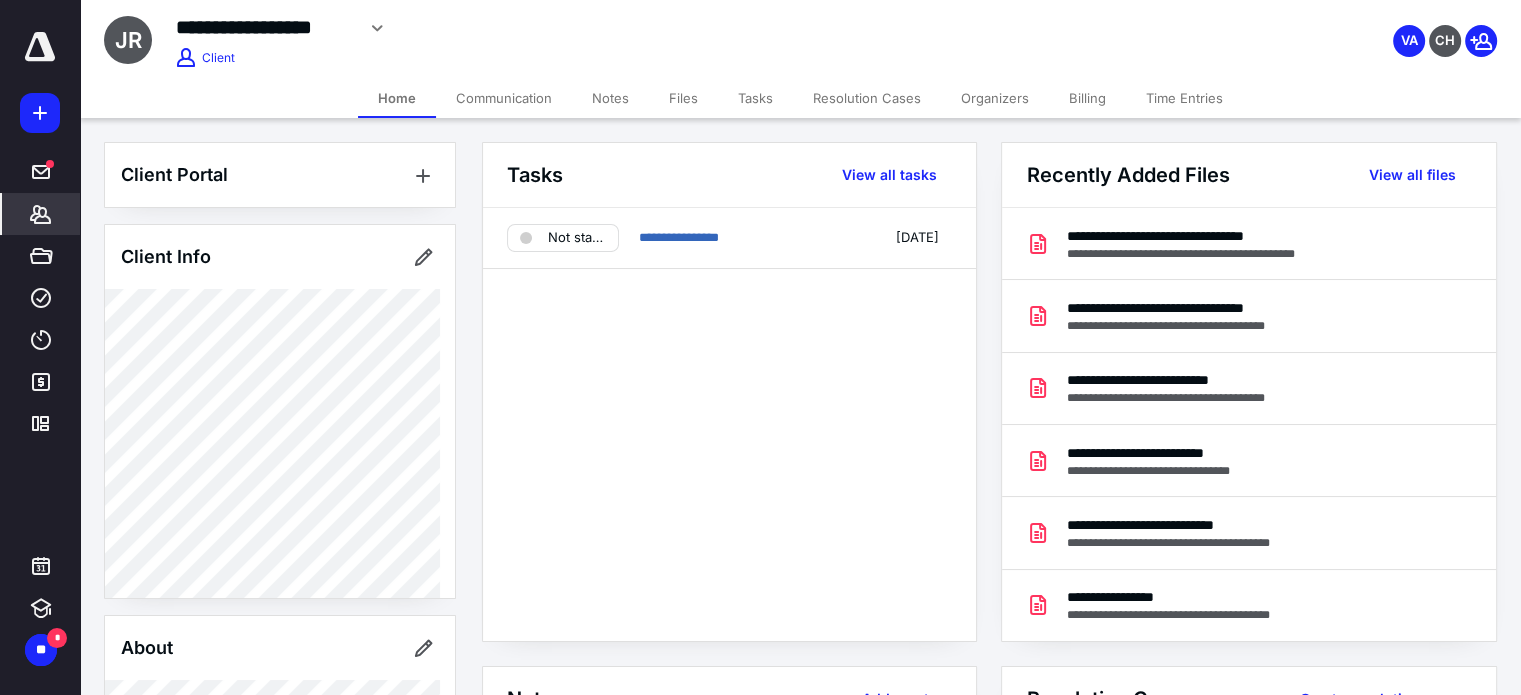 click on "Files" at bounding box center [683, 98] 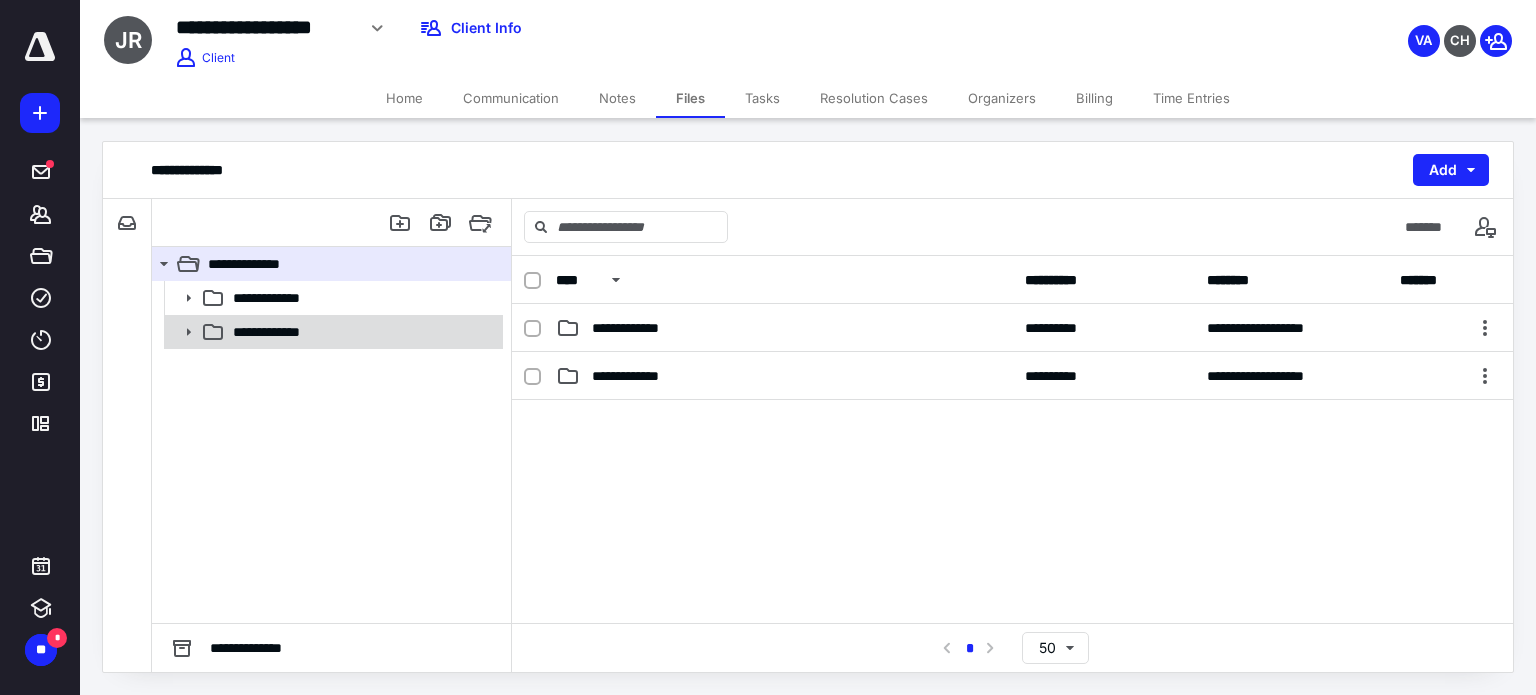 click 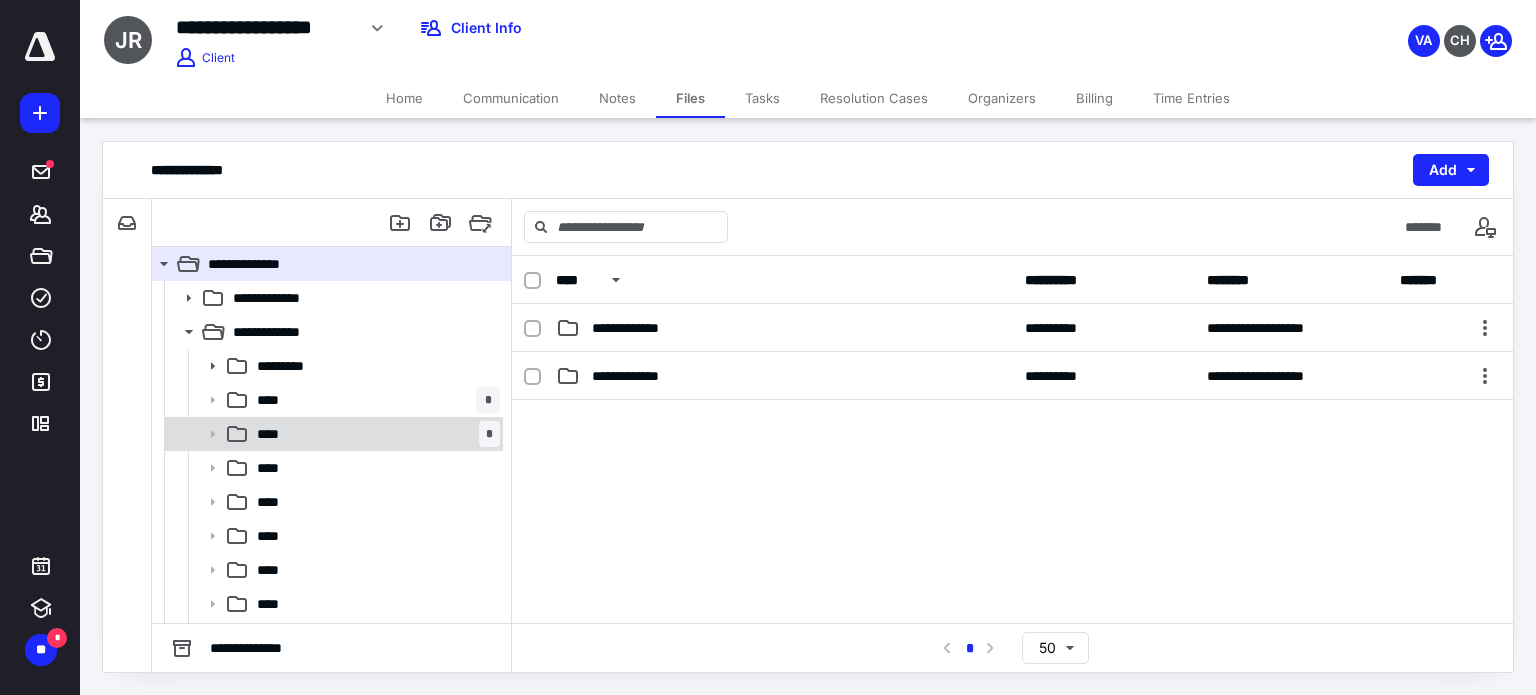 click on "**** *" at bounding box center [374, 434] 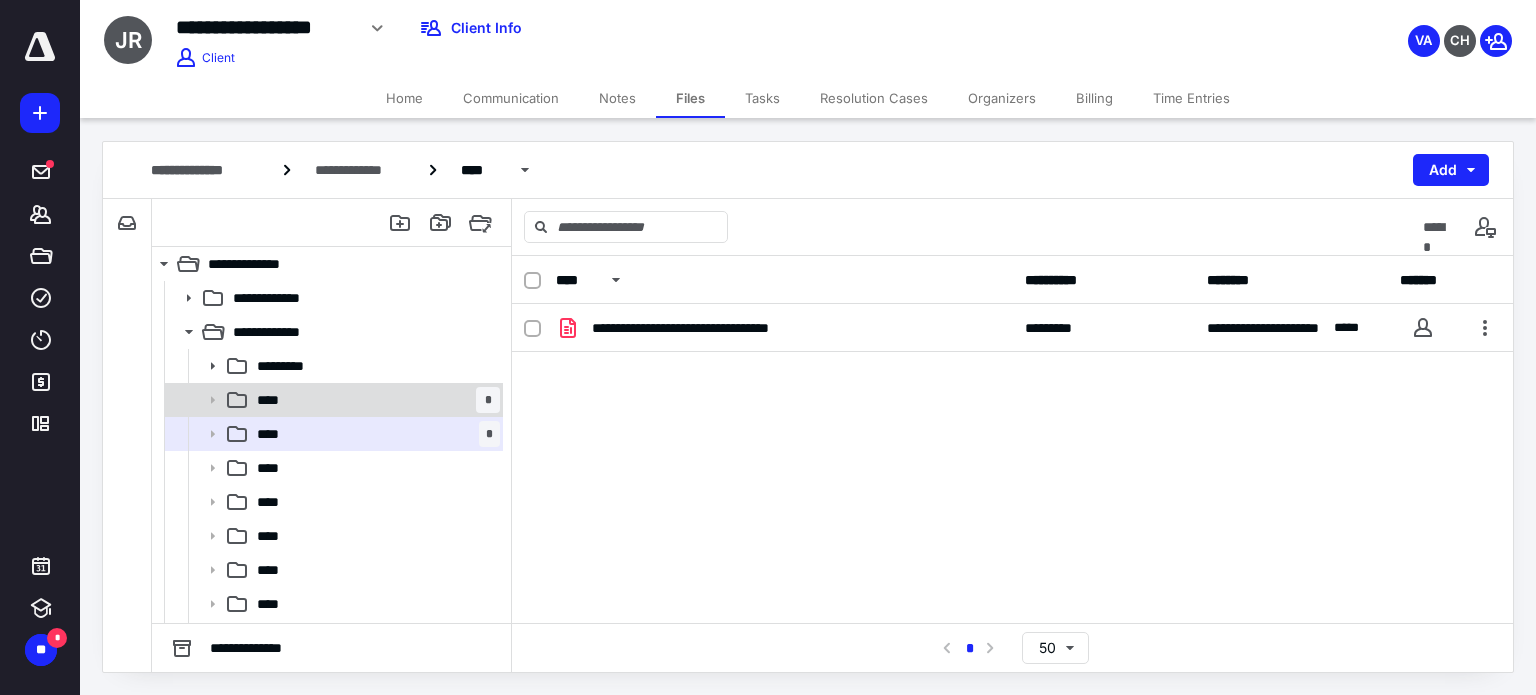 click on "**** *" at bounding box center [374, 400] 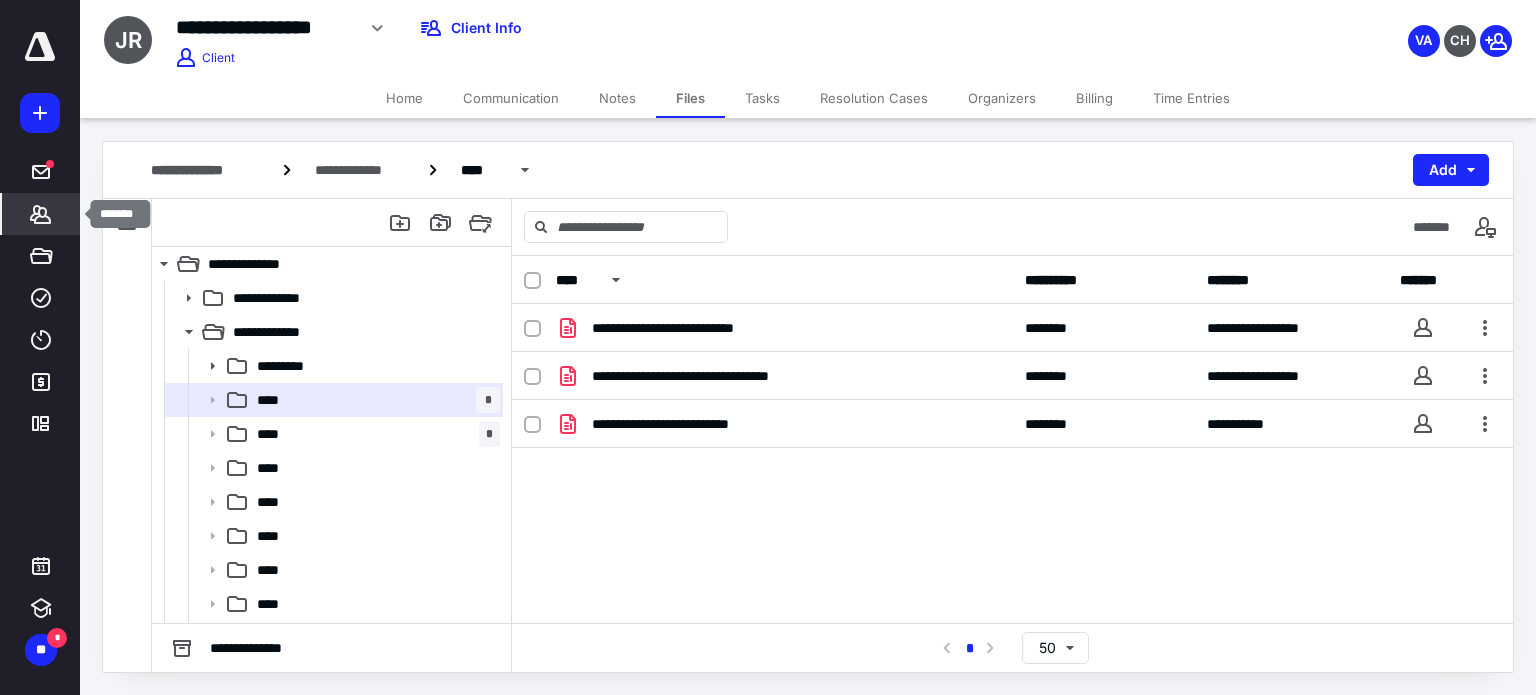click 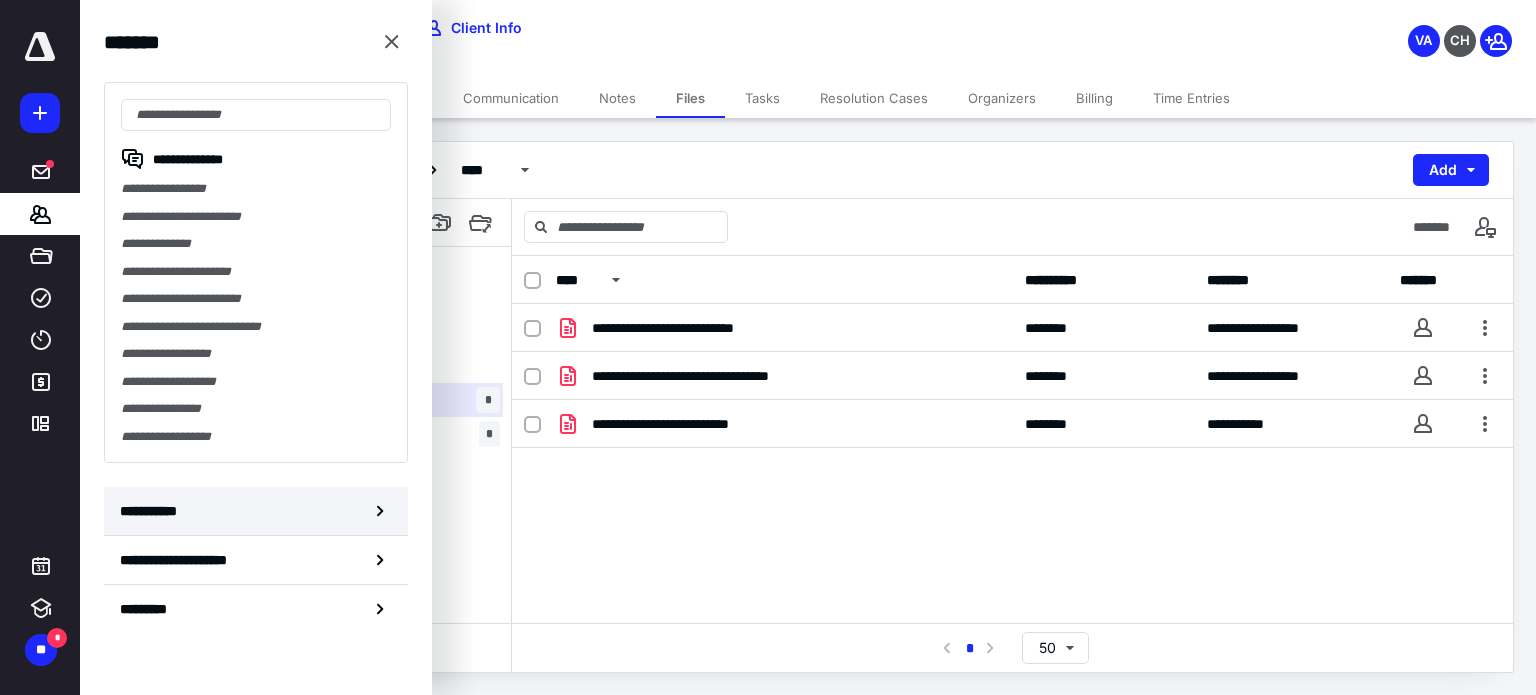 click on "**********" at bounding box center (256, 511) 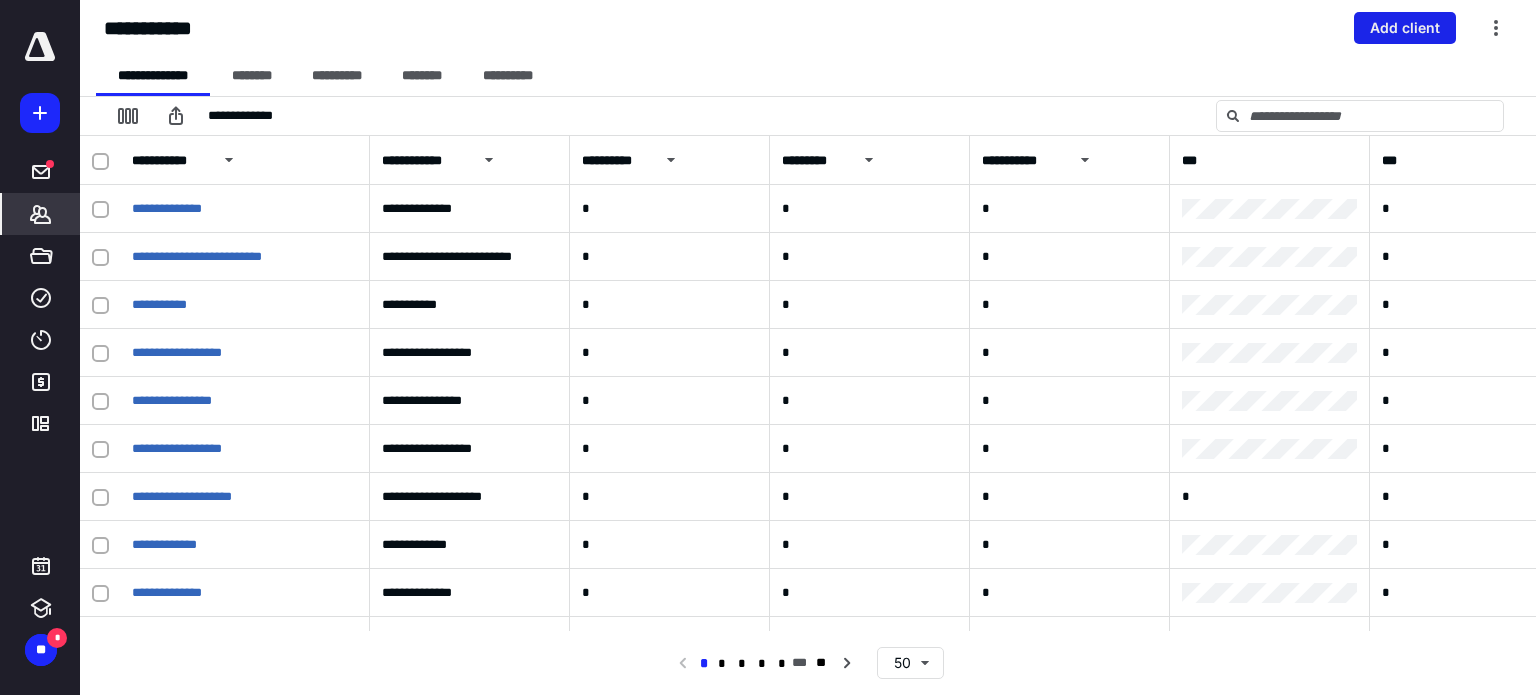 click on "Add client" at bounding box center [1405, 28] 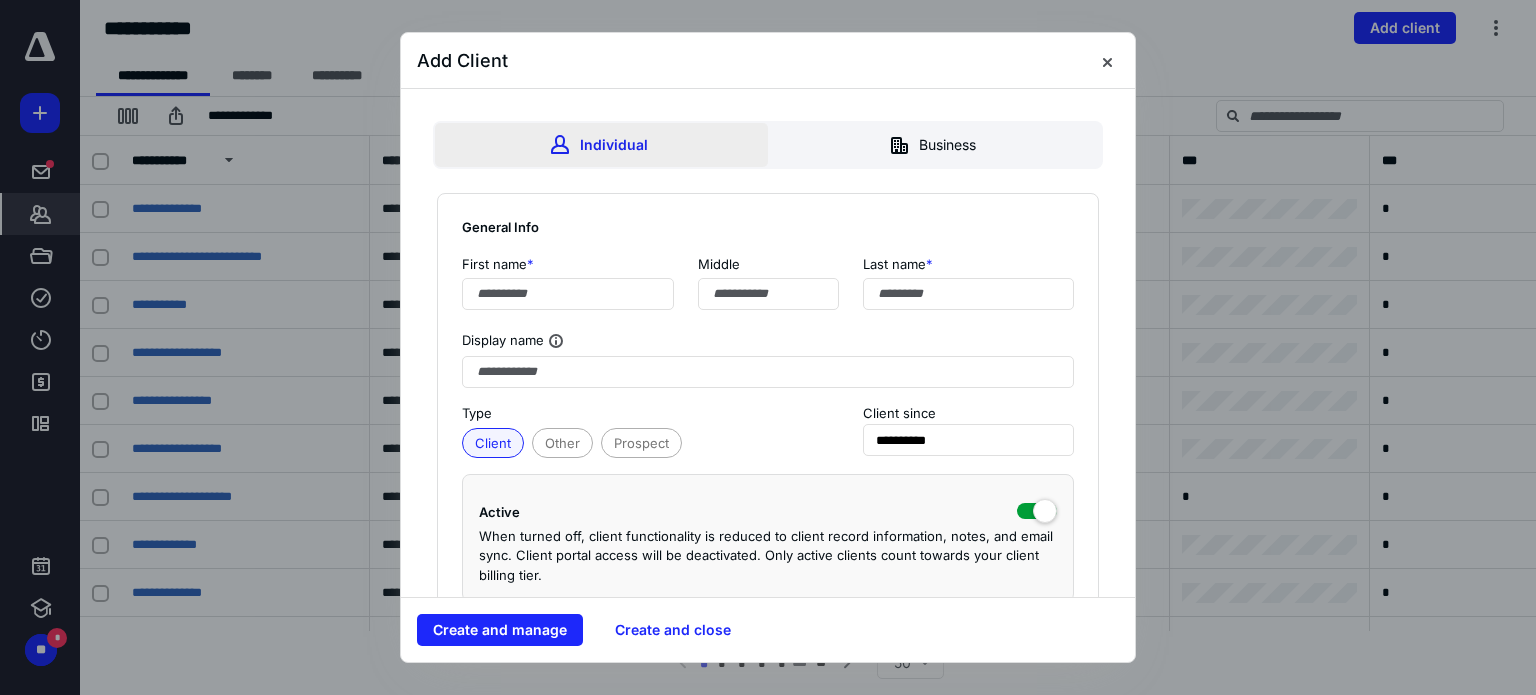 click on "Individual" at bounding box center [601, 145] 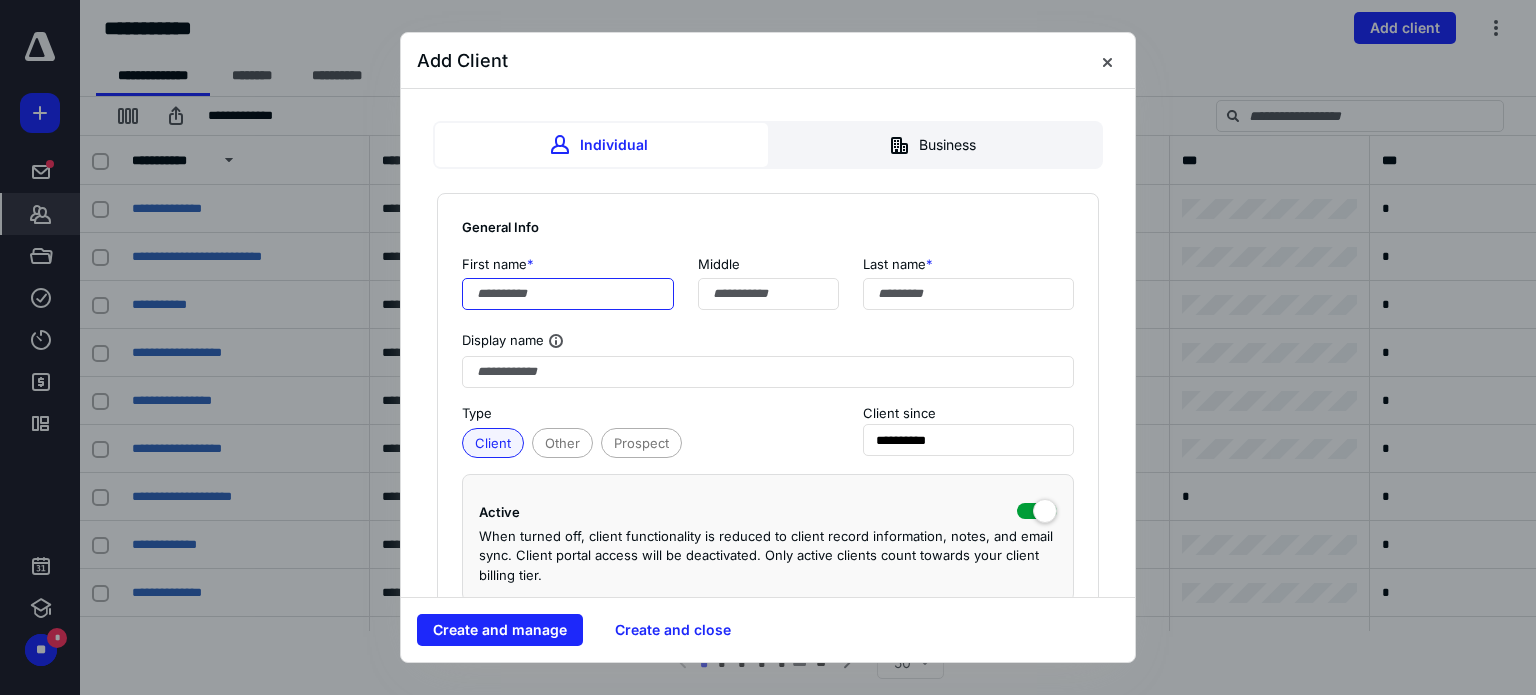 click at bounding box center [568, 294] 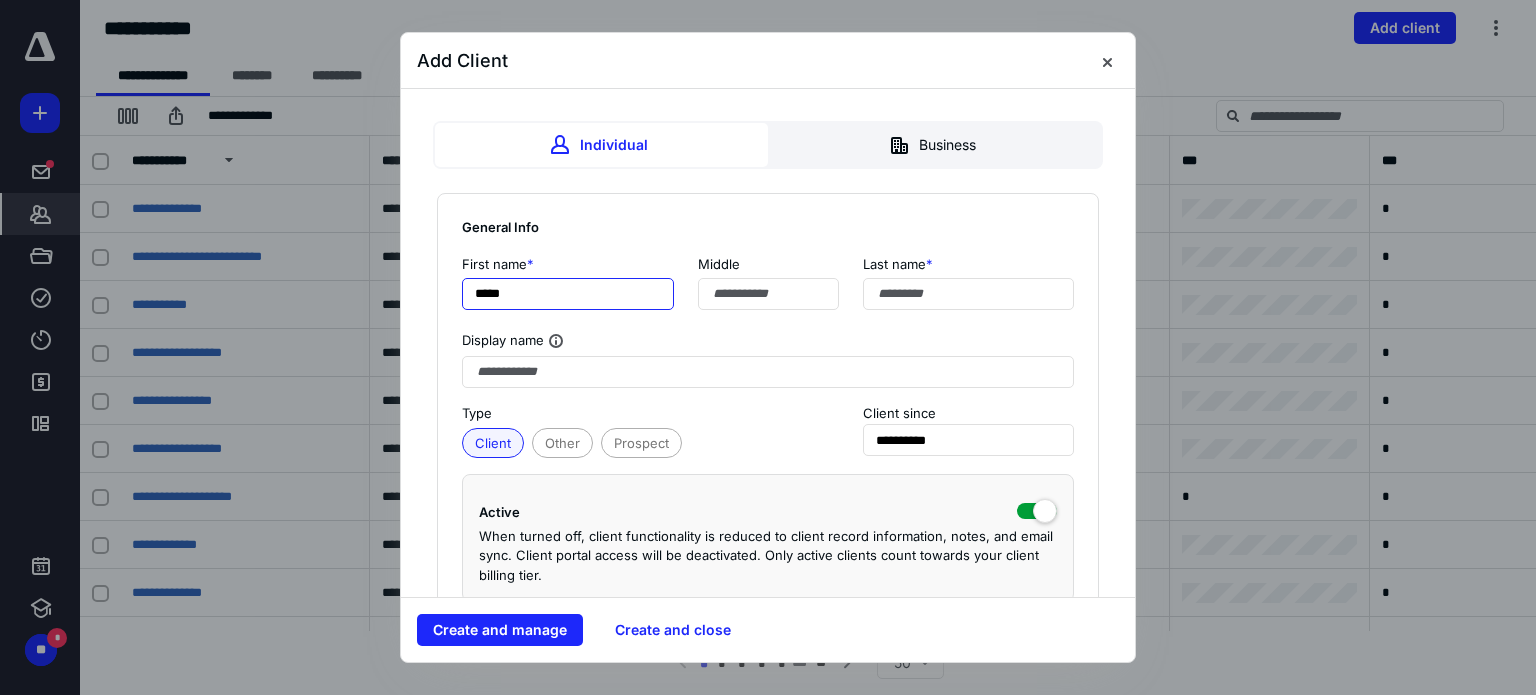 type on "*****" 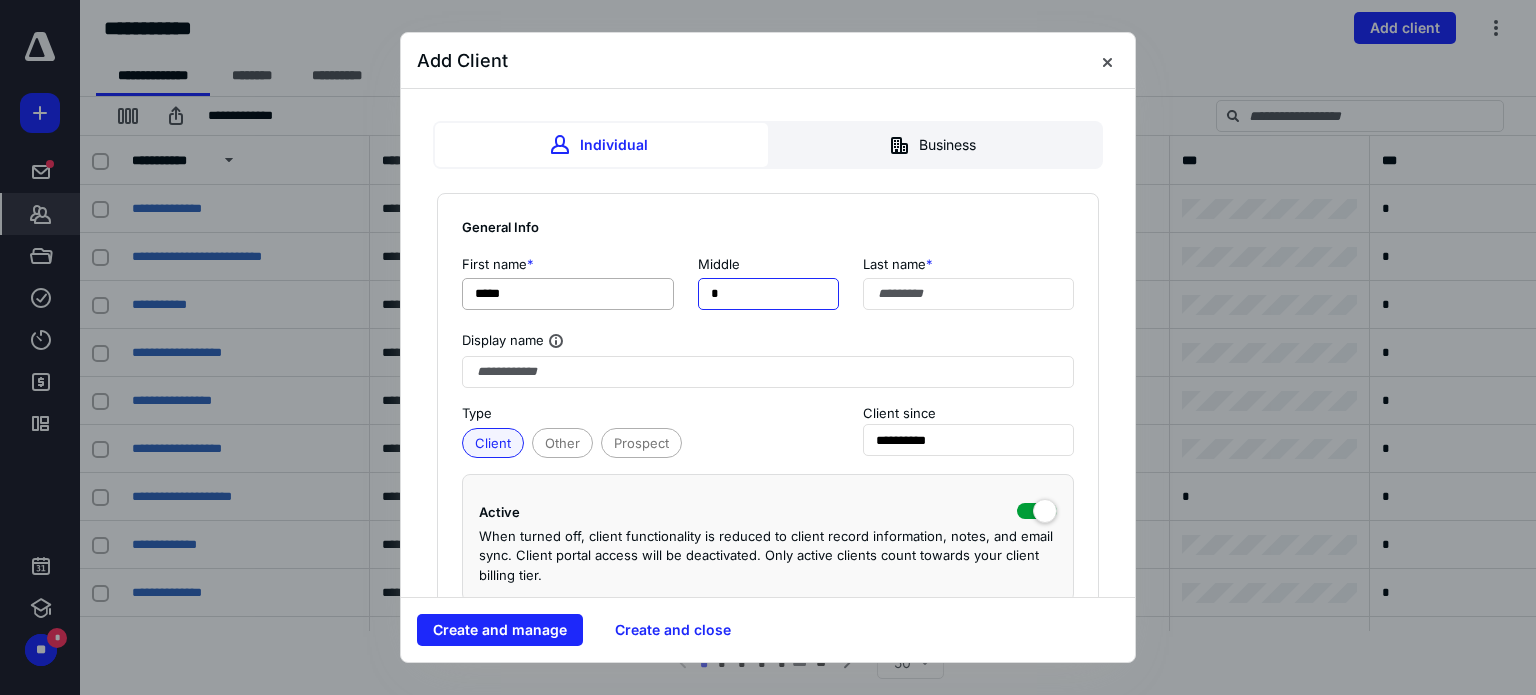 type on "*" 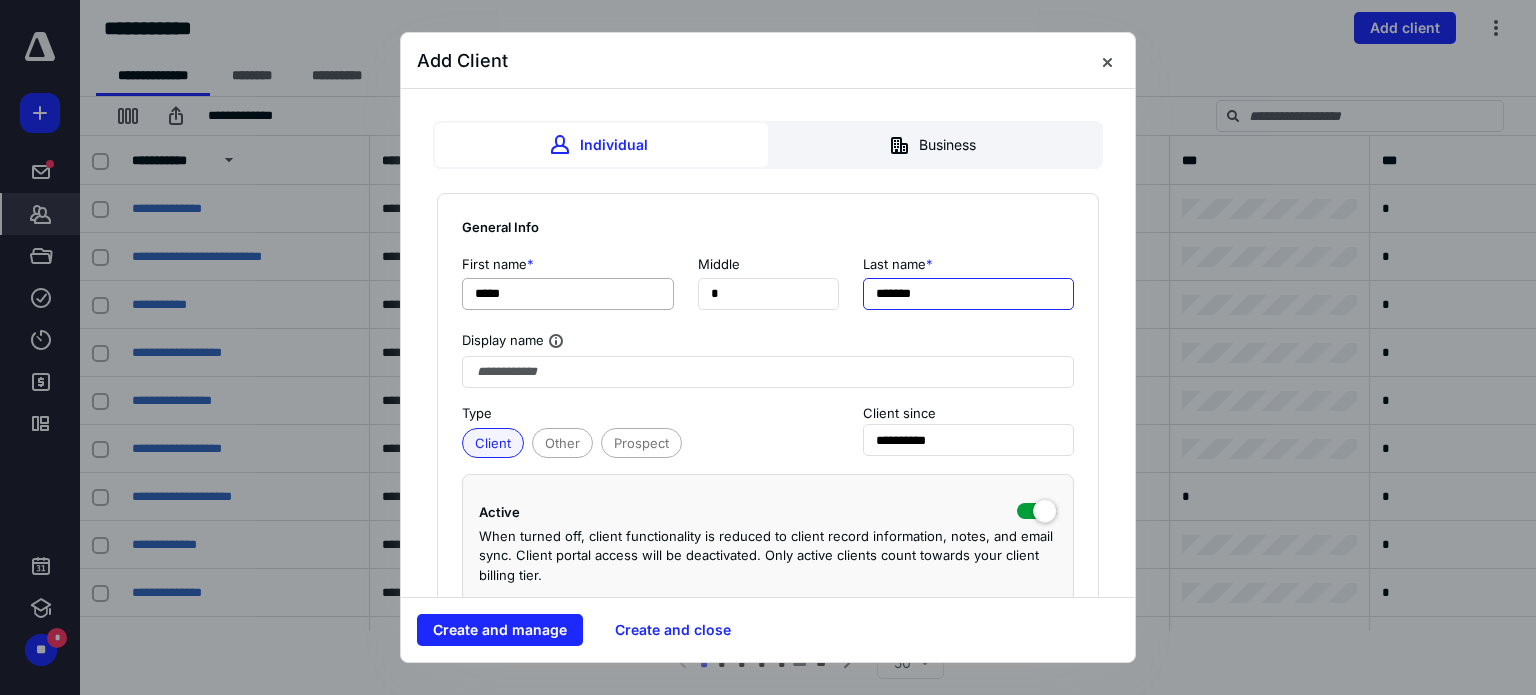 type on "*******" 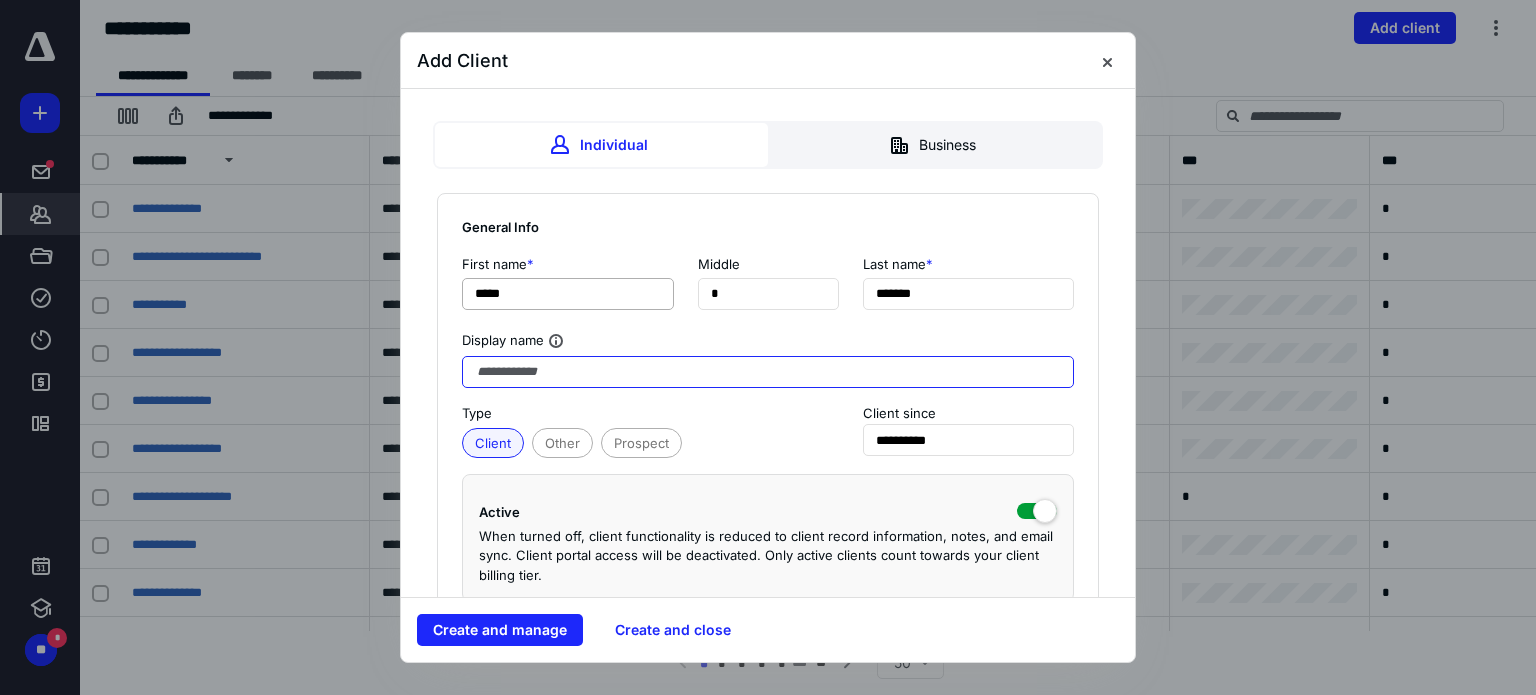 type on "*" 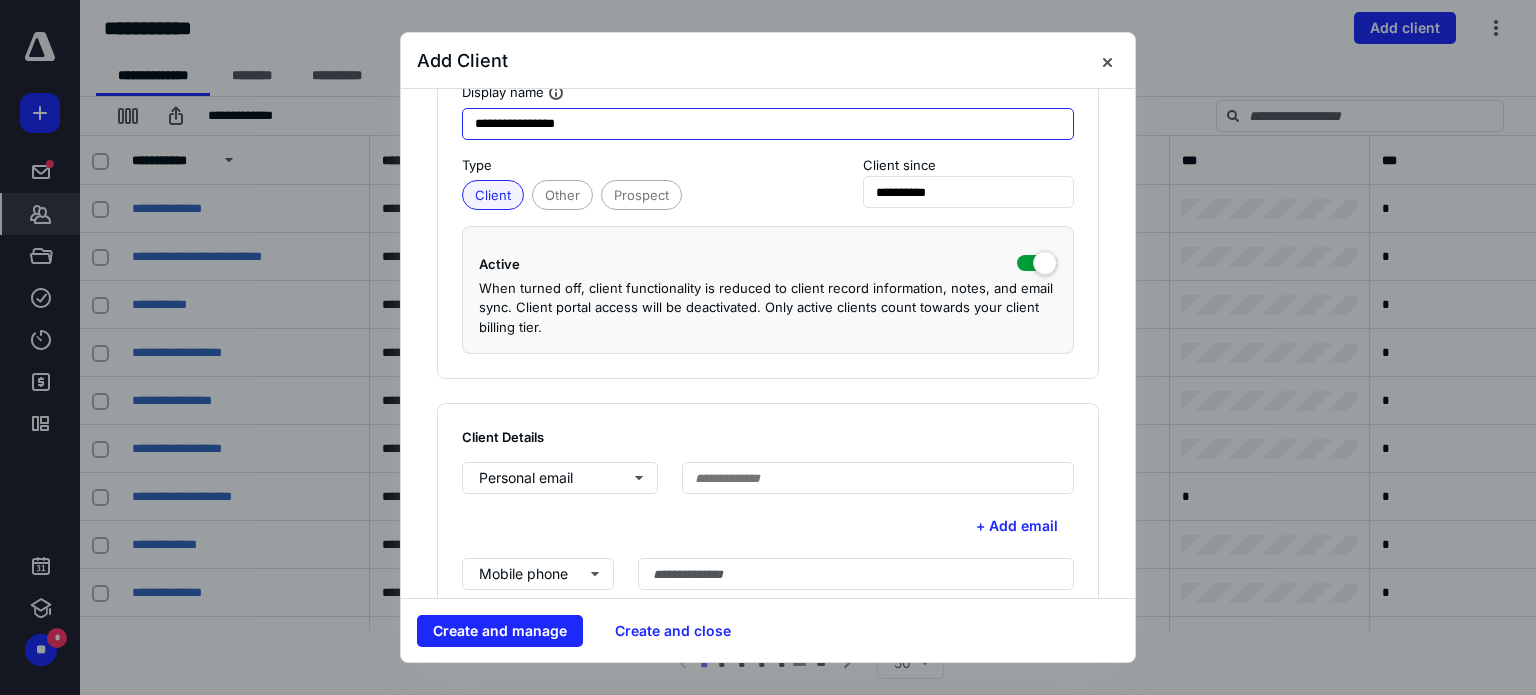 scroll, scrollTop: 300, scrollLeft: 0, axis: vertical 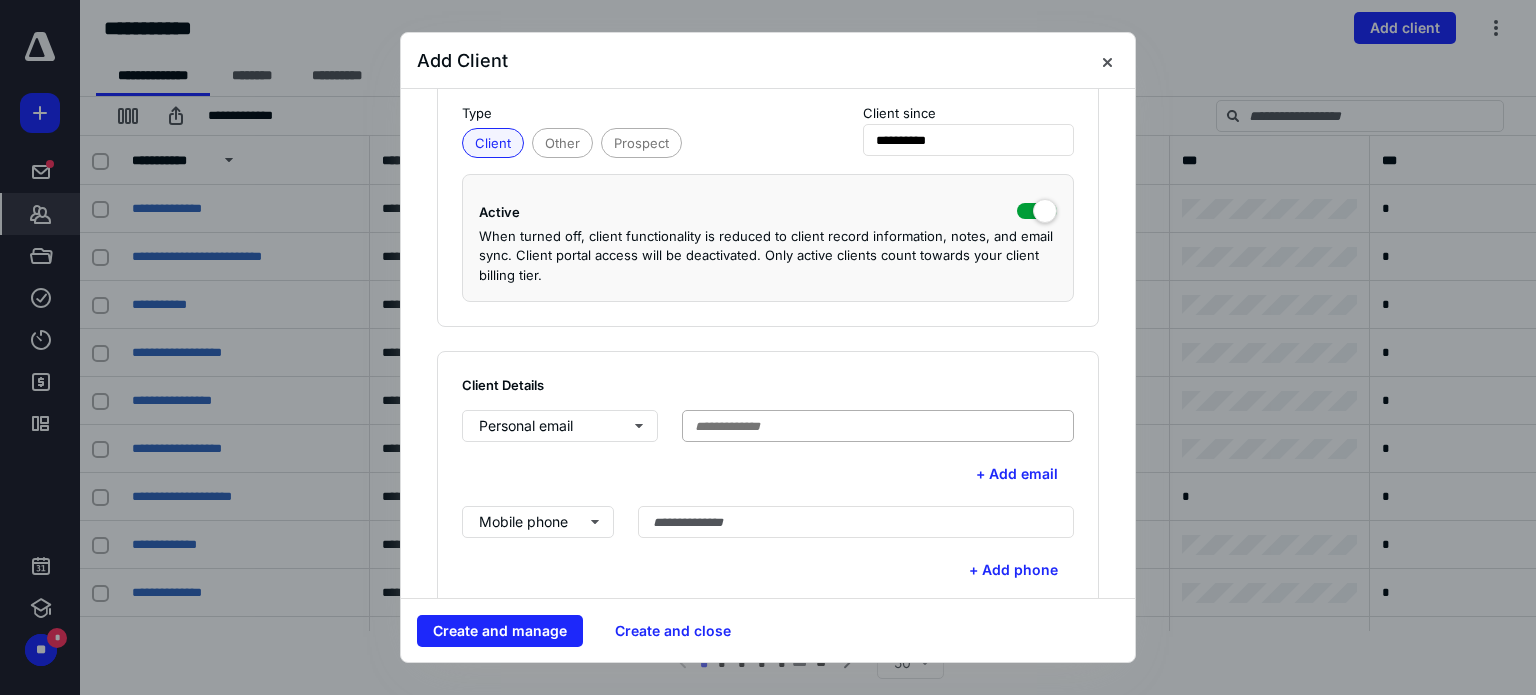 type on "**********" 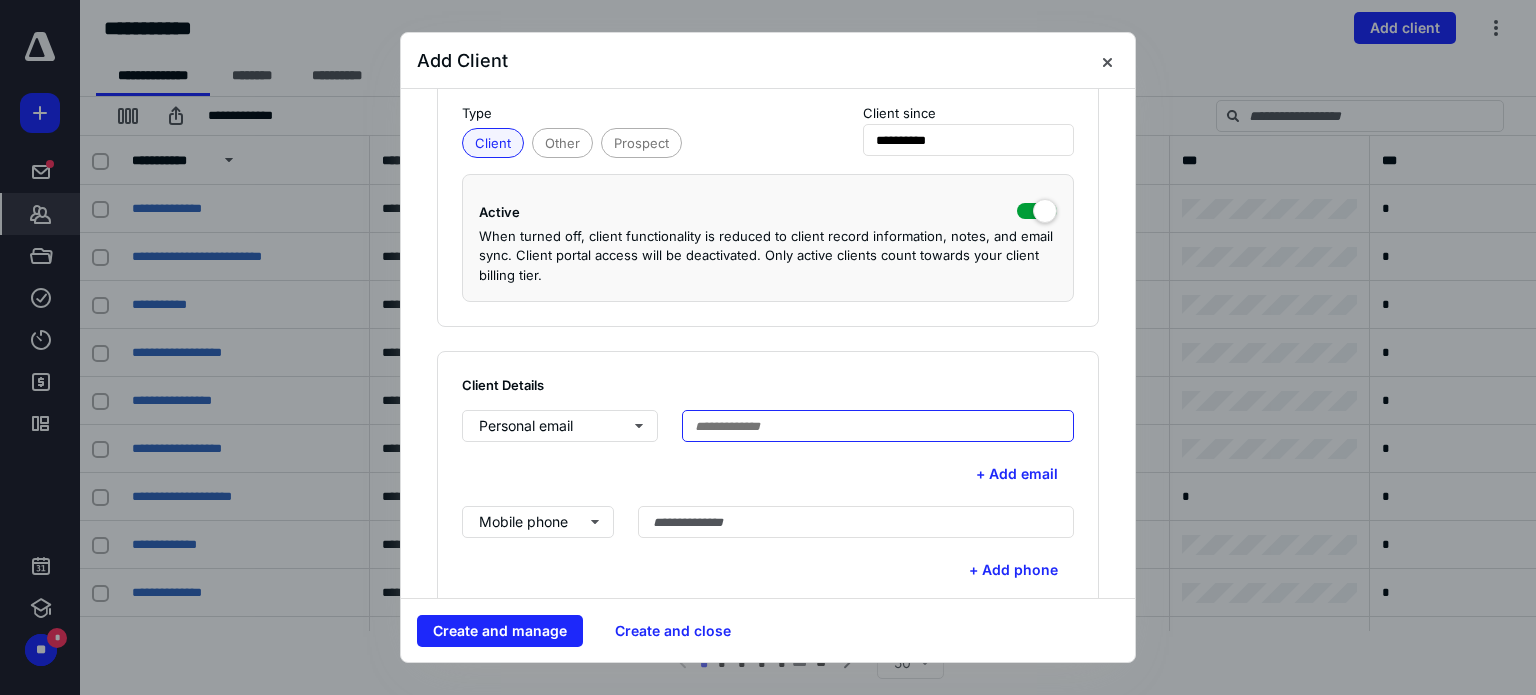 click at bounding box center [878, 426] 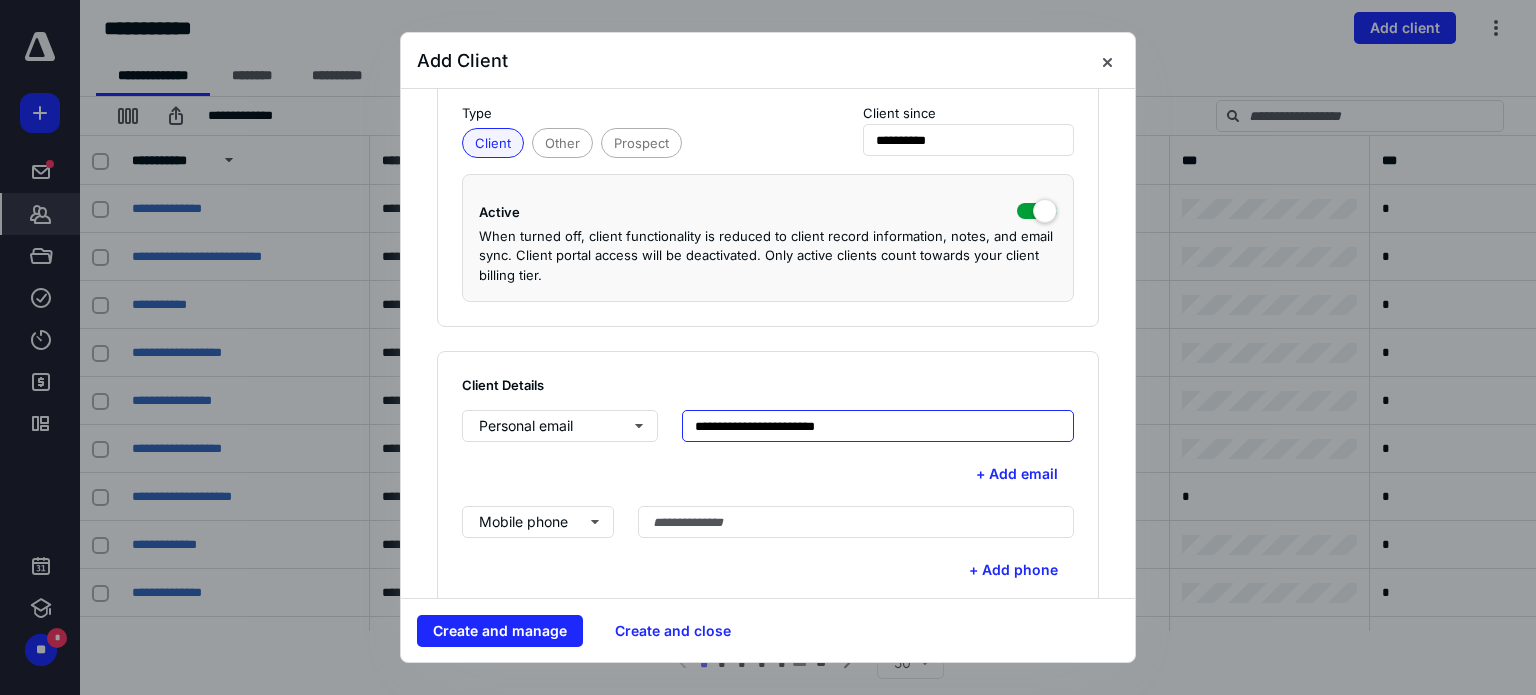 type on "**********" 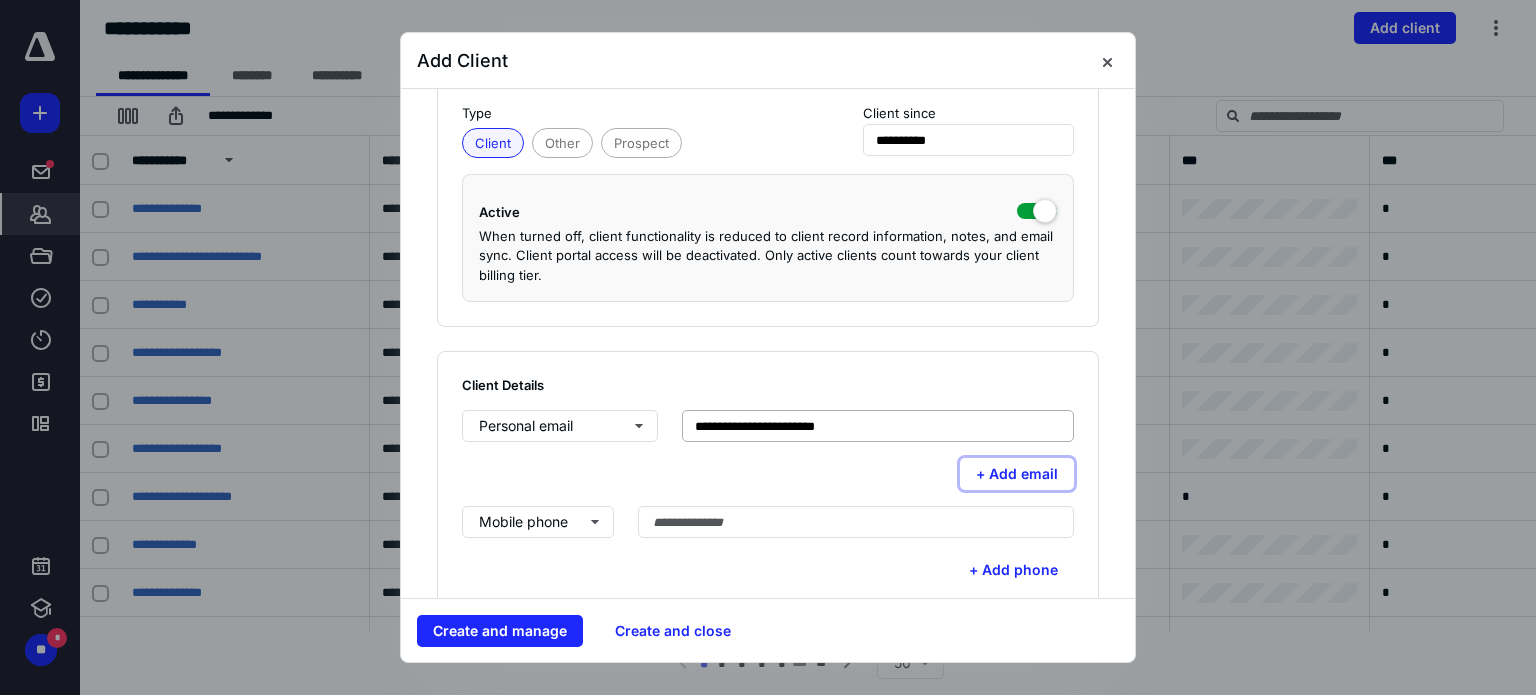 type 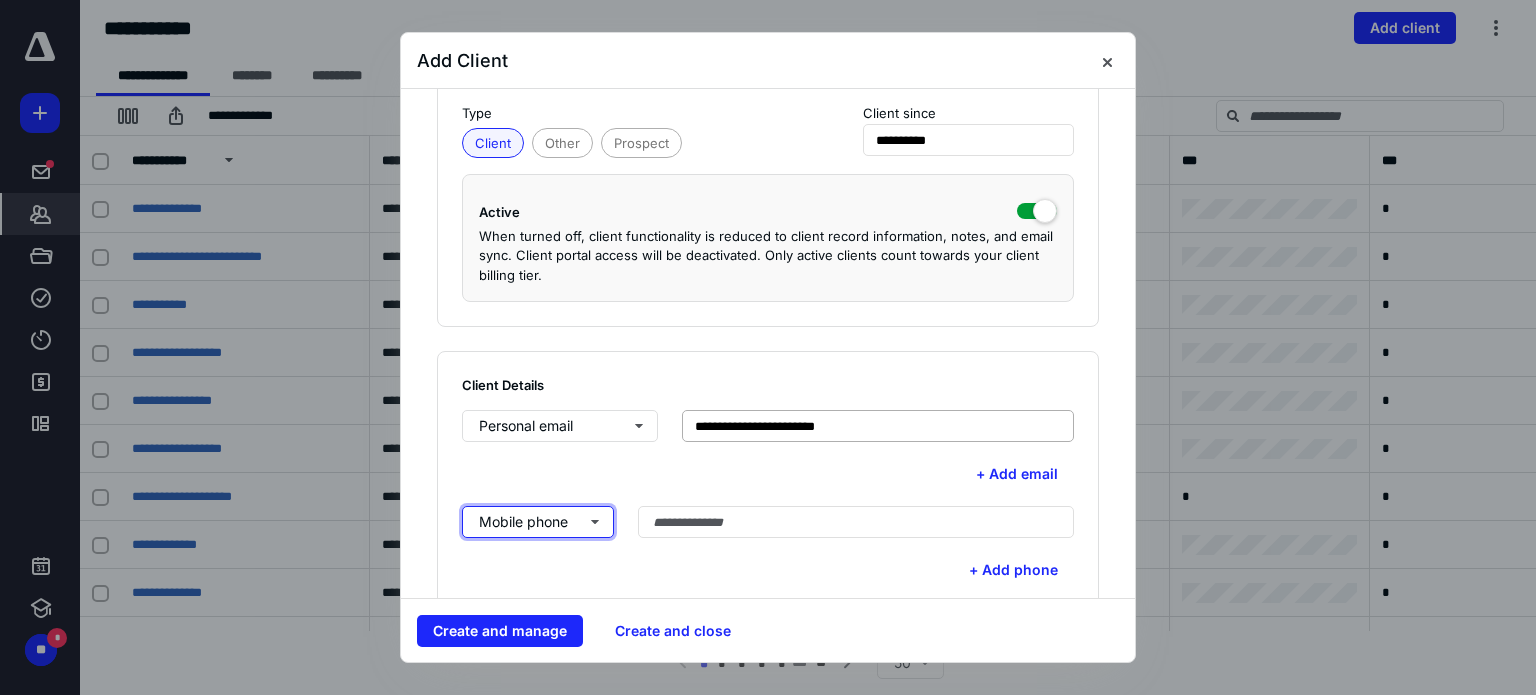type 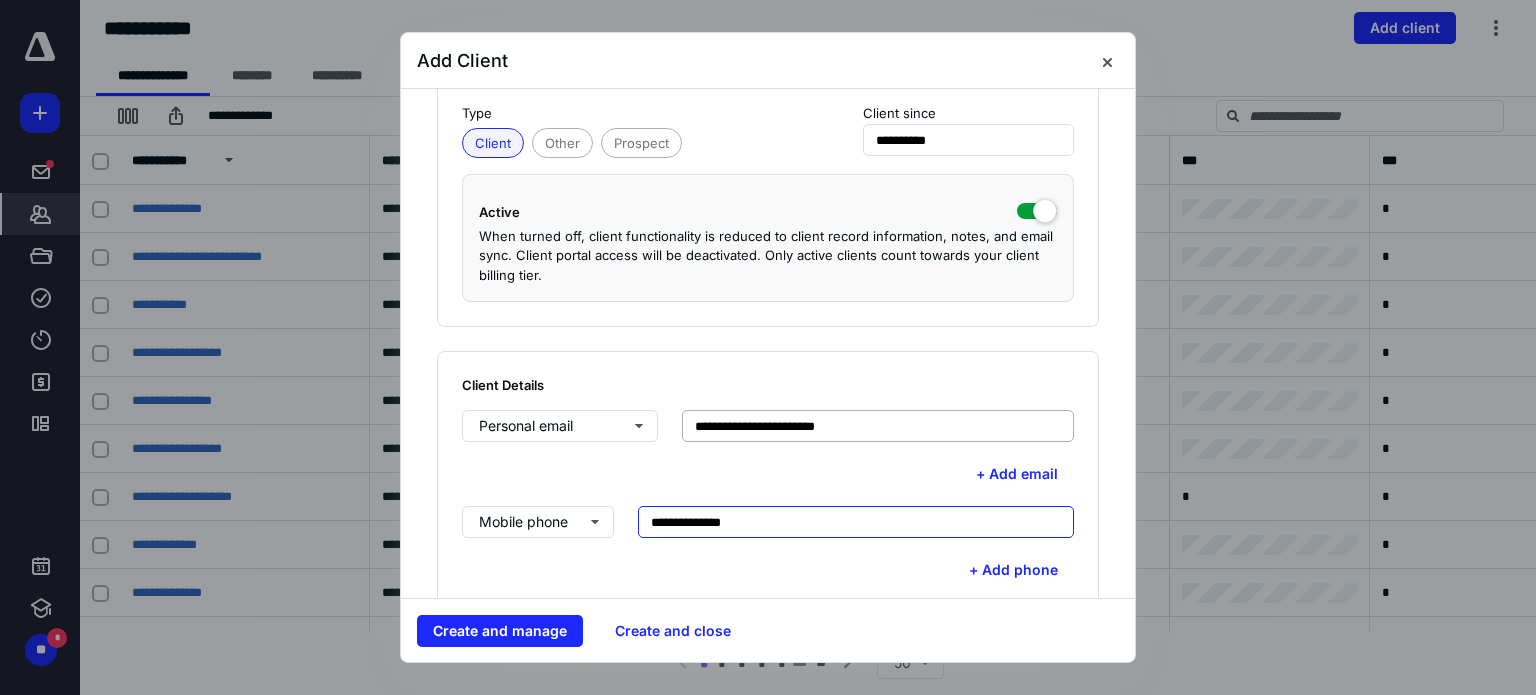 type on "**********" 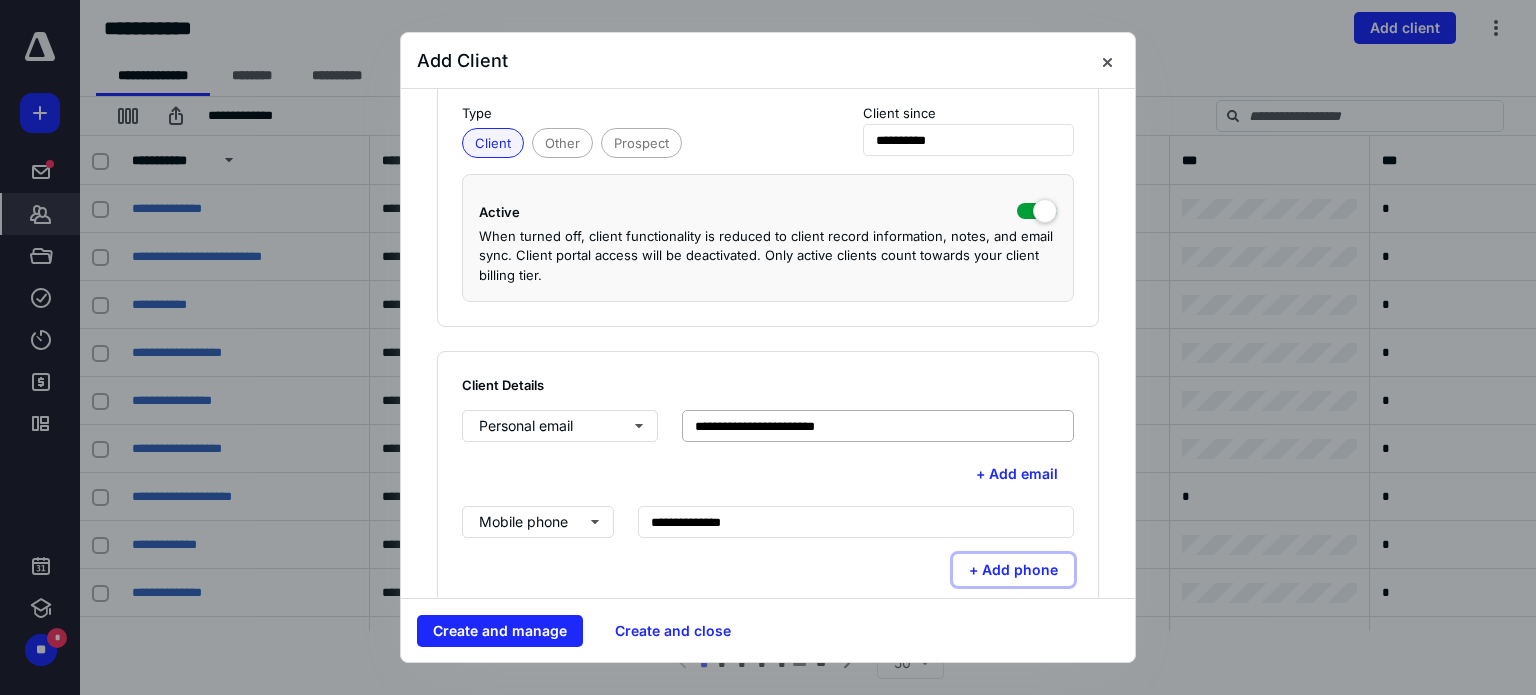 type 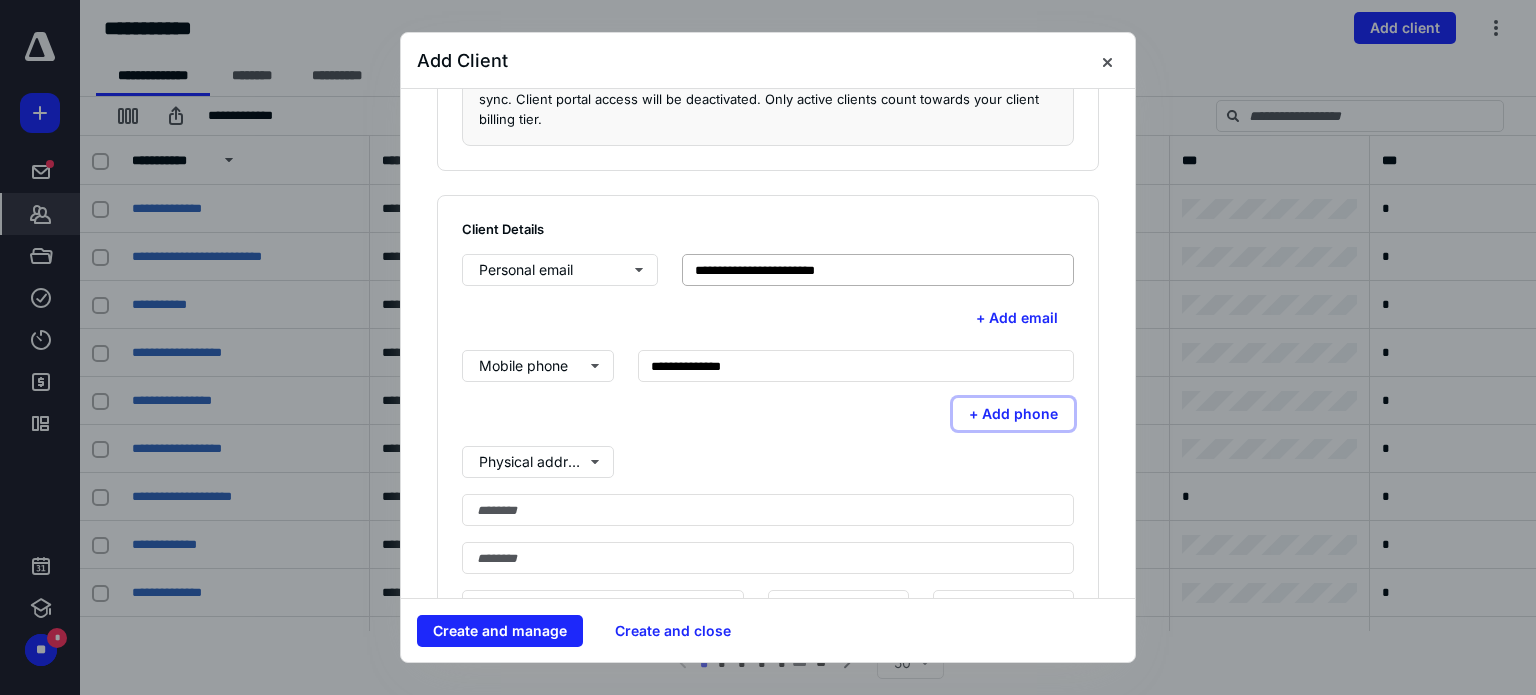 scroll, scrollTop: 500, scrollLeft: 0, axis: vertical 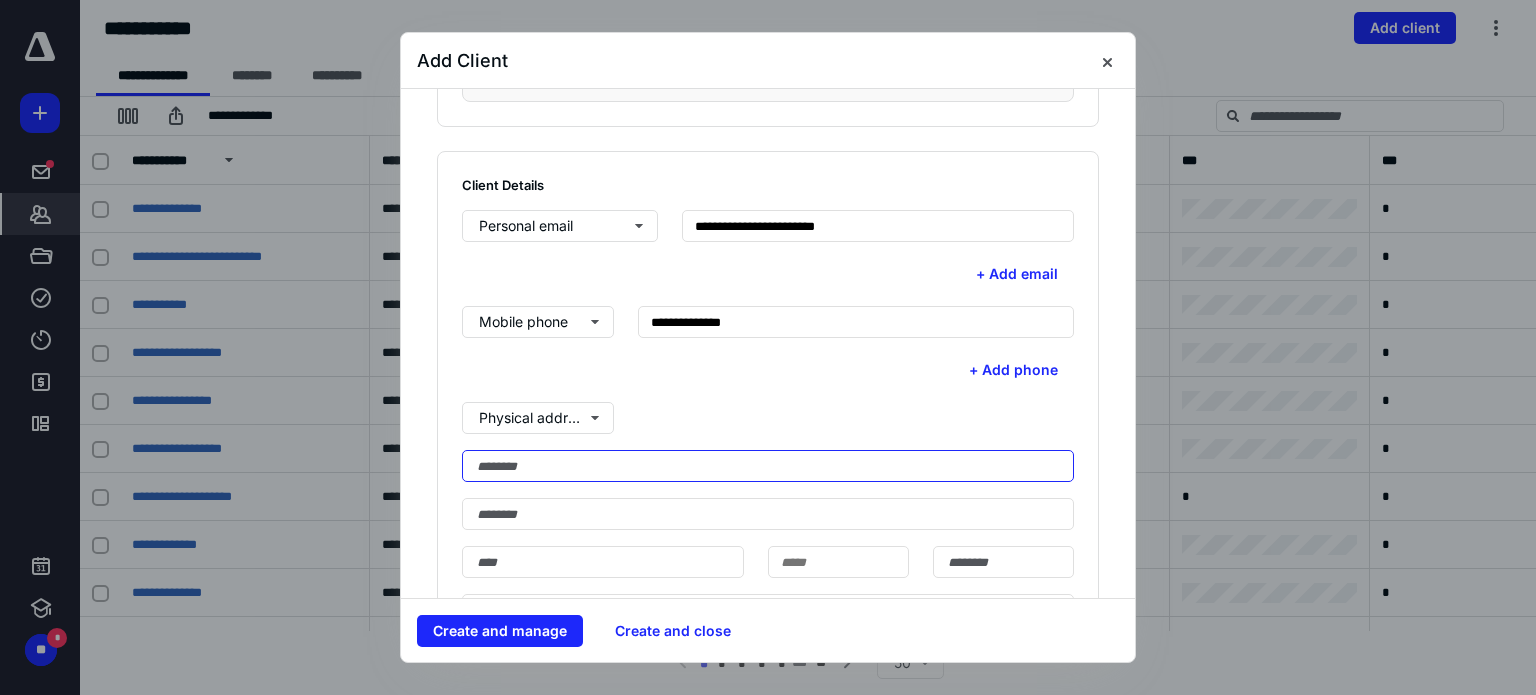click at bounding box center [768, 466] 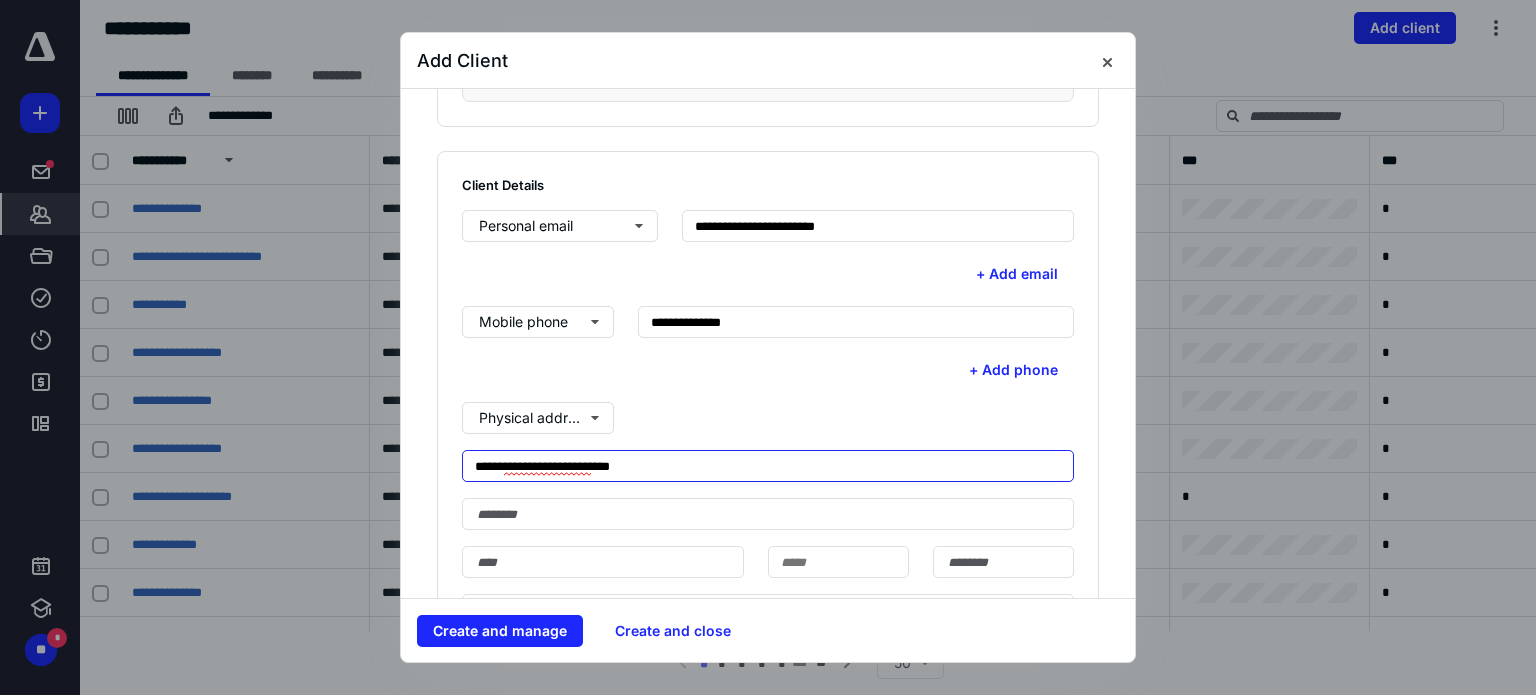 scroll, scrollTop: 600, scrollLeft: 0, axis: vertical 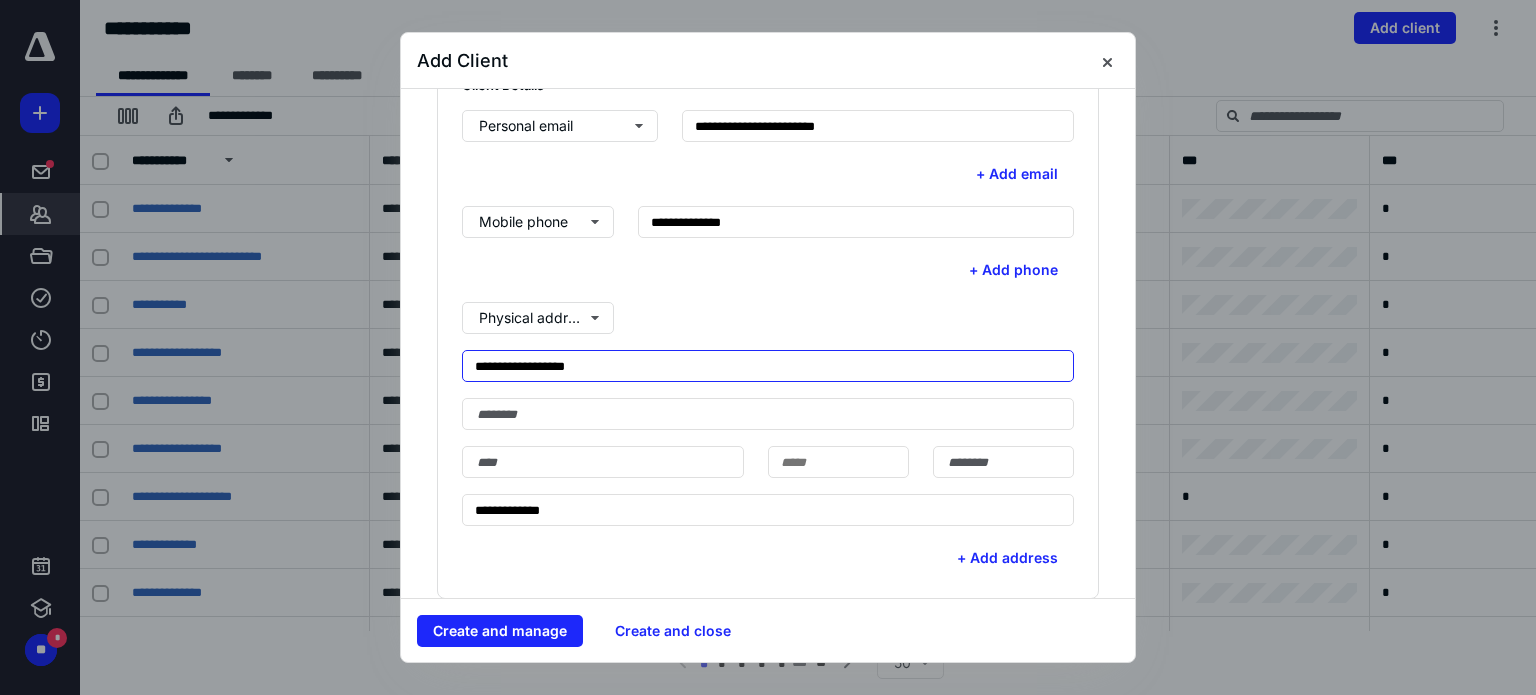 type on "**********" 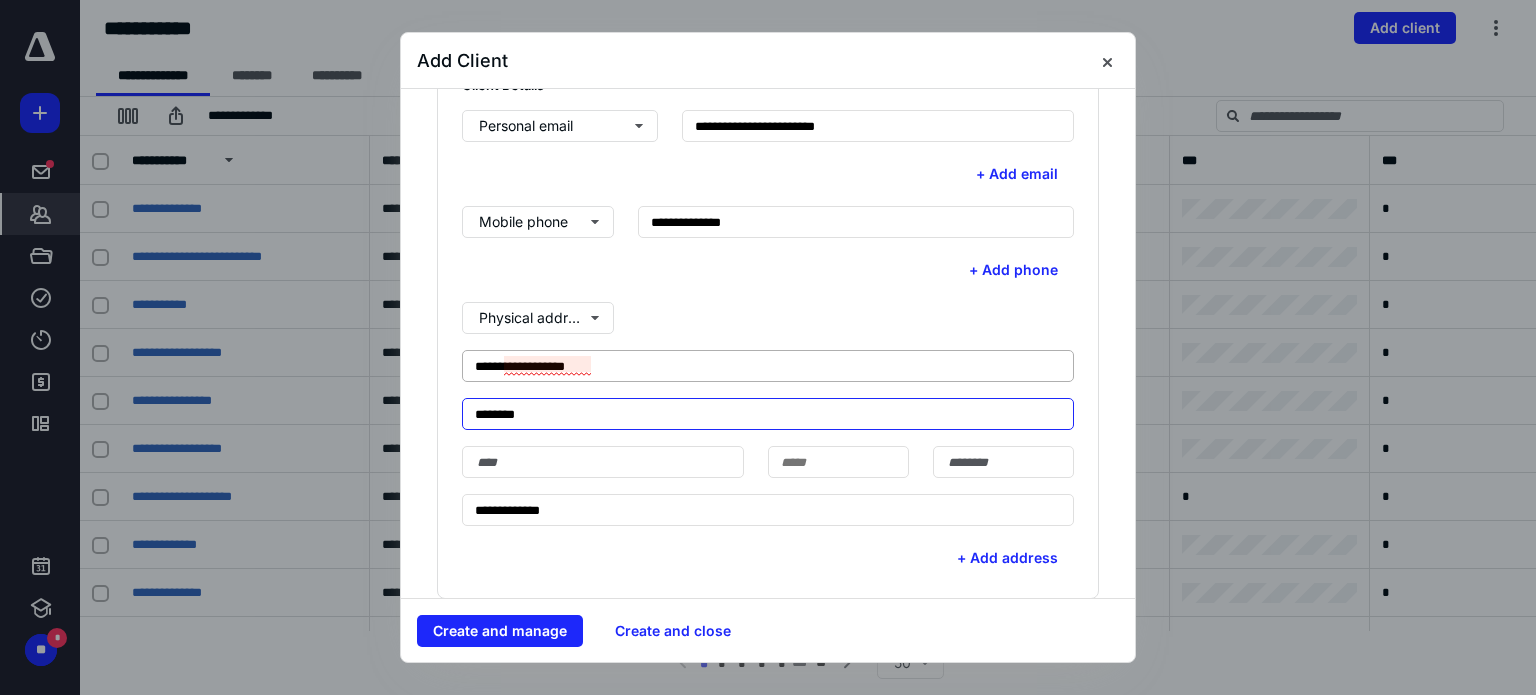 type on "********" 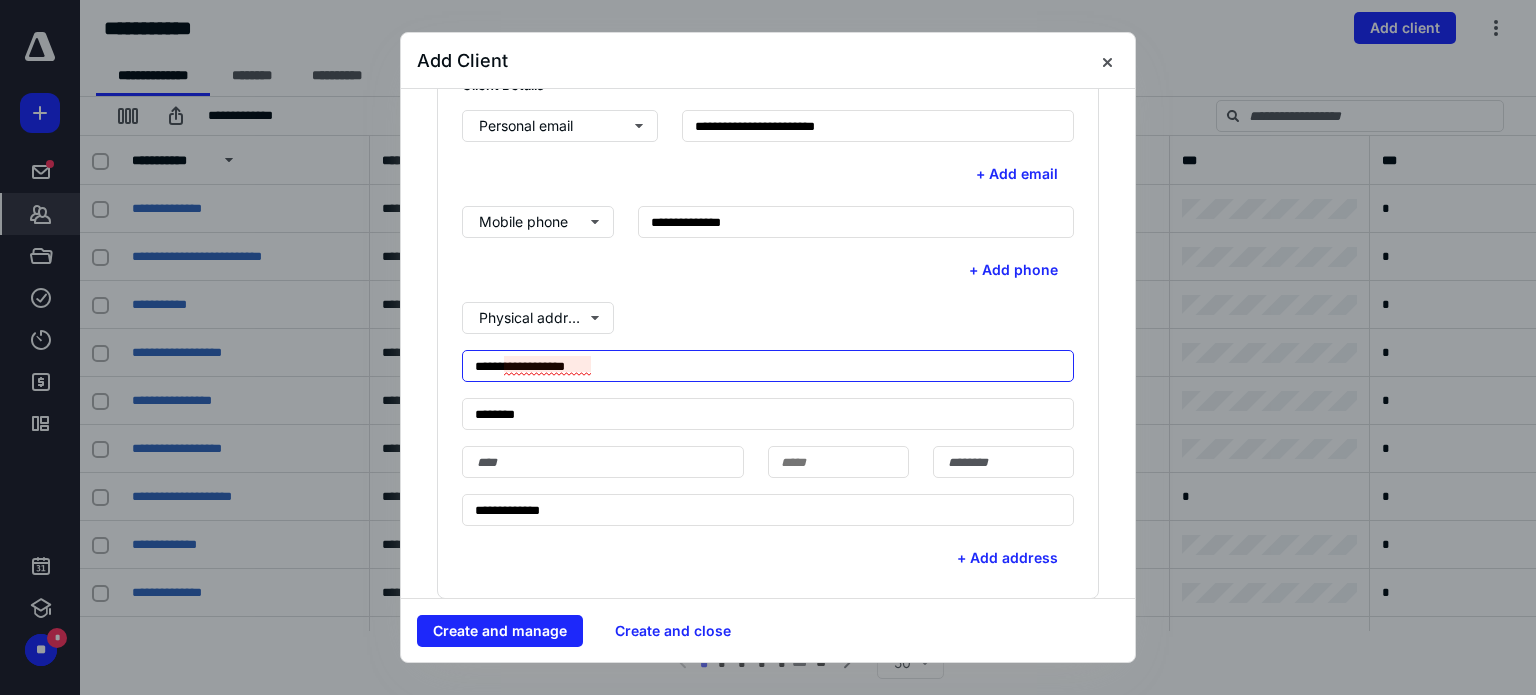 click on "**********" at bounding box center [768, 366] 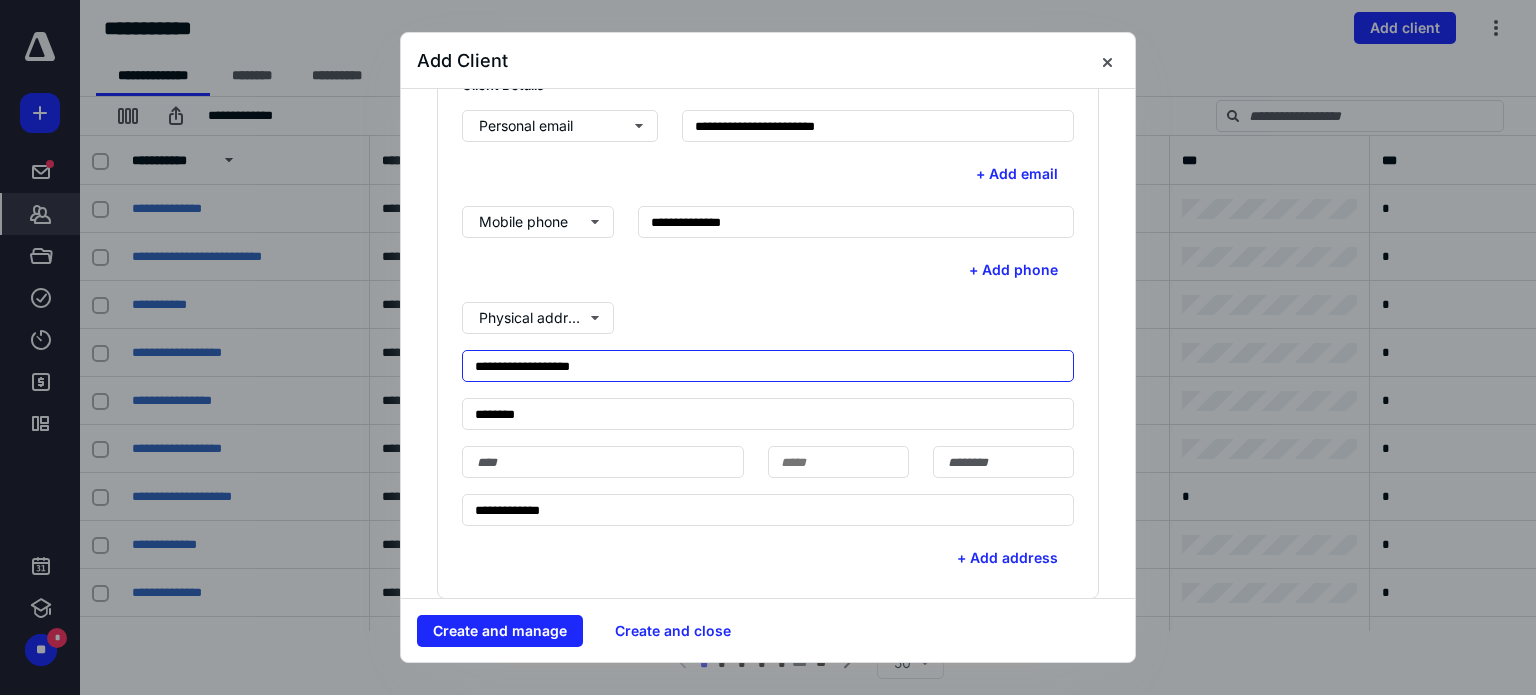 click on "**********" at bounding box center (768, 366) 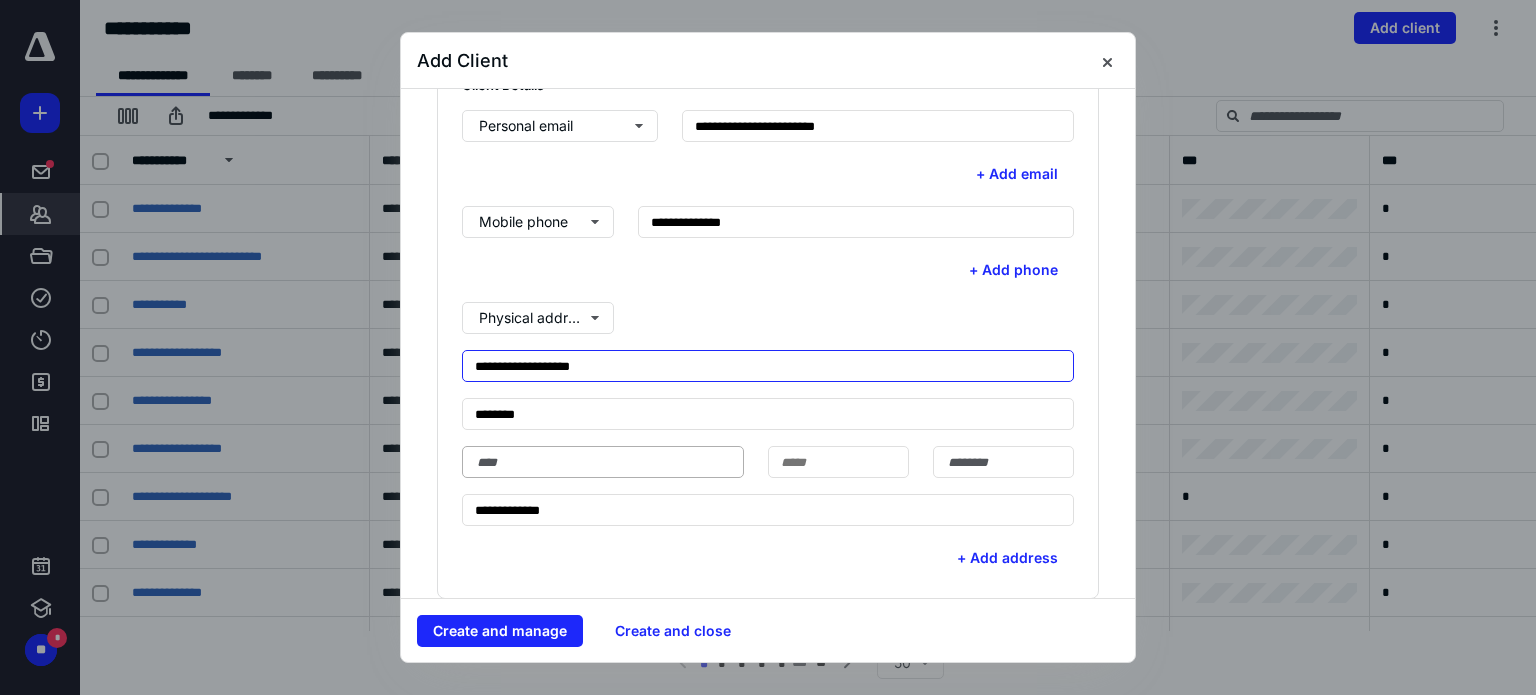 type on "**********" 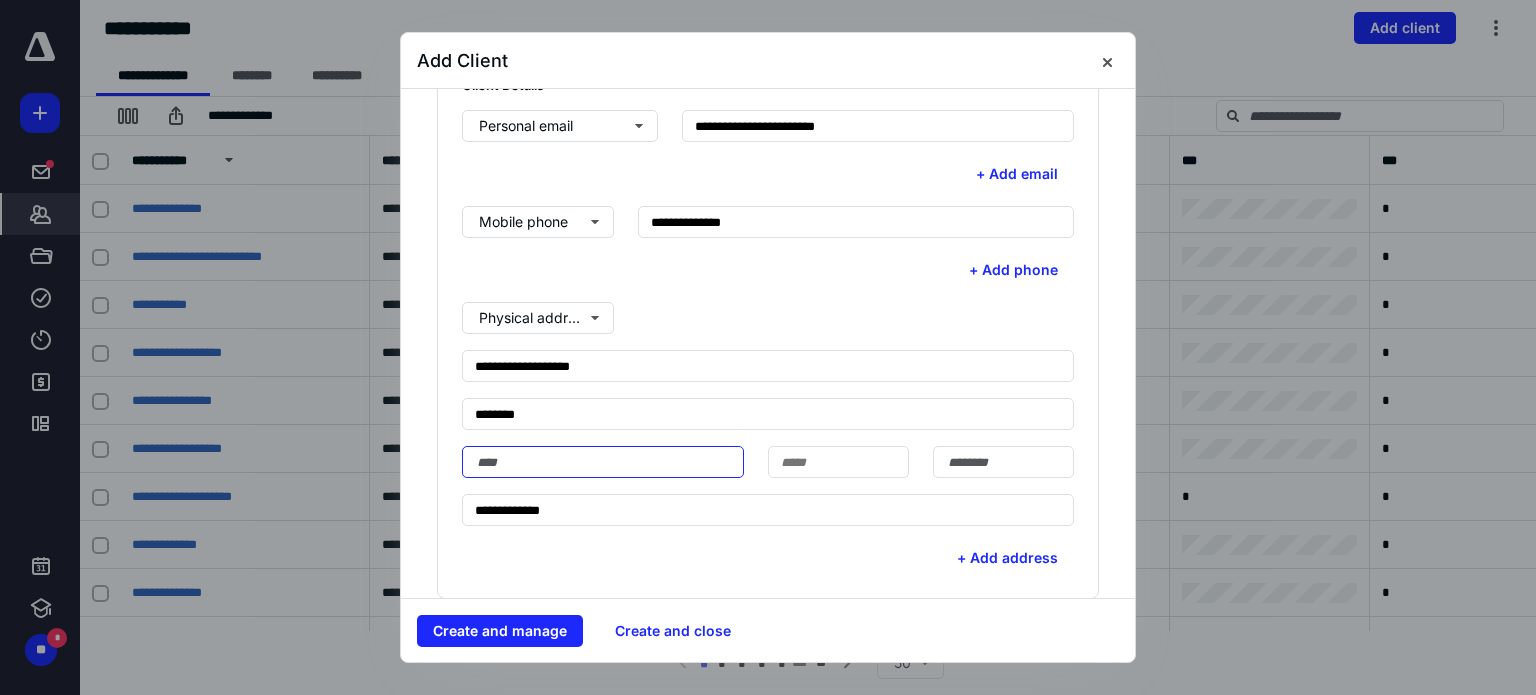 click at bounding box center [603, 462] 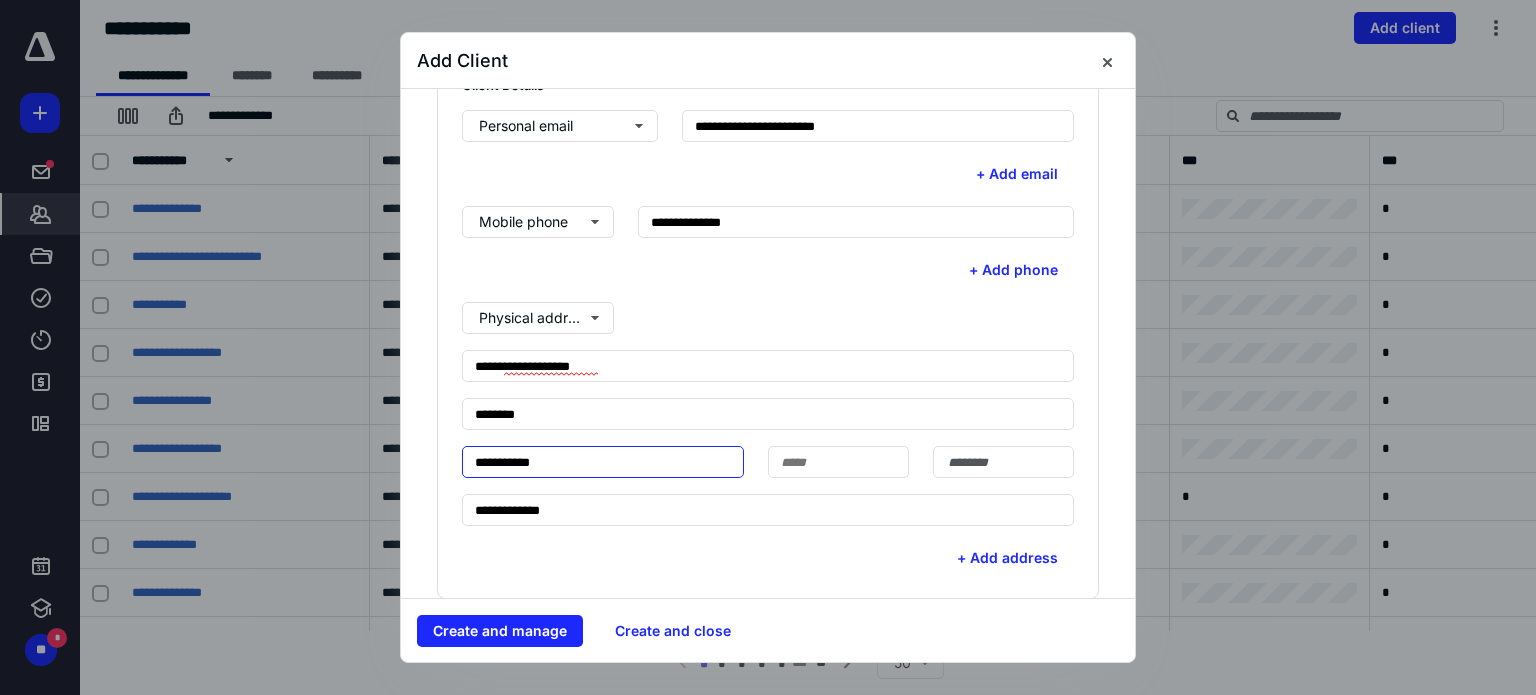 type on "**********" 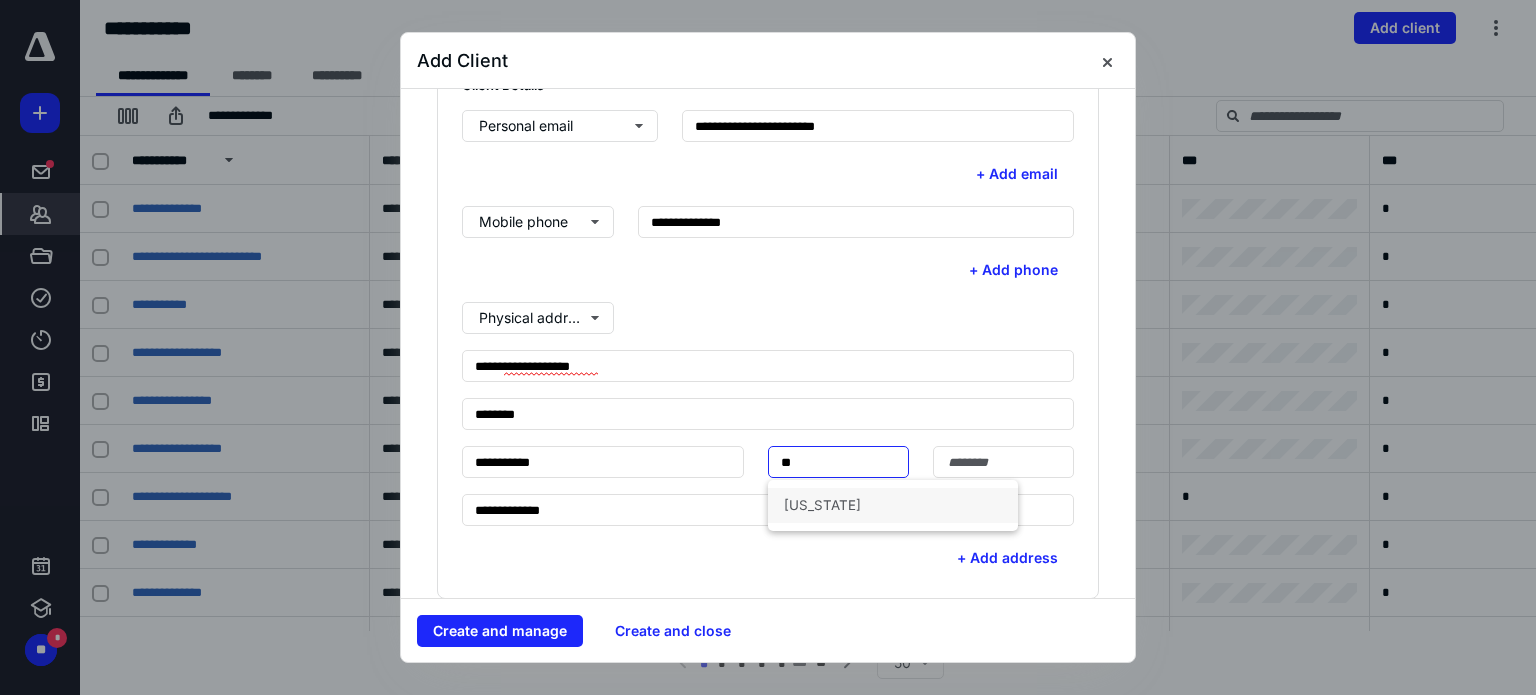 click on "[US_STATE]" at bounding box center (893, 505) 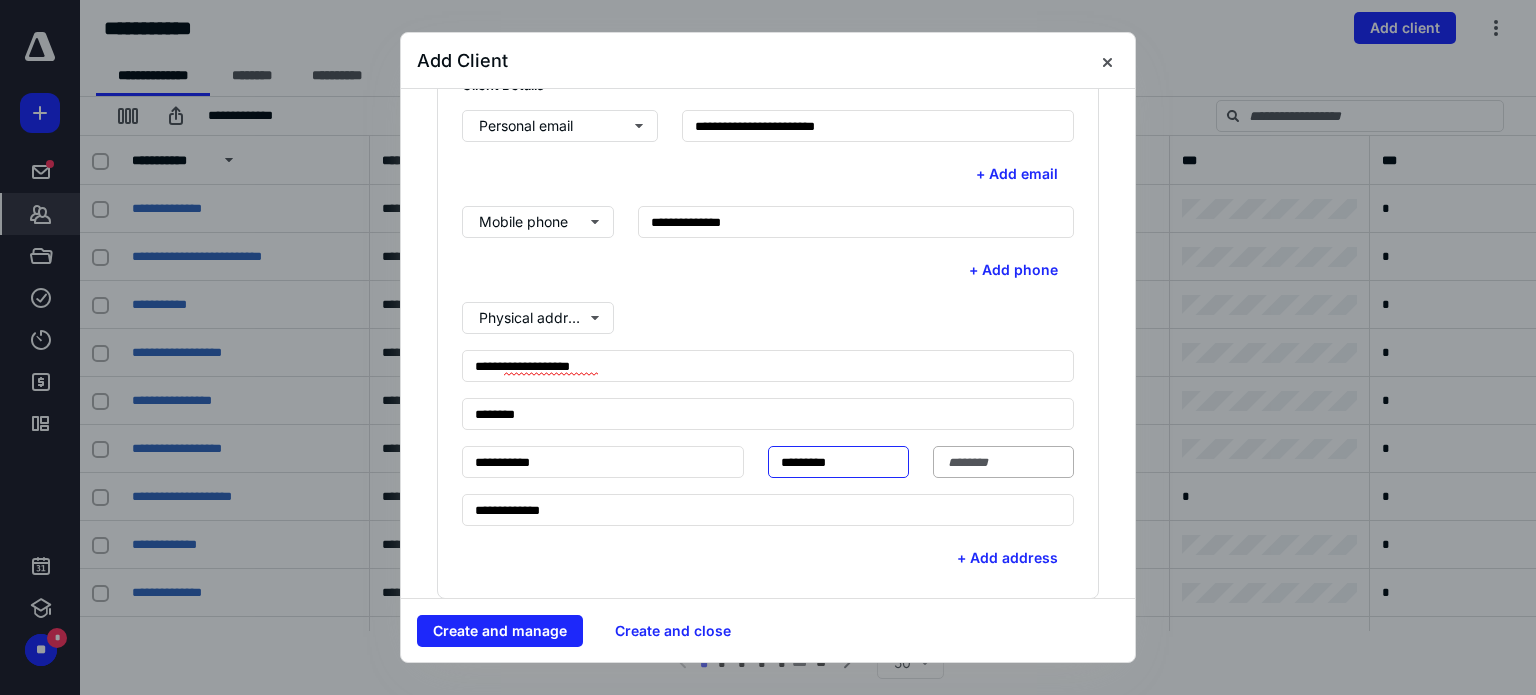 type on "*********" 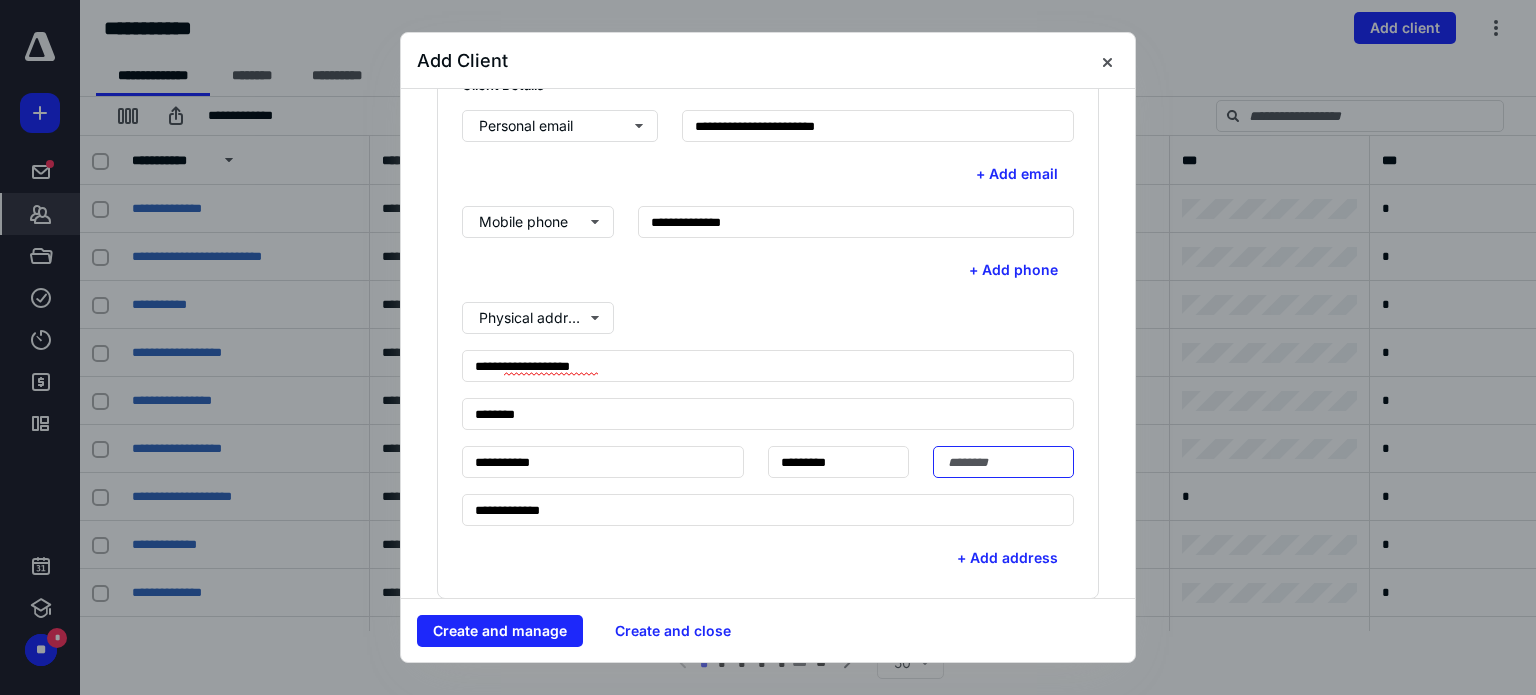 click at bounding box center (1003, 462) 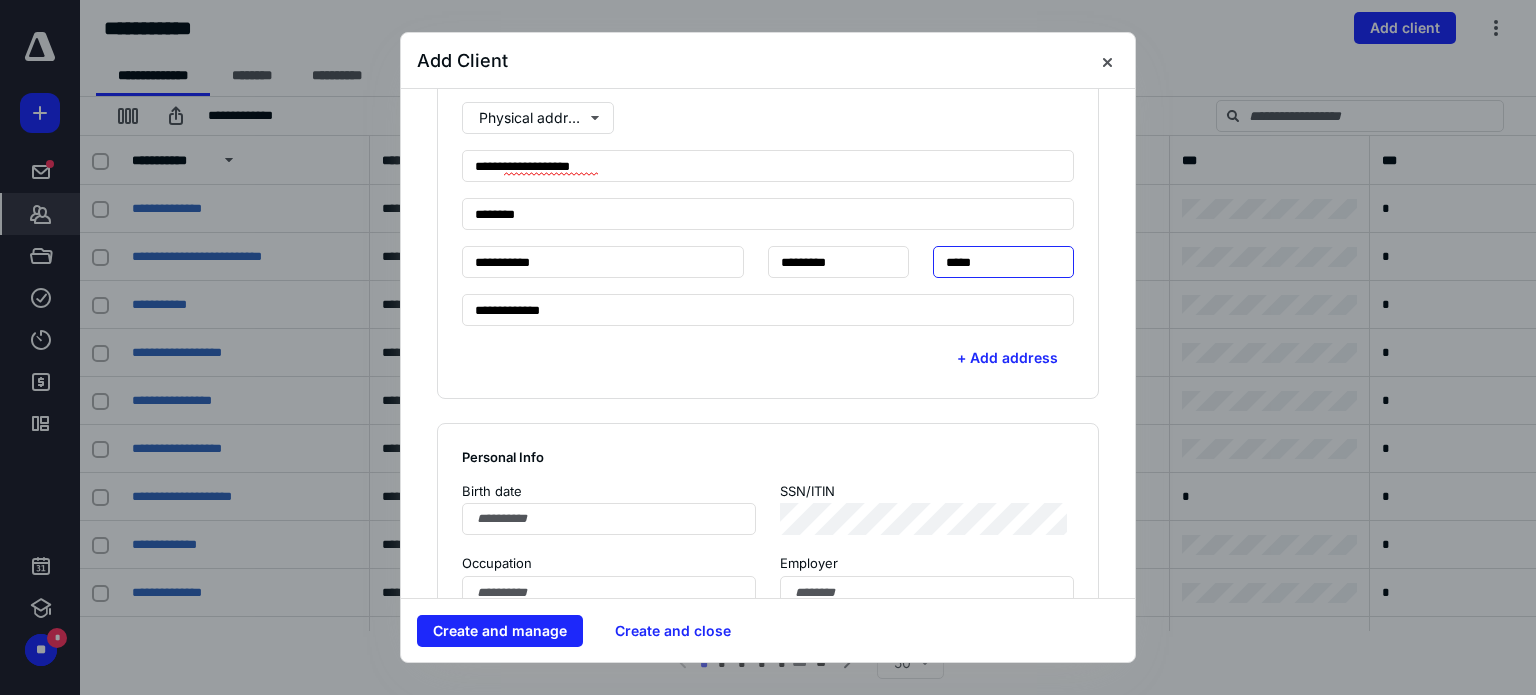 scroll, scrollTop: 900, scrollLeft: 0, axis: vertical 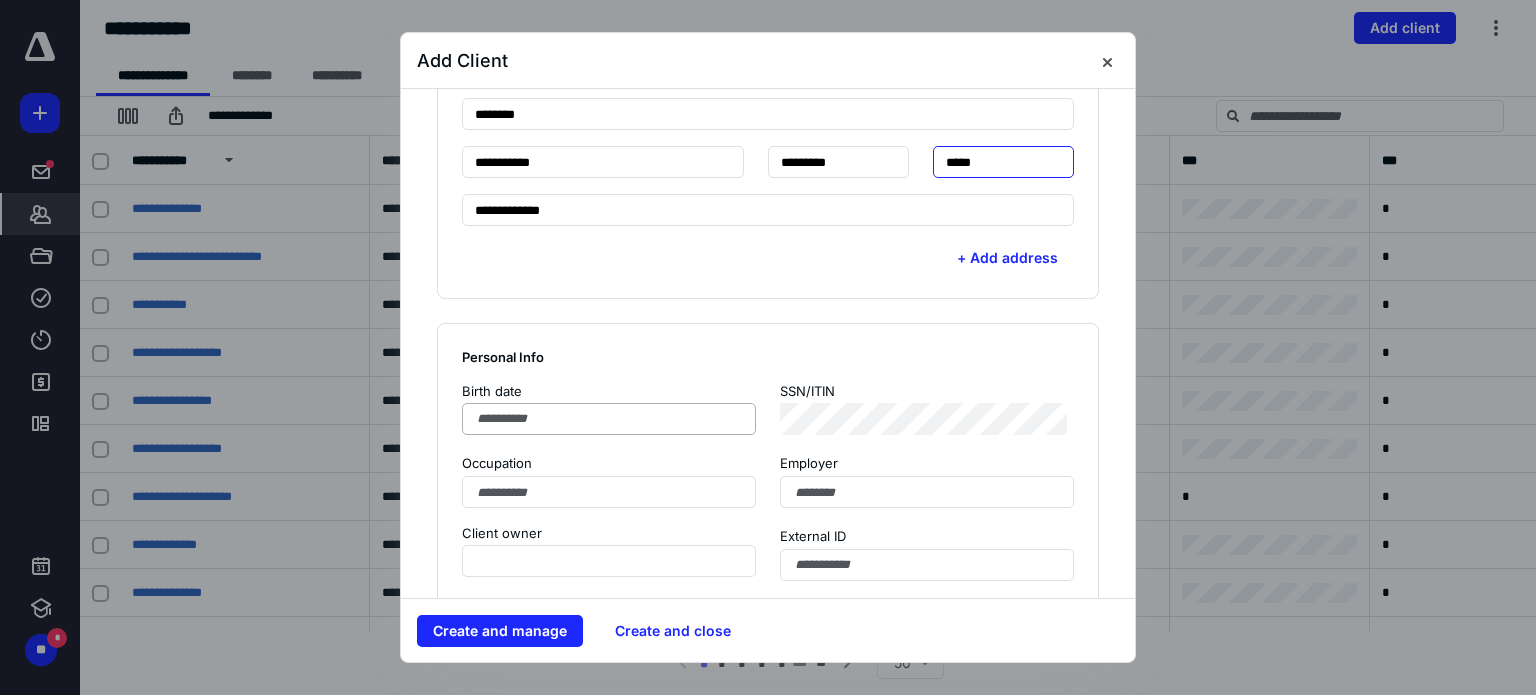 type on "*****" 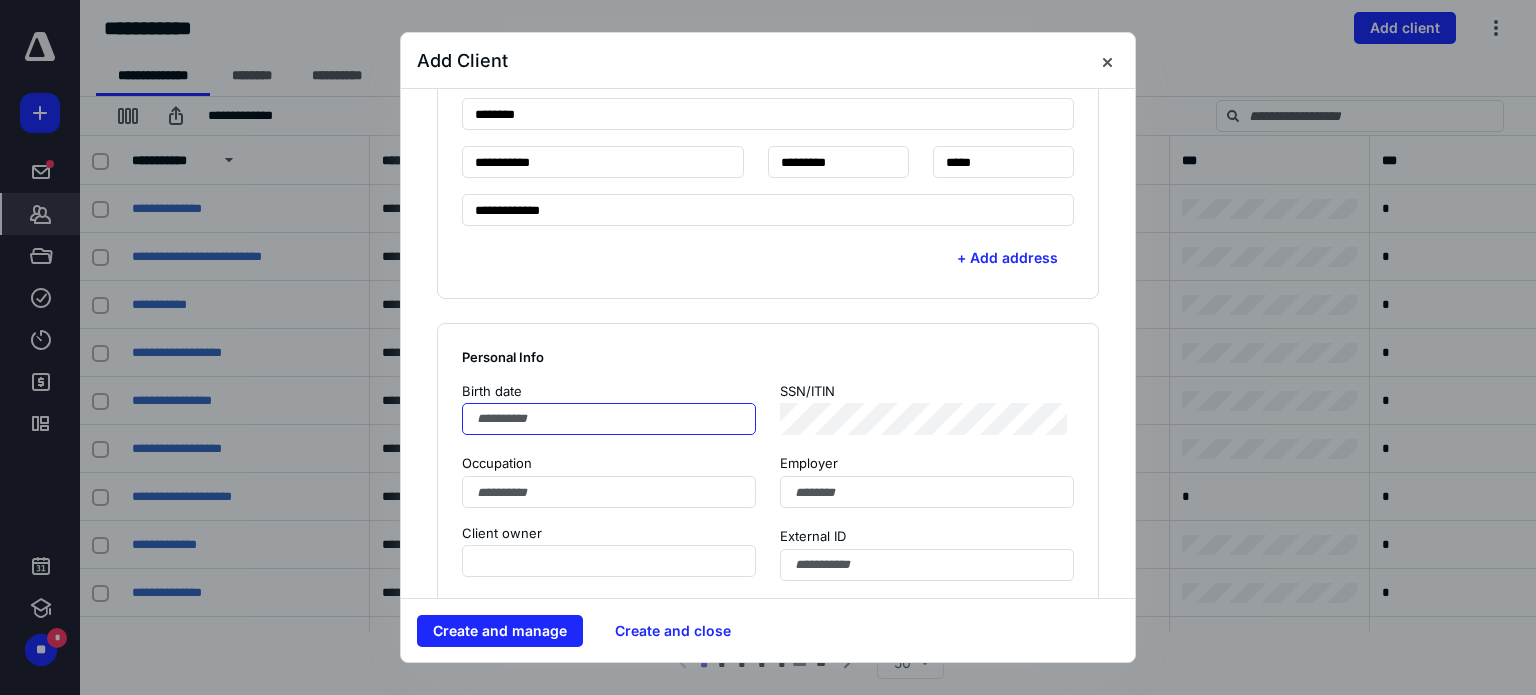 click at bounding box center [609, 419] 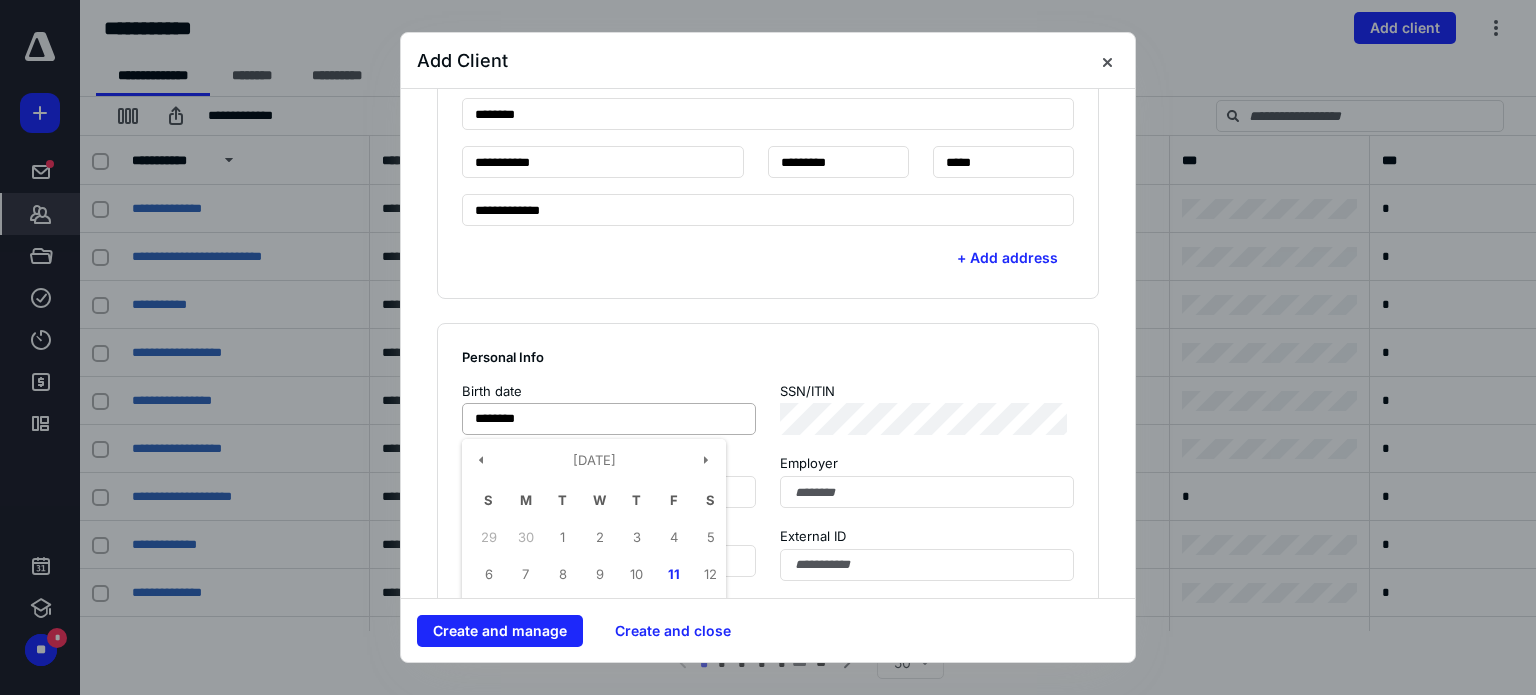 type on "**********" 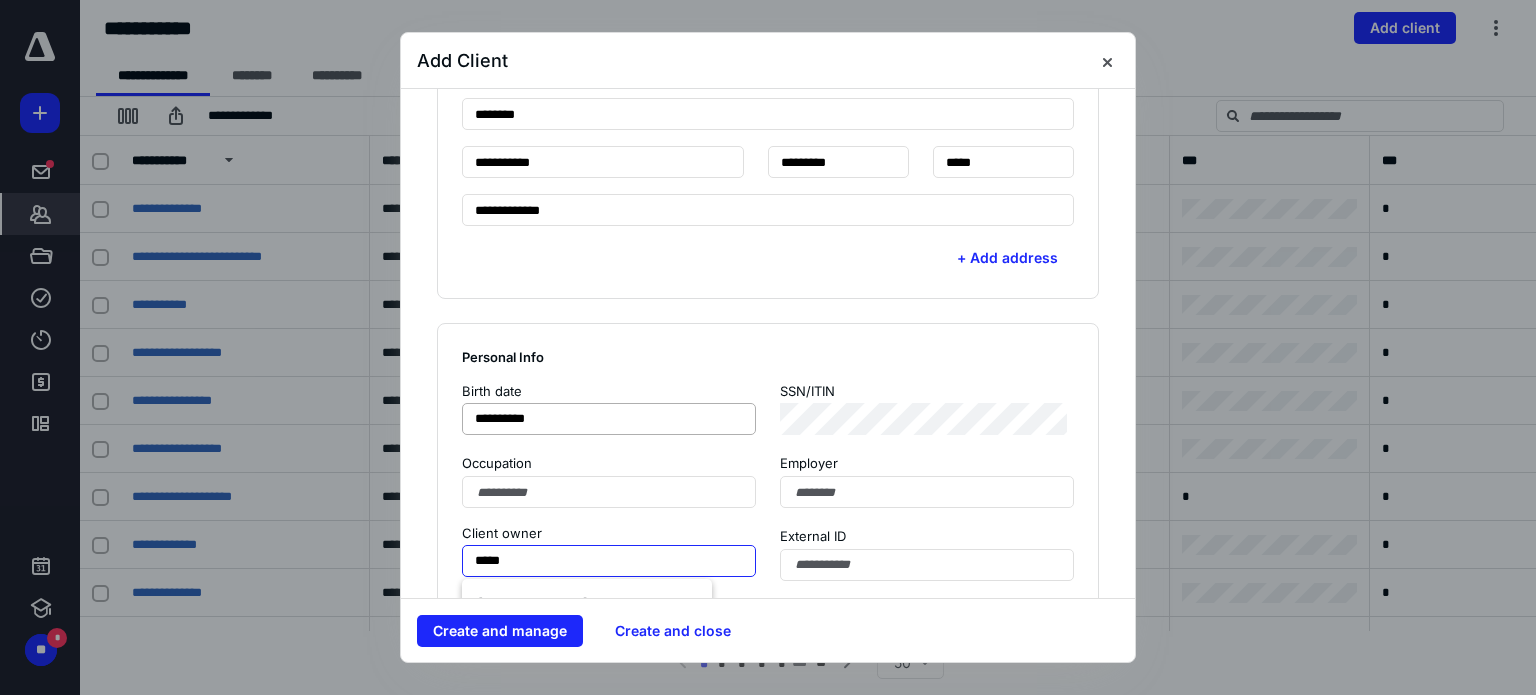 type on "*****" 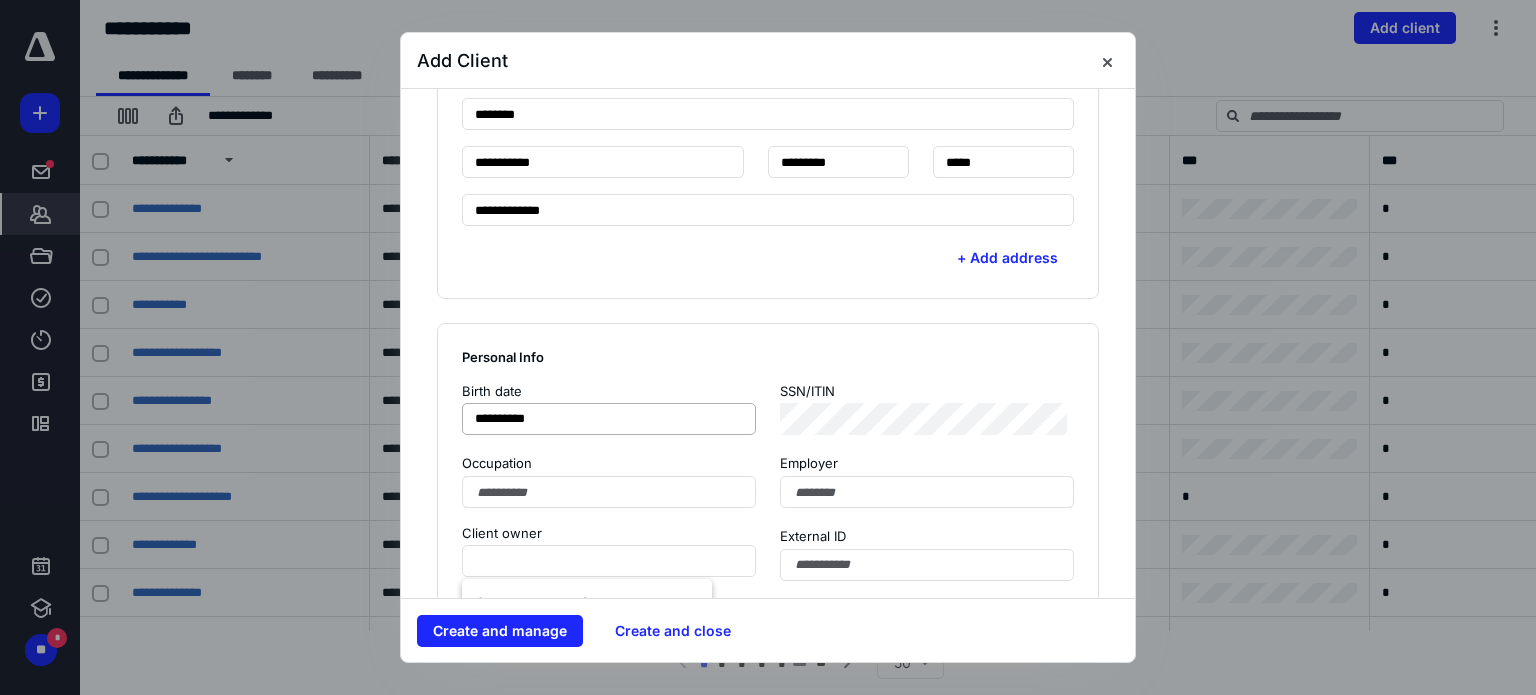 scroll, scrollTop: 921, scrollLeft: 0, axis: vertical 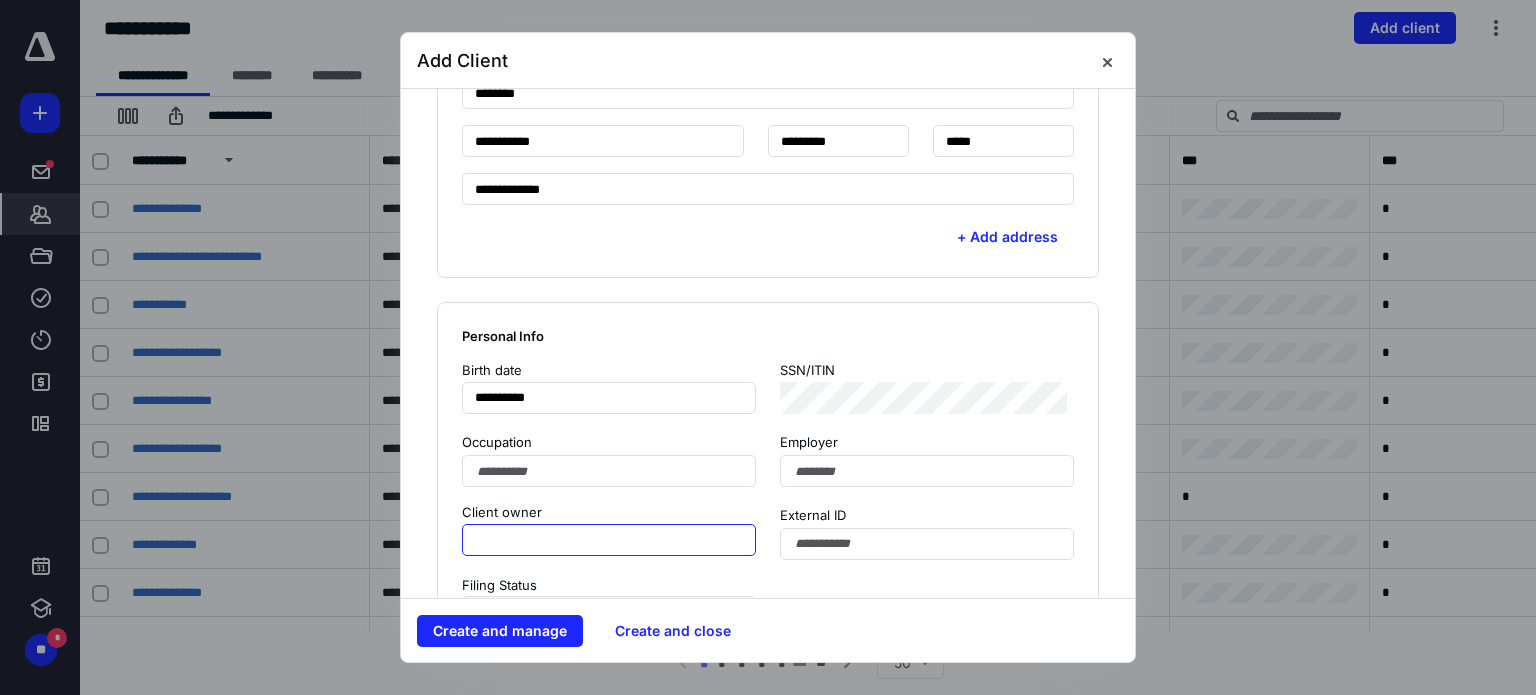 click at bounding box center [609, 540] 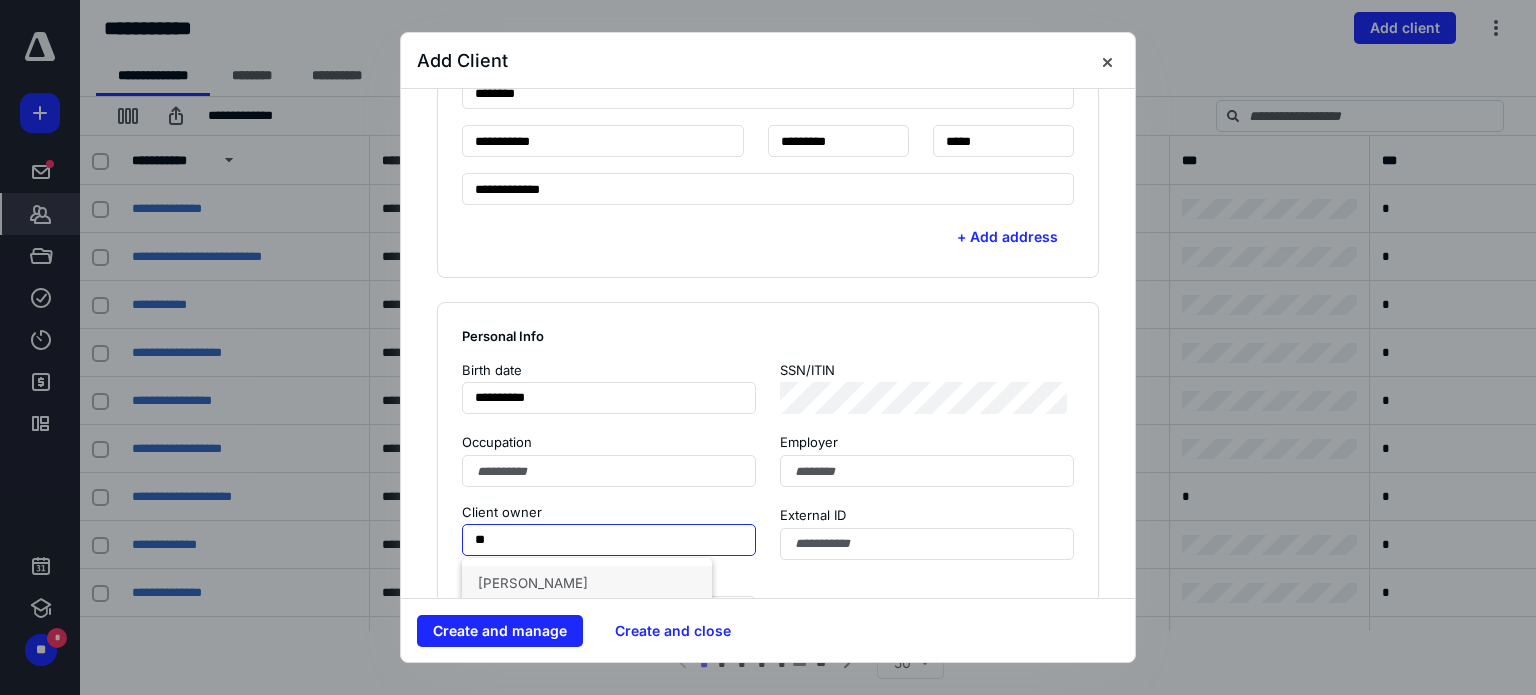 click on "[PERSON_NAME]" at bounding box center [587, 583] 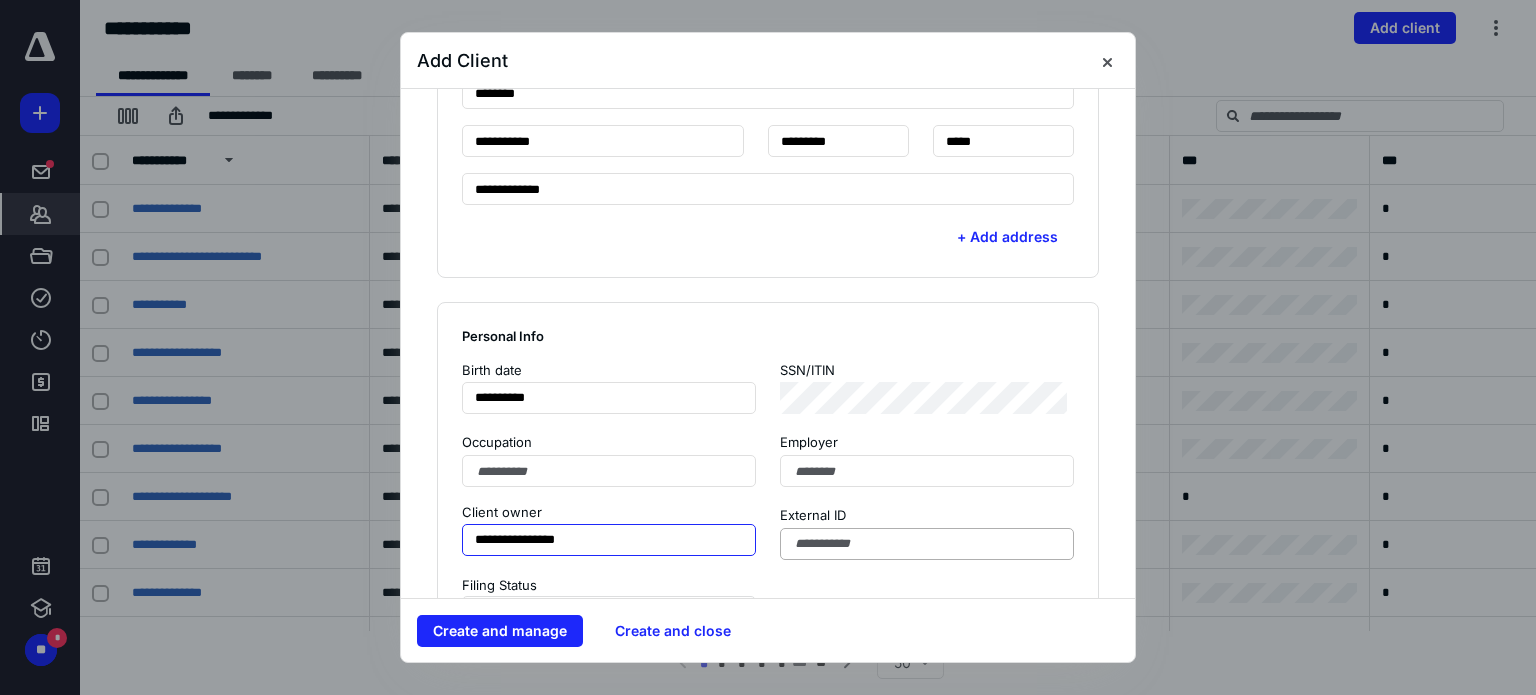 type on "**********" 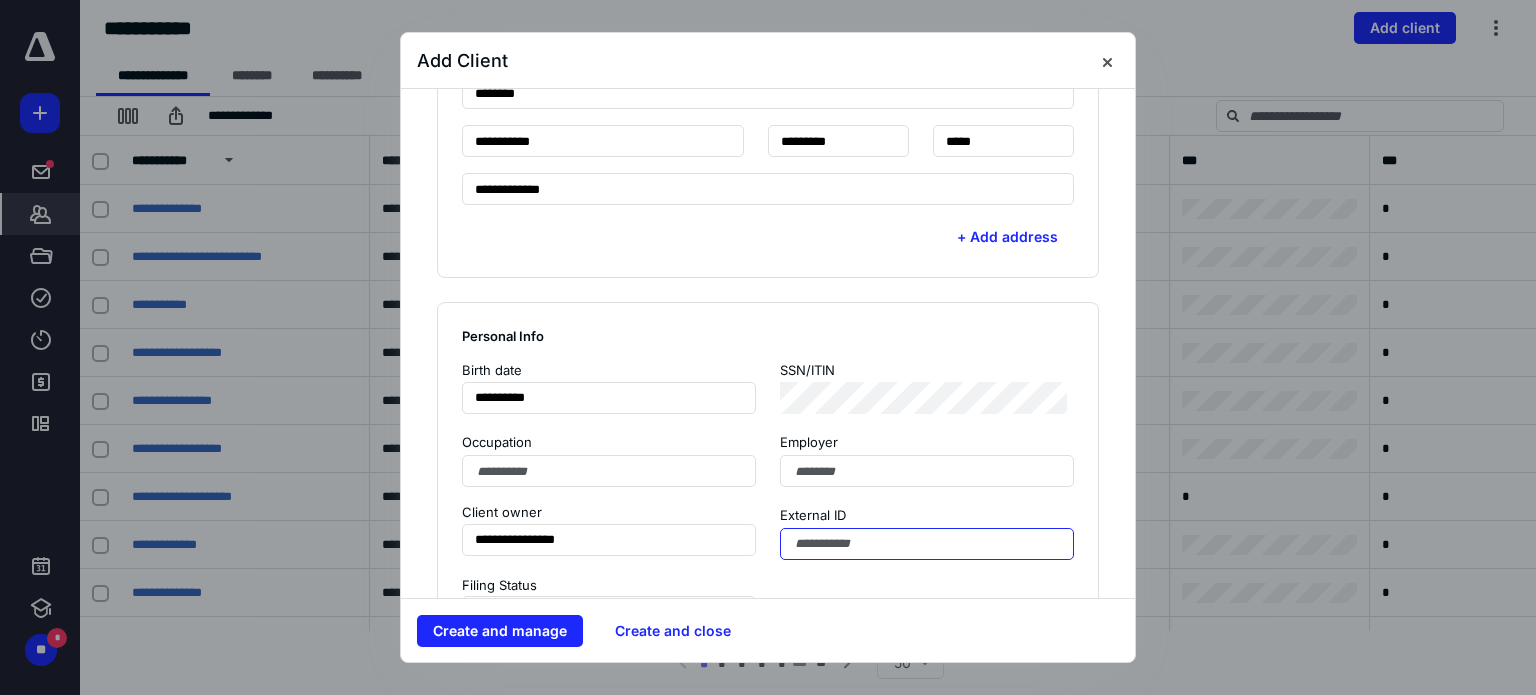 click at bounding box center (927, 544) 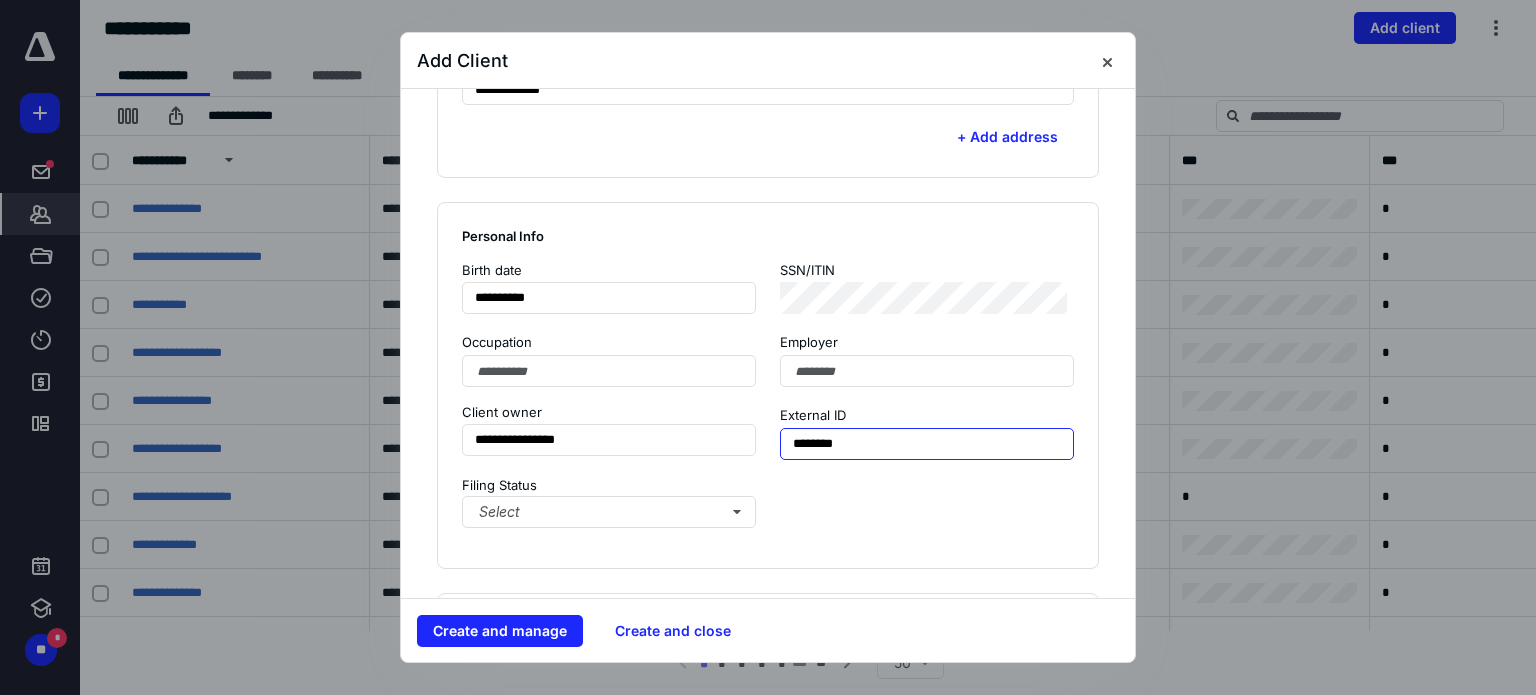 scroll, scrollTop: 1121, scrollLeft: 0, axis: vertical 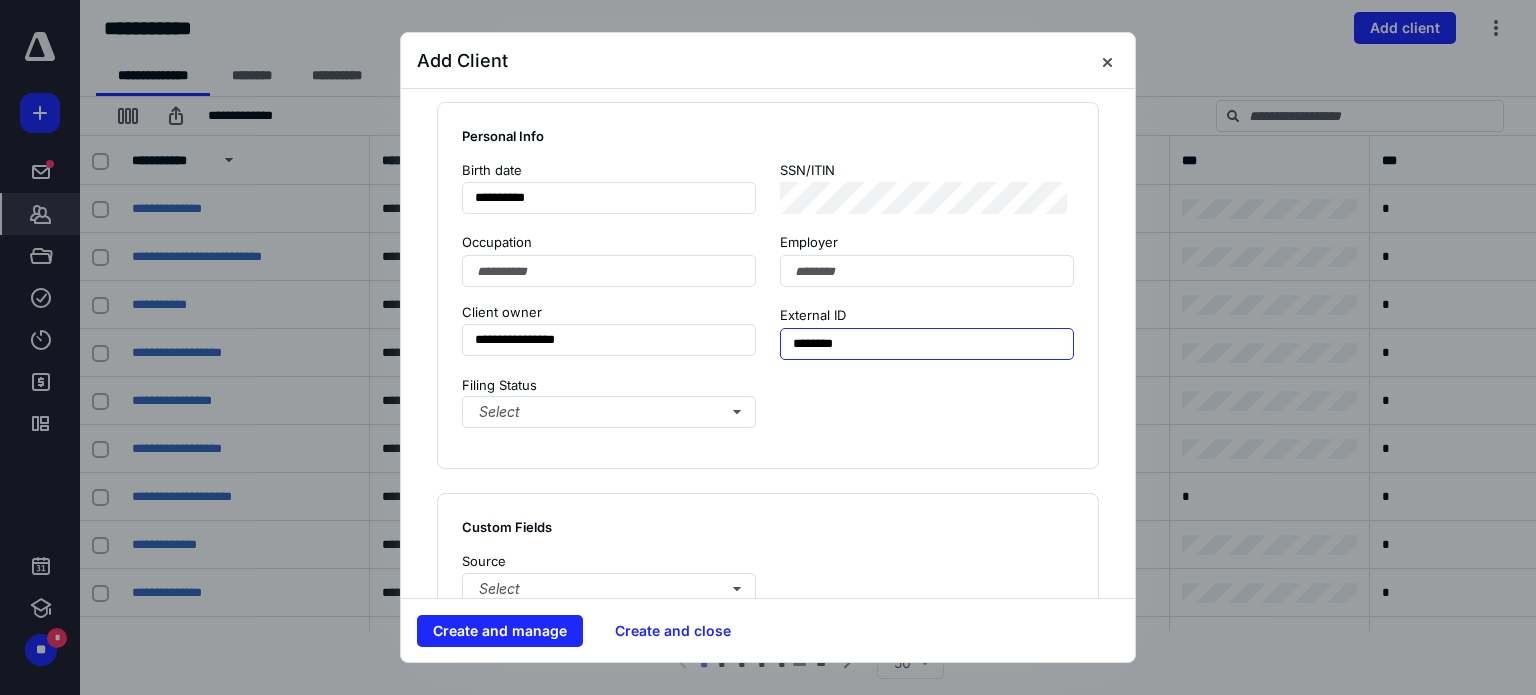 type on "********" 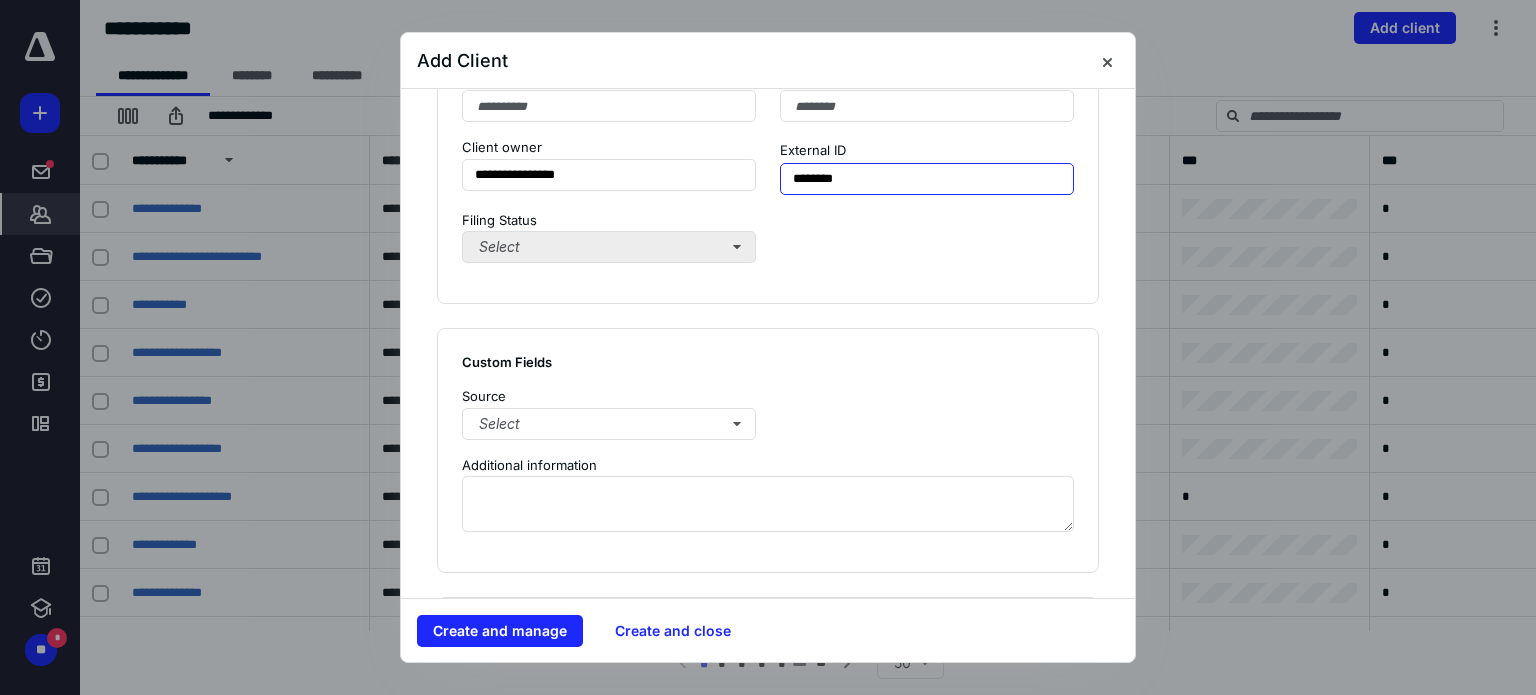 scroll, scrollTop: 1321, scrollLeft: 0, axis: vertical 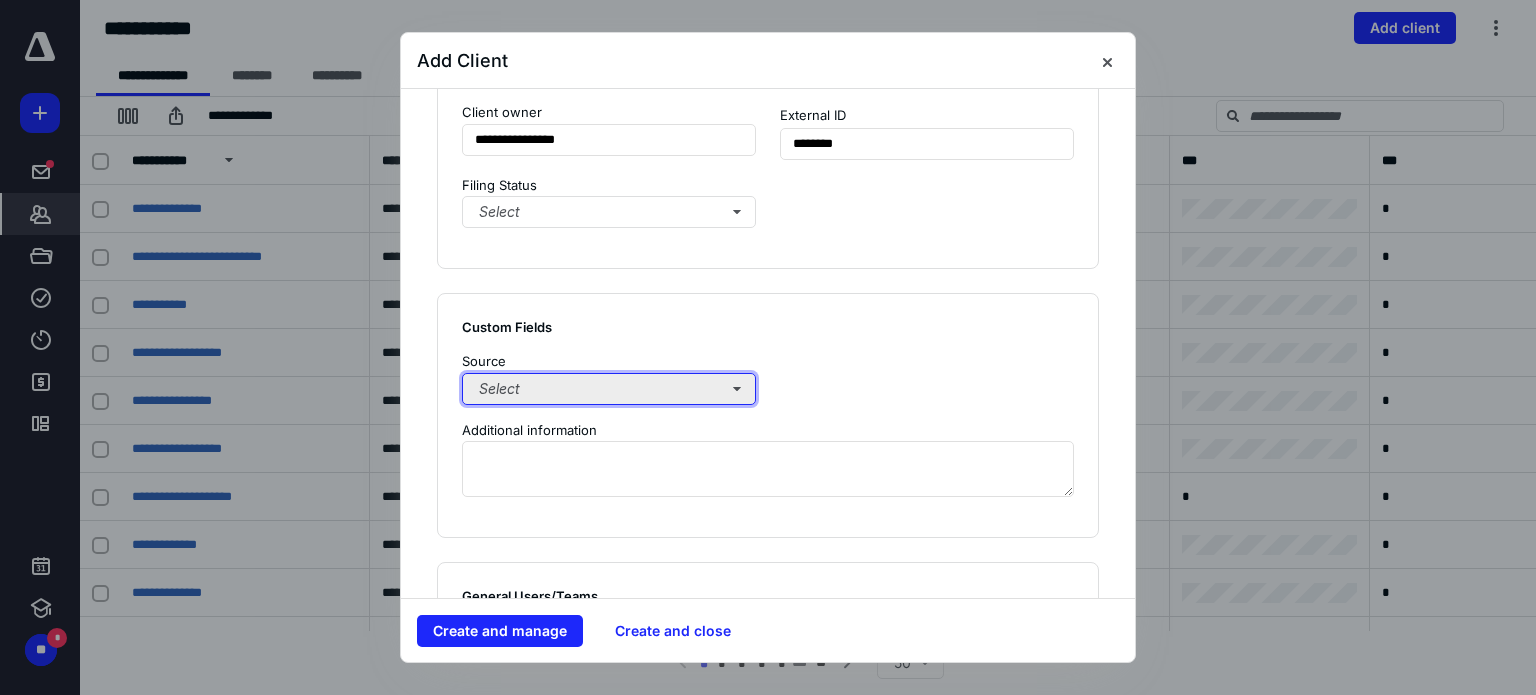 click on "Select" at bounding box center [609, 389] 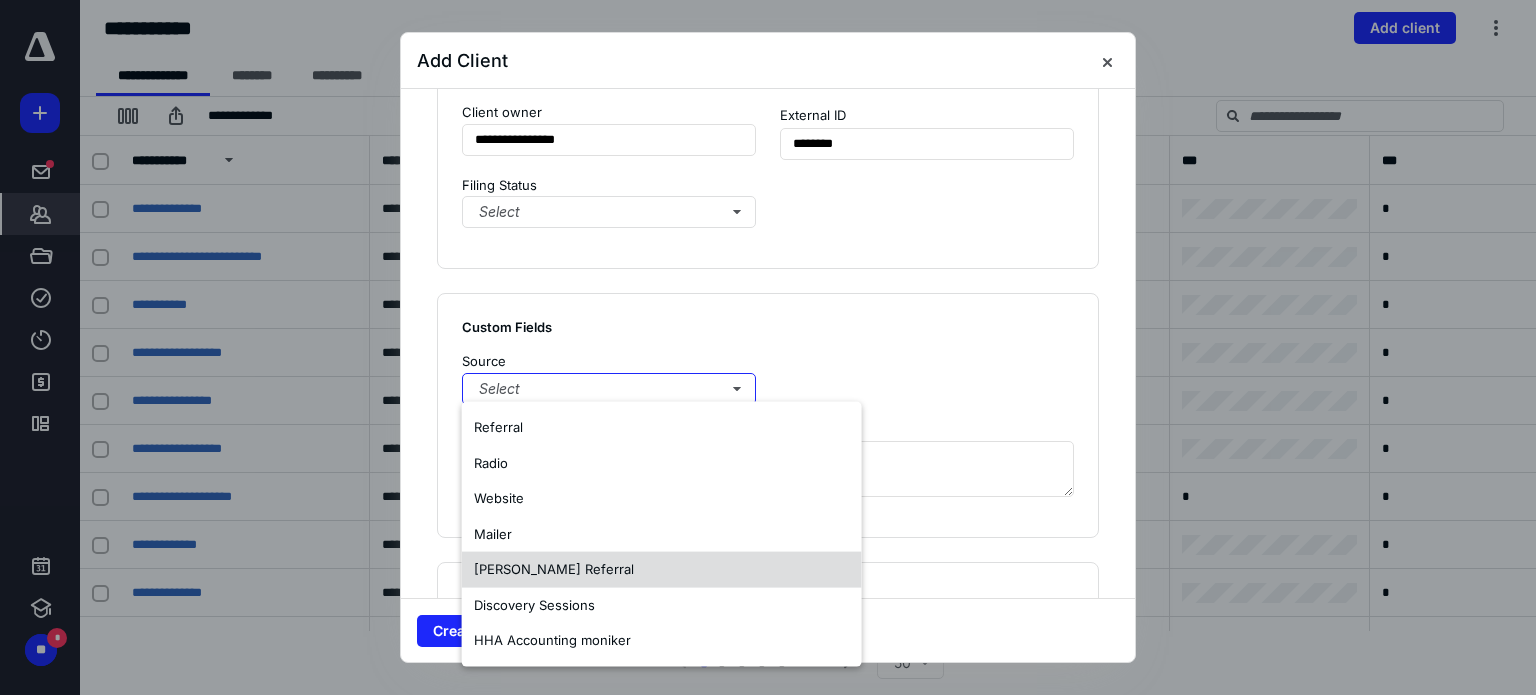 click on "[PERSON_NAME] Referral" at bounding box center (662, 570) 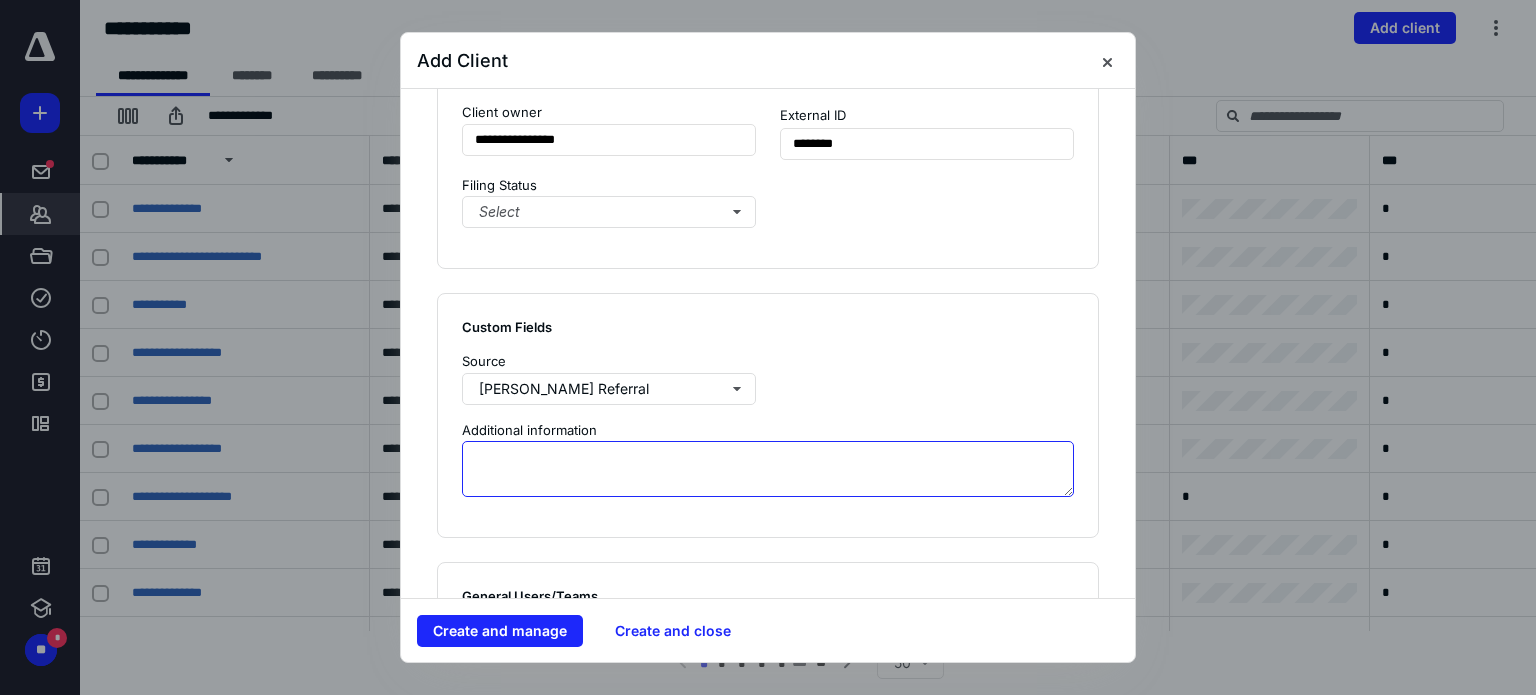 click at bounding box center [768, 469] 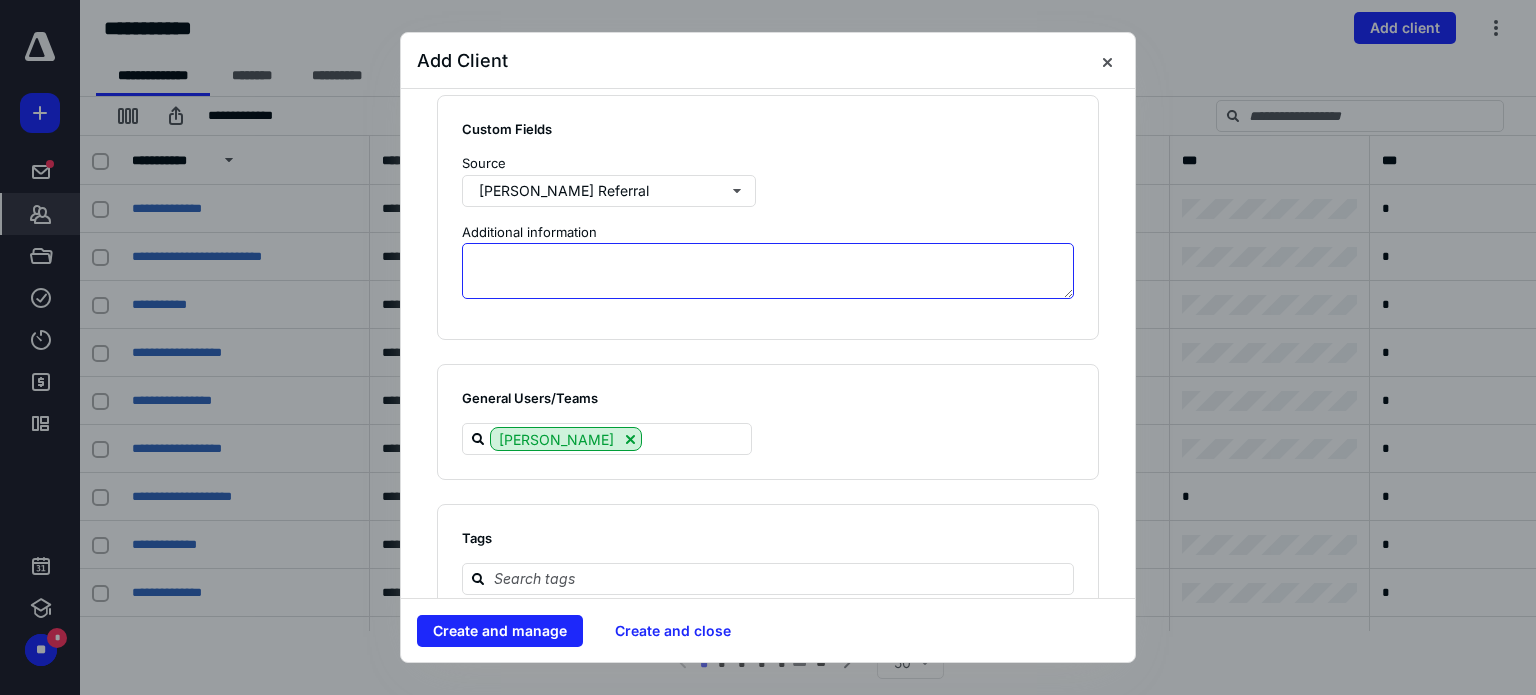 scroll, scrollTop: 1521, scrollLeft: 0, axis: vertical 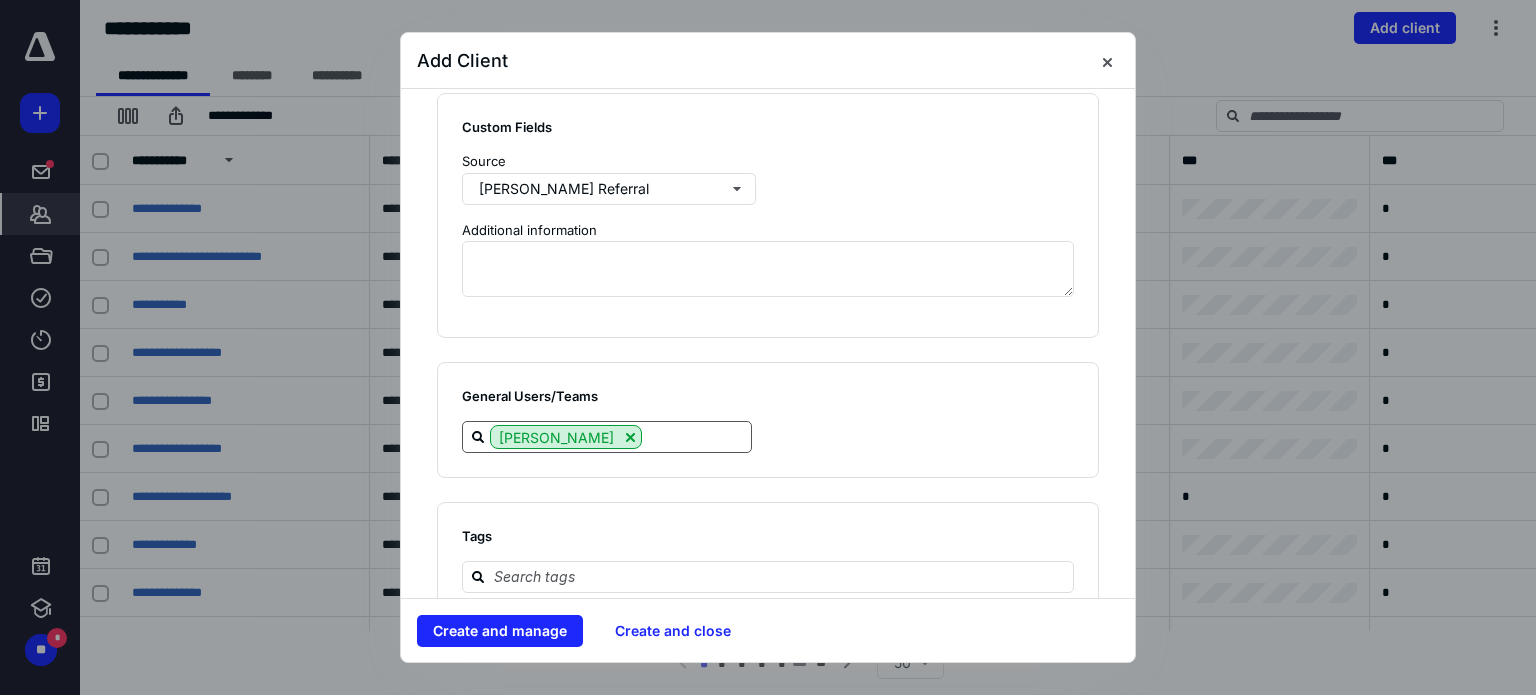 click at bounding box center (696, 436) 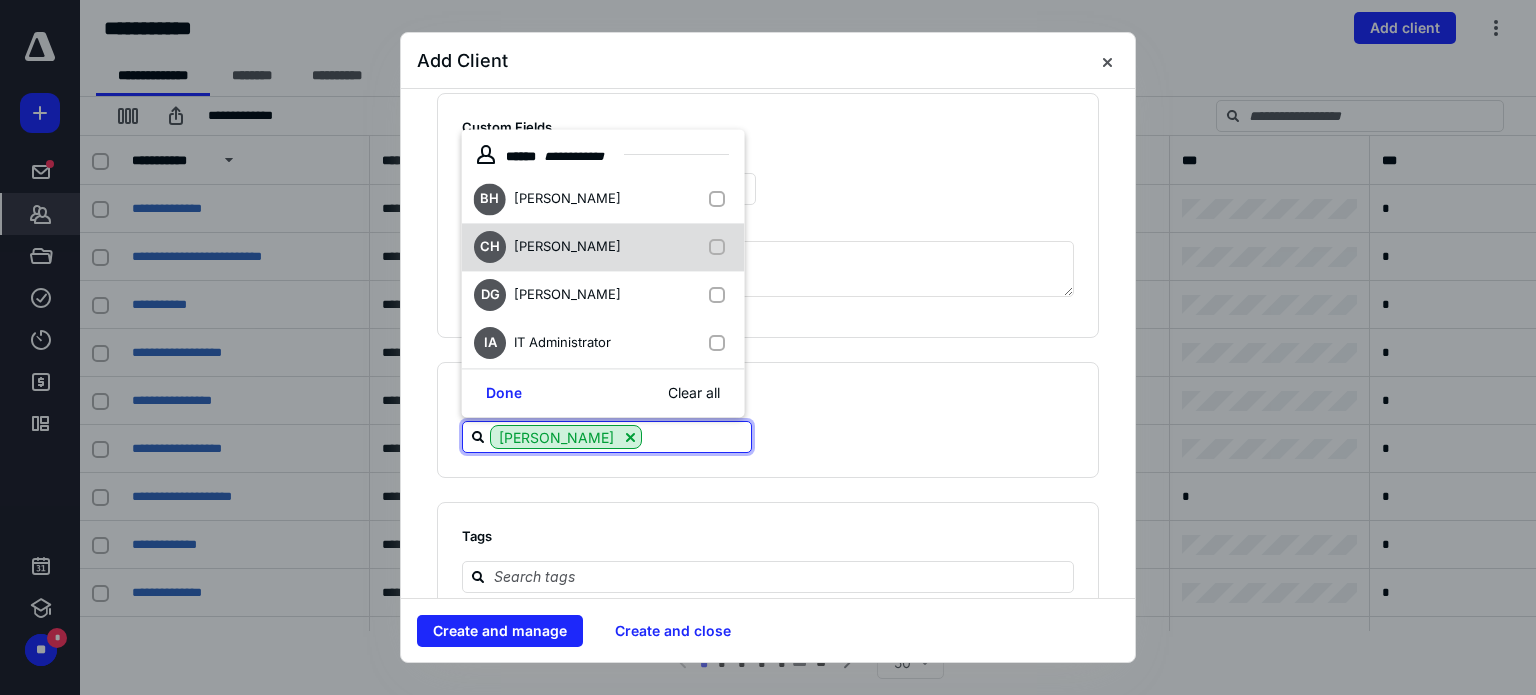 click on "CH [PERSON_NAME]" at bounding box center (551, 248) 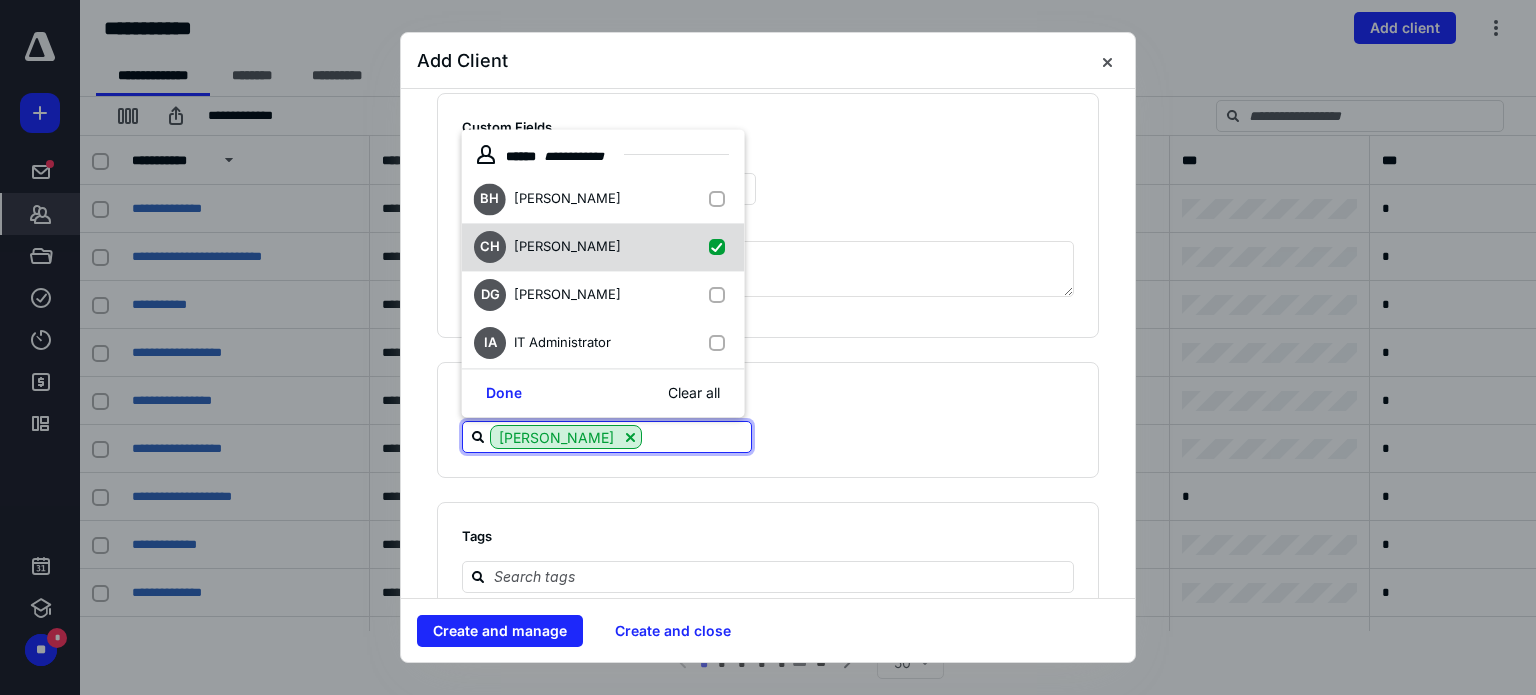 checkbox on "true" 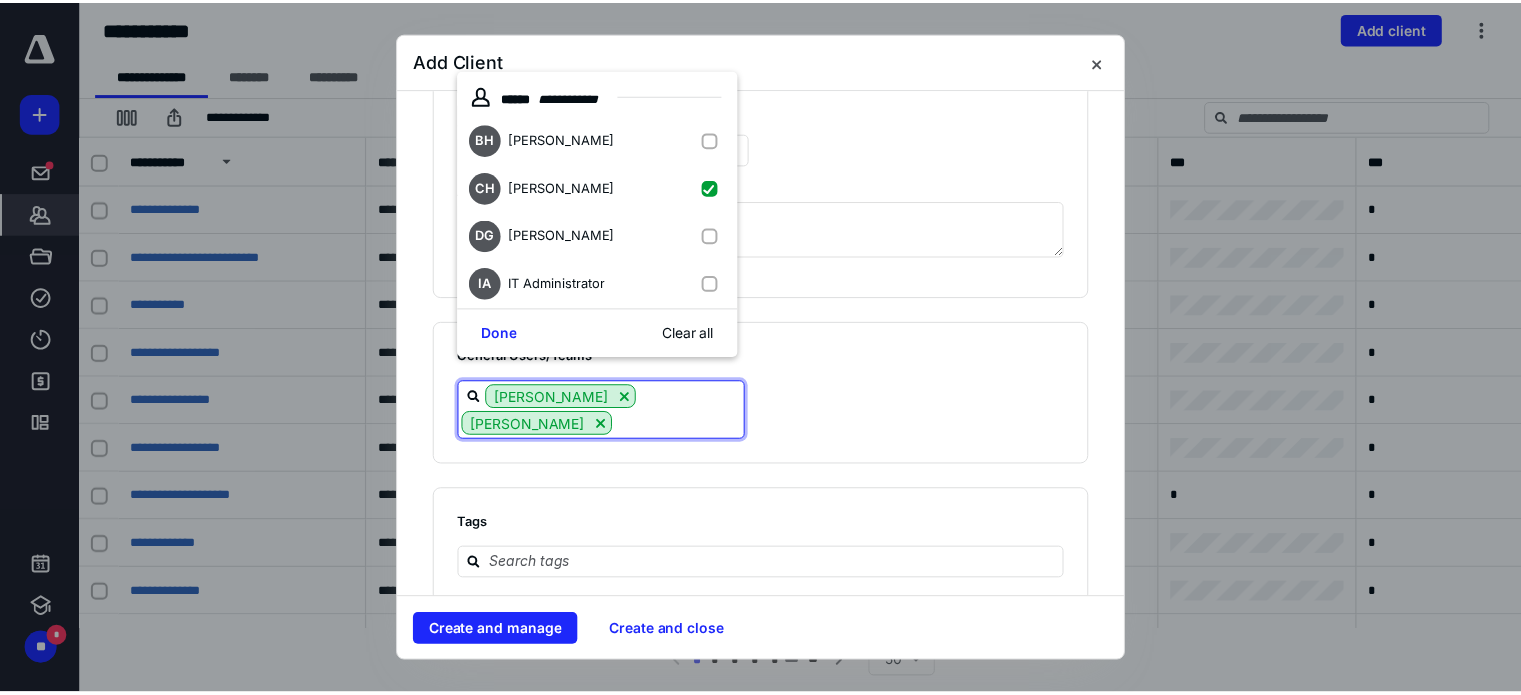 scroll, scrollTop: 1596, scrollLeft: 0, axis: vertical 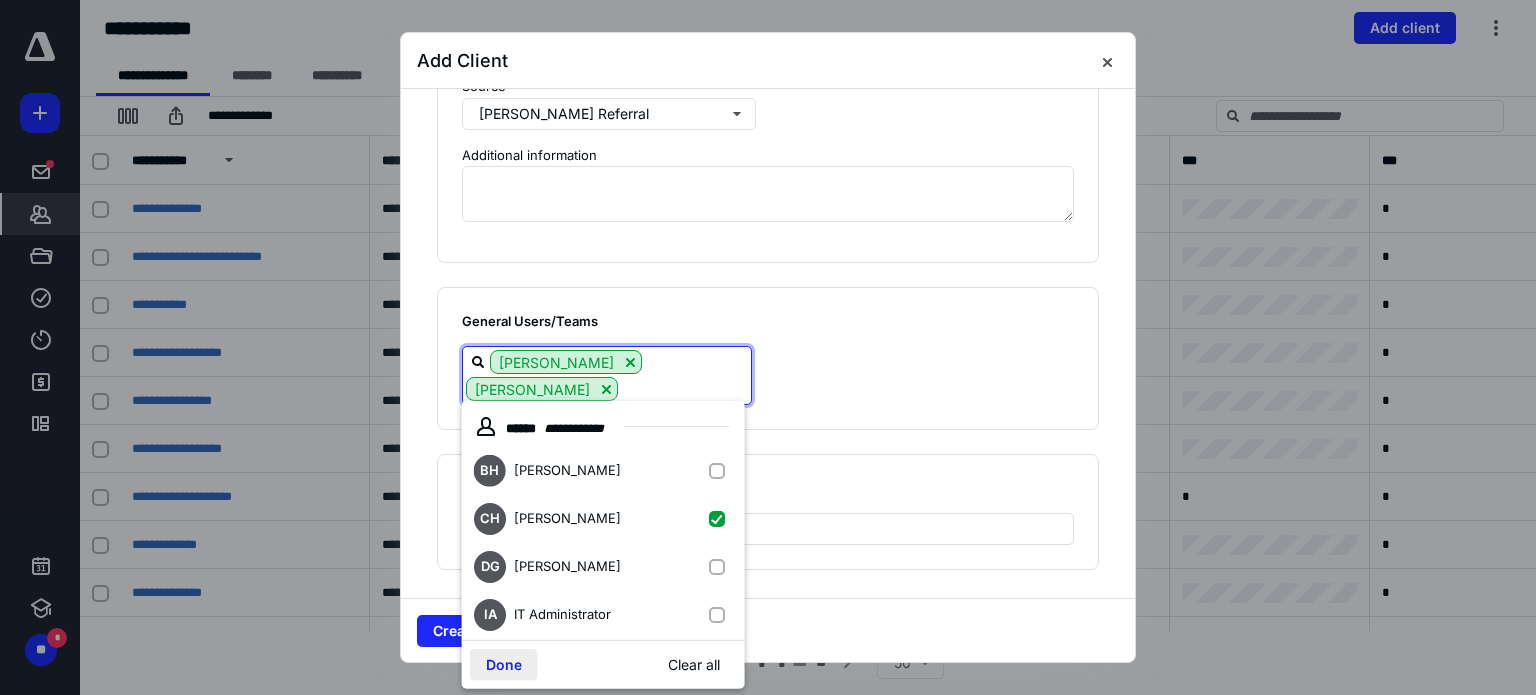 click on "Done" at bounding box center [504, 665] 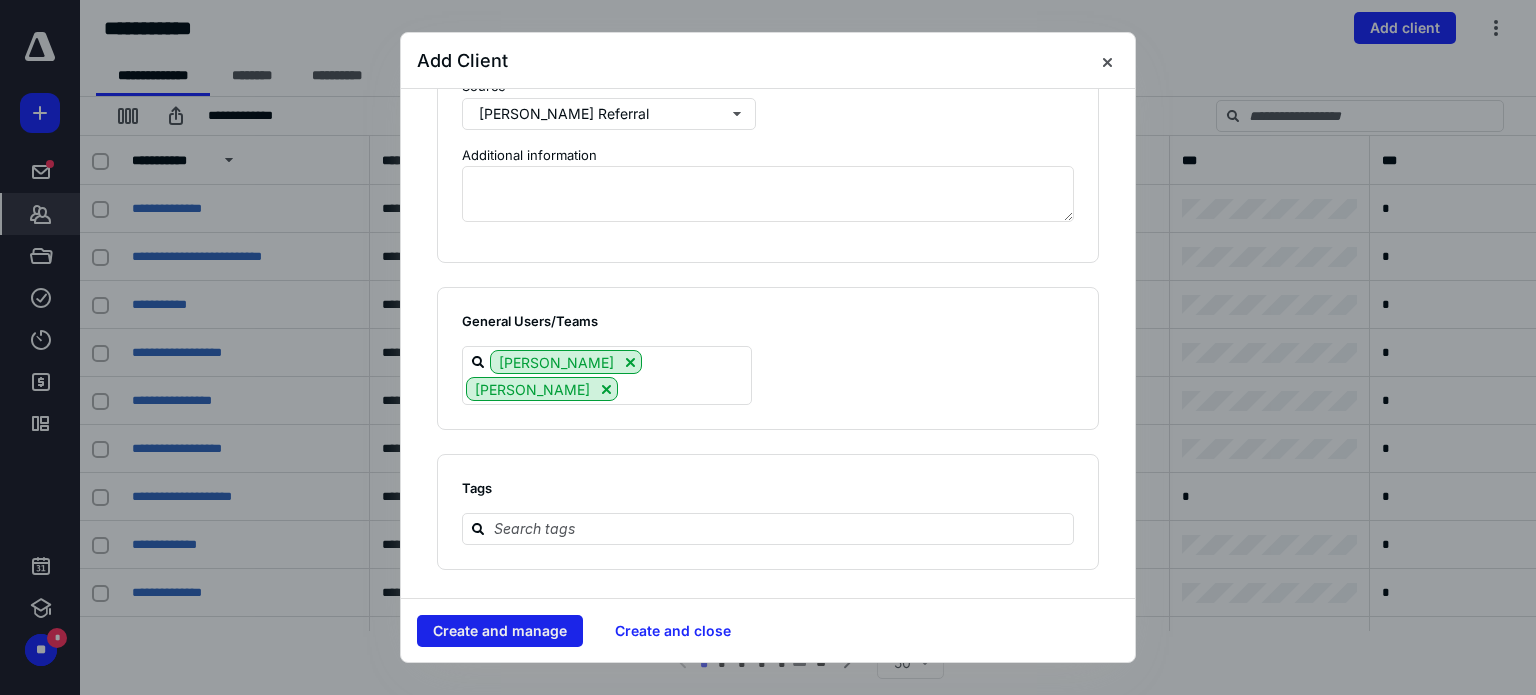 click on "Create and manage" at bounding box center (500, 631) 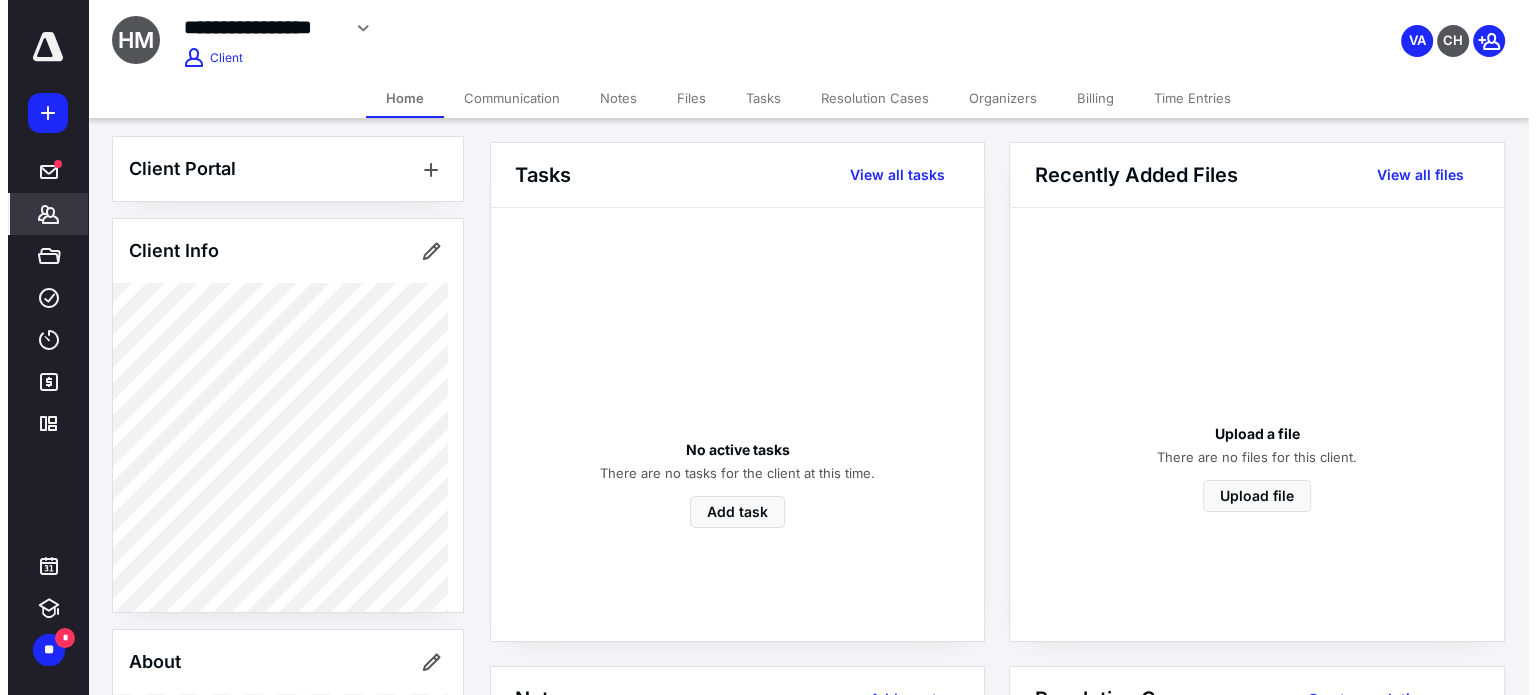 scroll, scrollTop: 0, scrollLeft: 0, axis: both 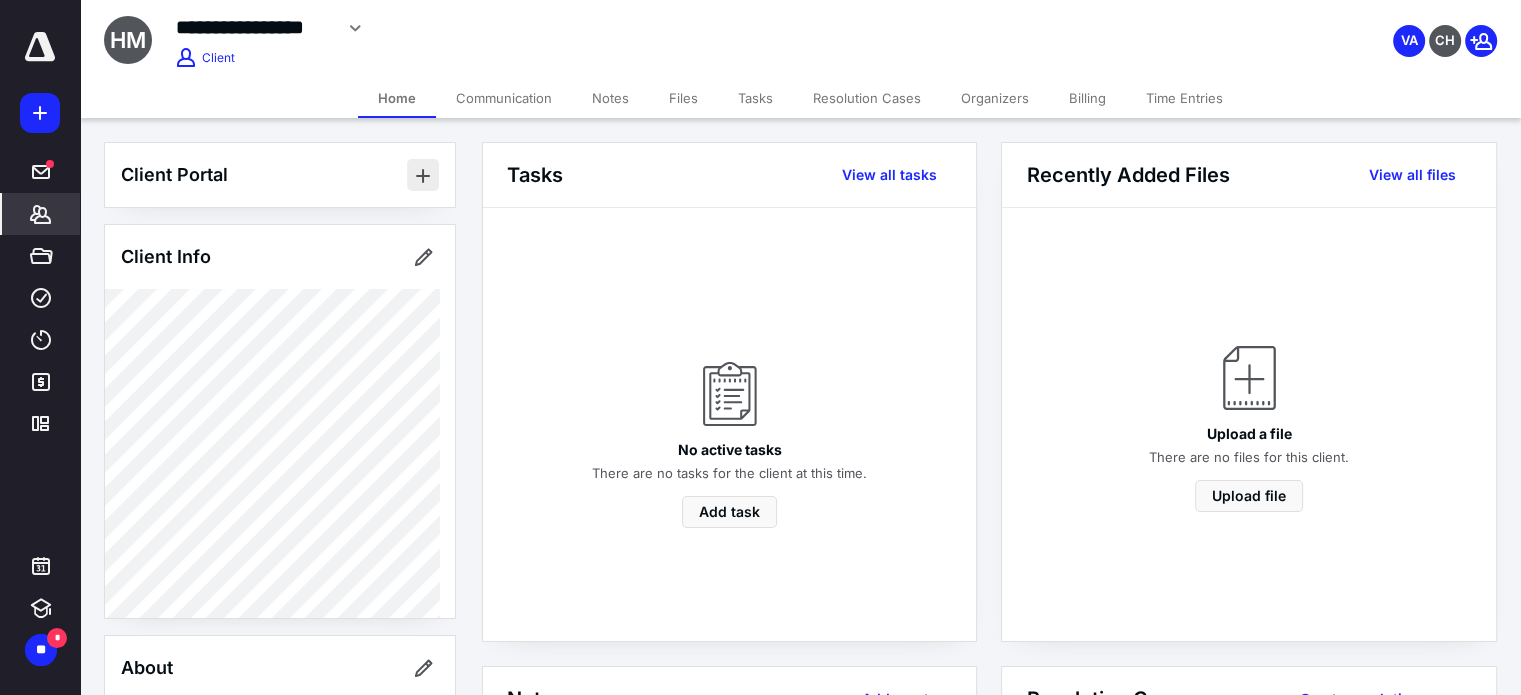 click at bounding box center (423, 175) 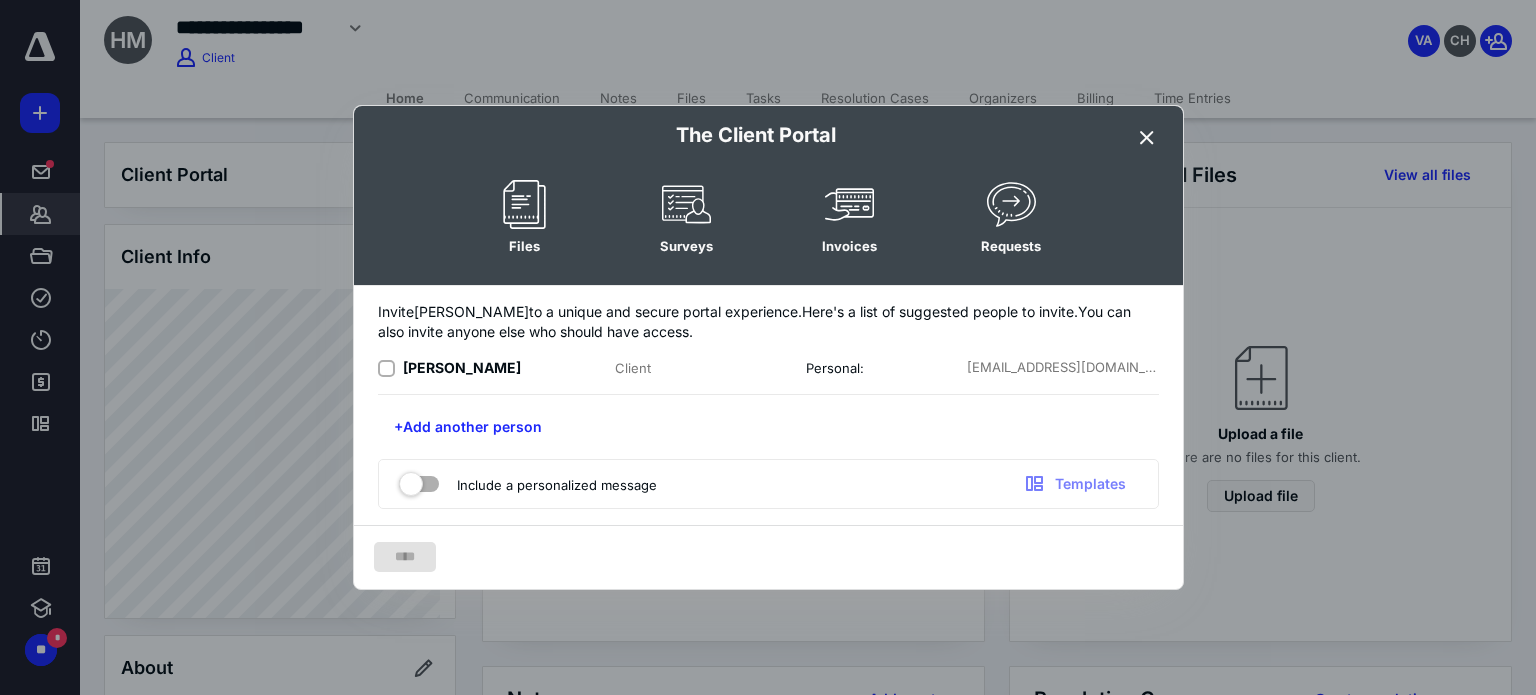 click at bounding box center (386, 369) 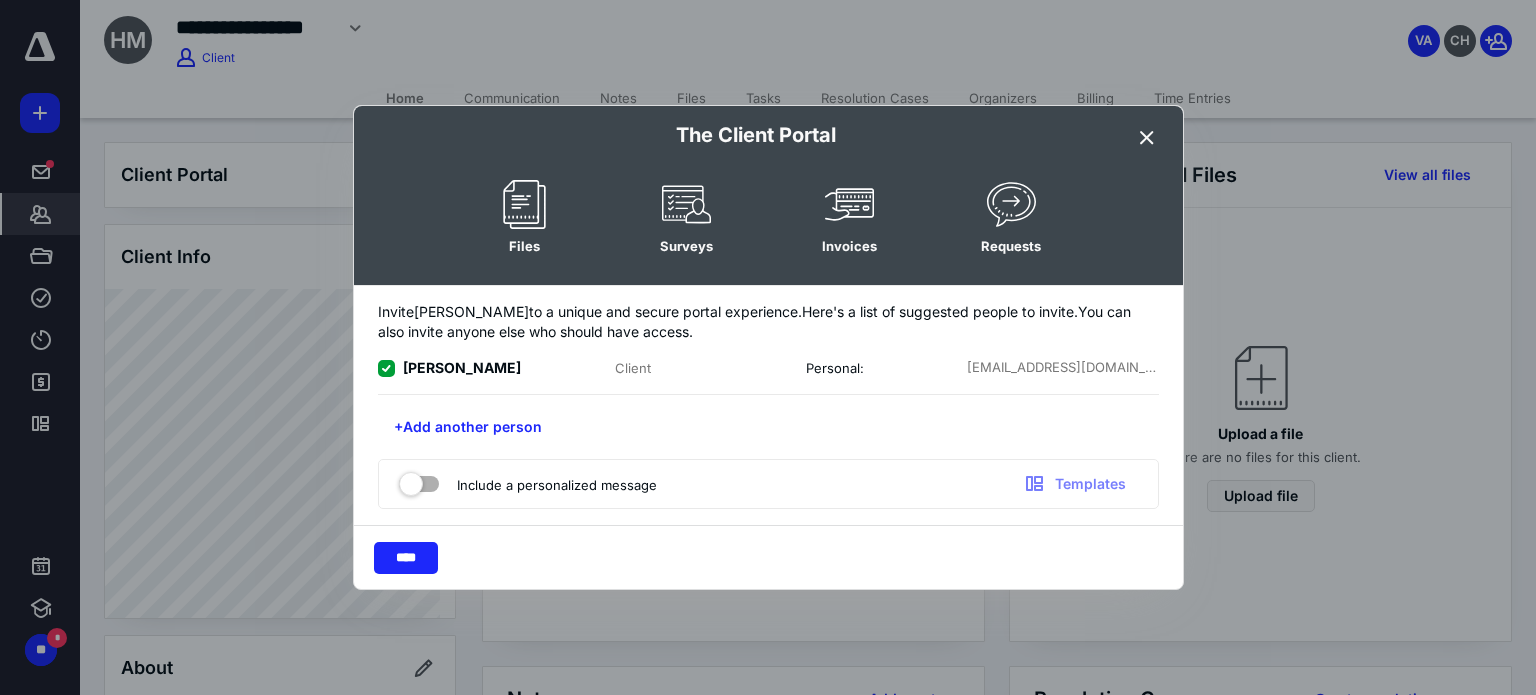 click at bounding box center (419, 480) 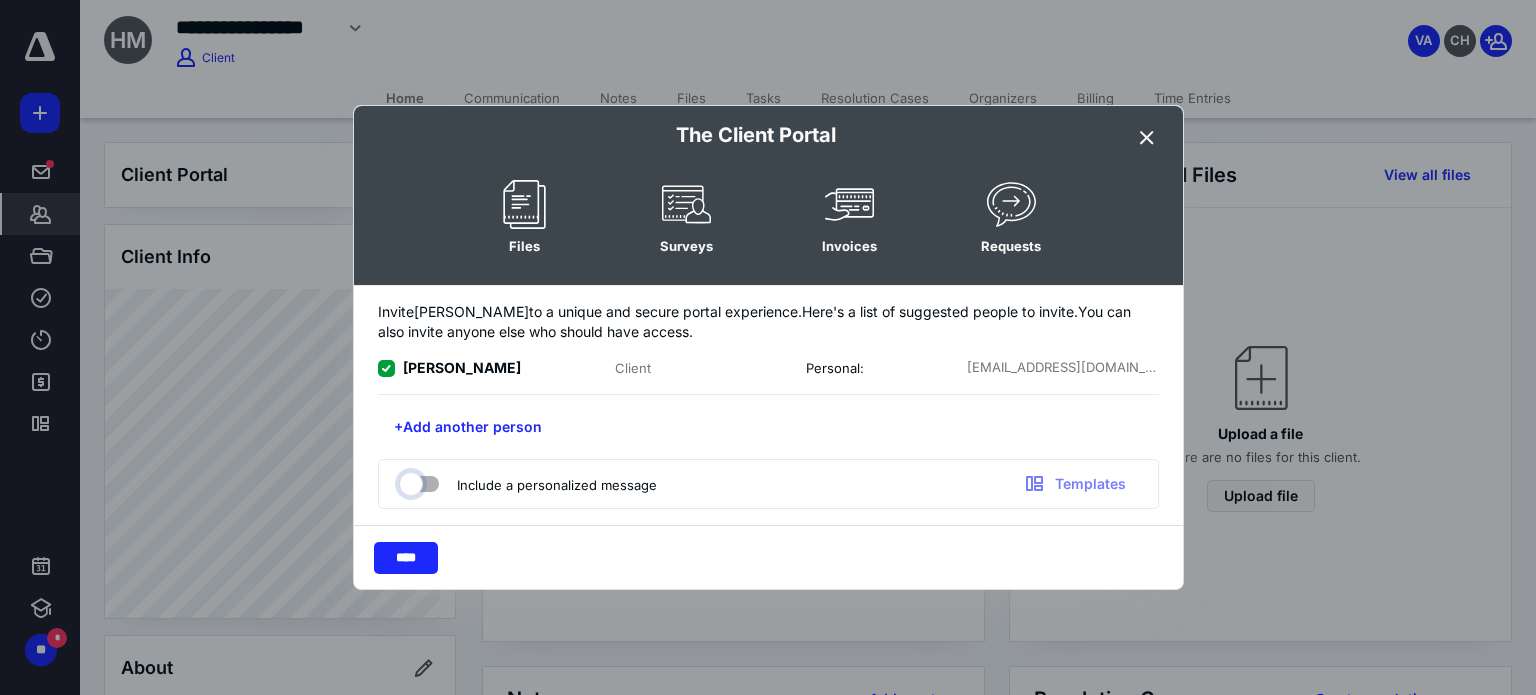 click at bounding box center (409, 481) 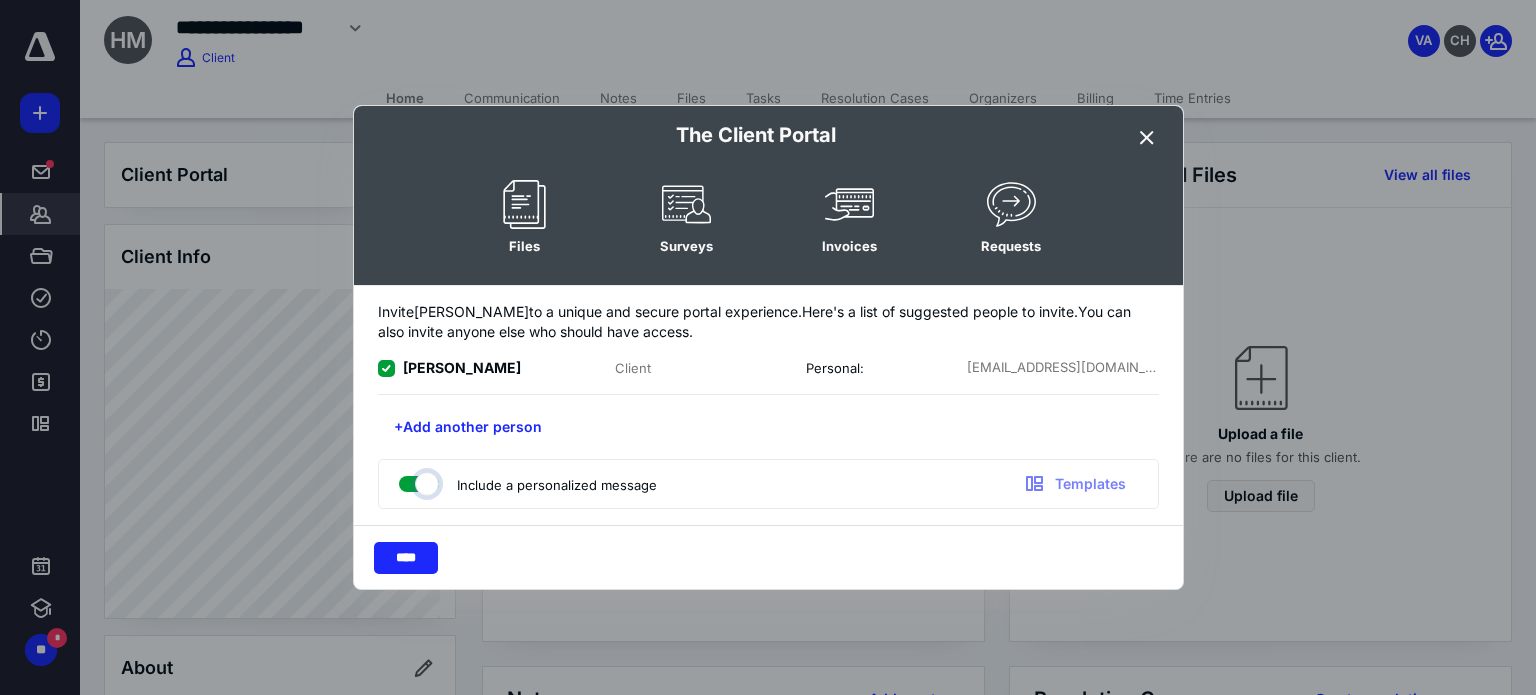 checkbox on "true" 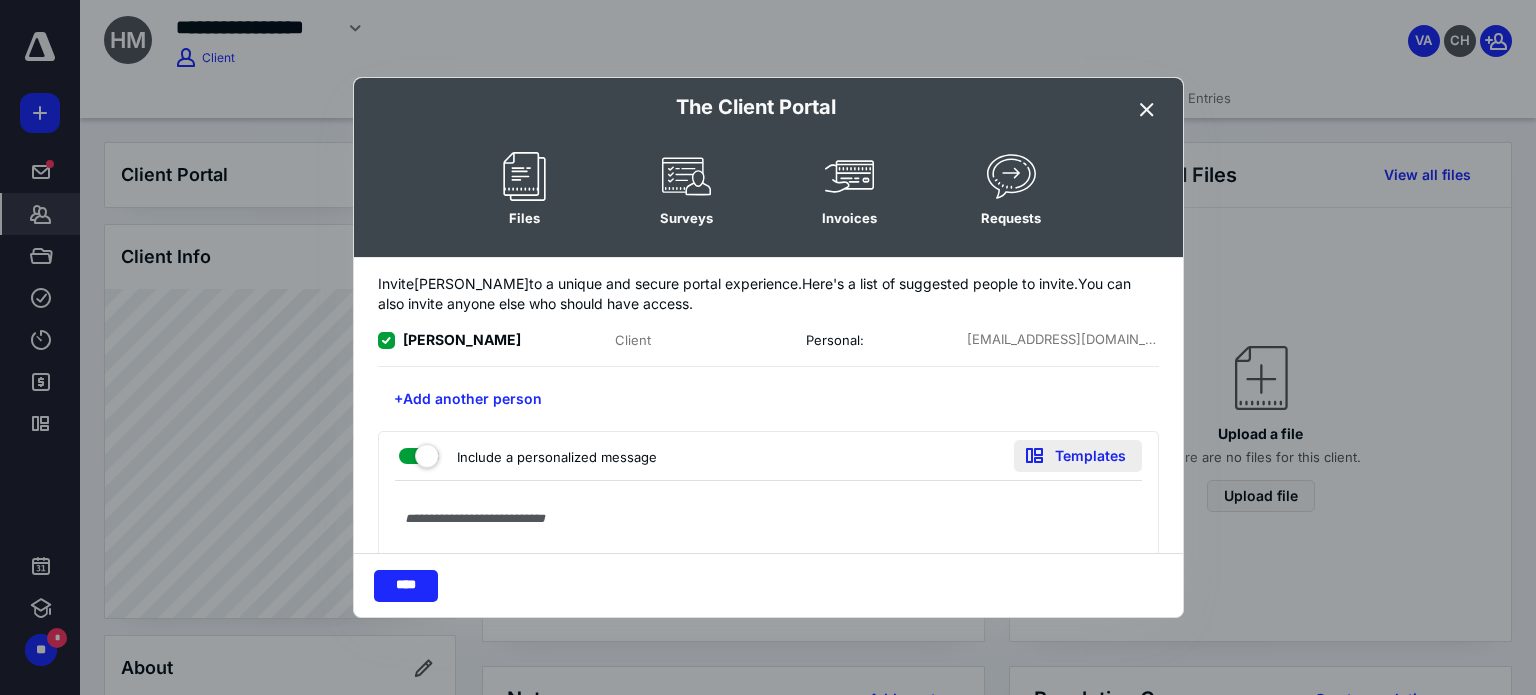 click on "Templates" at bounding box center [1078, 456] 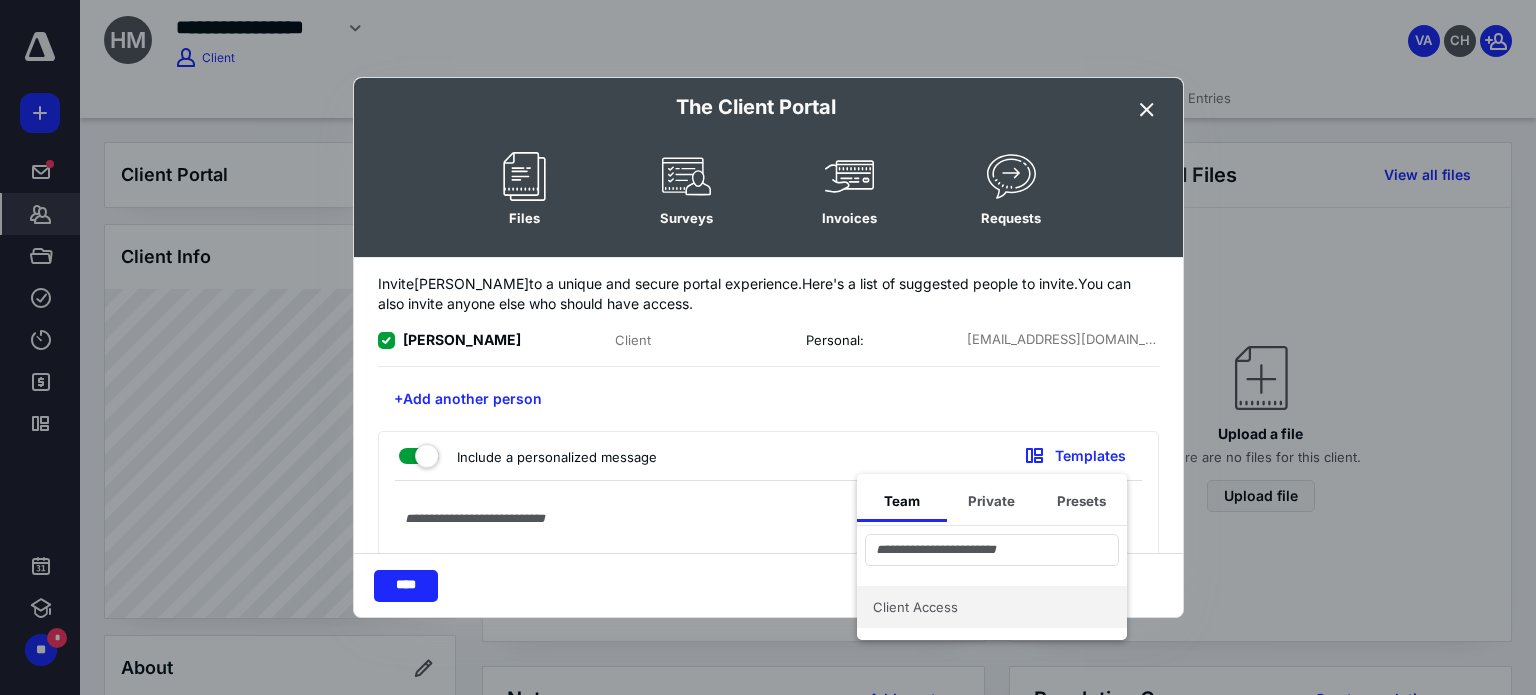 click on "Client Access" at bounding box center (980, 607) 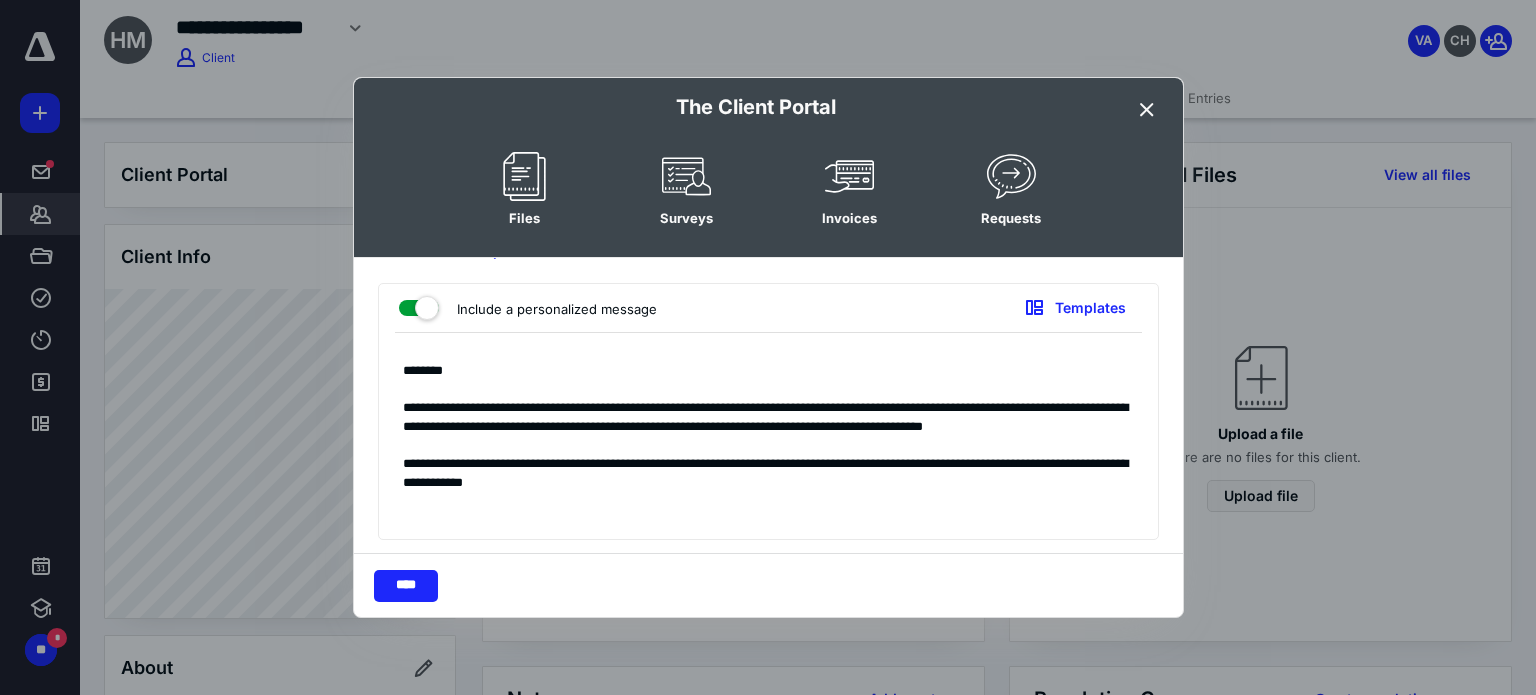 scroll, scrollTop: 150, scrollLeft: 0, axis: vertical 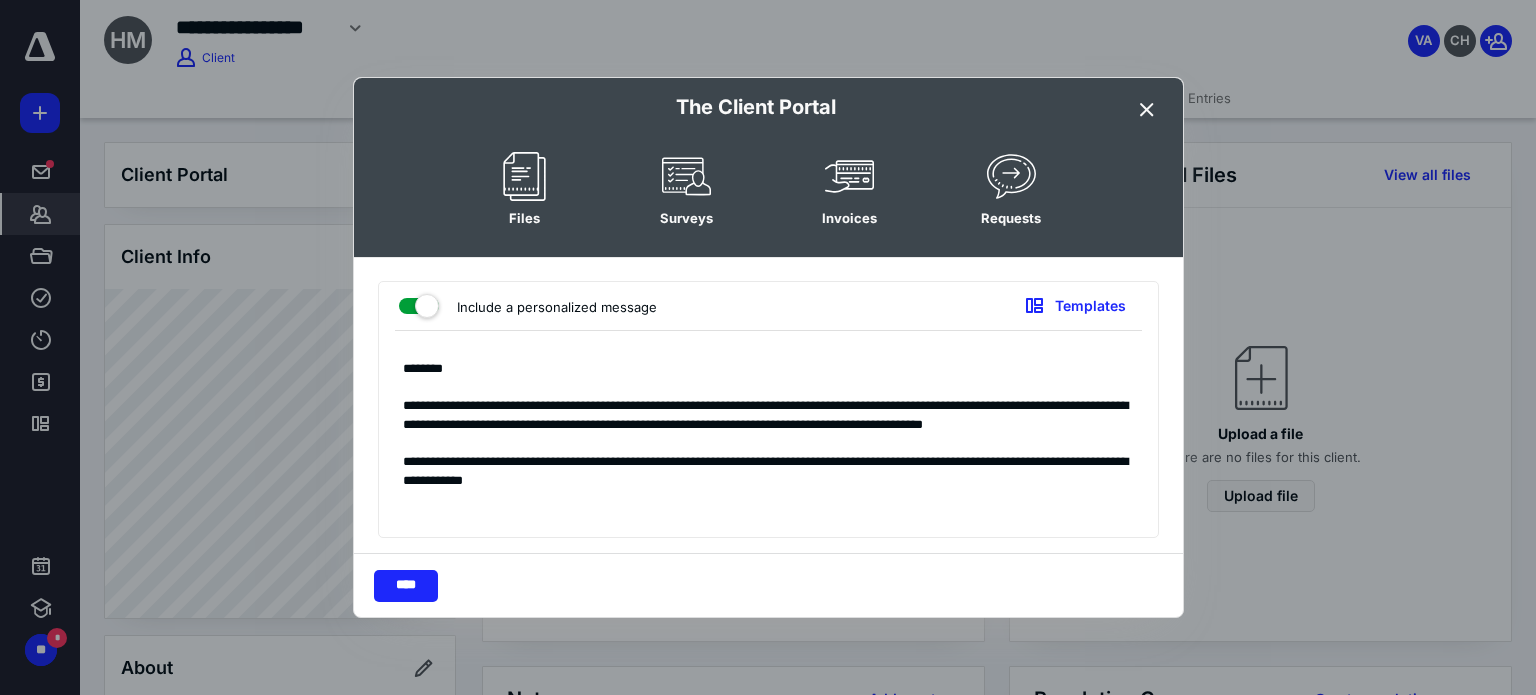 click on "**********" at bounding box center [761, 439] 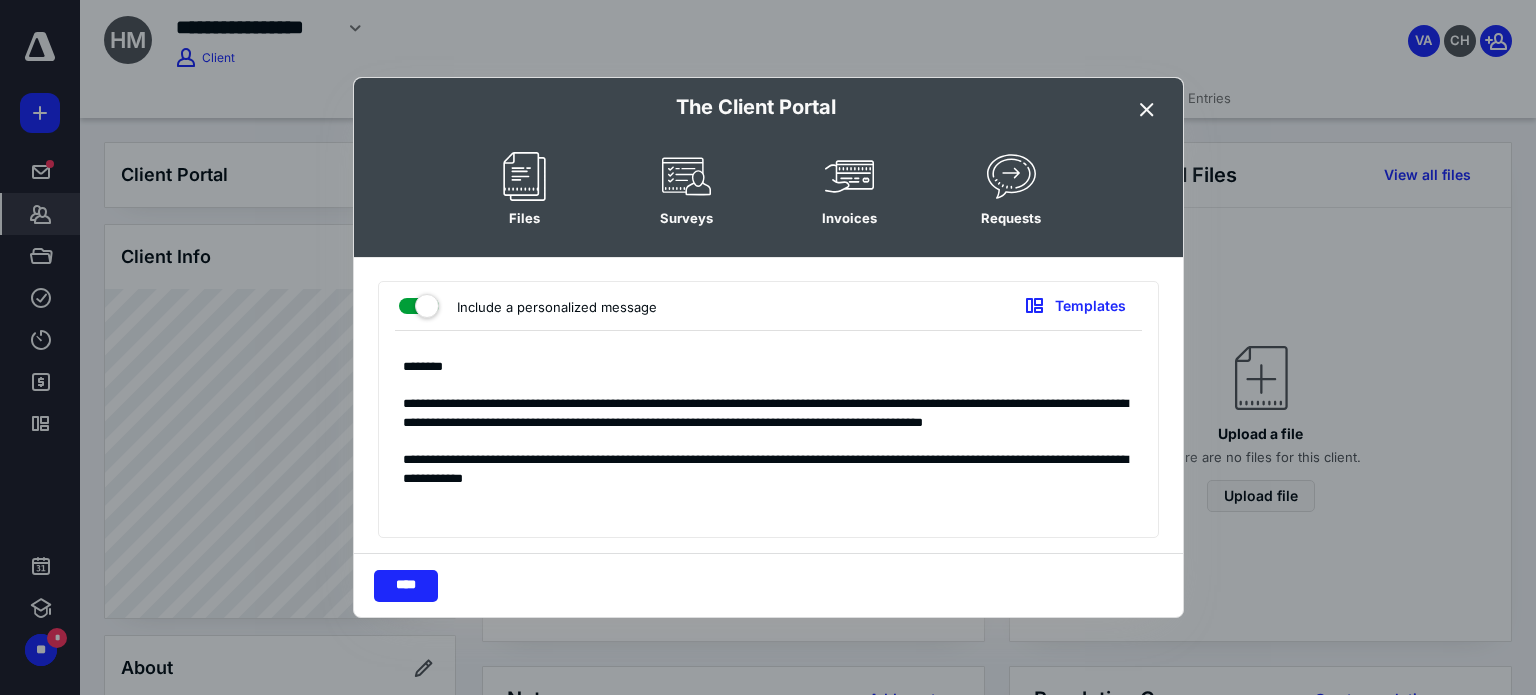 scroll, scrollTop: 20, scrollLeft: 0, axis: vertical 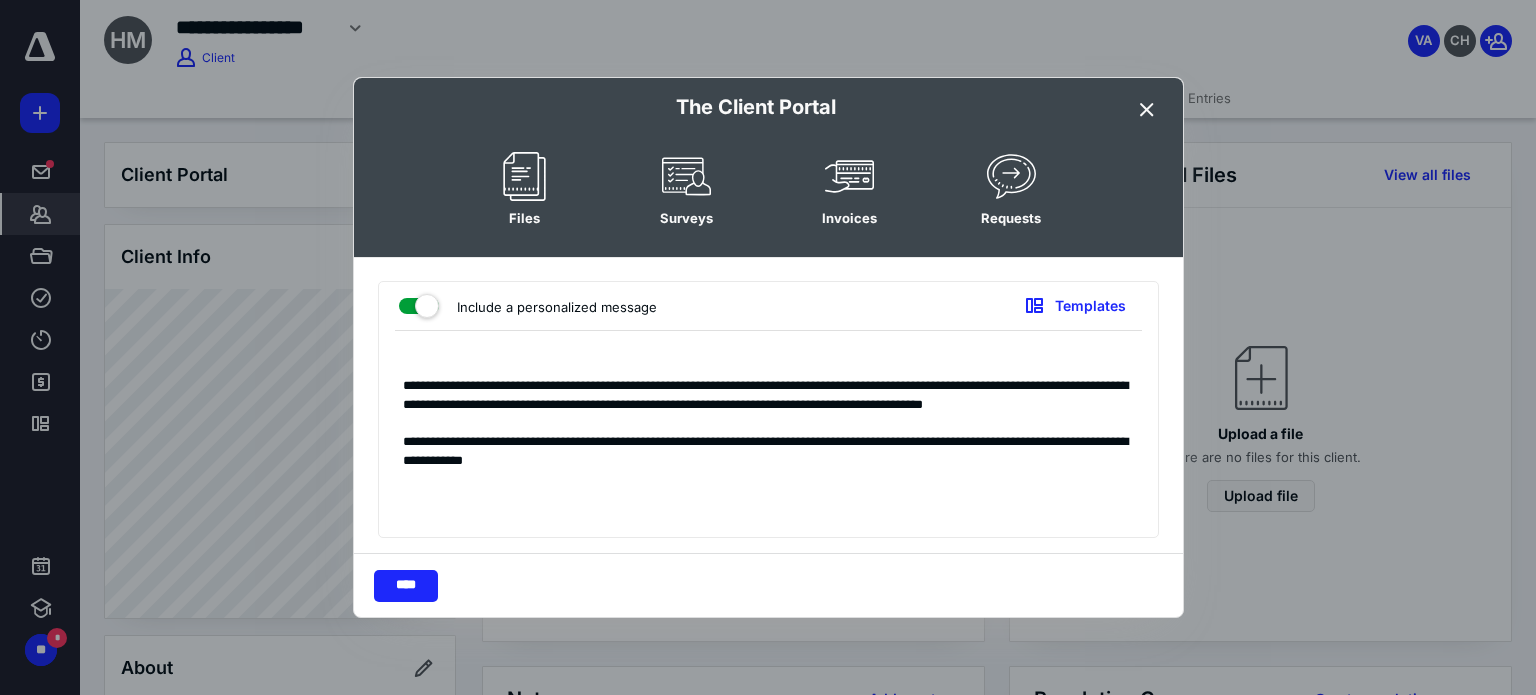click on "****" at bounding box center [768, 585] 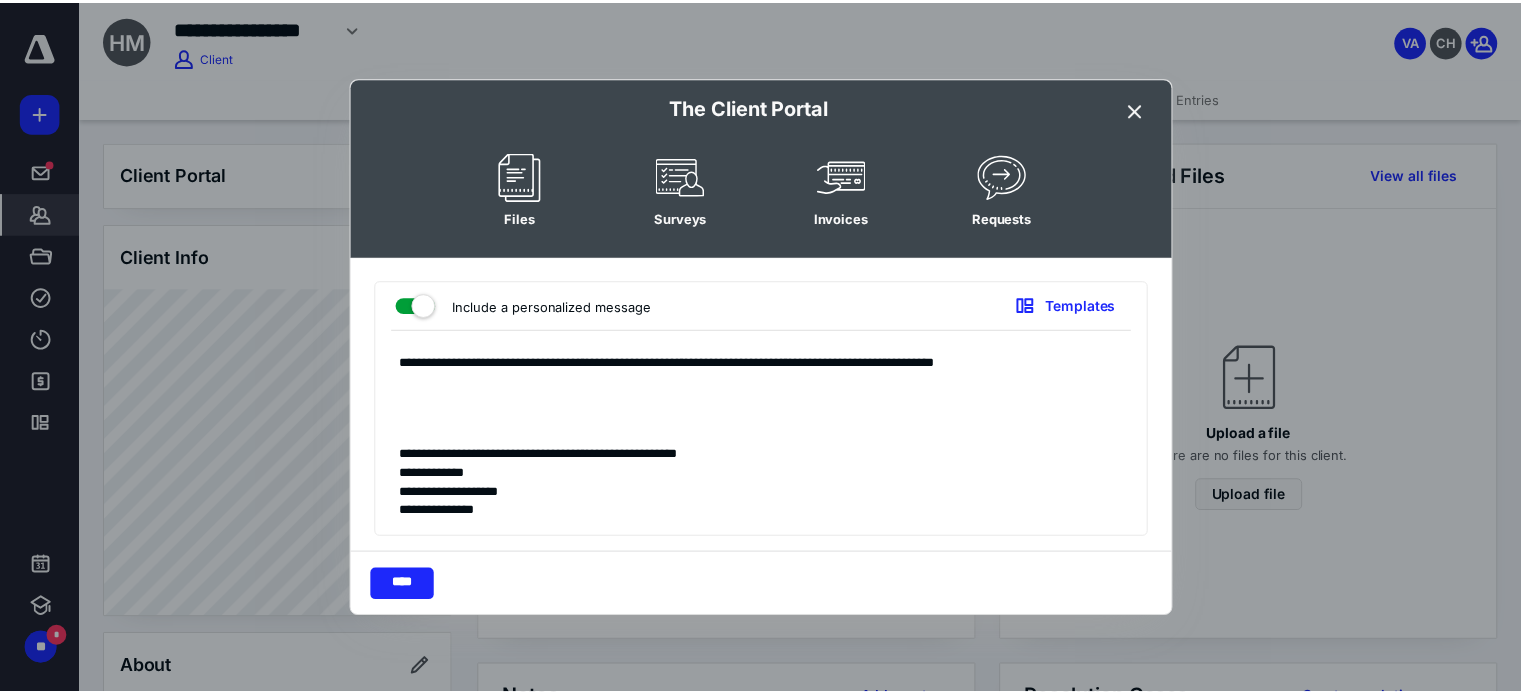 scroll, scrollTop: 208, scrollLeft: 0, axis: vertical 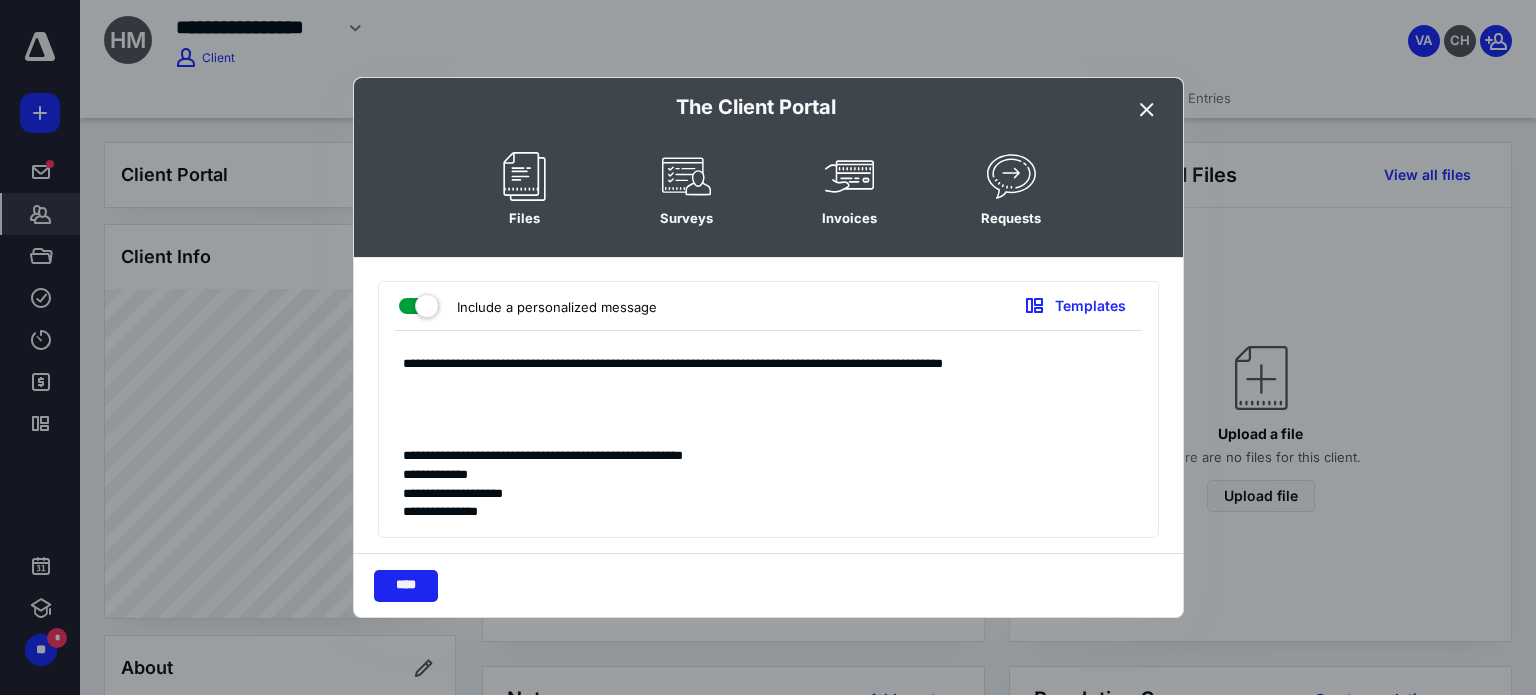 type on "**********" 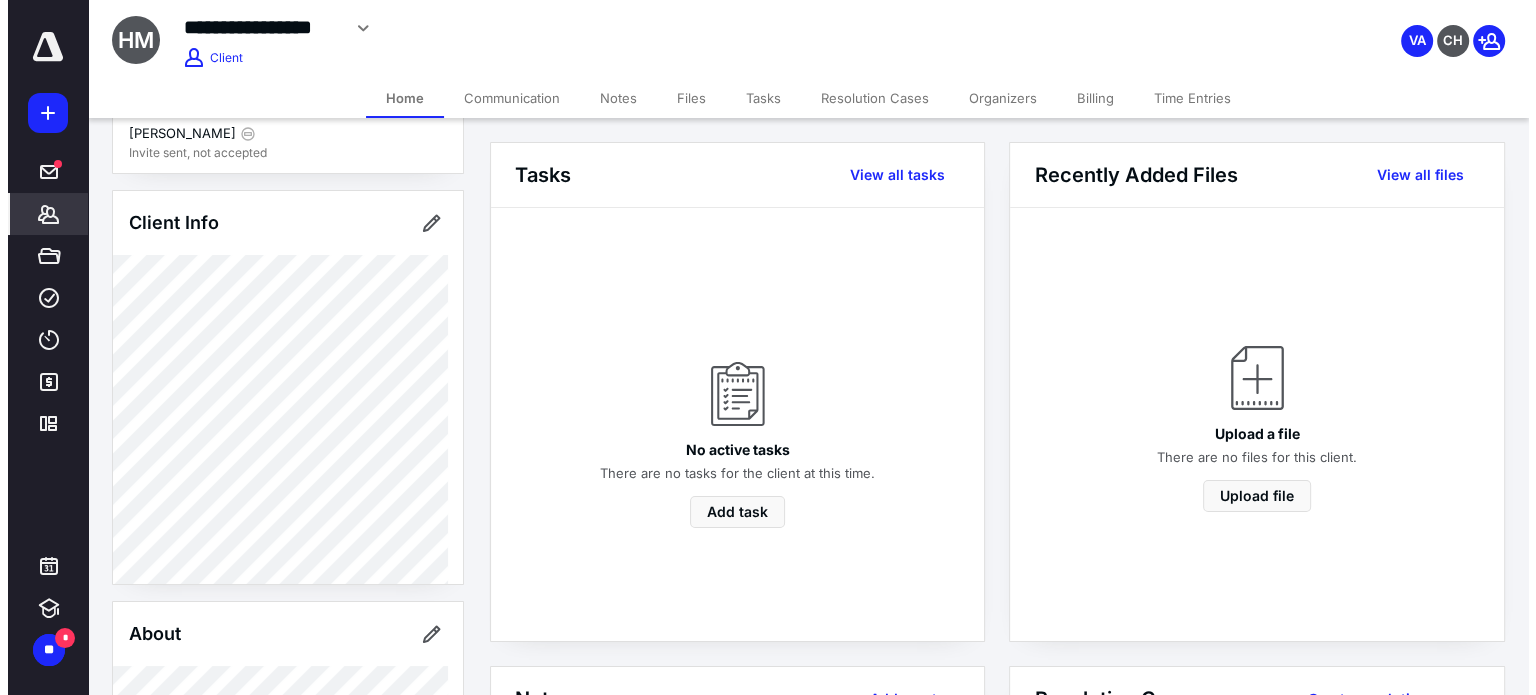 scroll, scrollTop: 0, scrollLeft: 0, axis: both 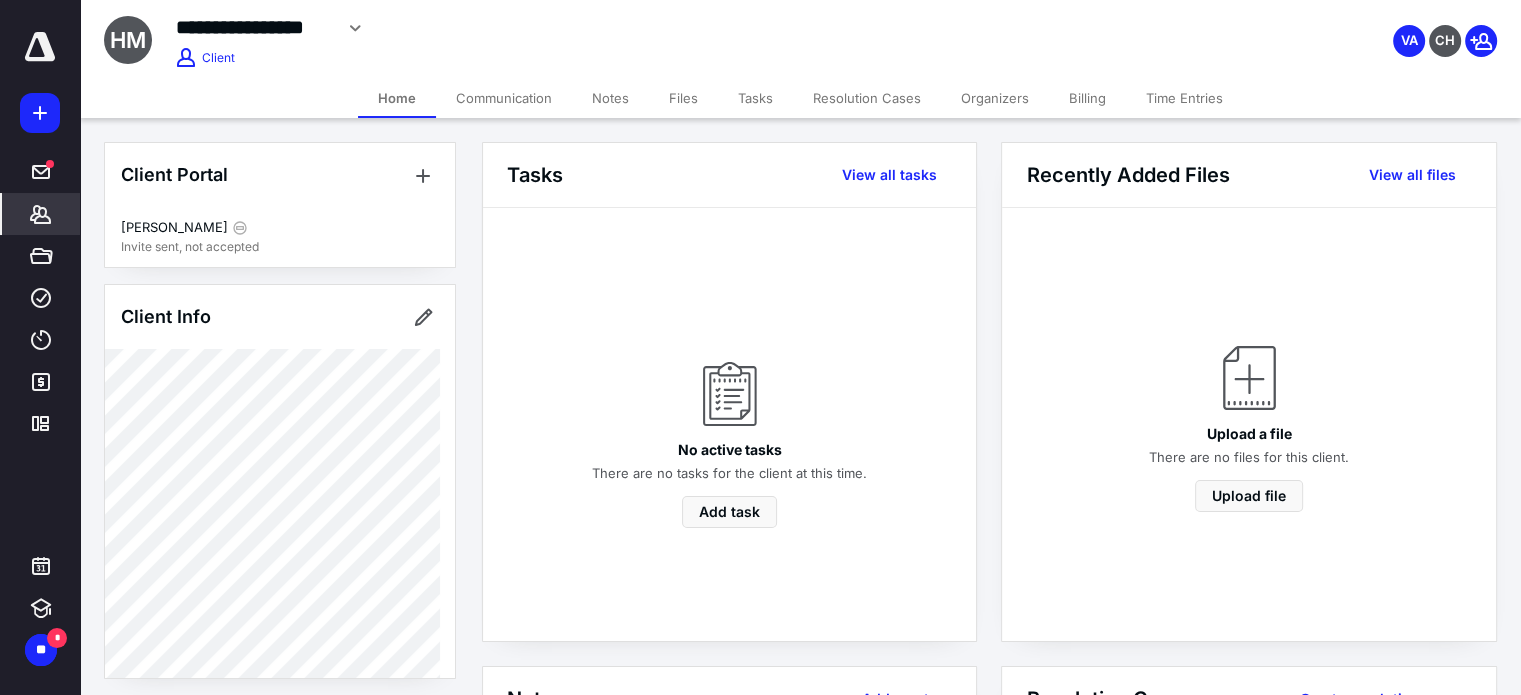 click on "Files" at bounding box center [683, 98] 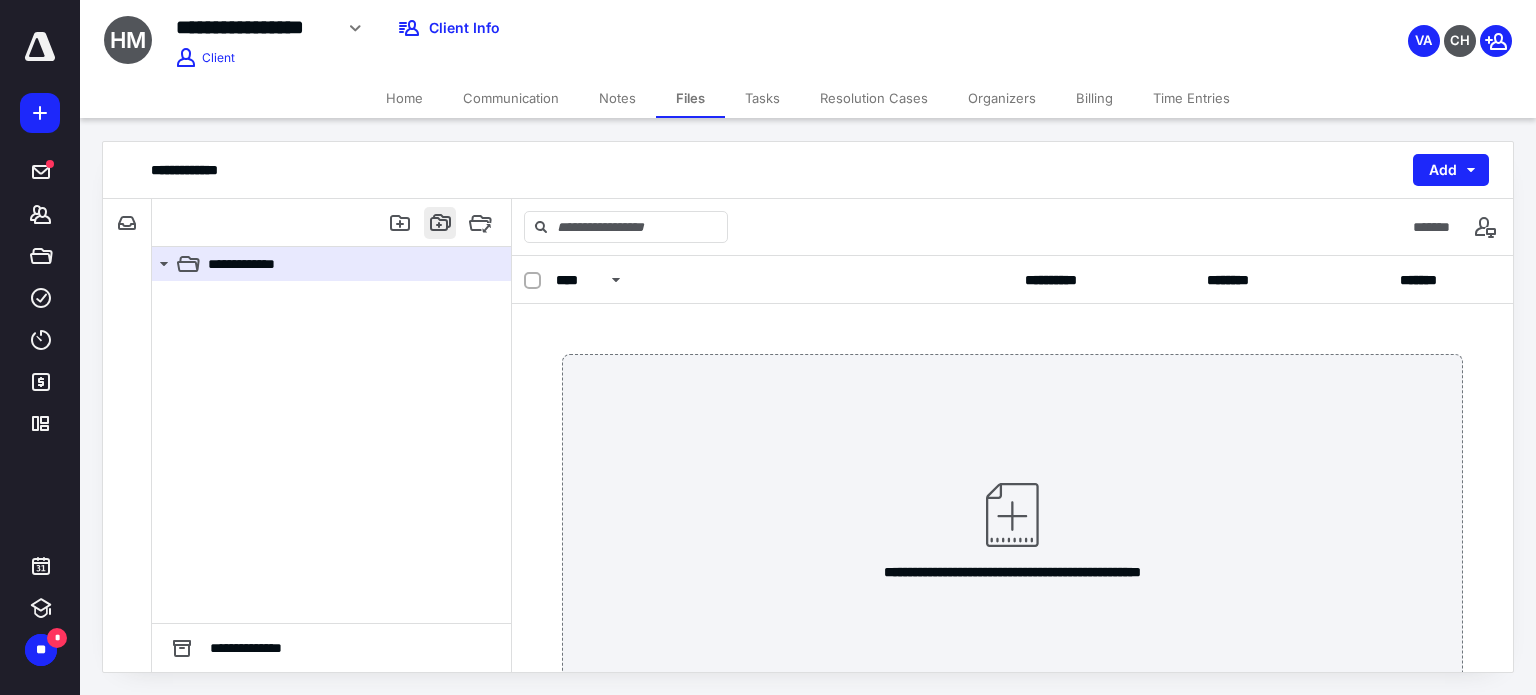 click at bounding box center (440, 223) 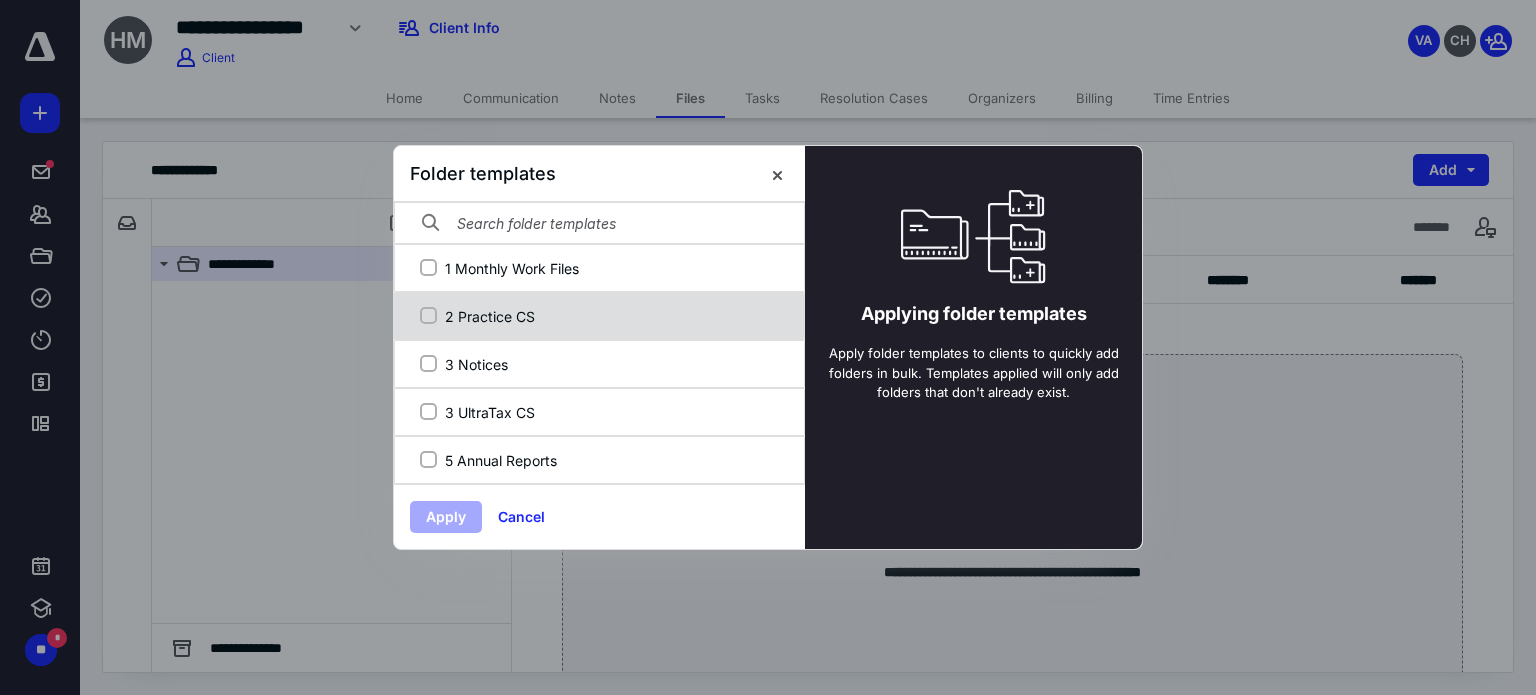 click on "2 Practice CS" at bounding box center (597, 316) 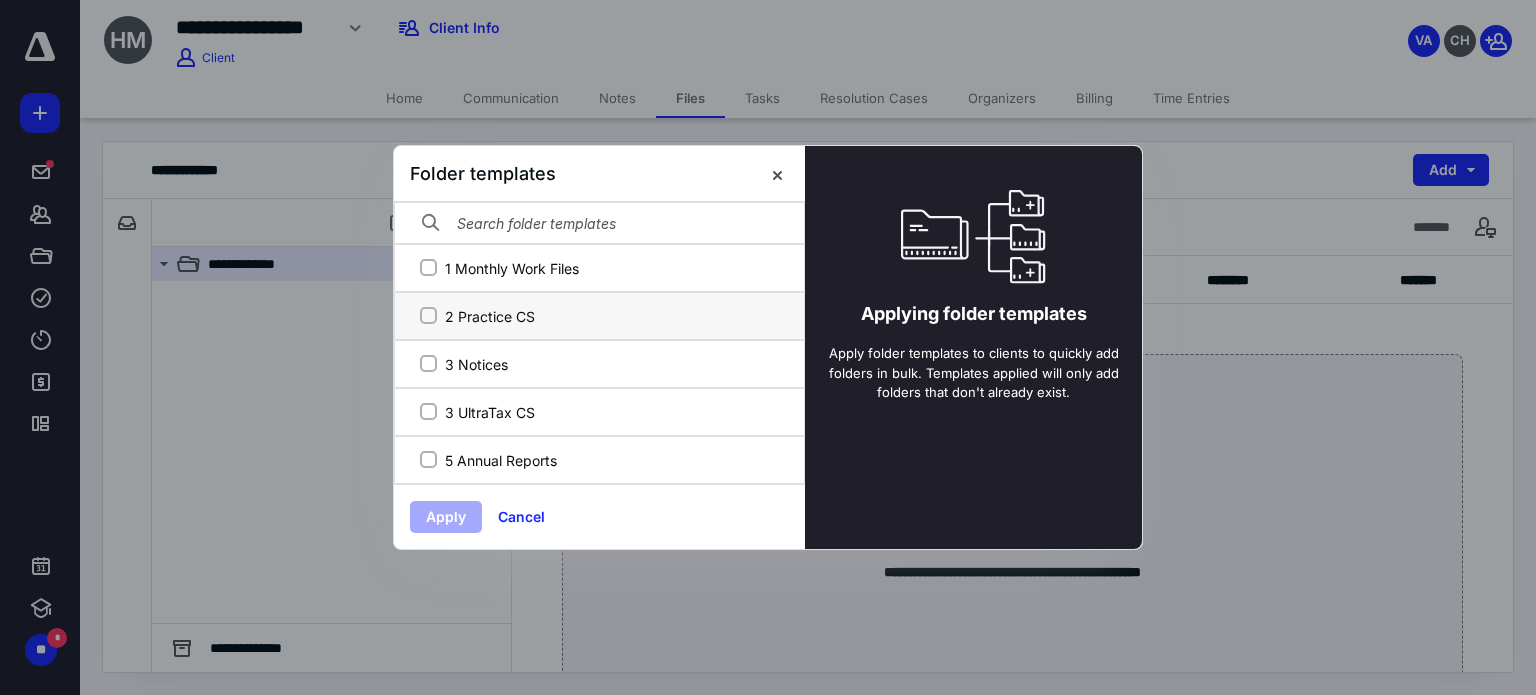 click on "2 Practice CS" at bounding box center (428, 316) 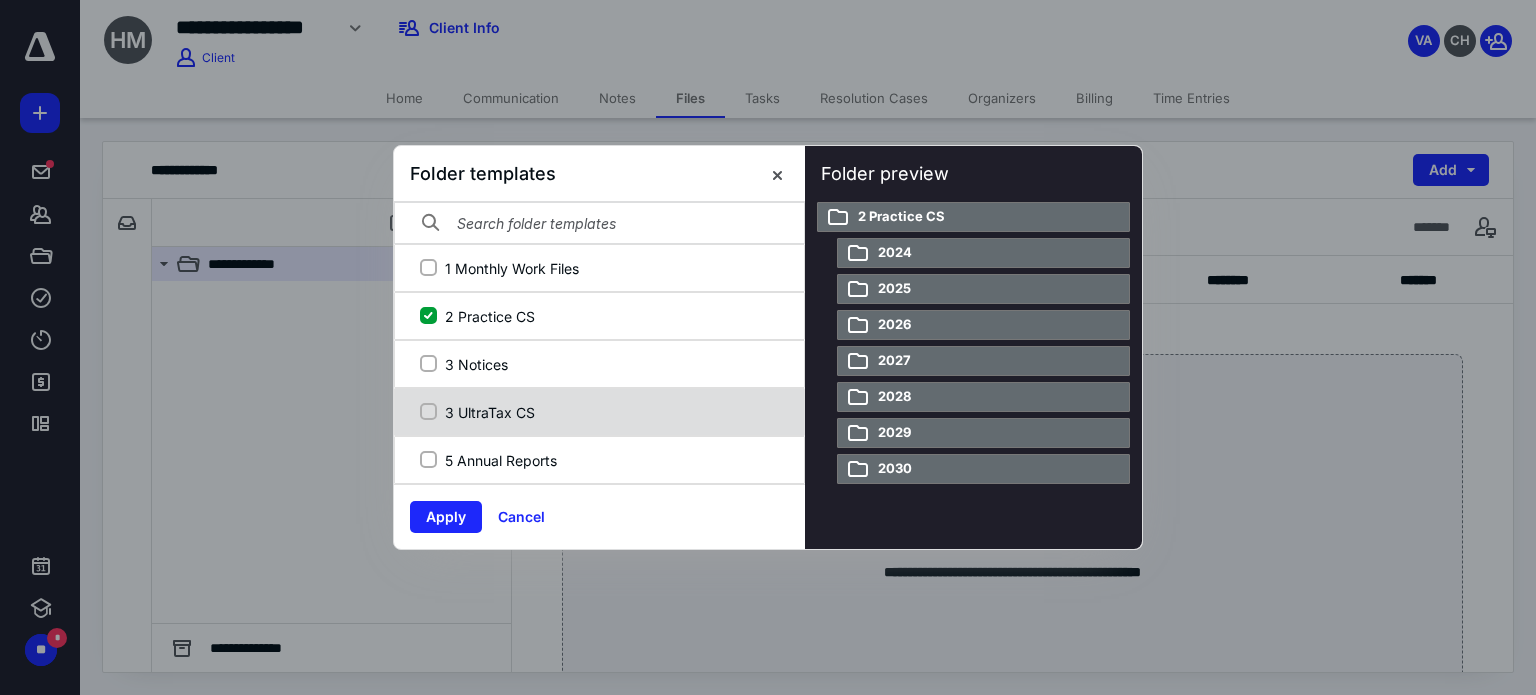 click 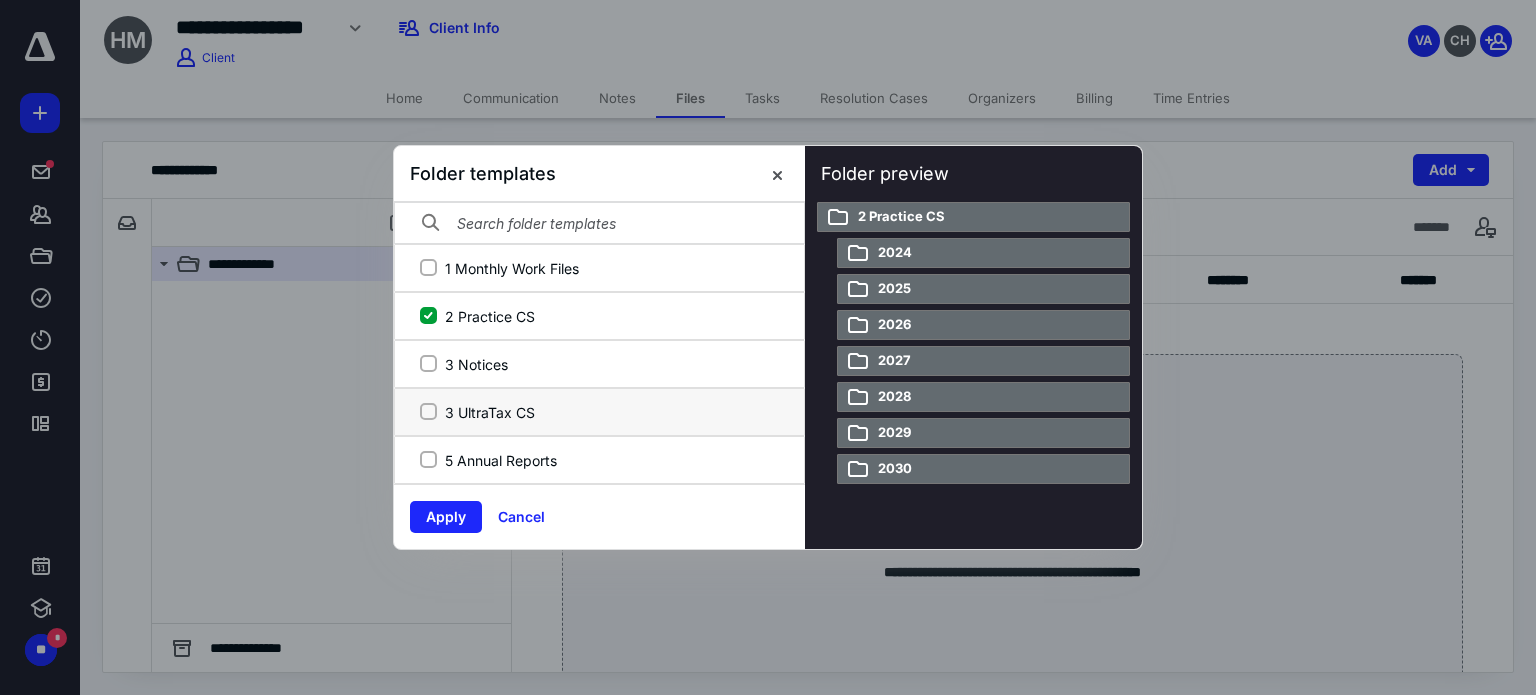 checkbox on "true" 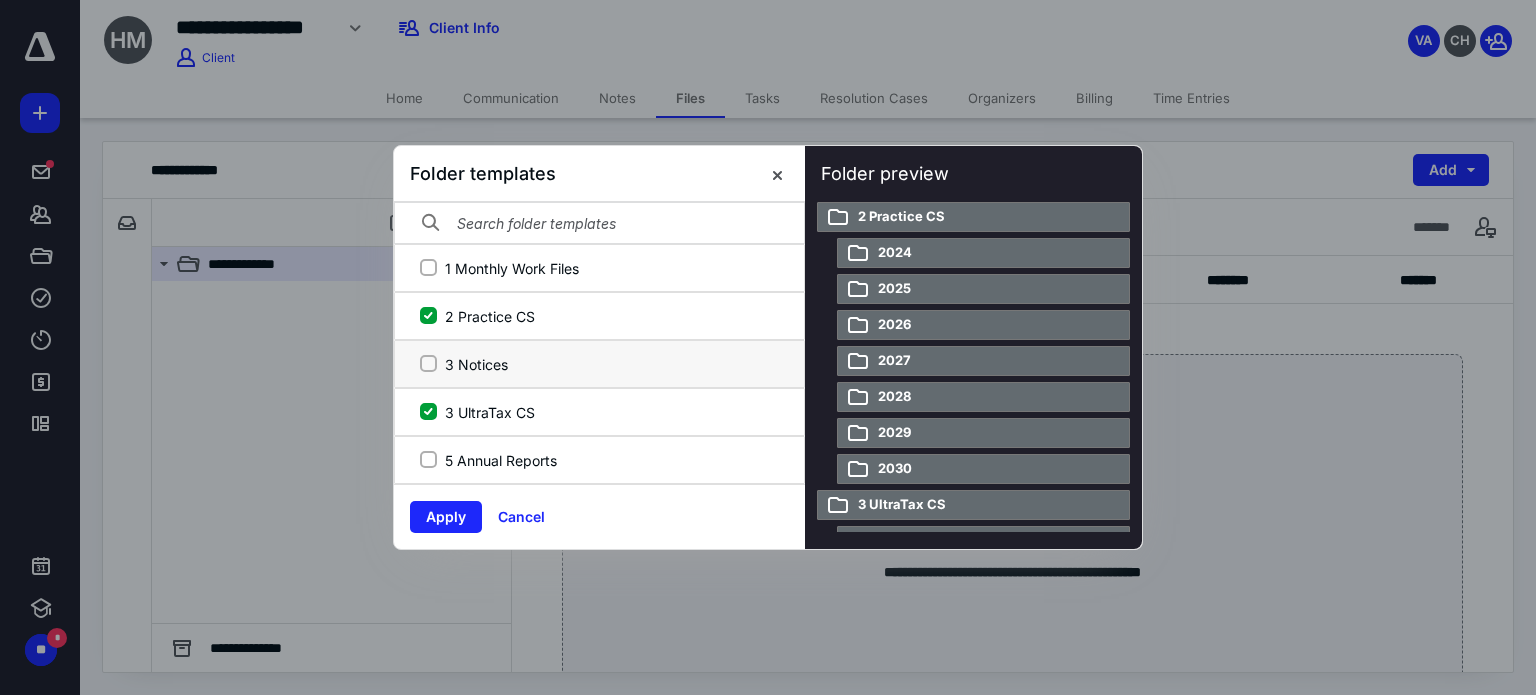 click on "3 Notices" at bounding box center (428, 364) 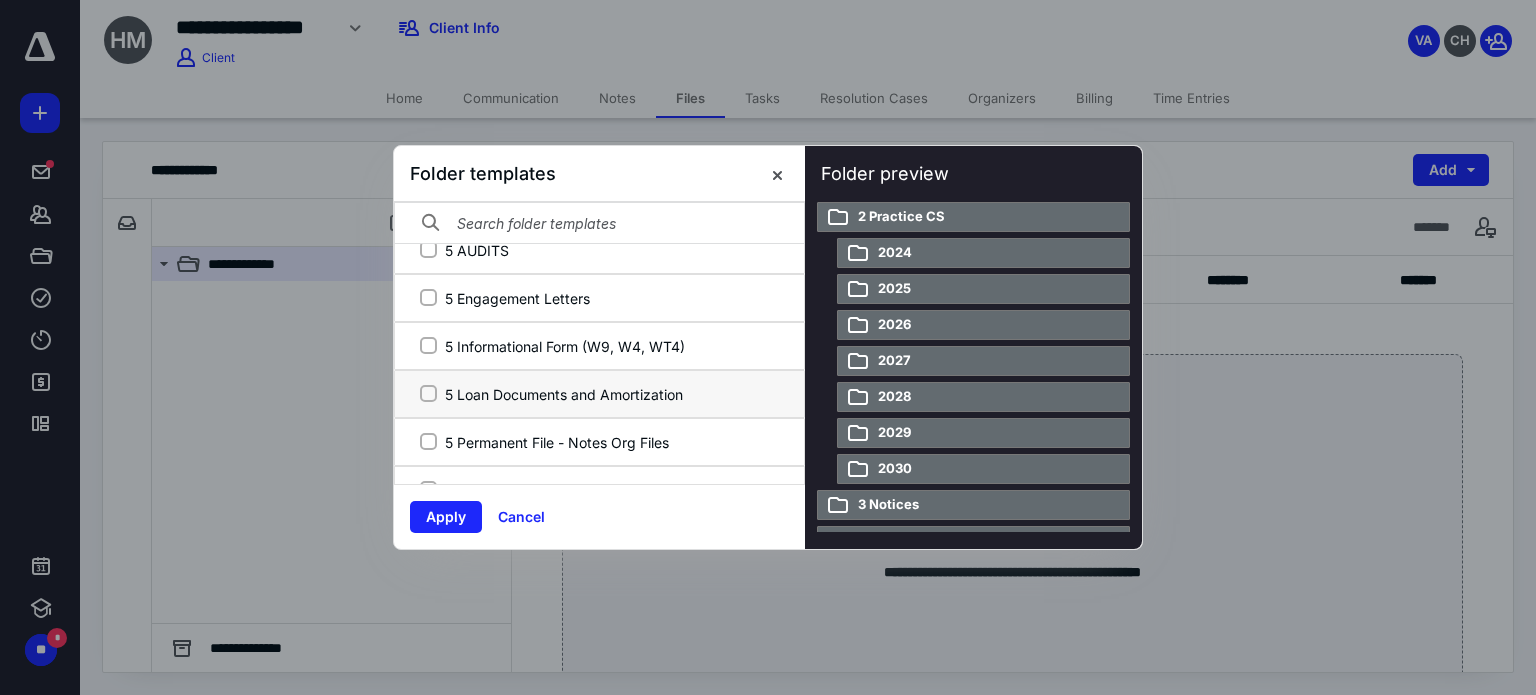 scroll, scrollTop: 288, scrollLeft: 0, axis: vertical 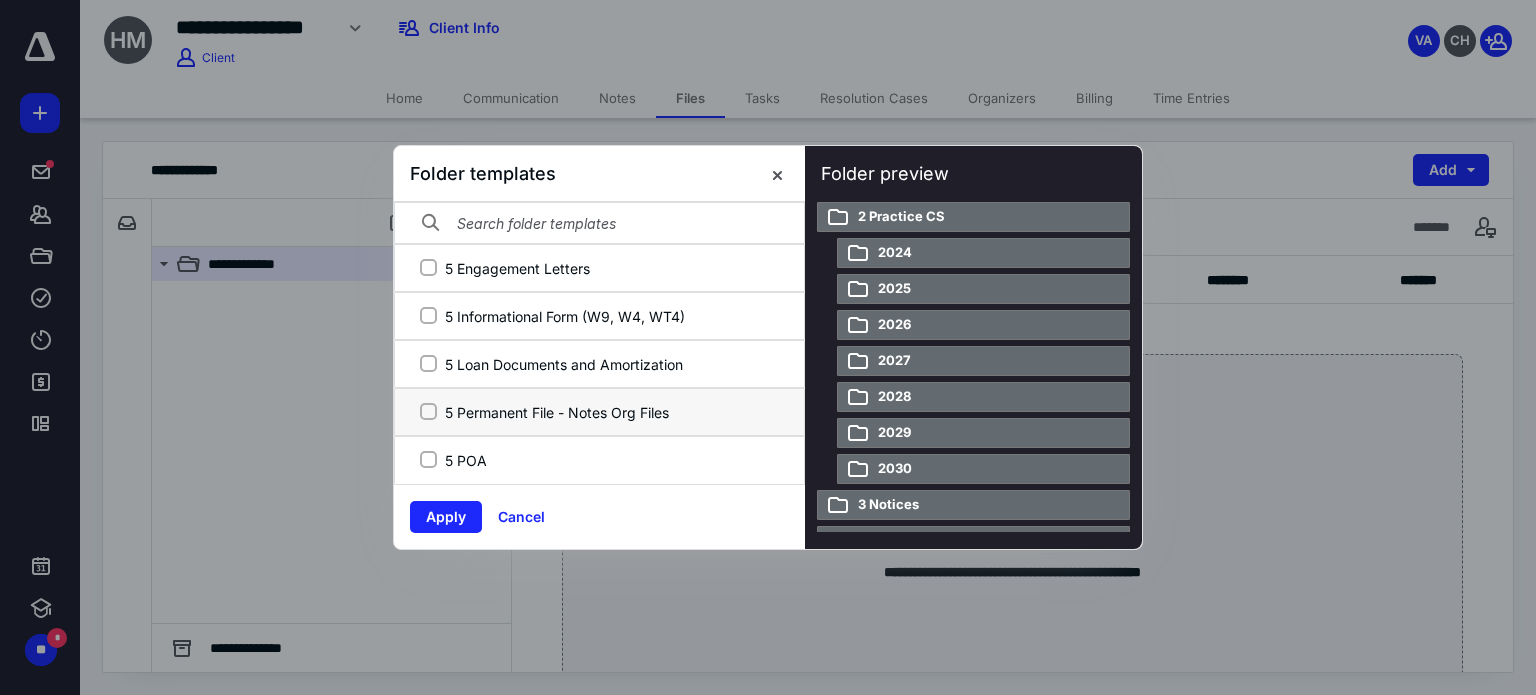 click on "5 Permanent File - Notes Org Files" at bounding box center (428, 412) 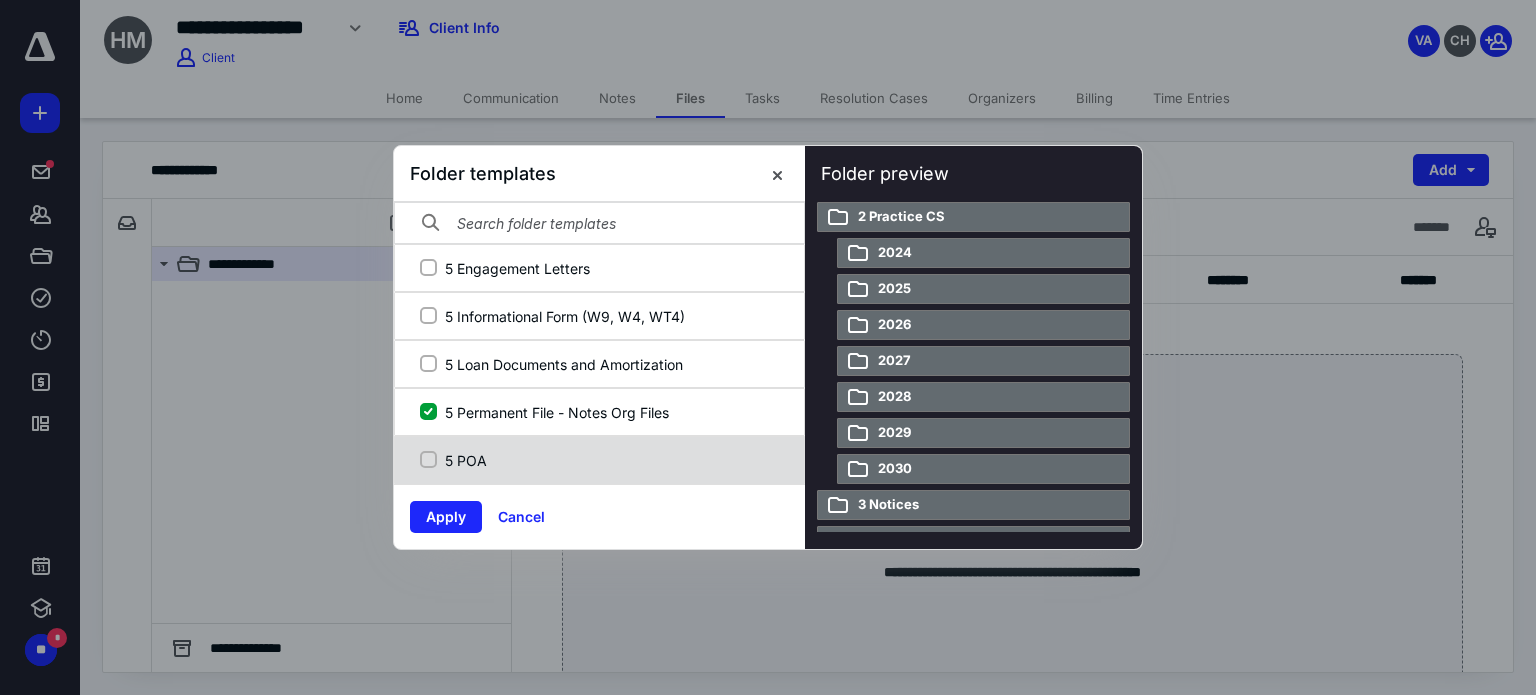 click 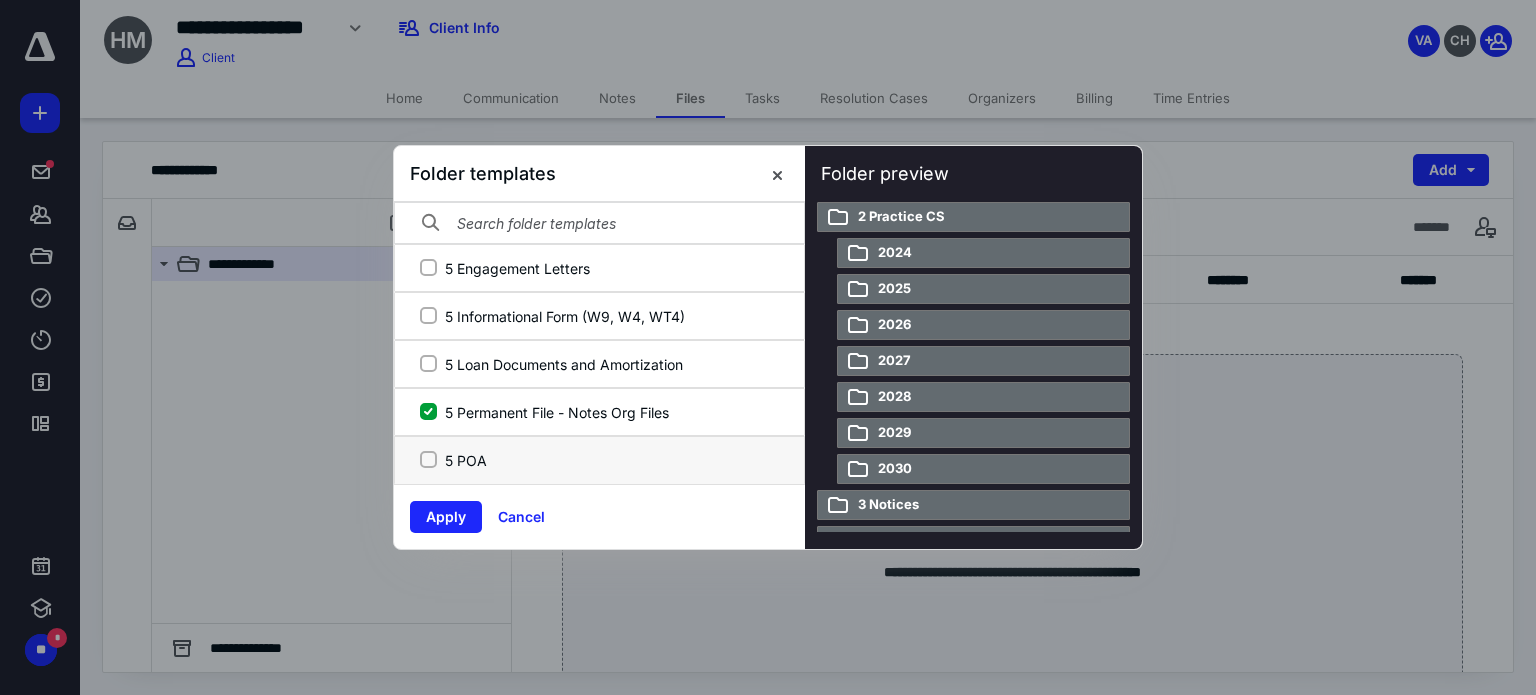 click on "5 POA" at bounding box center [428, 460] 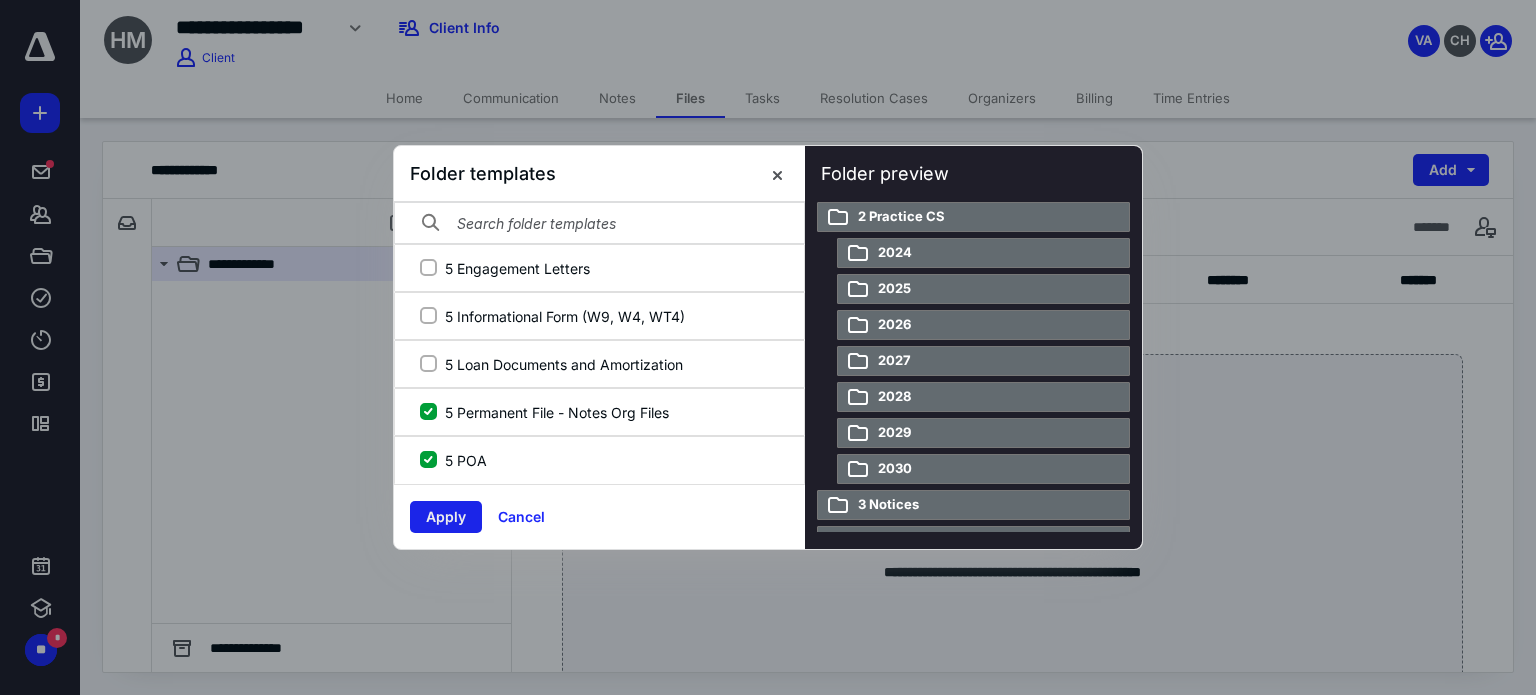 click on "Apply" at bounding box center (446, 517) 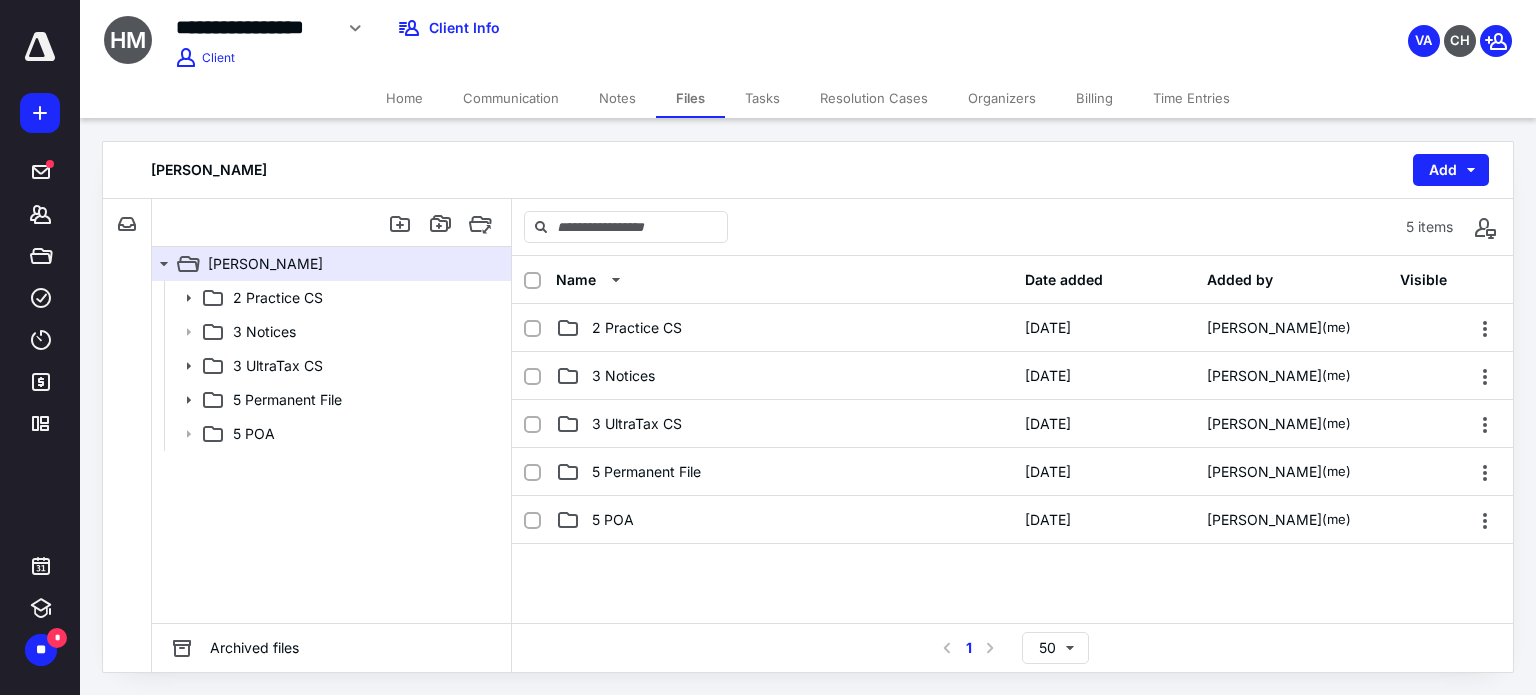 click on "Tasks" at bounding box center [762, 98] 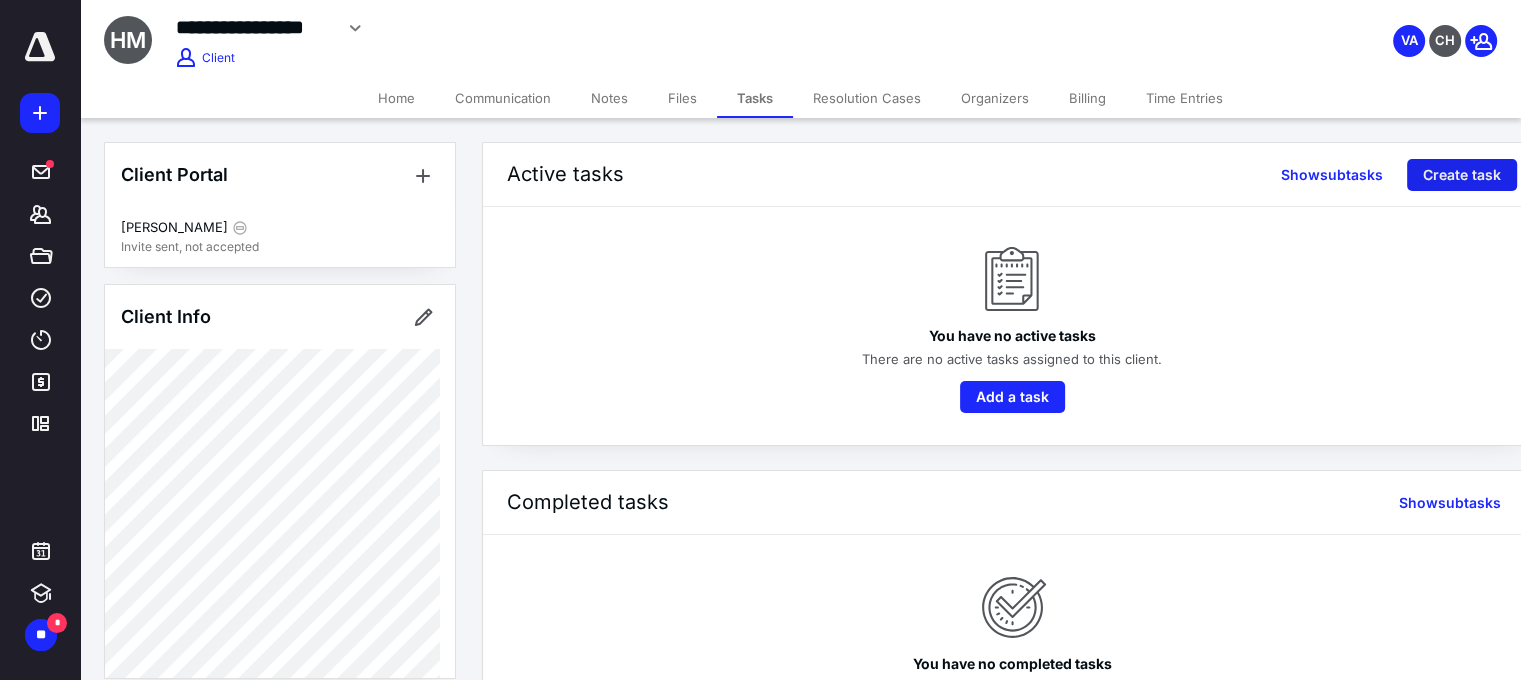 click on "Create task" at bounding box center (1462, 175) 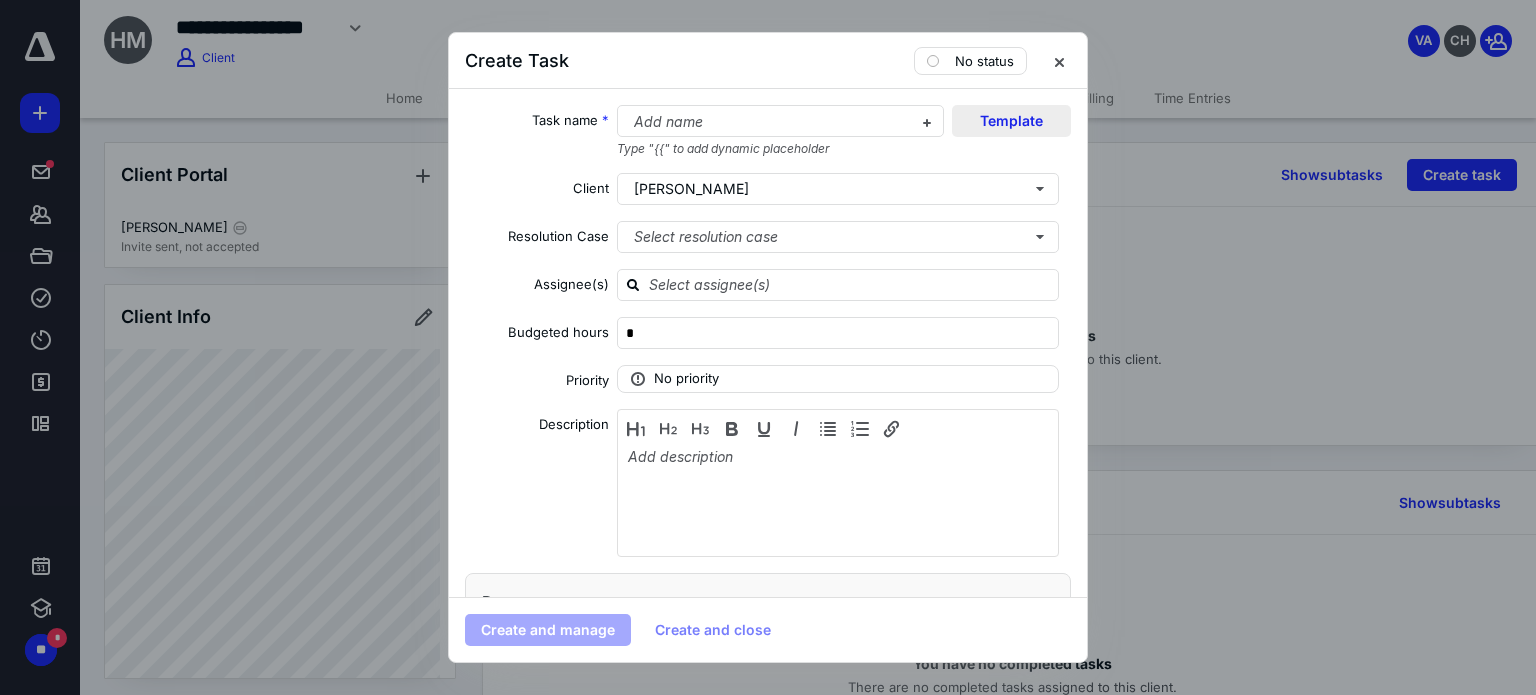 click on "Template" at bounding box center [1011, 121] 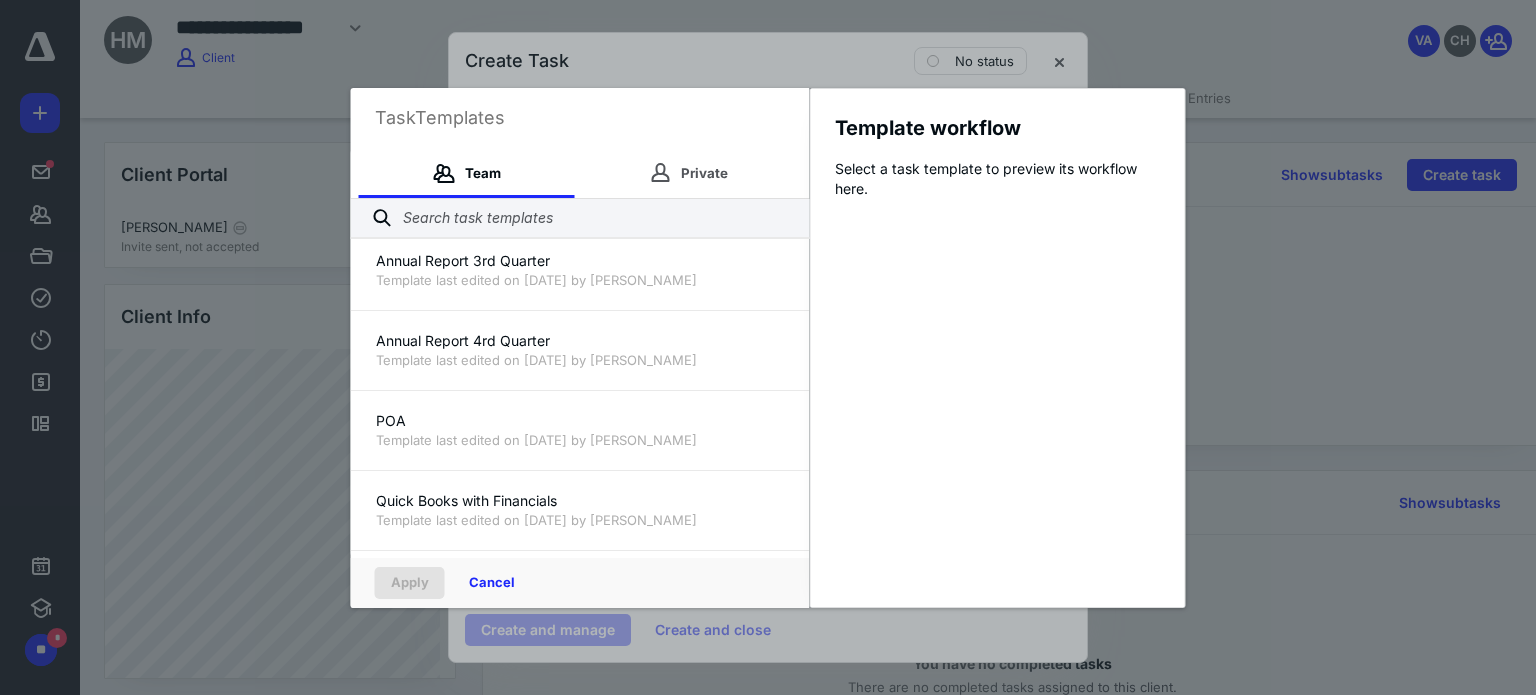 scroll, scrollTop: 960, scrollLeft: 0, axis: vertical 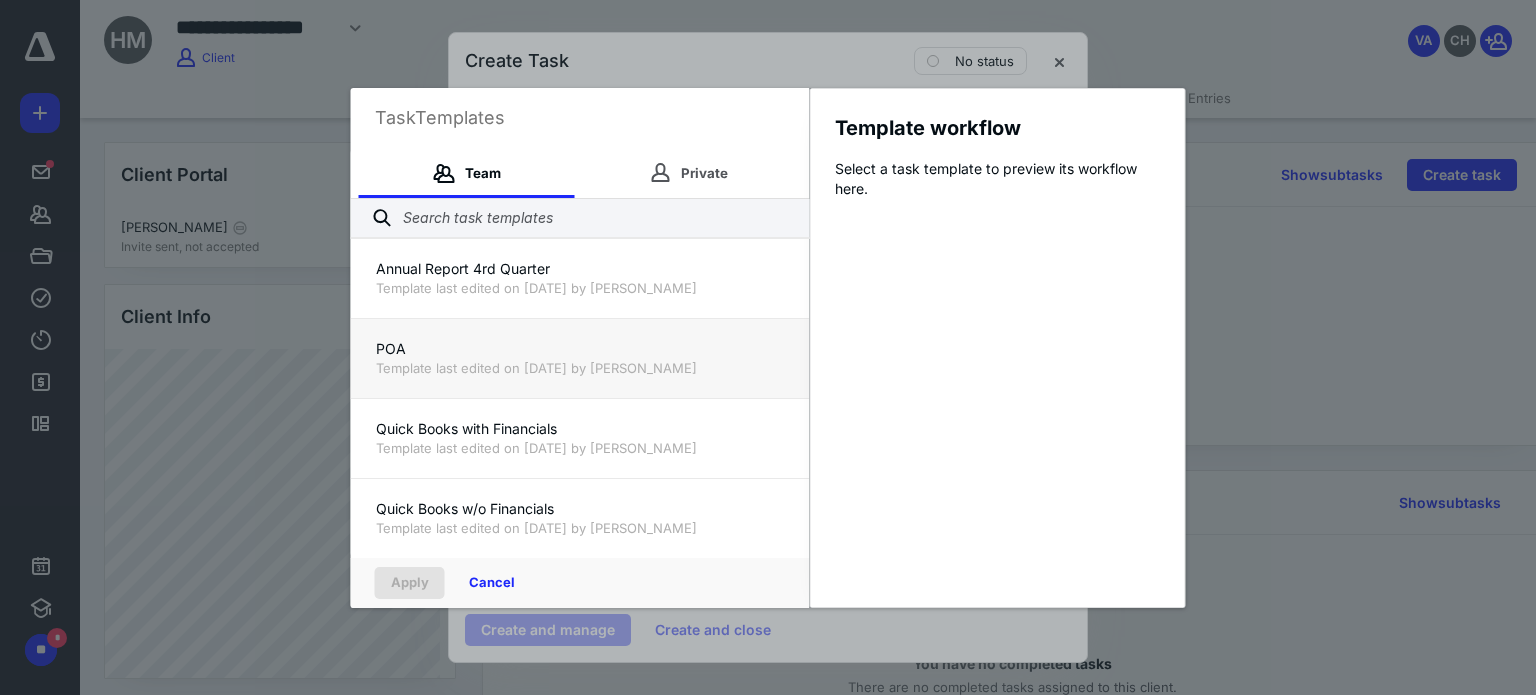click on "POA" at bounding box center (580, 349) 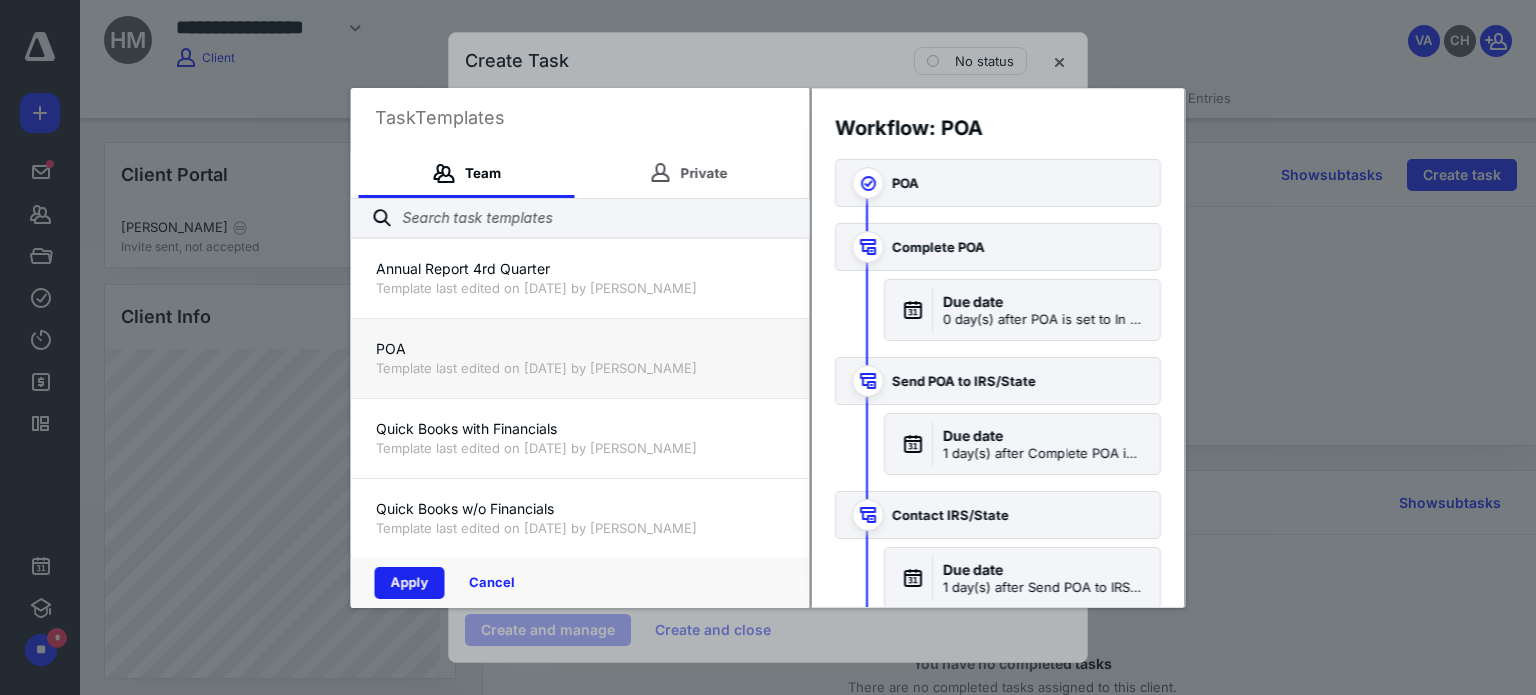 click on "Apply" at bounding box center (410, 583) 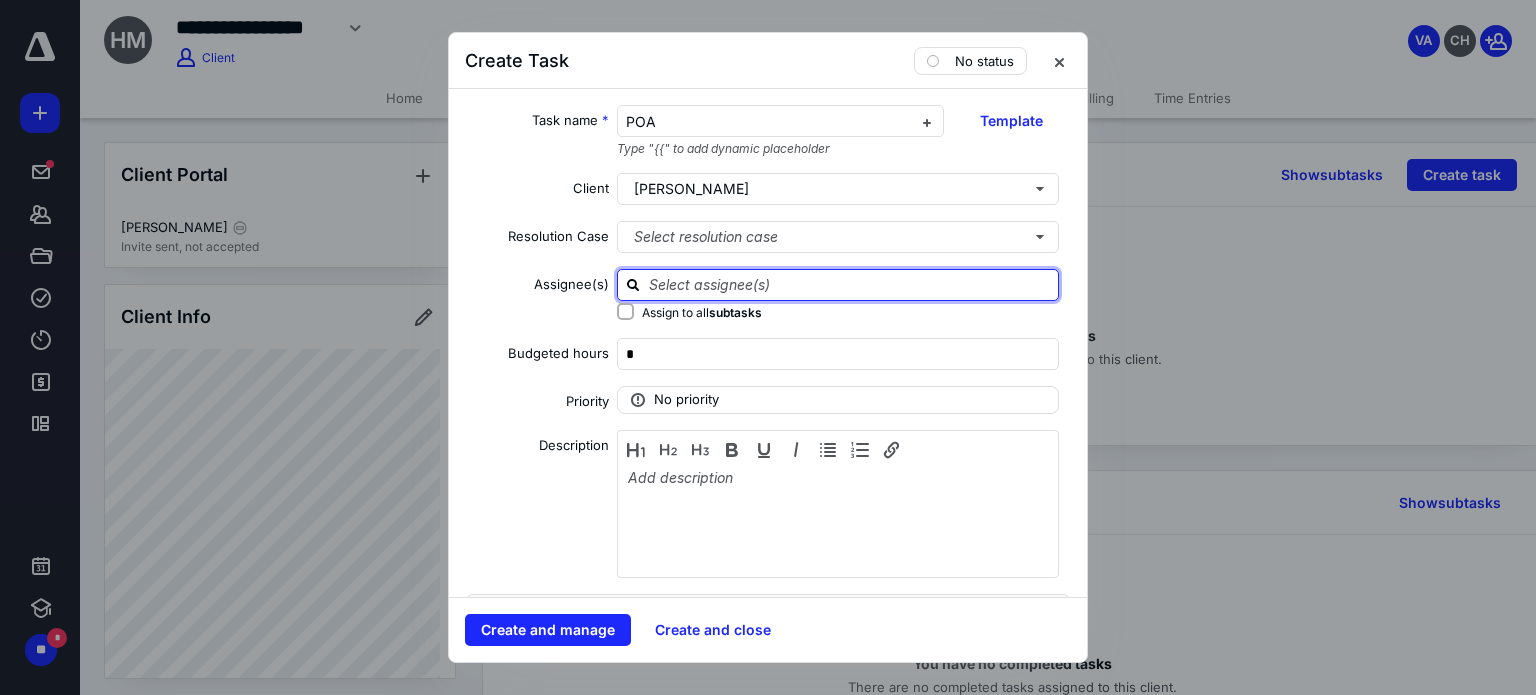 click at bounding box center [850, 284] 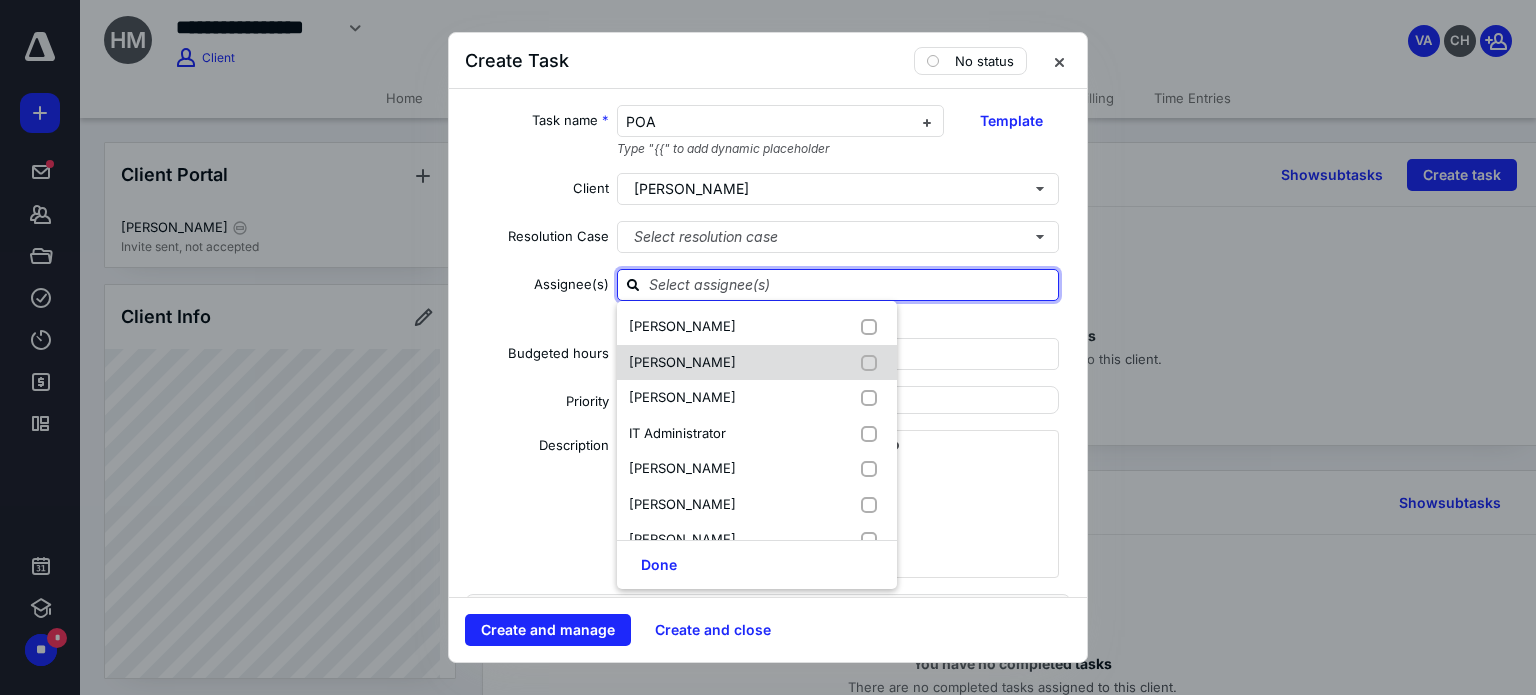 click at bounding box center [873, 363] 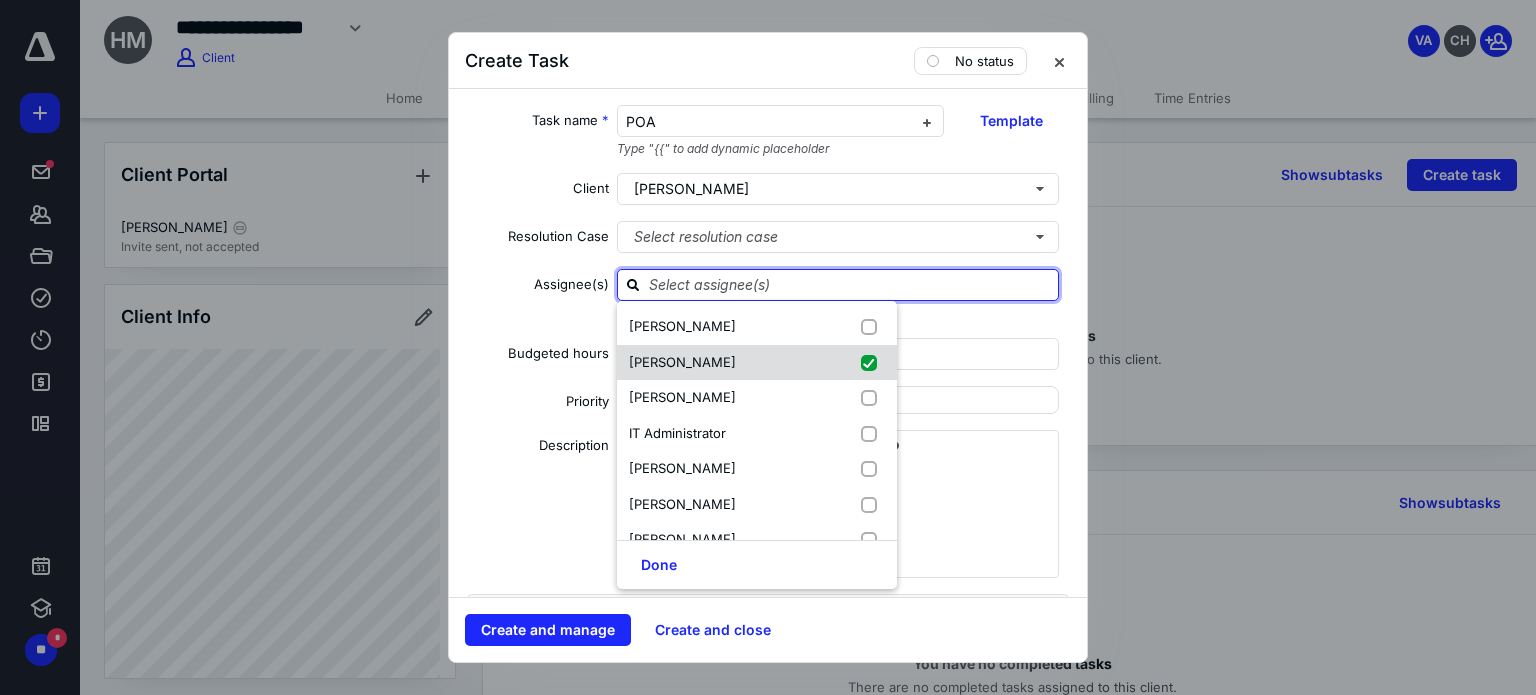 checkbox on "true" 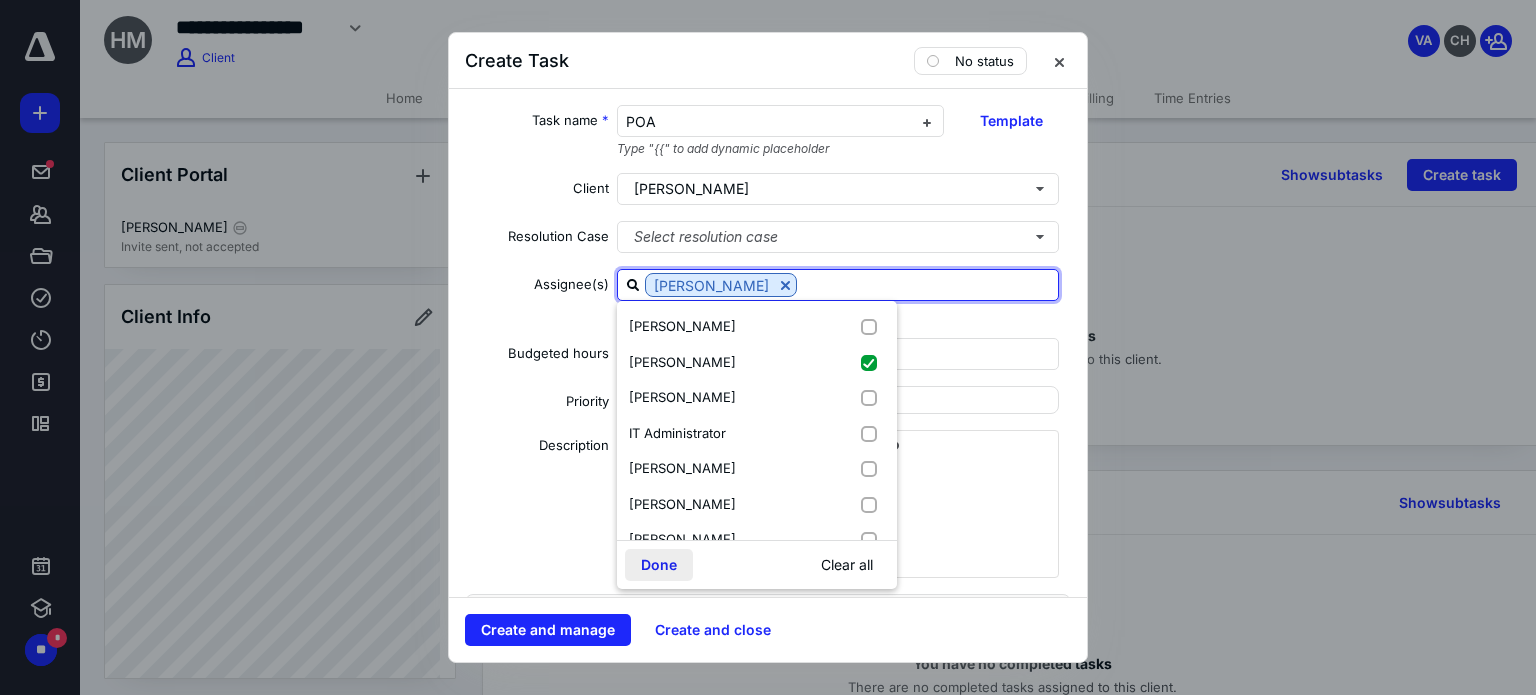click on "Done" at bounding box center [659, 565] 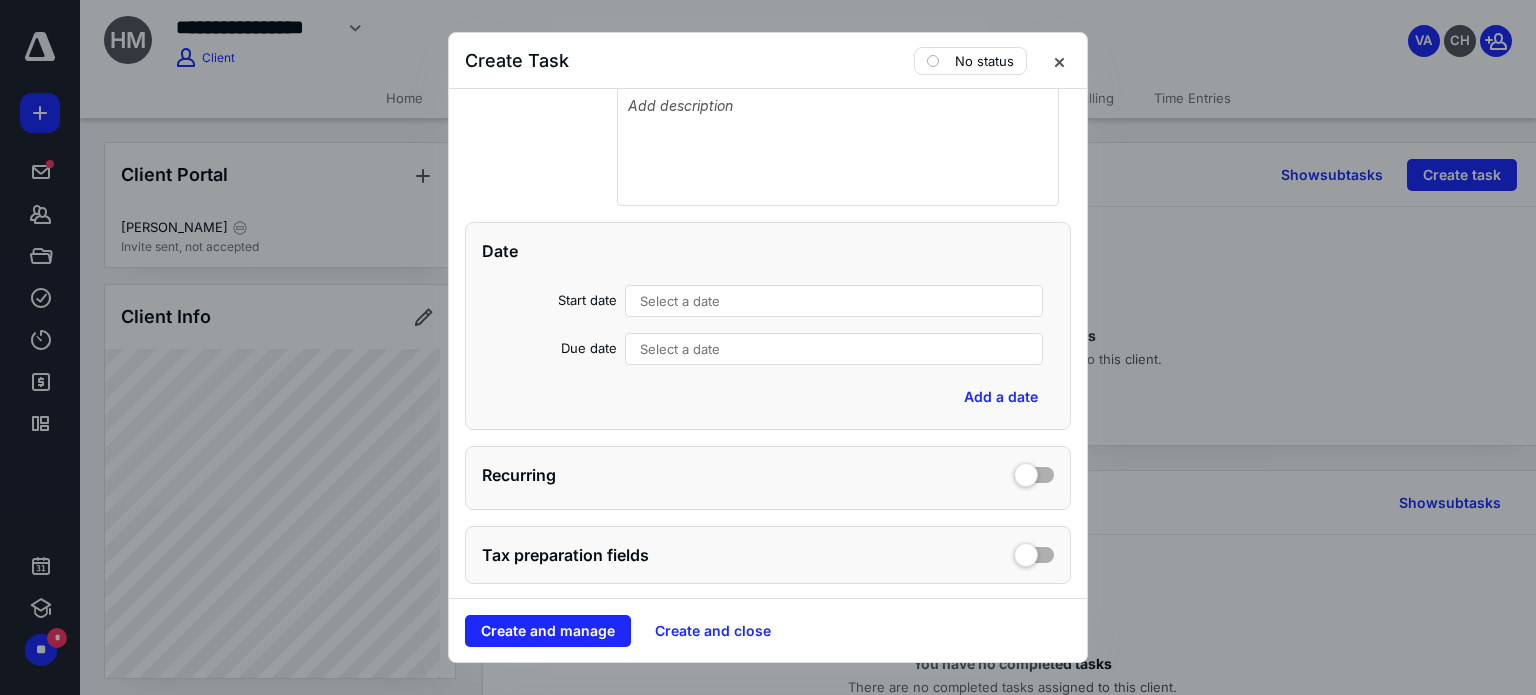 scroll, scrollTop: 500, scrollLeft: 0, axis: vertical 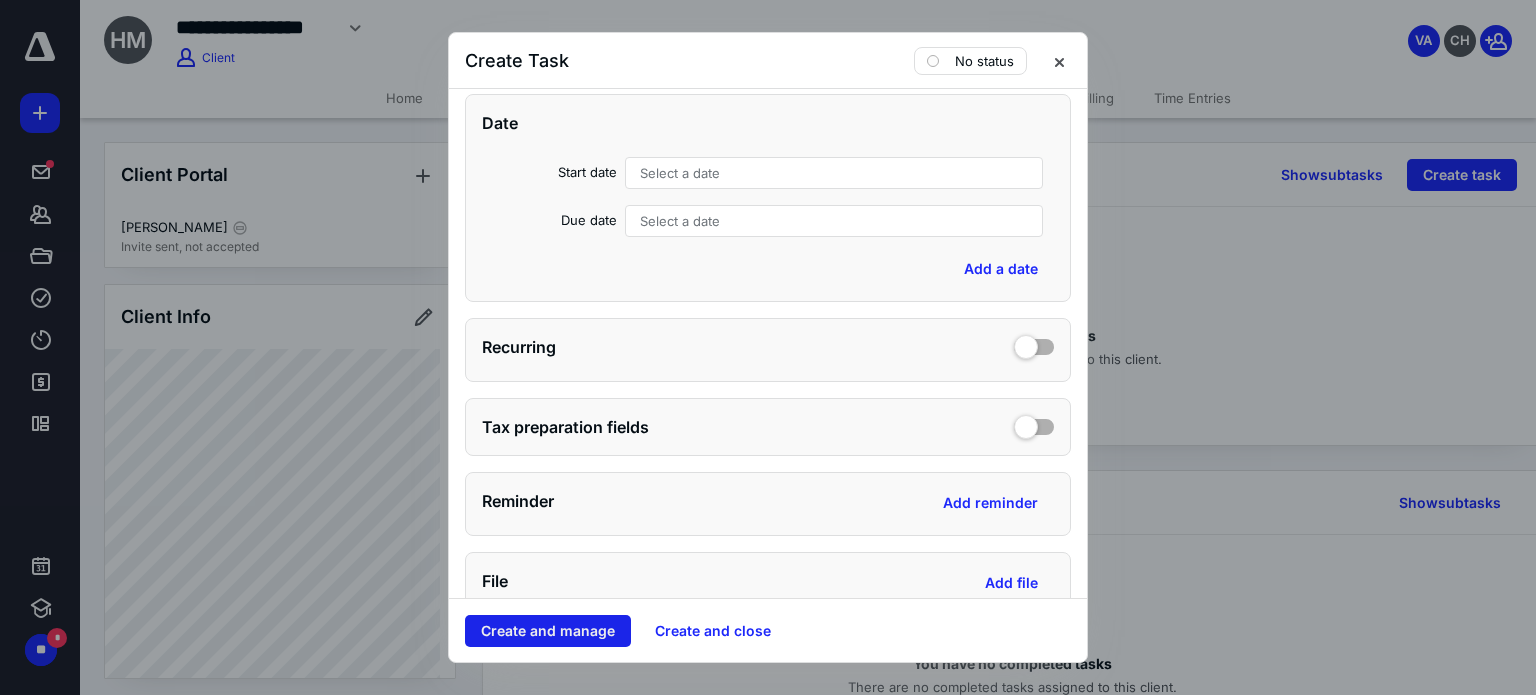 click on "Create and manage" at bounding box center (548, 631) 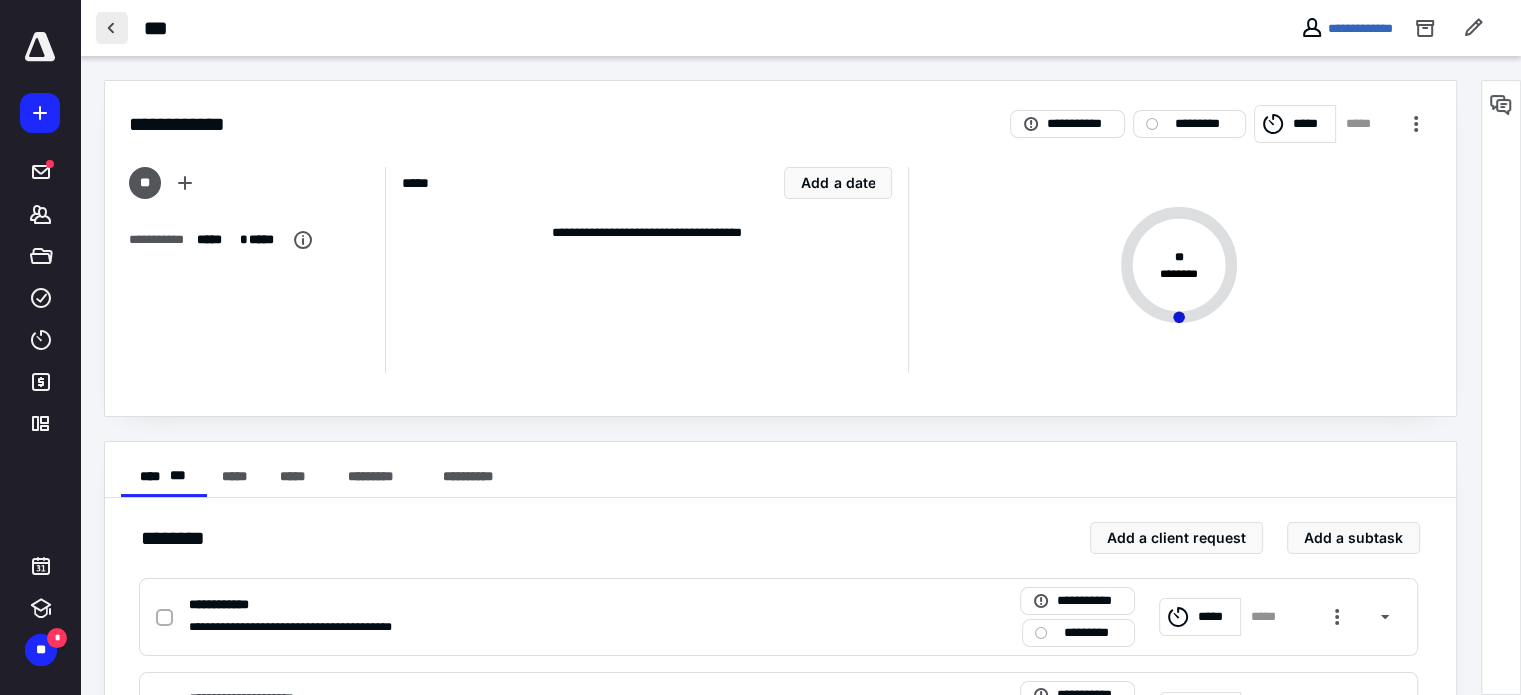 click at bounding box center [112, 28] 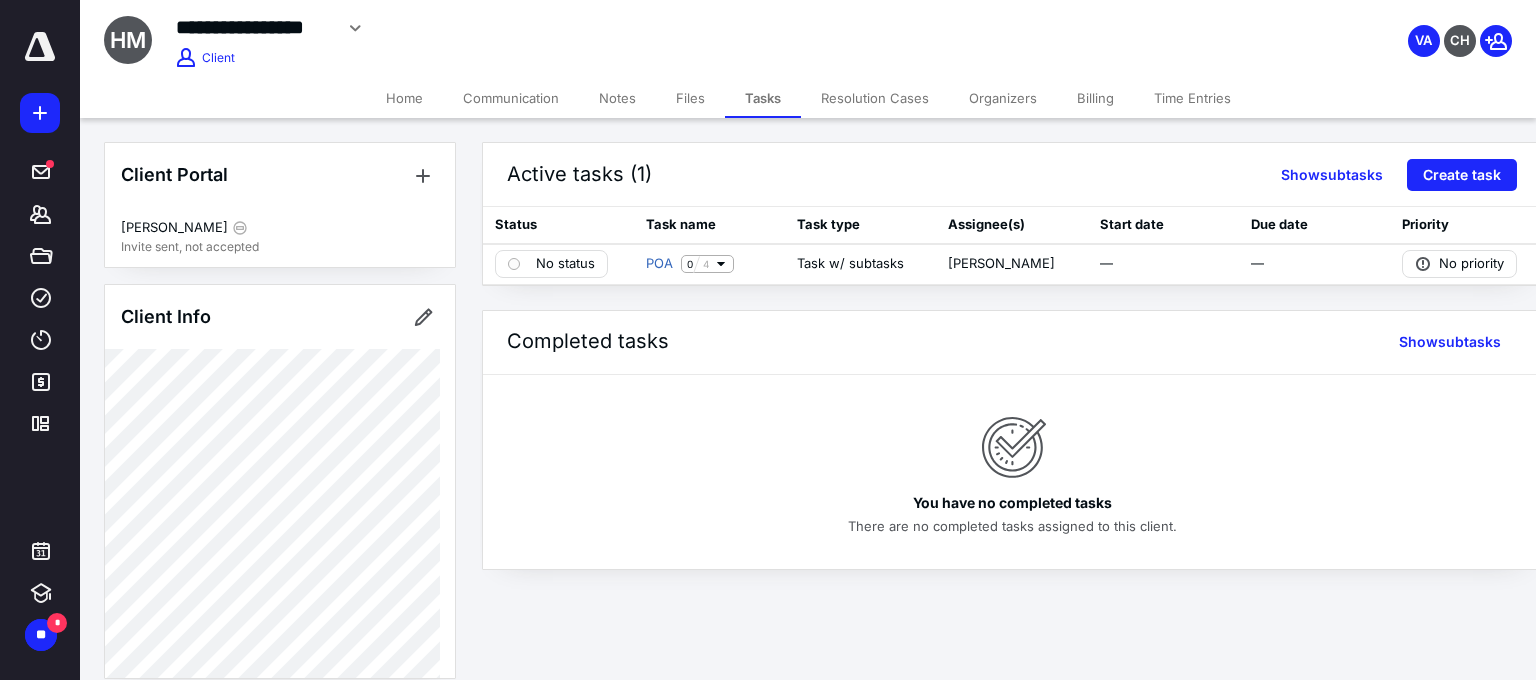 click on "Notes" at bounding box center (617, 98) 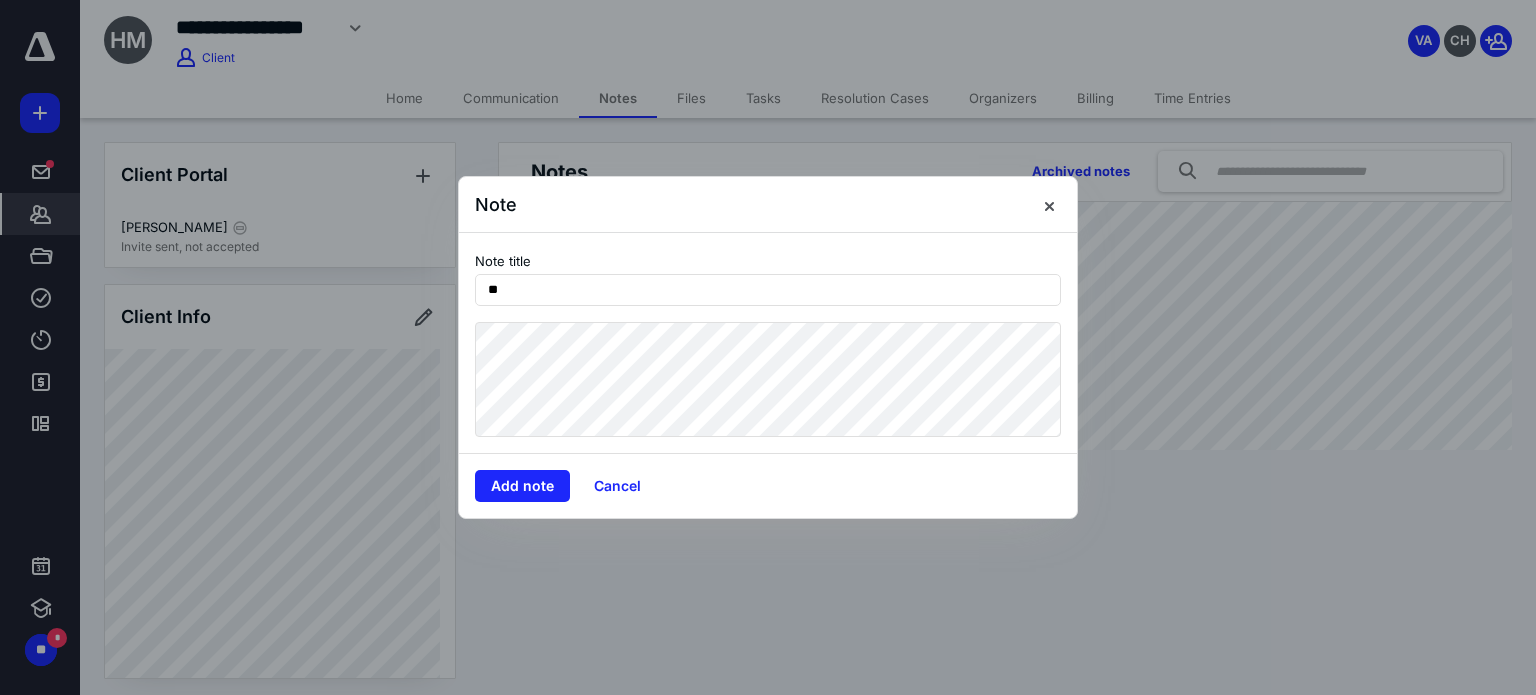 type on "*" 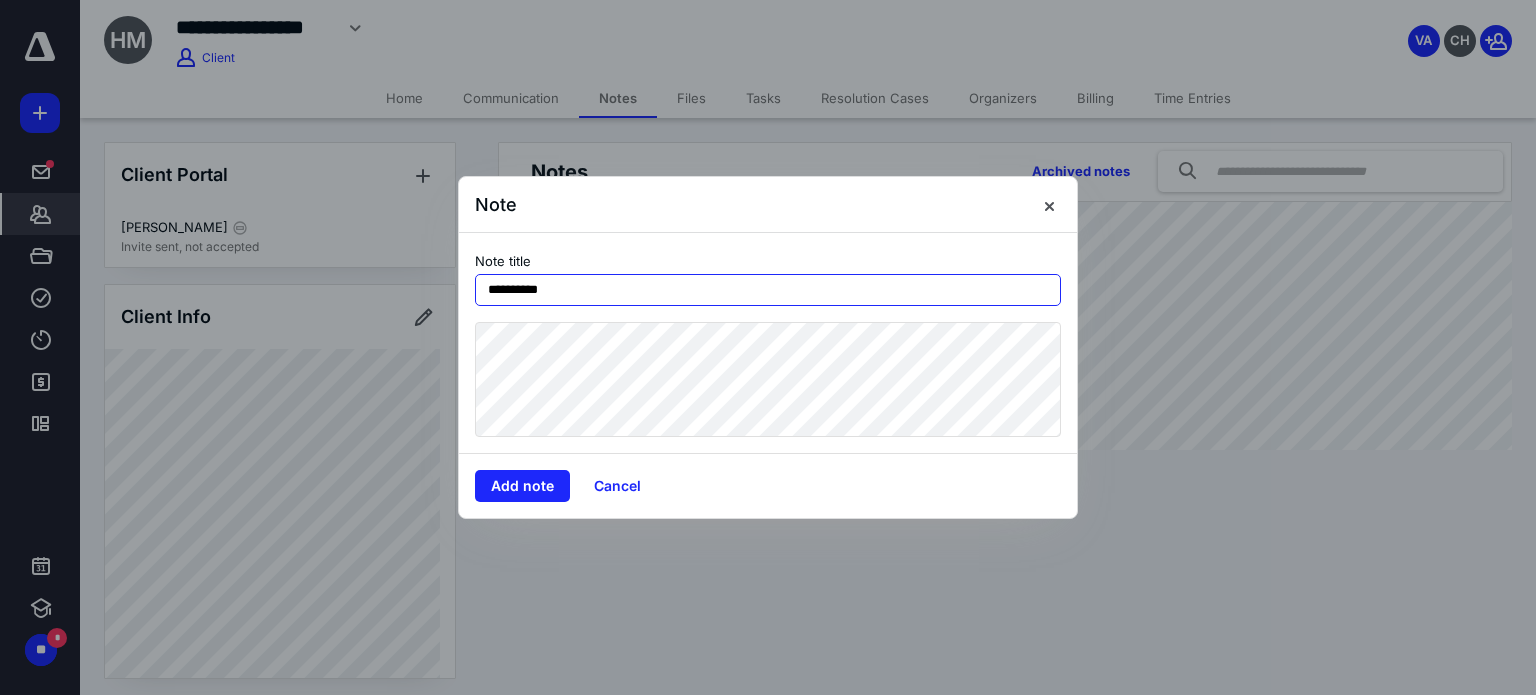 click on "**********" at bounding box center [768, 290] 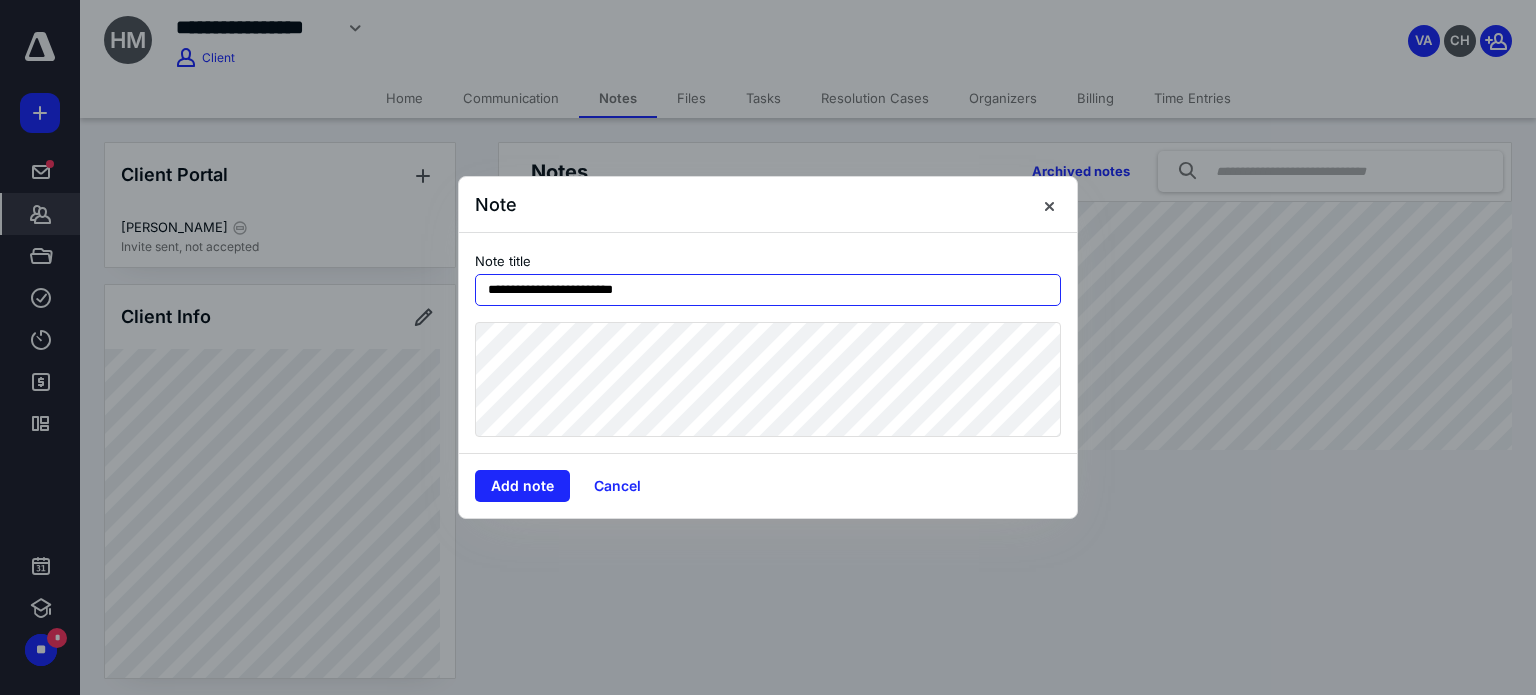 type on "**********" 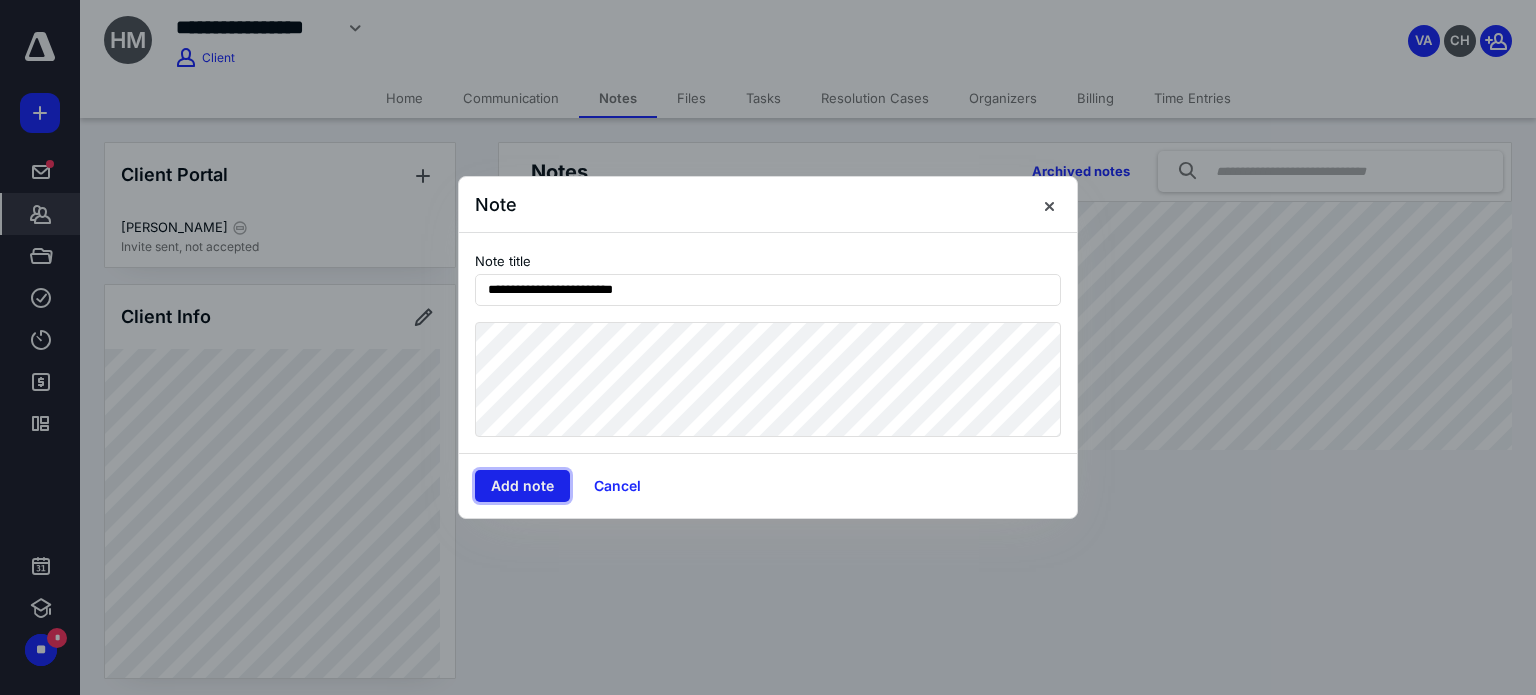 click on "Add note" at bounding box center (522, 486) 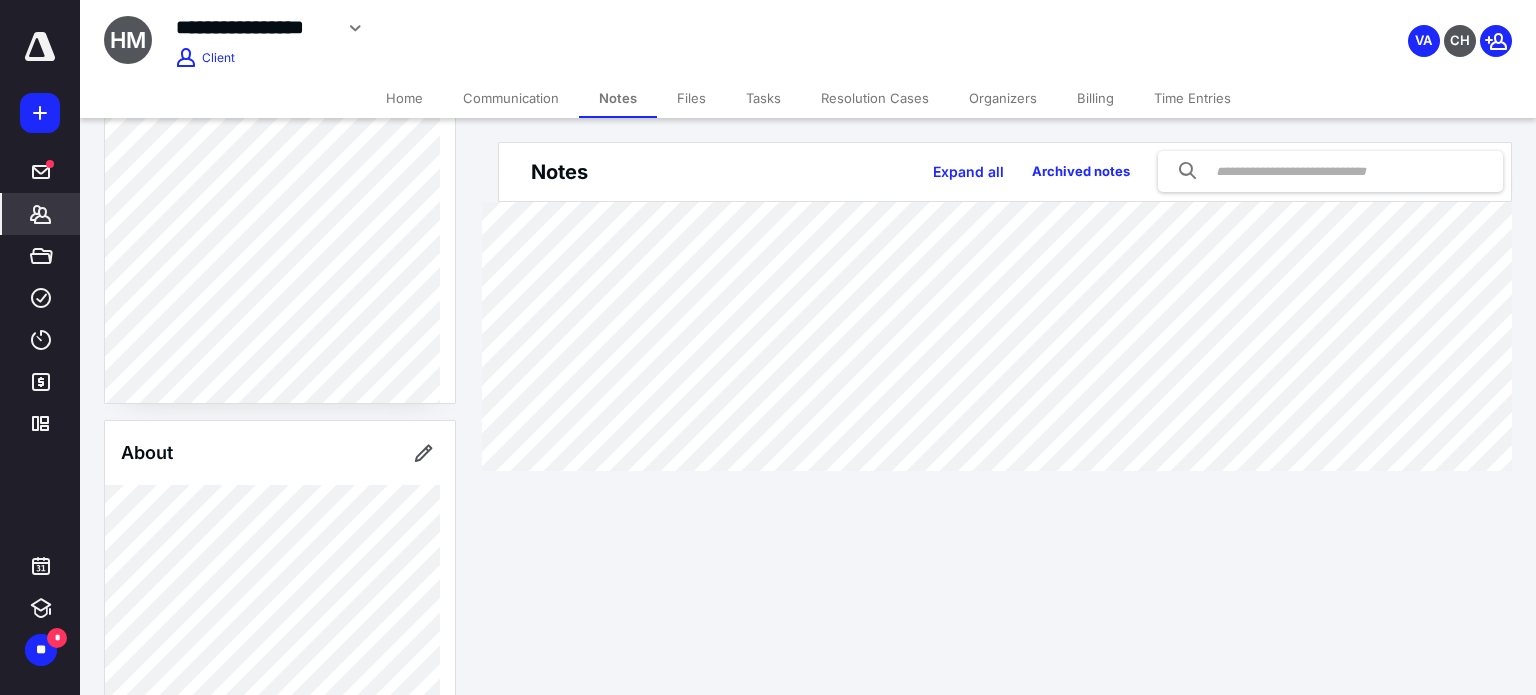 scroll, scrollTop: 400, scrollLeft: 0, axis: vertical 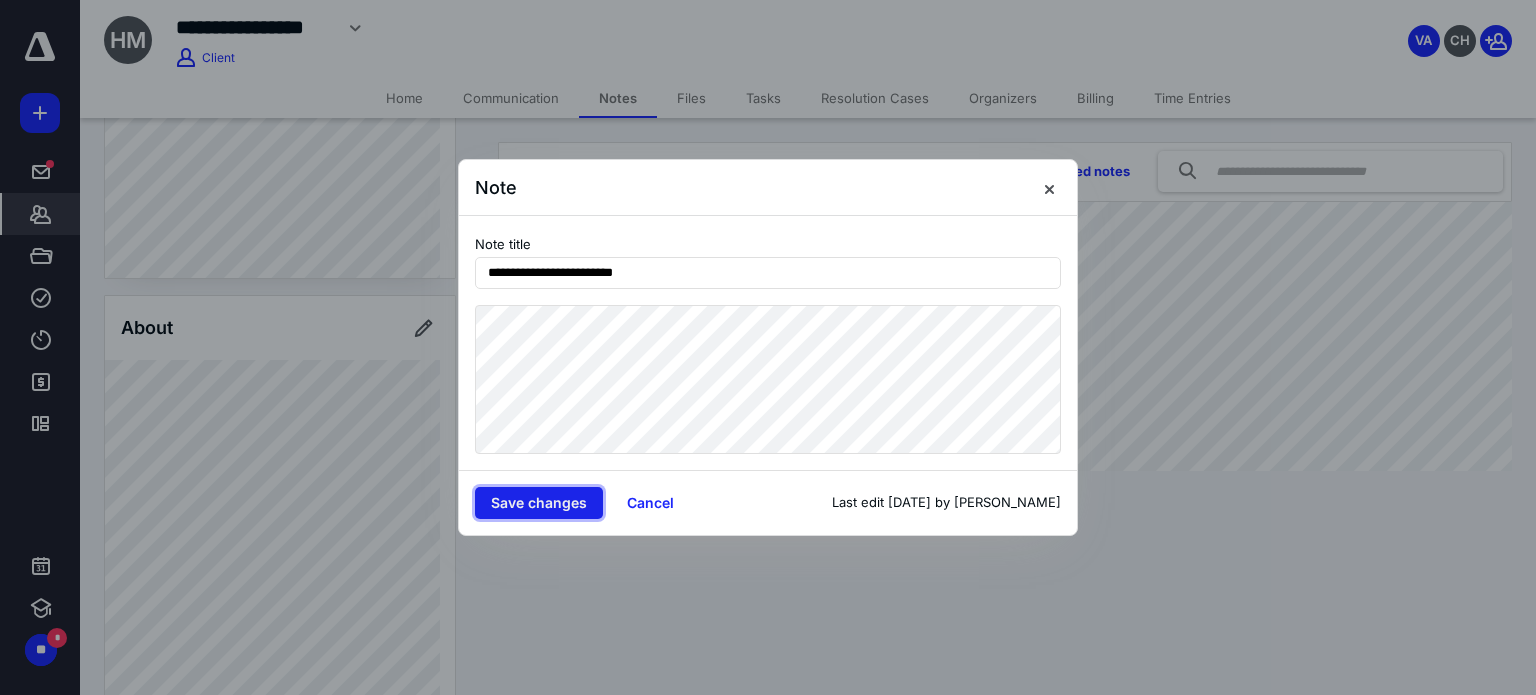 click on "Save changes" at bounding box center (539, 503) 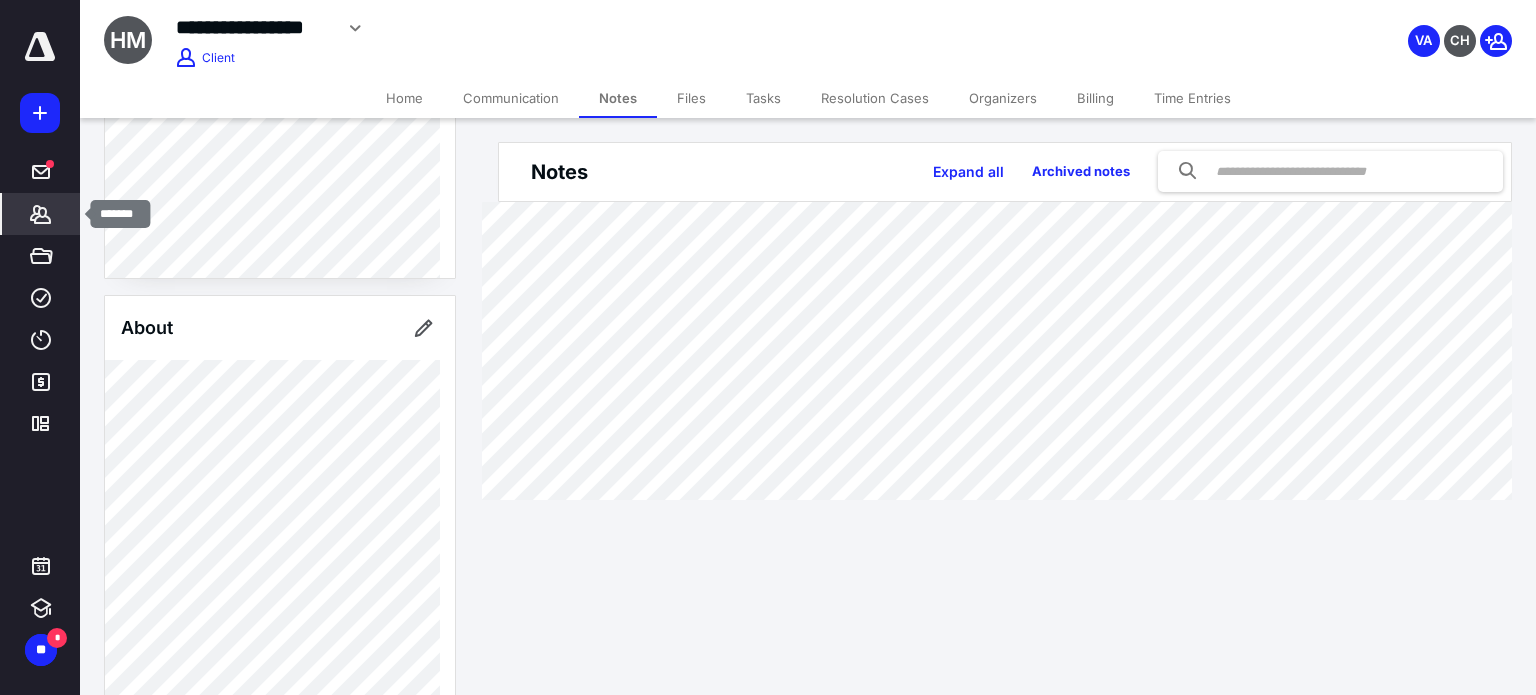 click on "*******" at bounding box center (41, 214) 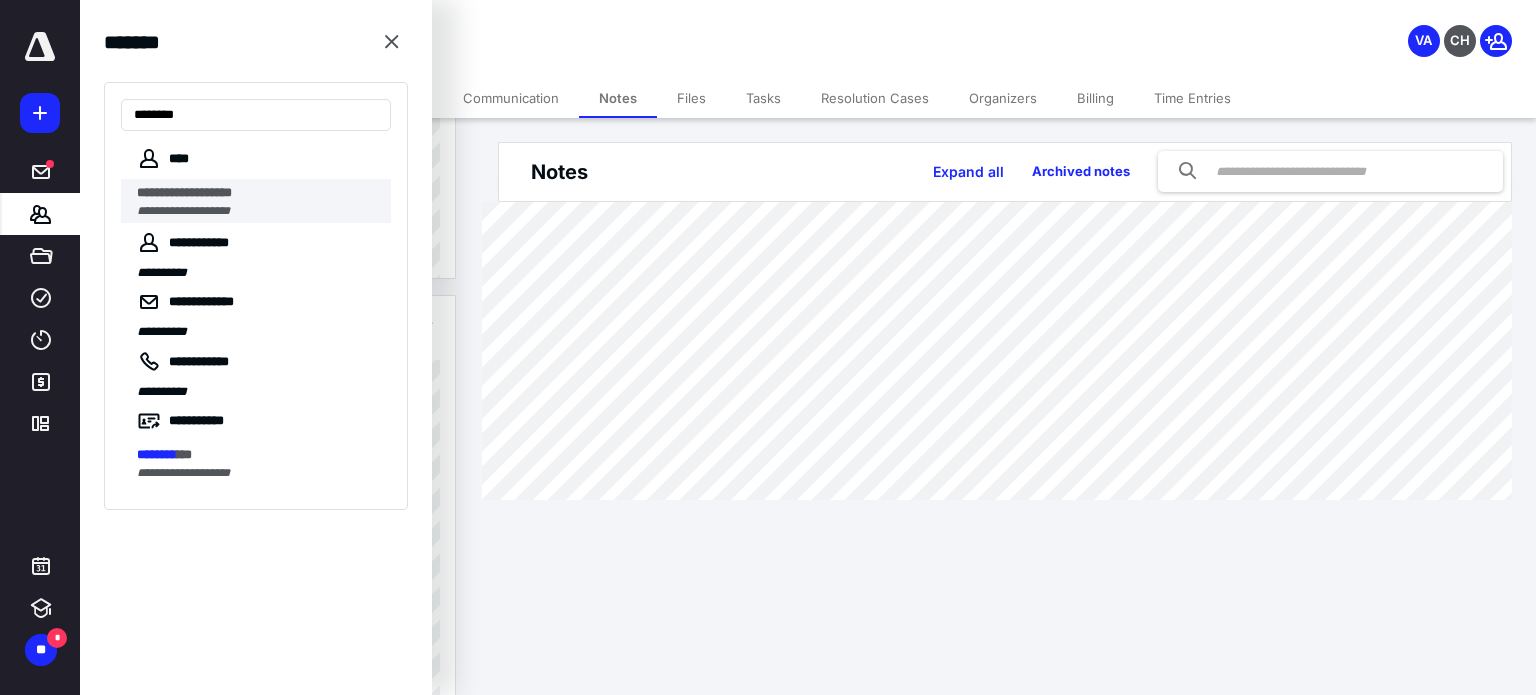 type on "********" 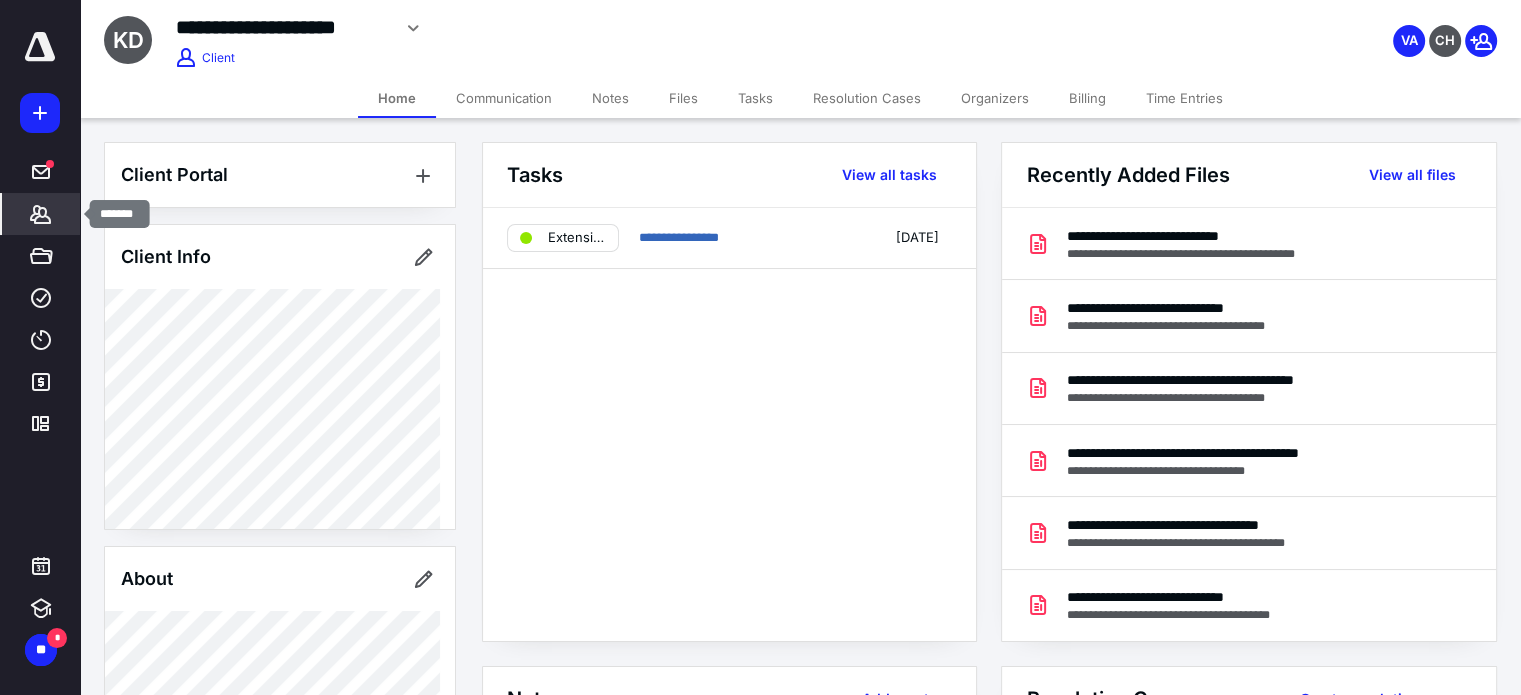 click 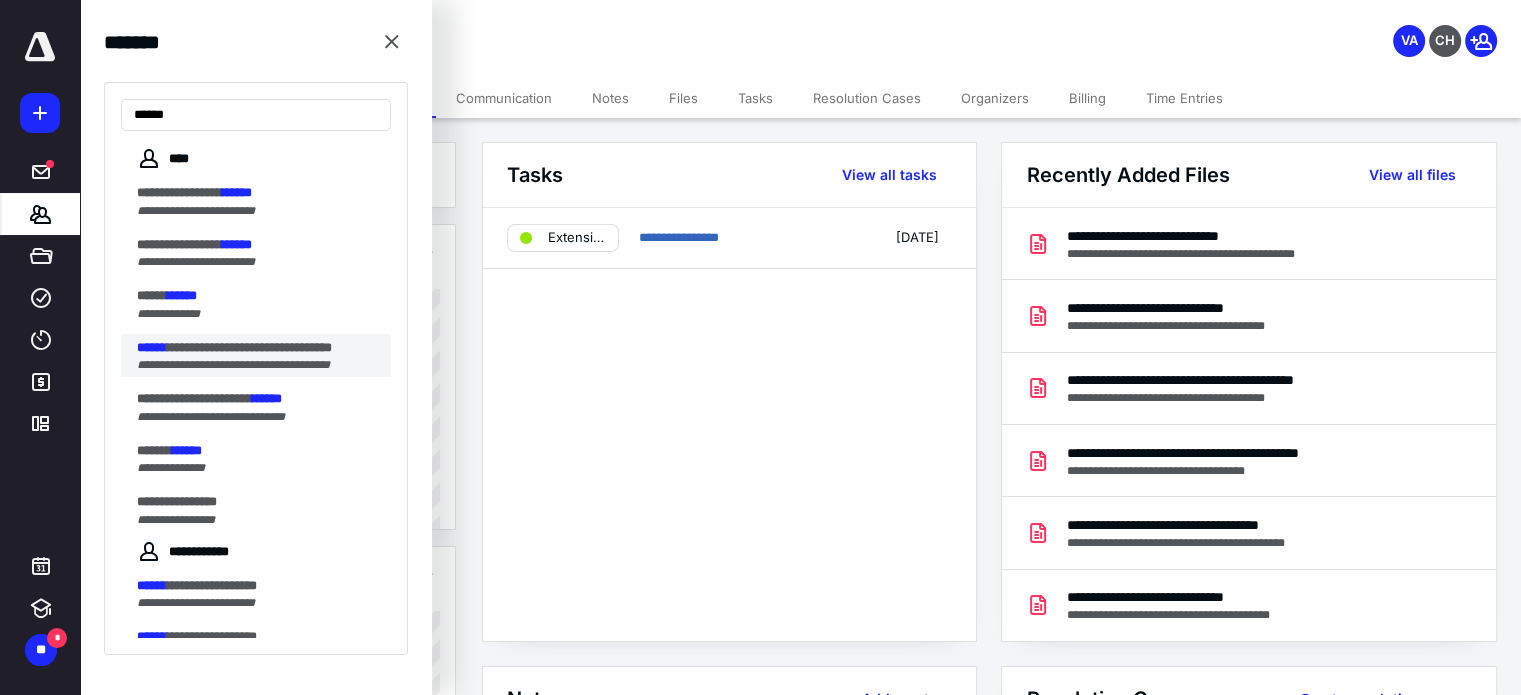 type on "******" 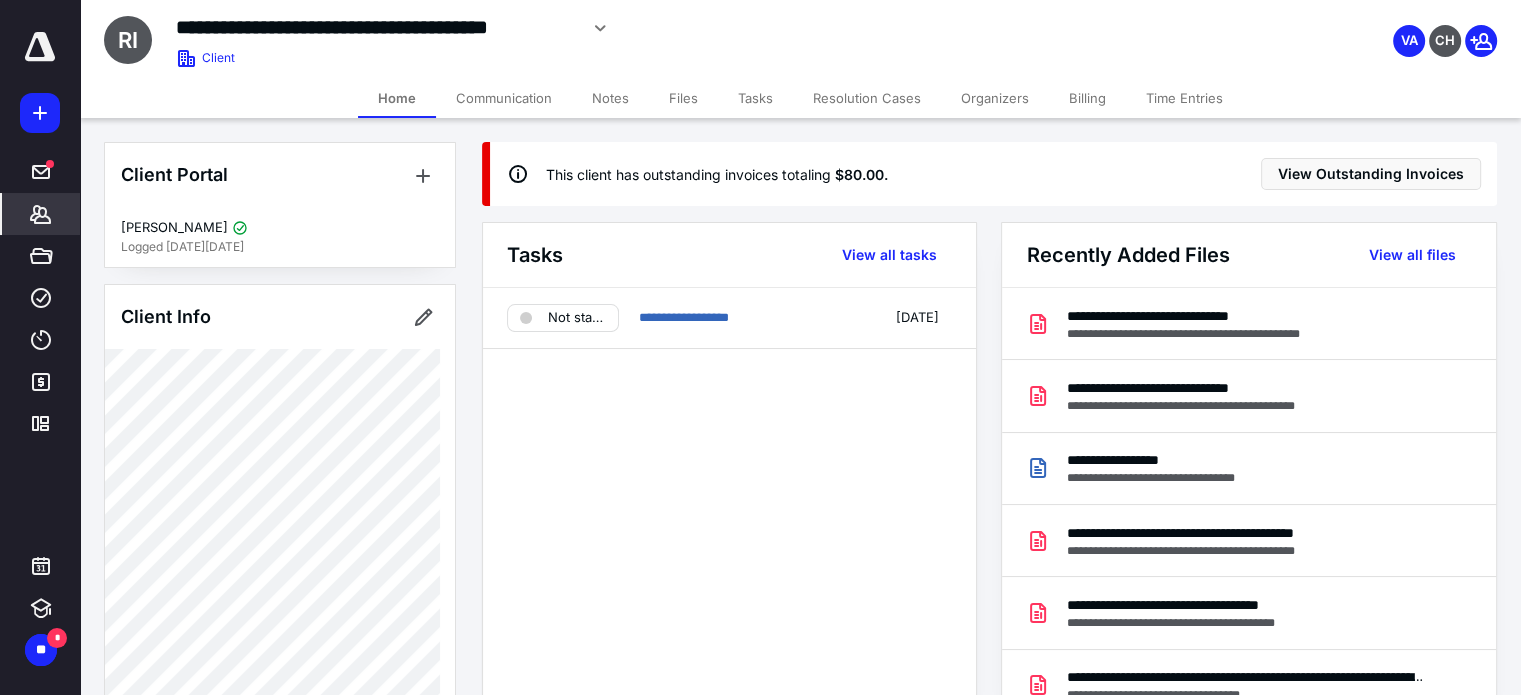 click on "Files" at bounding box center [683, 98] 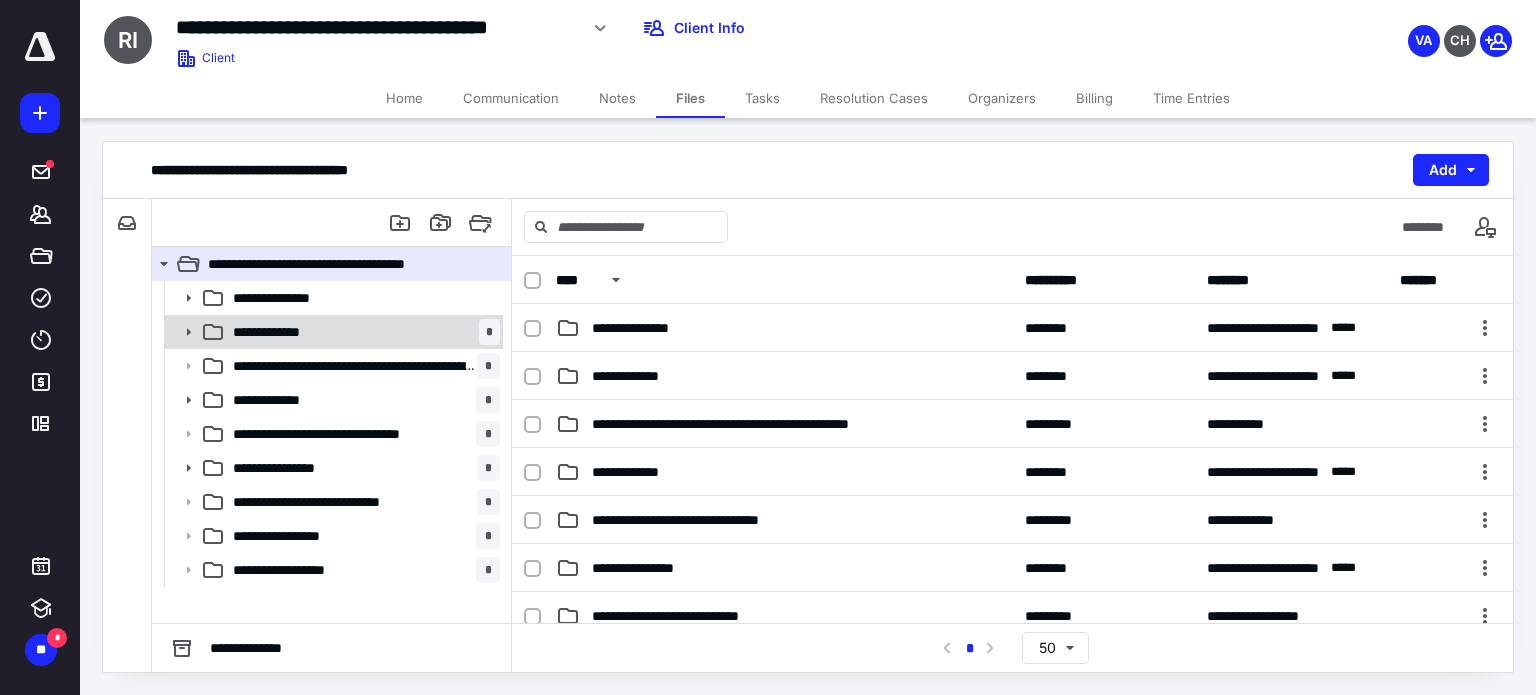 click 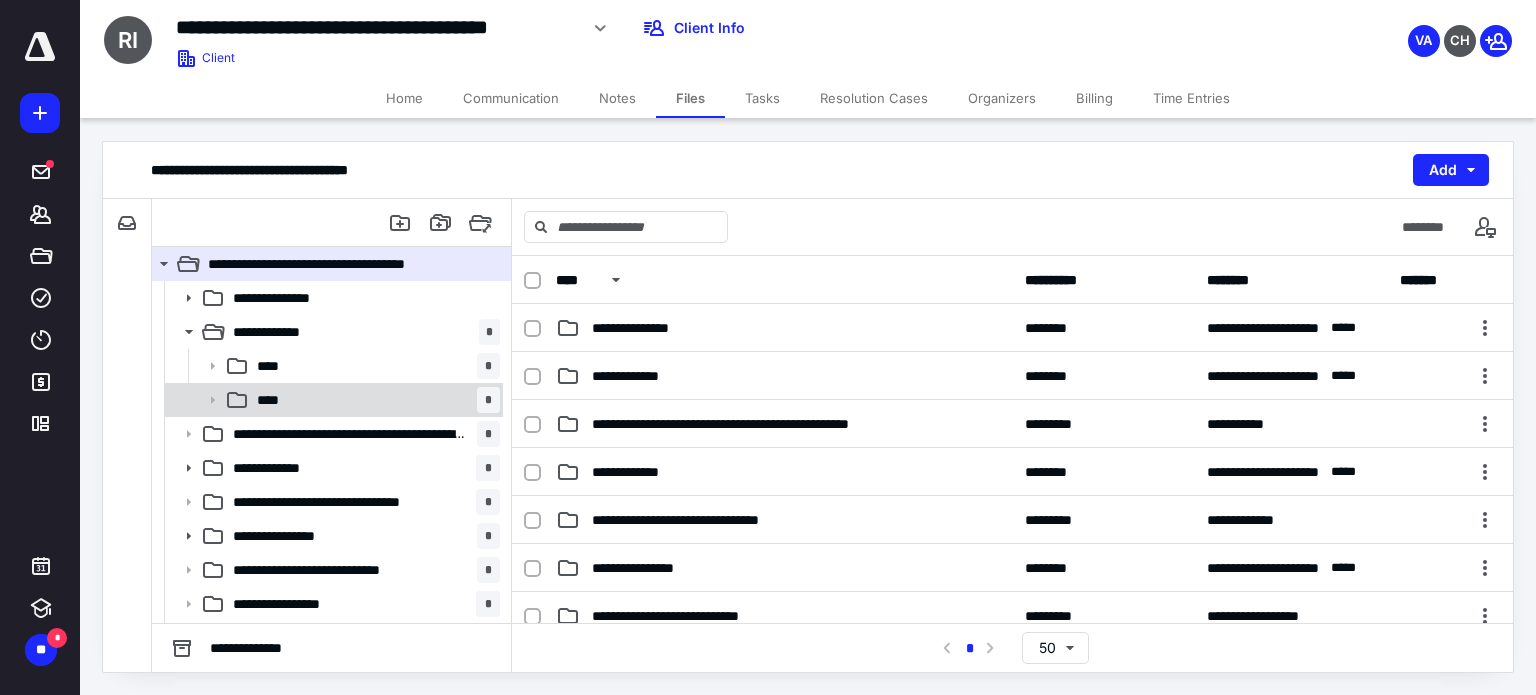 click on "**** *" at bounding box center (374, 400) 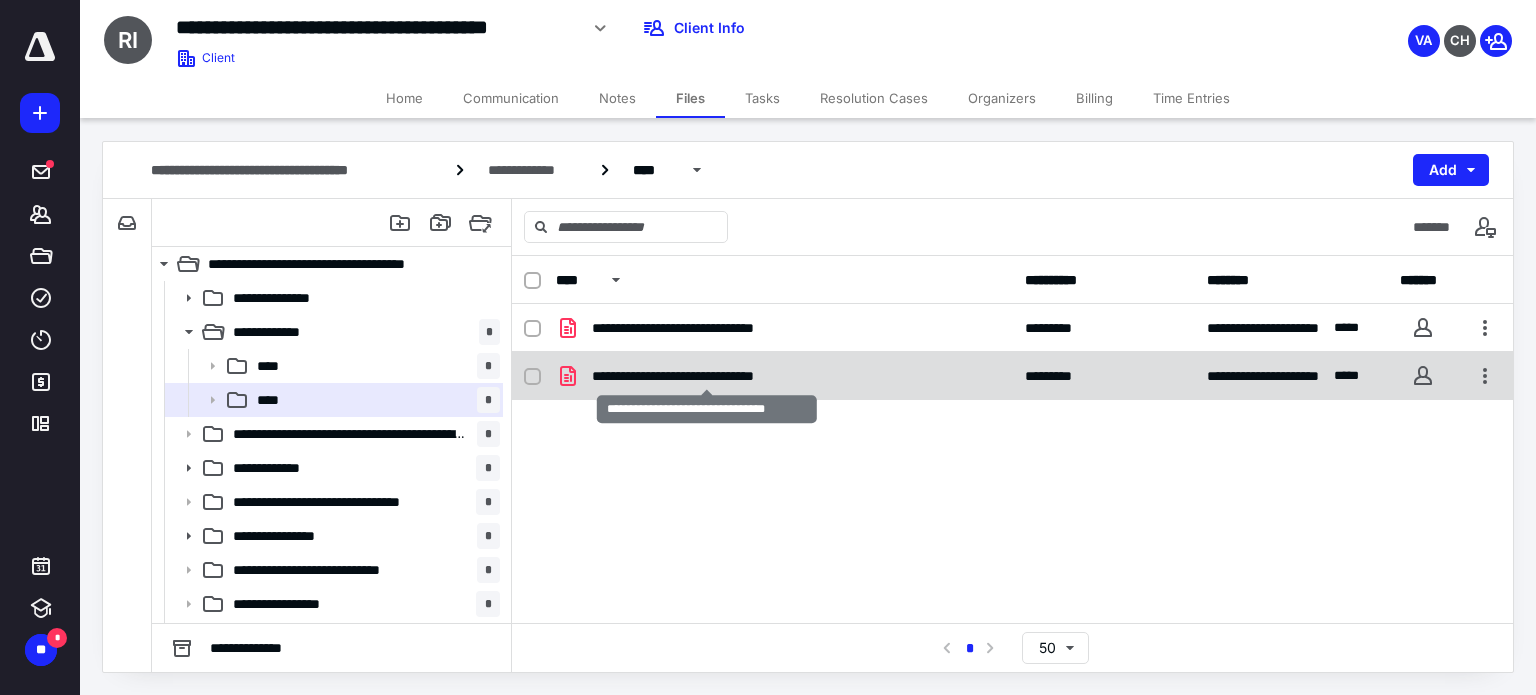 click on "**********" at bounding box center [707, 376] 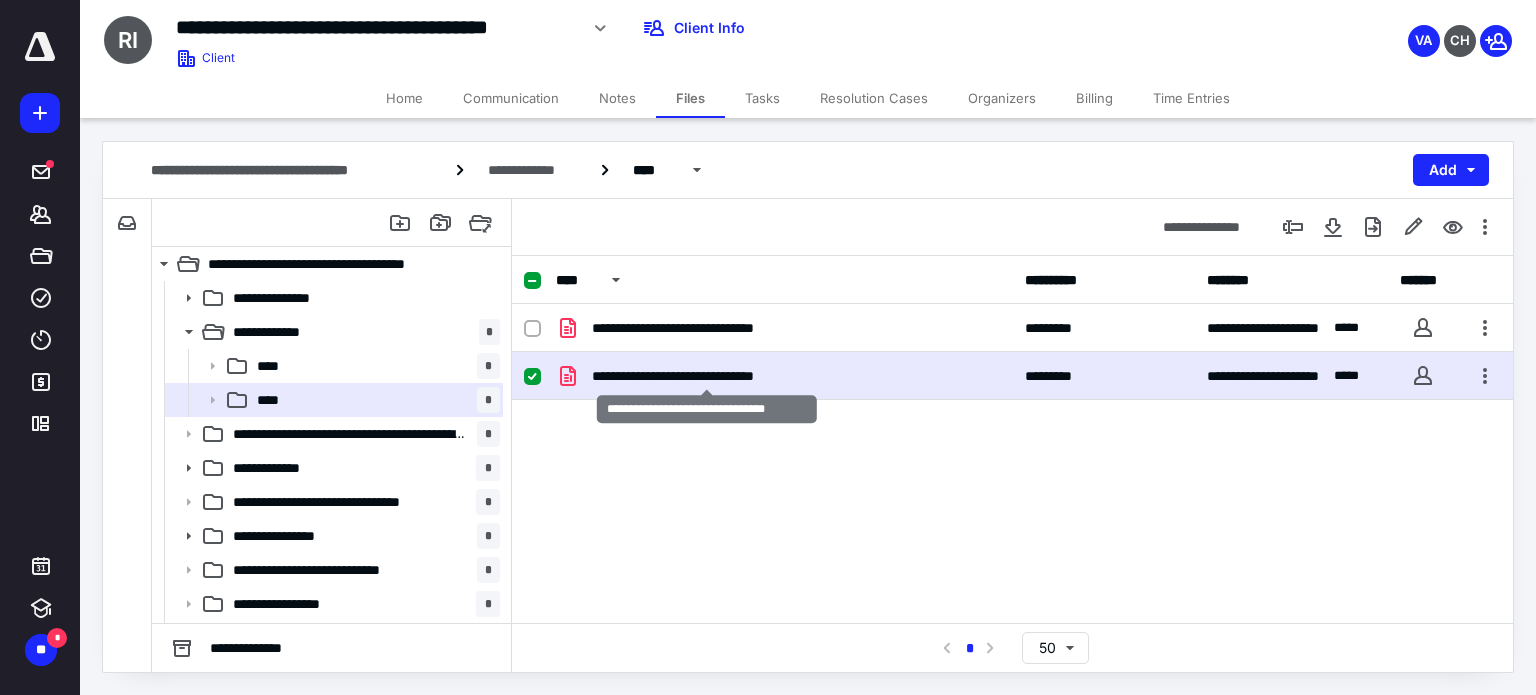 click on "**********" at bounding box center (707, 376) 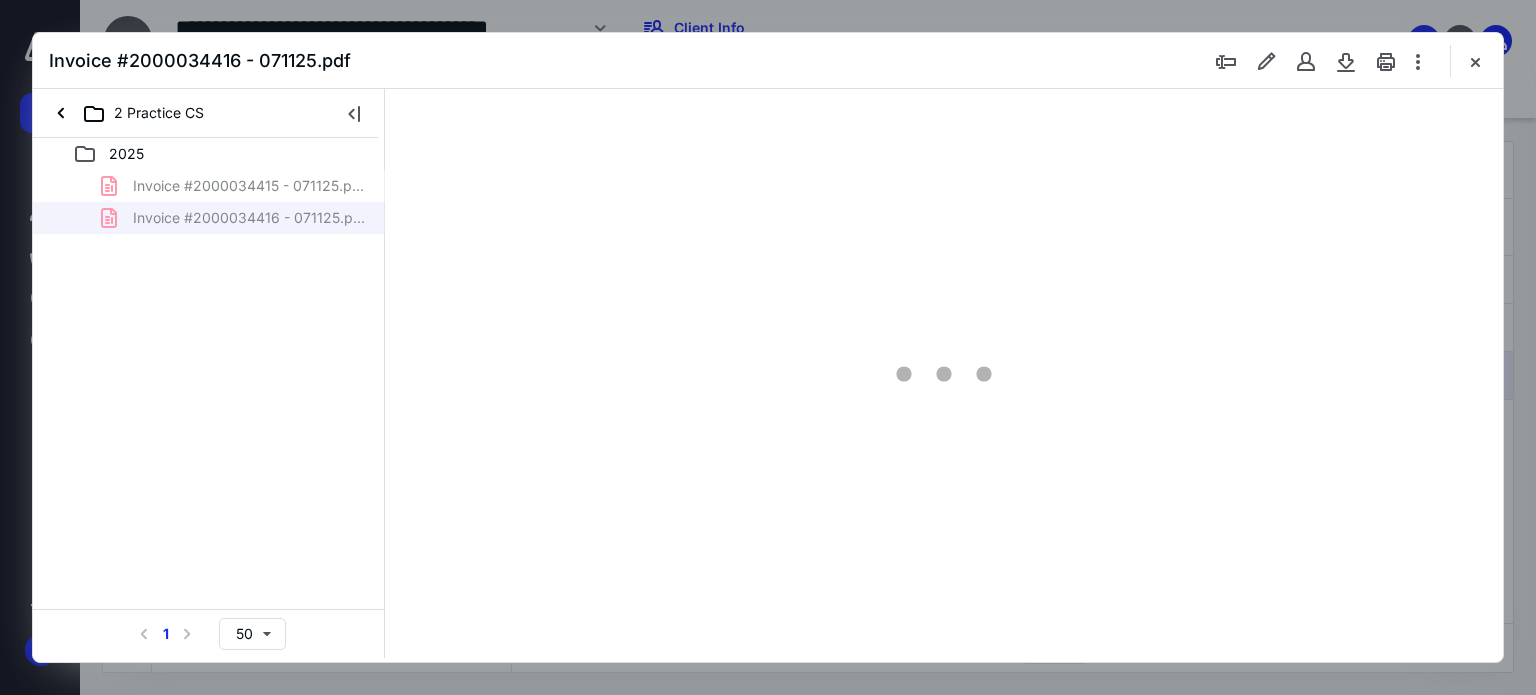 scroll, scrollTop: 0, scrollLeft: 0, axis: both 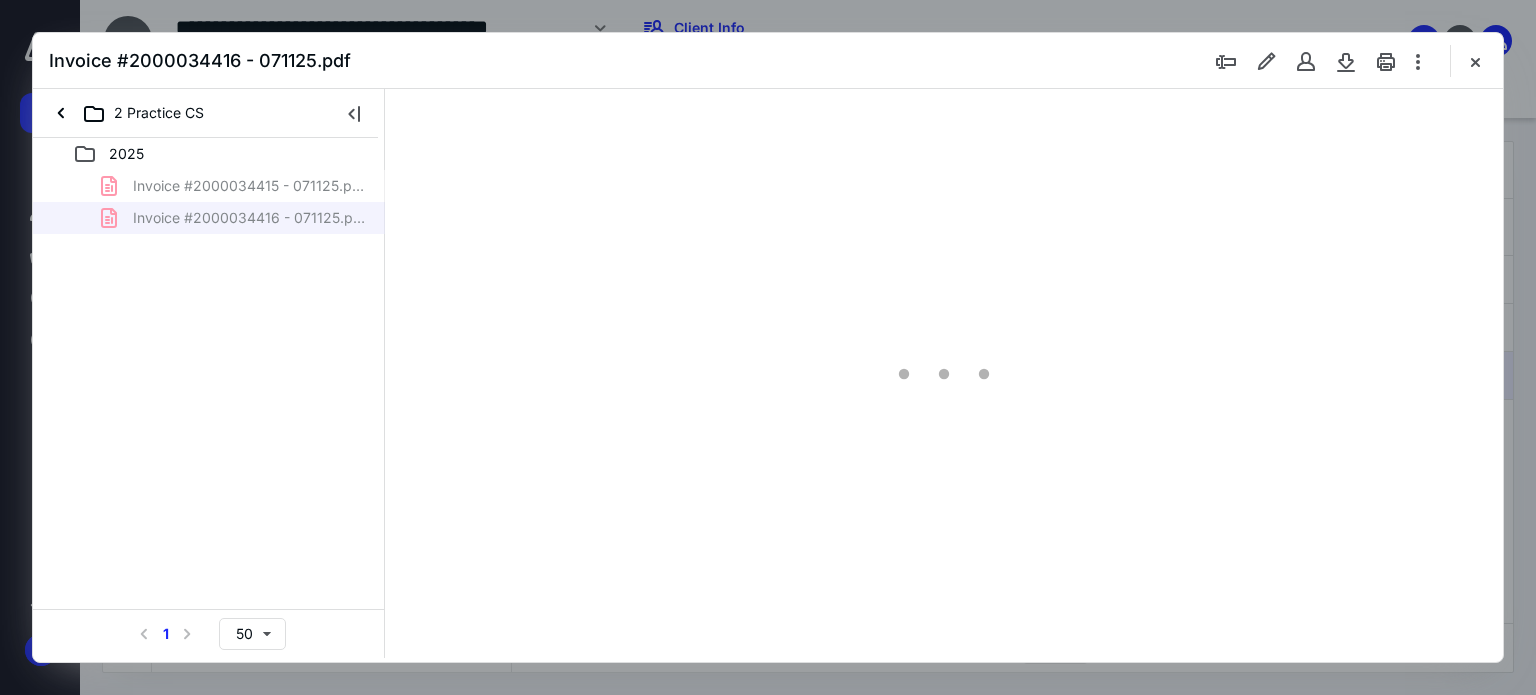 type on "179" 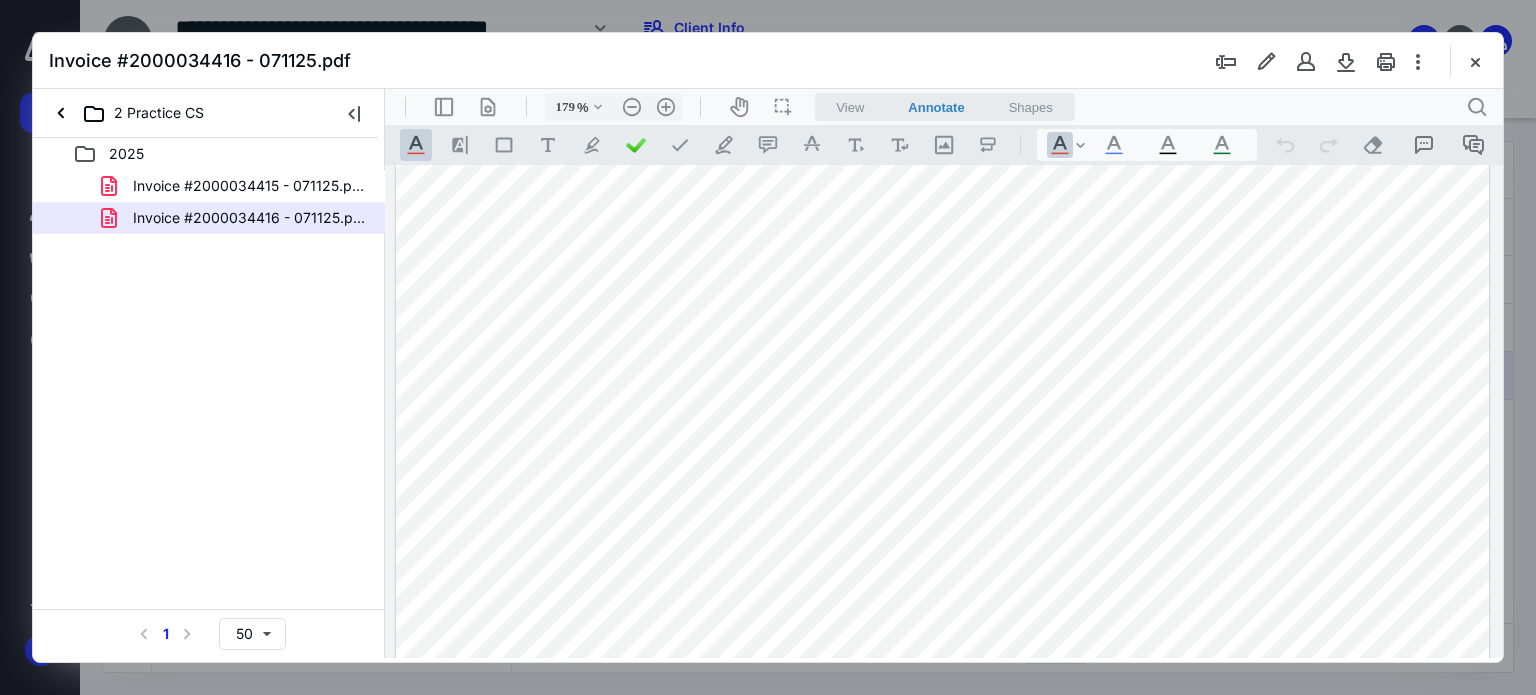 scroll, scrollTop: 100, scrollLeft: 0, axis: vertical 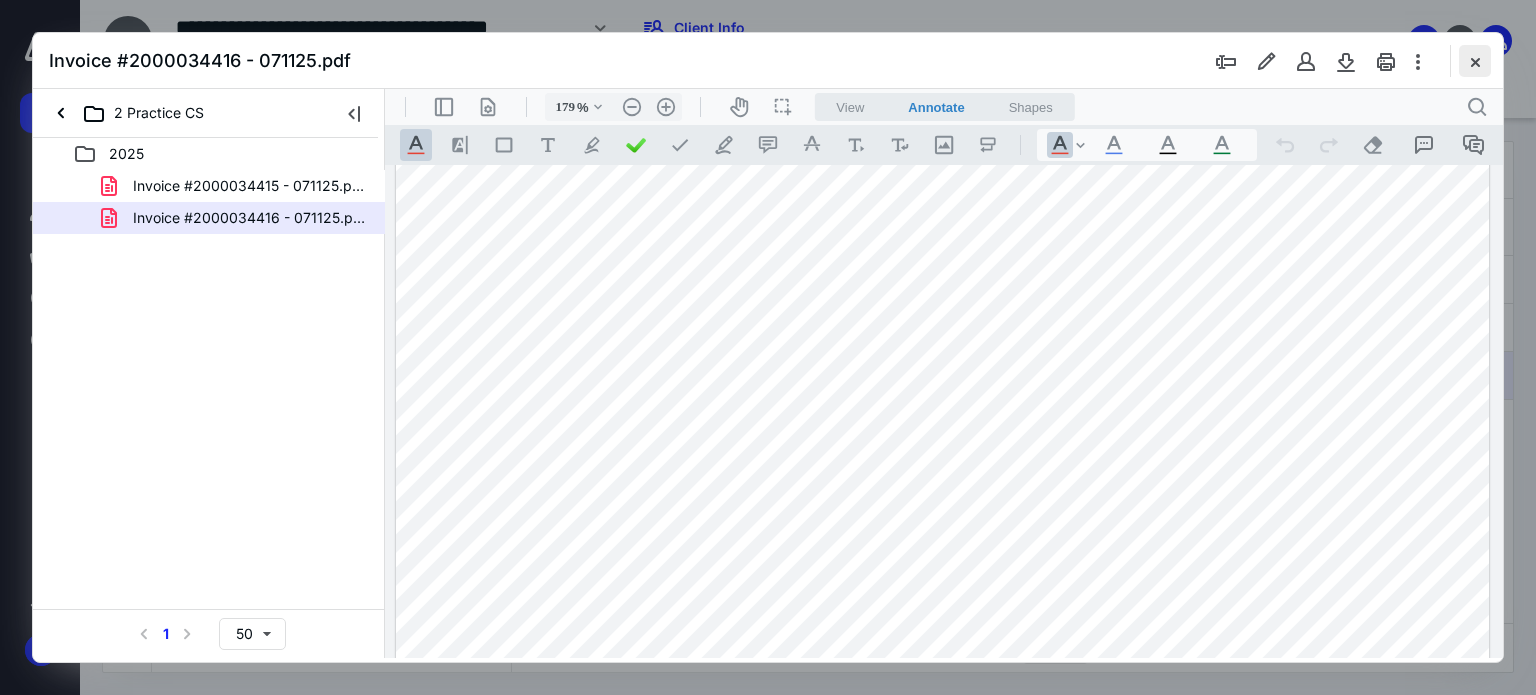 click at bounding box center [1475, 61] 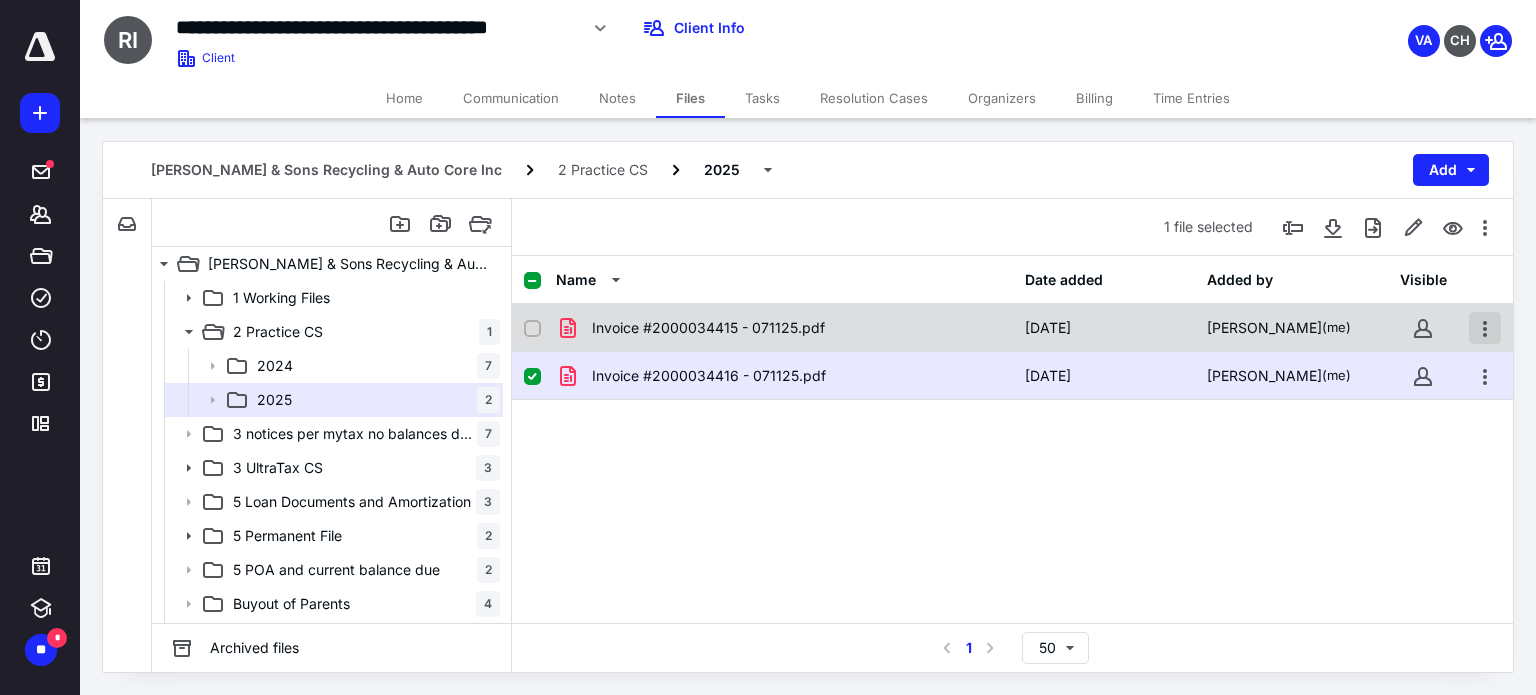 click at bounding box center (1485, 328) 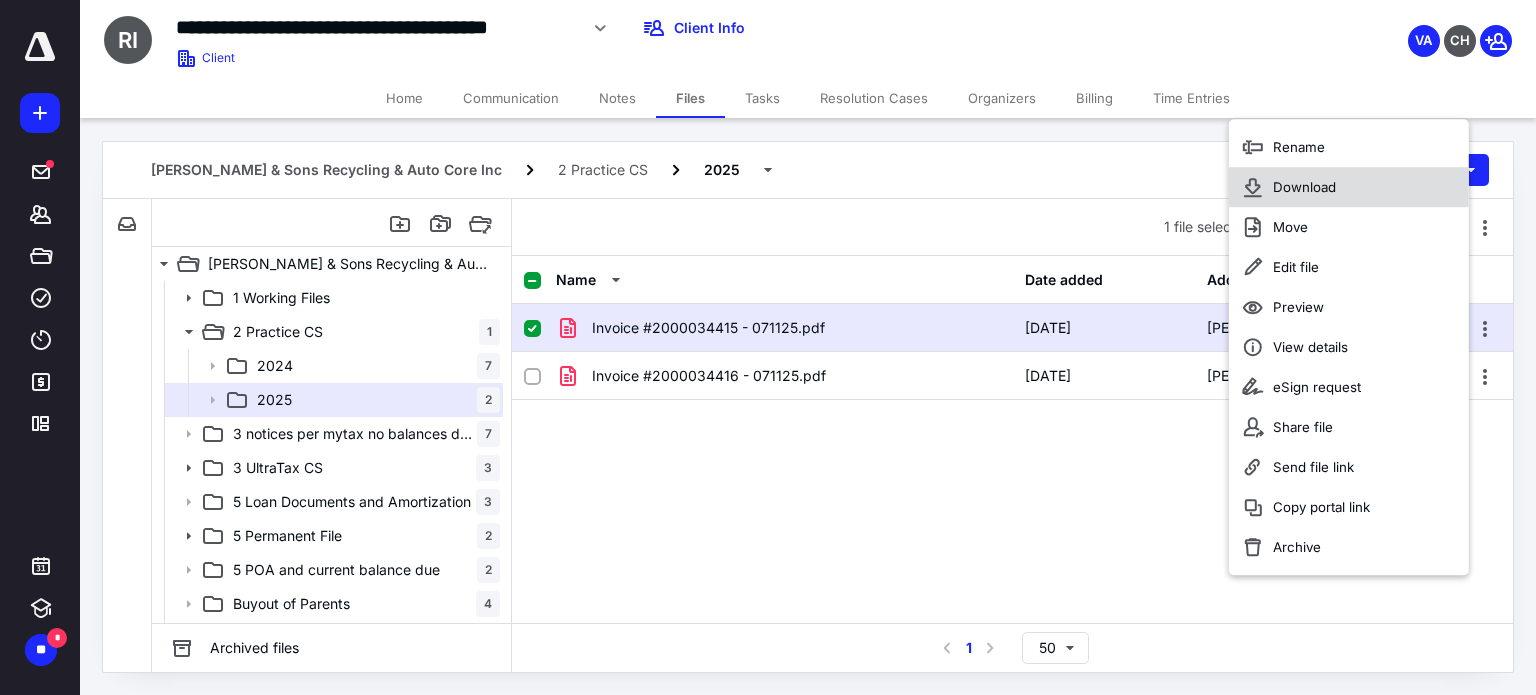 click on "Download" at bounding box center [1349, 187] 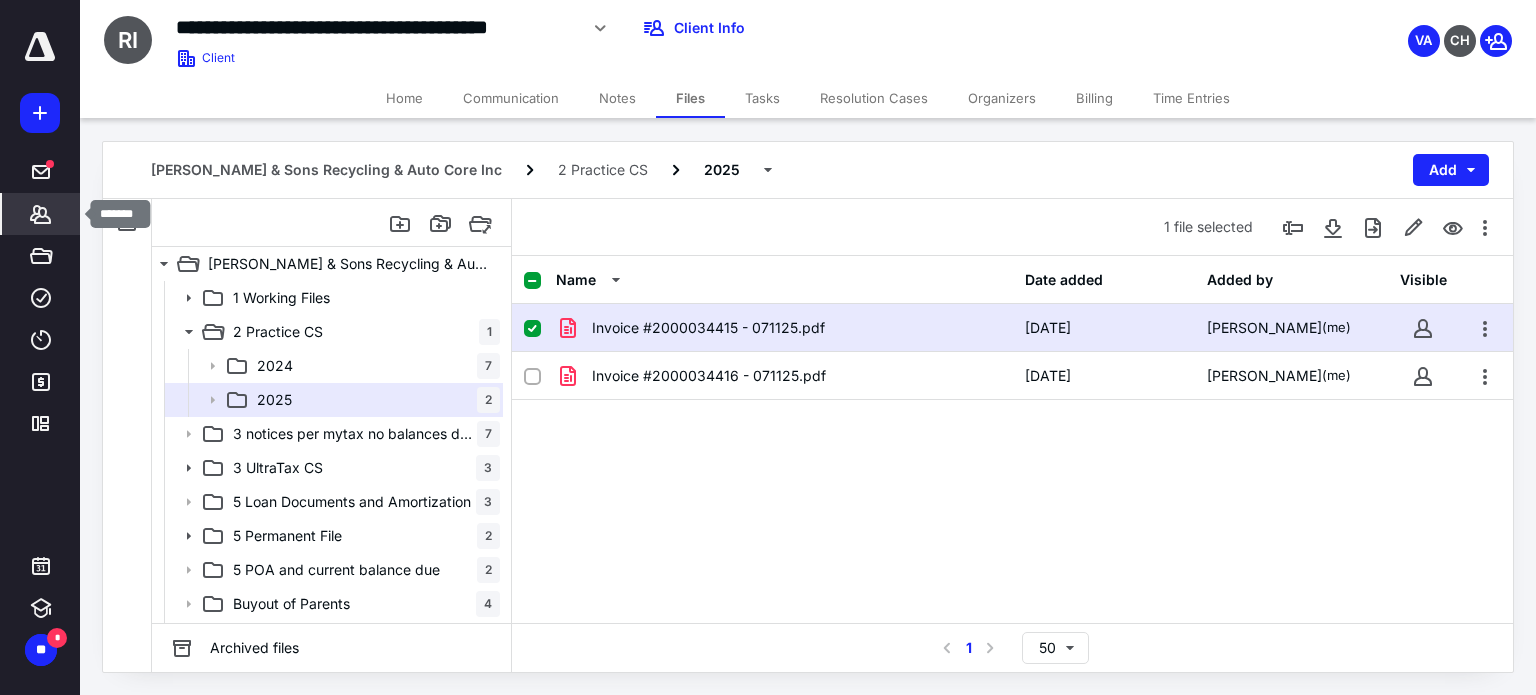 click 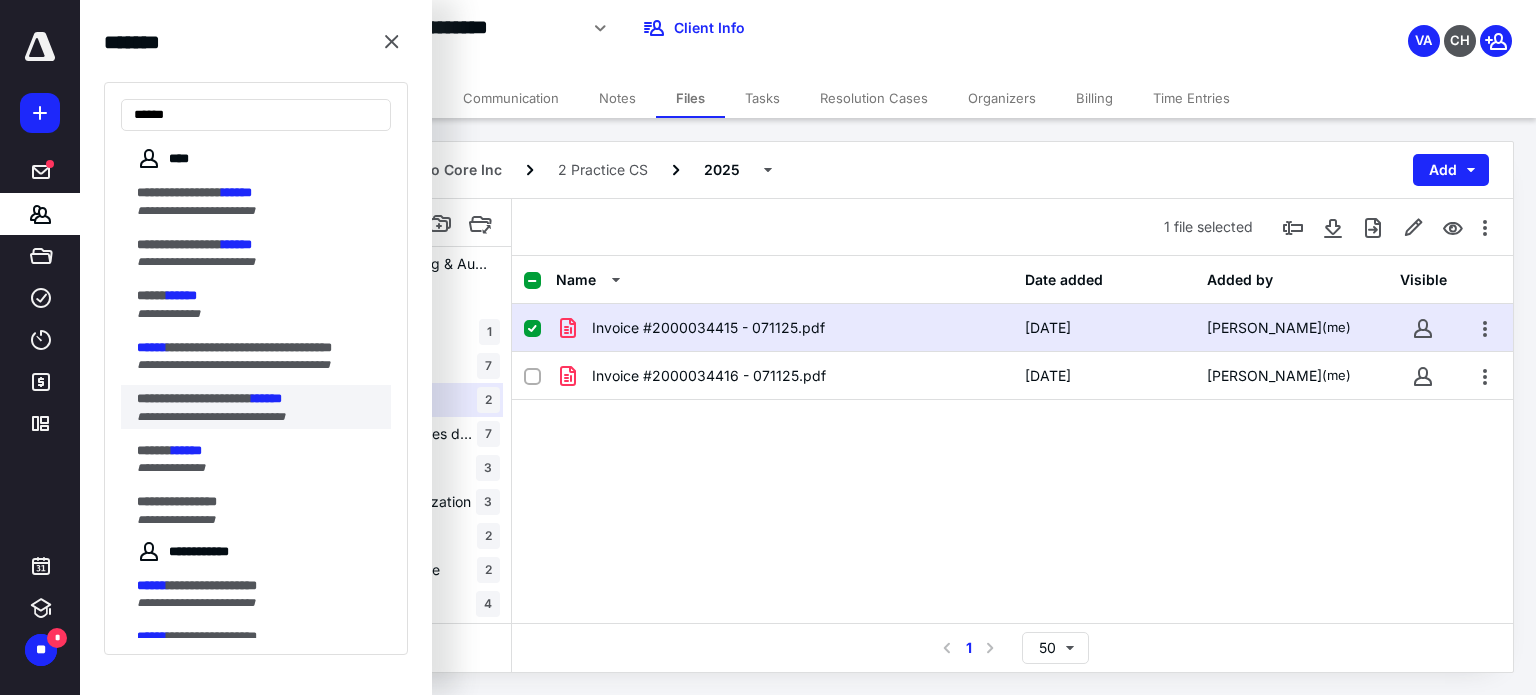type on "******" 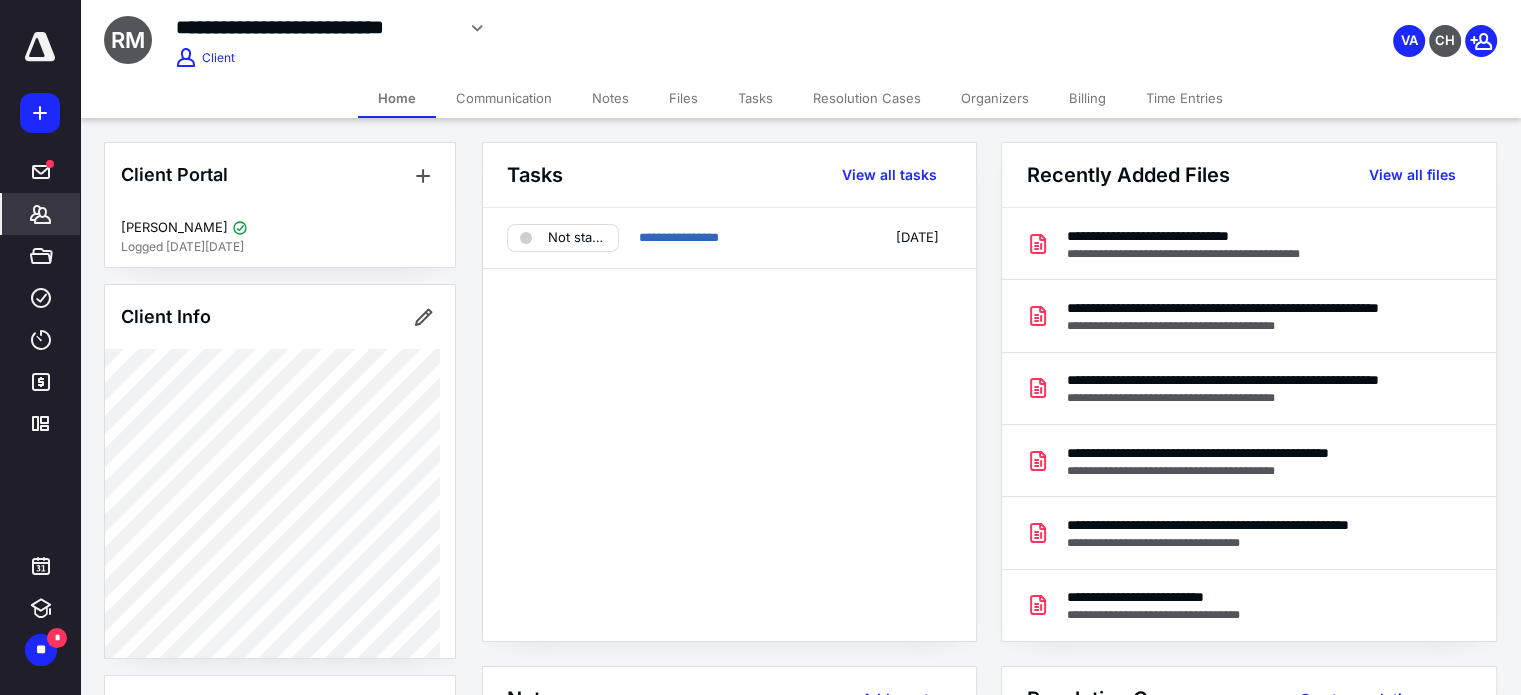 click on "Files" at bounding box center [683, 98] 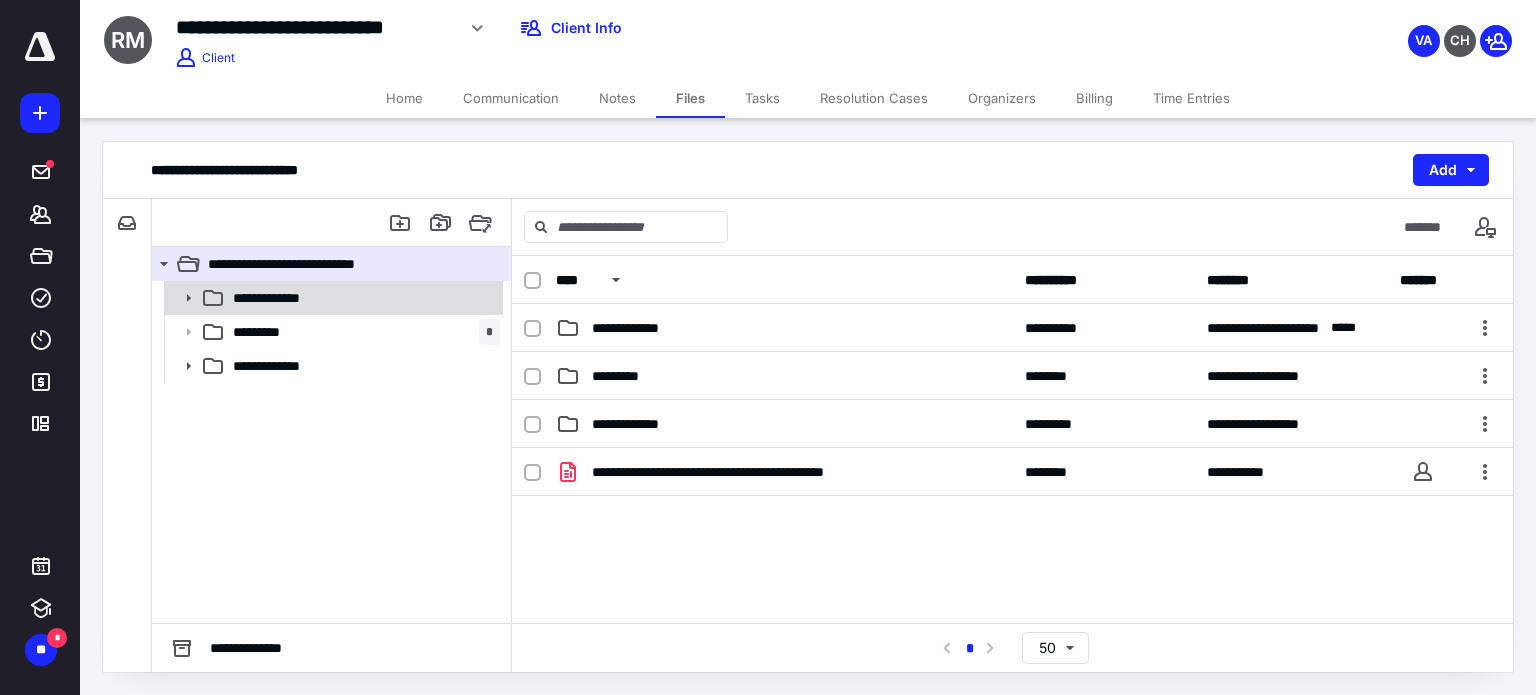click 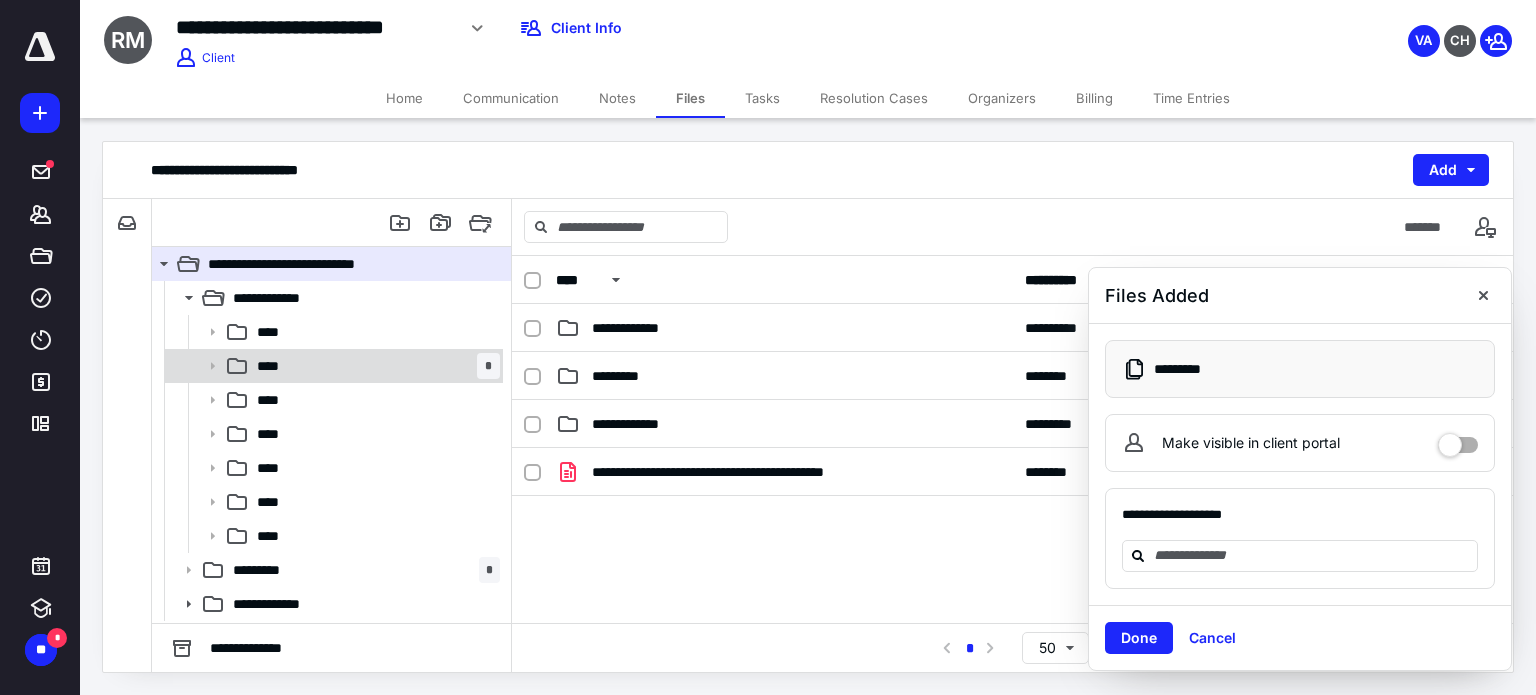 click on "**** *" at bounding box center [374, 366] 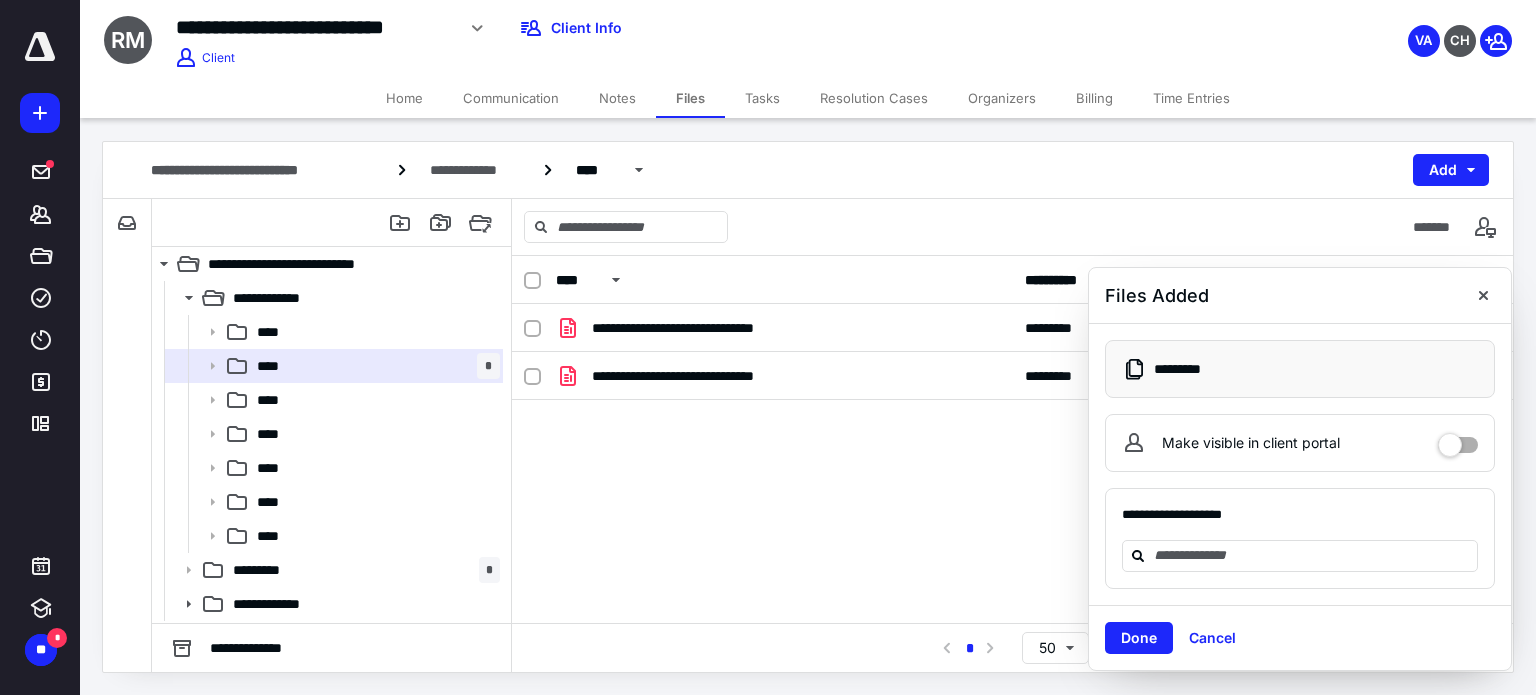 click on "**********" at bounding box center [1012, 454] 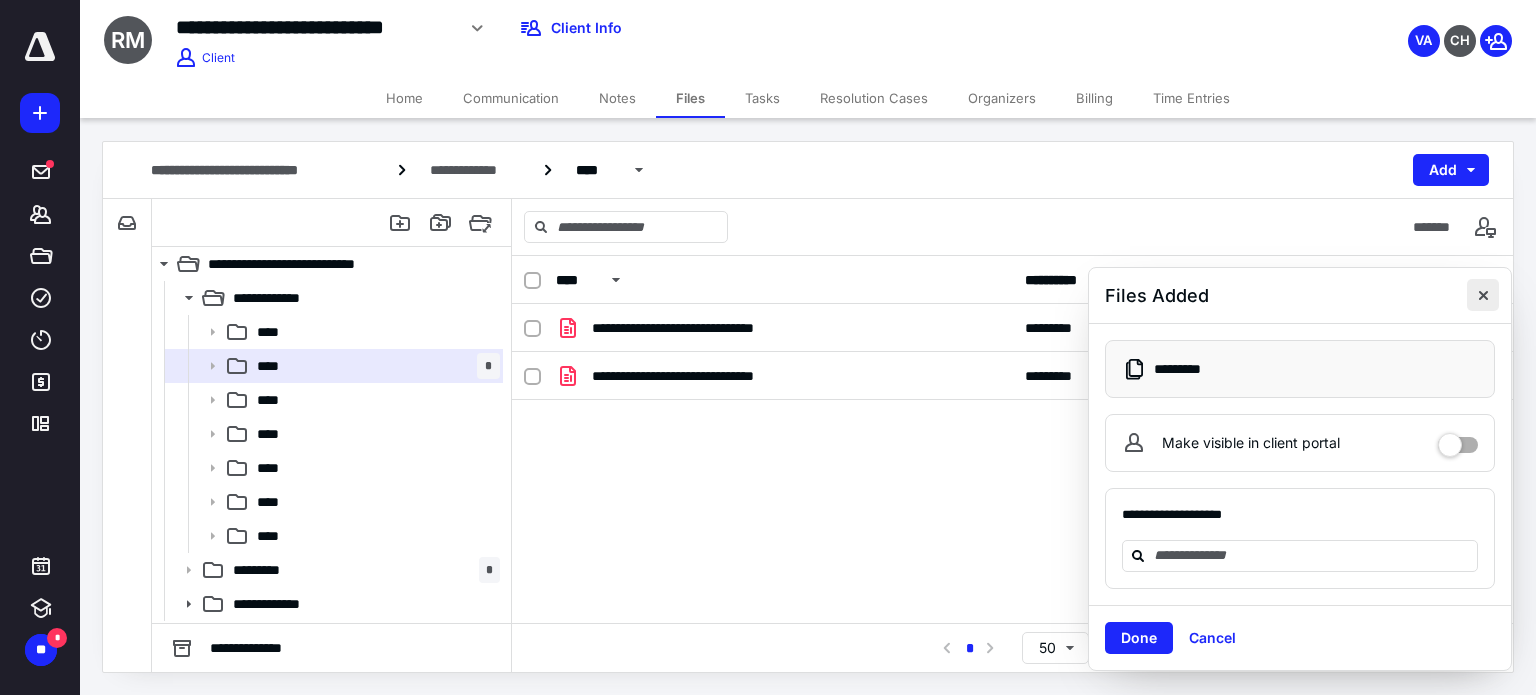 click at bounding box center (1483, 295) 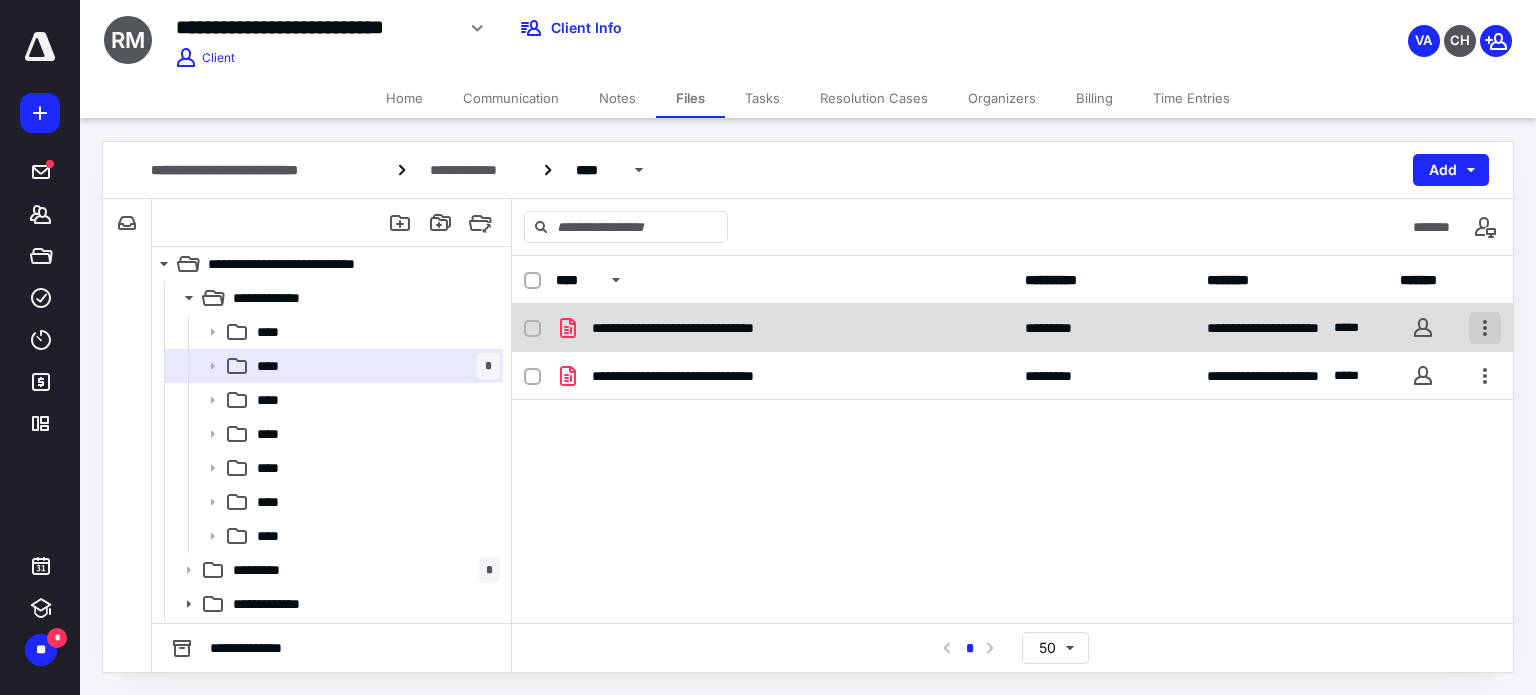 click at bounding box center (1485, 328) 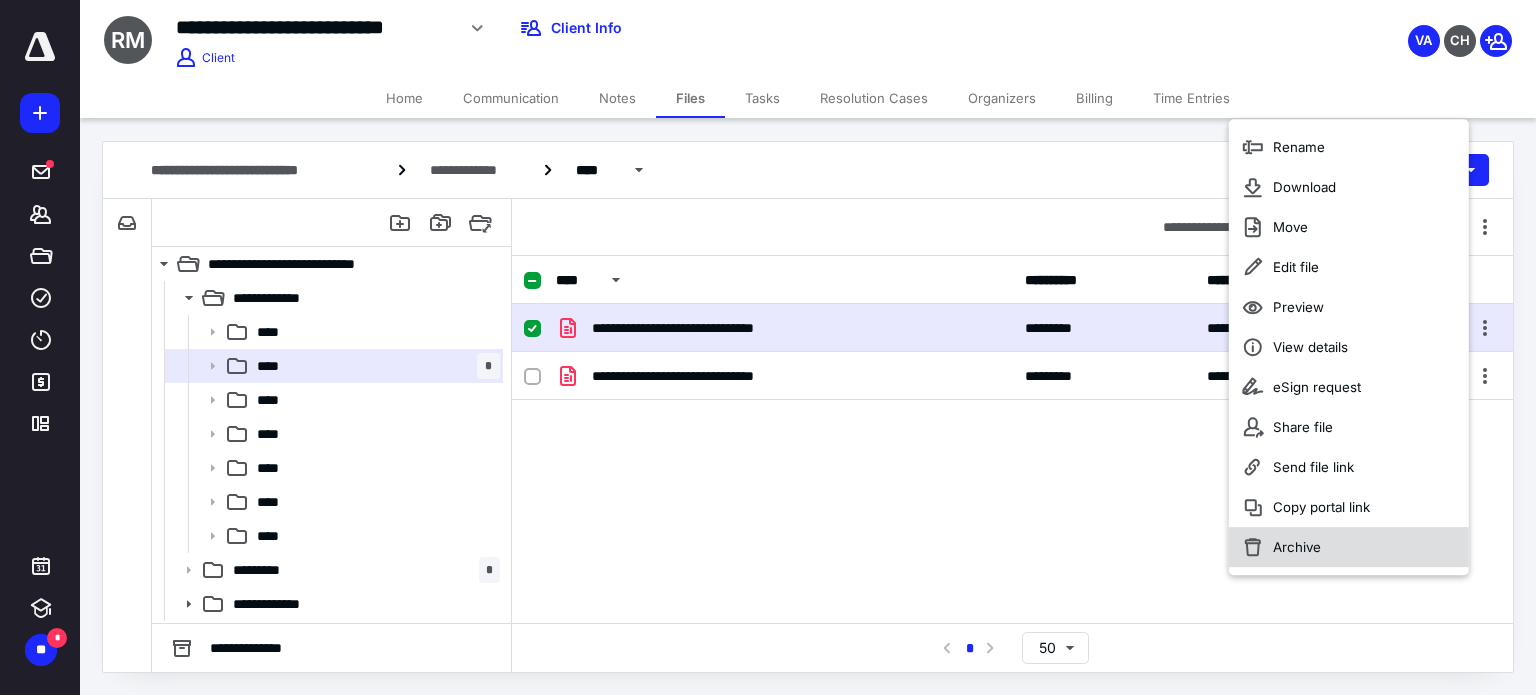 click on "Archive" at bounding box center [1297, 547] 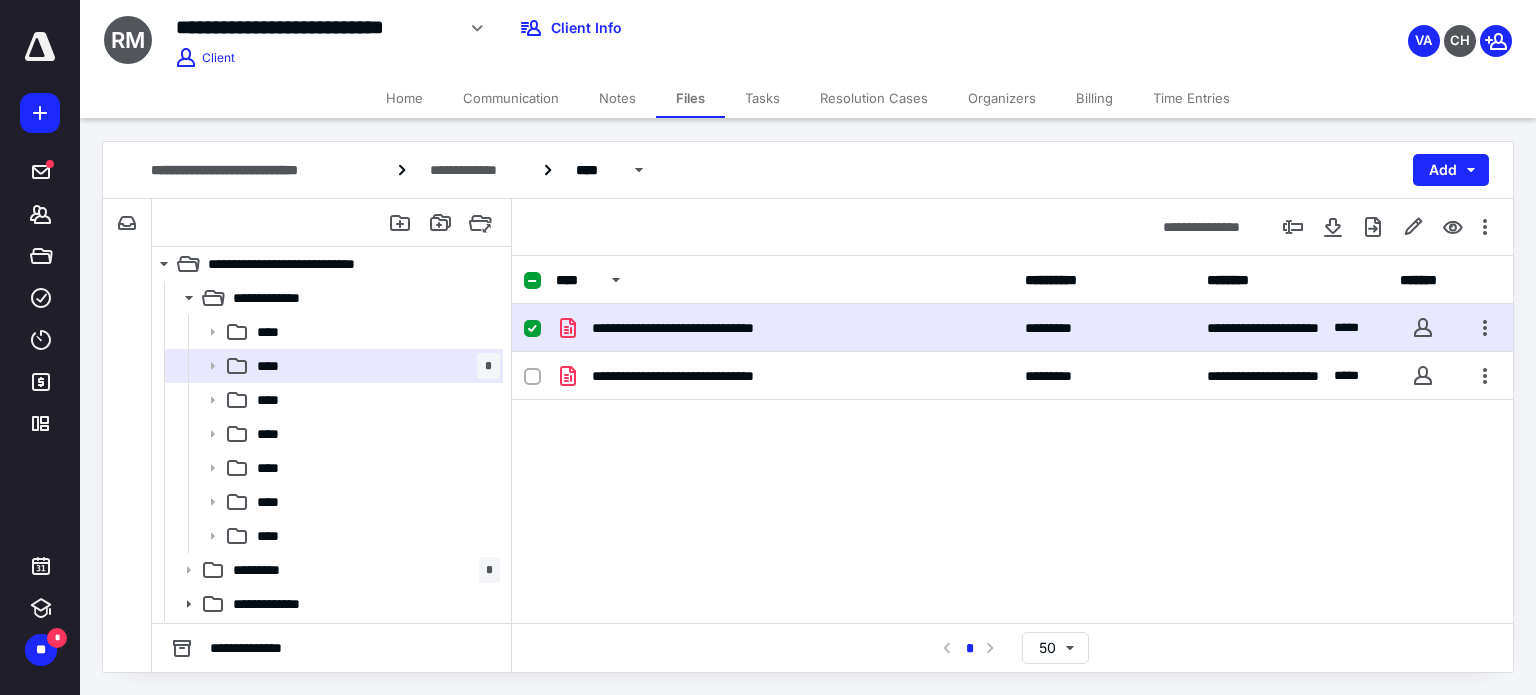 checkbox on "false" 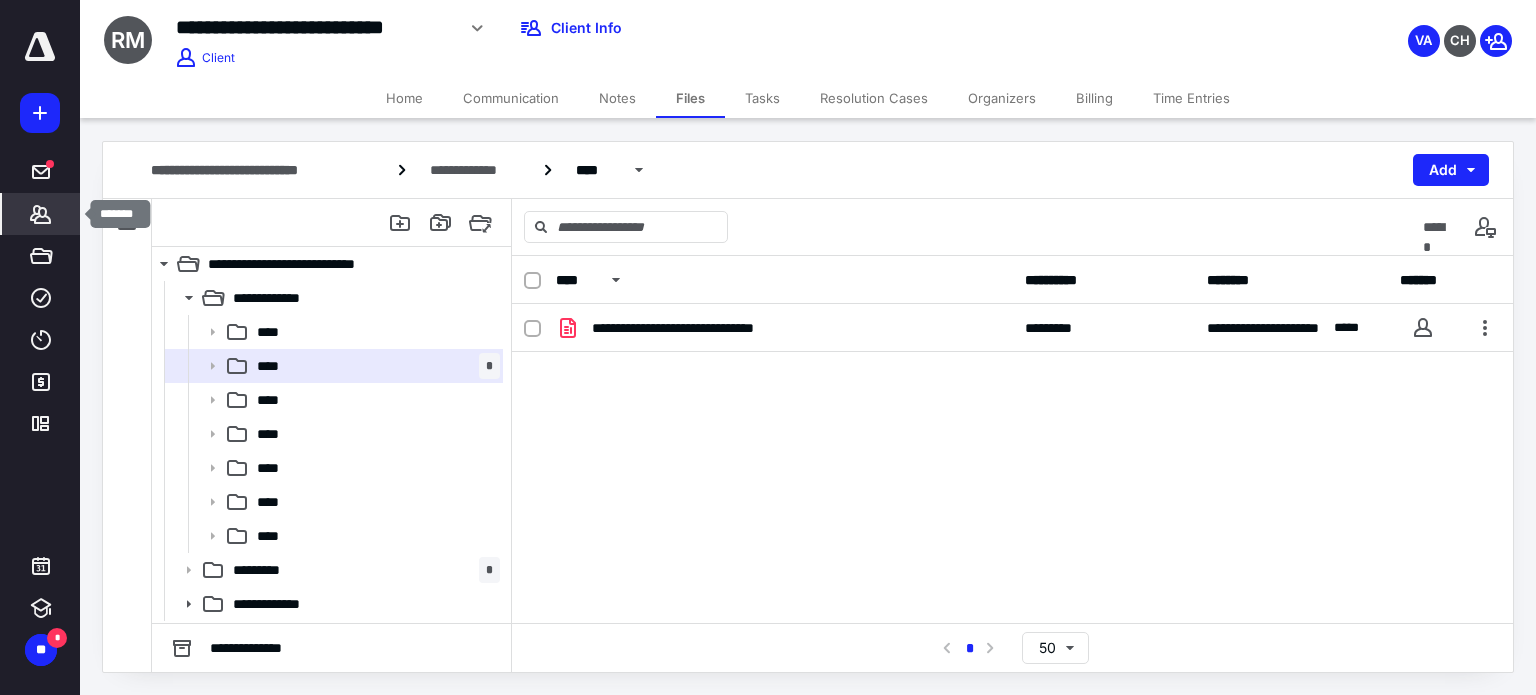 click 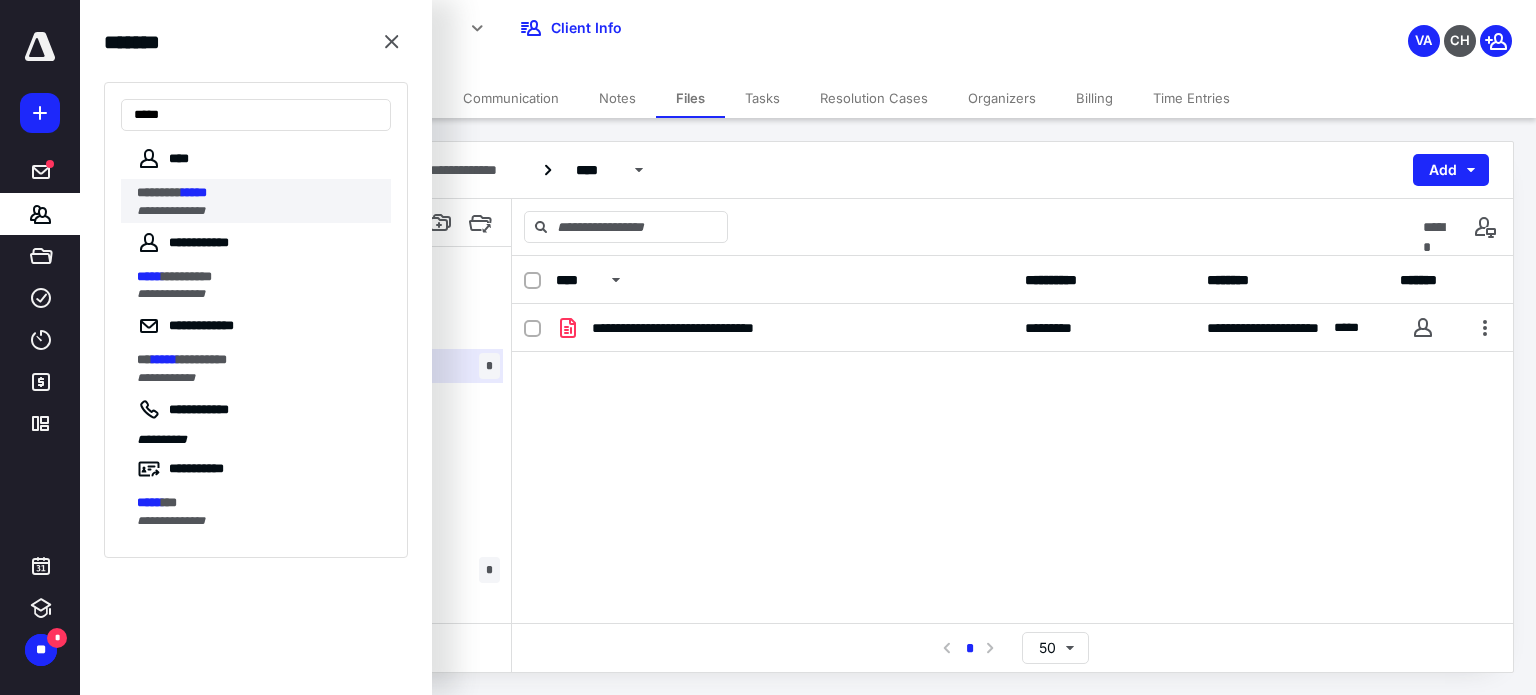 type on "*****" 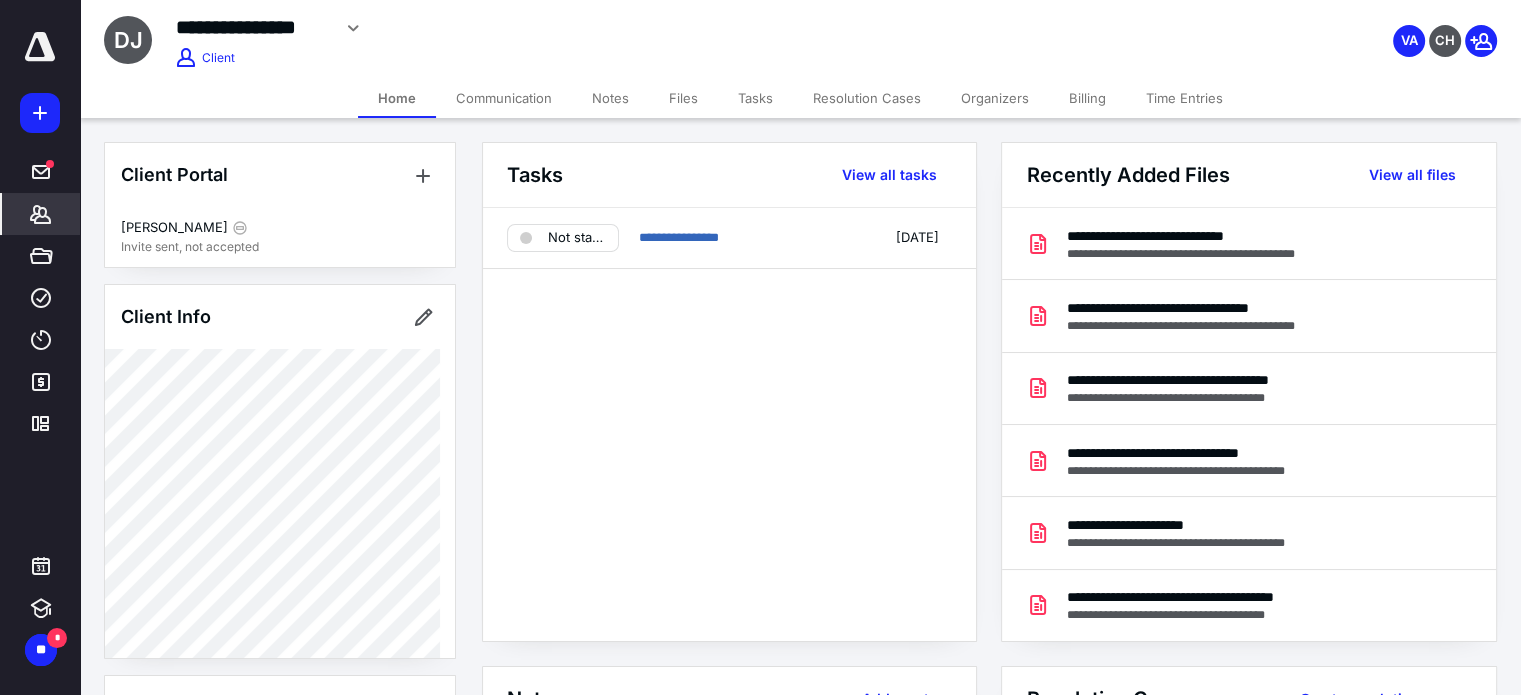 click on "Files" at bounding box center (683, 98) 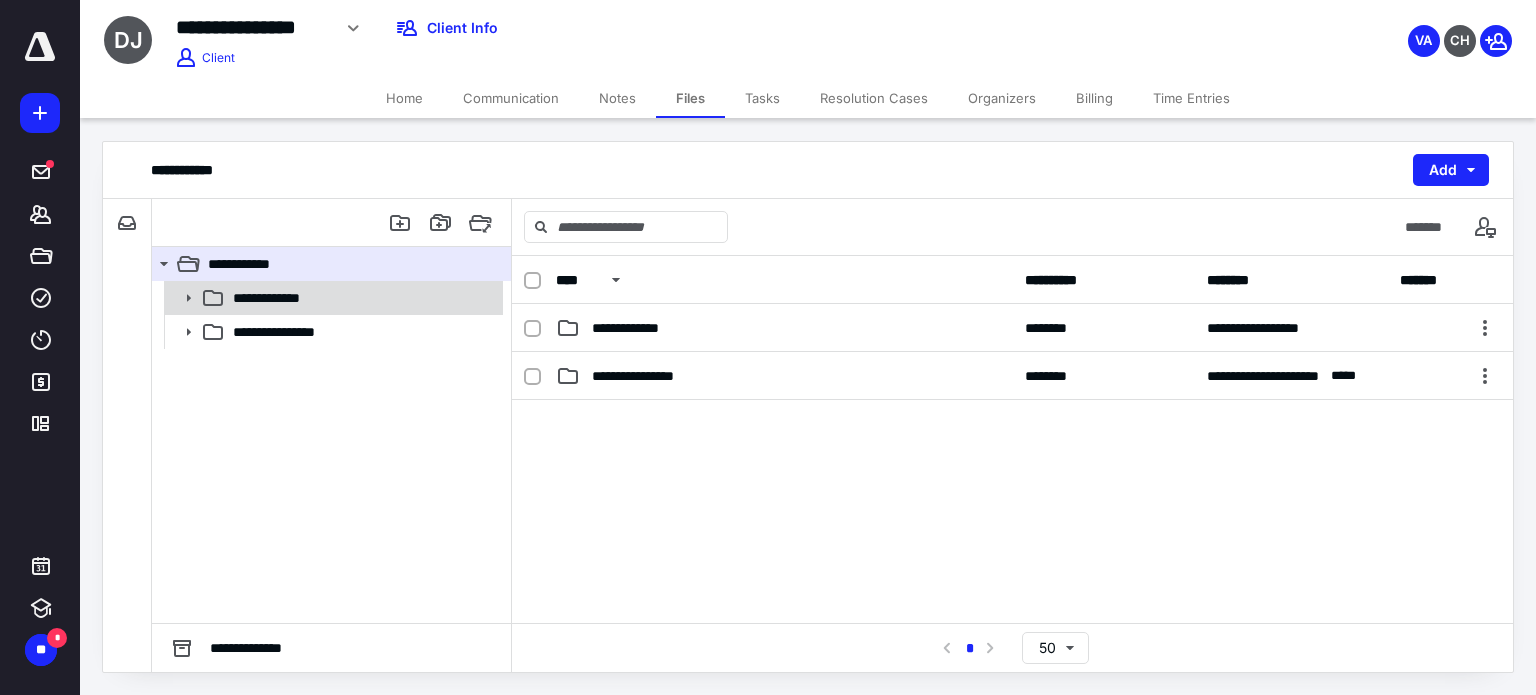 click 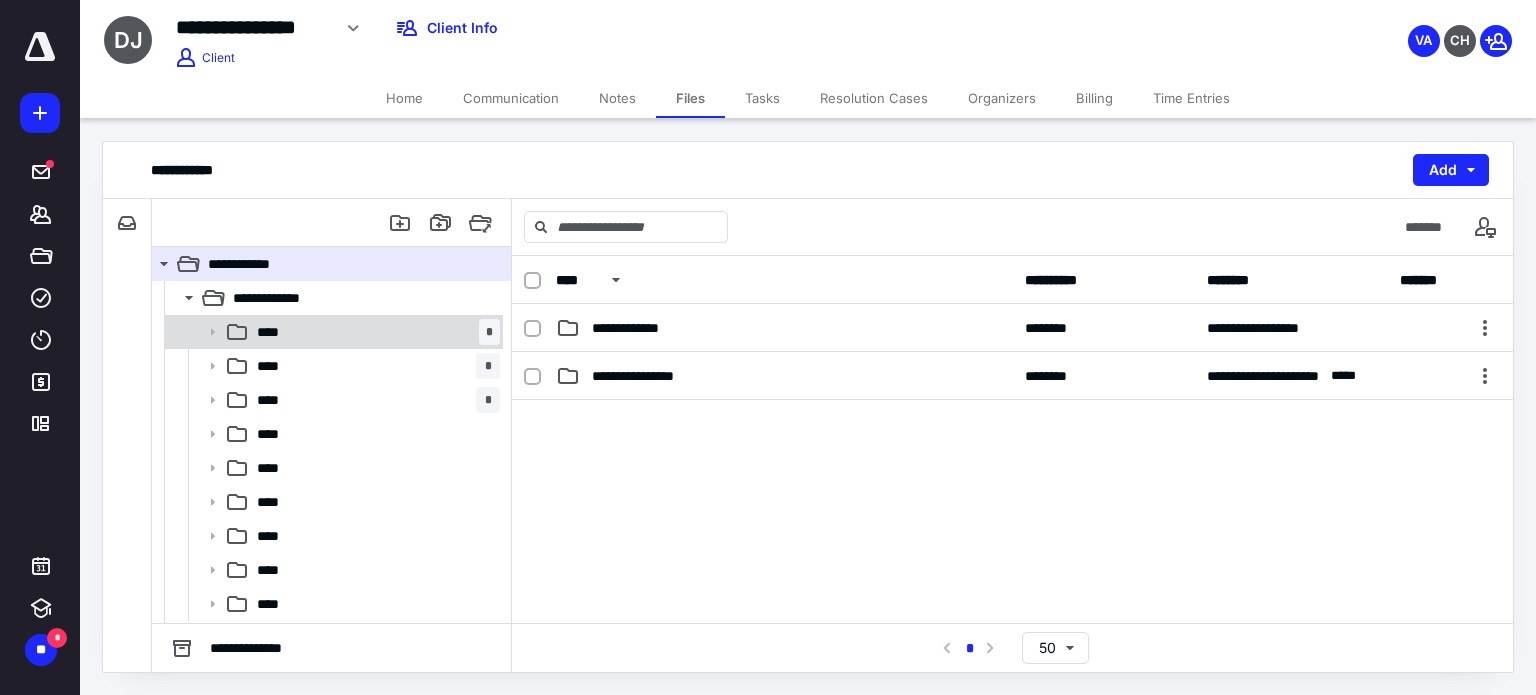 click on "**** *" at bounding box center [374, 332] 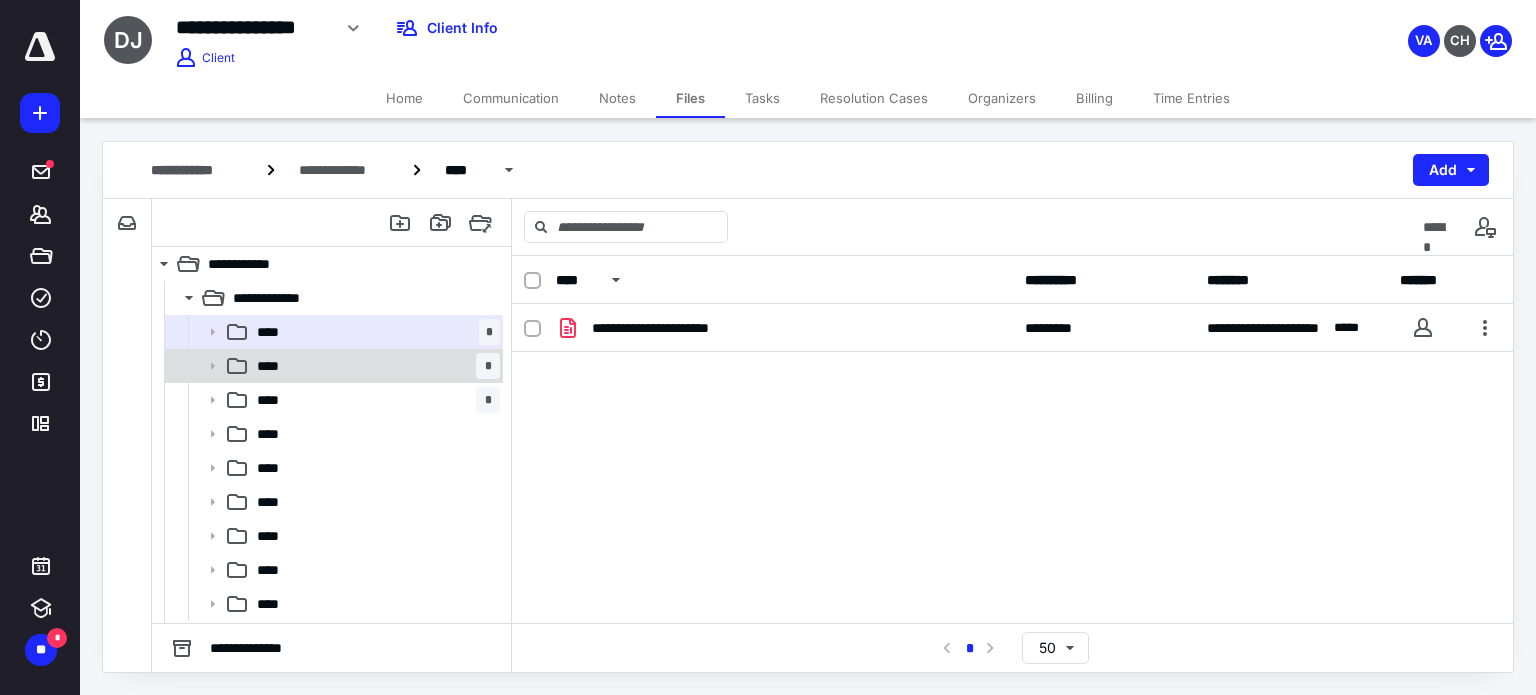 click on "**** *" at bounding box center (374, 366) 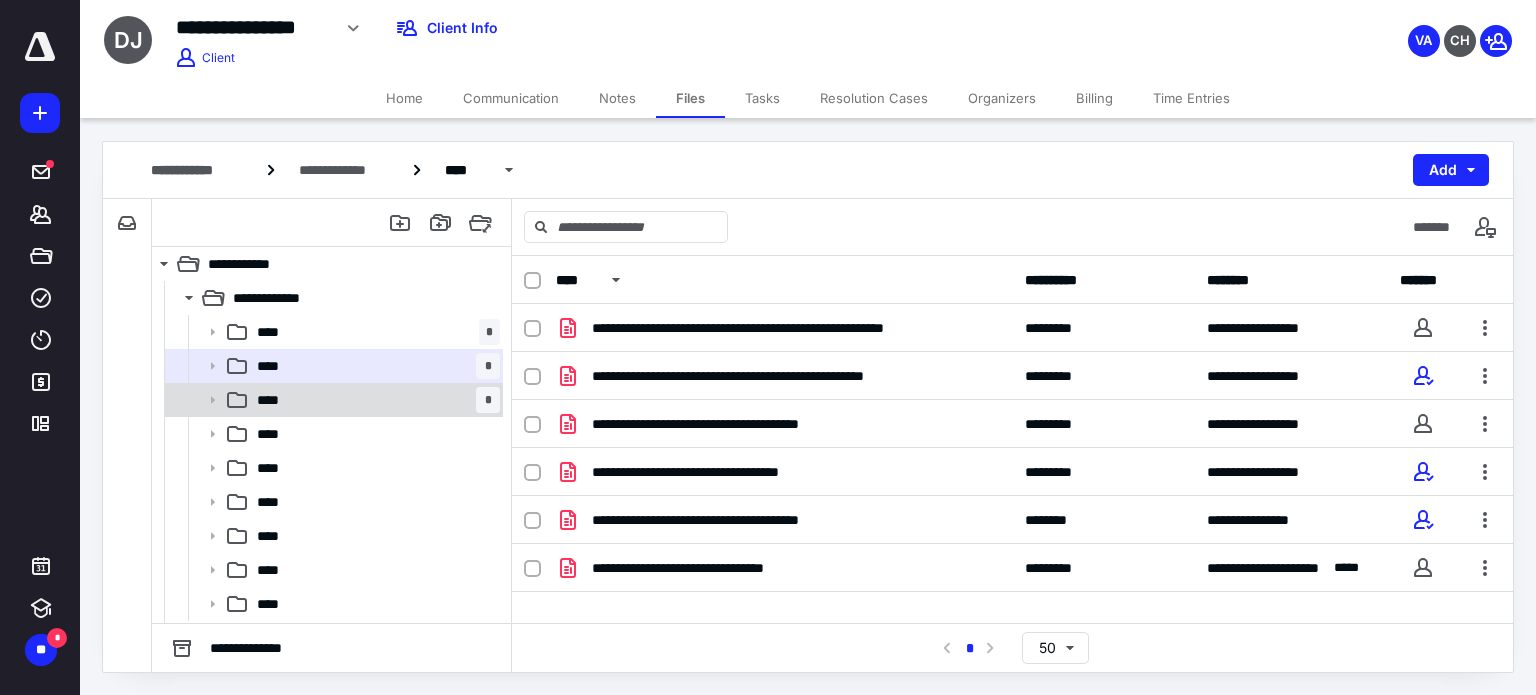 click on "**** *" at bounding box center [332, 400] 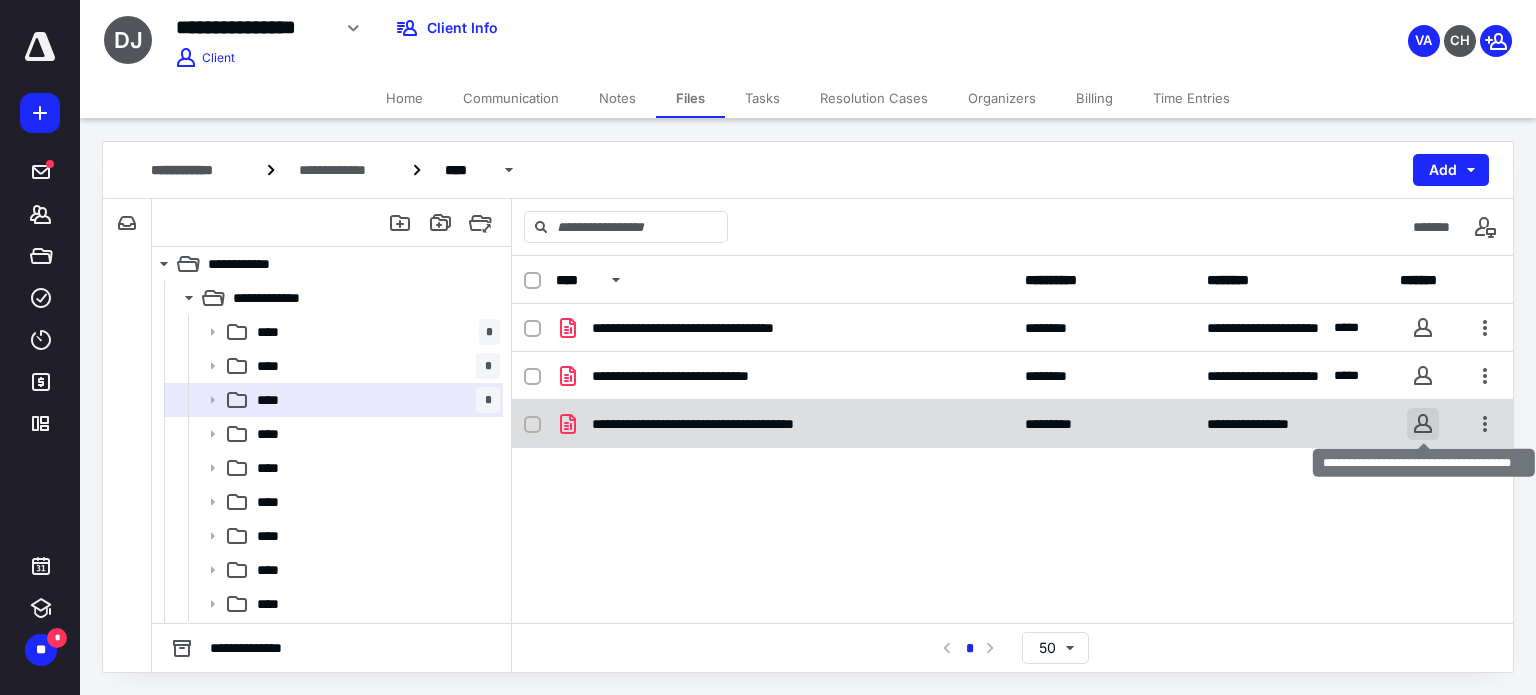 click at bounding box center [1423, 424] 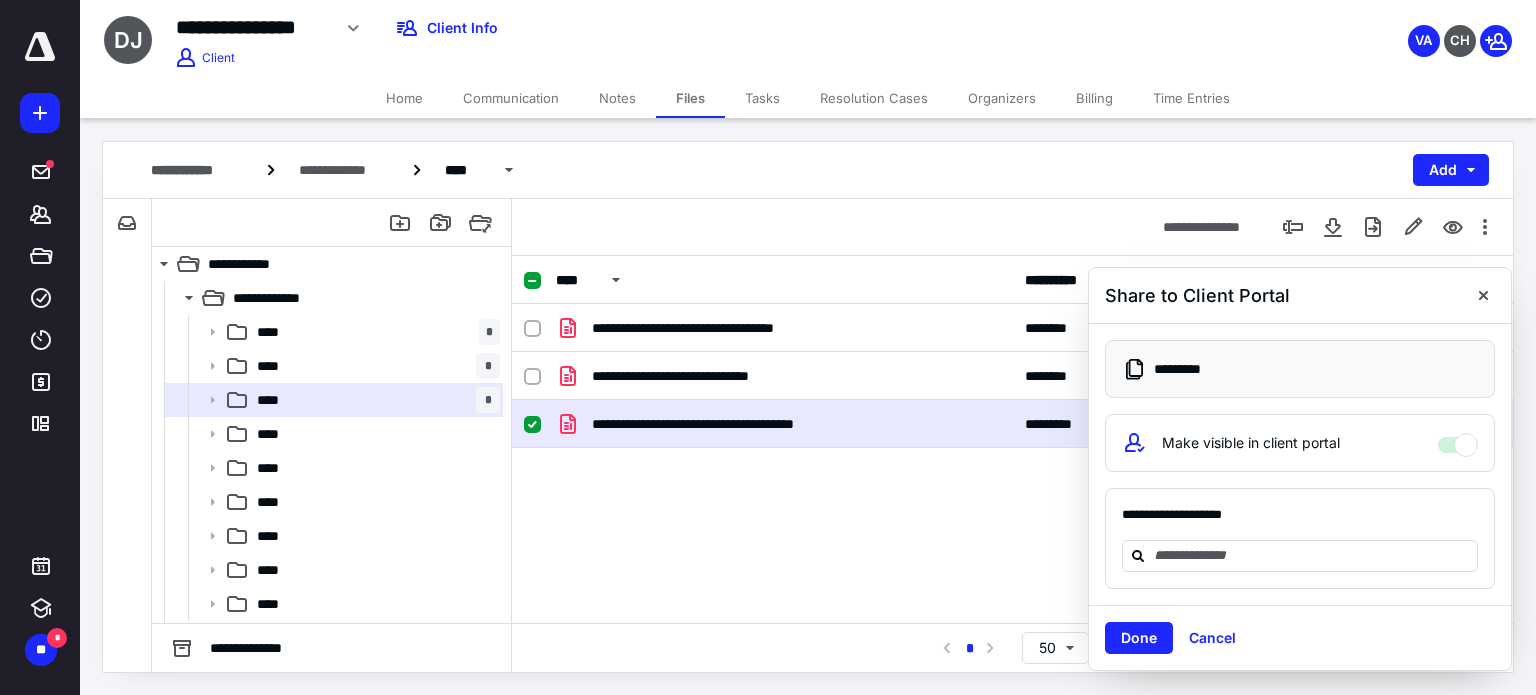 click on "**********" at bounding box center [1012, 454] 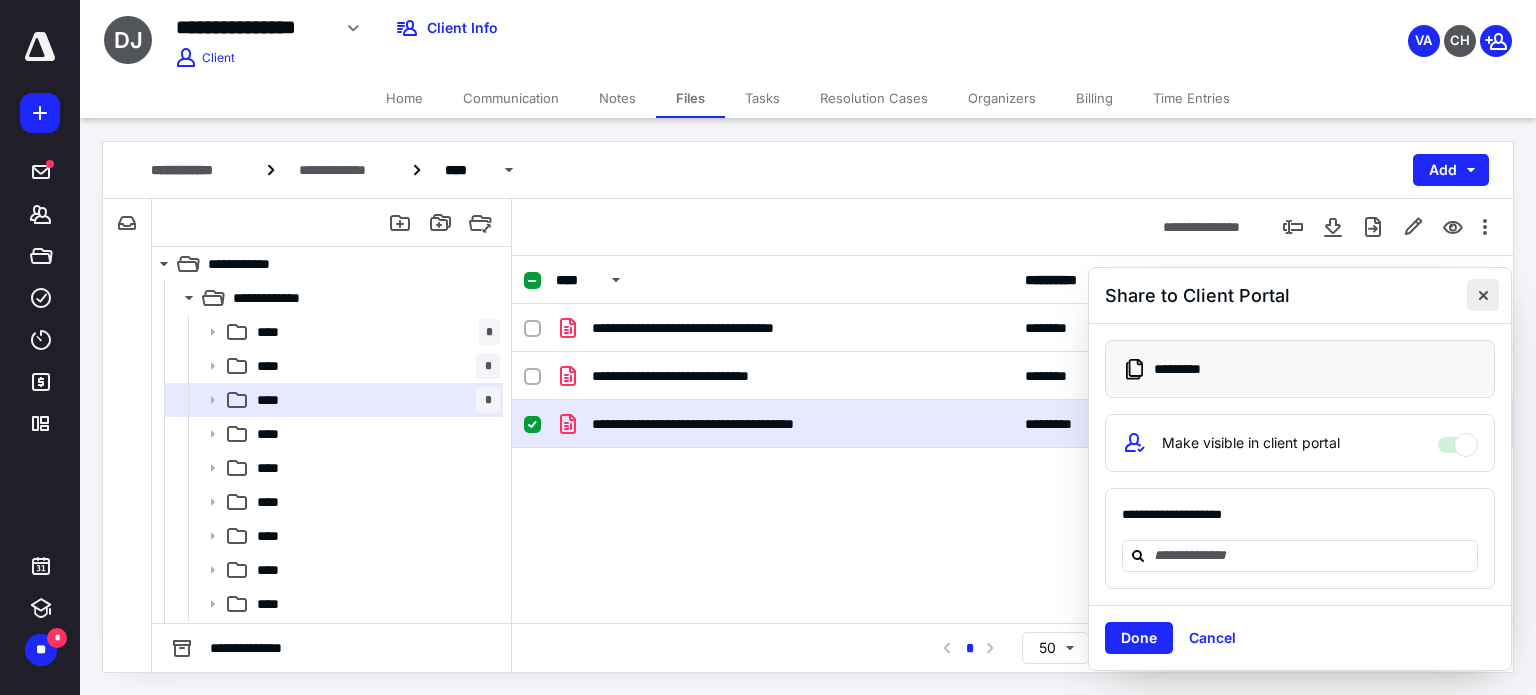 click at bounding box center [1483, 295] 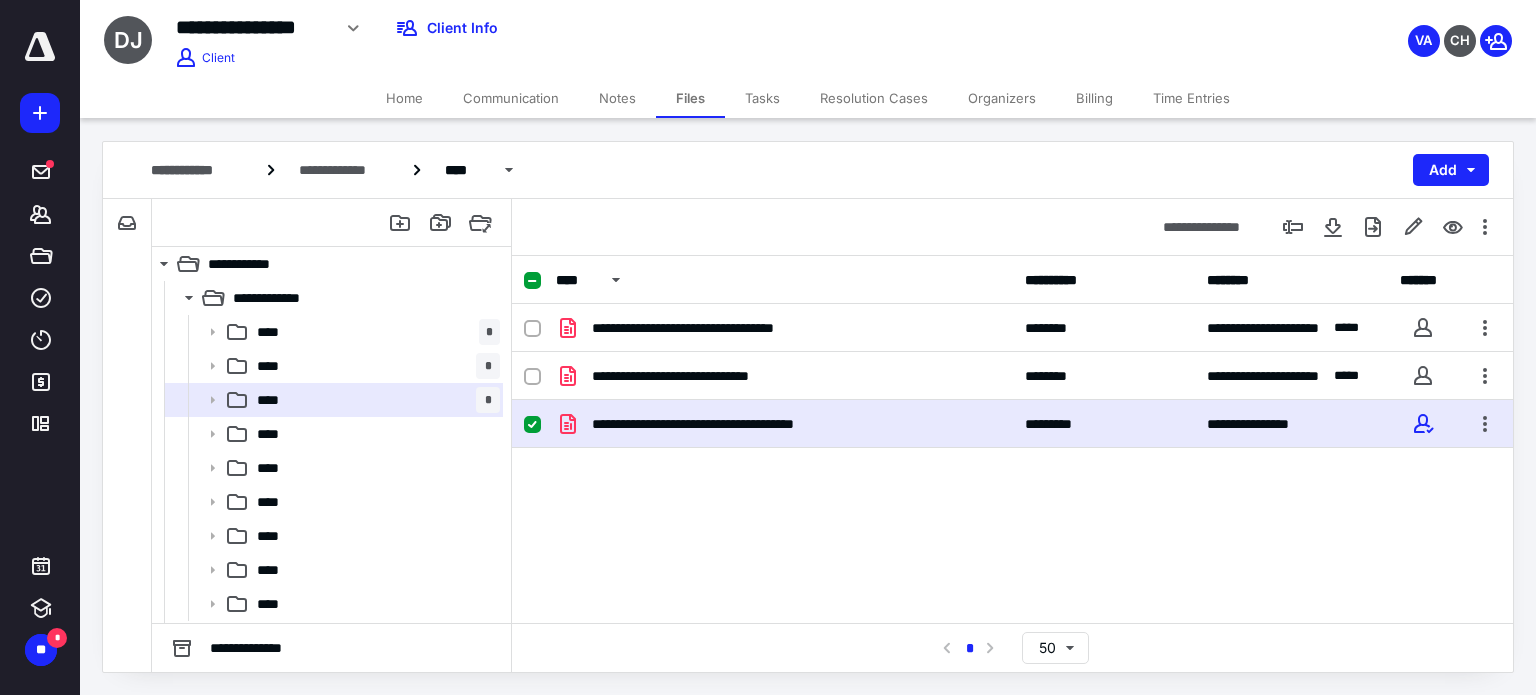 click on "Home" at bounding box center (404, 98) 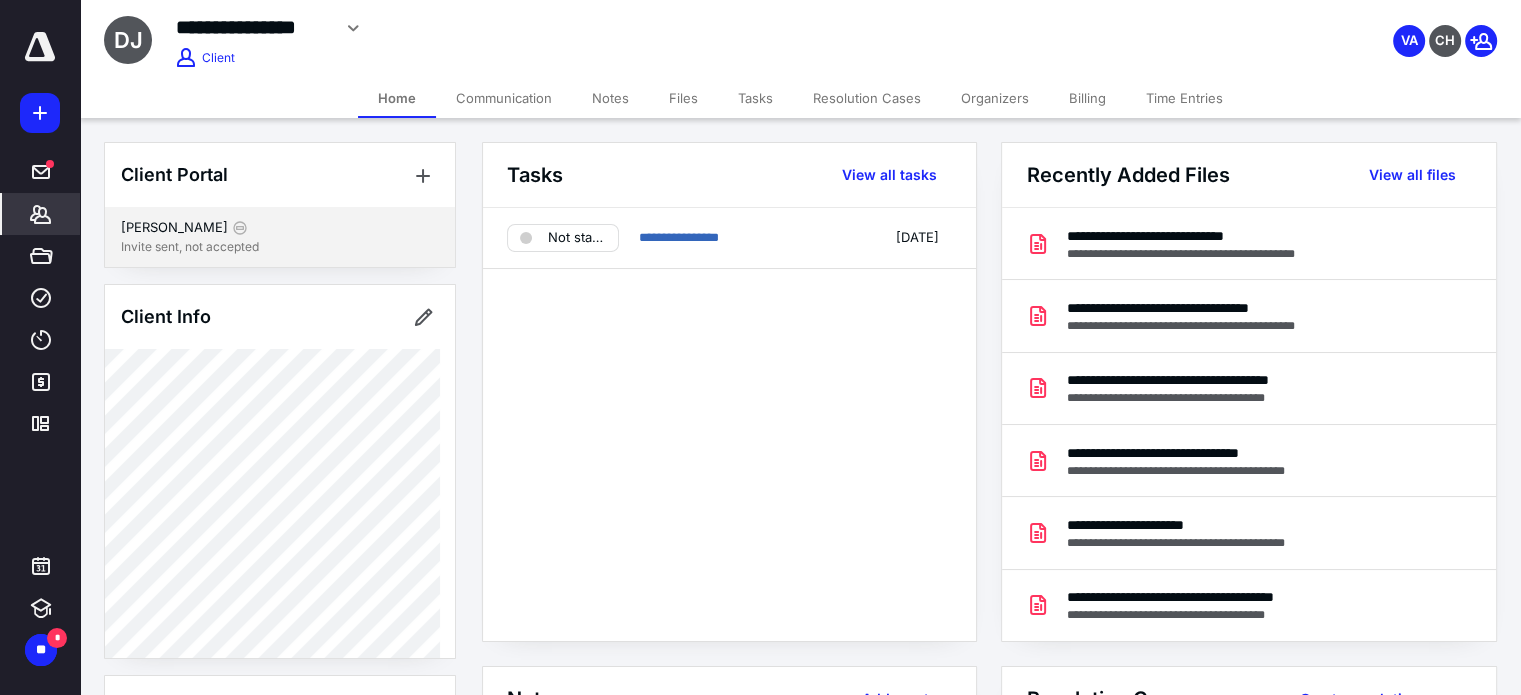 click on "[PERSON_NAME]" at bounding box center [280, 228] 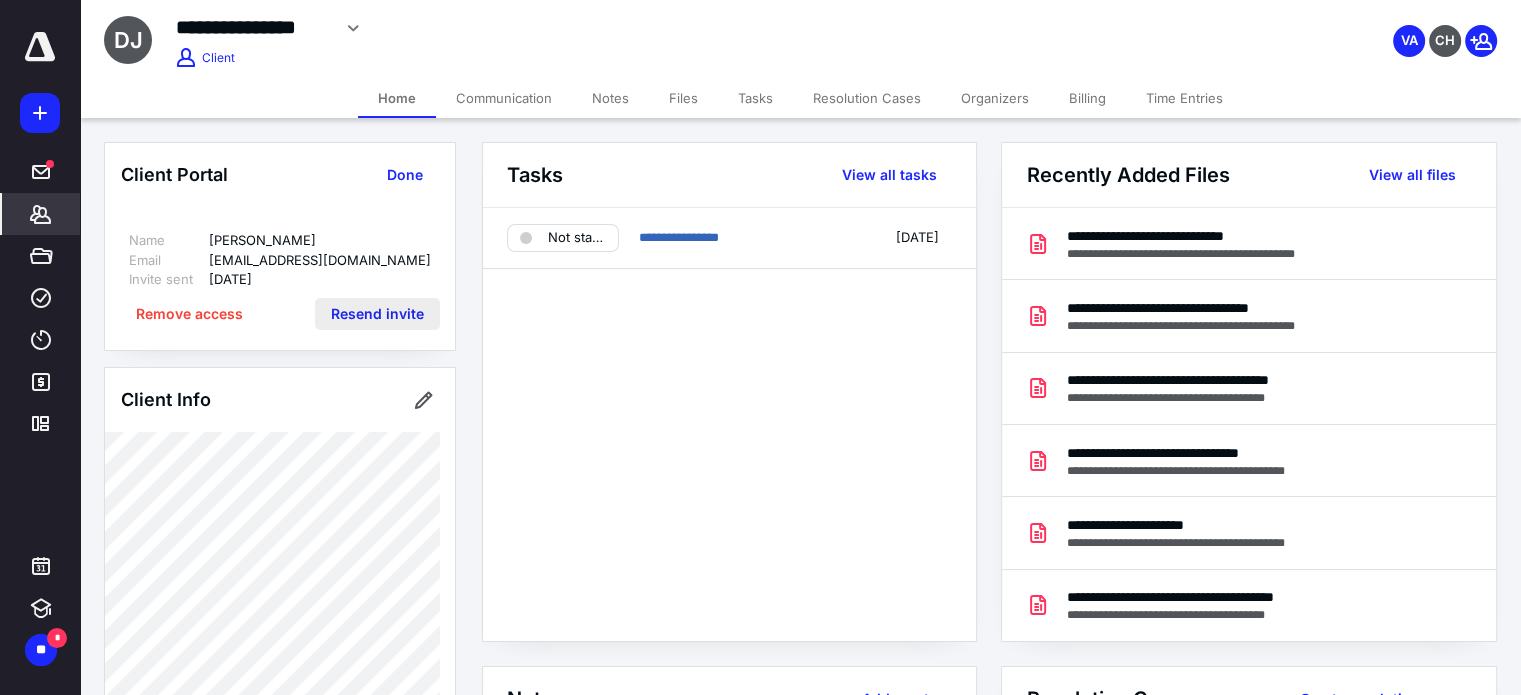 click on "Resend invite" at bounding box center [377, 314] 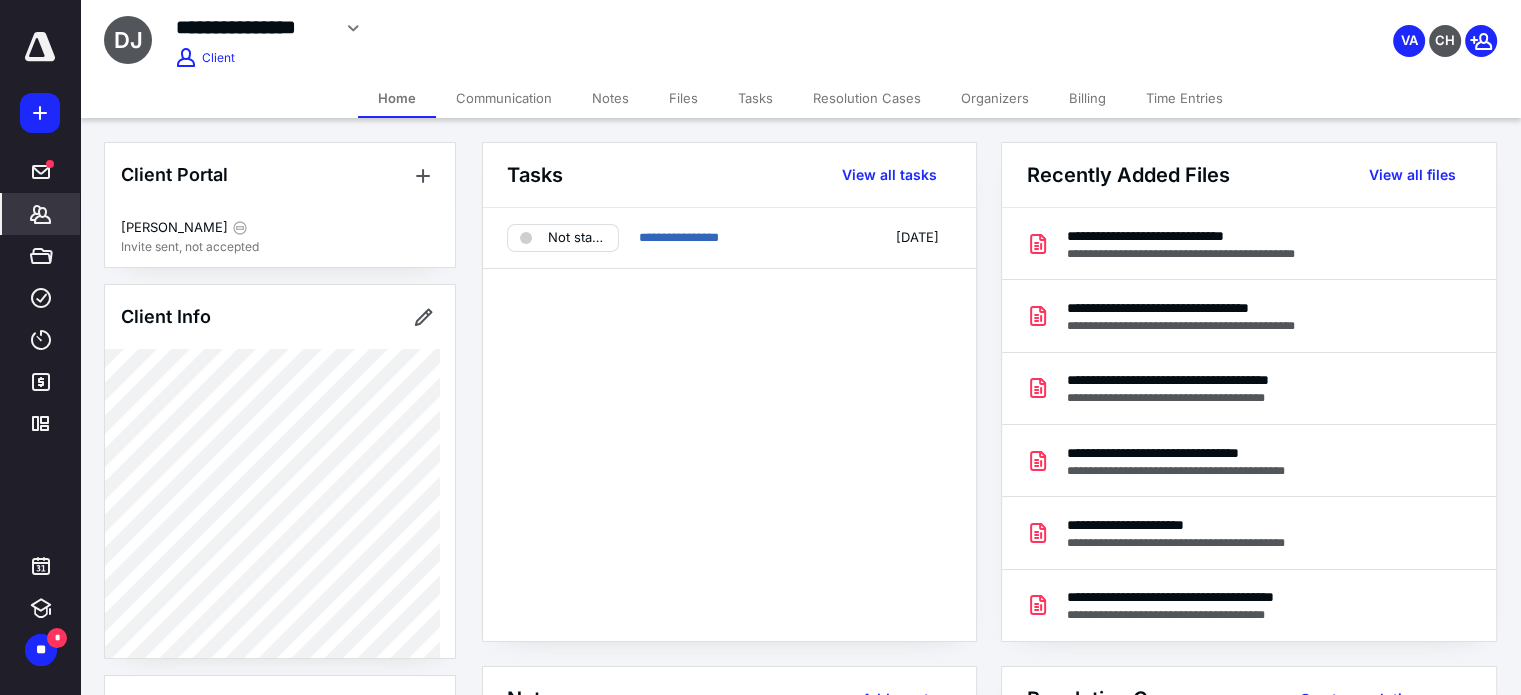click on "Notes" at bounding box center (610, 98) 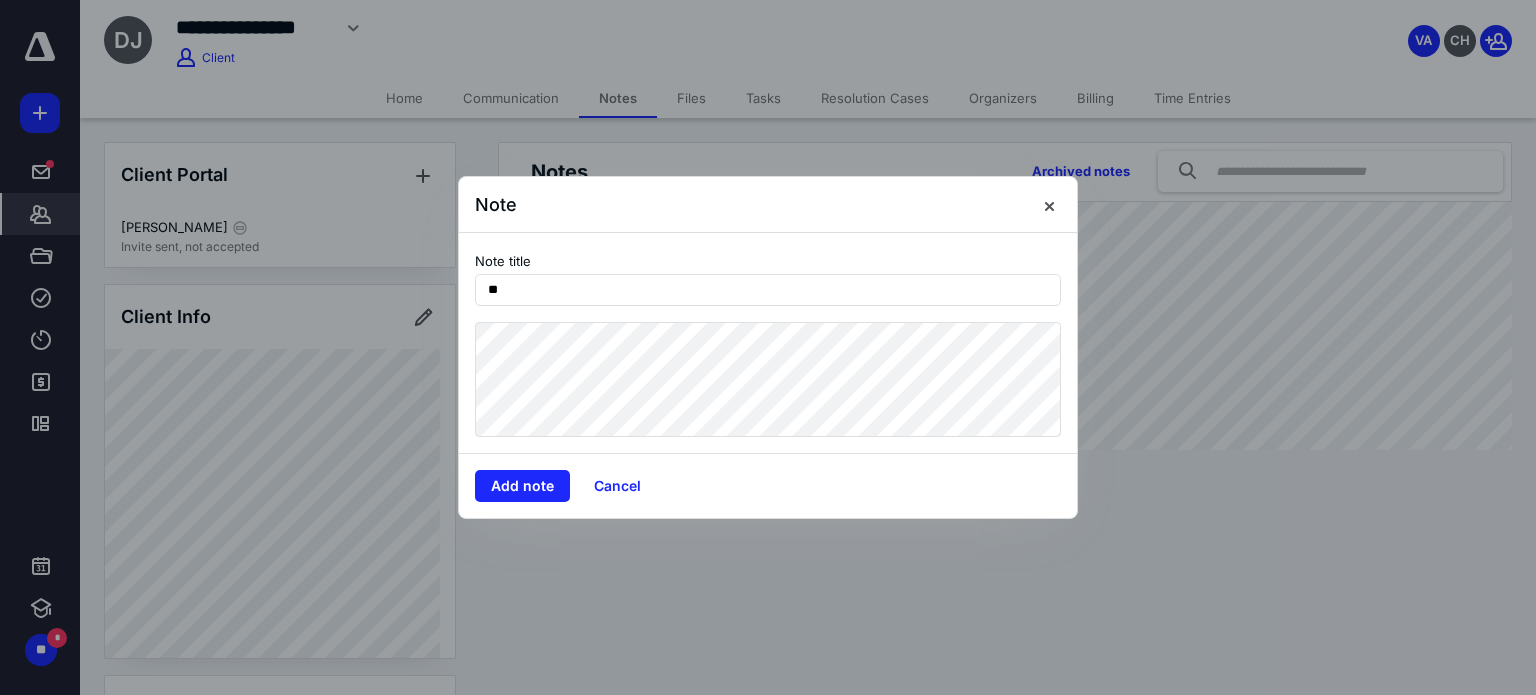 type on "*" 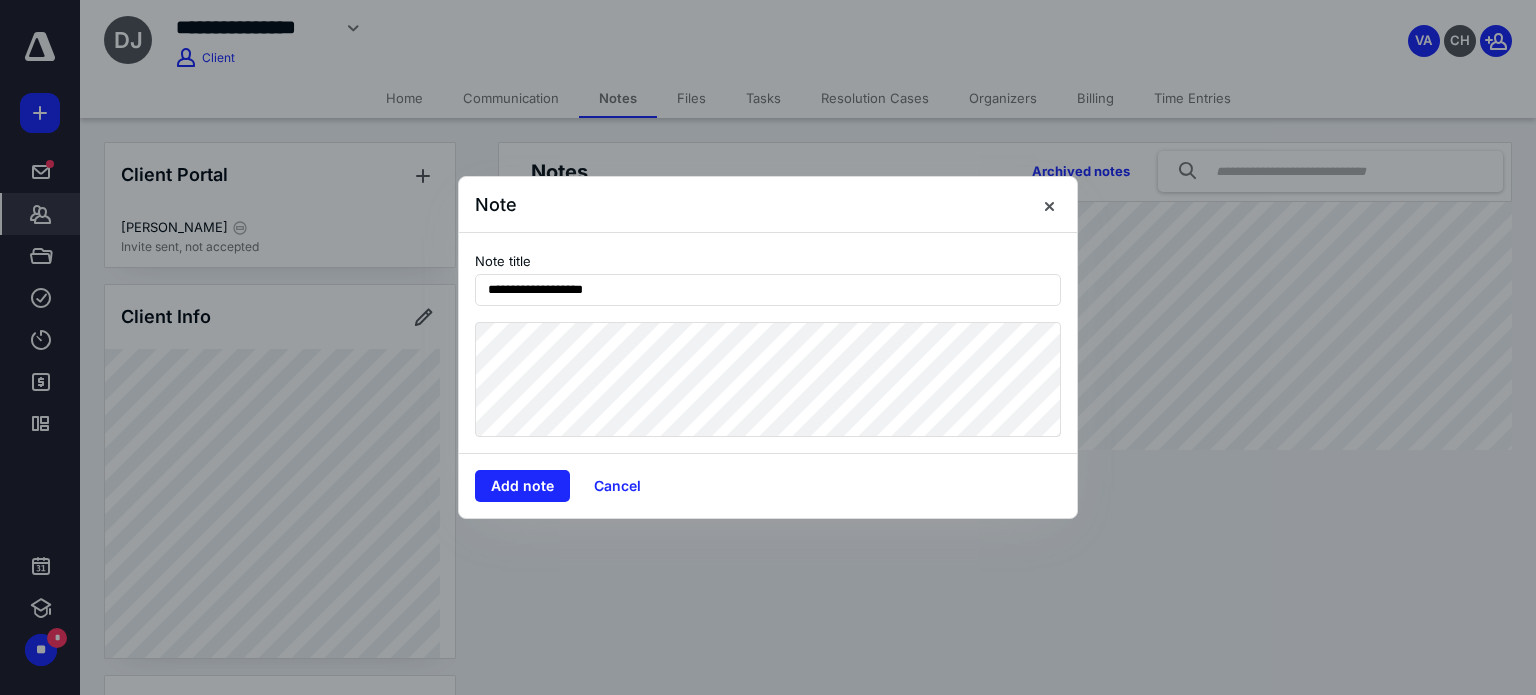 type on "**********" 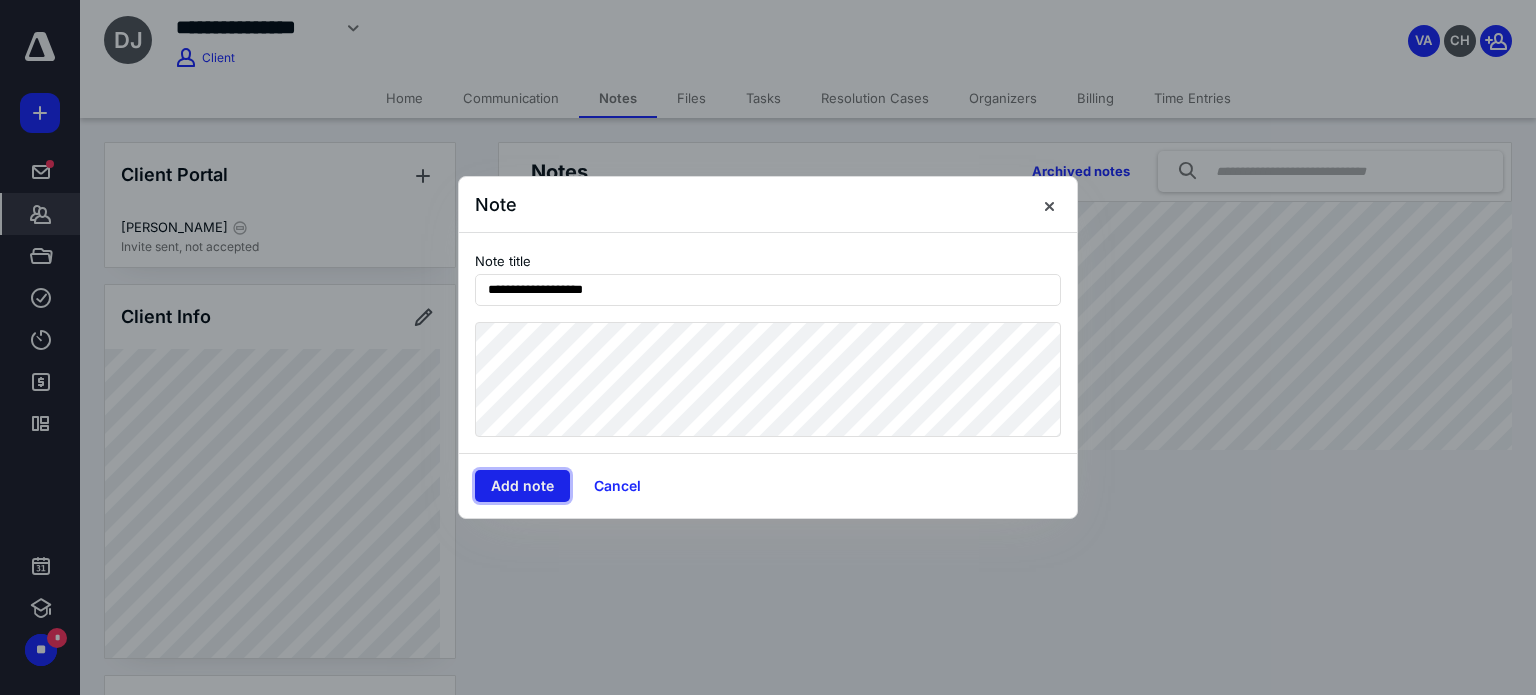 click on "Add note" at bounding box center [522, 486] 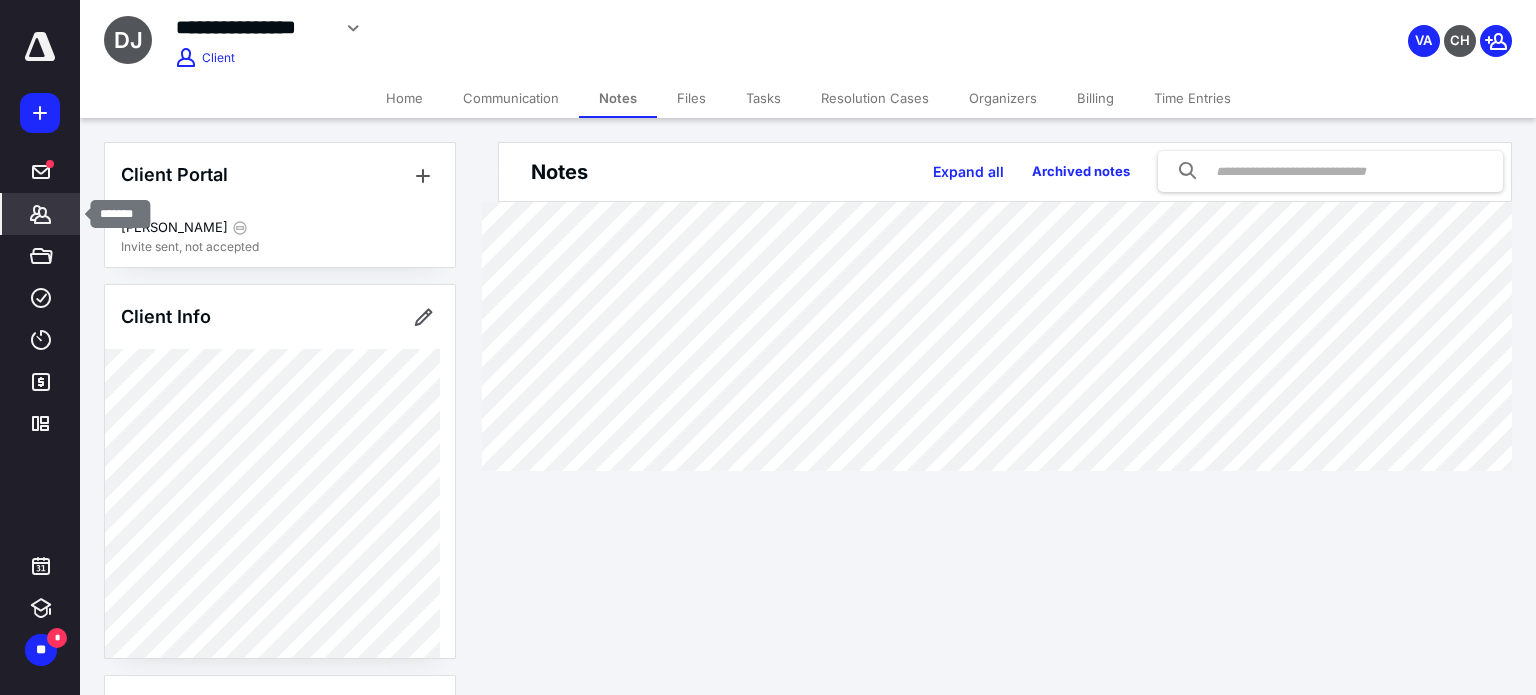 click 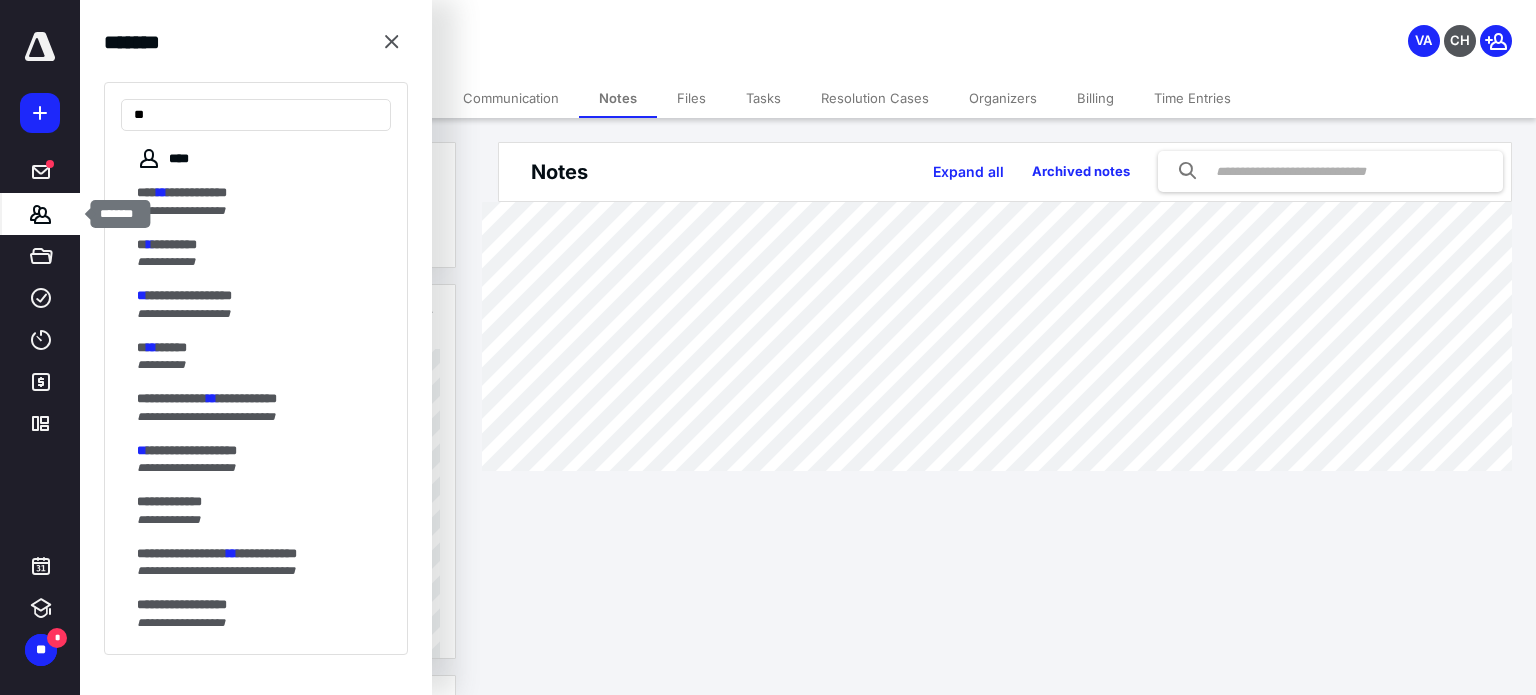 type on "*" 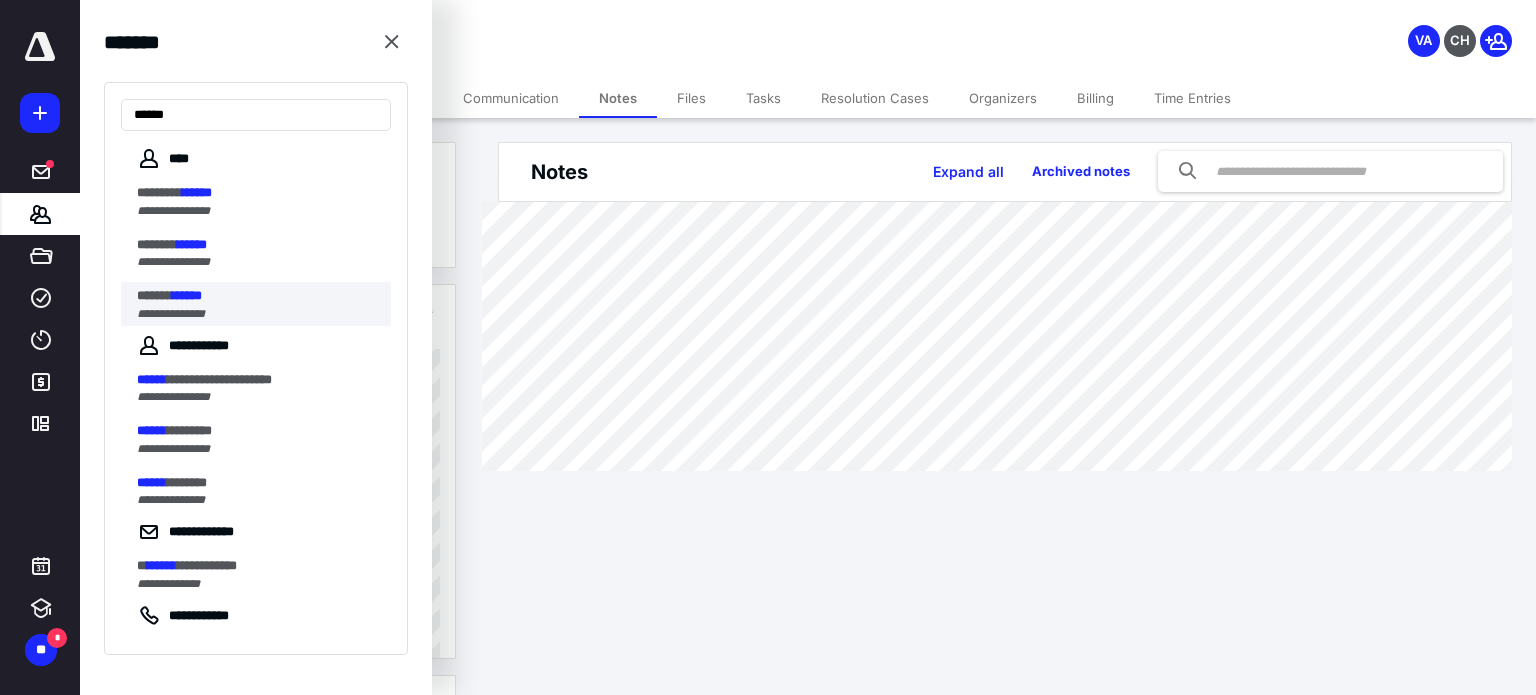 type on "******" 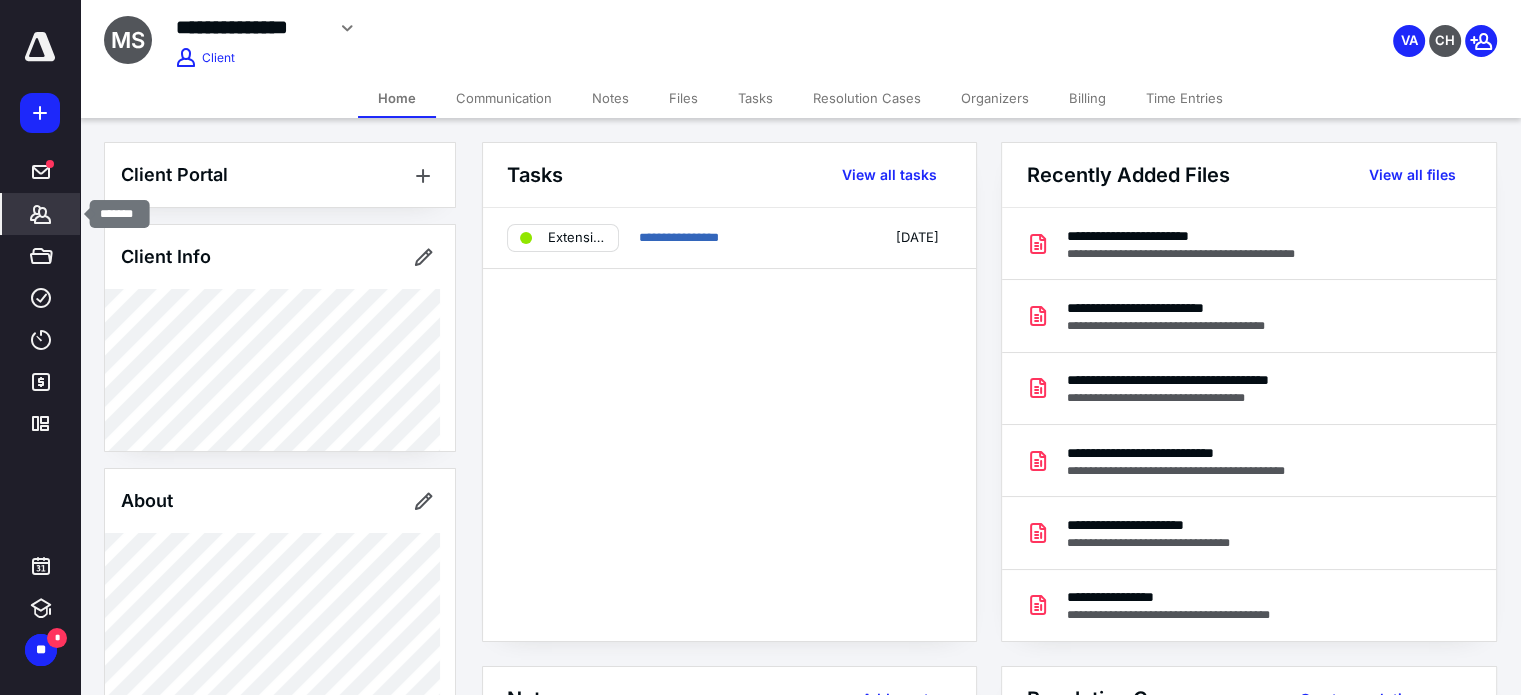click 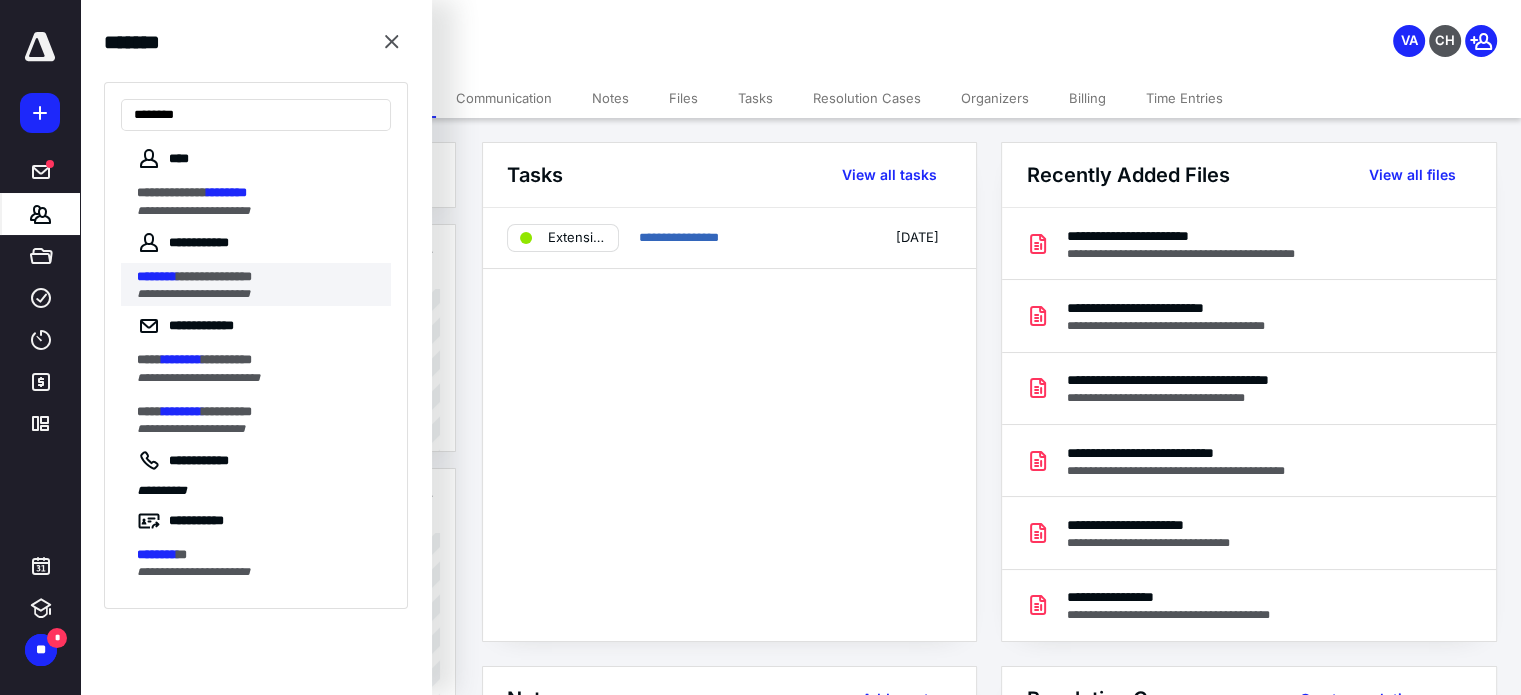 type on "********" 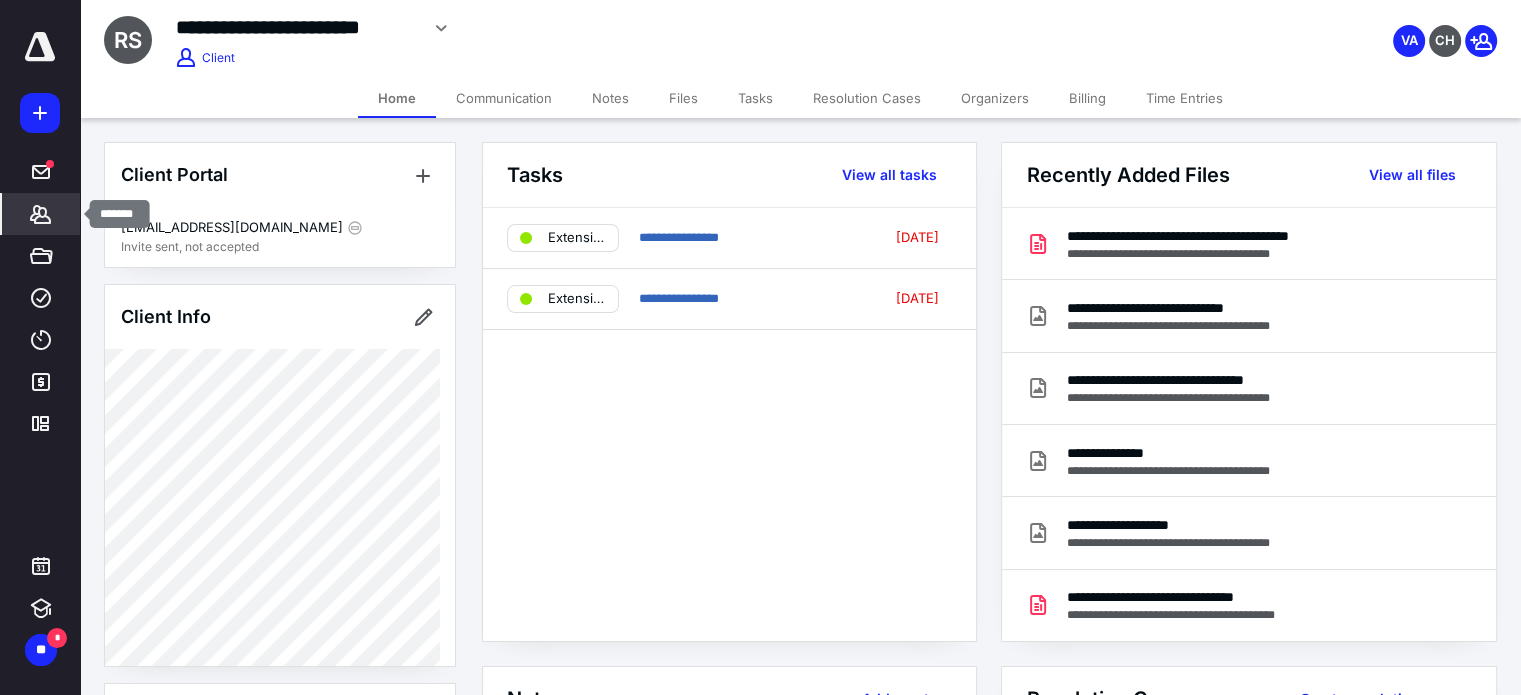 click 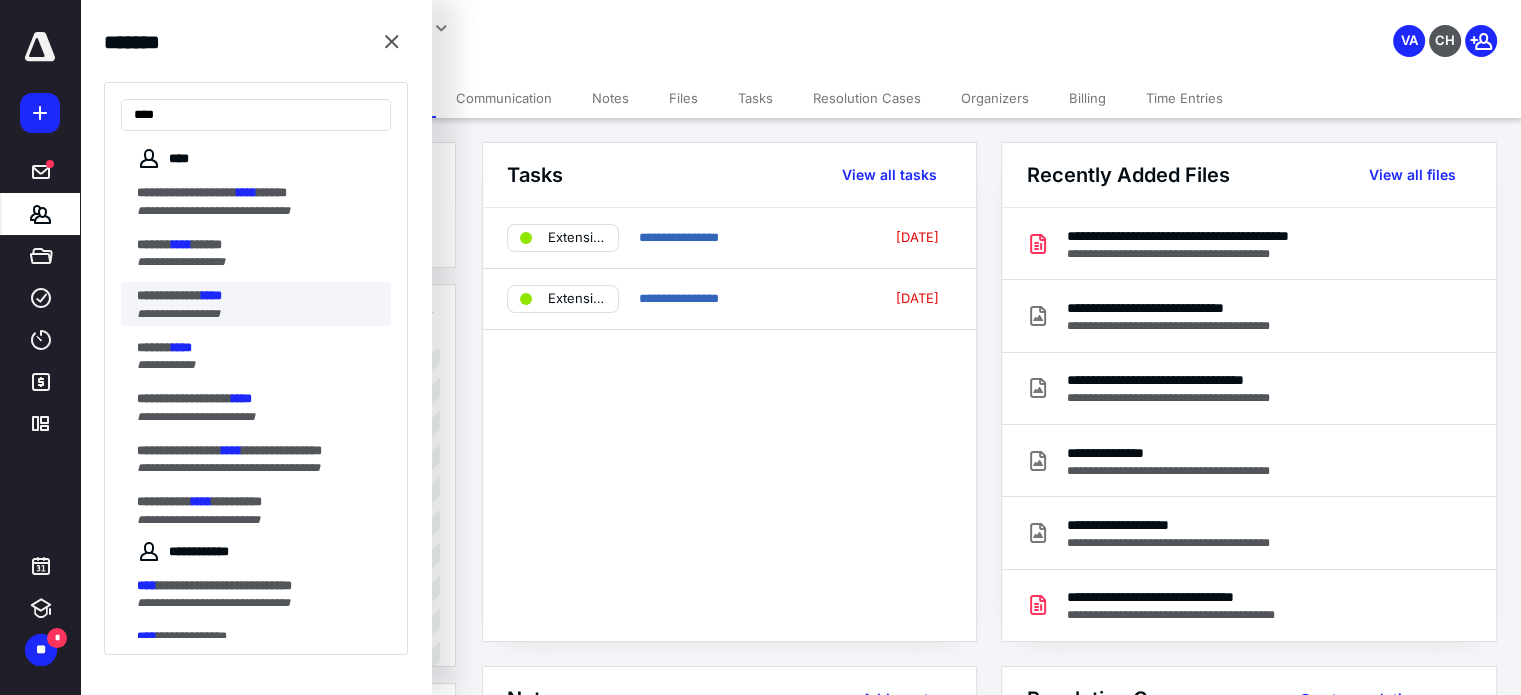 type on "****" 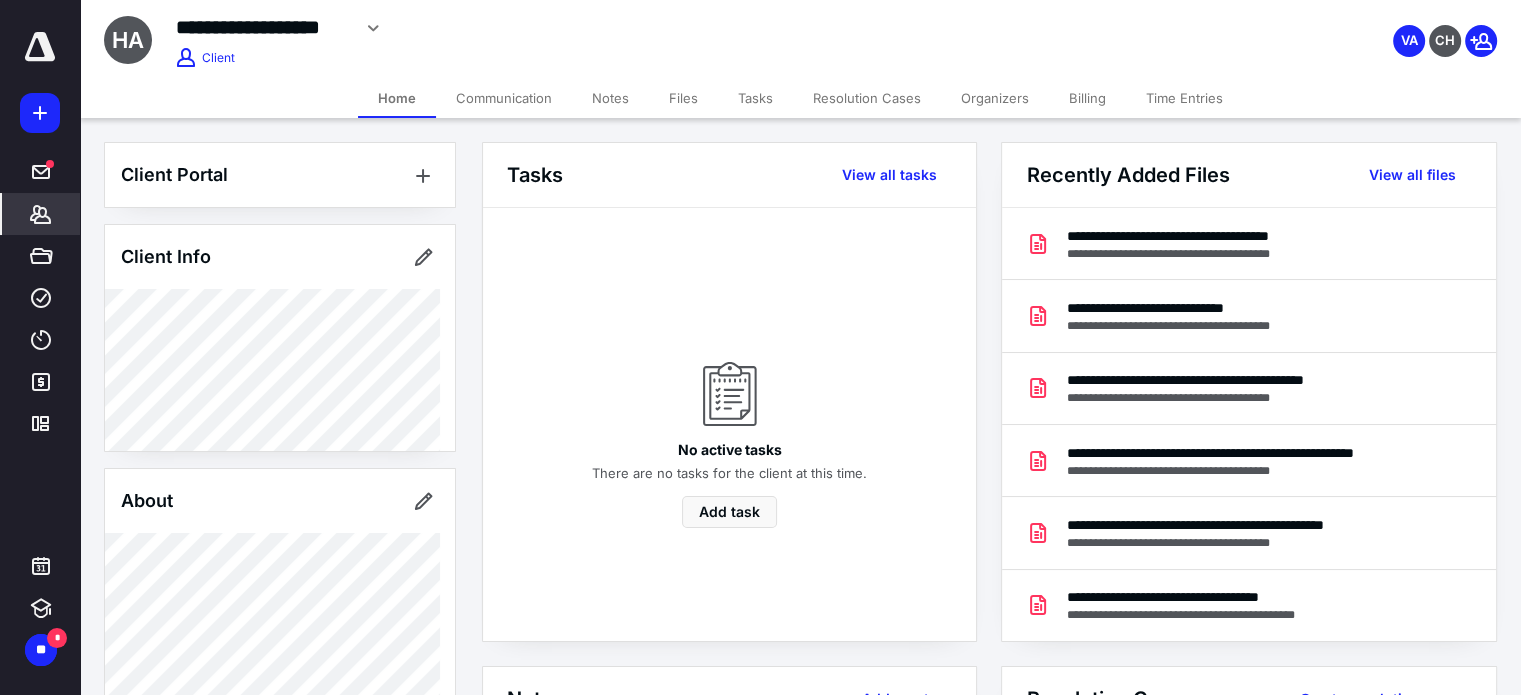 click on "Files" at bounding box center (683, 98) 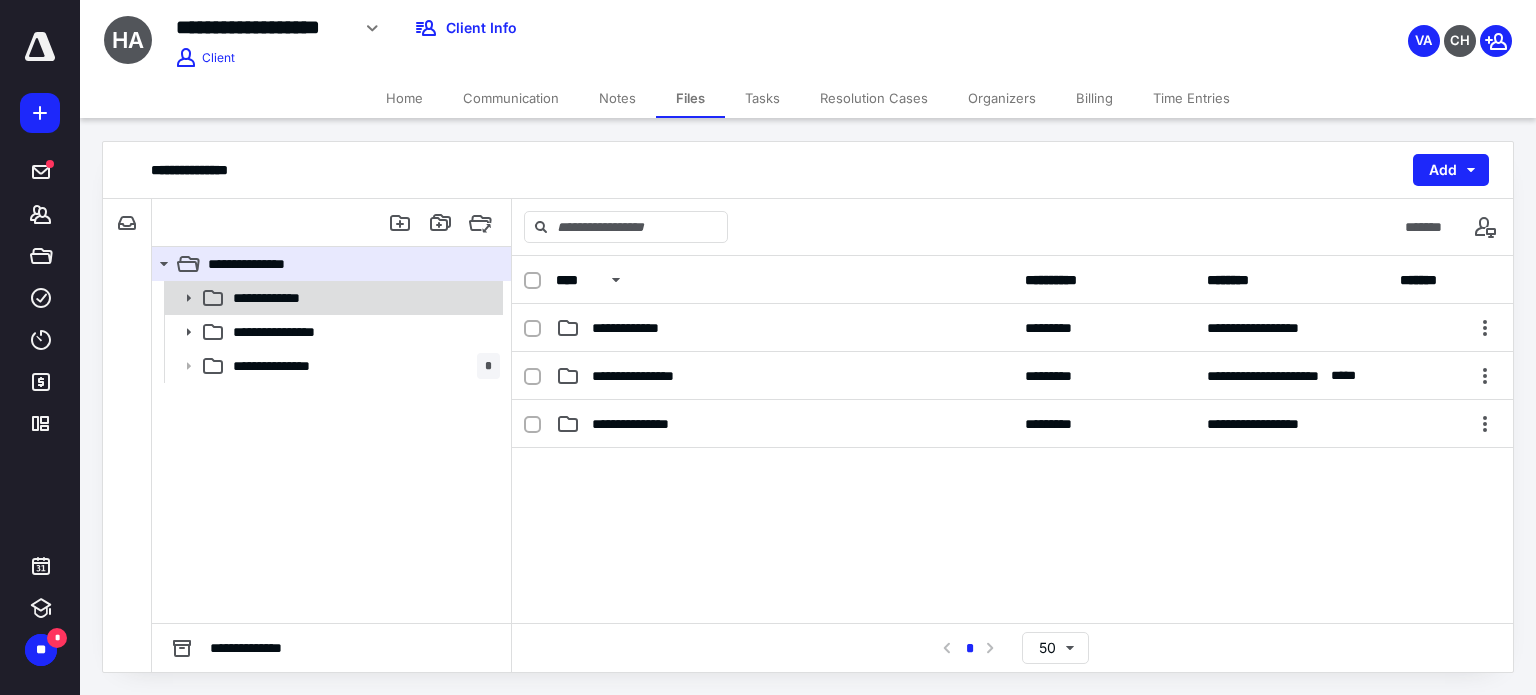 click 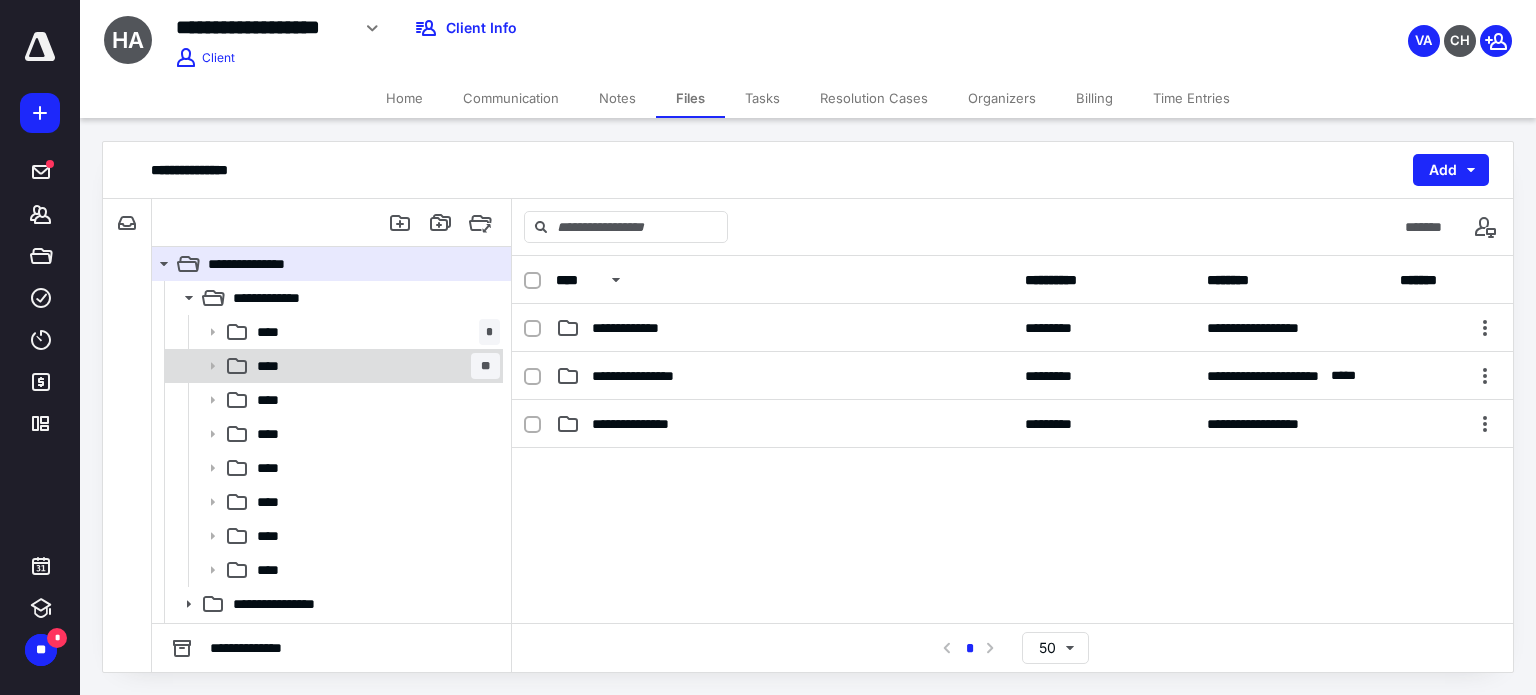 click on "**** **" at bounding box center (374, 366) 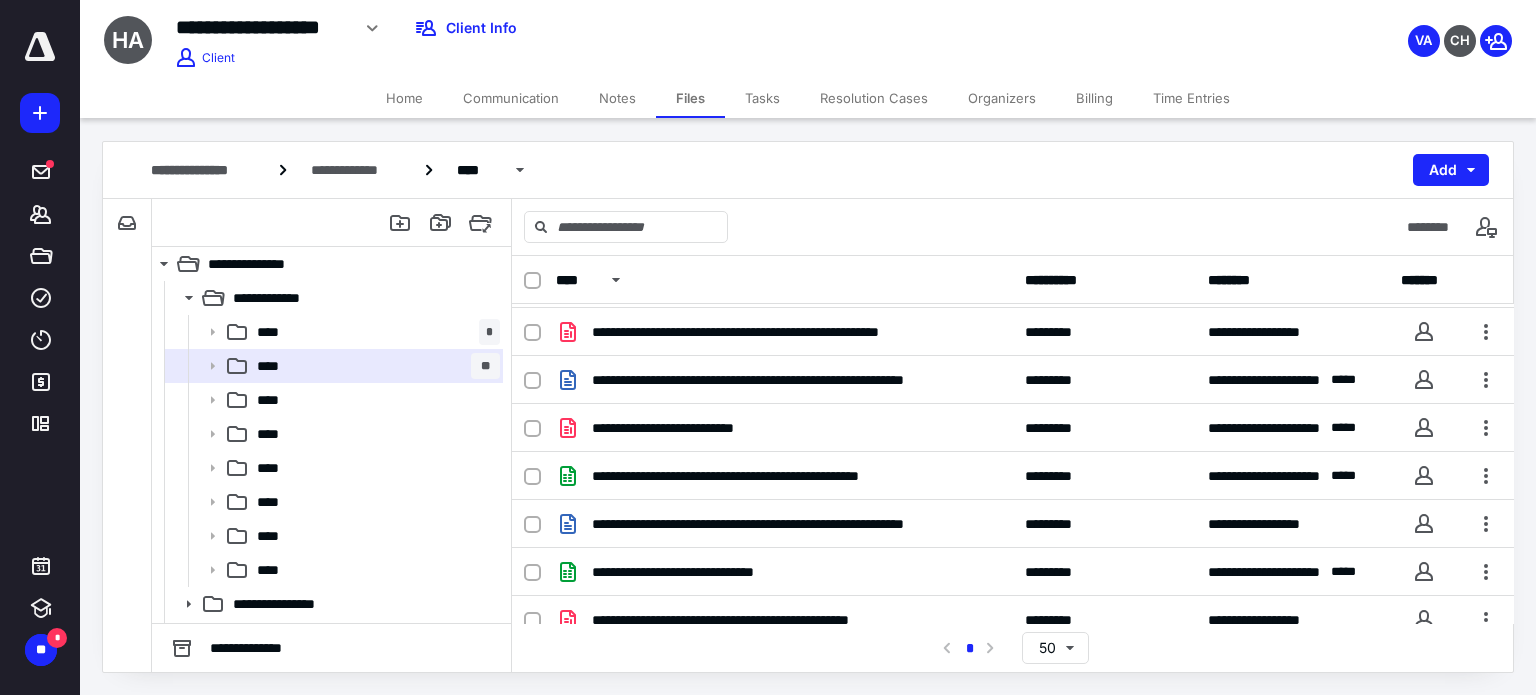 scroll, scrollTop: 349, scrollLeft: 0, axis: vertical 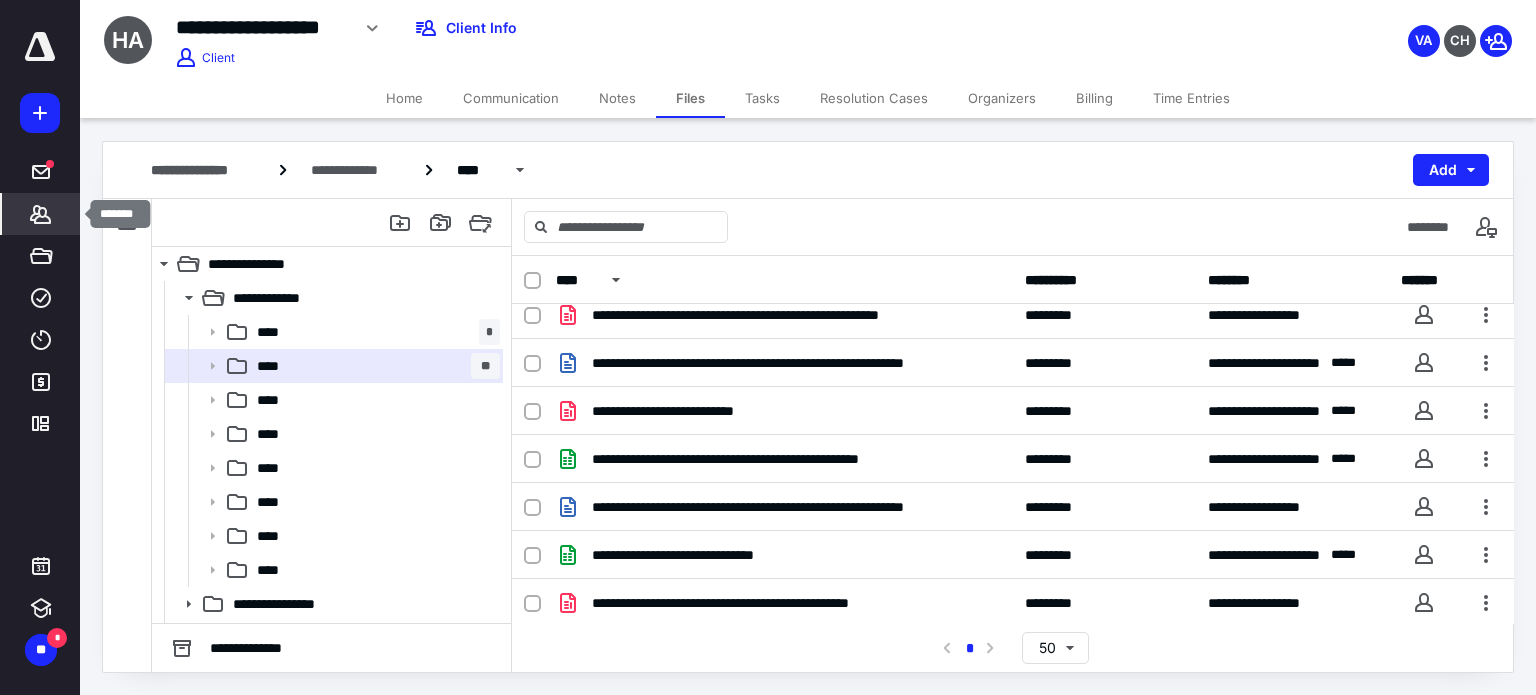 click 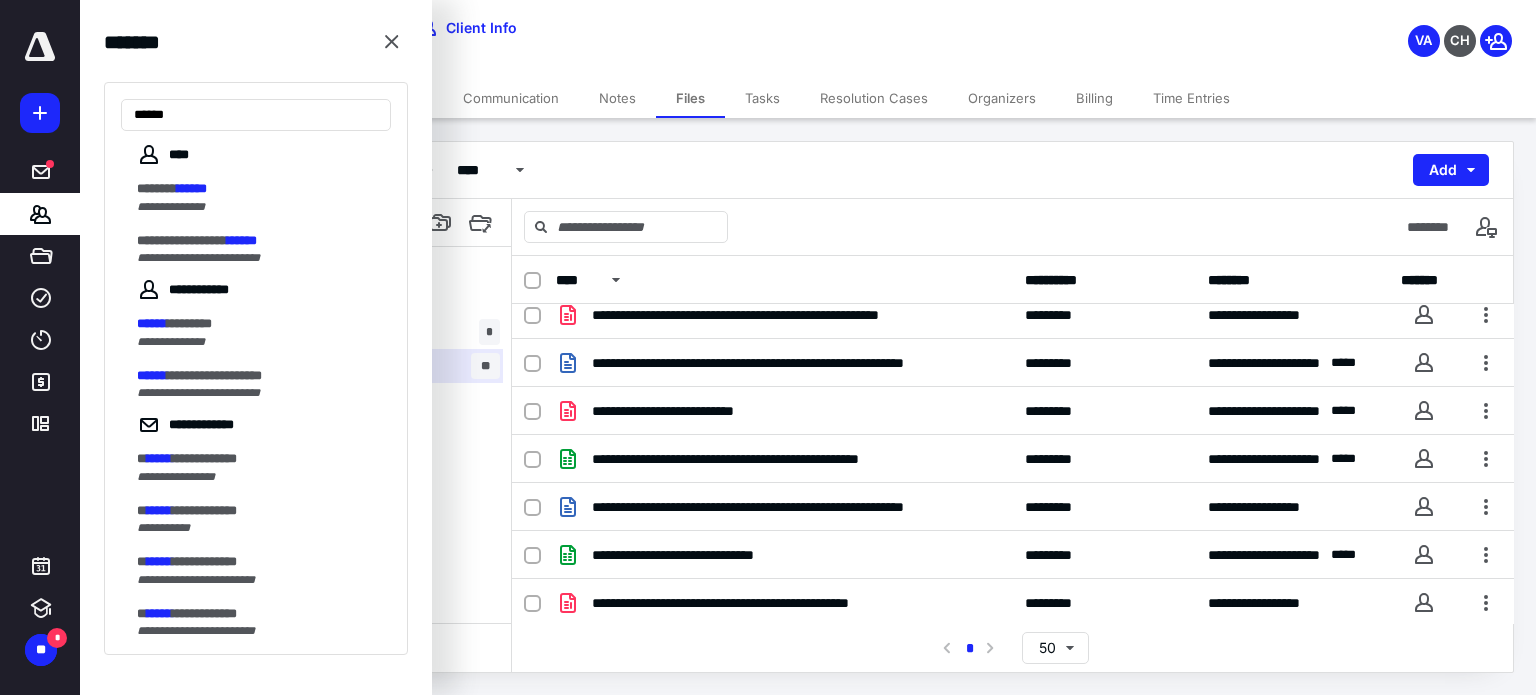 scroll, scrollTop: 0, scrollLeft: 0, axis: both 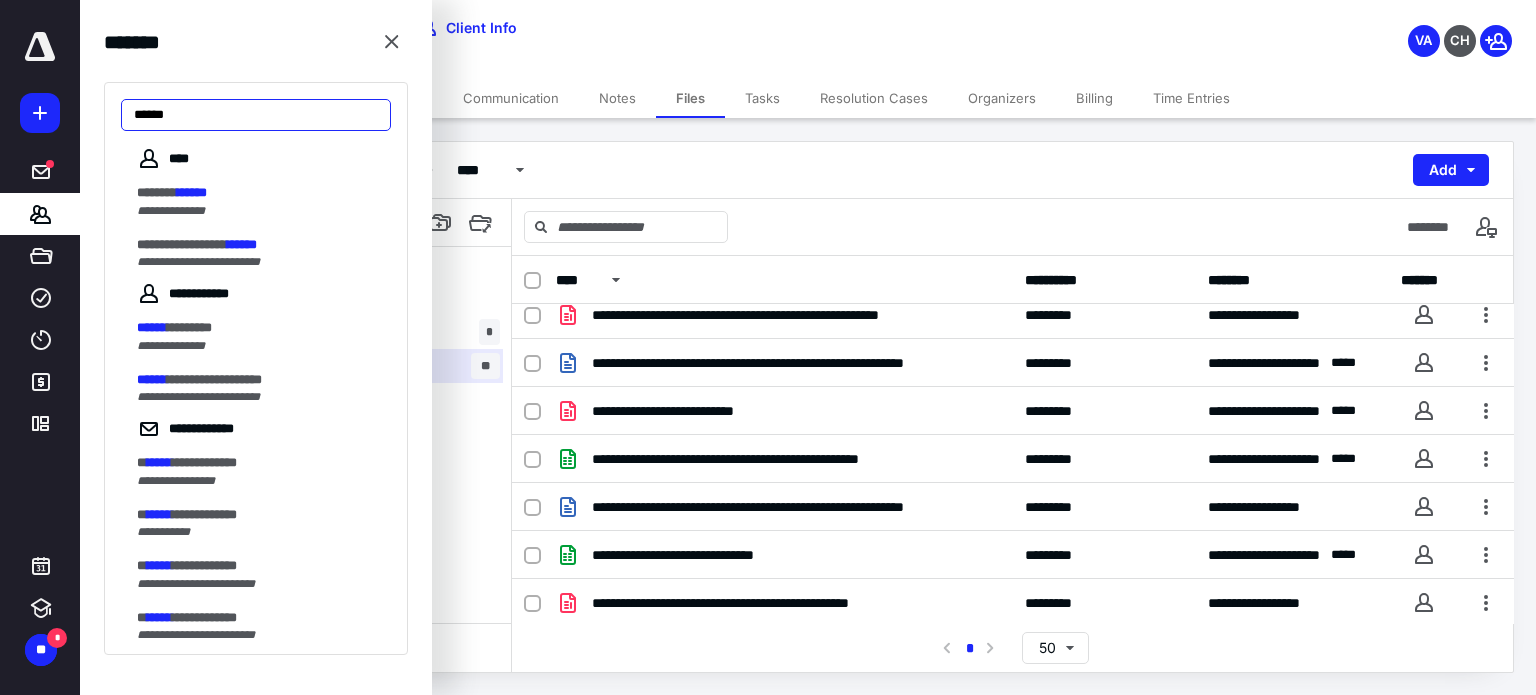 drag, startPoint x: 212, startPoint y: 115, endPoint x: 83, endPoint y: 99, distance: 129.98846 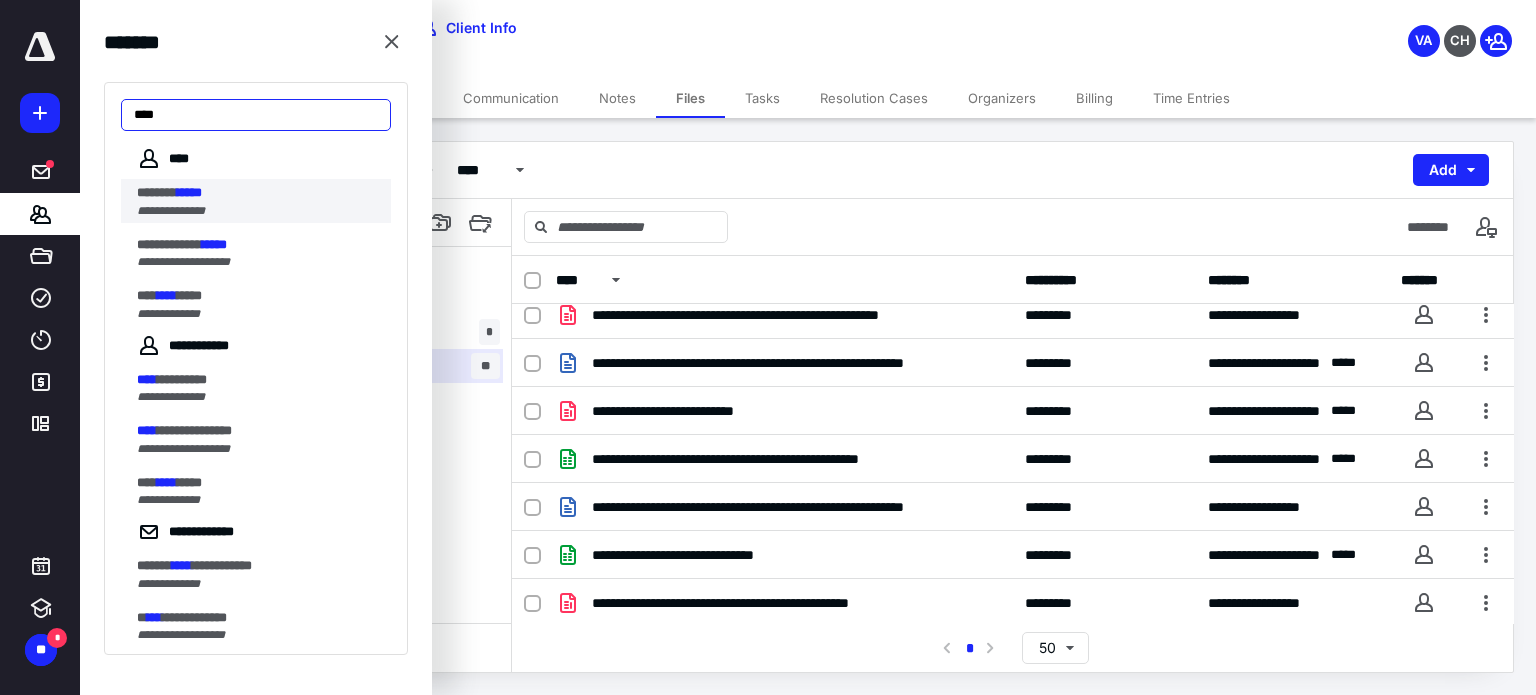 type on "****" 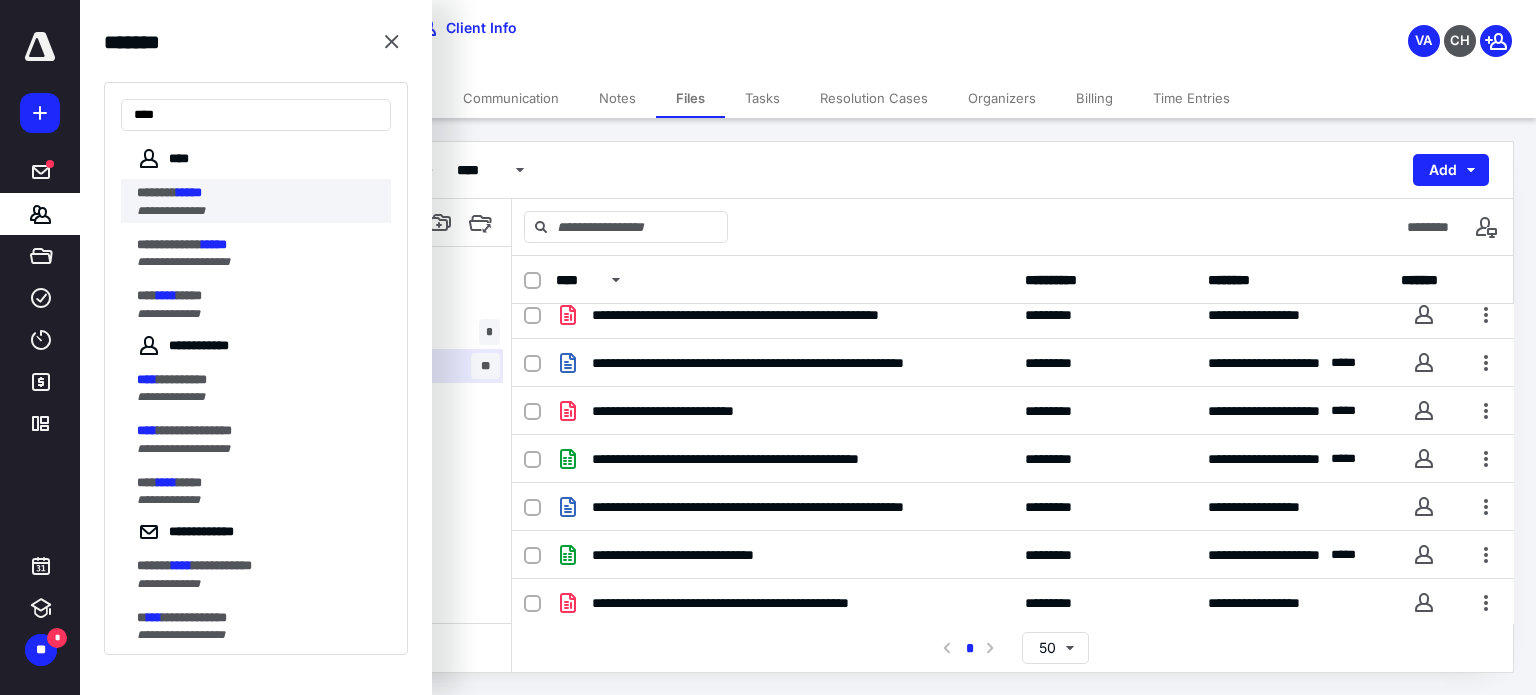click on "*******" at bounding box center [157, 192] 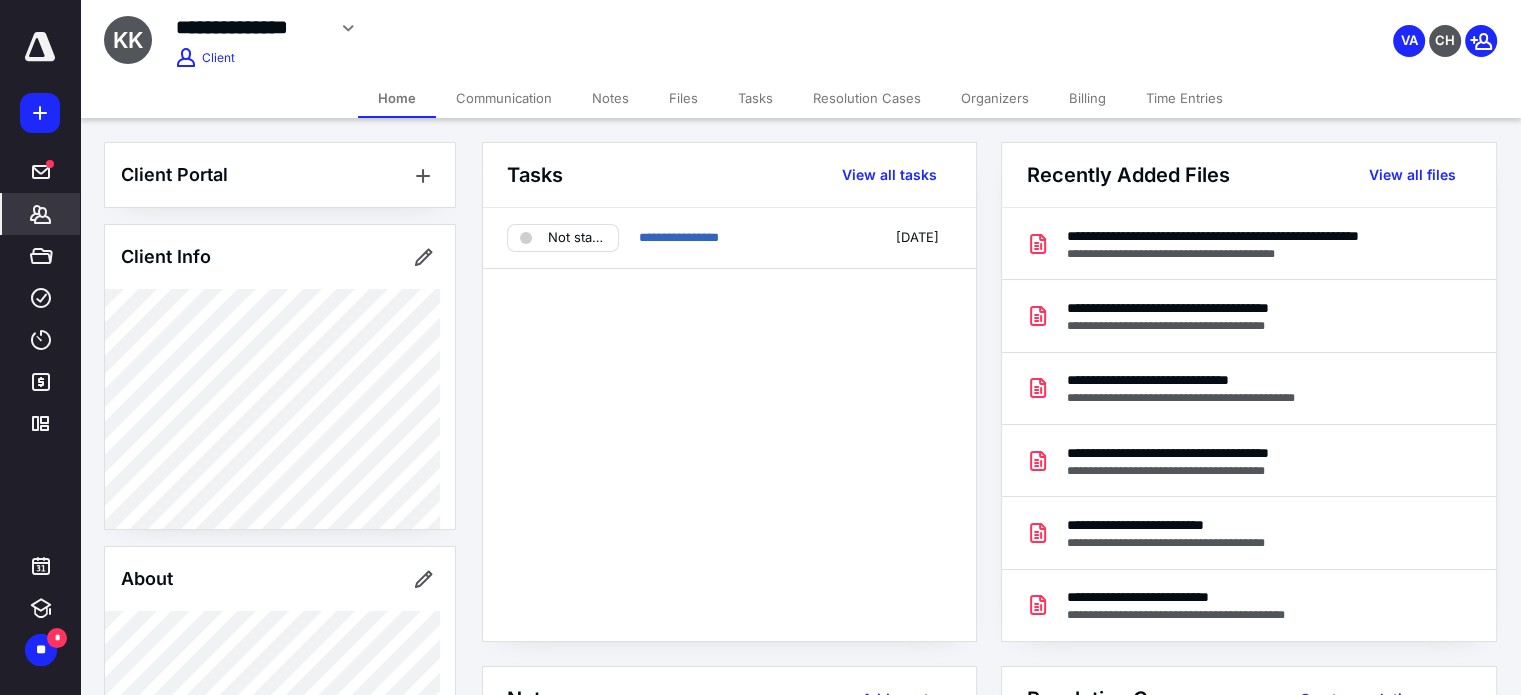 click on "Files" at bounding box center [683, 98] 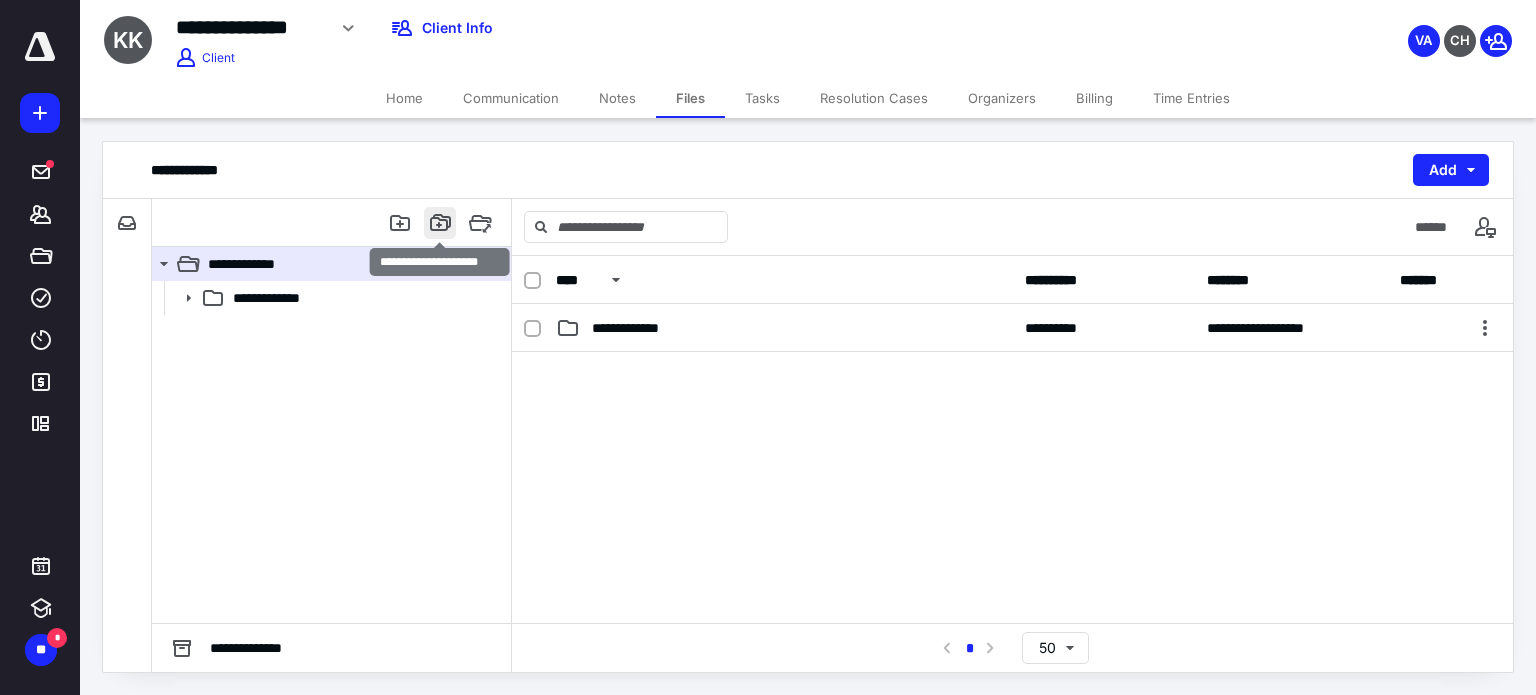 click at bounding box center [440, 223] 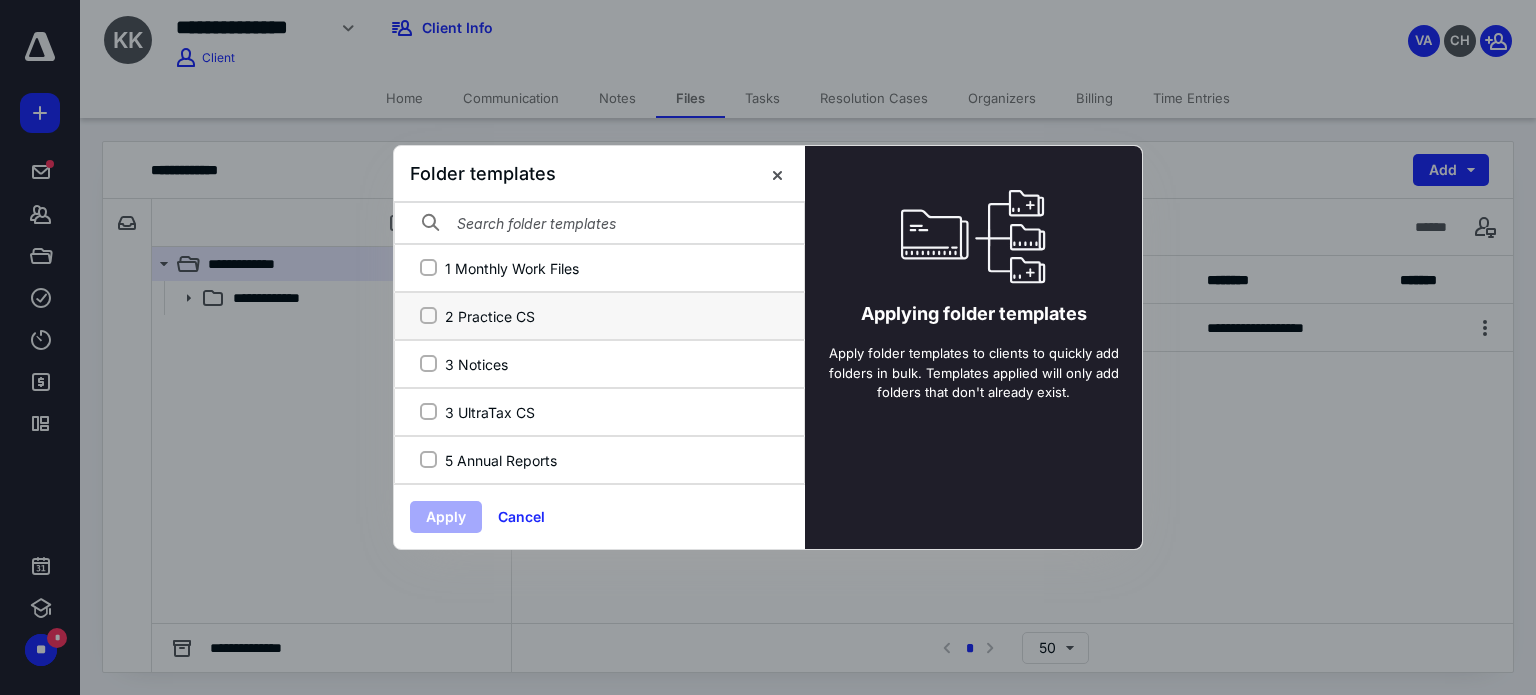 scroll, scrollTop: 288, scrollLeft: 0, axis: vertical 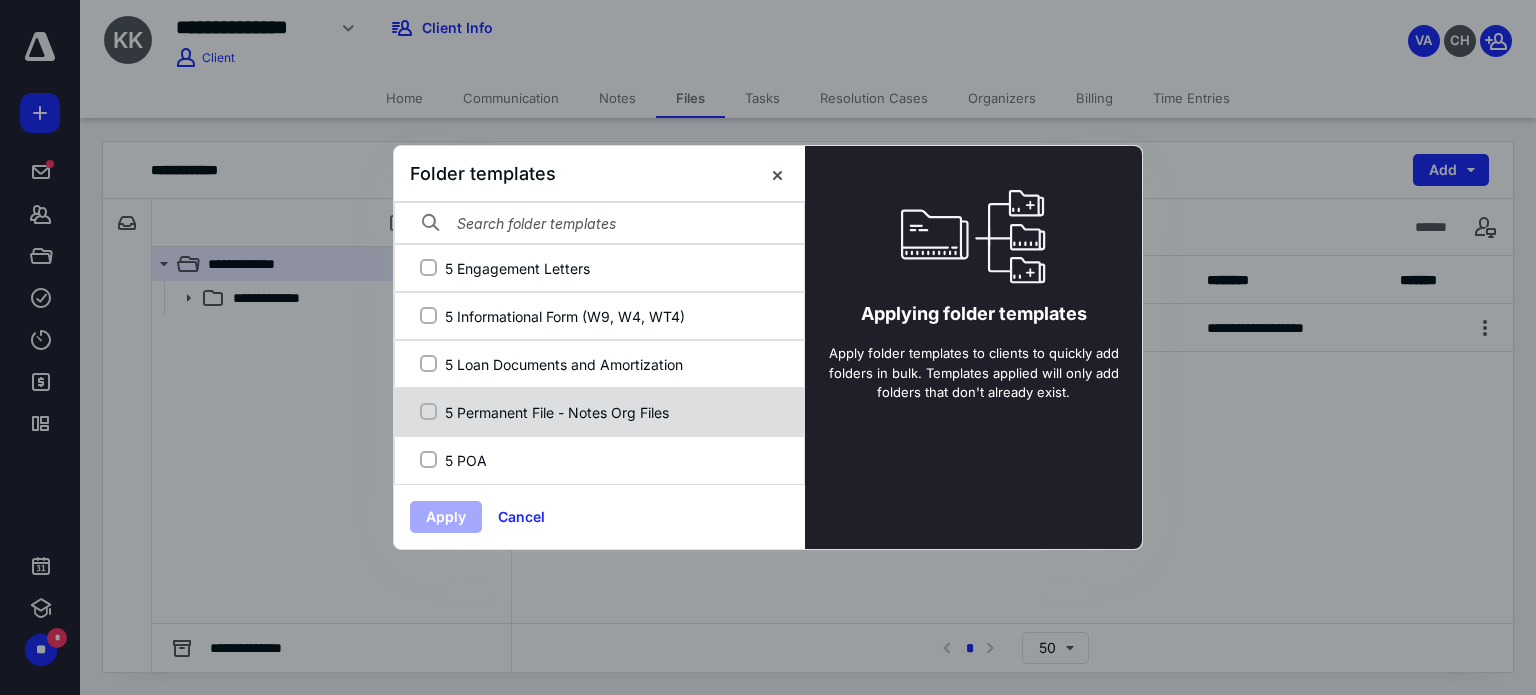 click on "5 Permanent File - Notes Org Files" at bounding box center (610, 412) 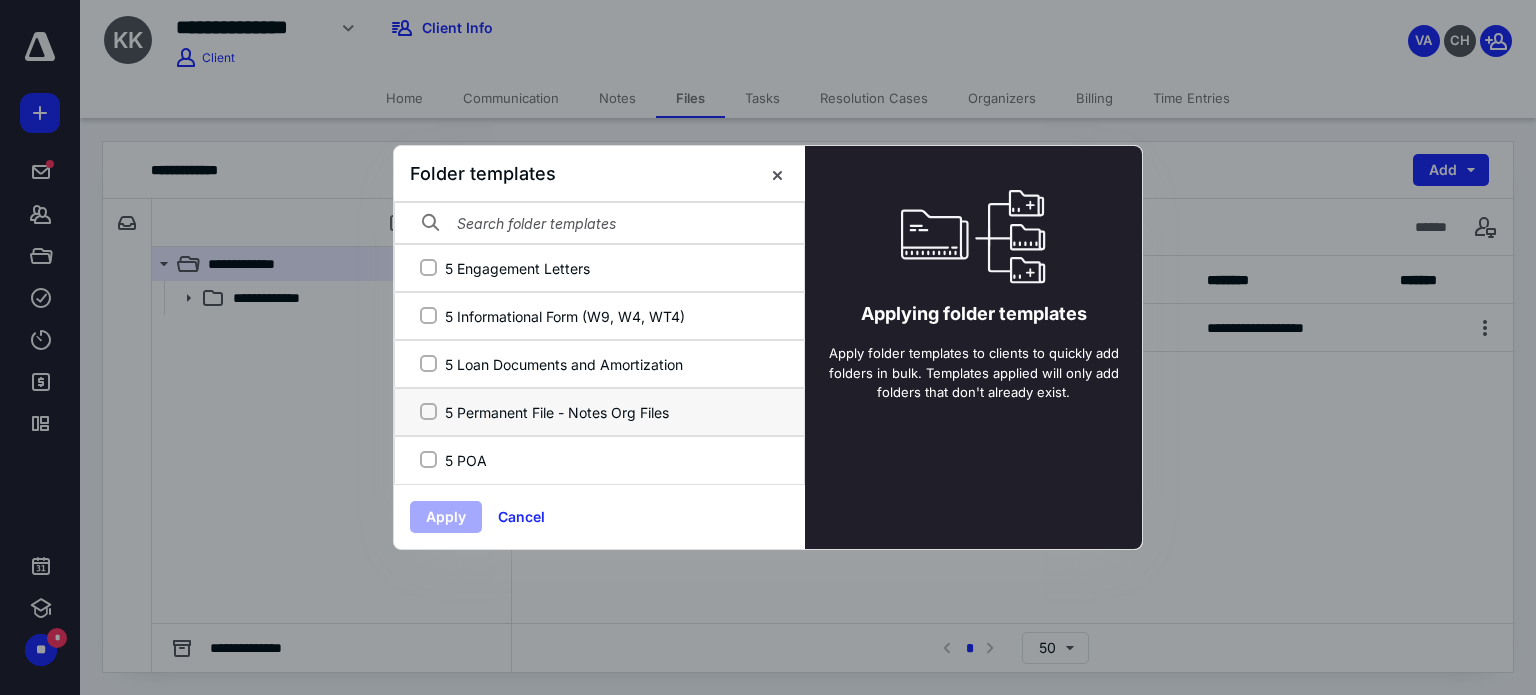 click on "5 Permanent File - Notes Org Files" at bounding box center (428, 412) 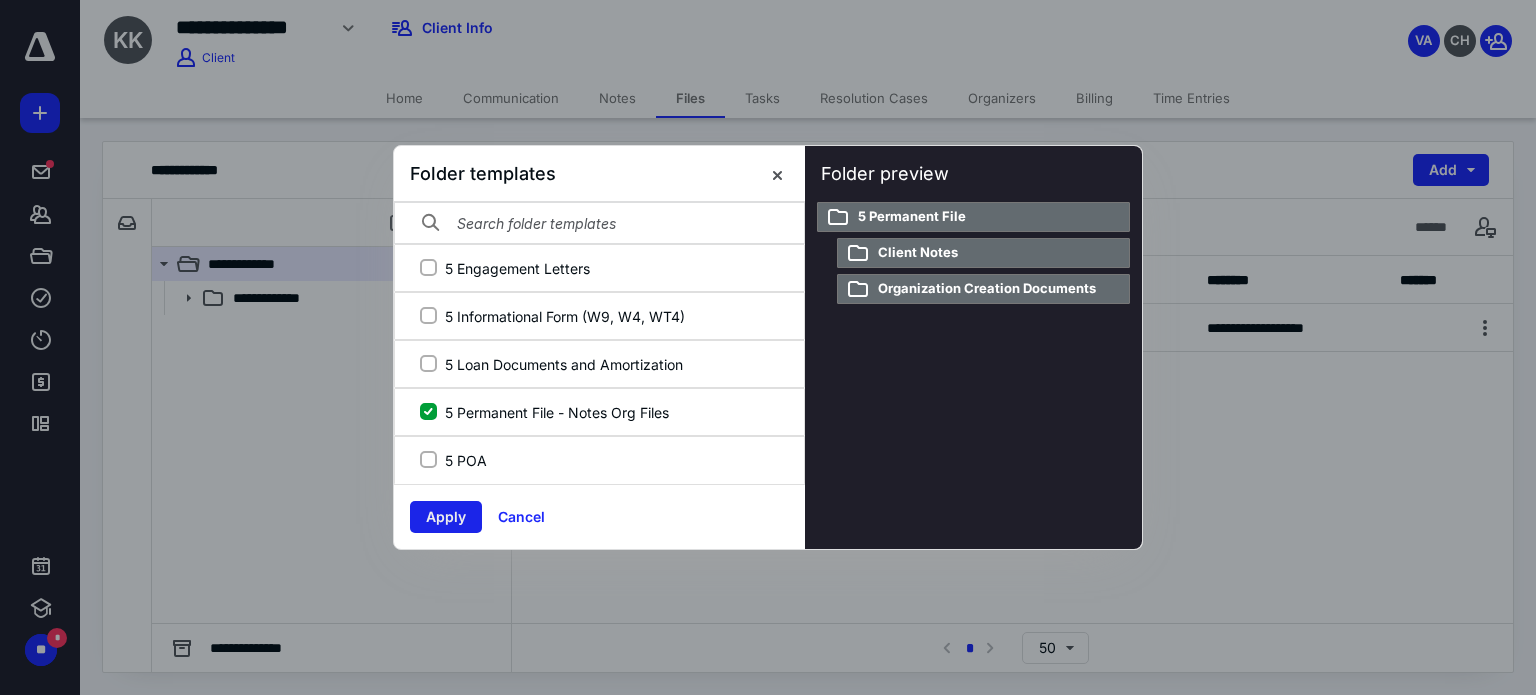 click on "Apply" at bounding box center (446, 517) 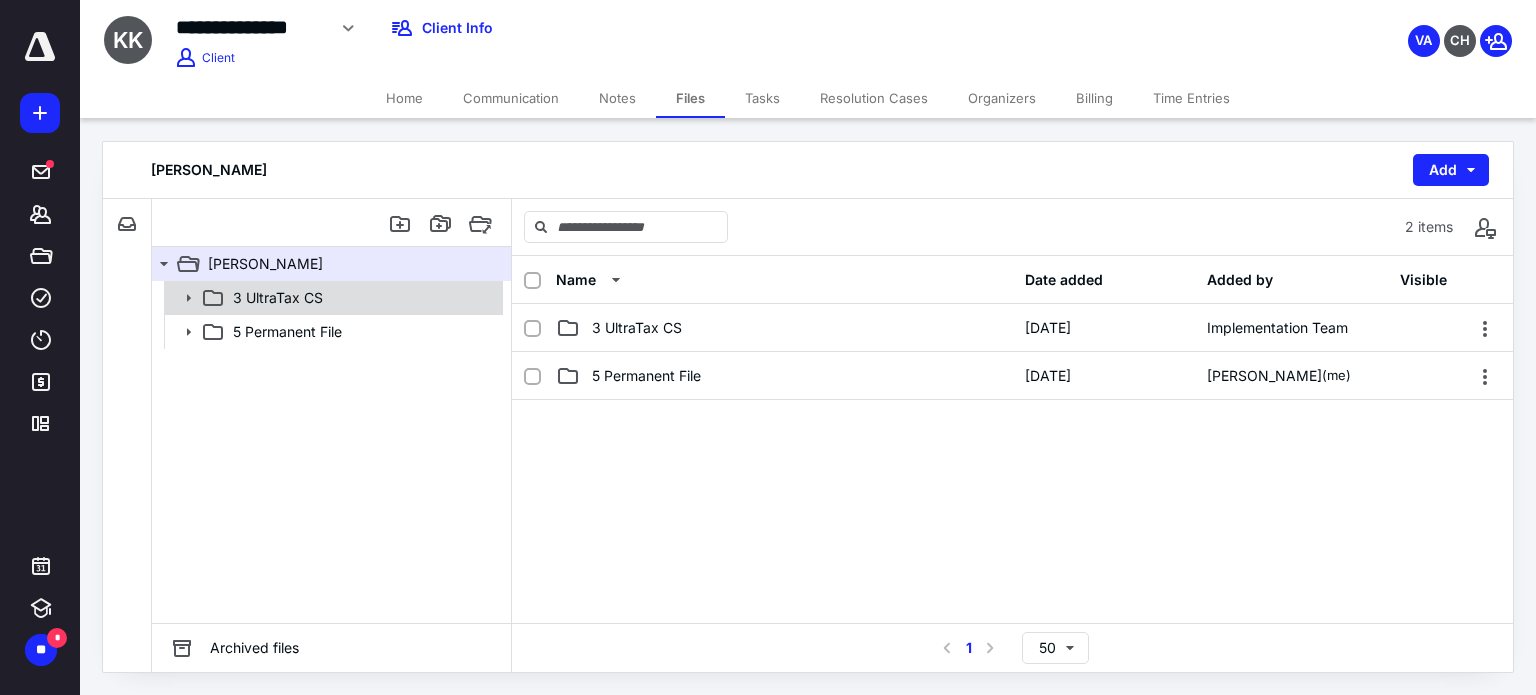 click 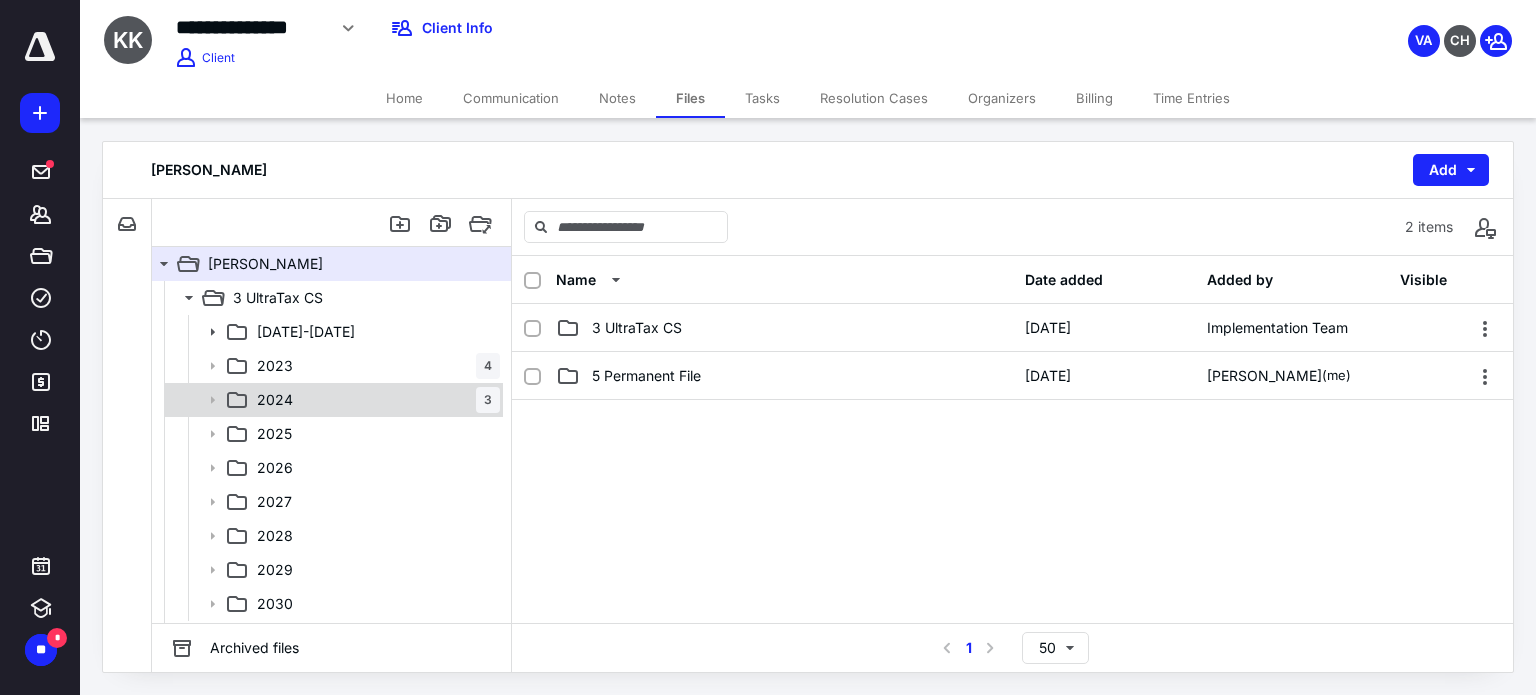 click on "2024 3" at bounding box center [374, 400] 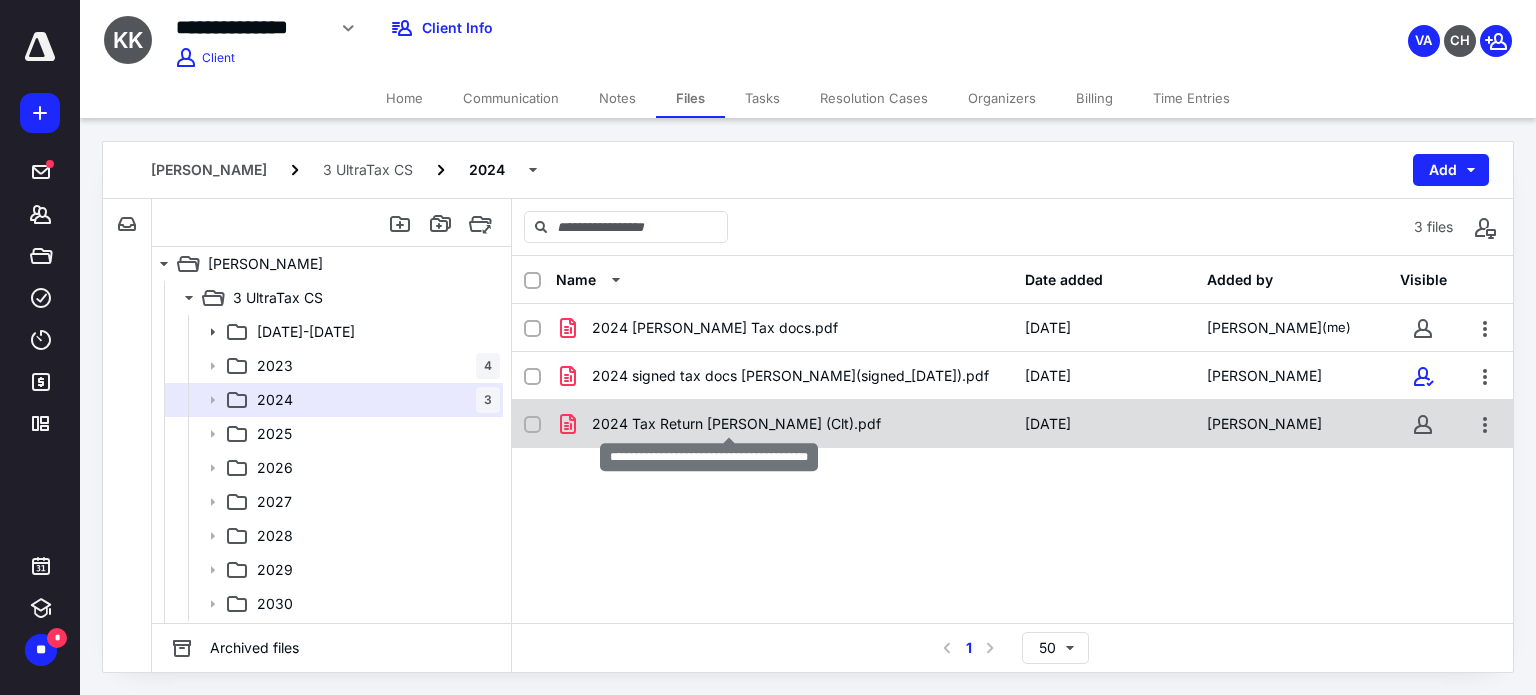 click on "2024 Tax Return [PERSON_NAME] (Clt).pdf" at bounding box center [736, 424] 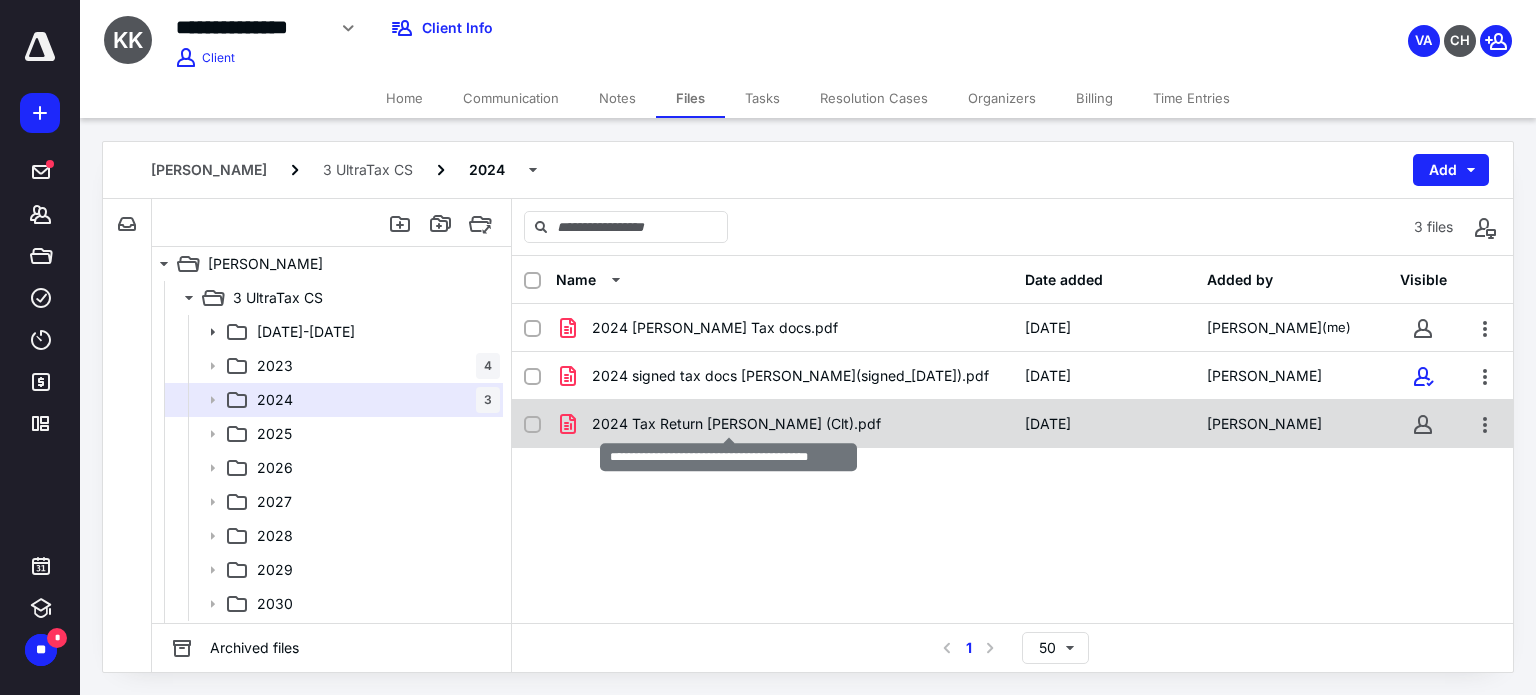 click on "2024 Tax Return [PERSON_NAME] (Clt).pdf" at bounding box center [736, 424] 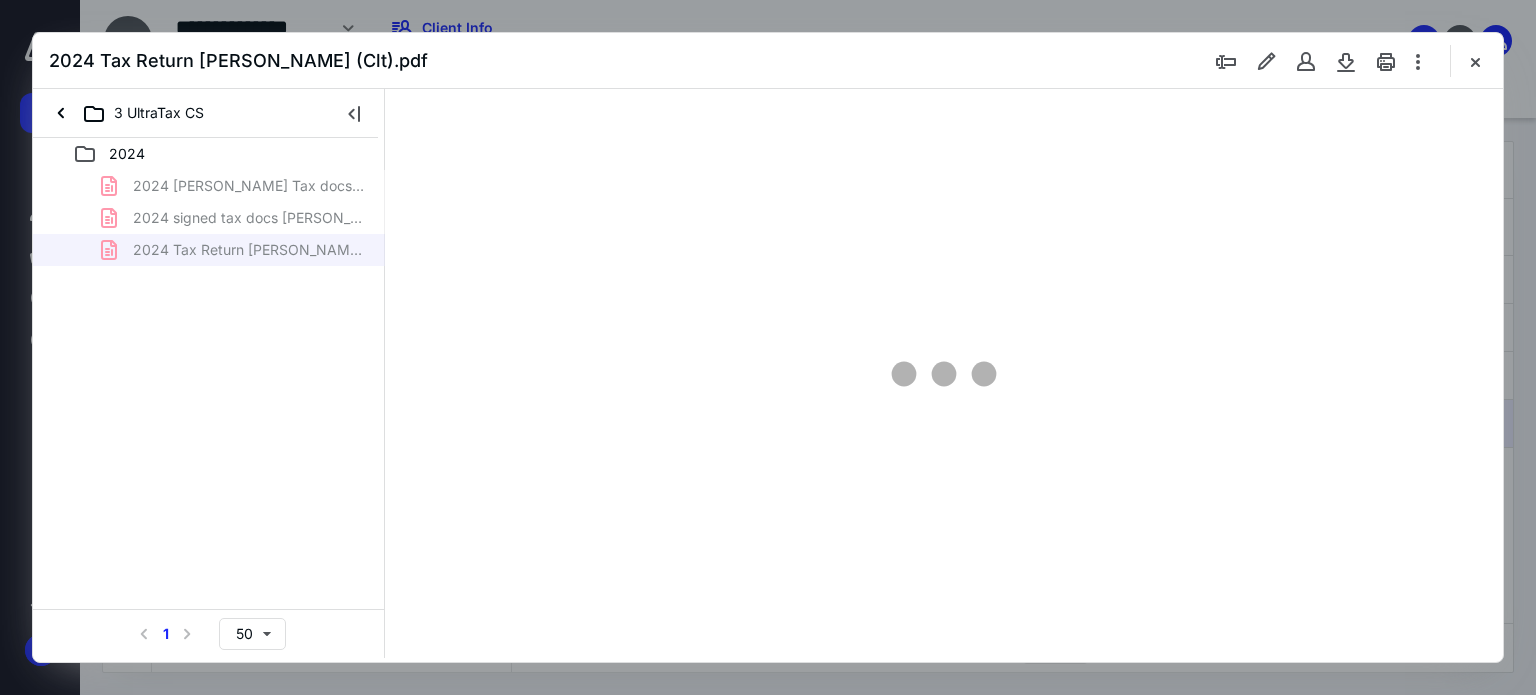 scroll, scrollTop: 0, scrollLeft: 0, axis: both 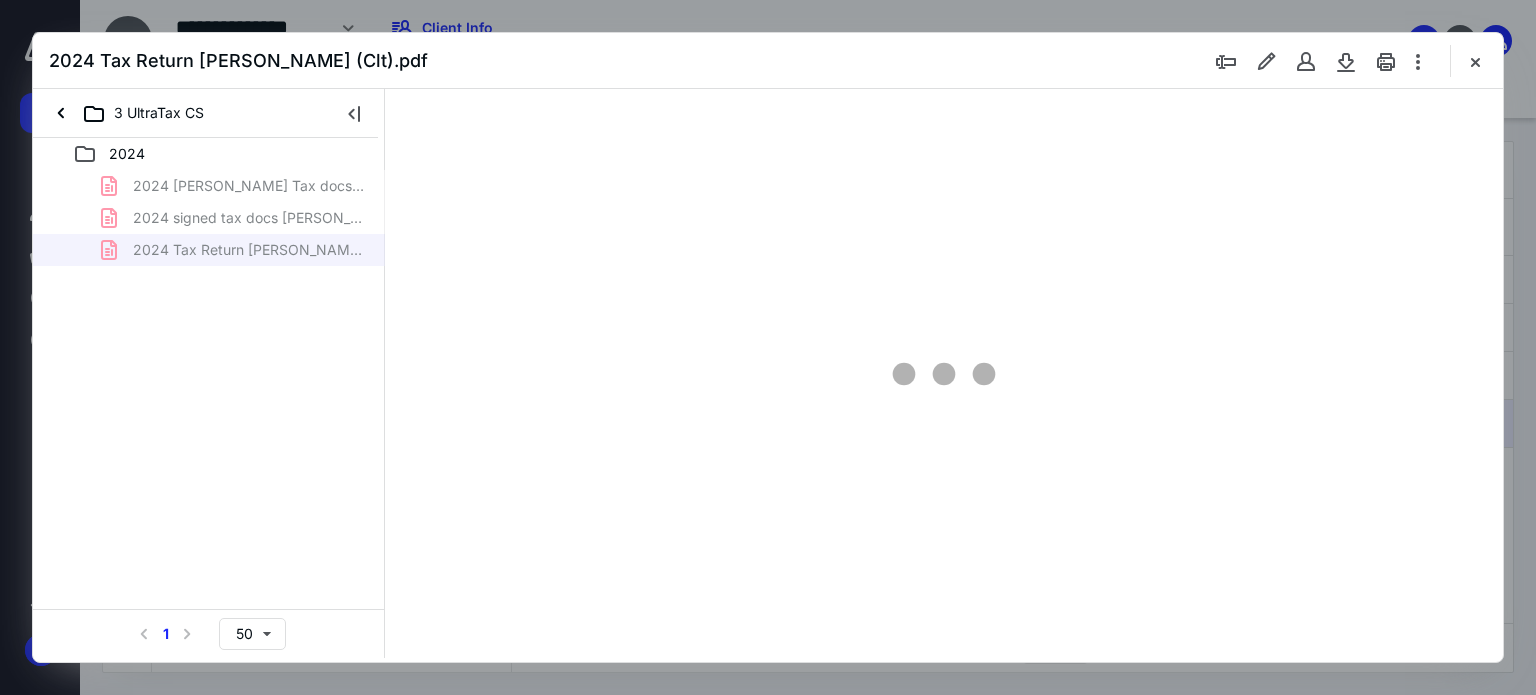 type on "179" 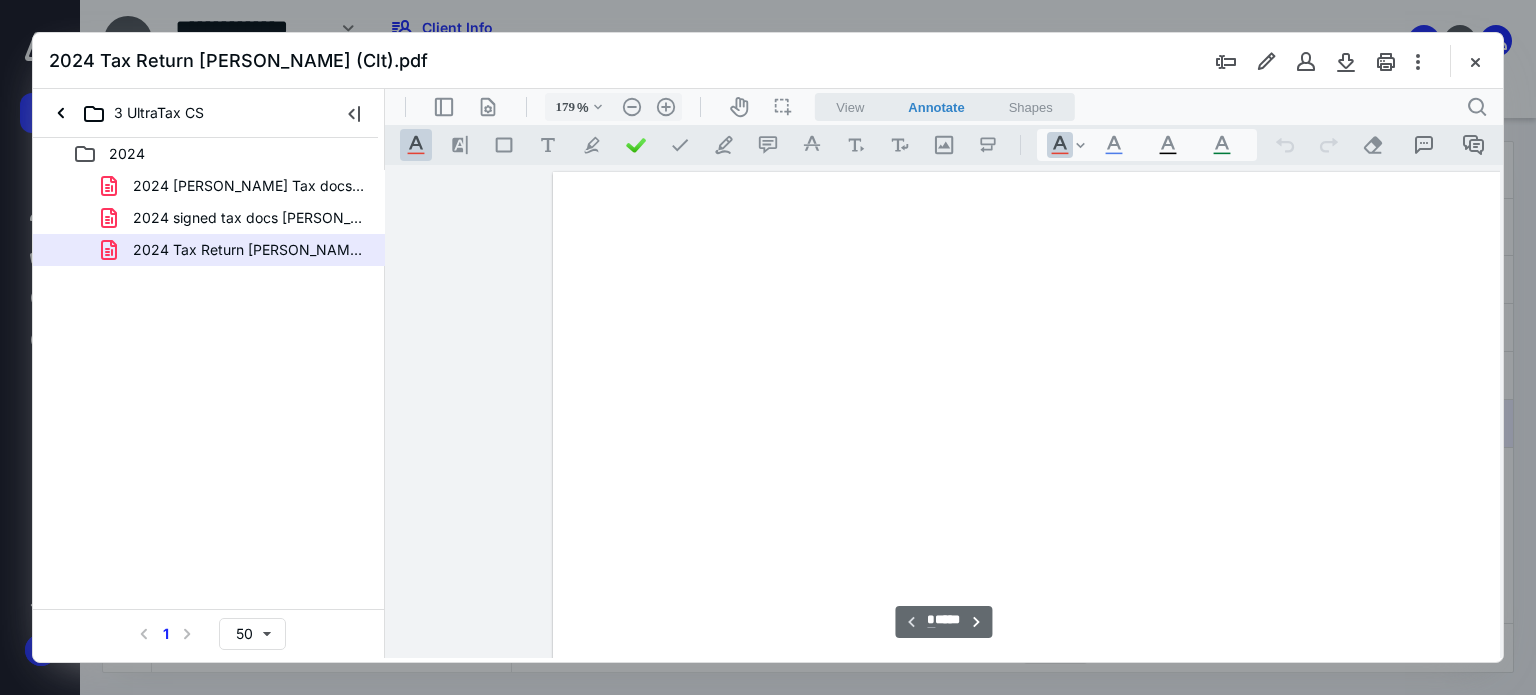 scroll, scrollTop: 83, scrollLeft: 158, axis: both 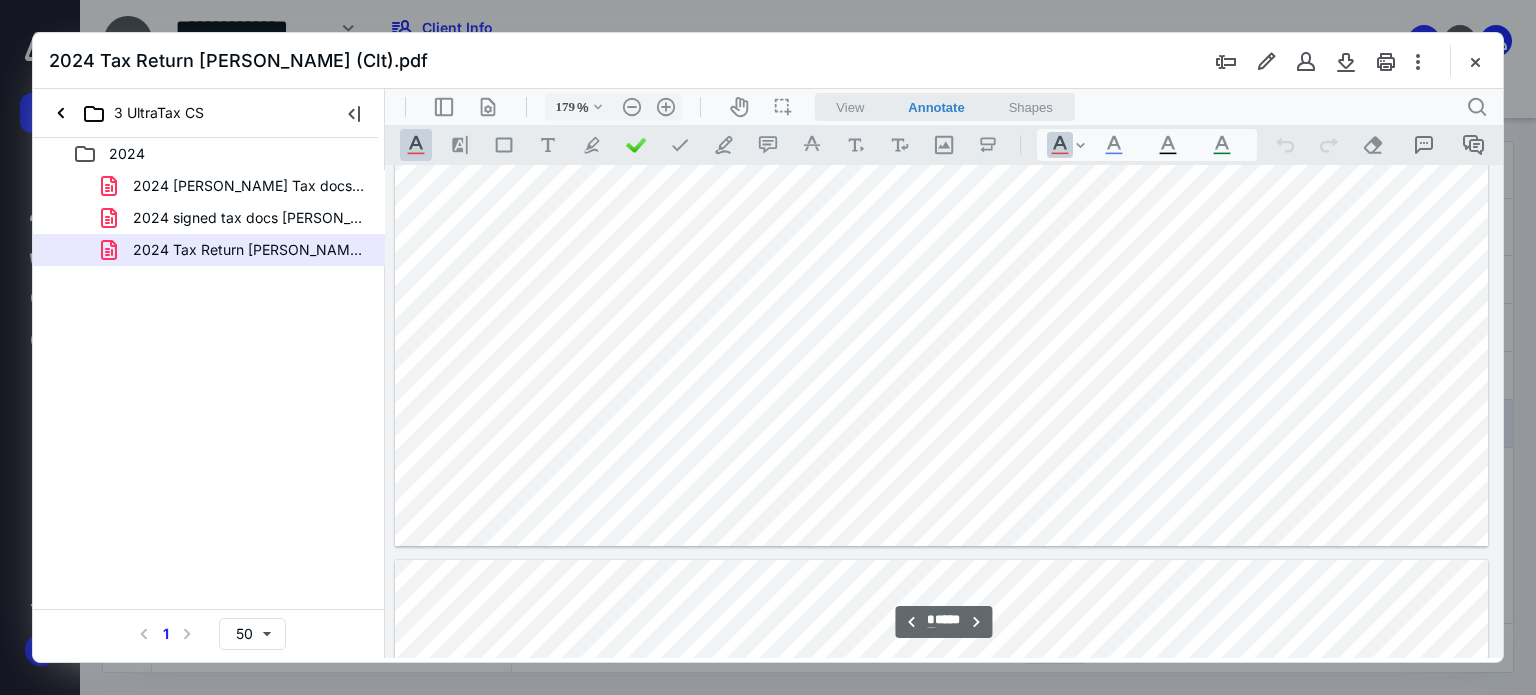type on "*" 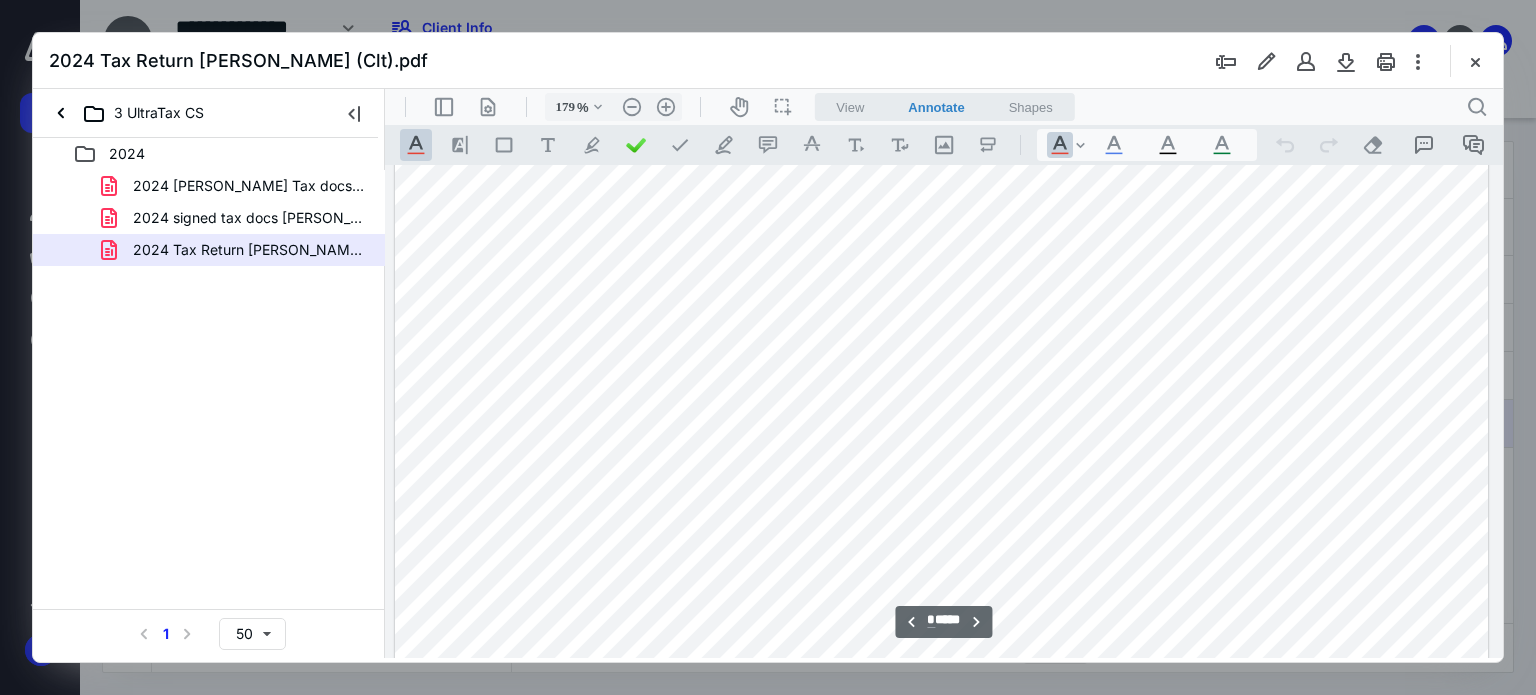 scroll, scrollTop: 6383, scrollLeft: 158, axis: both 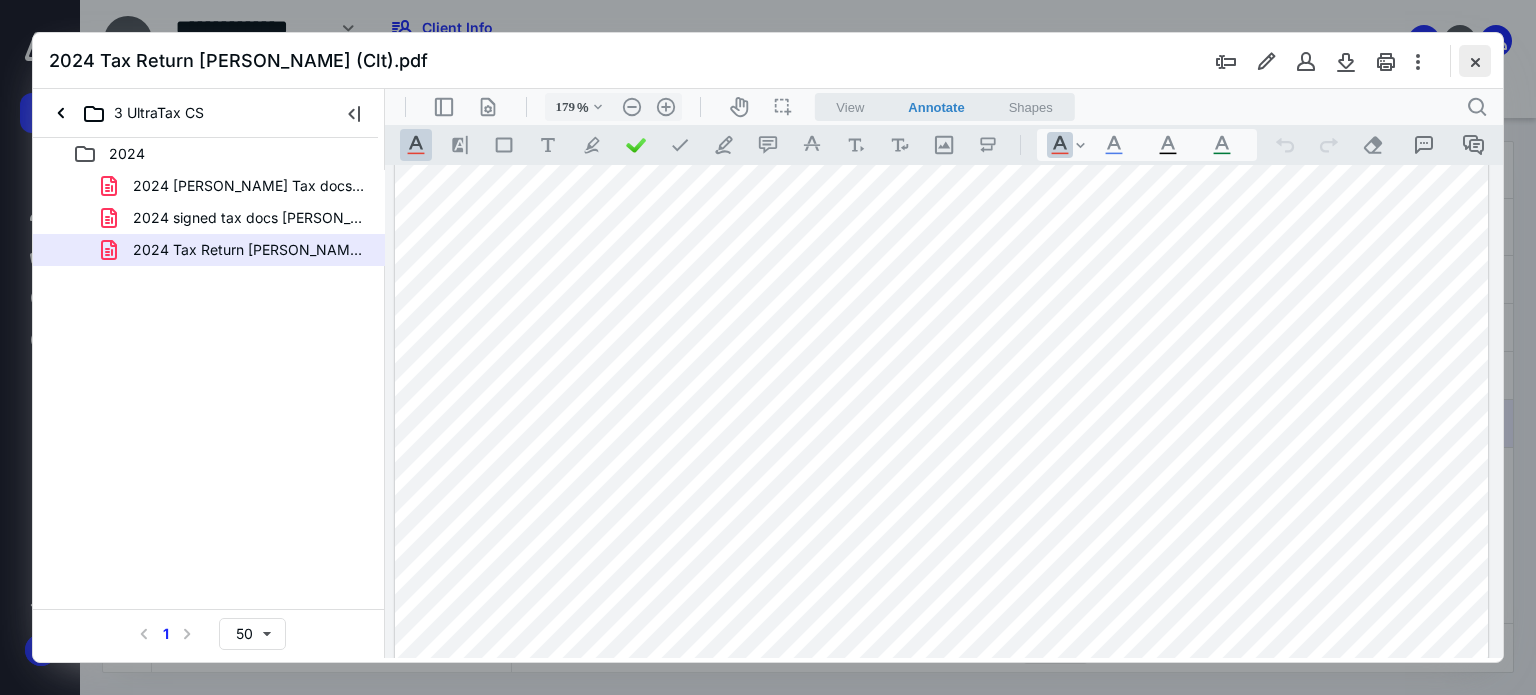click at bounding box center (1475, 61) 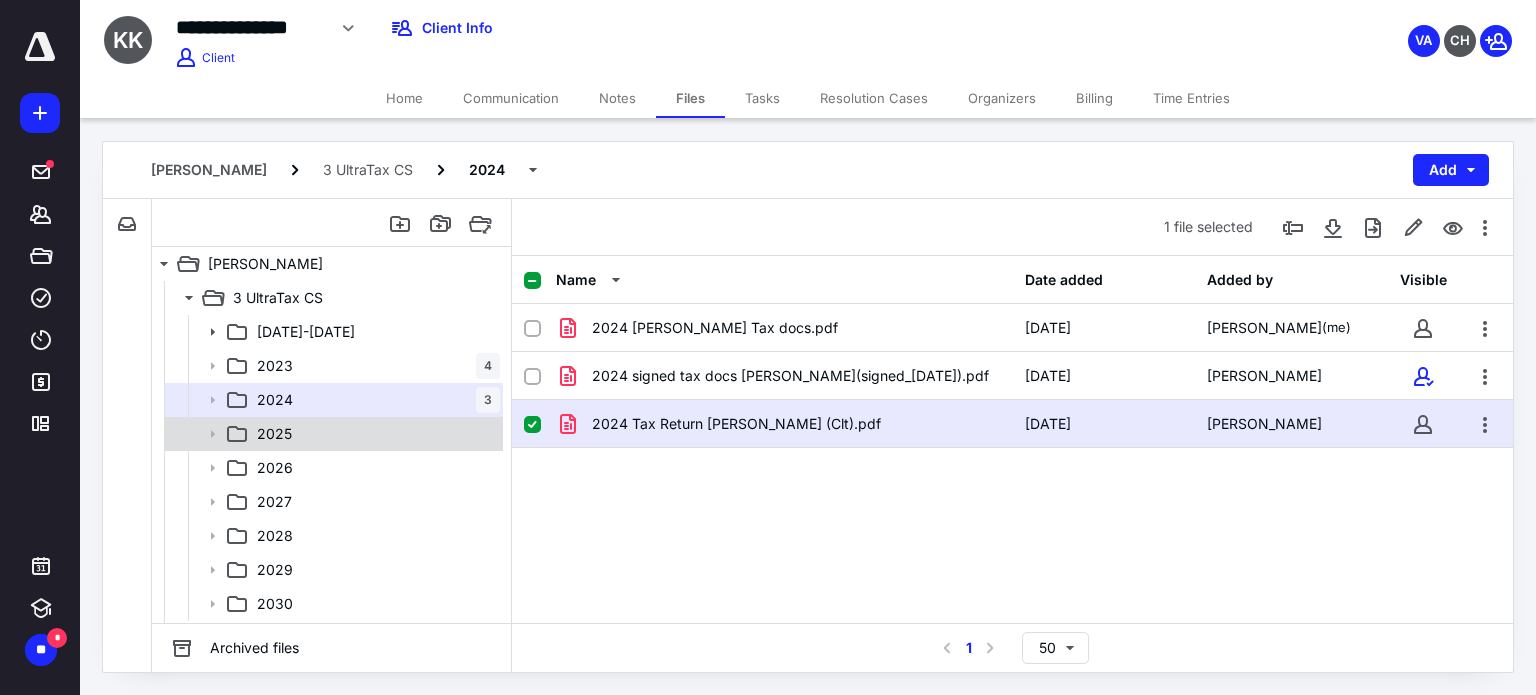 click on "2025" at bounding box center [332, 434] 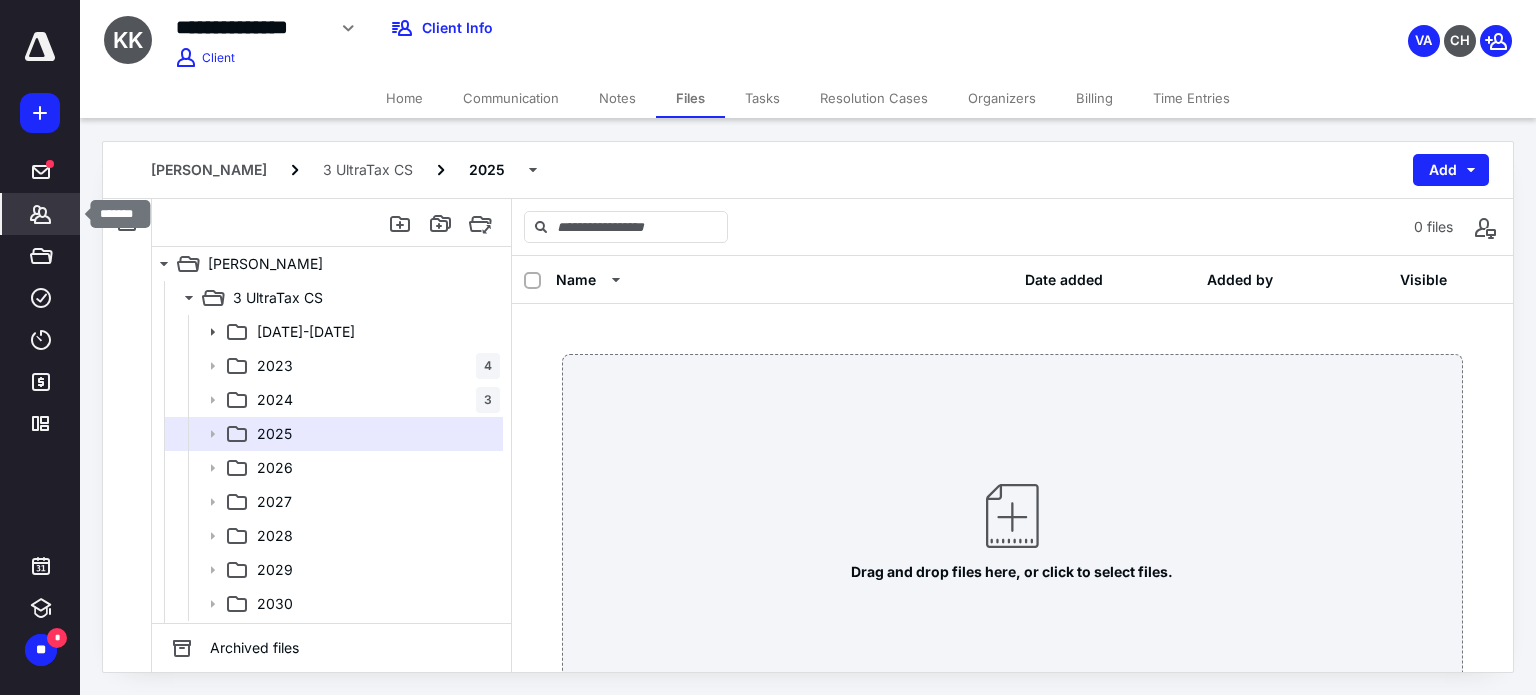 click 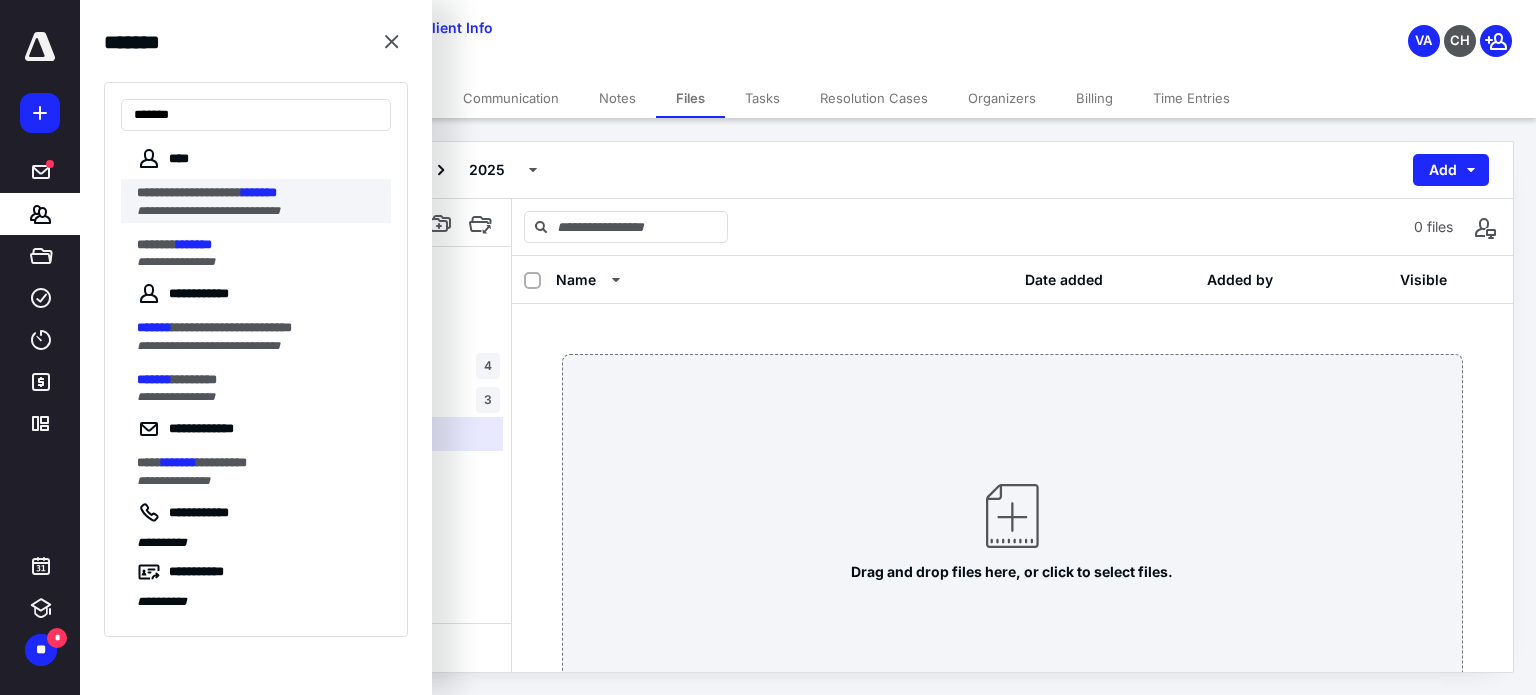 type on "*******" 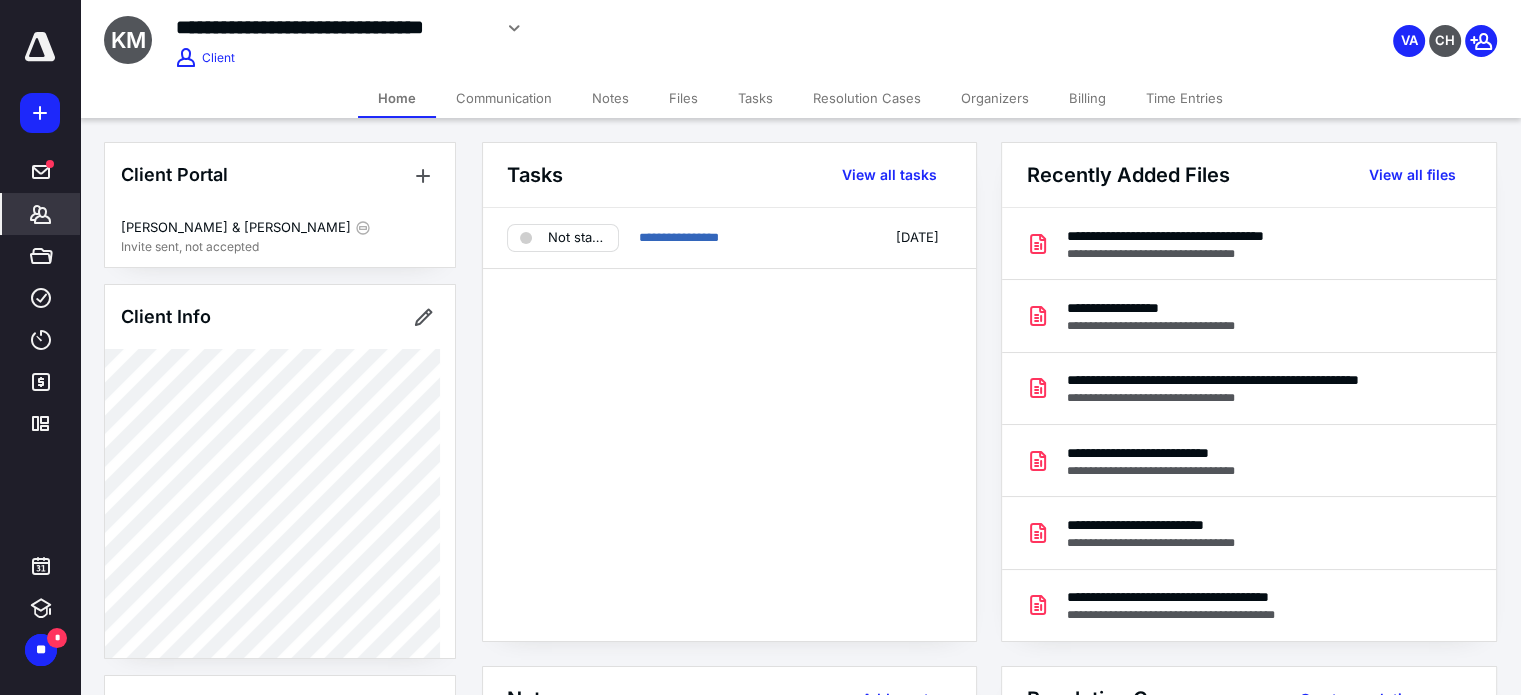 click 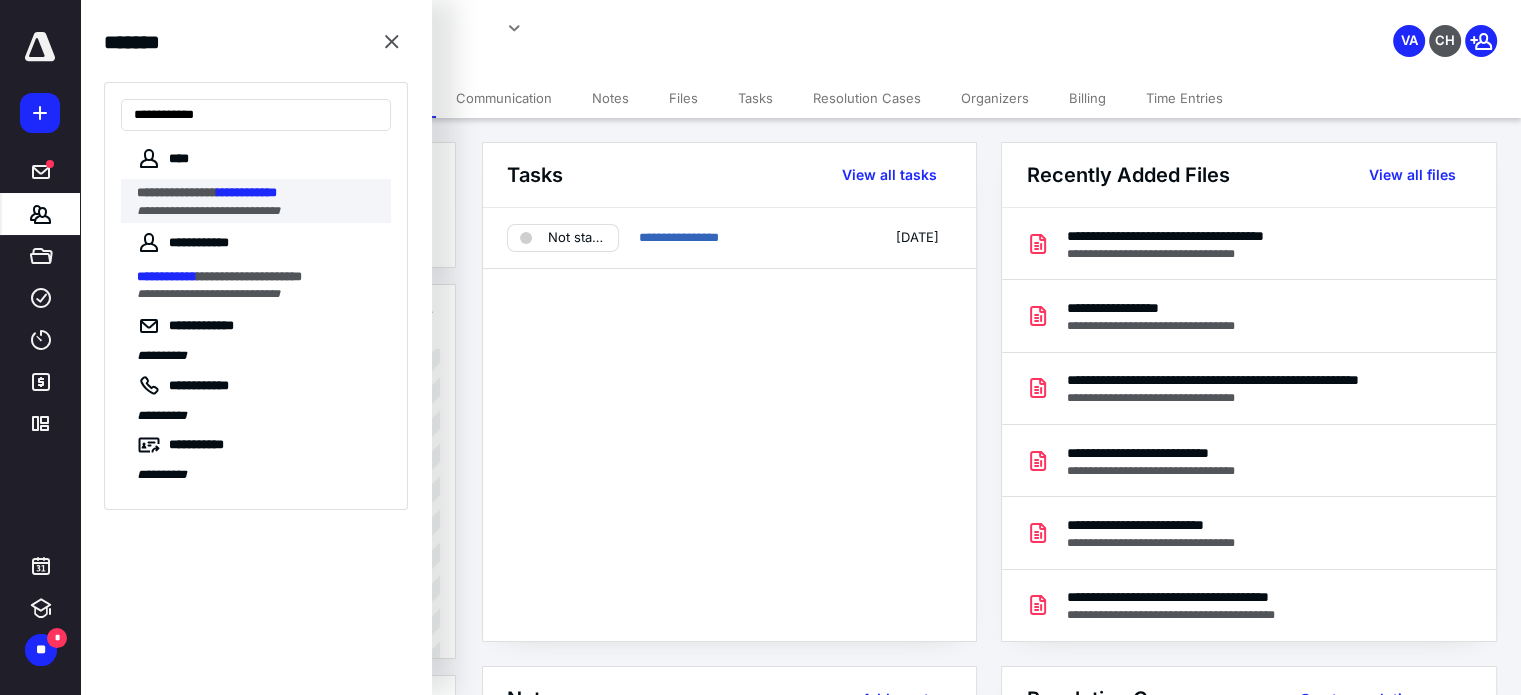 type on "**********" 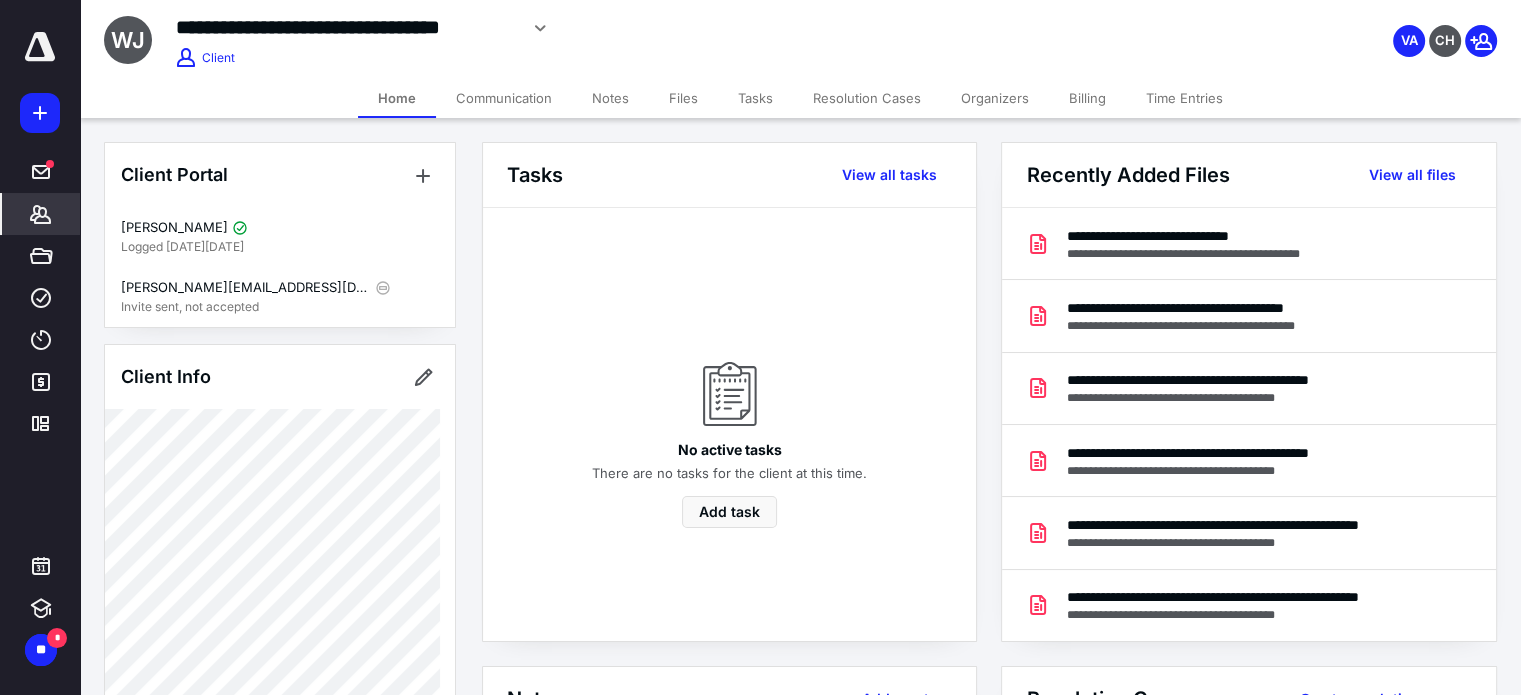 click on "Files" at bounding box center (683, 98) 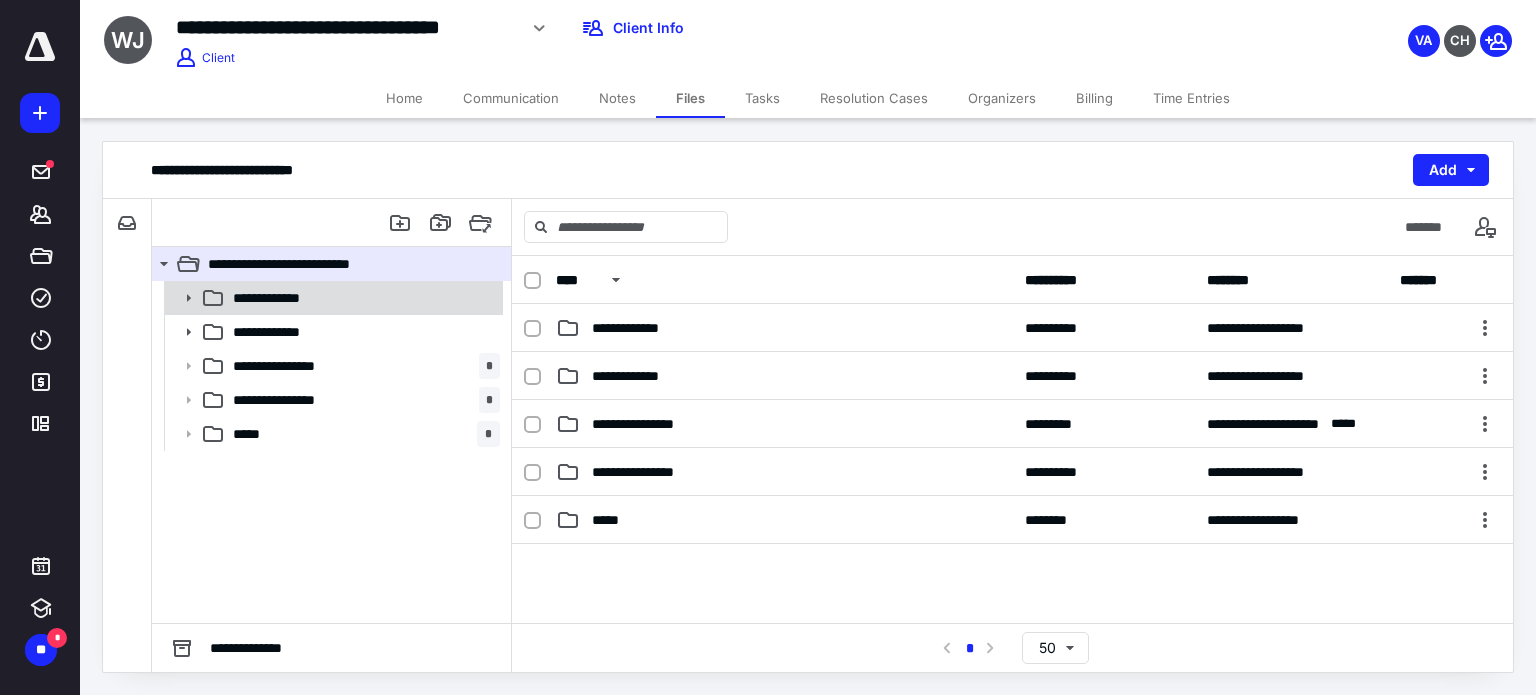 click 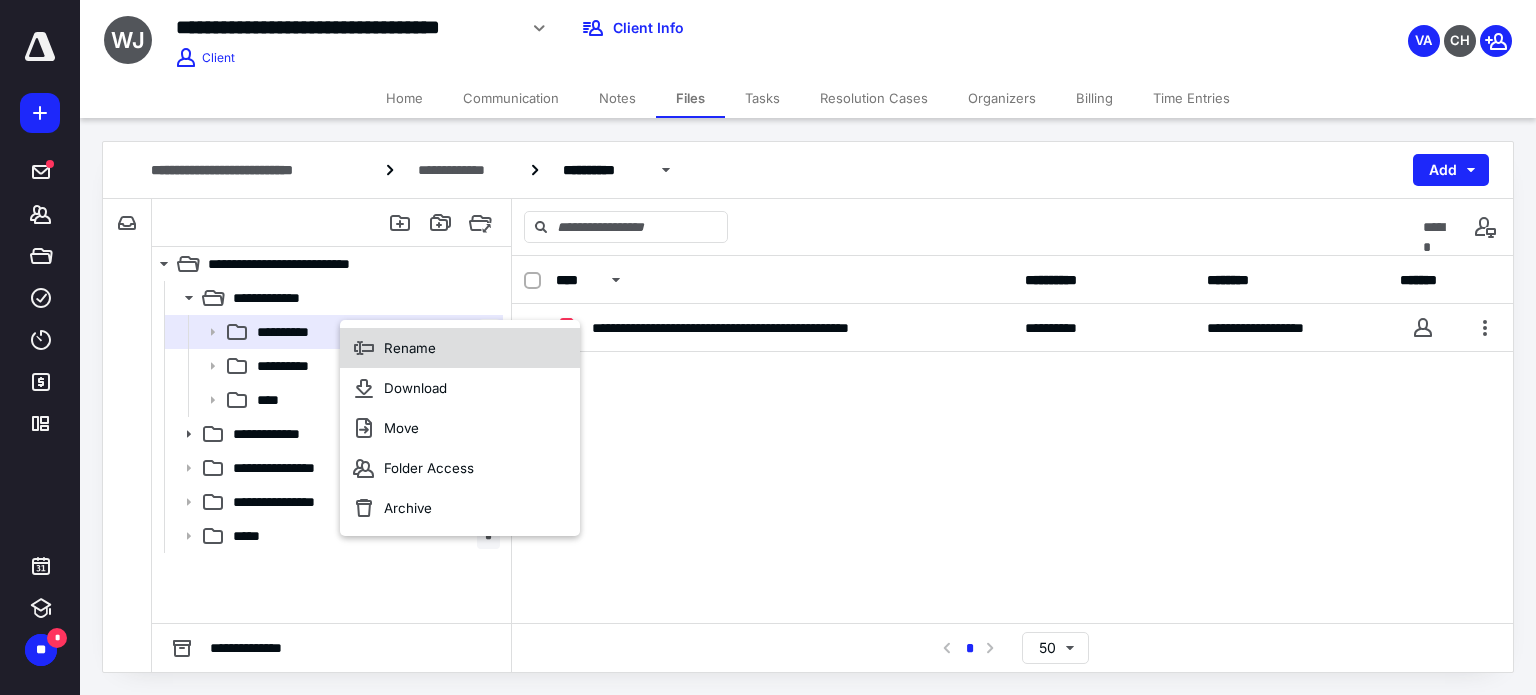 click on "Rename" at bounding box center [460, 348] 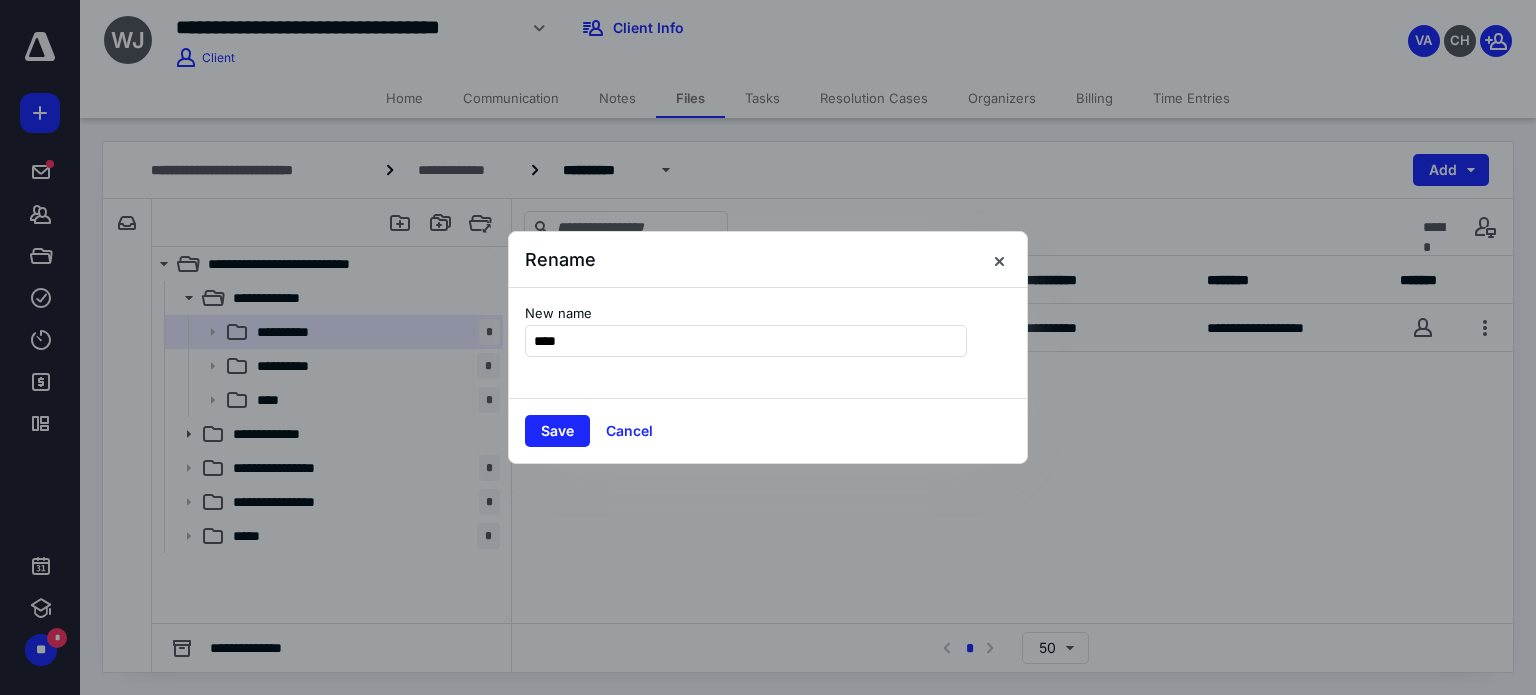 type on "****" 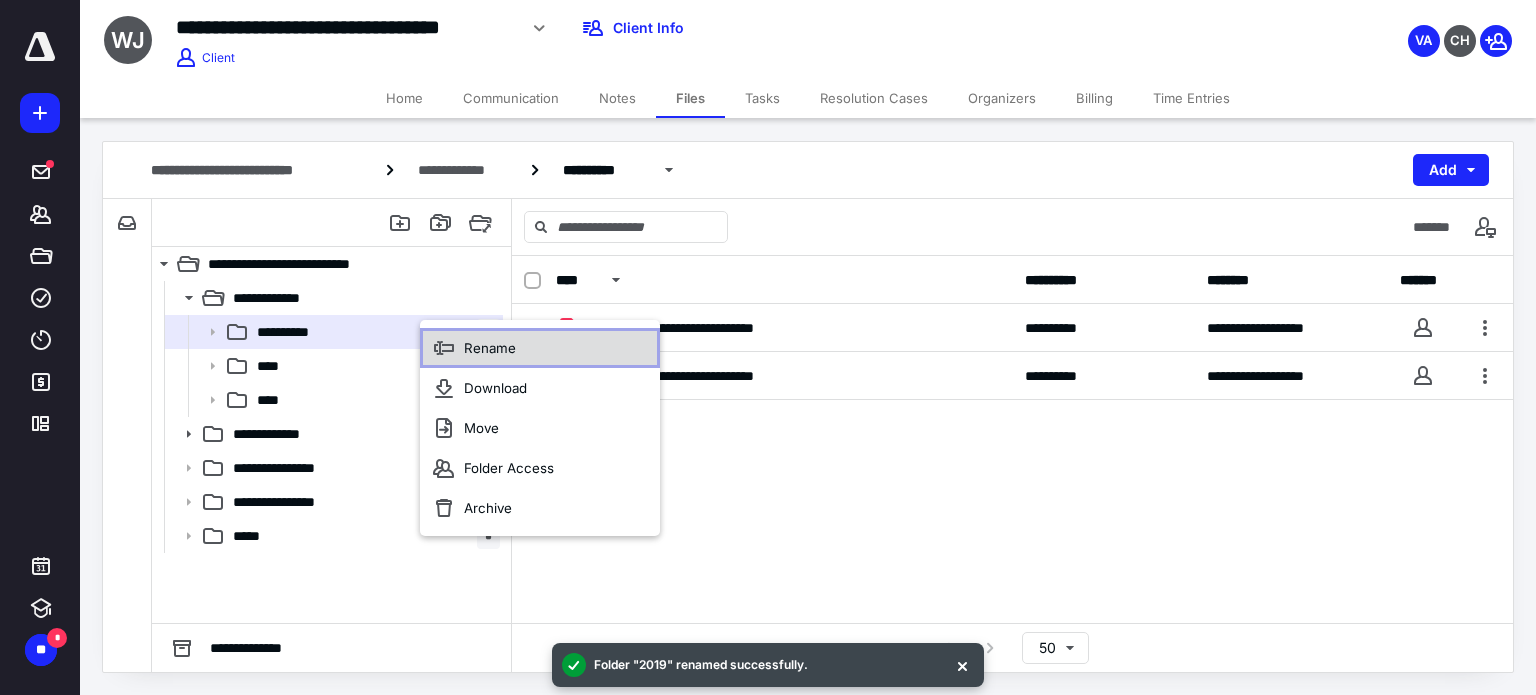 click on "Rename" at bounding box center [540, 348] 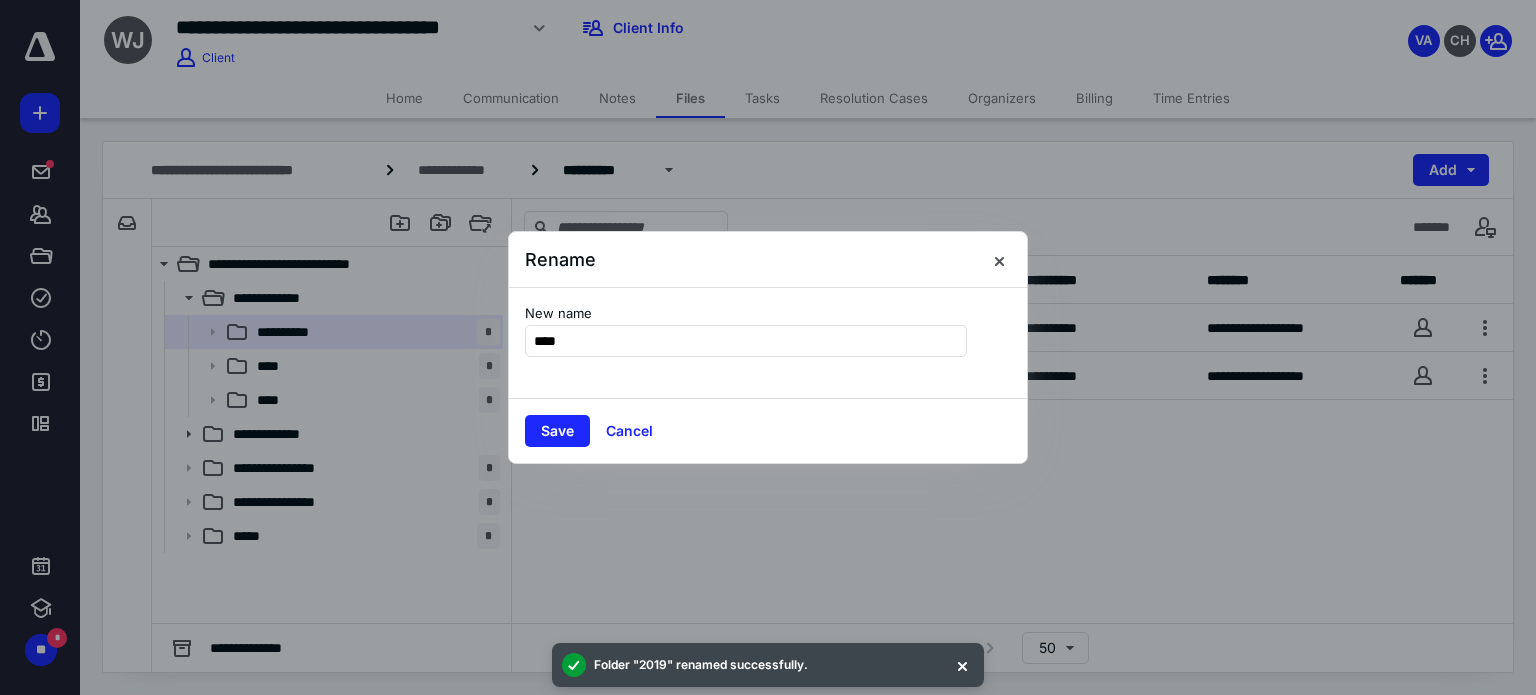 type on "****" 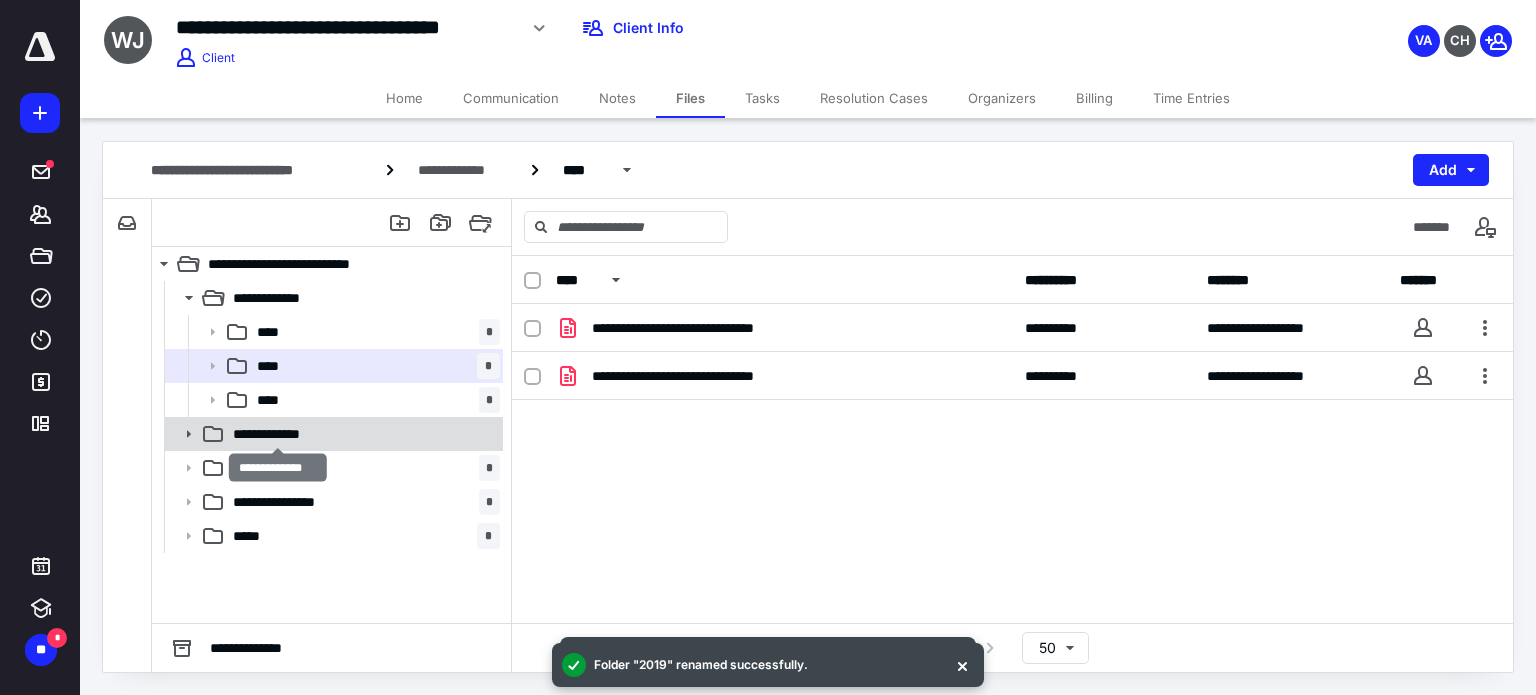 click on "**********" at bounding box center (278, 434) 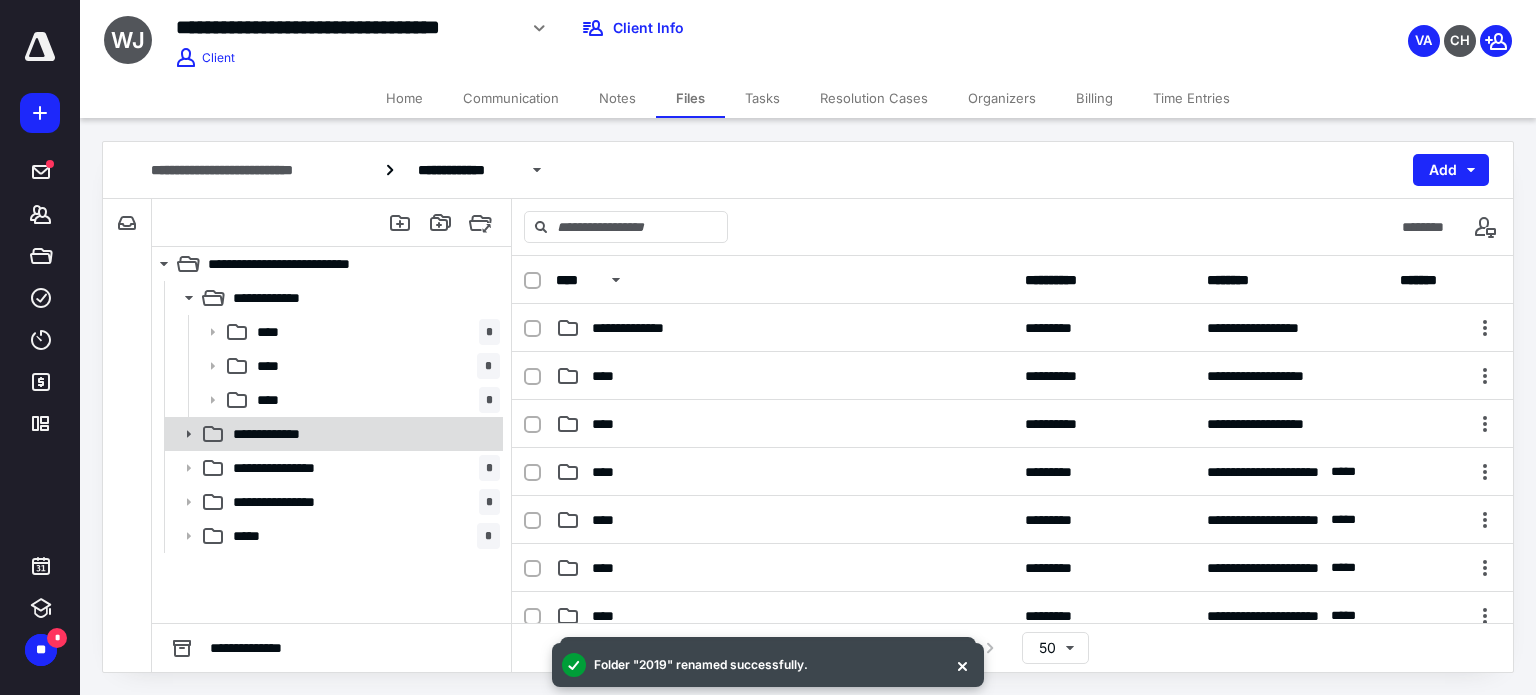 click 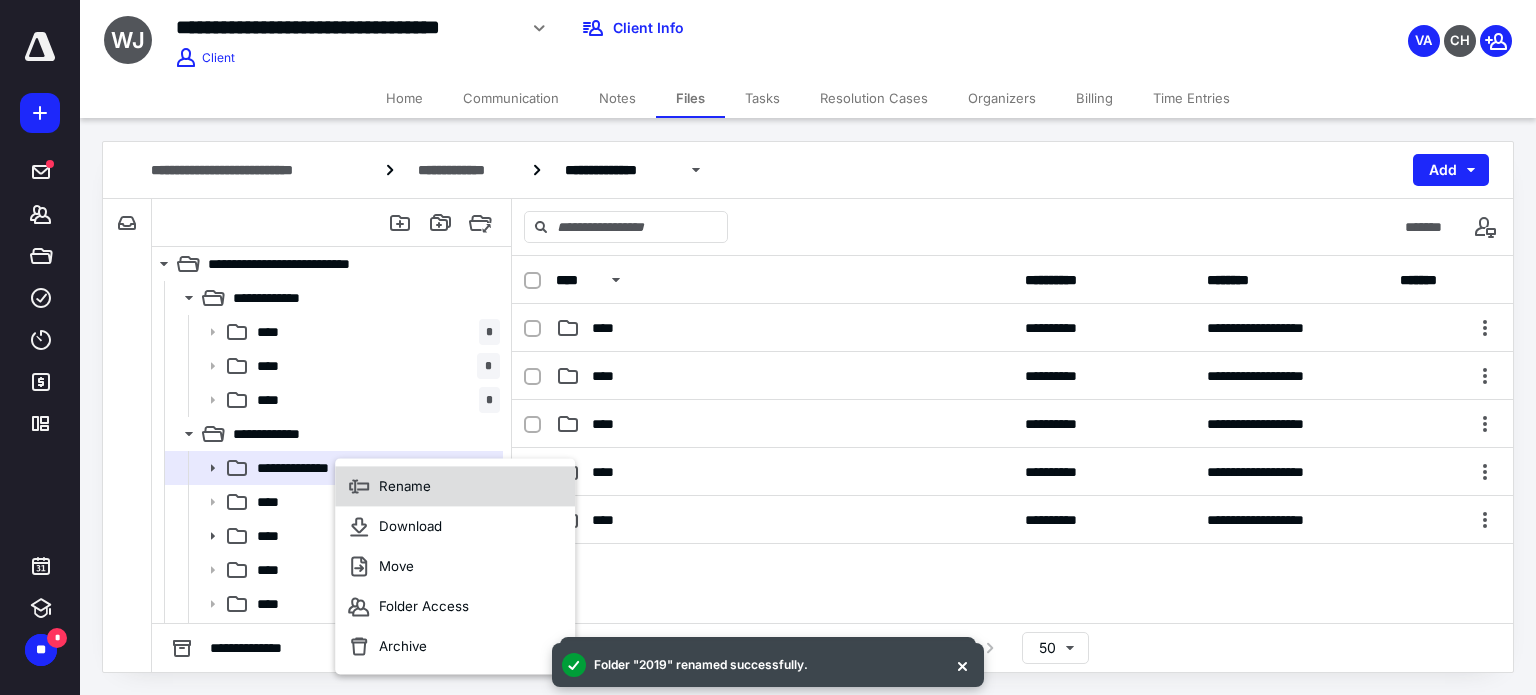 click on "Rename" at bounding box center [455, 486] 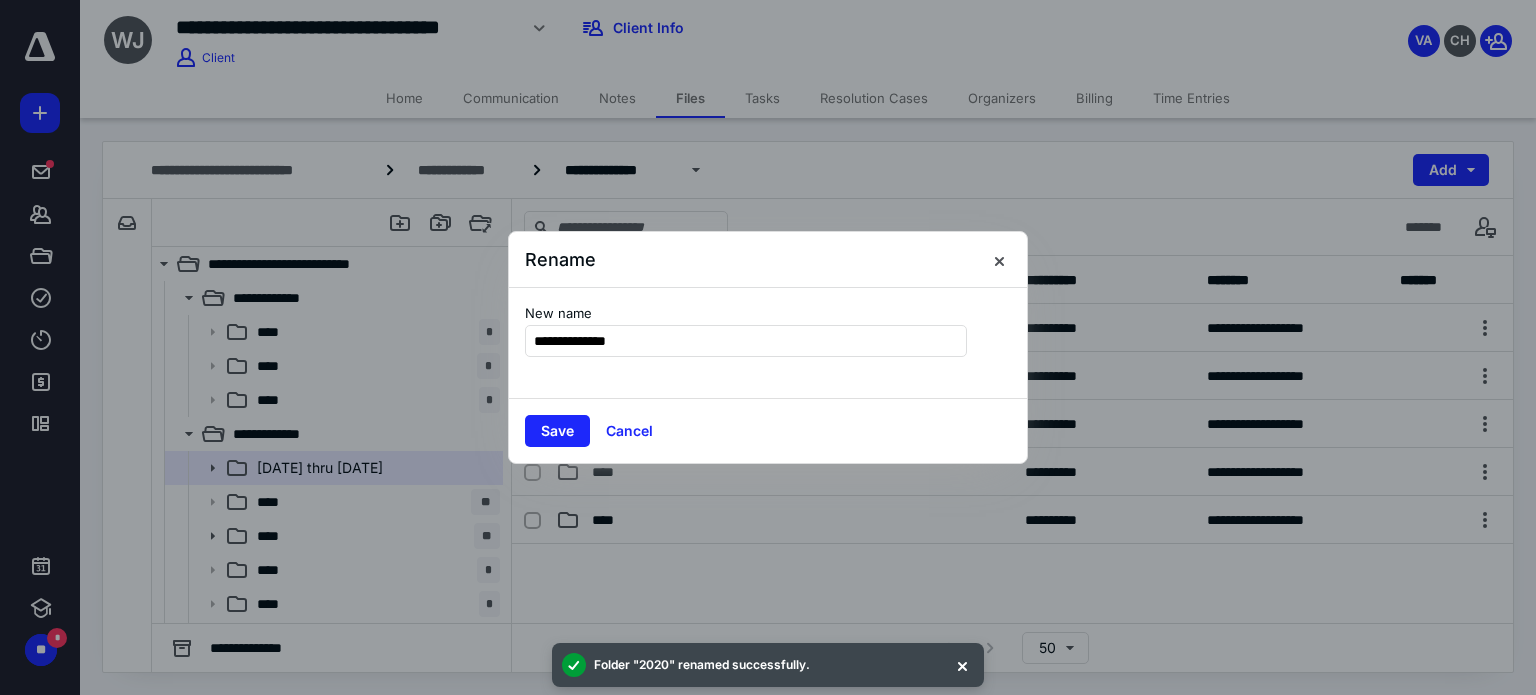 type on "**********" 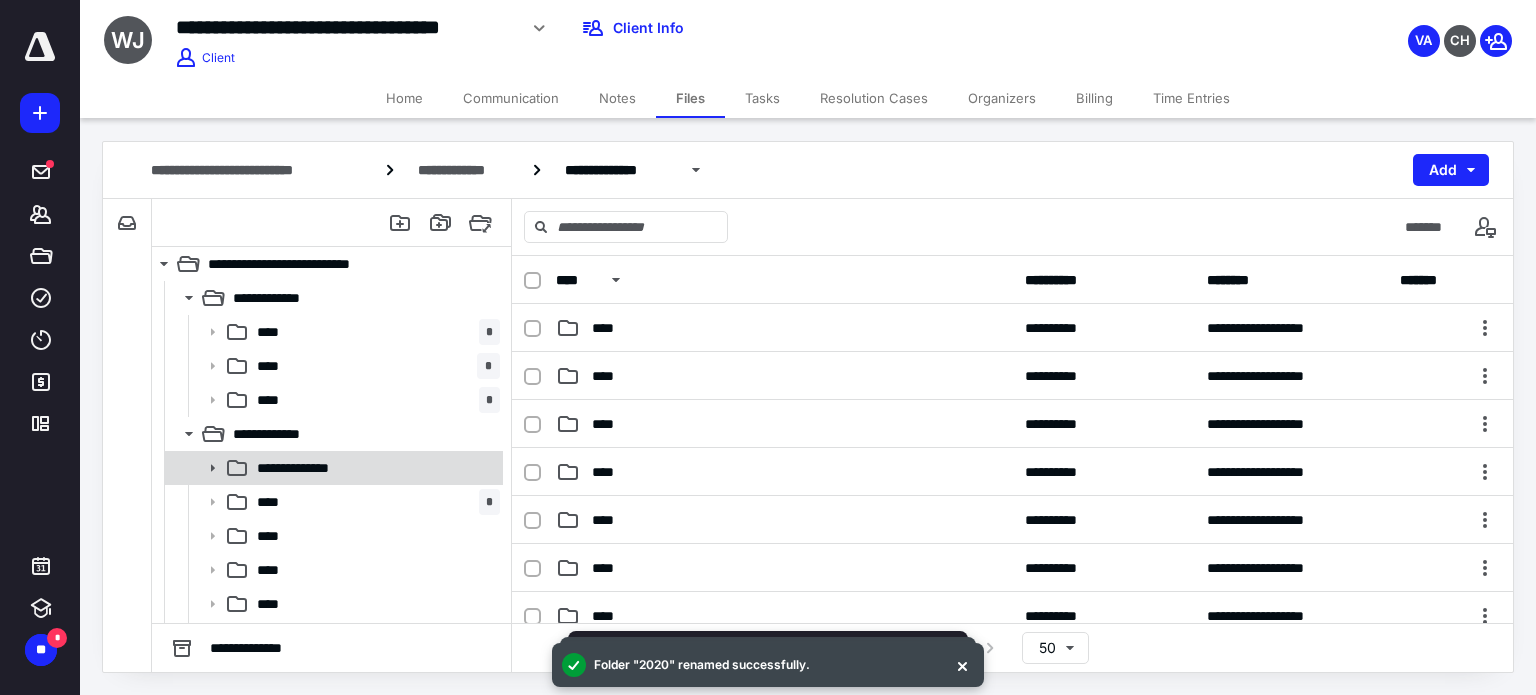 click 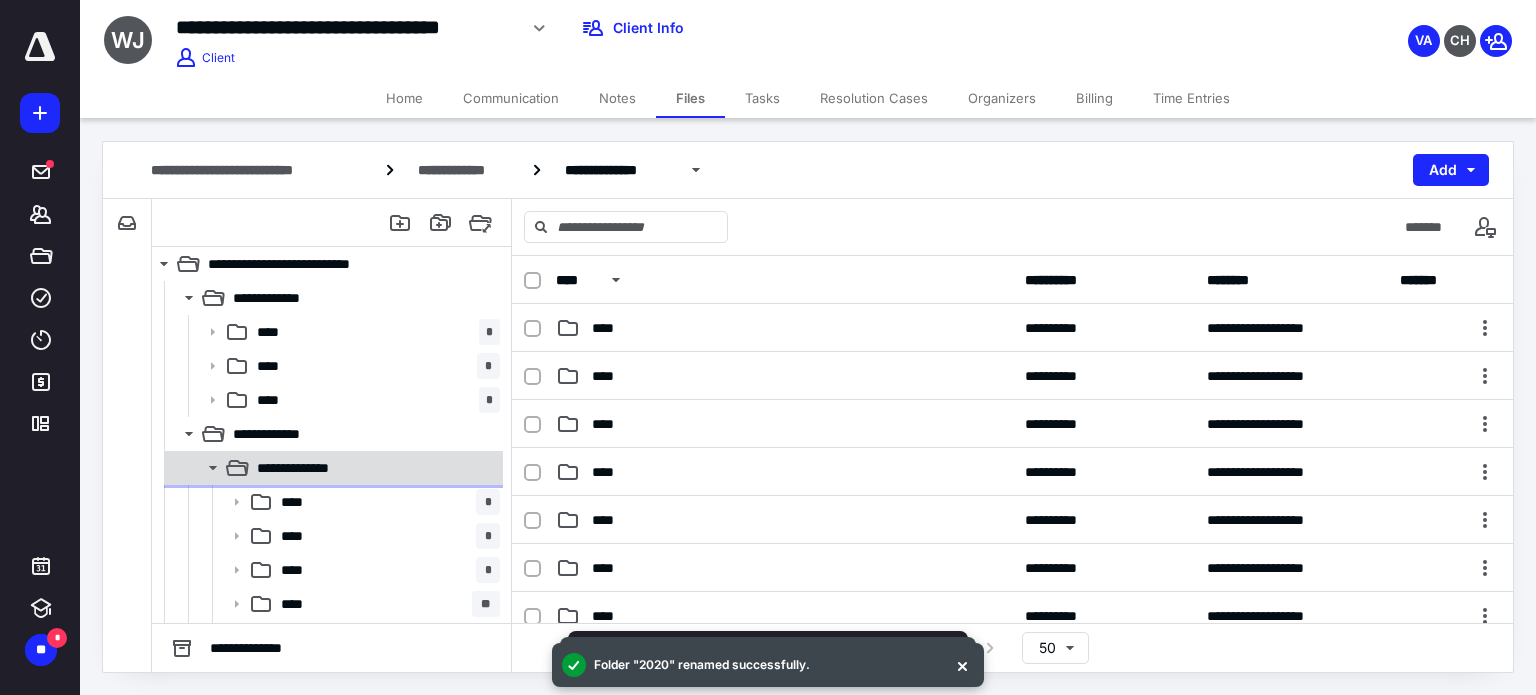 click on "**********" at bounding box center (307, 468) 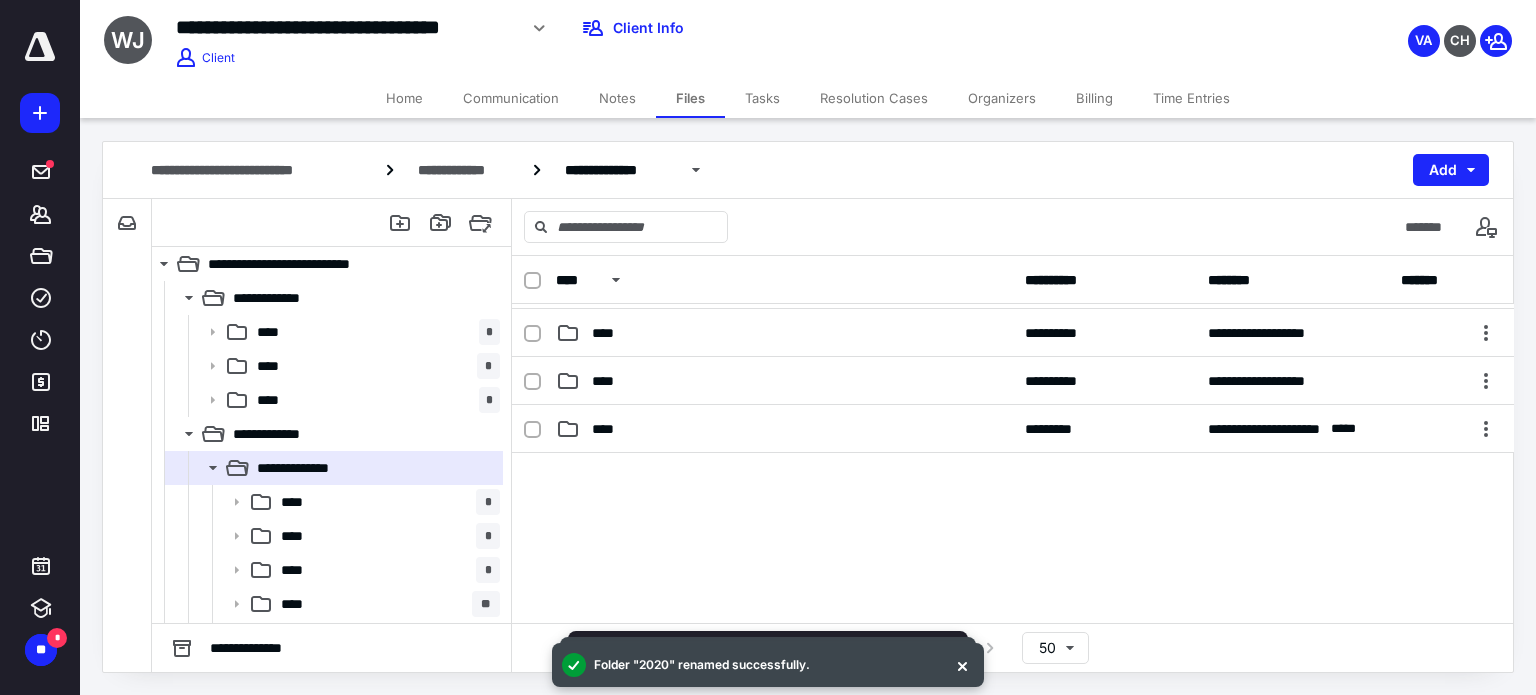 scroll, scrollTop: 300, scrollLeft: 0, axis: vertical 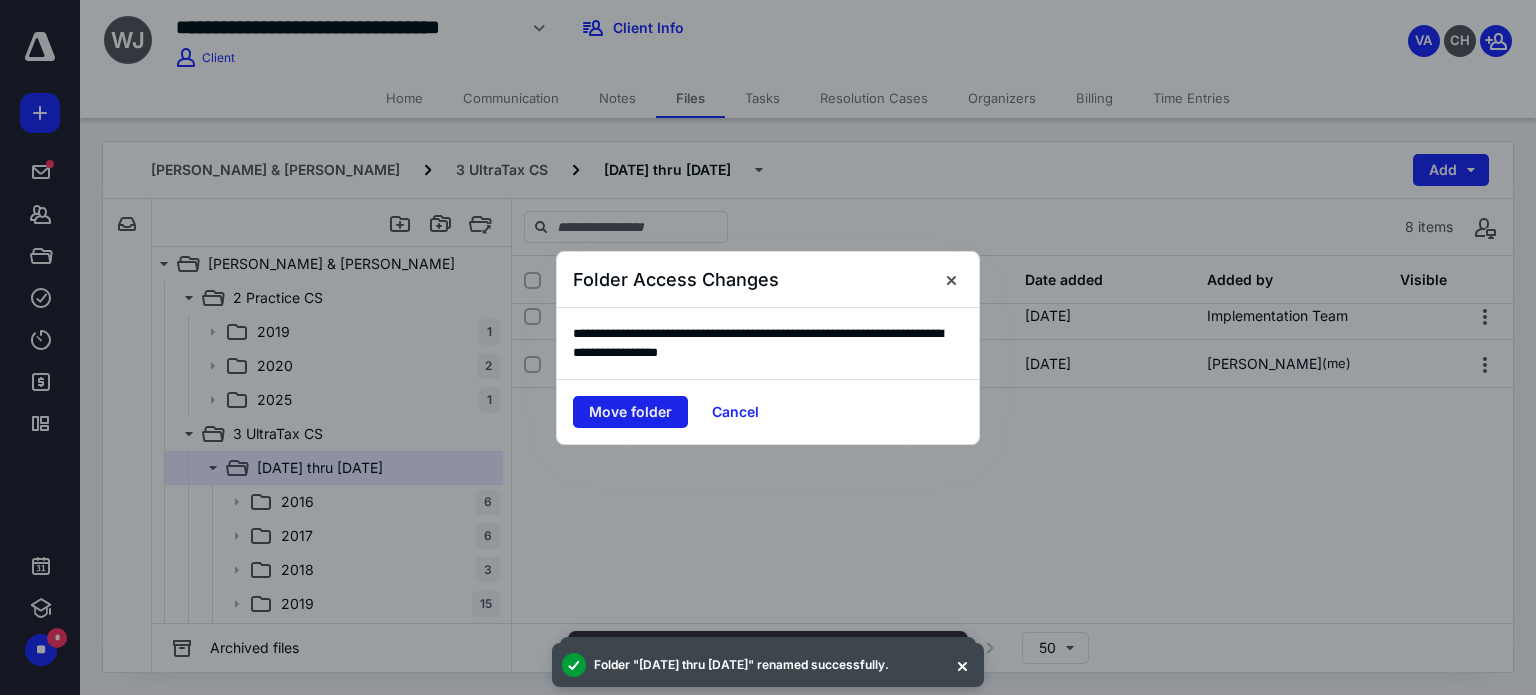 click on "Move folder" at bounding box center (630, 412) 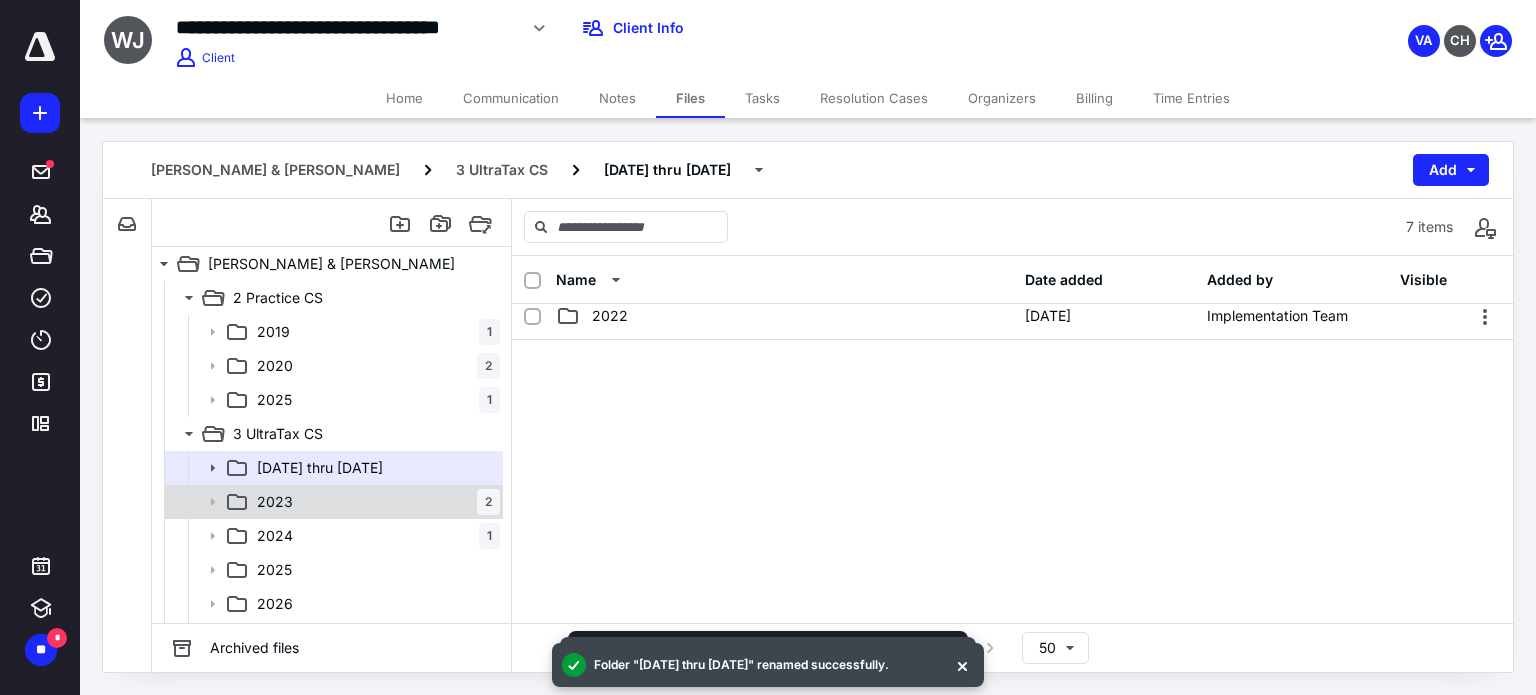 click on "2023 2" at bounding box center (374, 502) 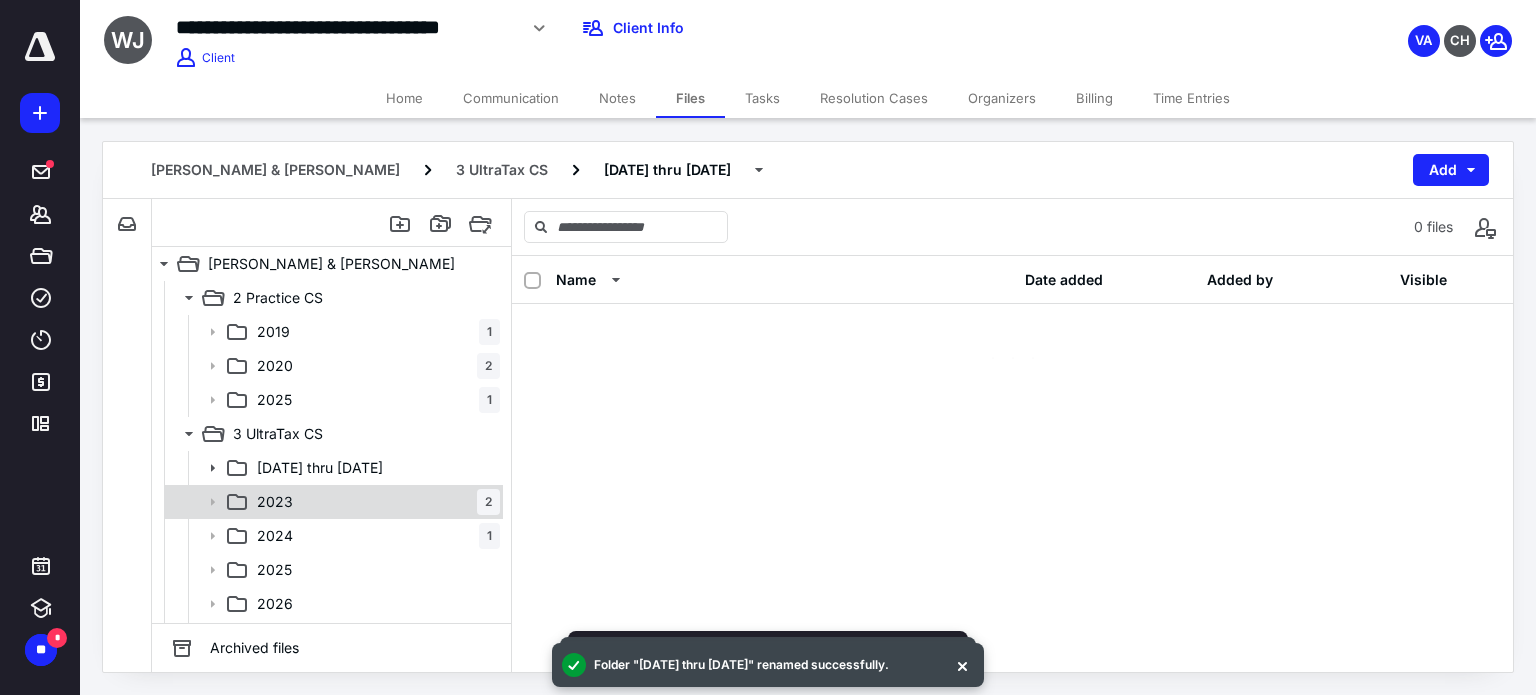 scroll, scrollTop: 0, scrollLeft: 0, axis: both 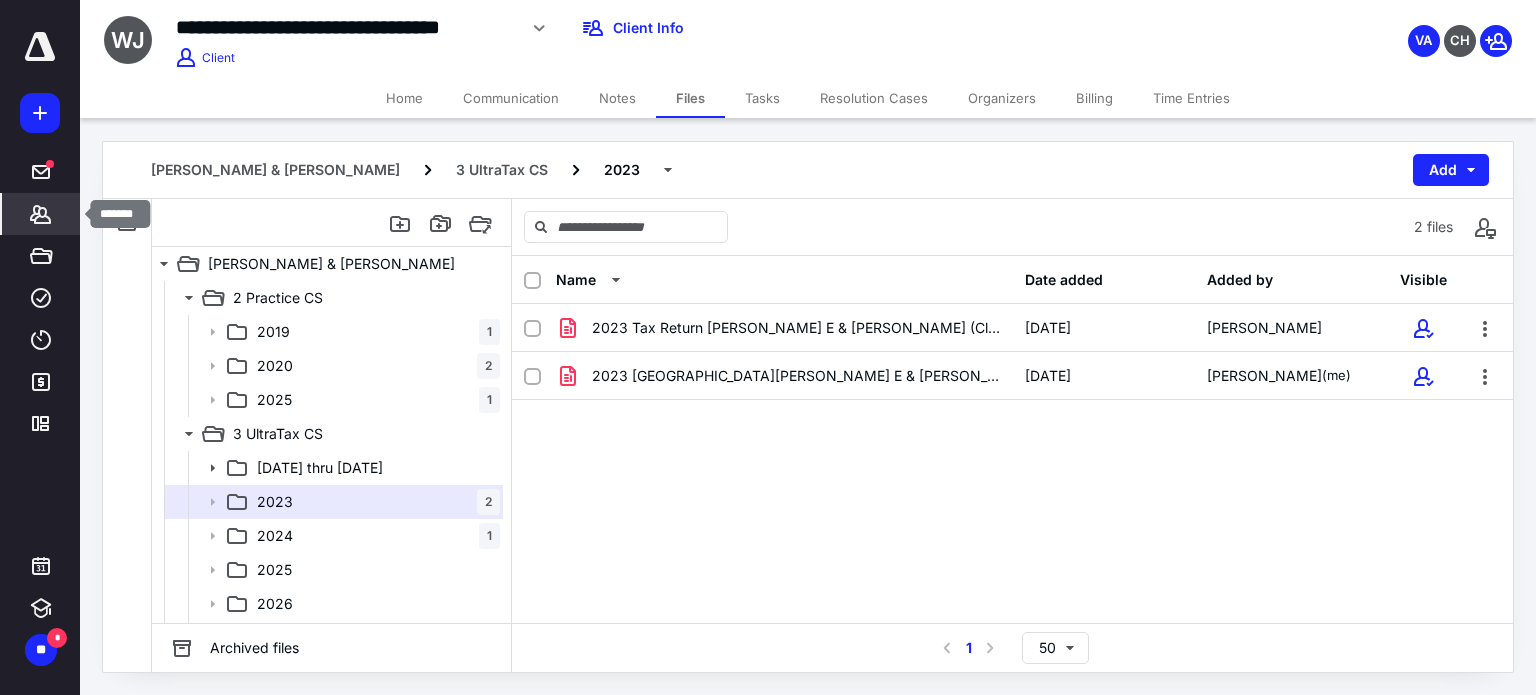 click on "*******" at bounding box center [41, 214] 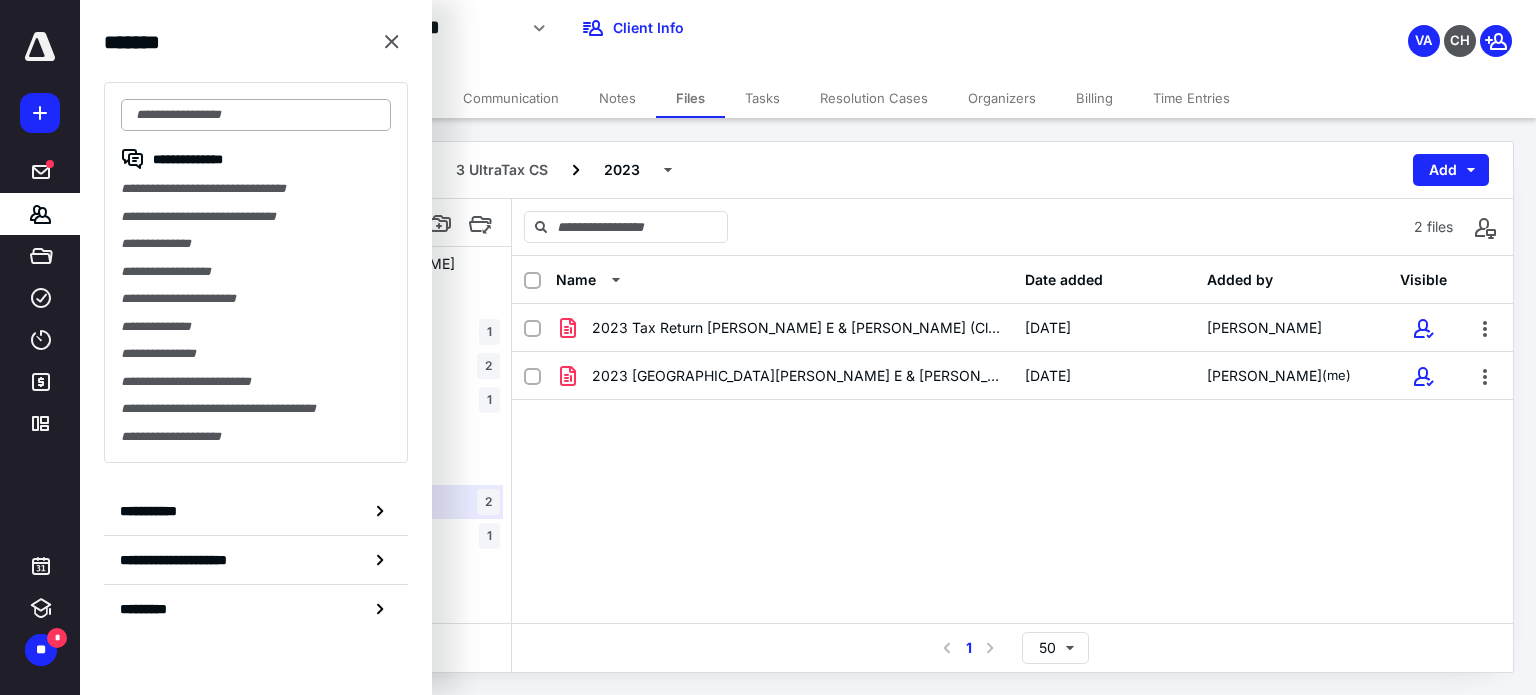 click at bounding box center [256, 115] 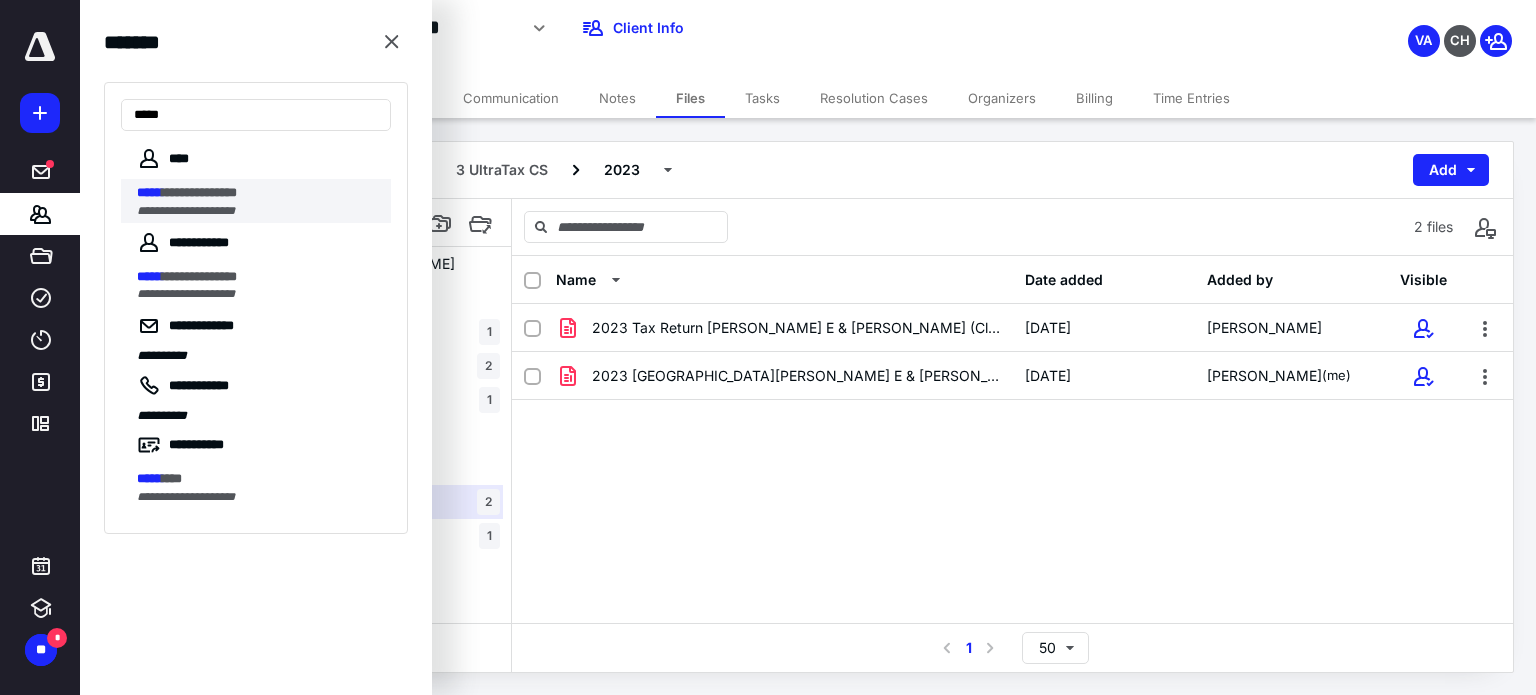 type on "*****" 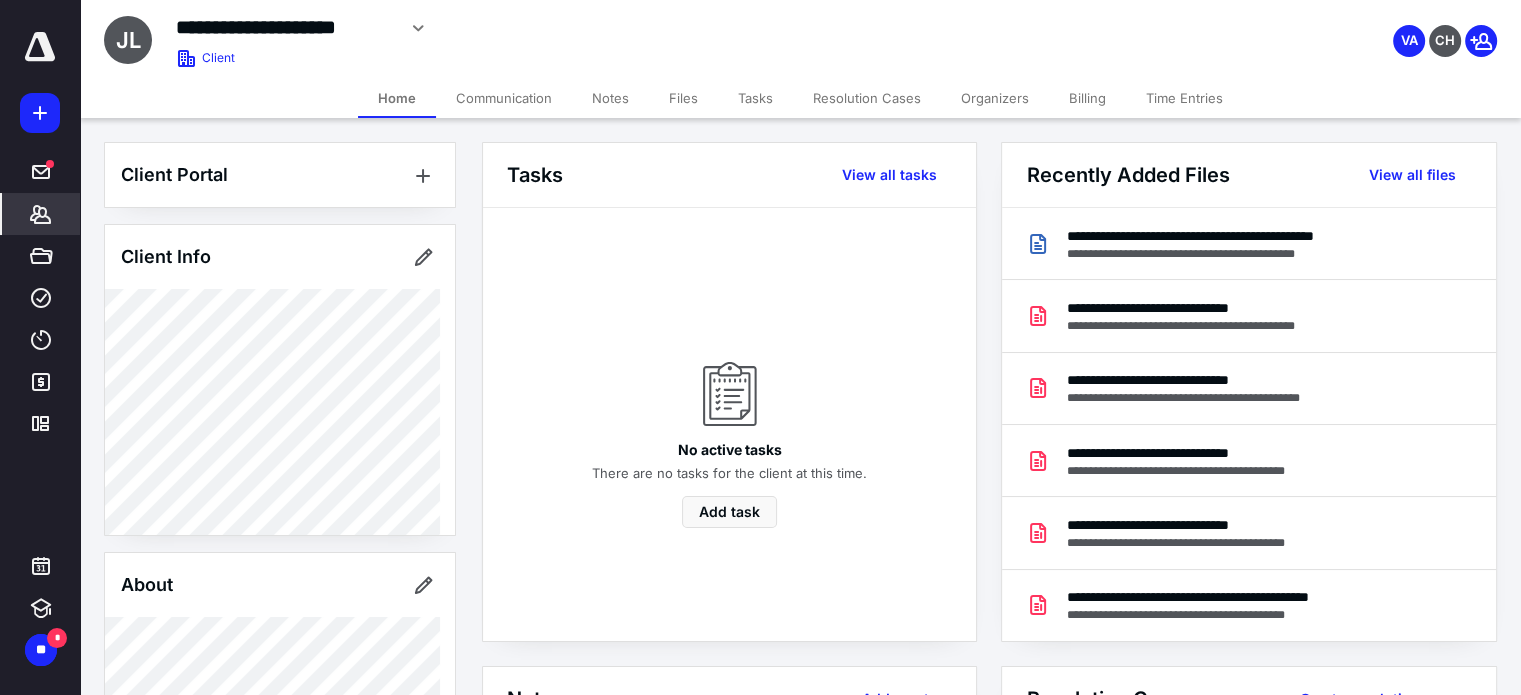 click on "Files" at bounding box center [683, 98] 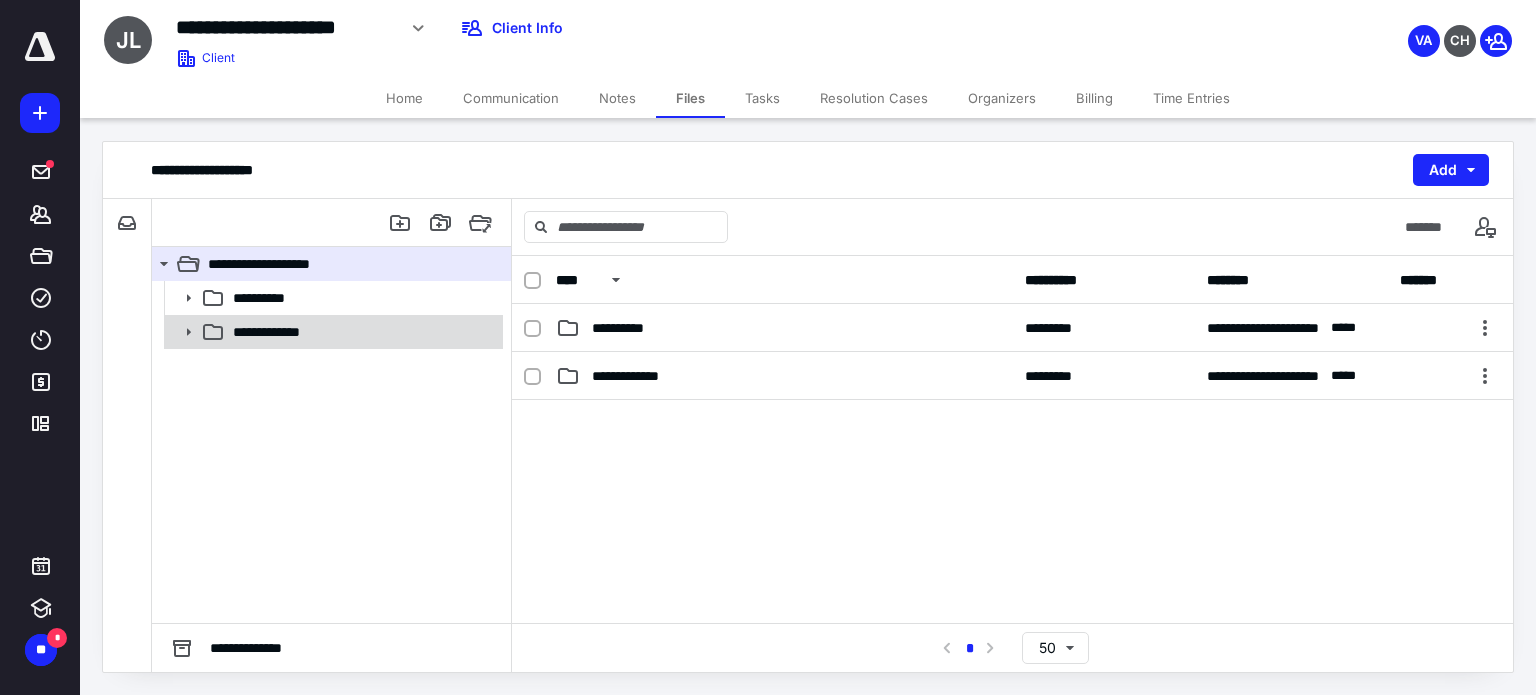 click 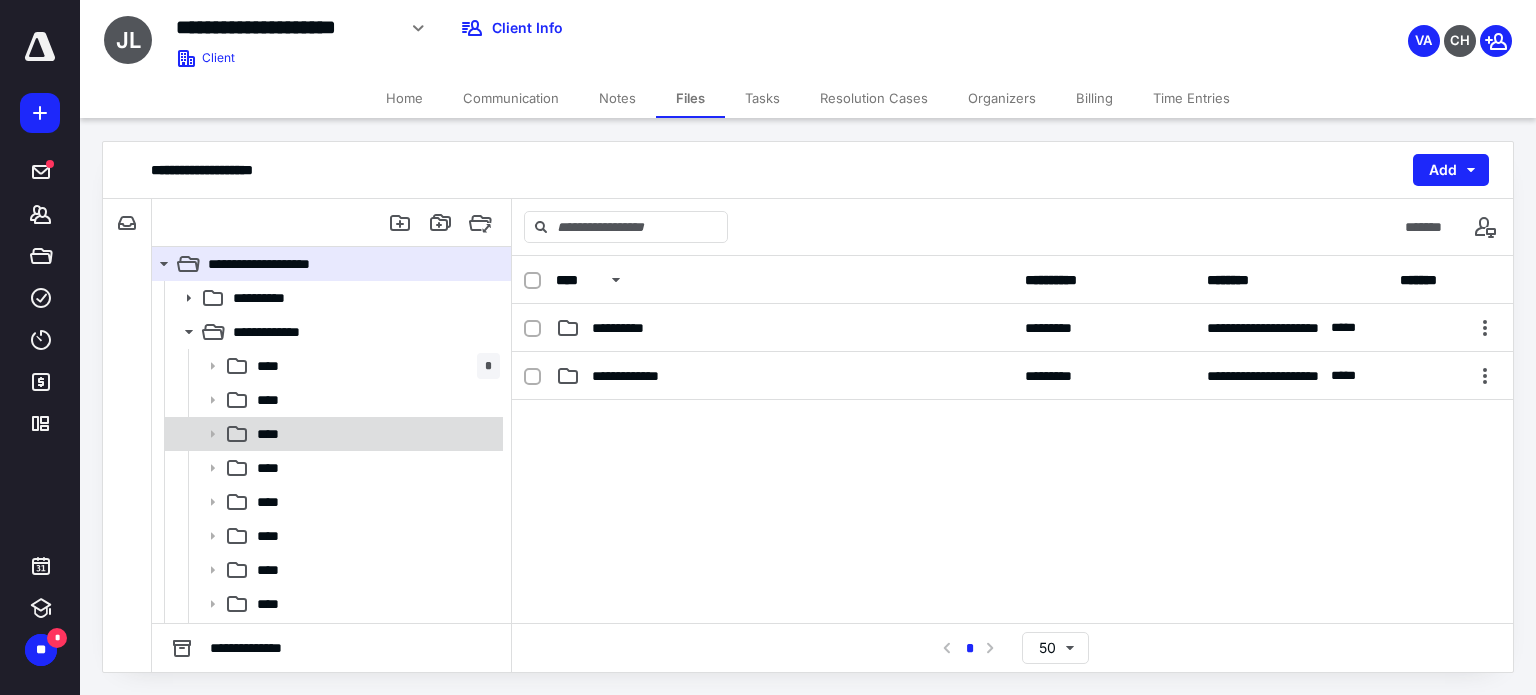 click on "****" at bounding box center [374, 434] 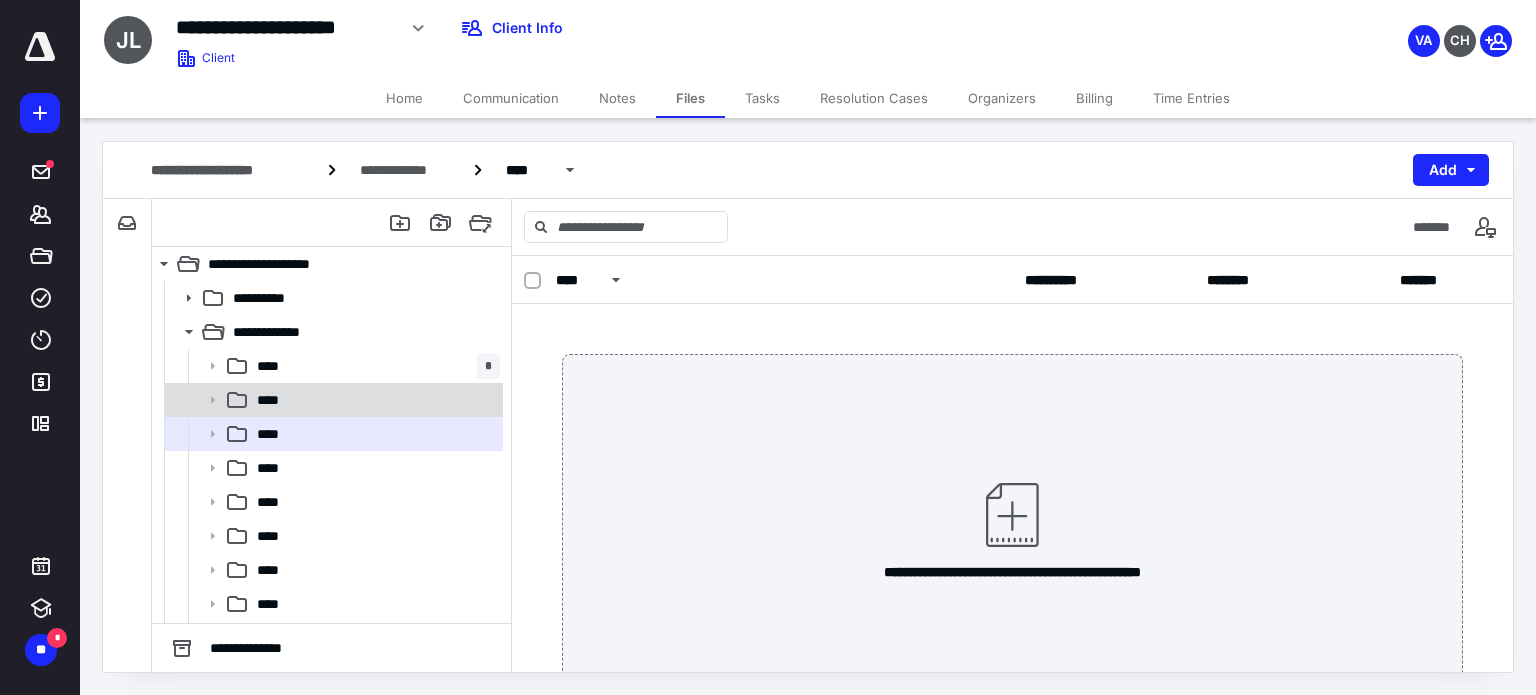 click on "****" at bounding box center [374, 400] 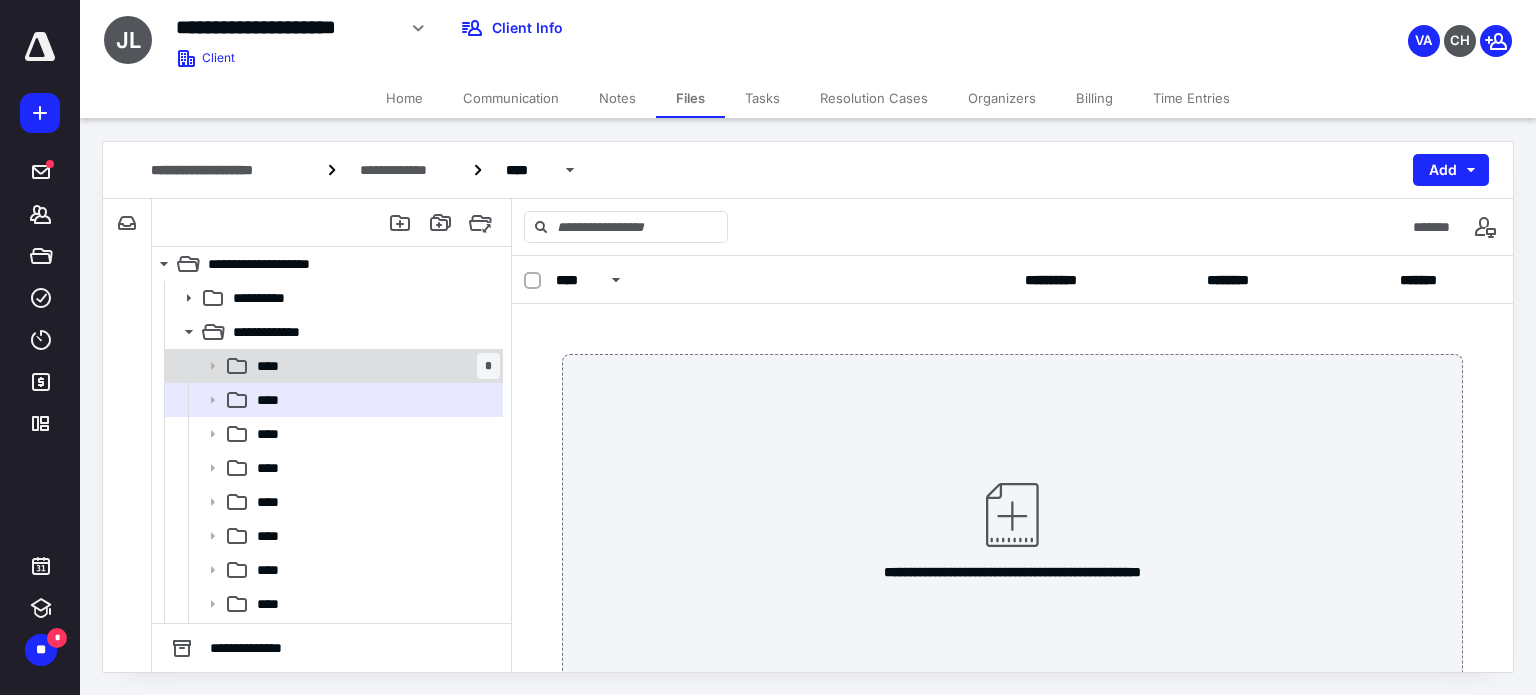 click on "**** *" at bounding box center [374, 366] 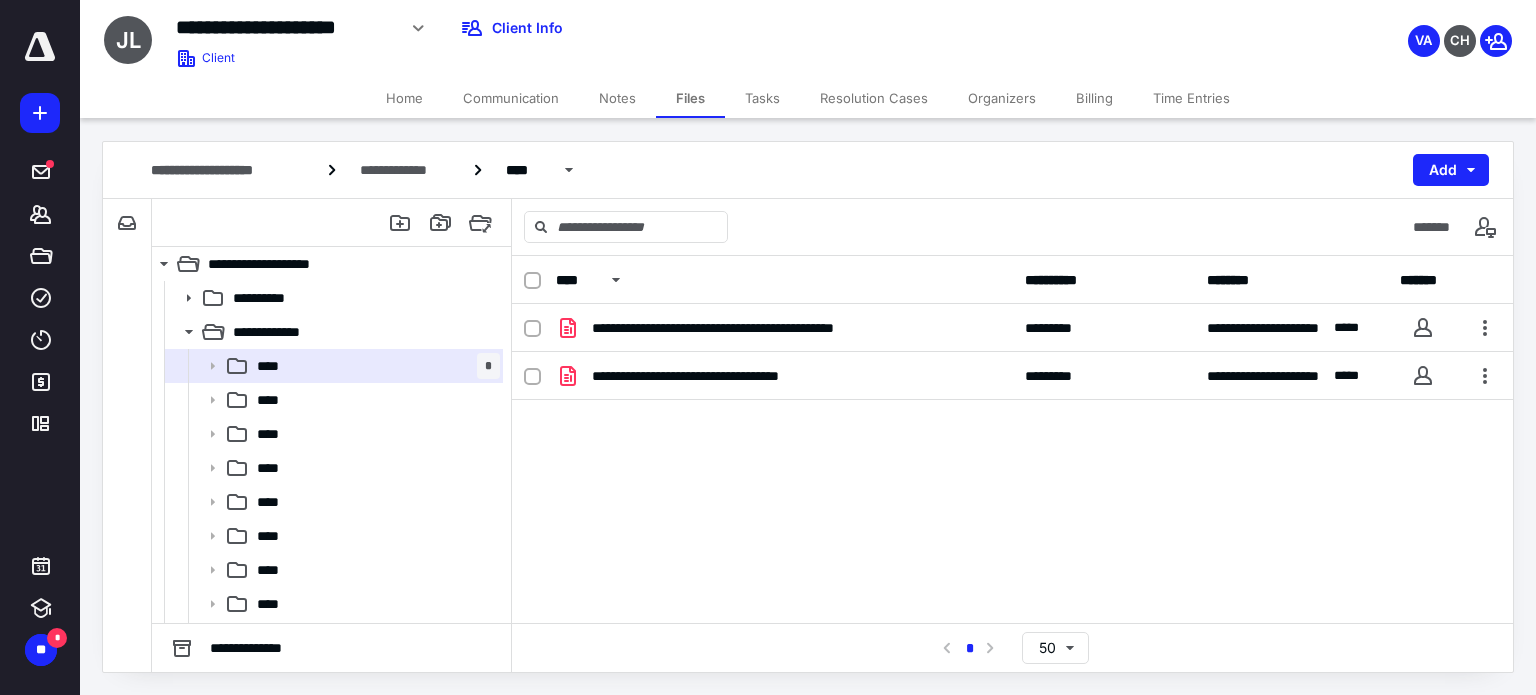 click on "Notes" at bounding box center [617, 98] 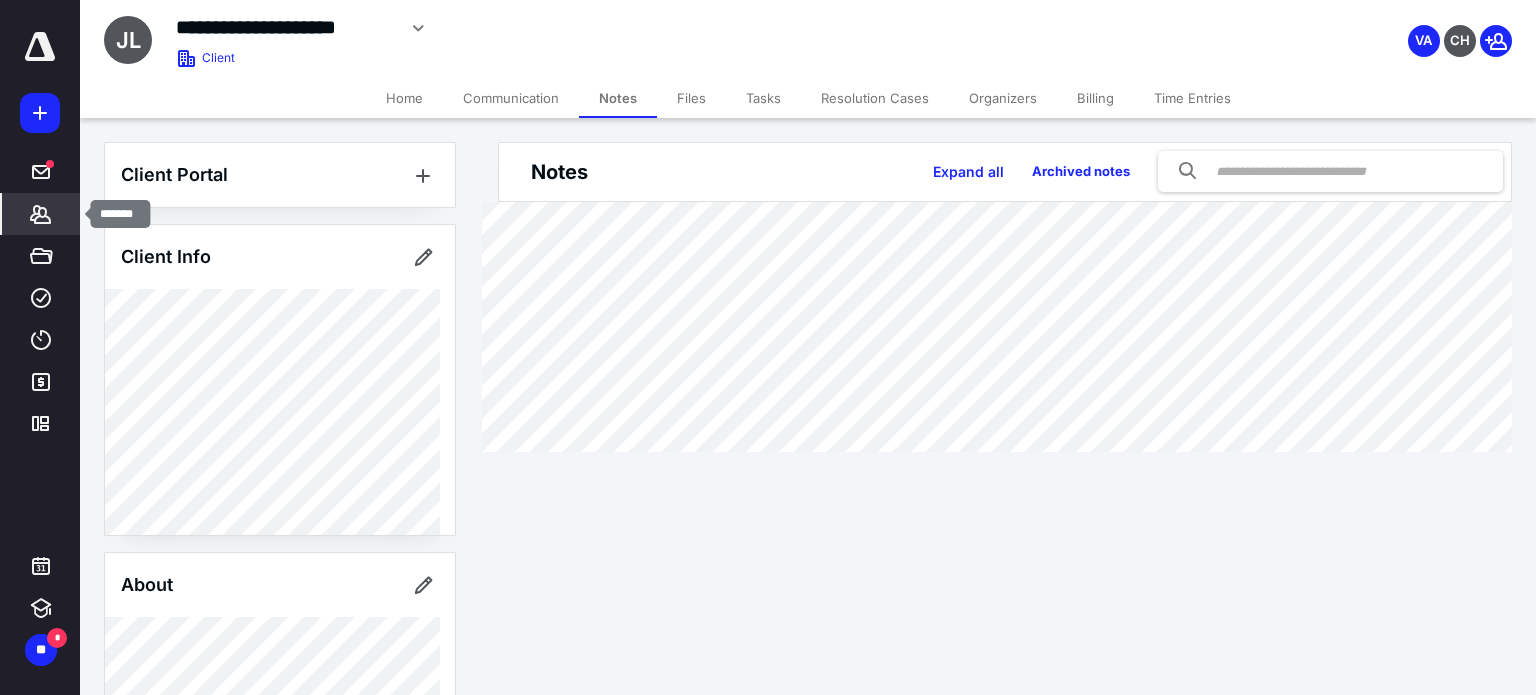 click 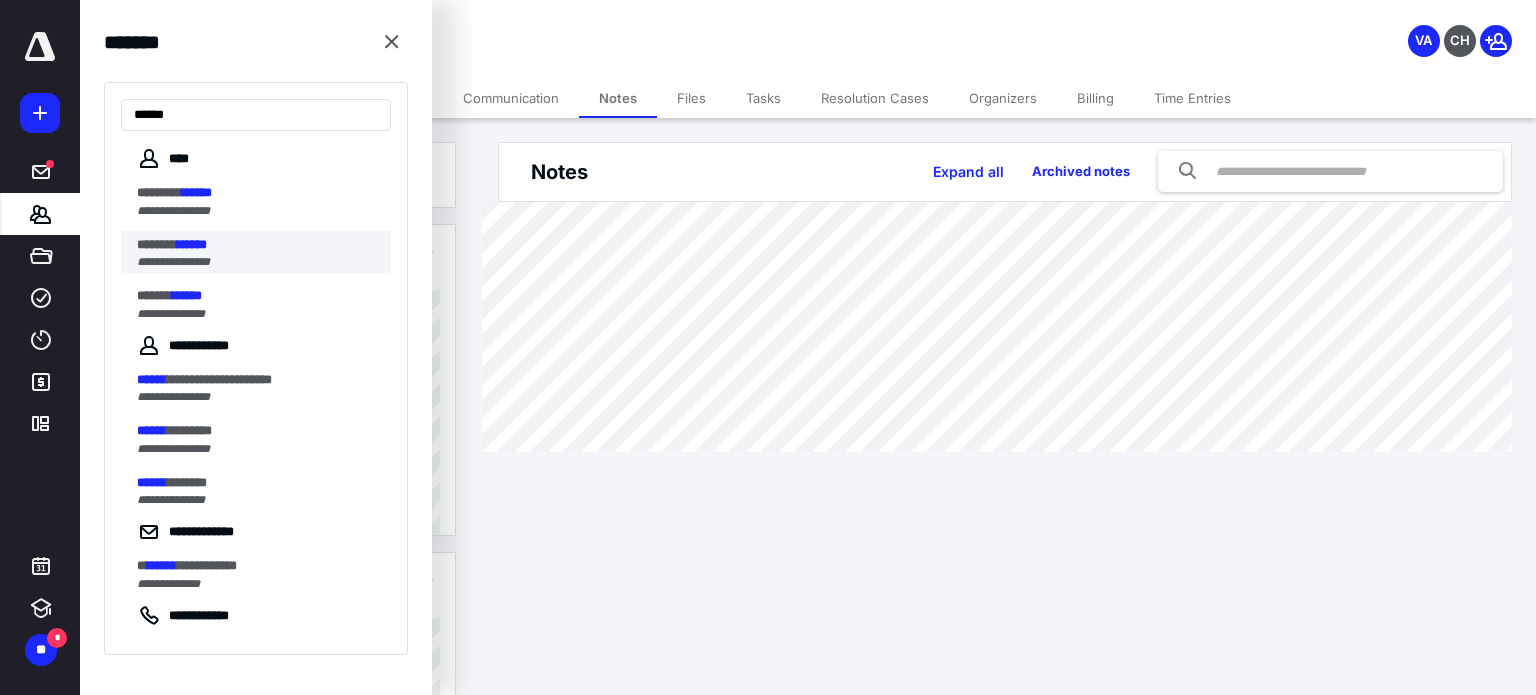 type on "******" 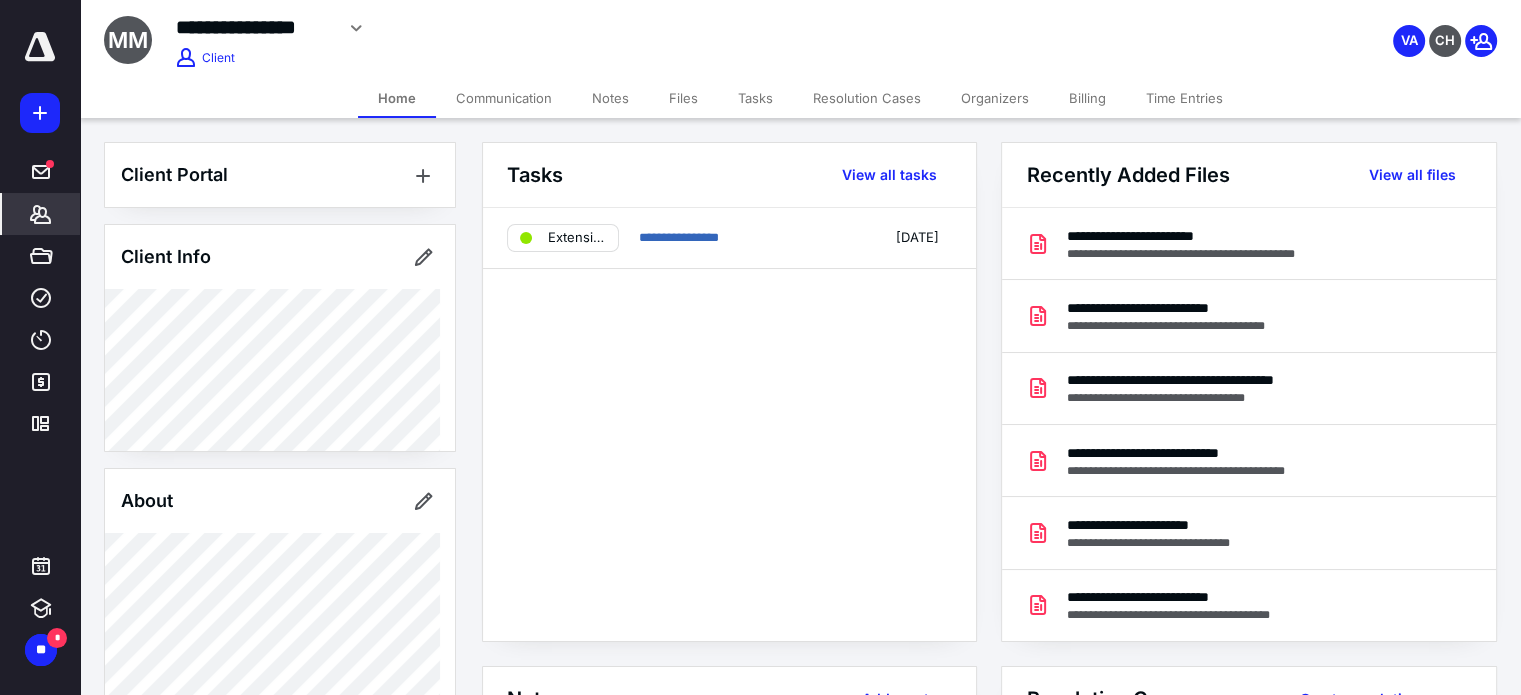 click on "Files" at bounding box center (683, 98) 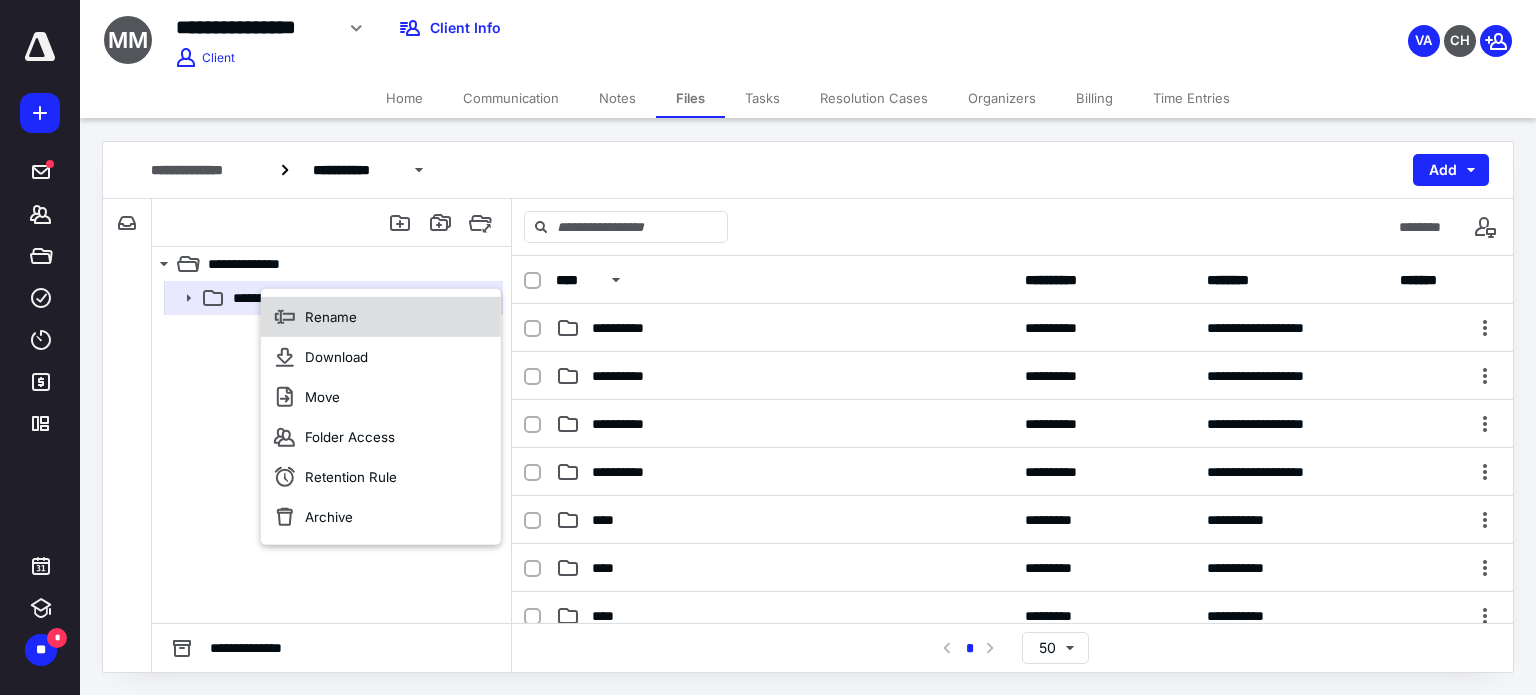 click on "Rename" at bounding box center [381, 317] 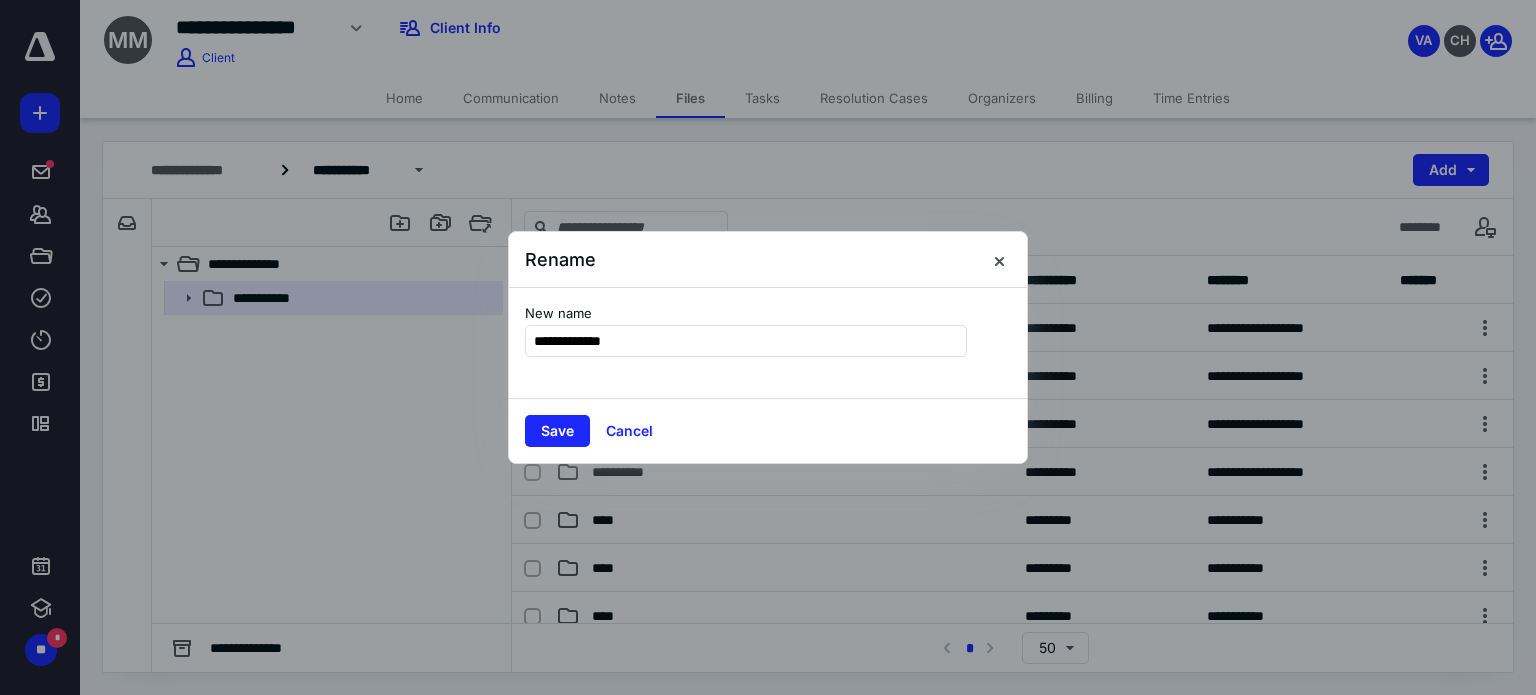 type on "**********" 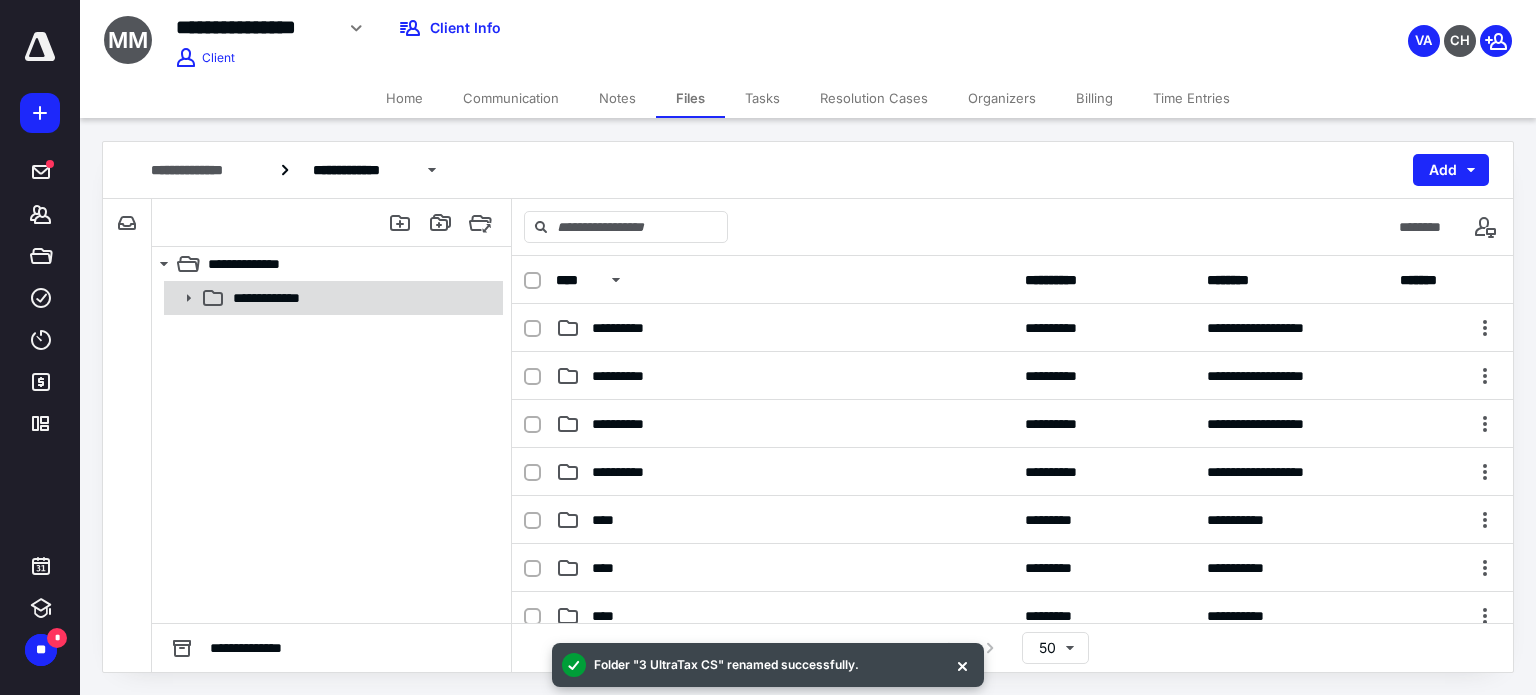 click 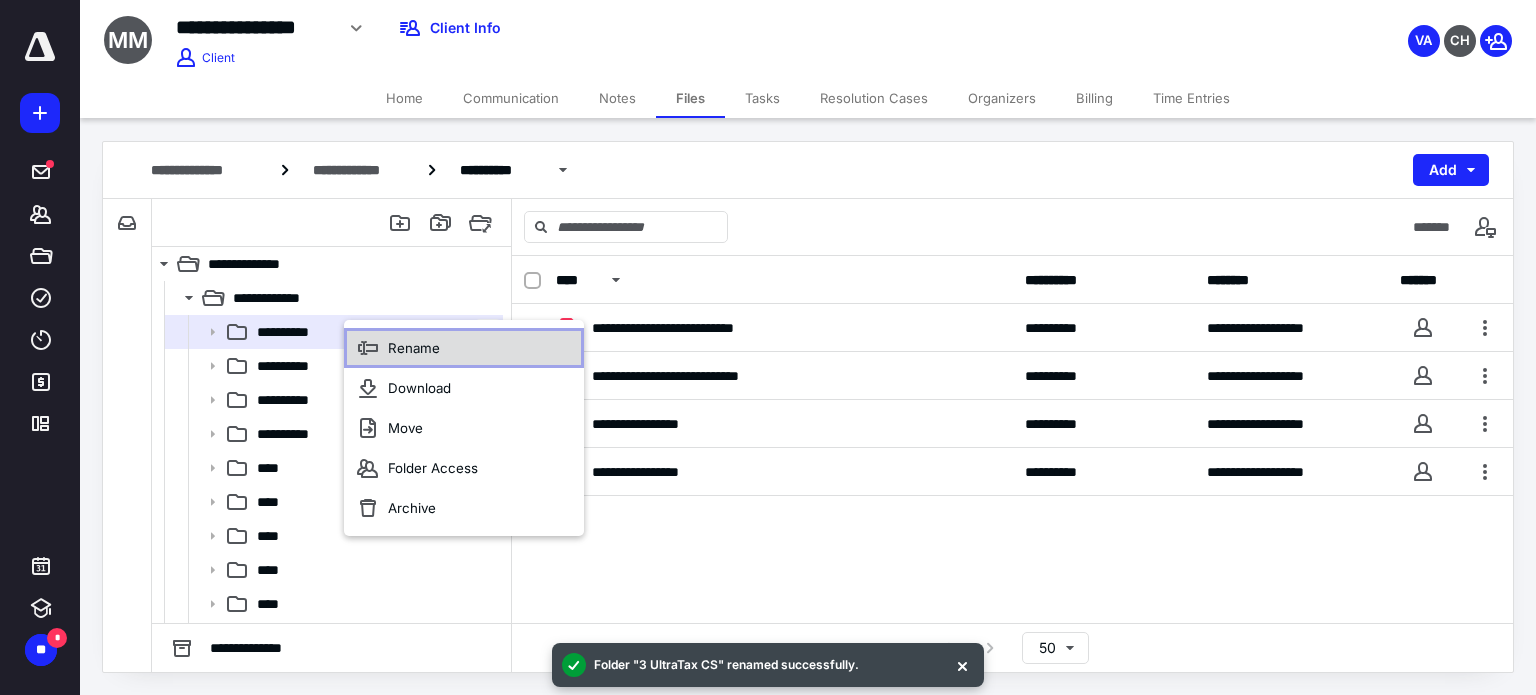 click on "Rename" at bounding box center (464, 348) 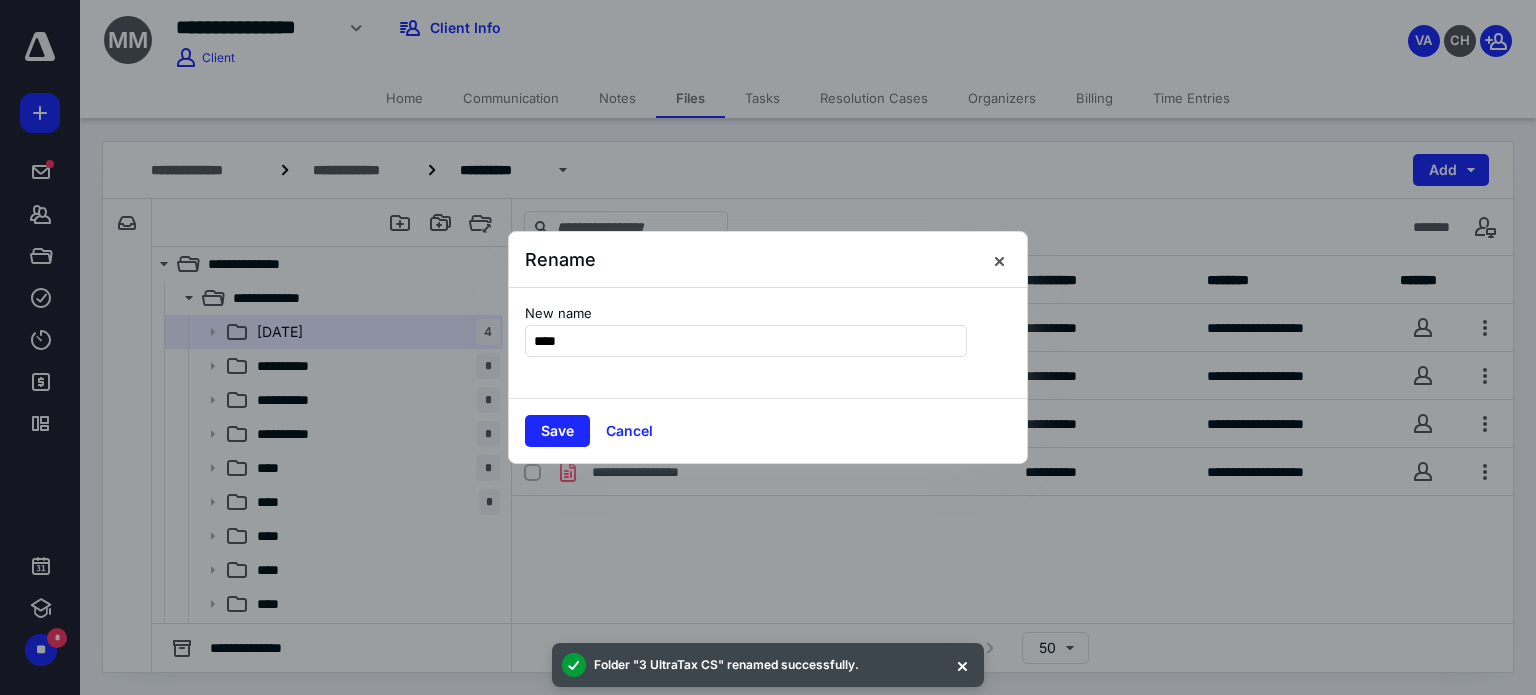 type on "****" 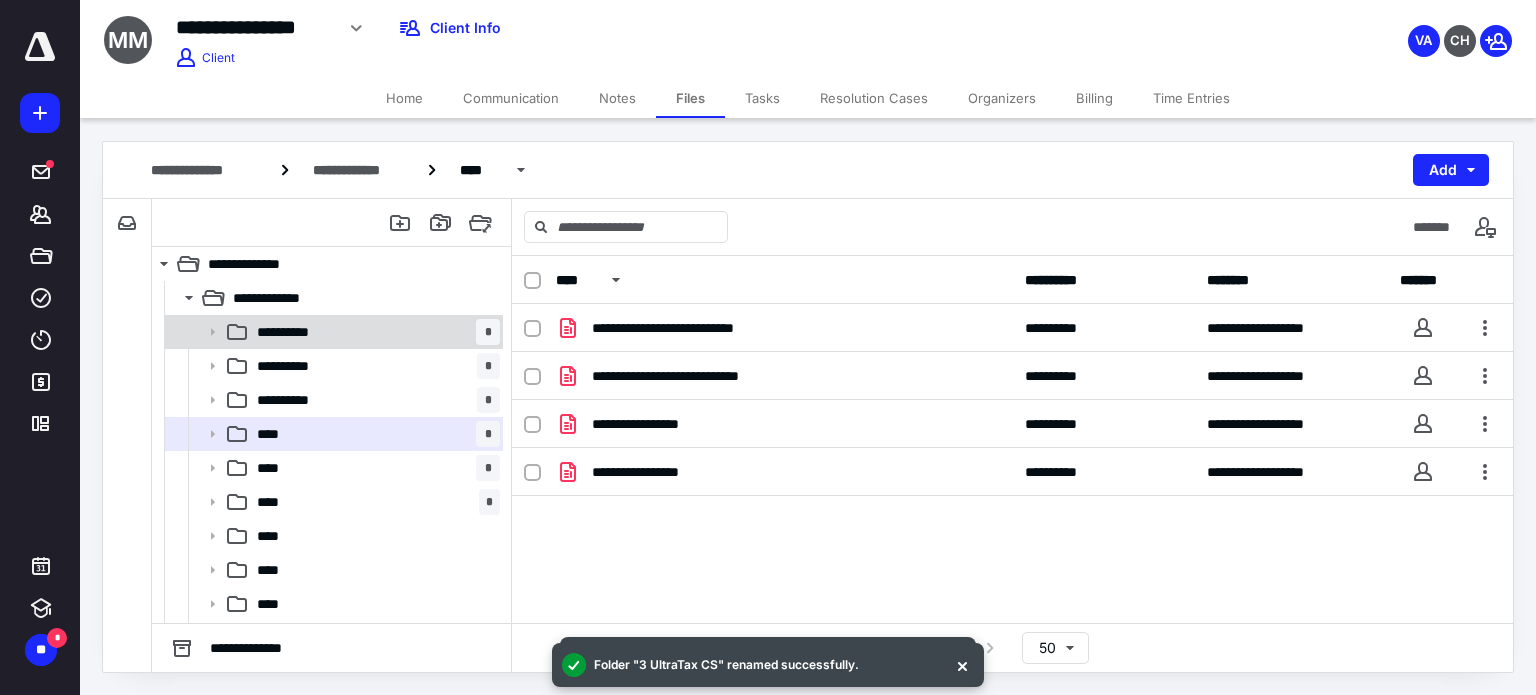 click on "**********" at bounding box center (374, 332) 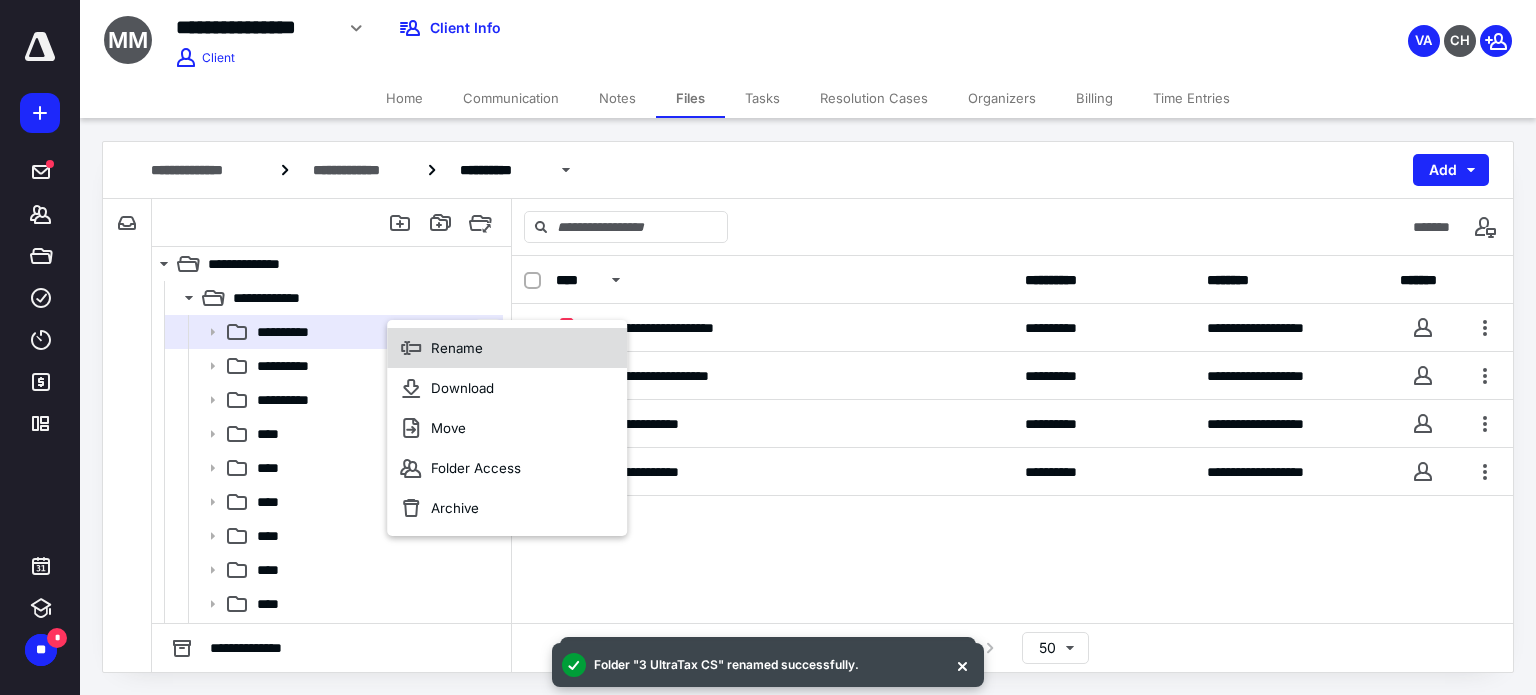 click on "Rename" at bounding box center [507, 348] 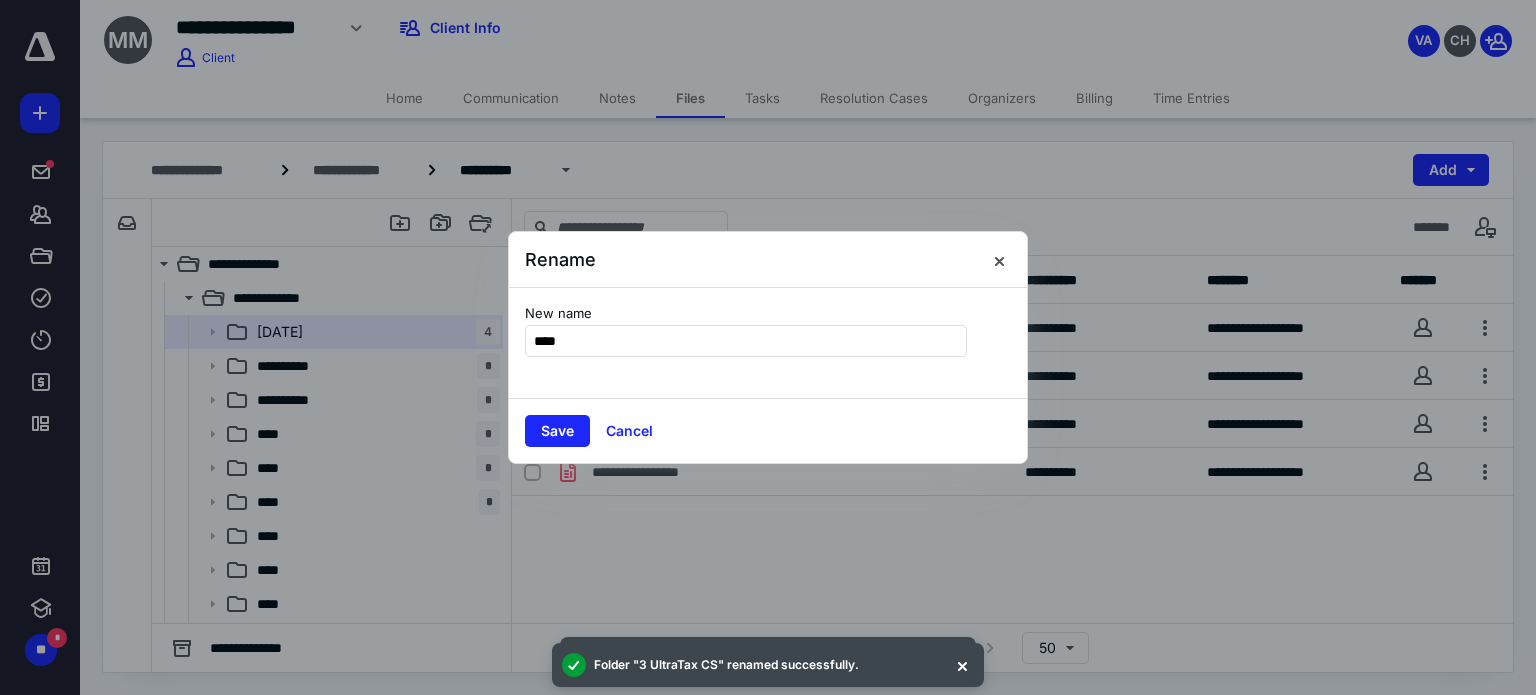 type on "****" 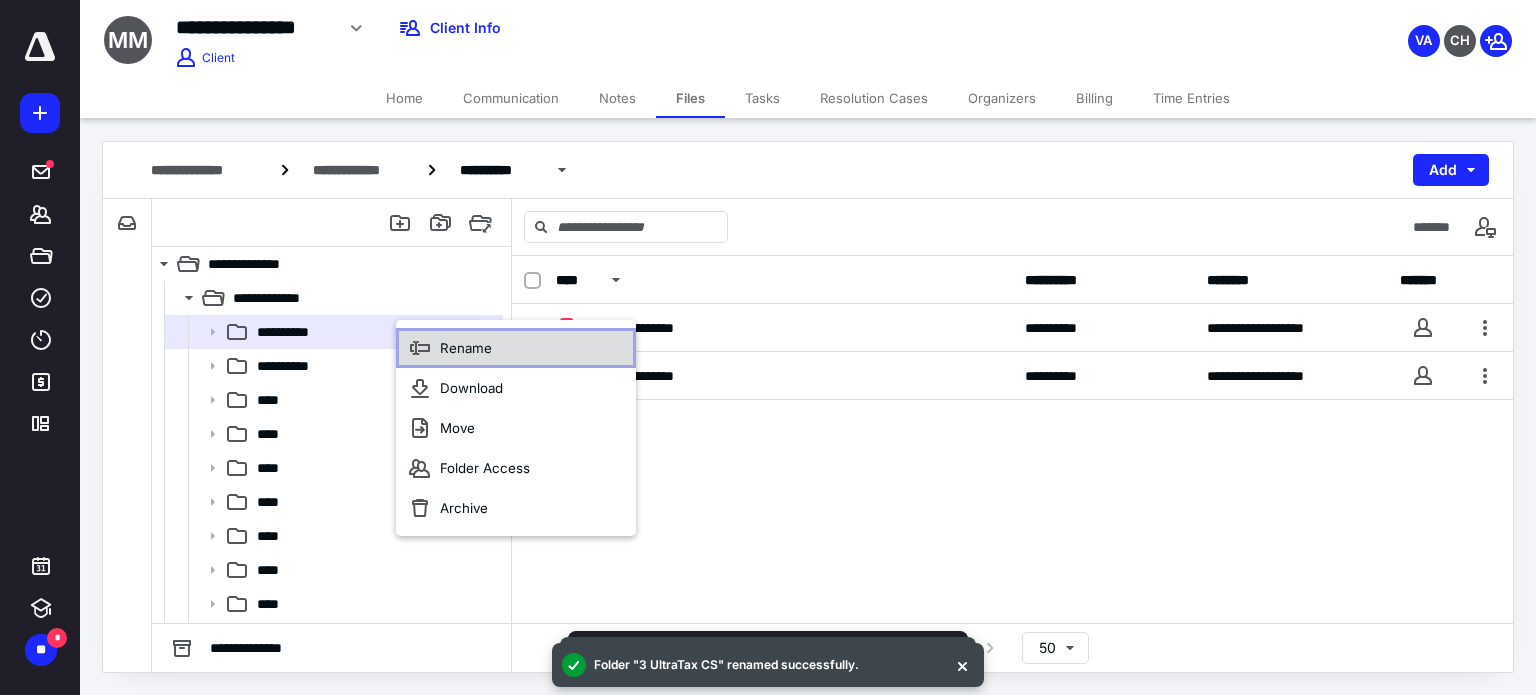 click on "Rename" at bounding box center [516, 348] 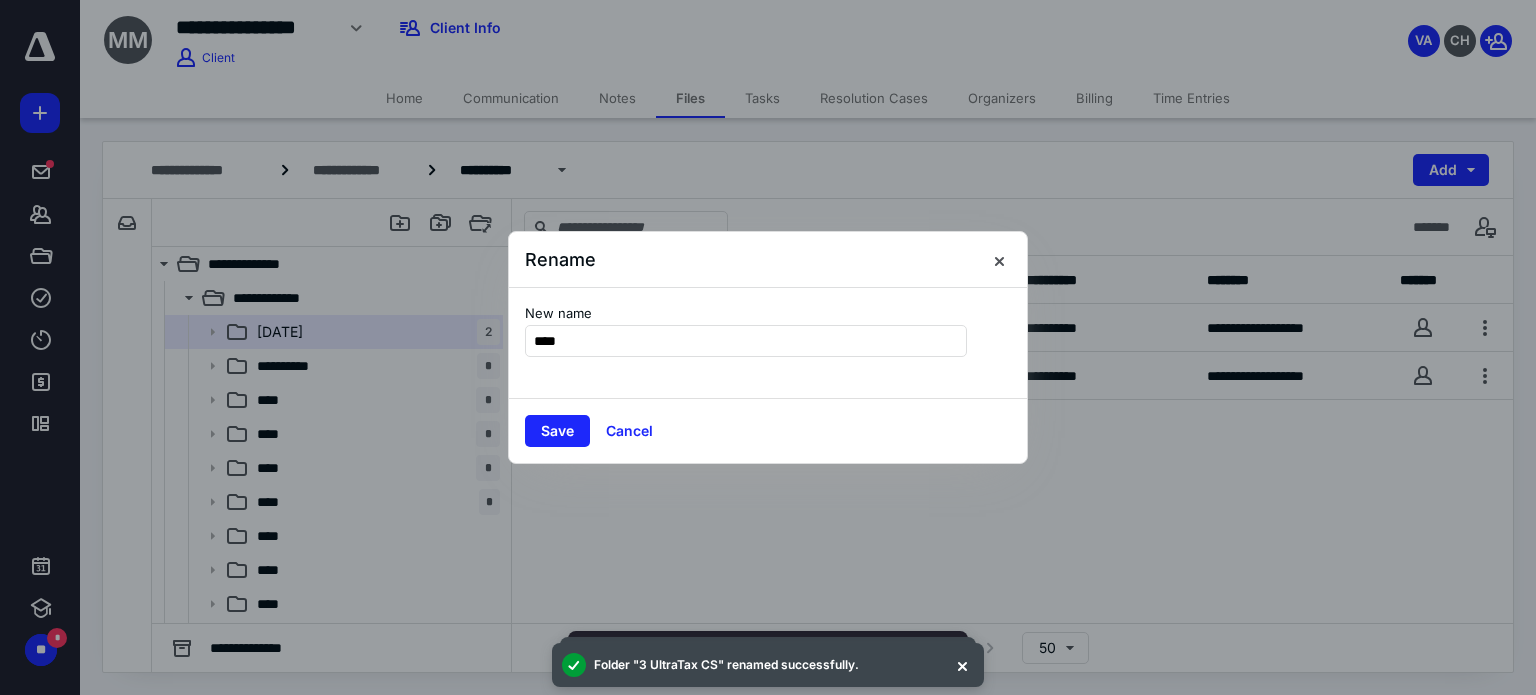 type on "****" 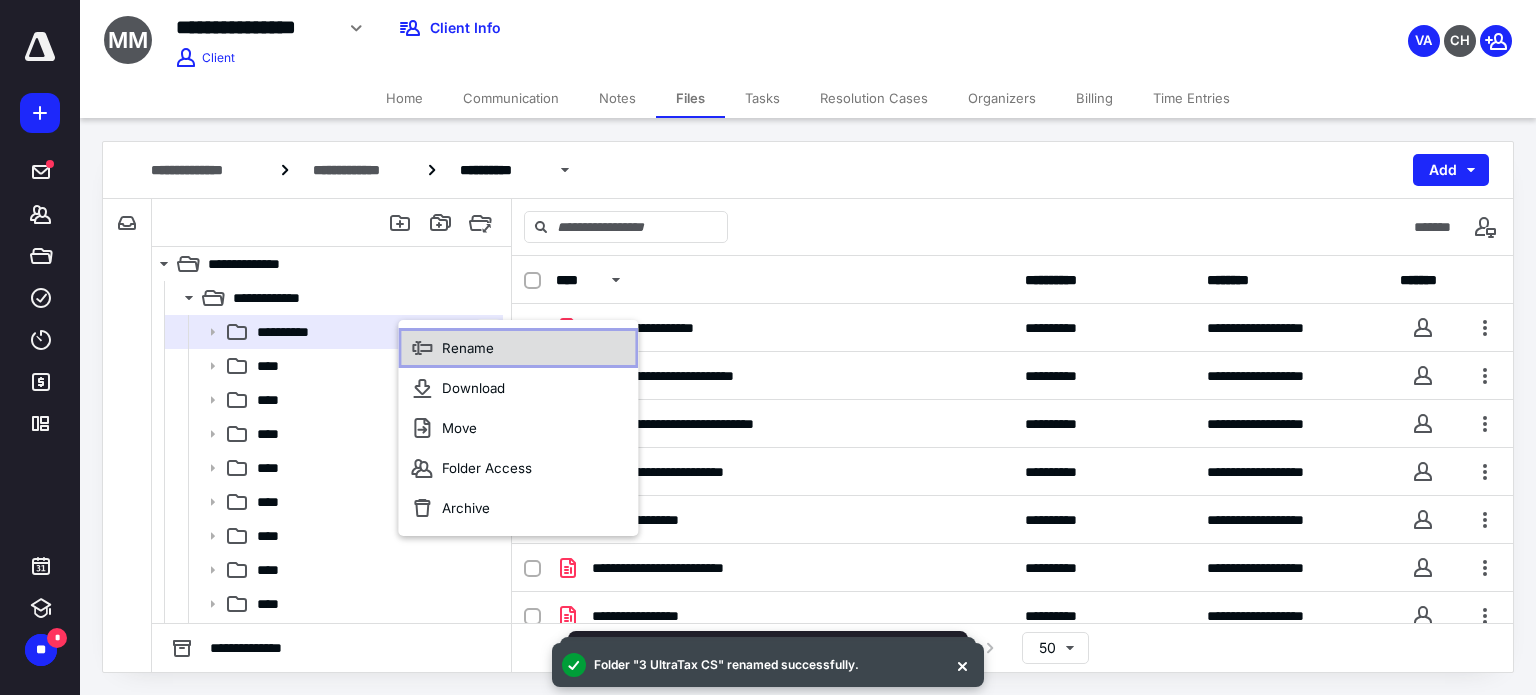 click on "Rename" at bounding box center (518, 348) 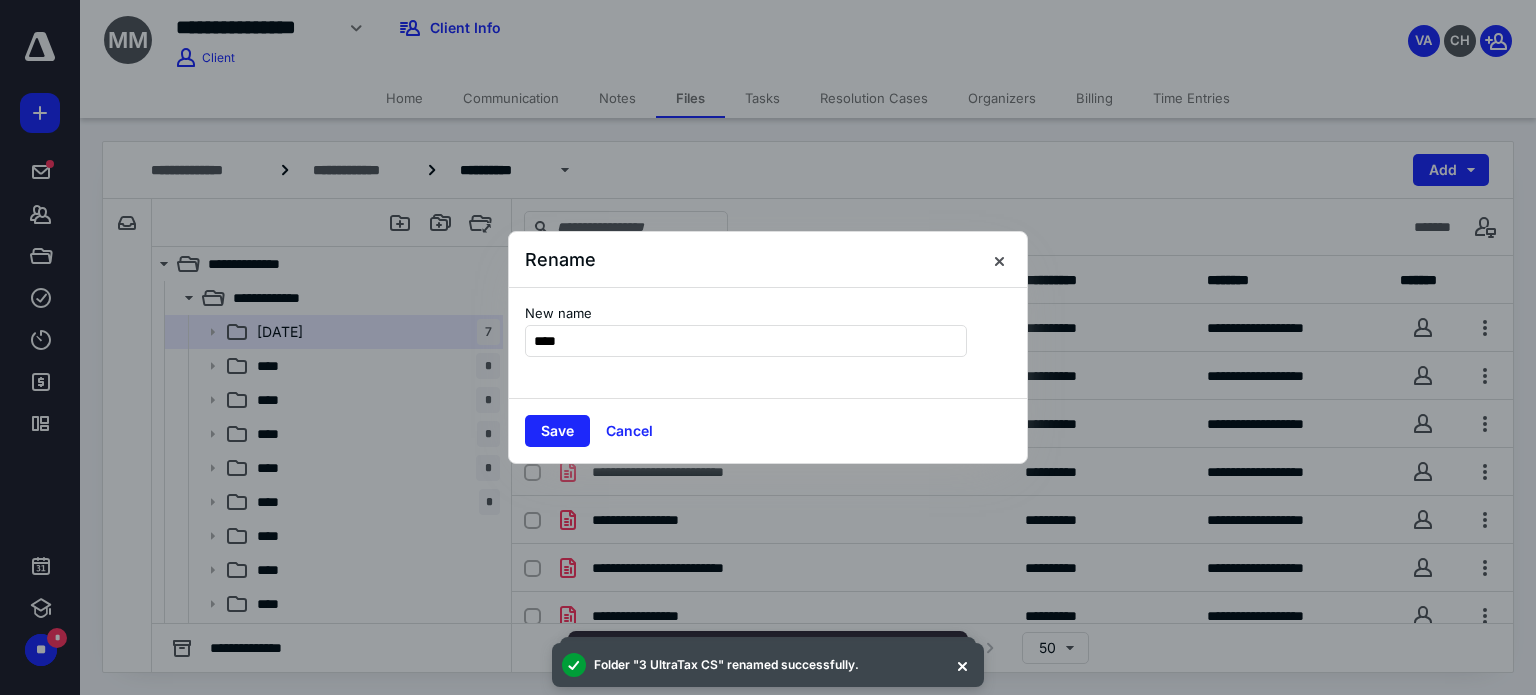 type on "****" 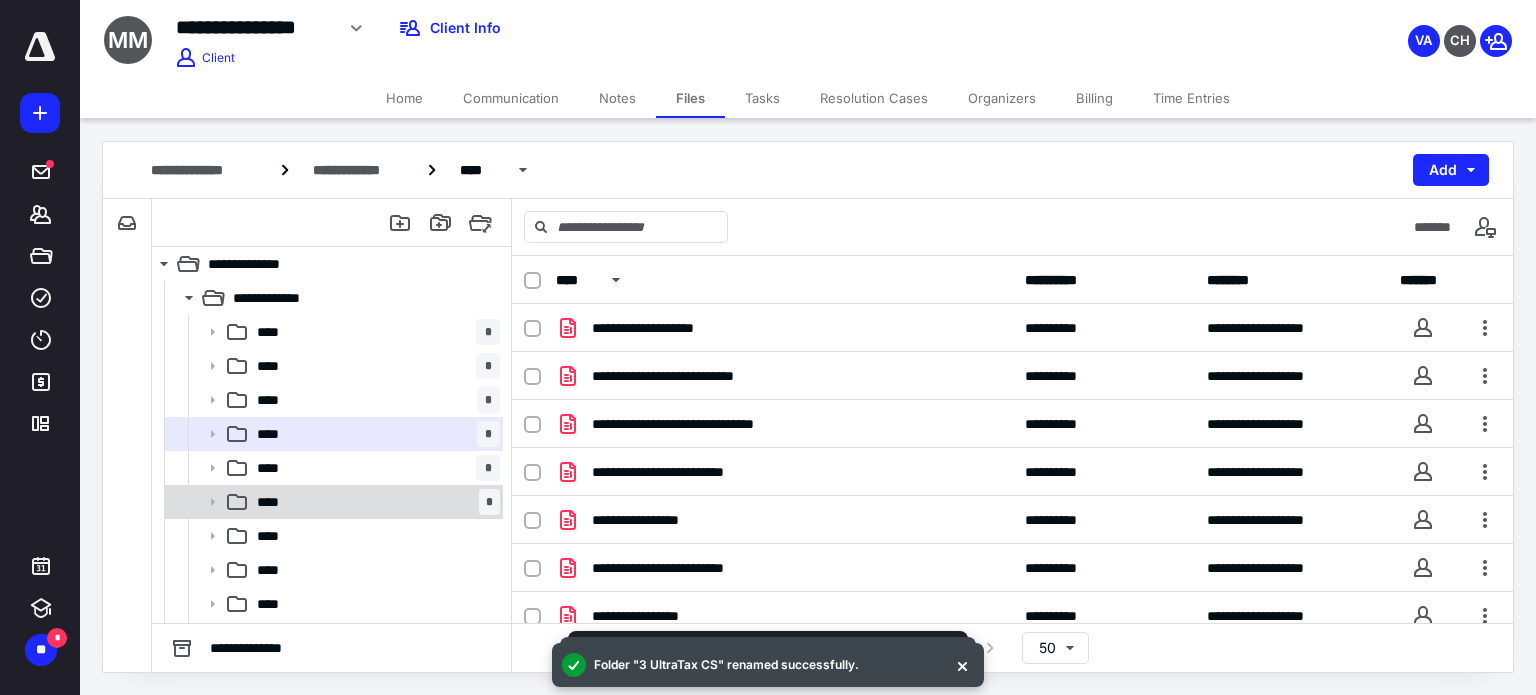 click on "**** *" at bounding box center (374, 502) 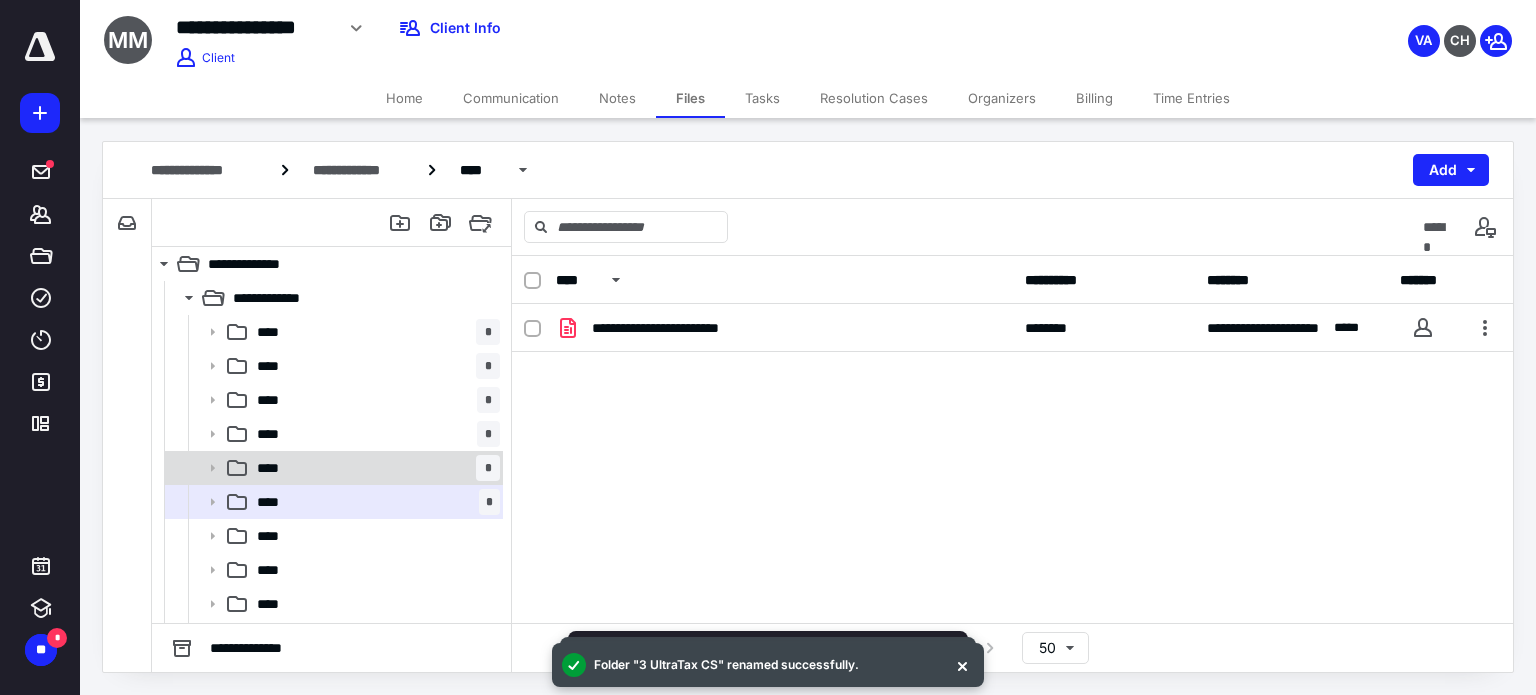 click on "**** *" at bounding box center [374, 468] 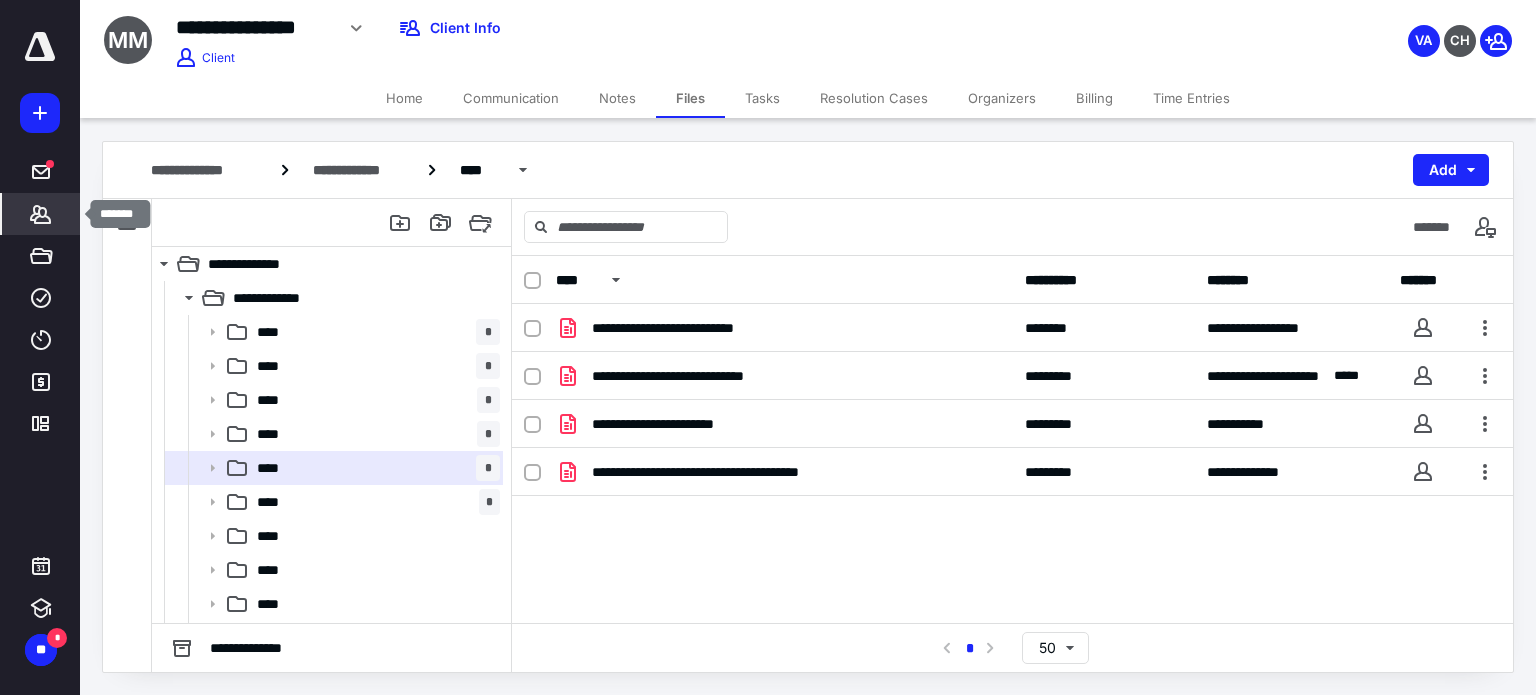 click 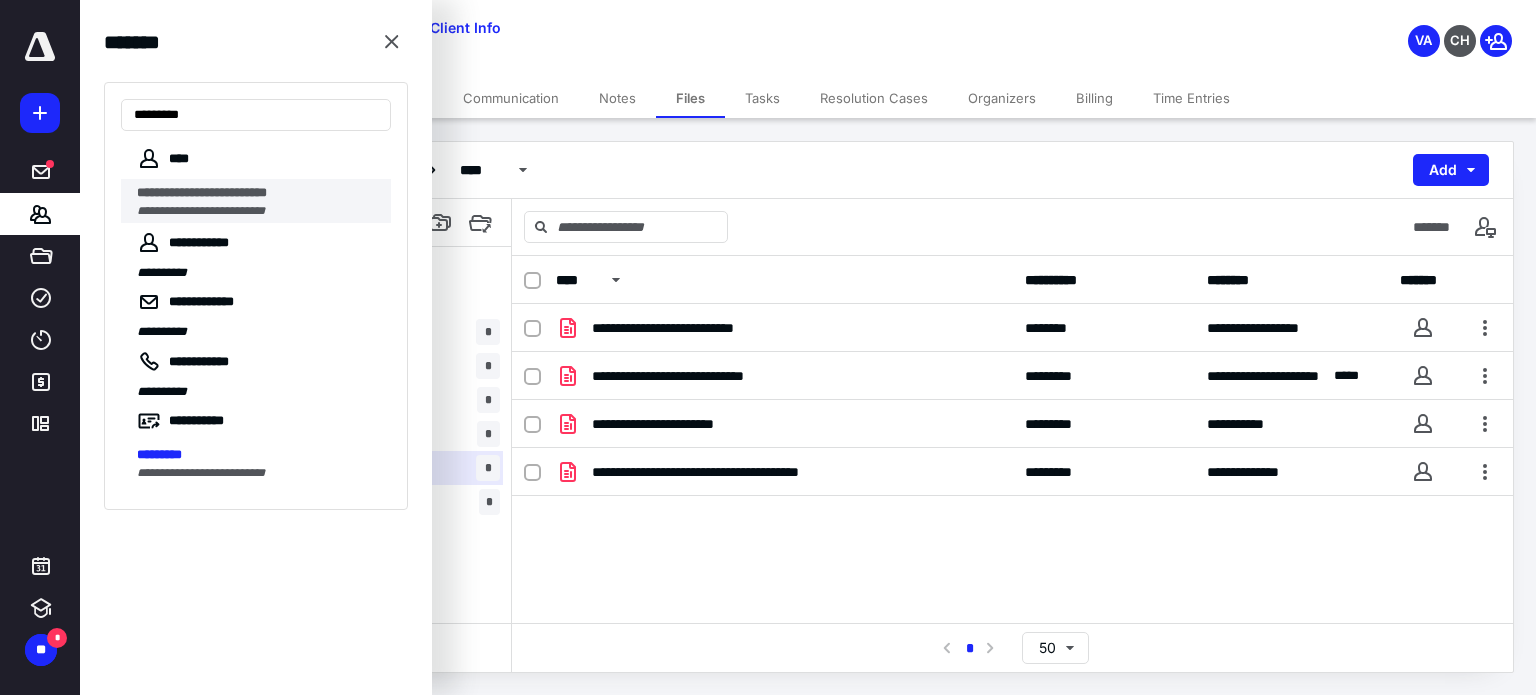 type on "*********" 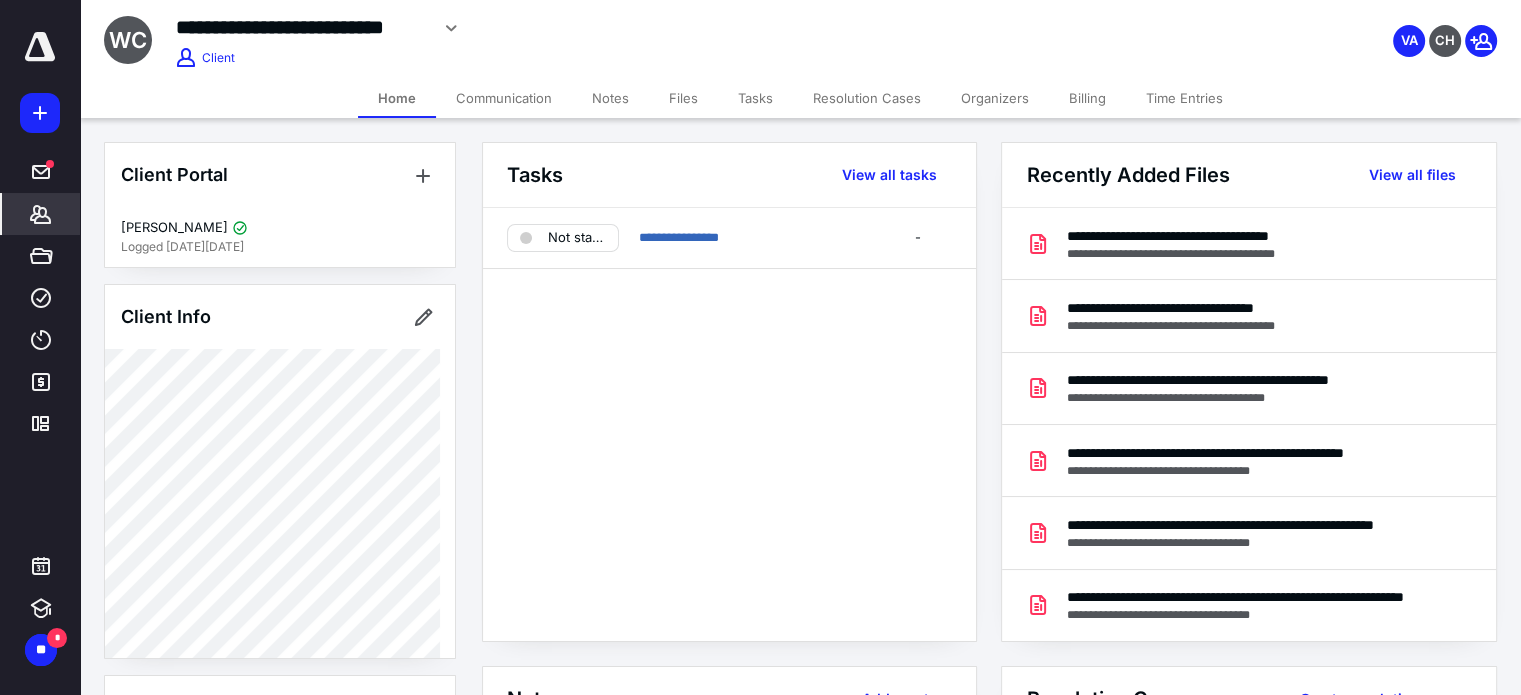 click on "Files" at bounding box center (683, 98) 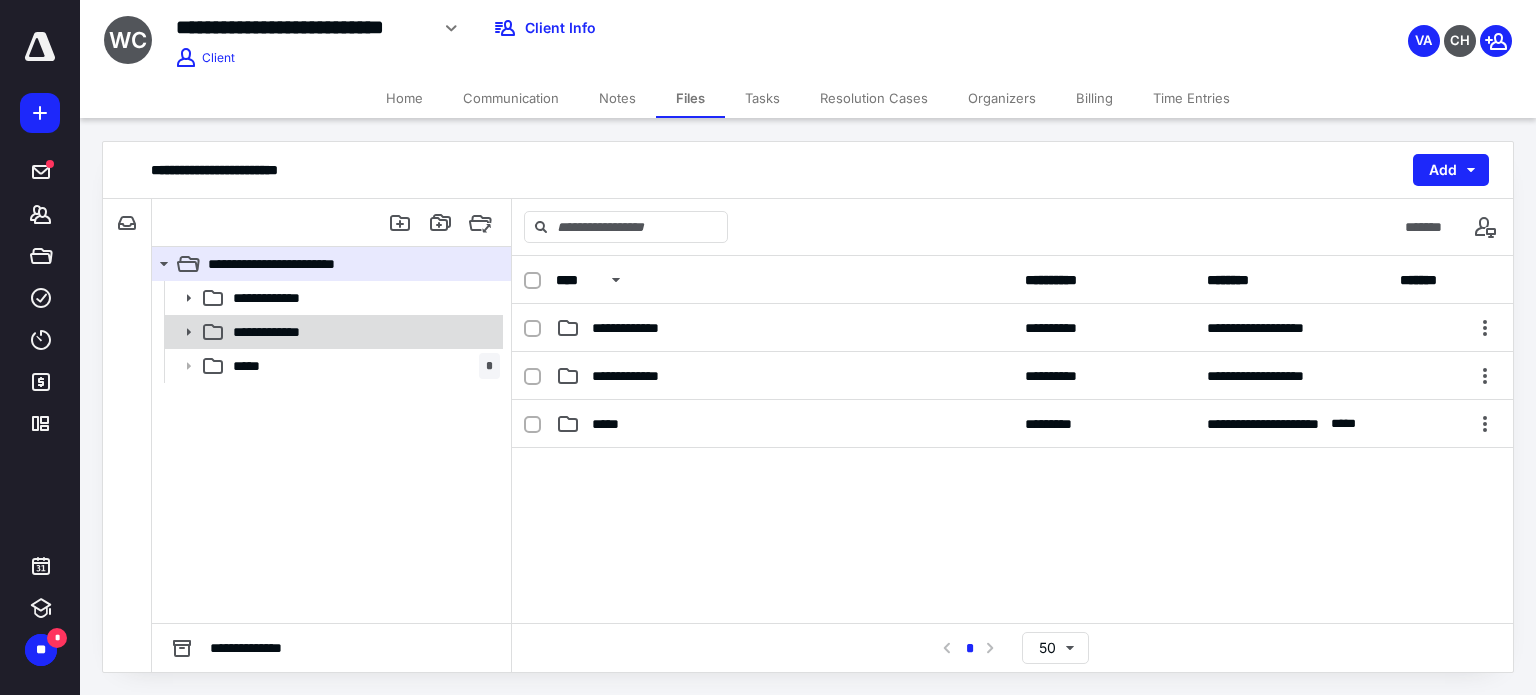 click 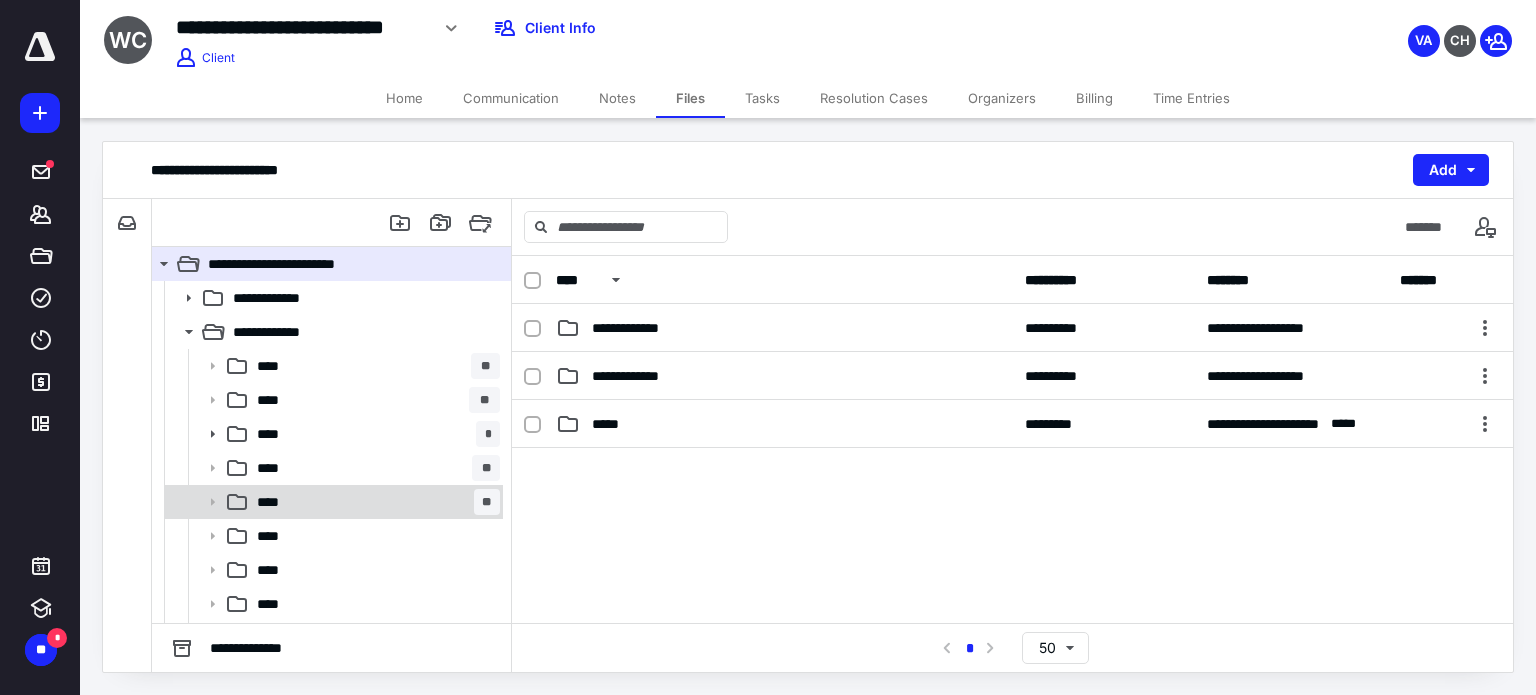 click on "**** **" at bounding box center (374, 502) 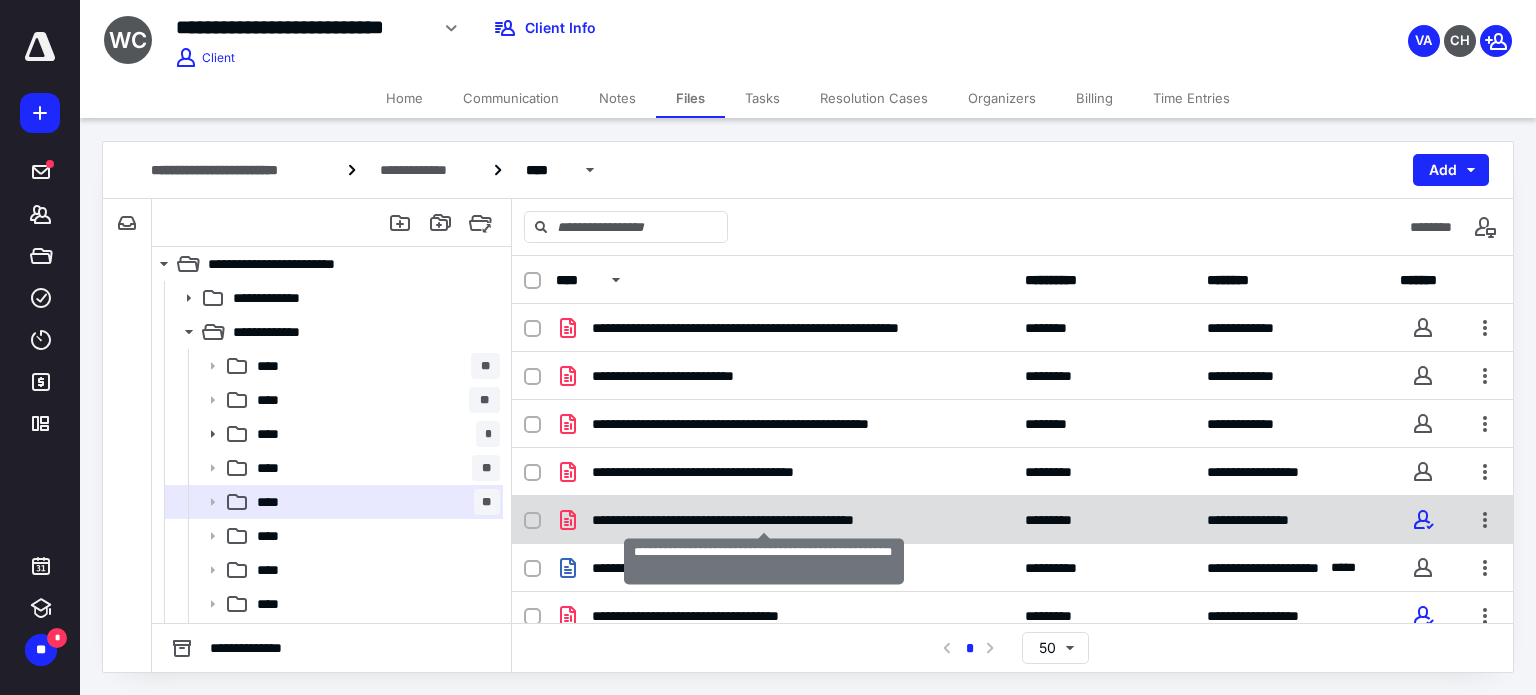 click on "**********" at bounding box center (765, 520) 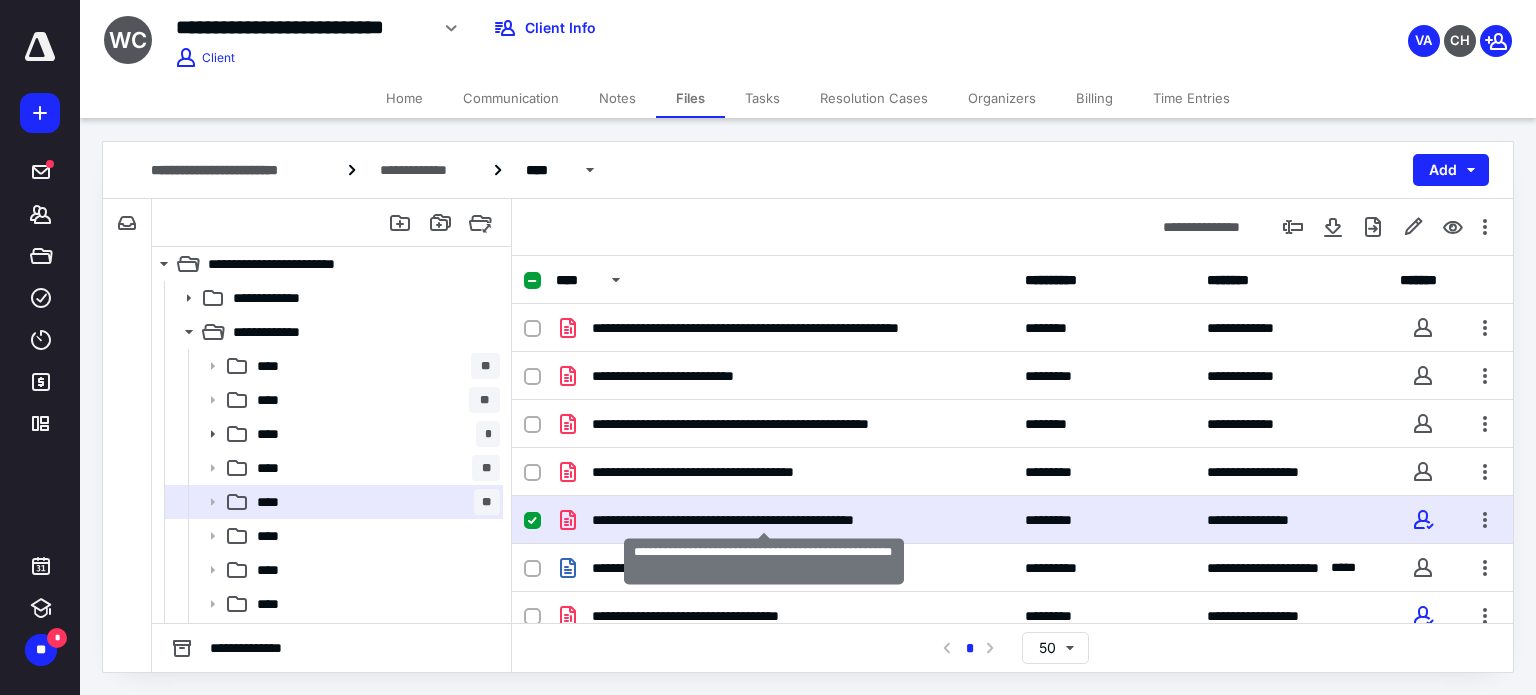 click on "**********" at bounding box center [765, 520] 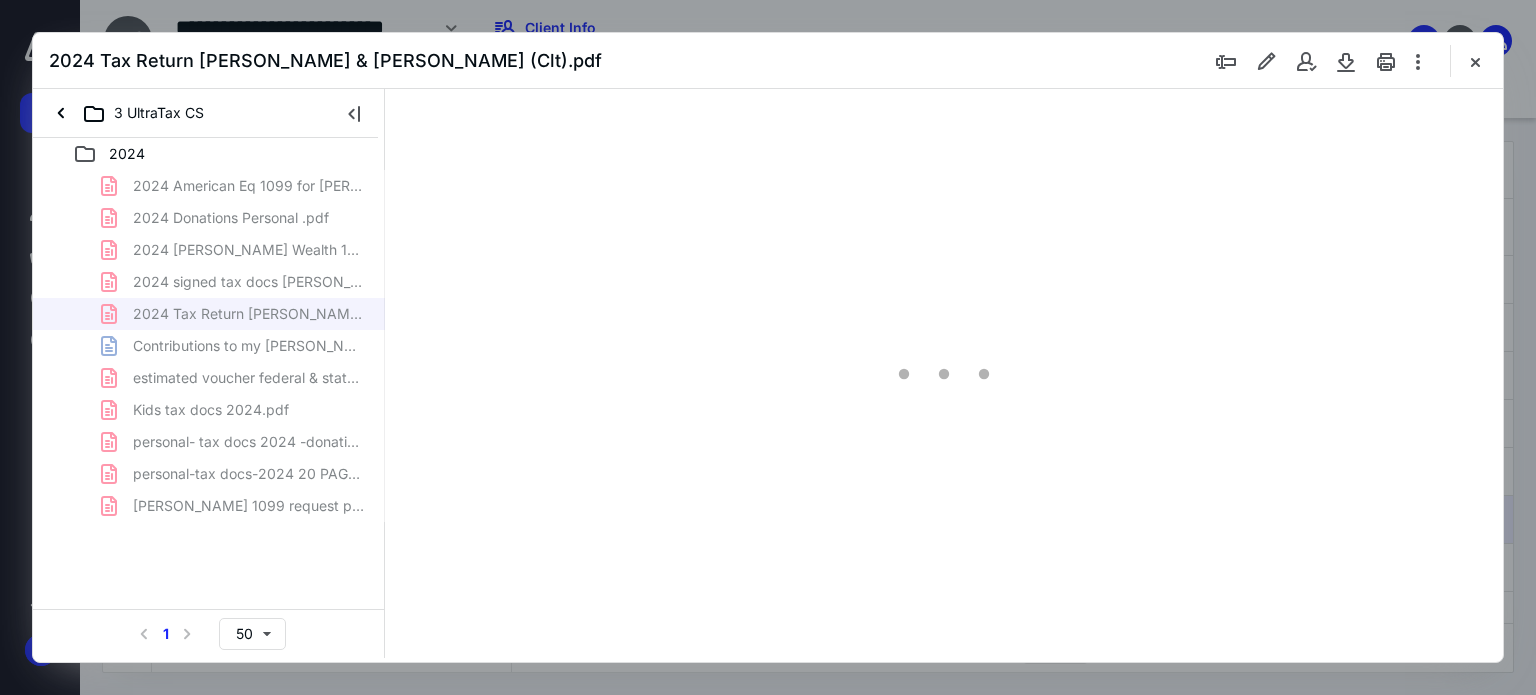 scroll, scrollTop: 0, scrollLeft: 0, axis: both 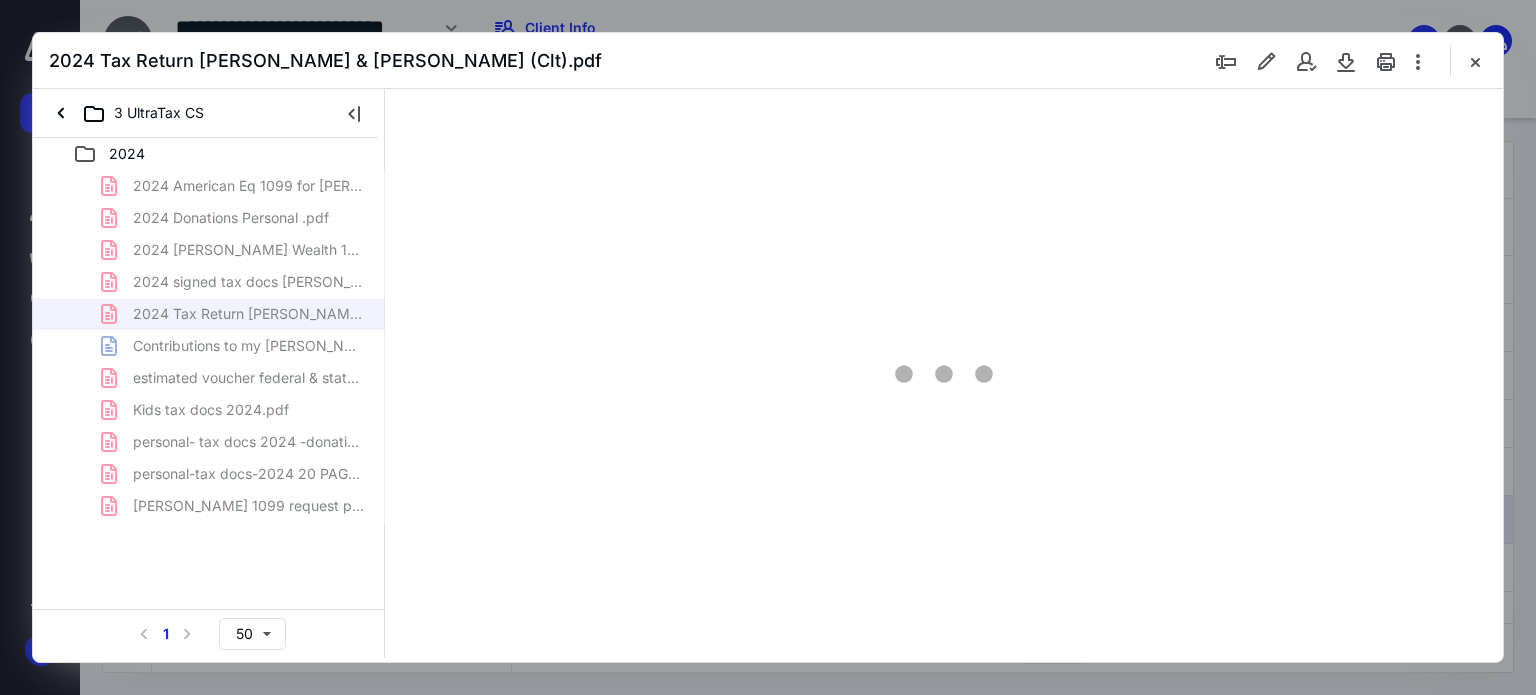 type on "179" 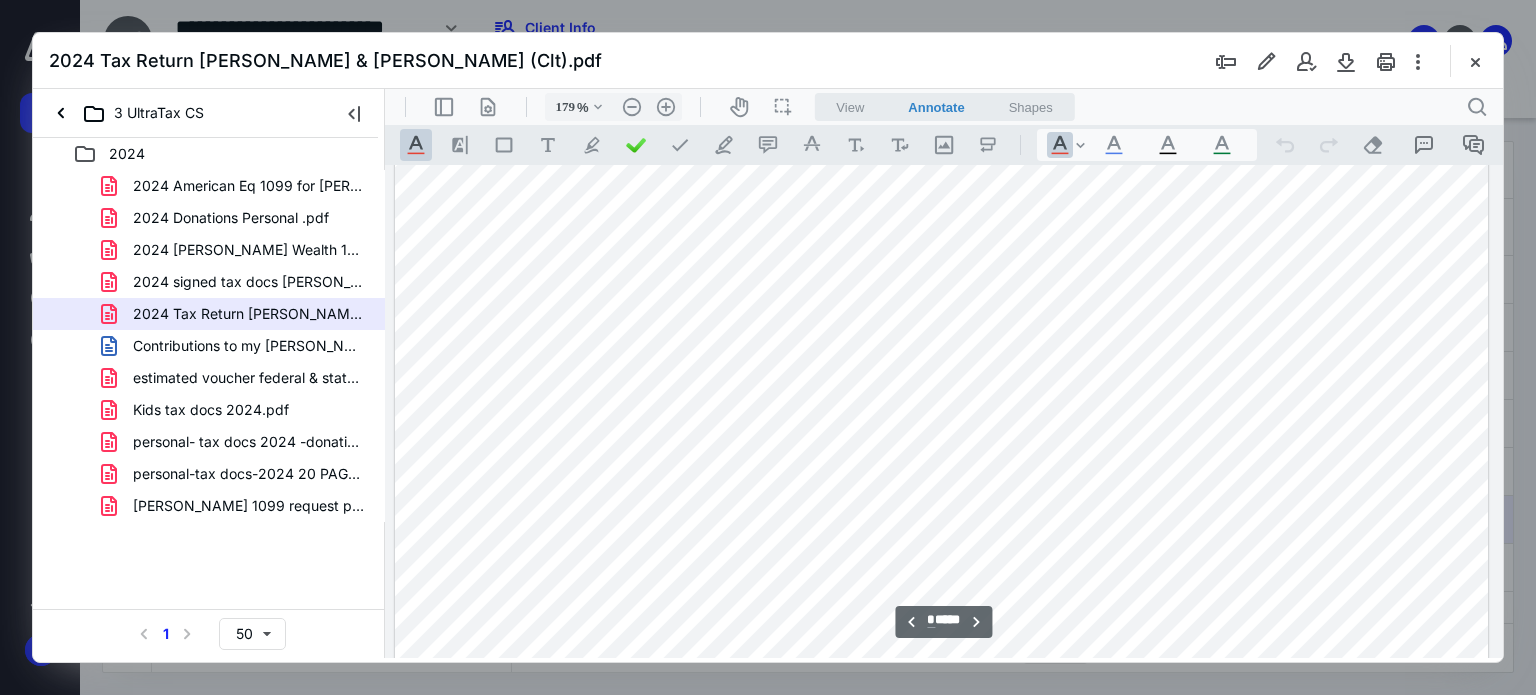 scroll, scrollTop: 6683, scrollLeft: 158, axis: both 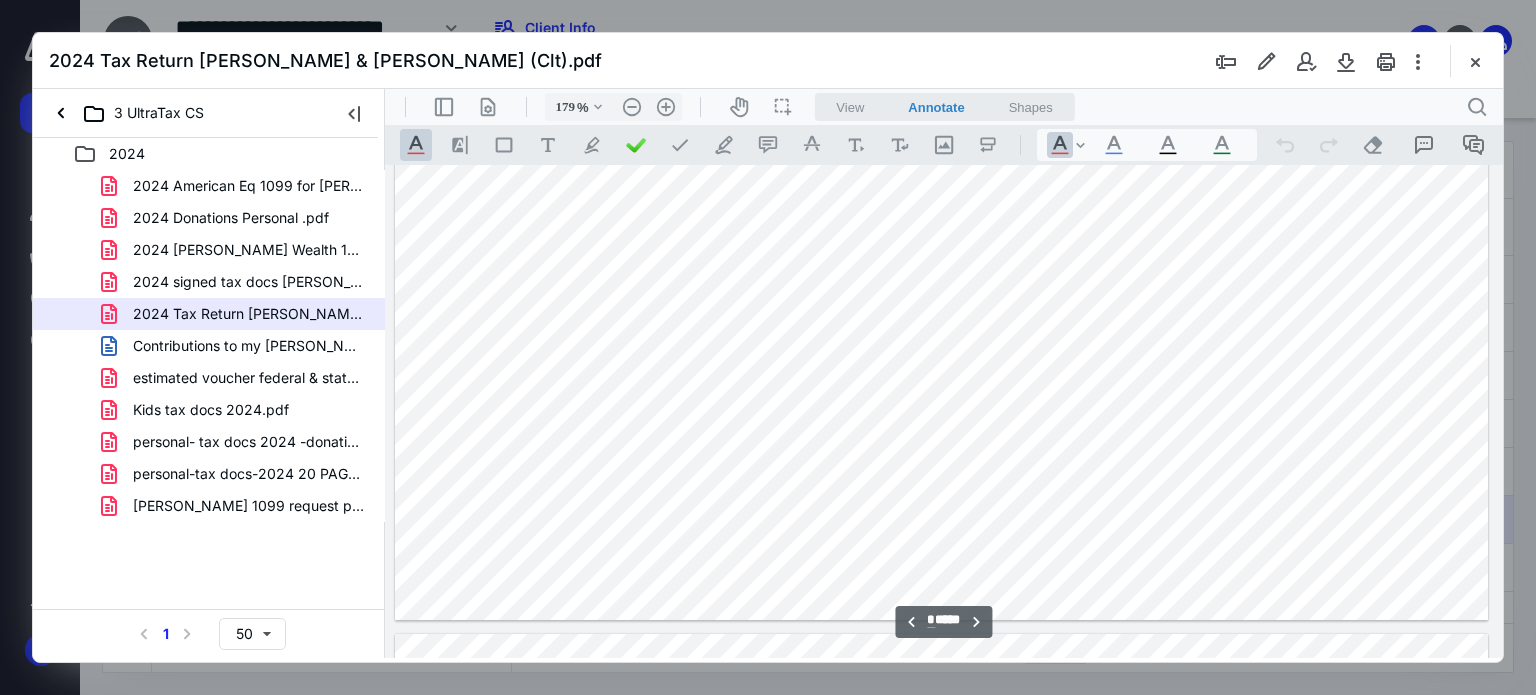 type on "*" 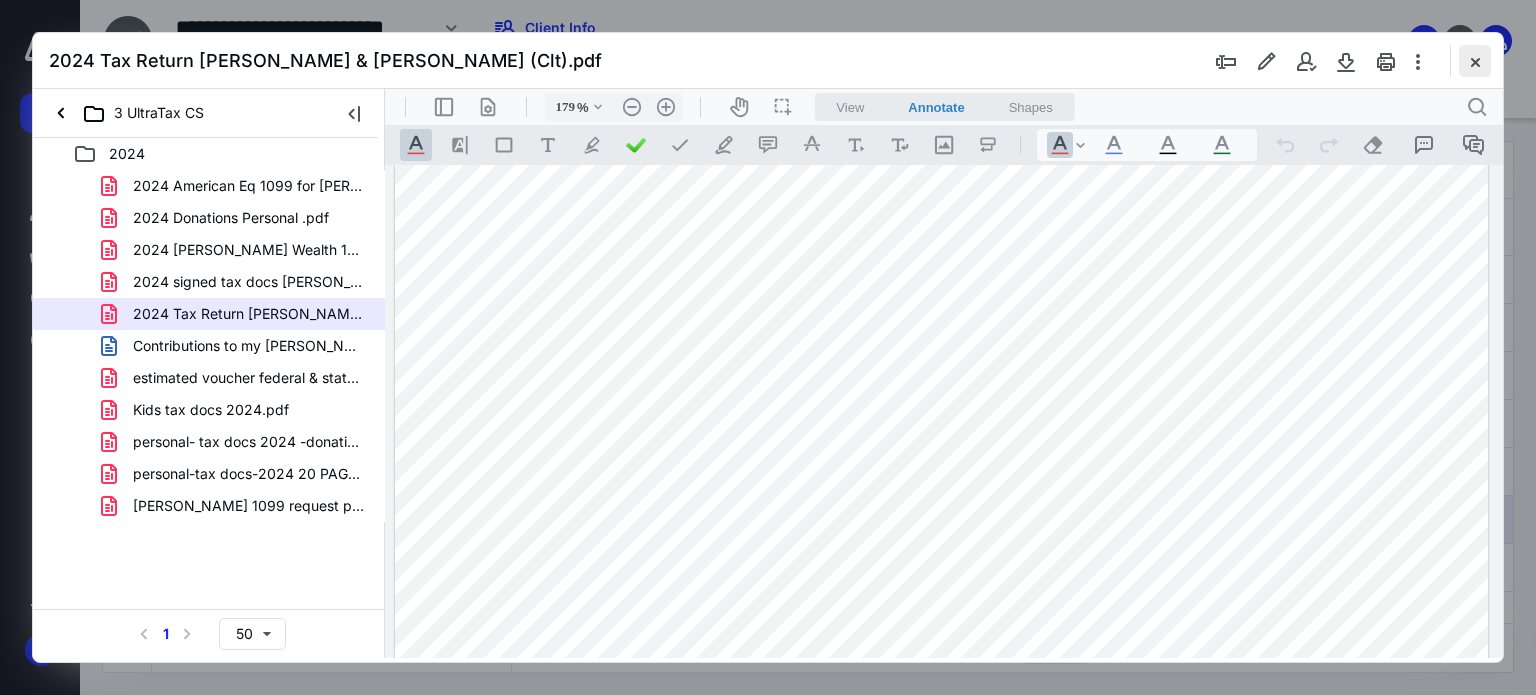 drag, startPoint x: 1472, startPoint y: 59, endPoint x: 1412, endPoint y: 59, distance: 60 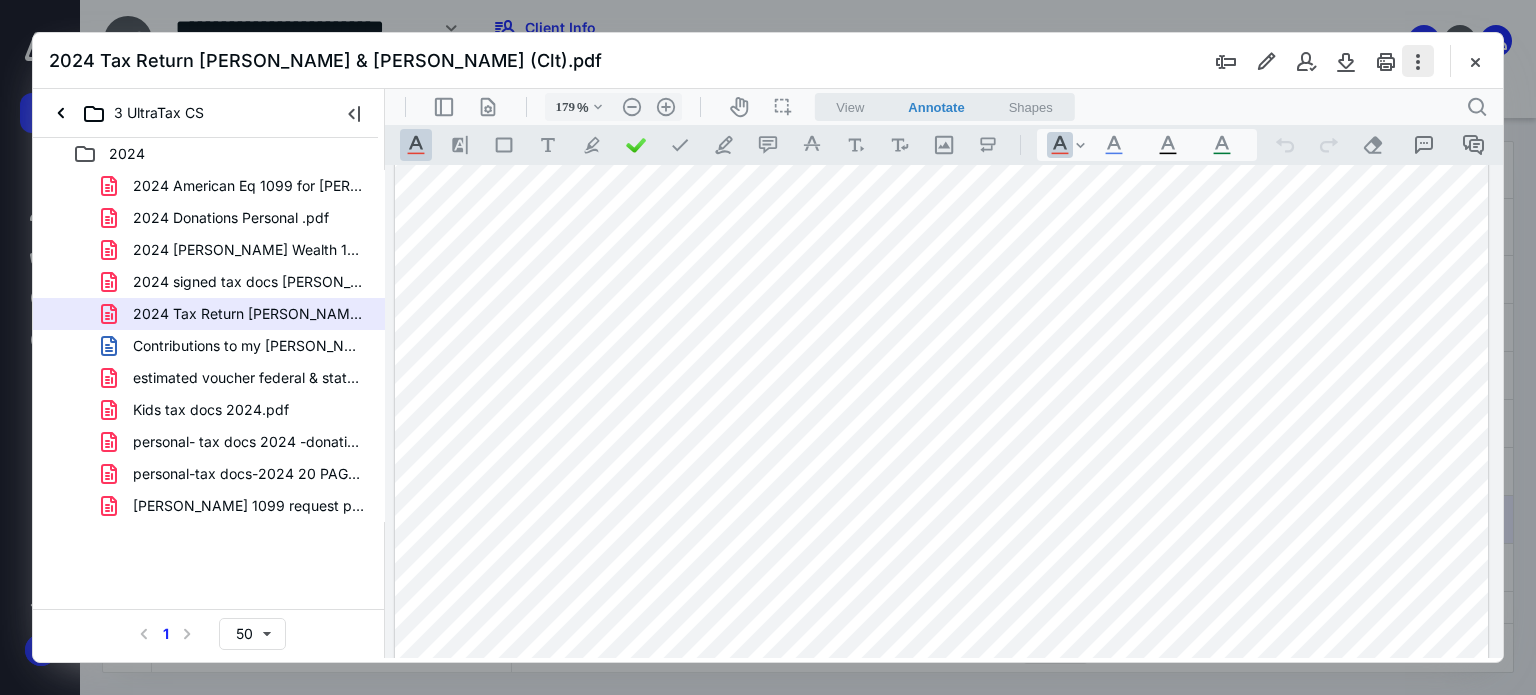 click at bounding box center [1475, 61] 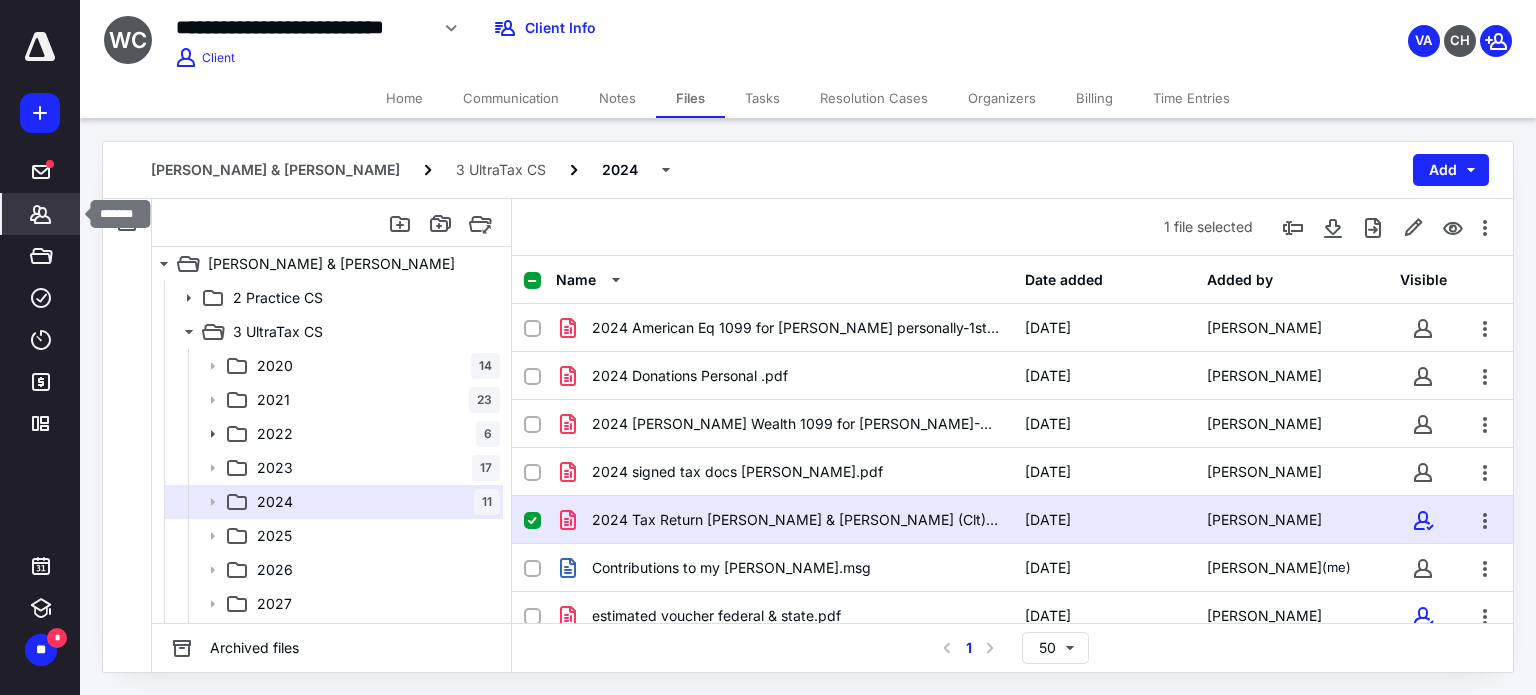 click 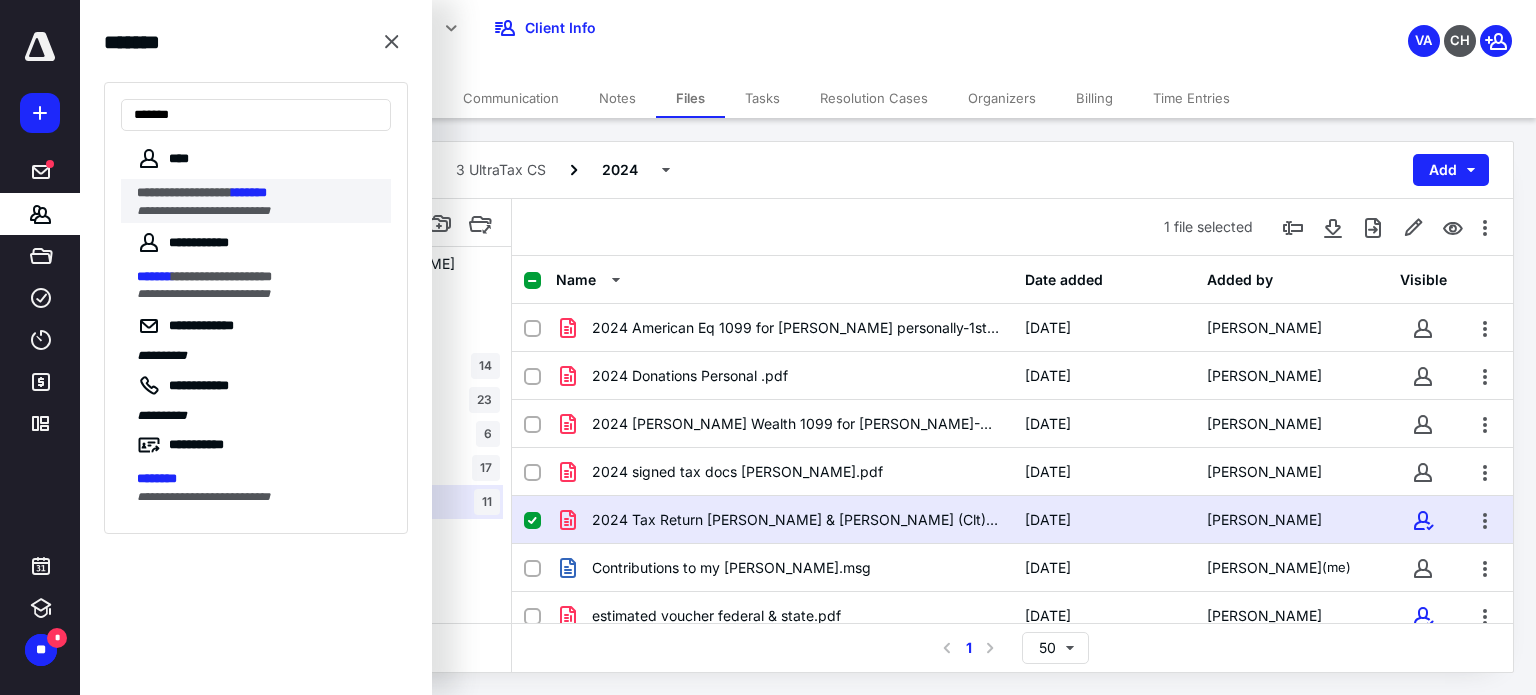 type on "*******" 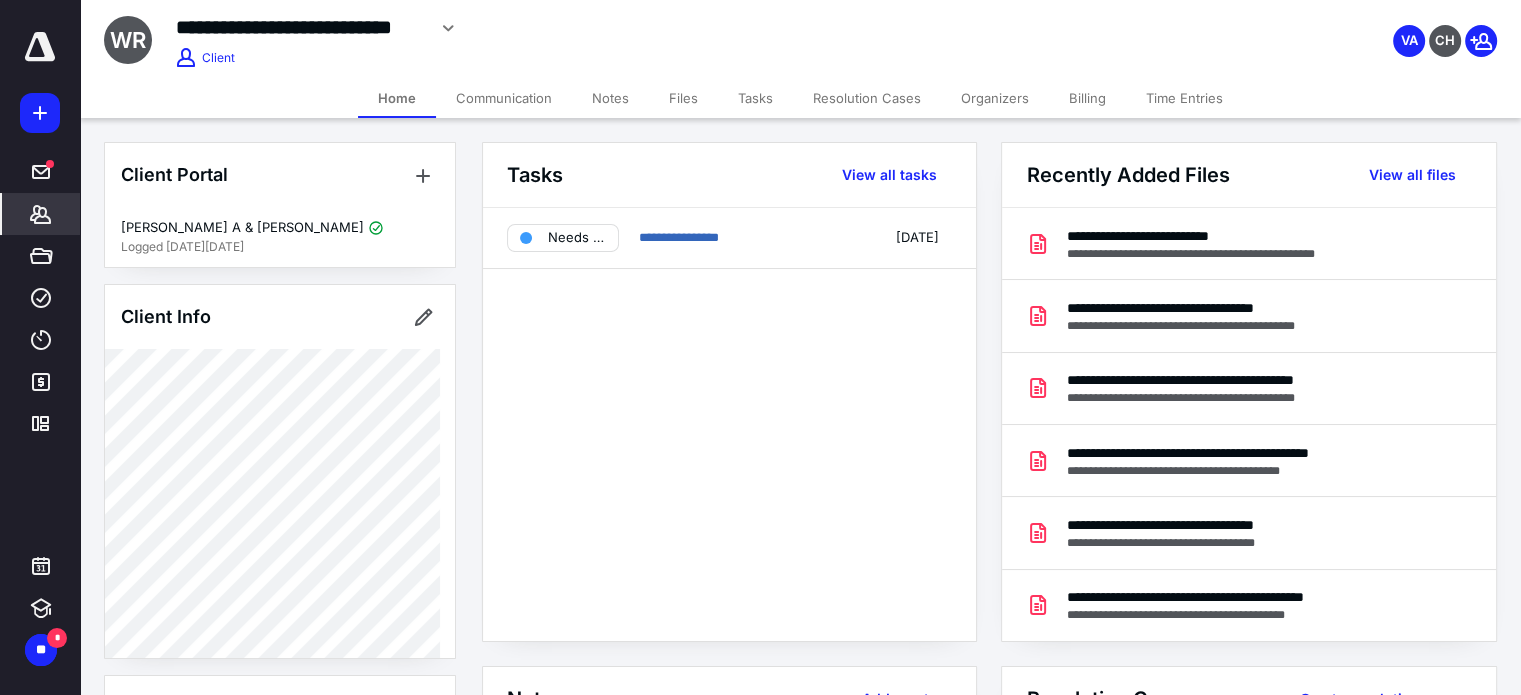 click on "Files" at bounding box center [683, 98] 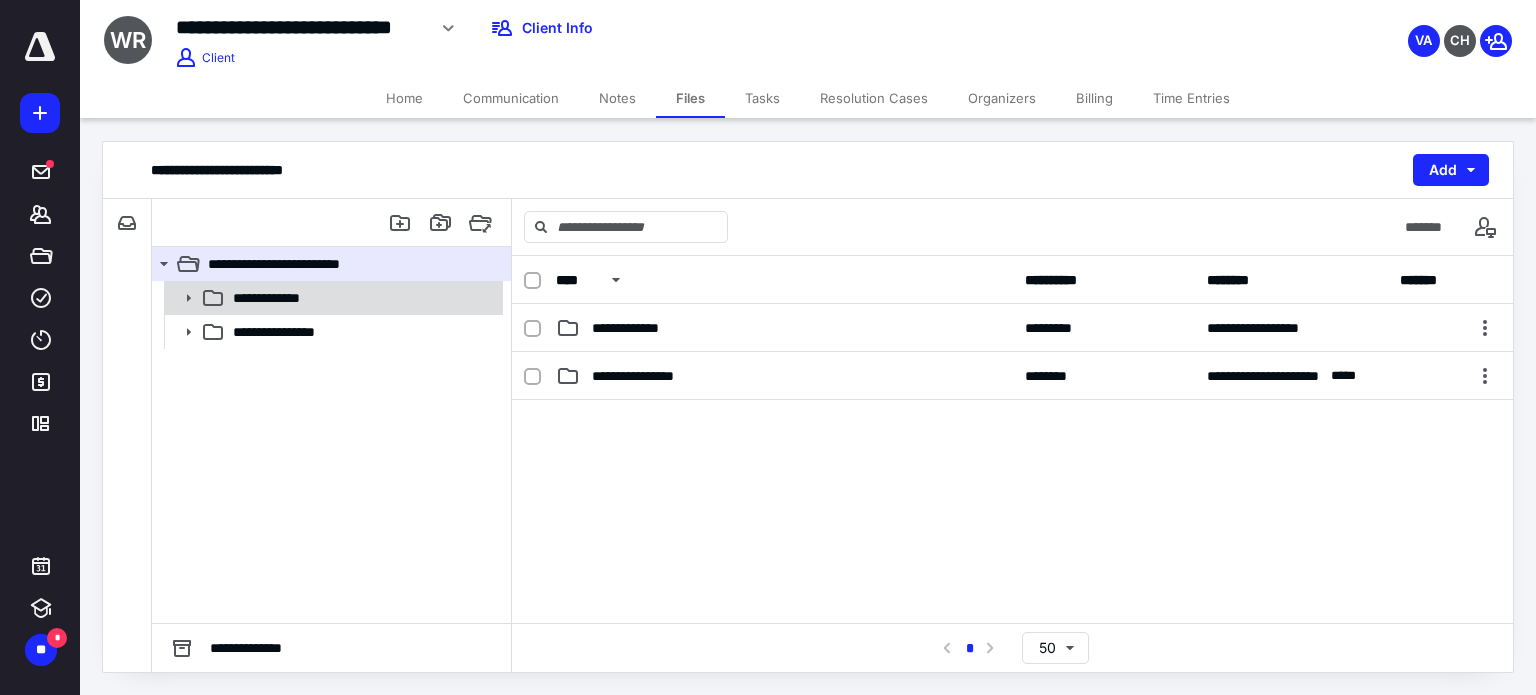 click 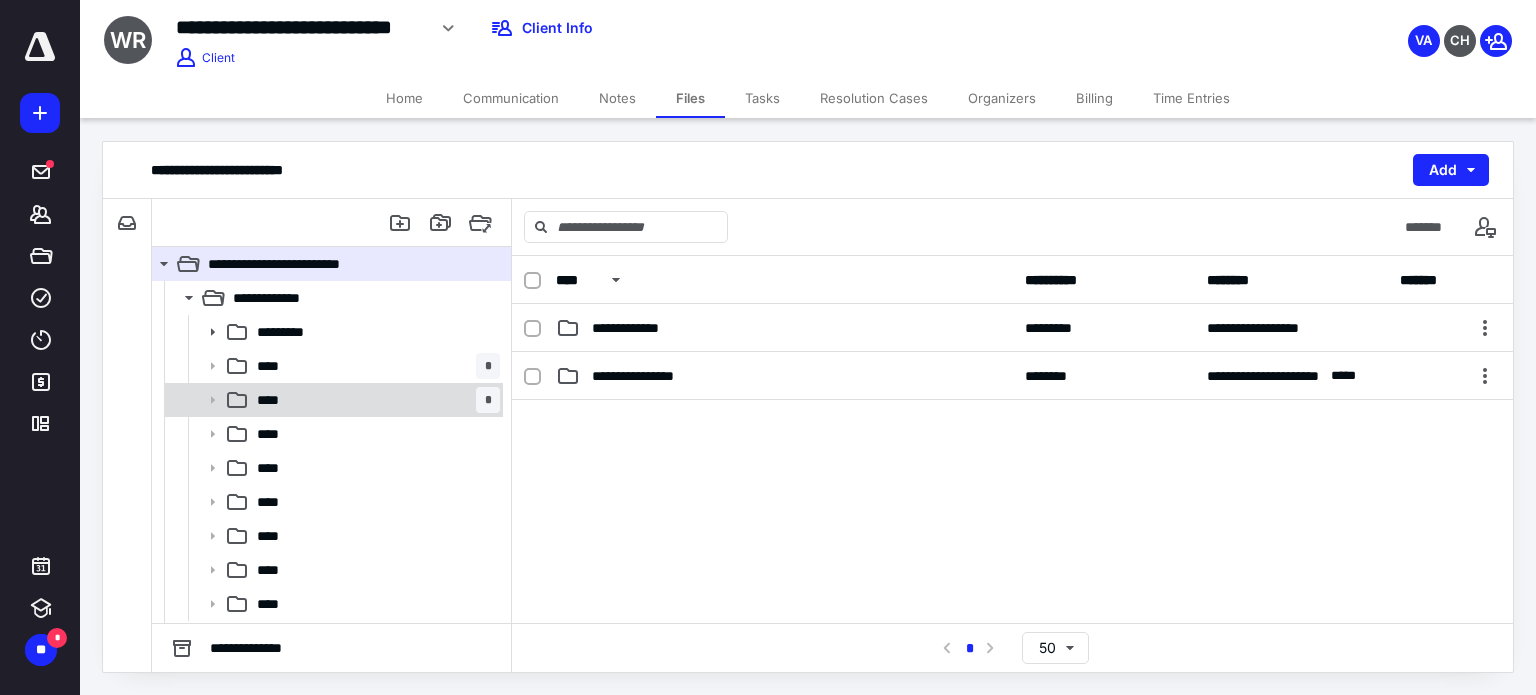 click on "**** *" at bounding box center (374, 400) 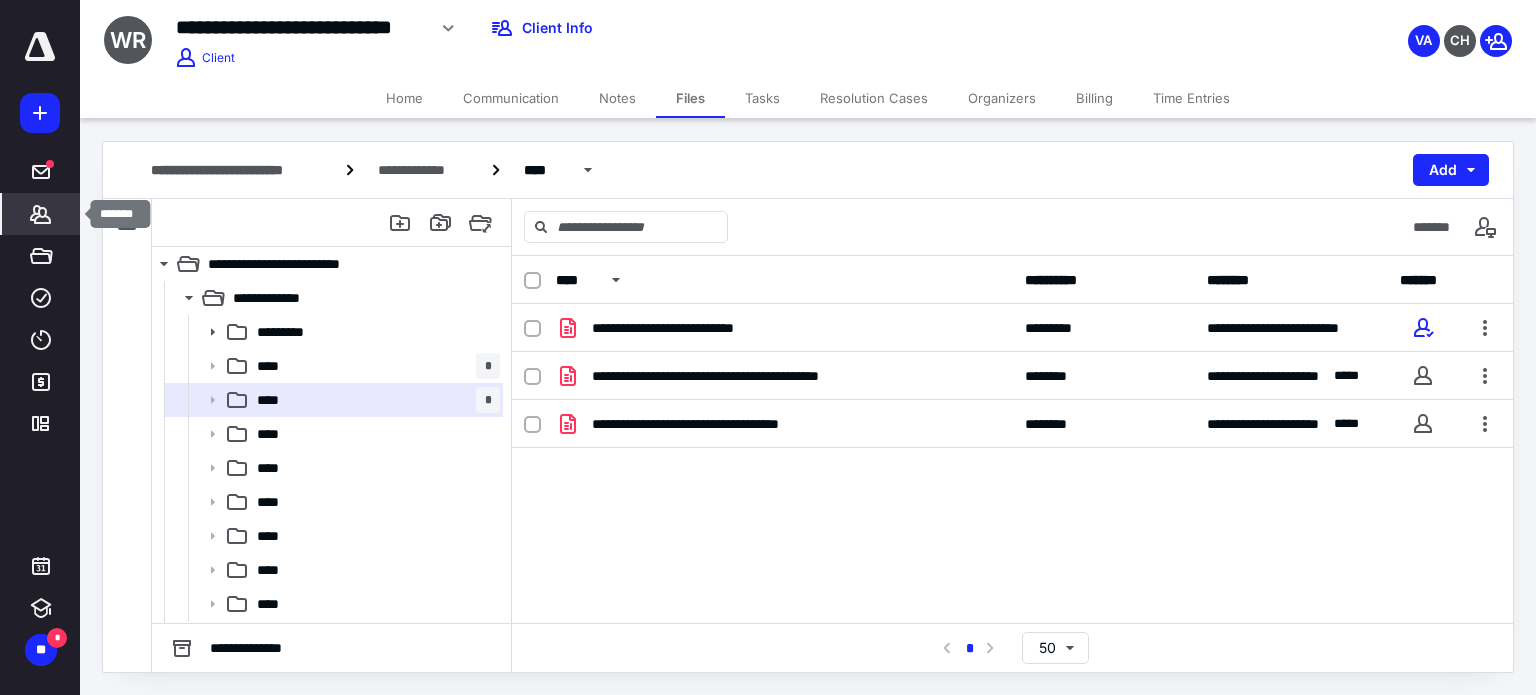 click 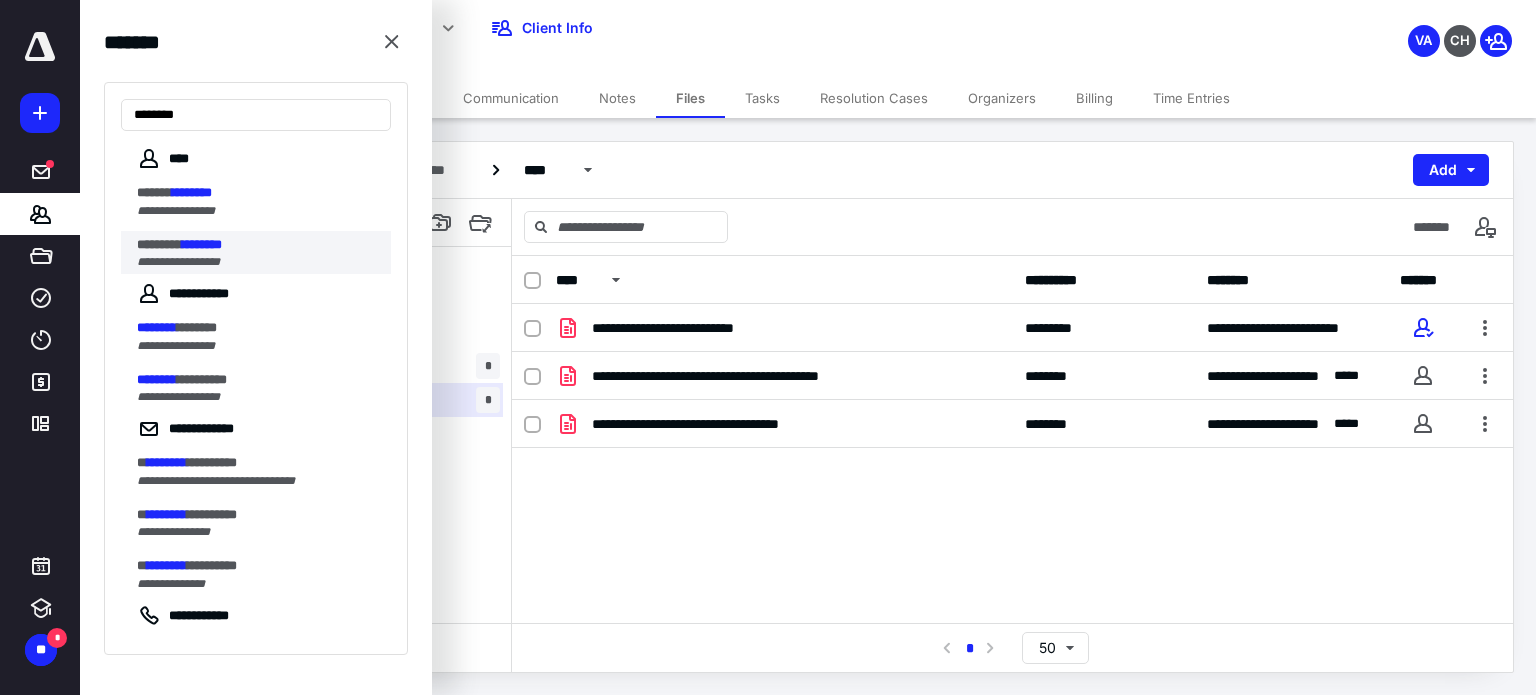 type on "********" 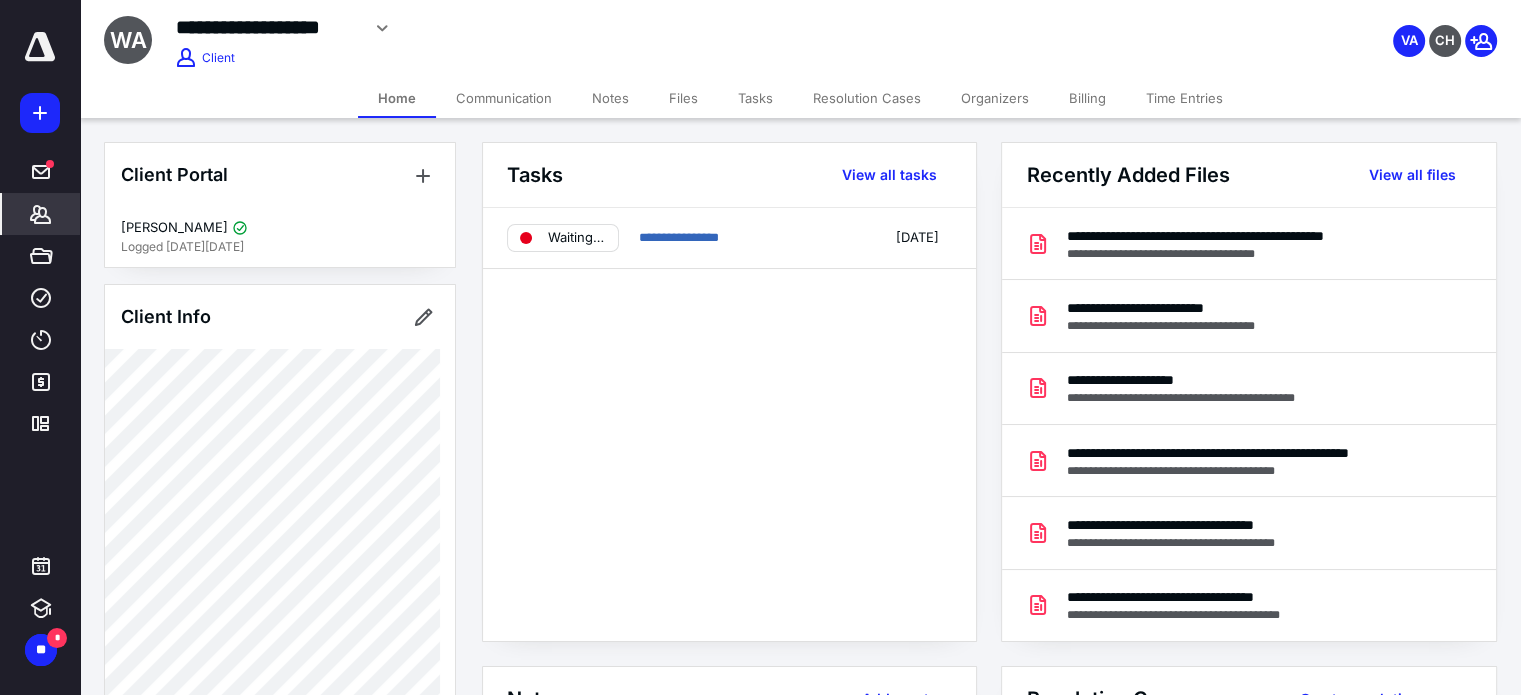 click on "Files" at bounding box center [683, 98] 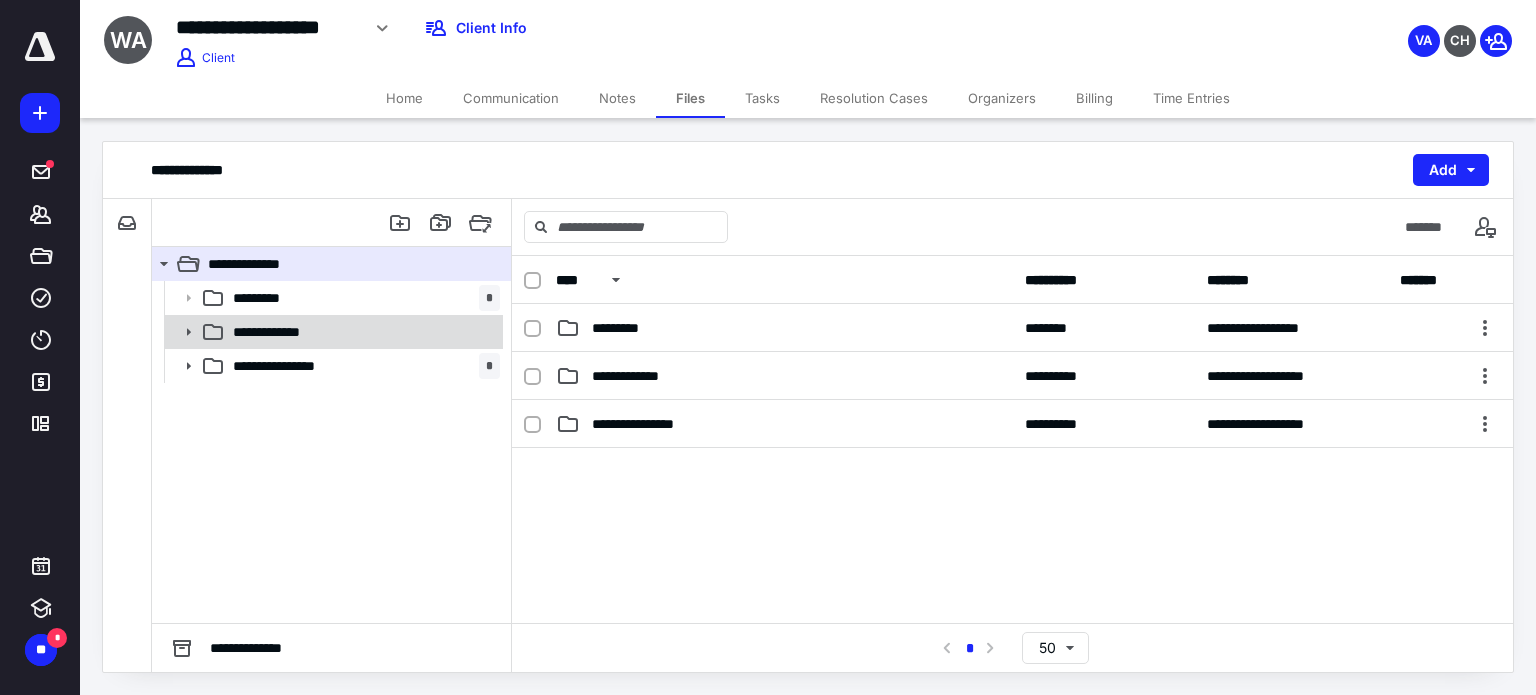 click 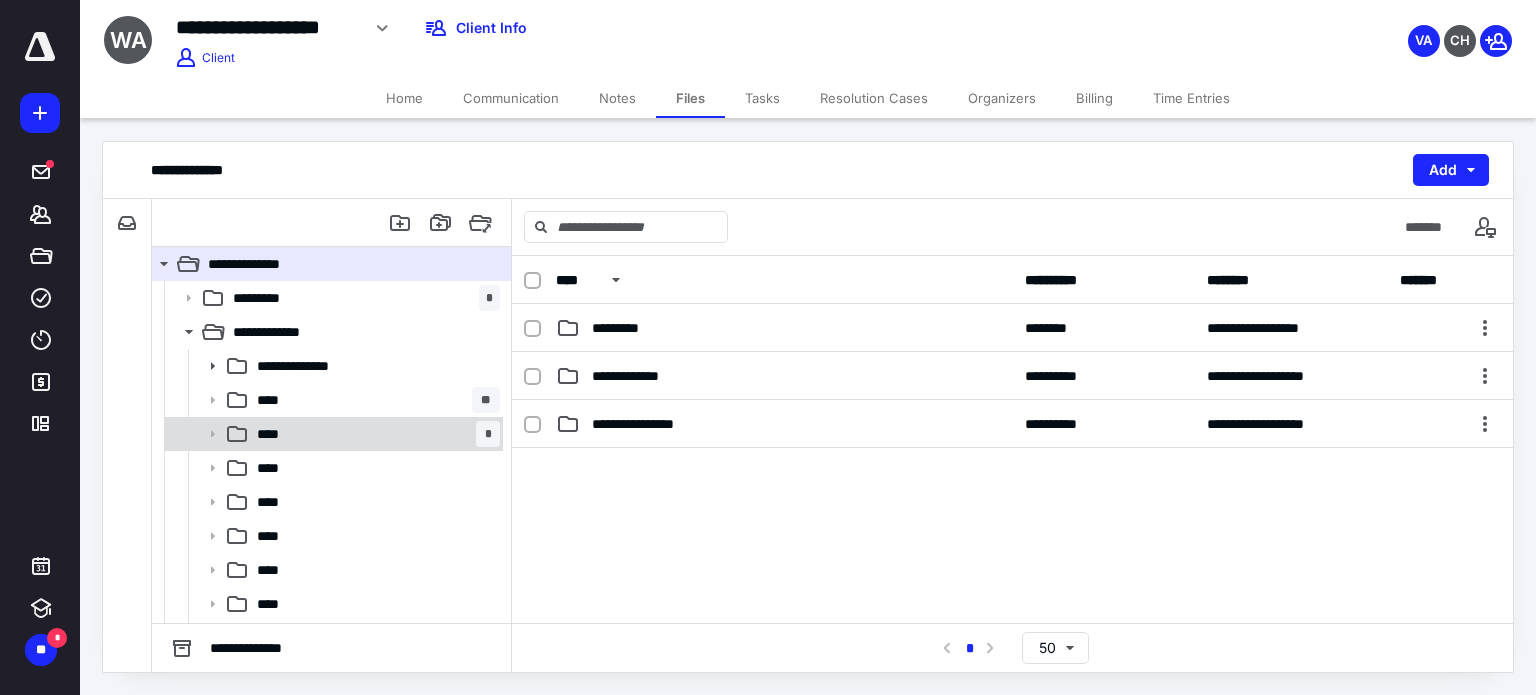 click on "**** *" at bounding box center [374, 434] 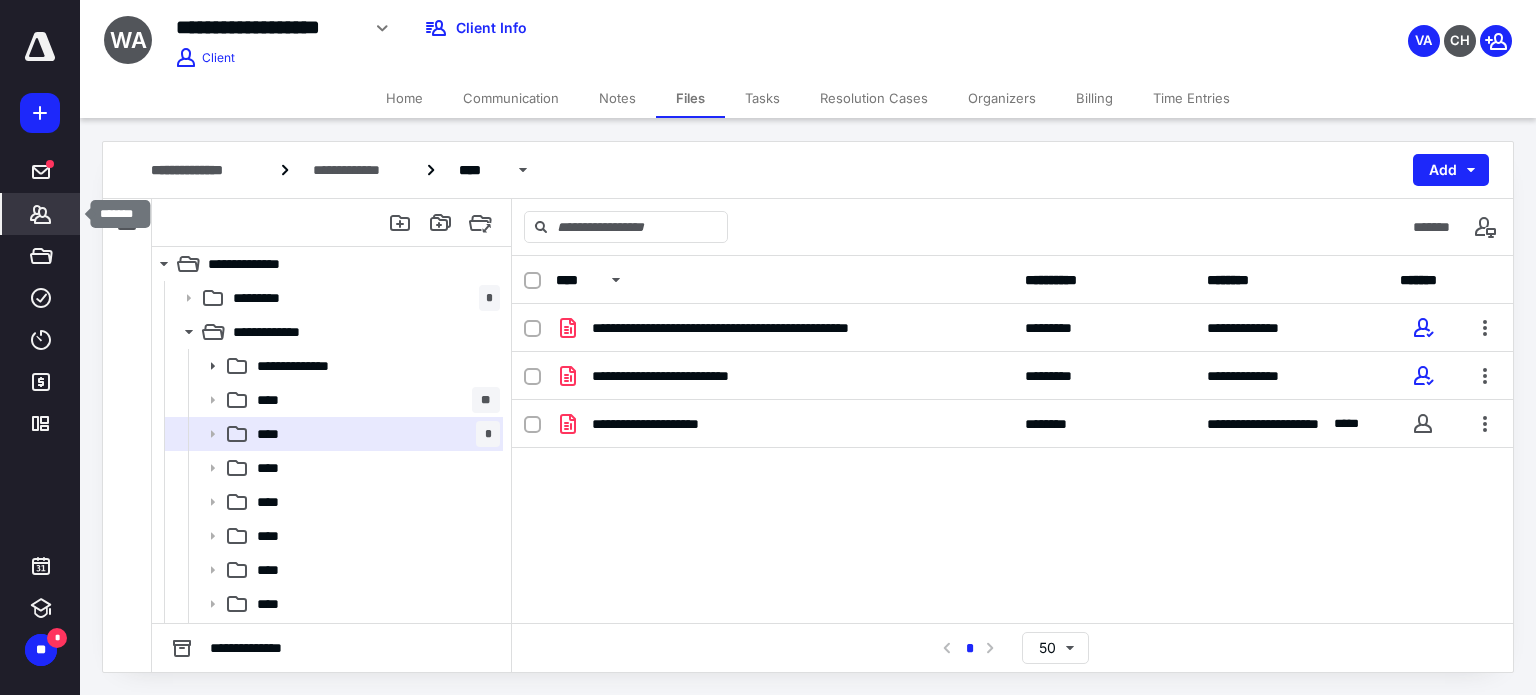 click 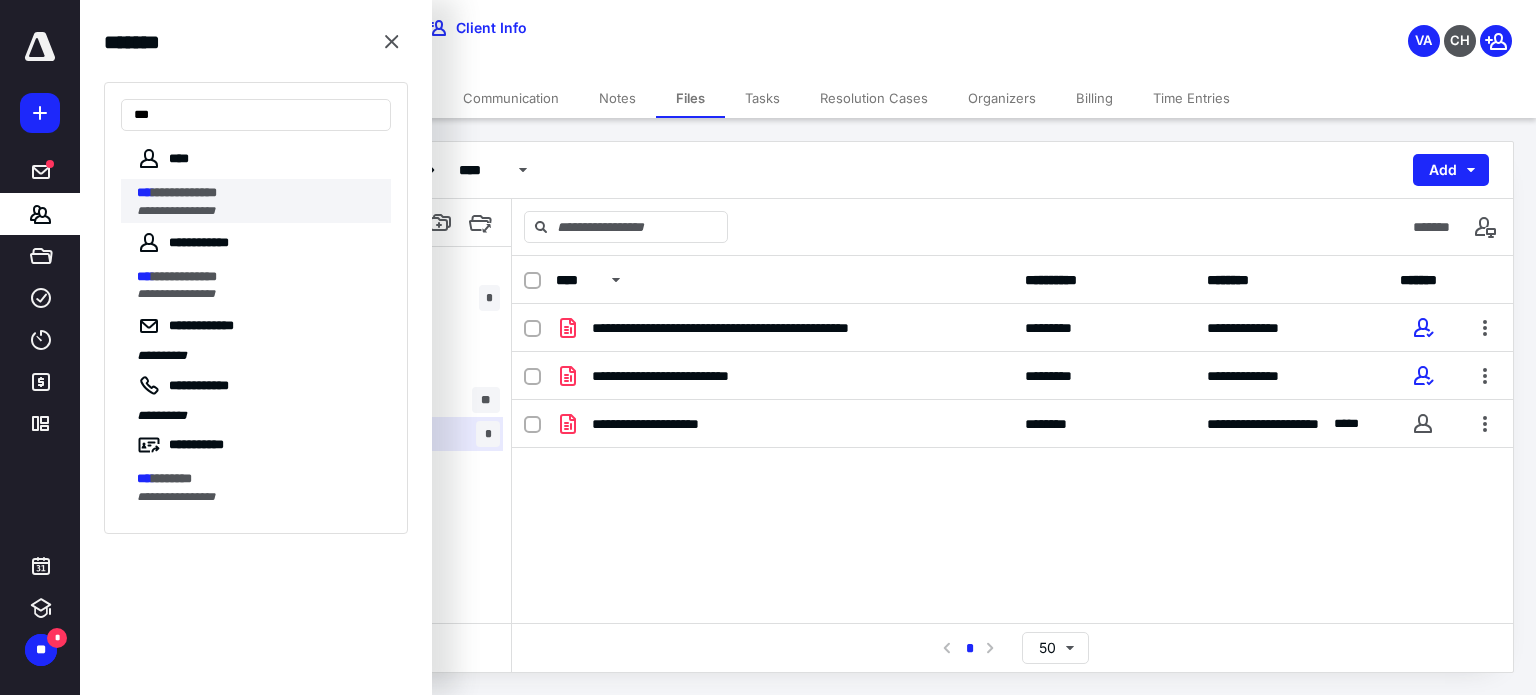 type on "***" 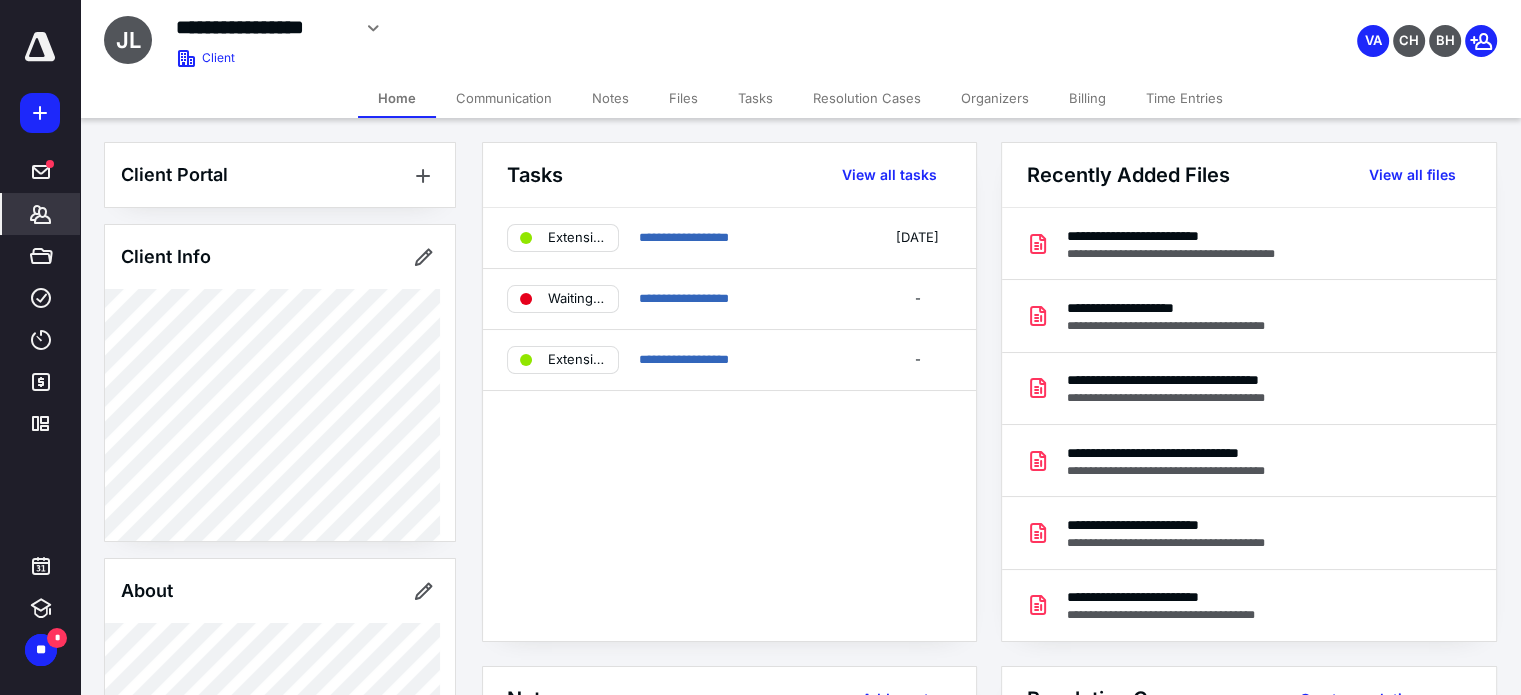 click on "Files" at bounding box center [683, 98] 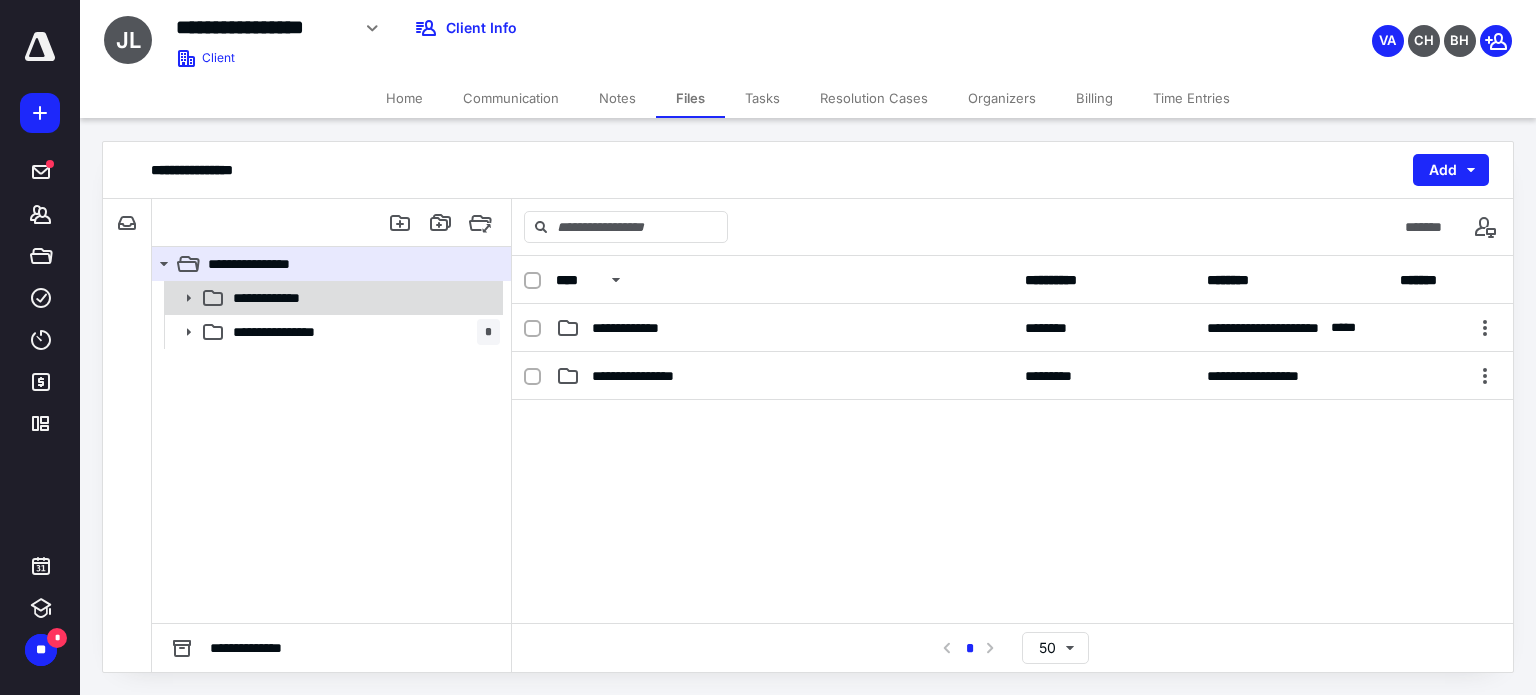 click 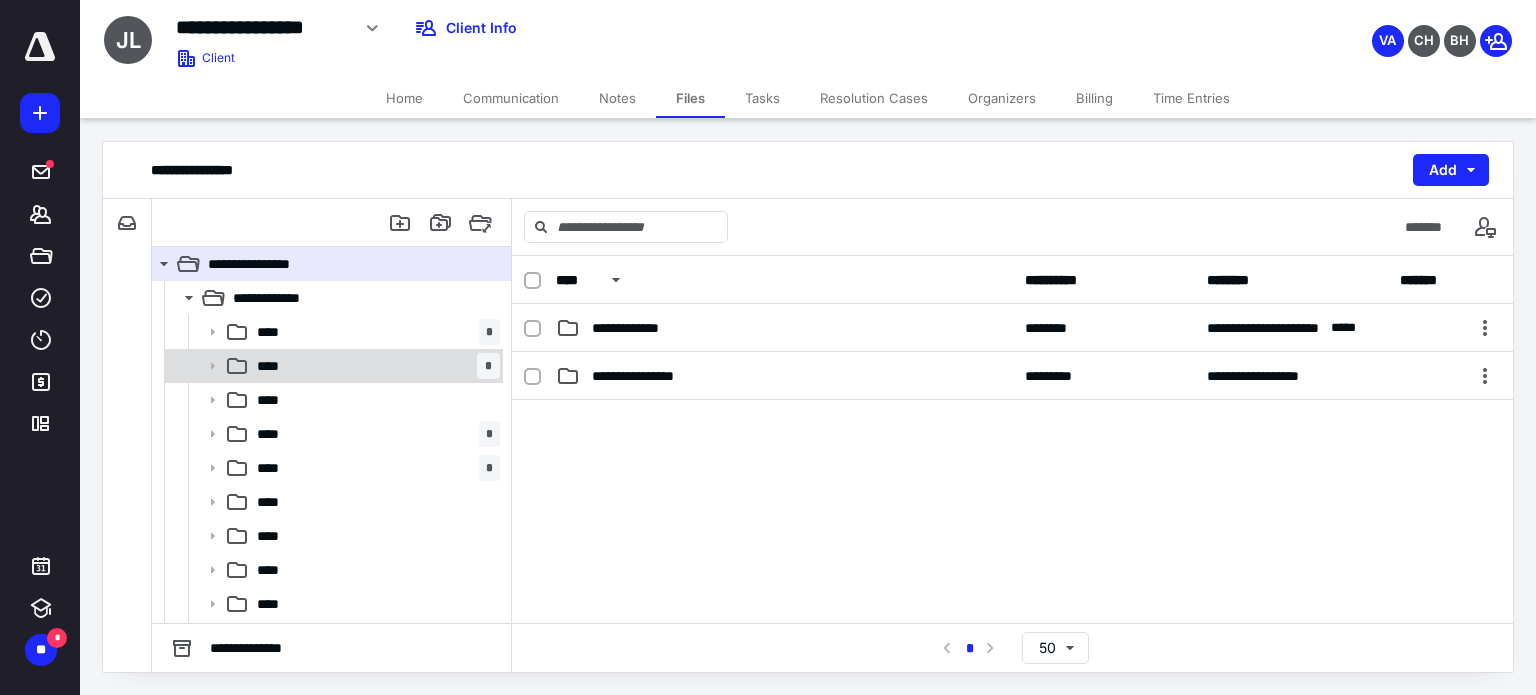 click on "**** *" at bounding box center (374, 366) 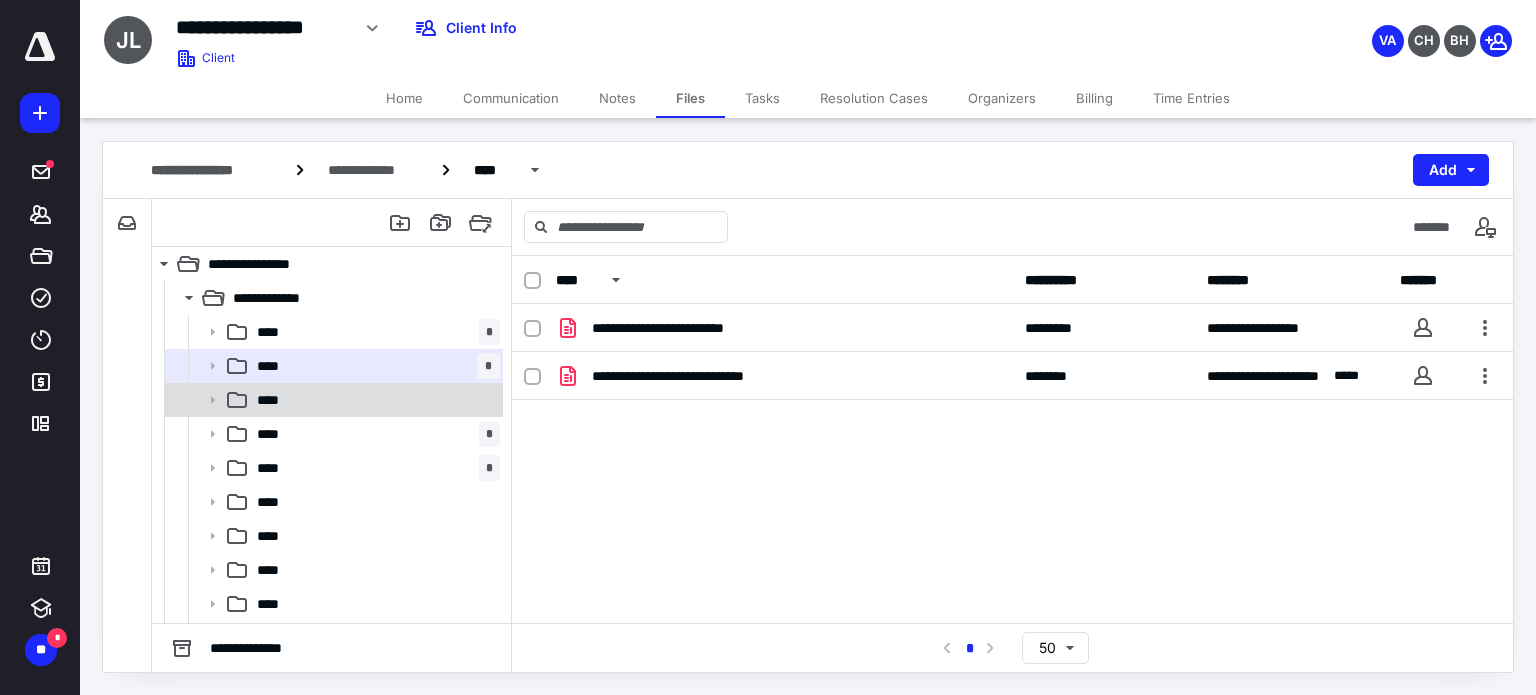 click on "****" at bounding box center (374, 400) 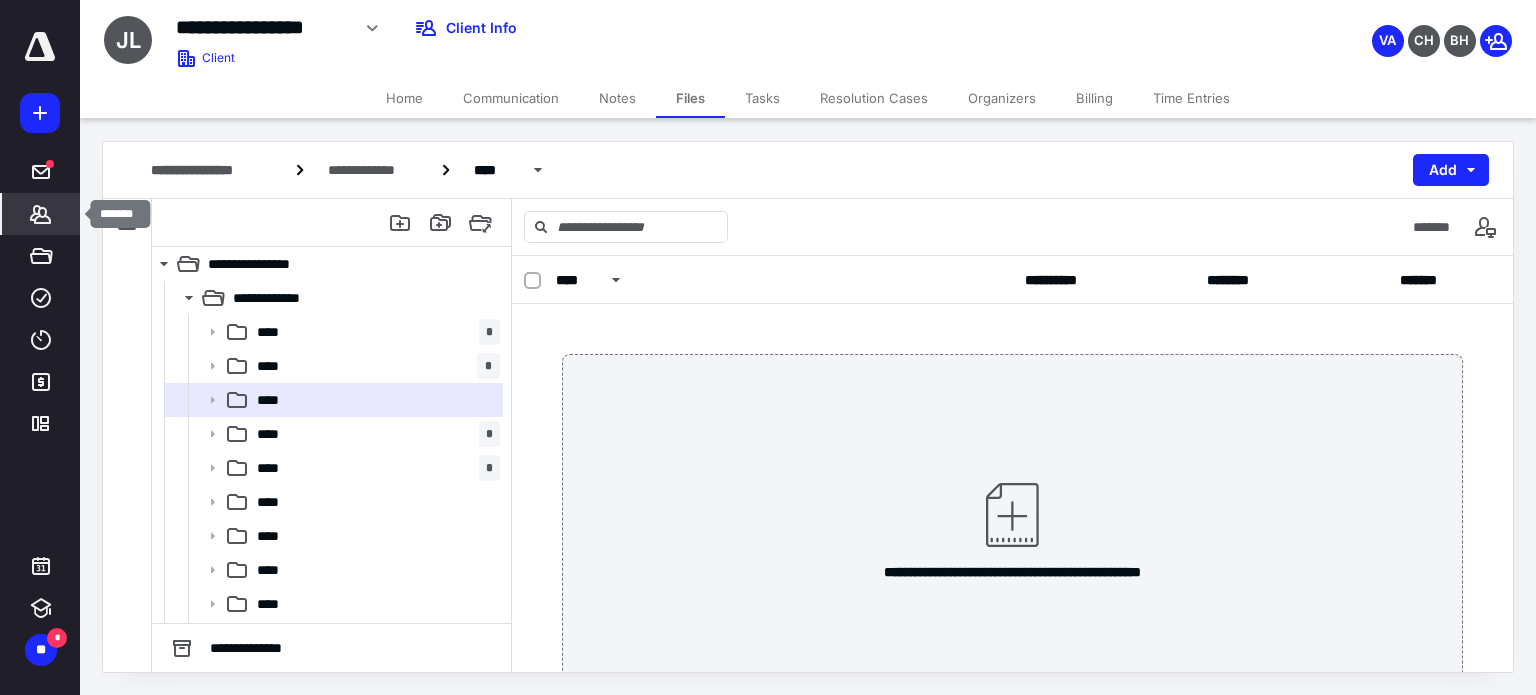 click 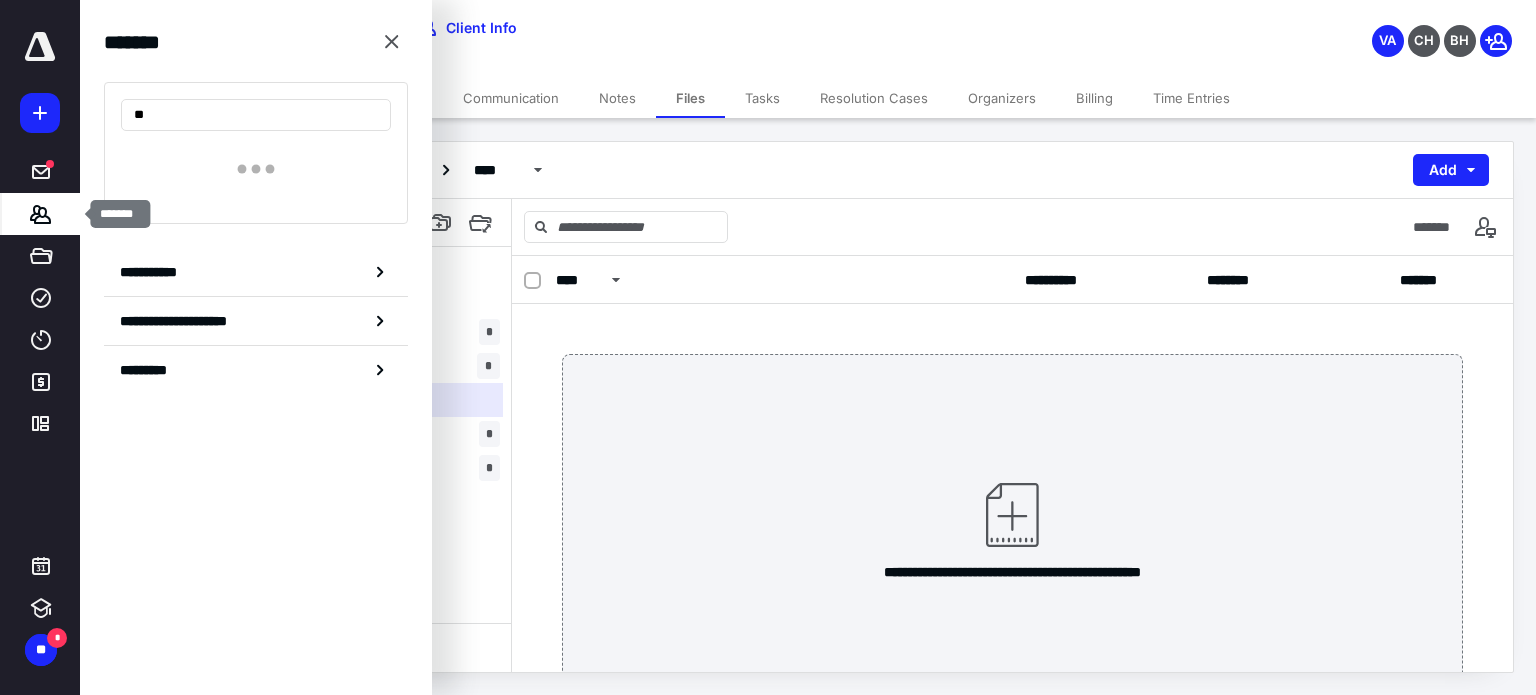 type on "*" 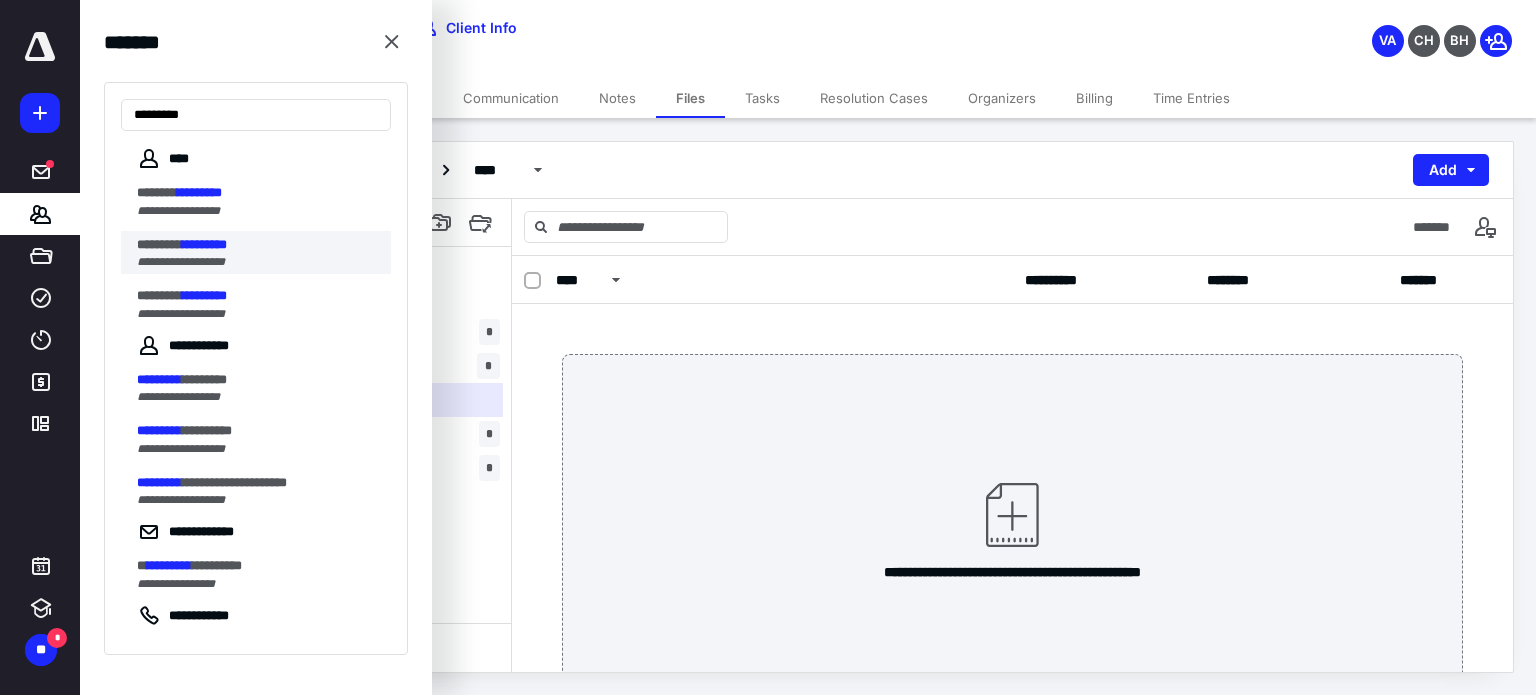type on "*********" 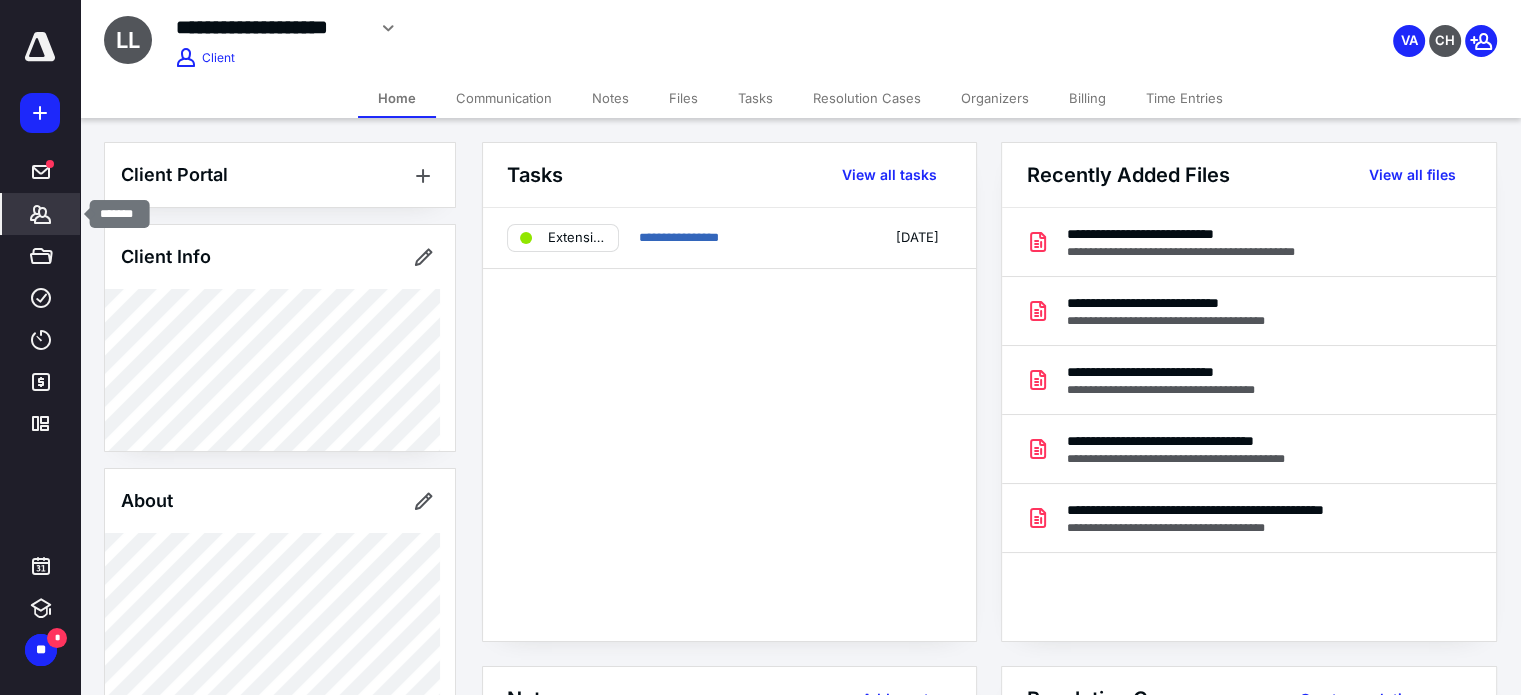 click 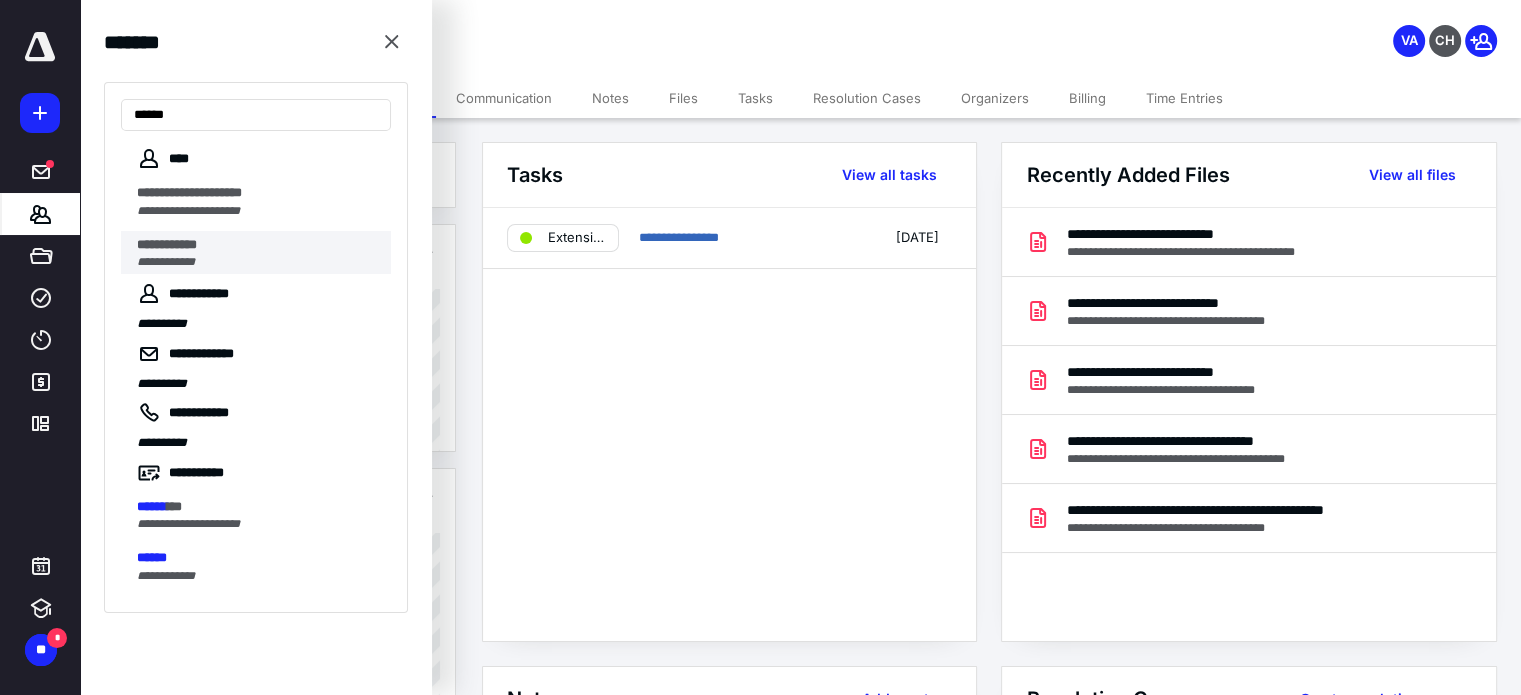 type on "******" 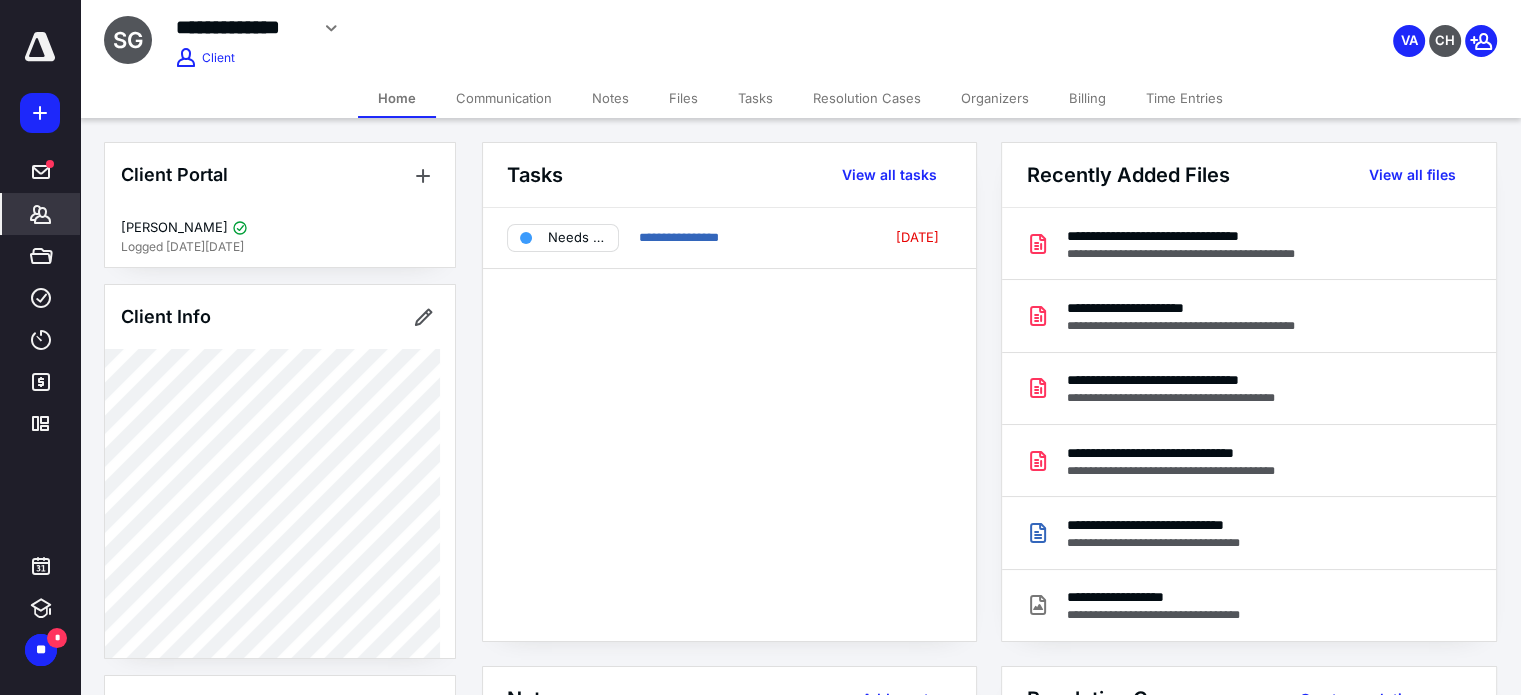 click on "Files" at bounding box center (683, 98) 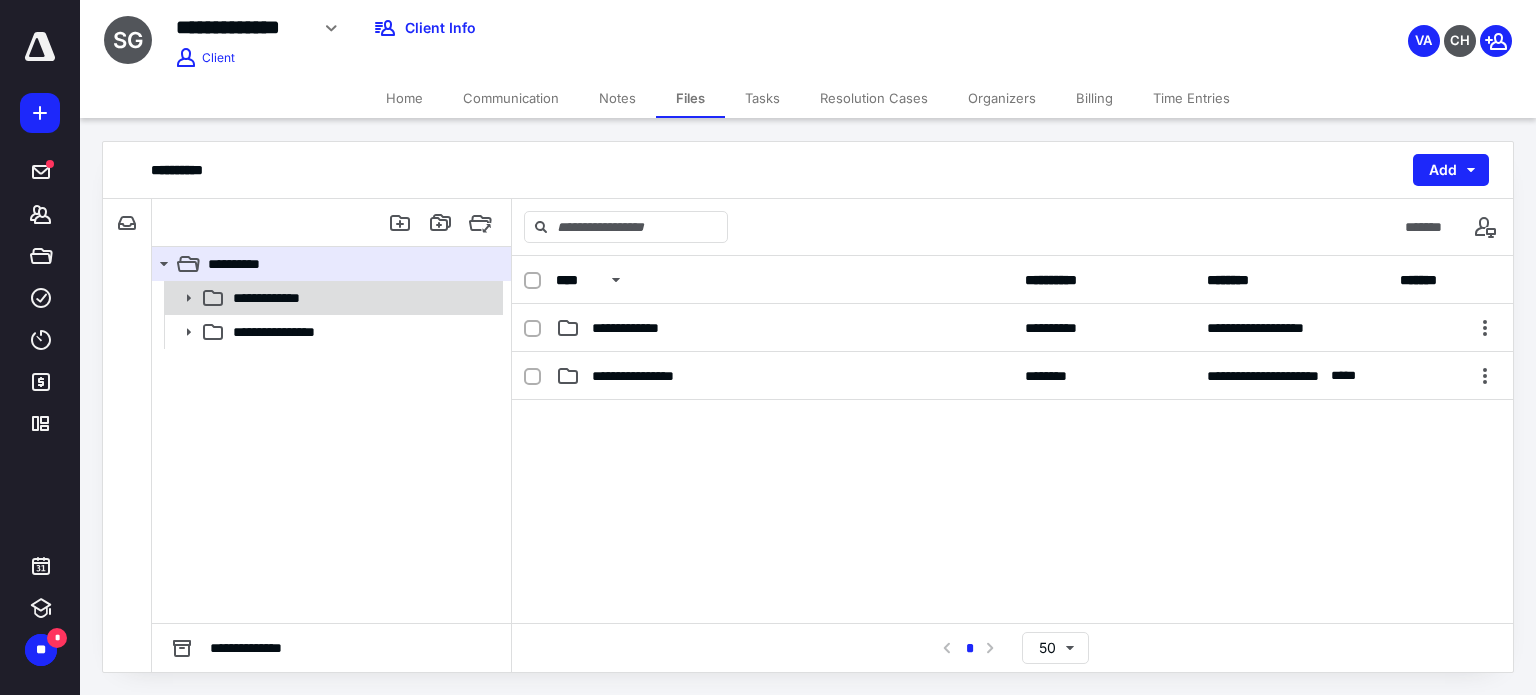 click 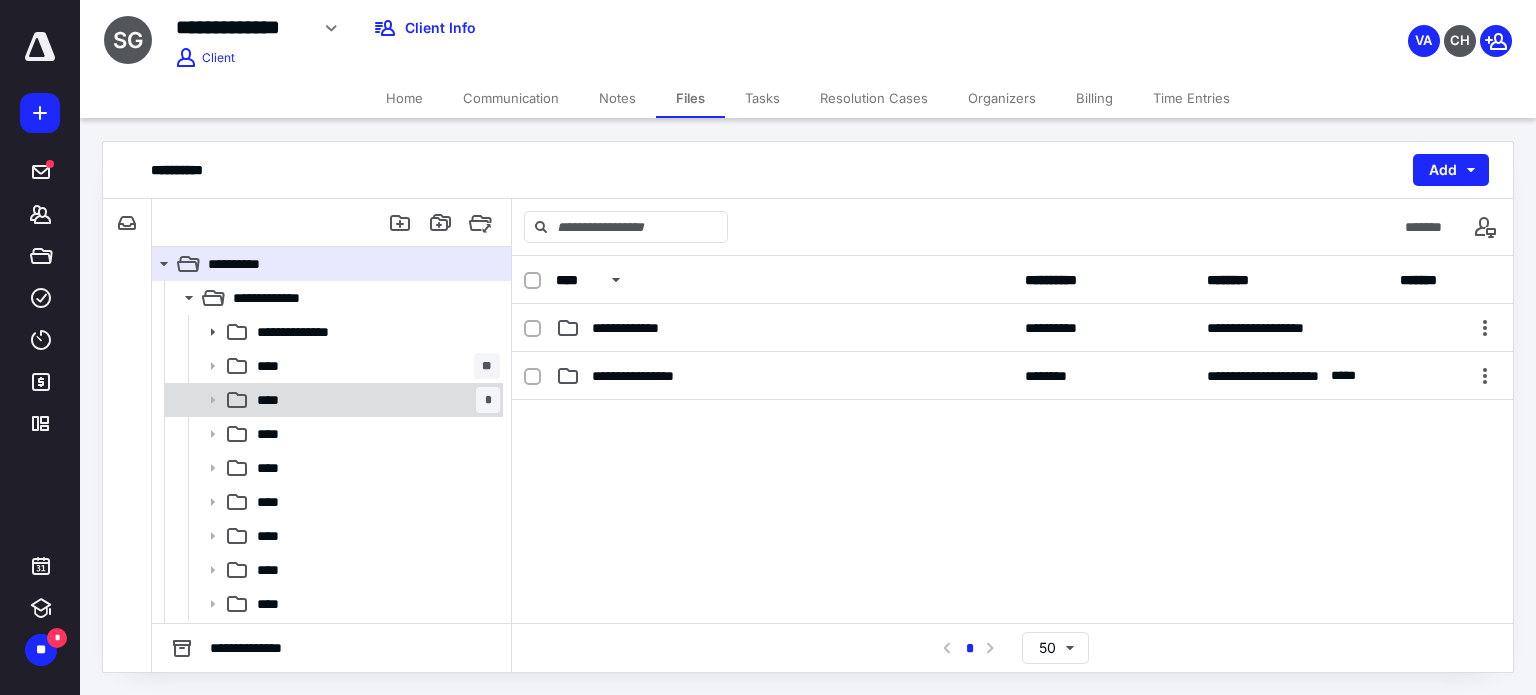 click on "**** *" at bounding box center [332, 400] 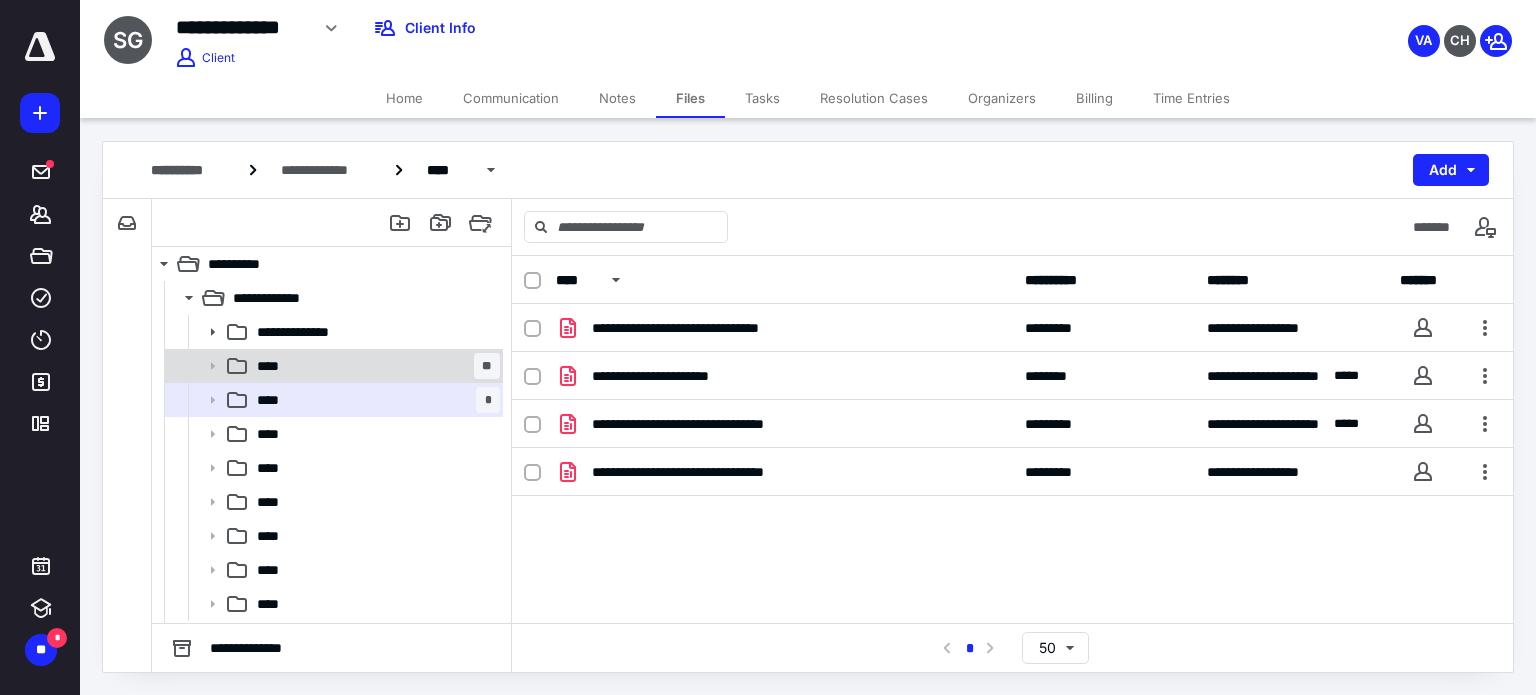 click on "**** **" at bounding box center [374, 366] 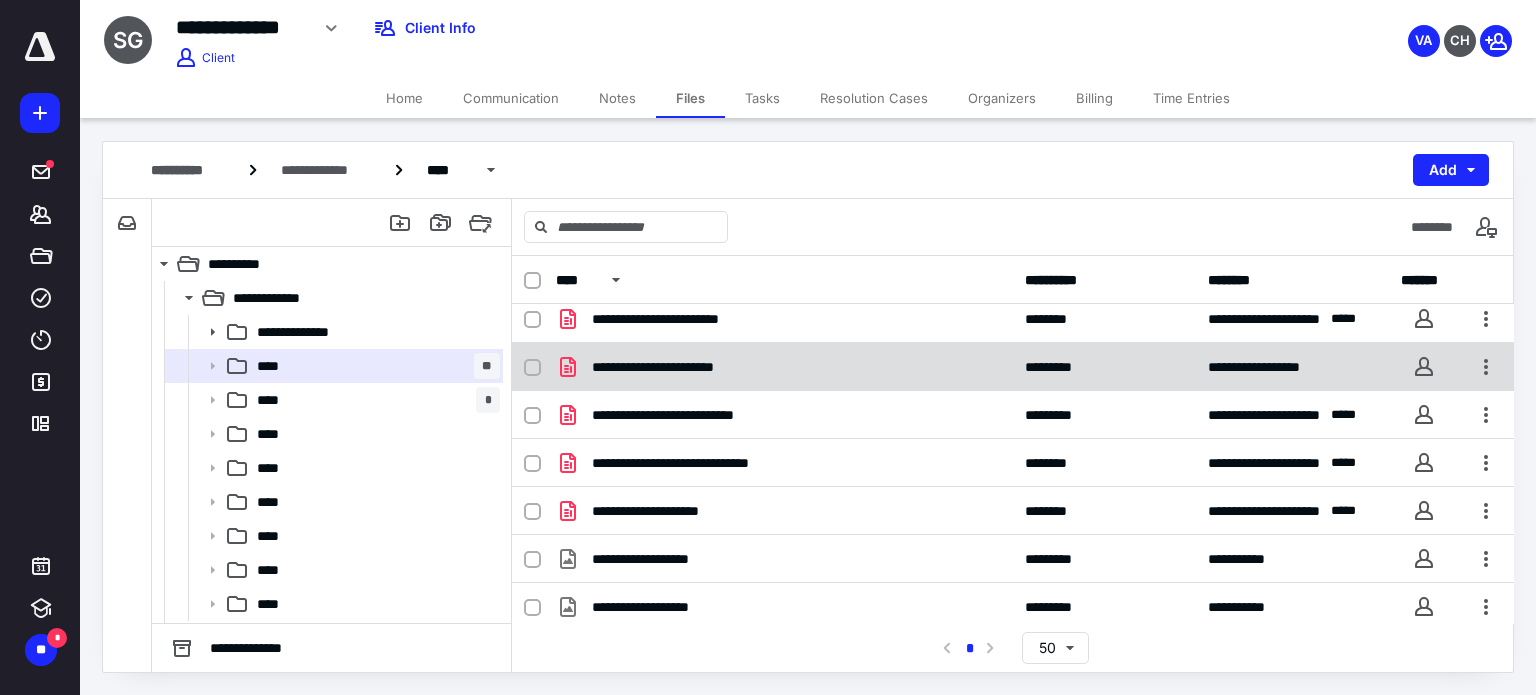 scroll, scrollTop: 6, scrollLeft: 0, axis: vertical 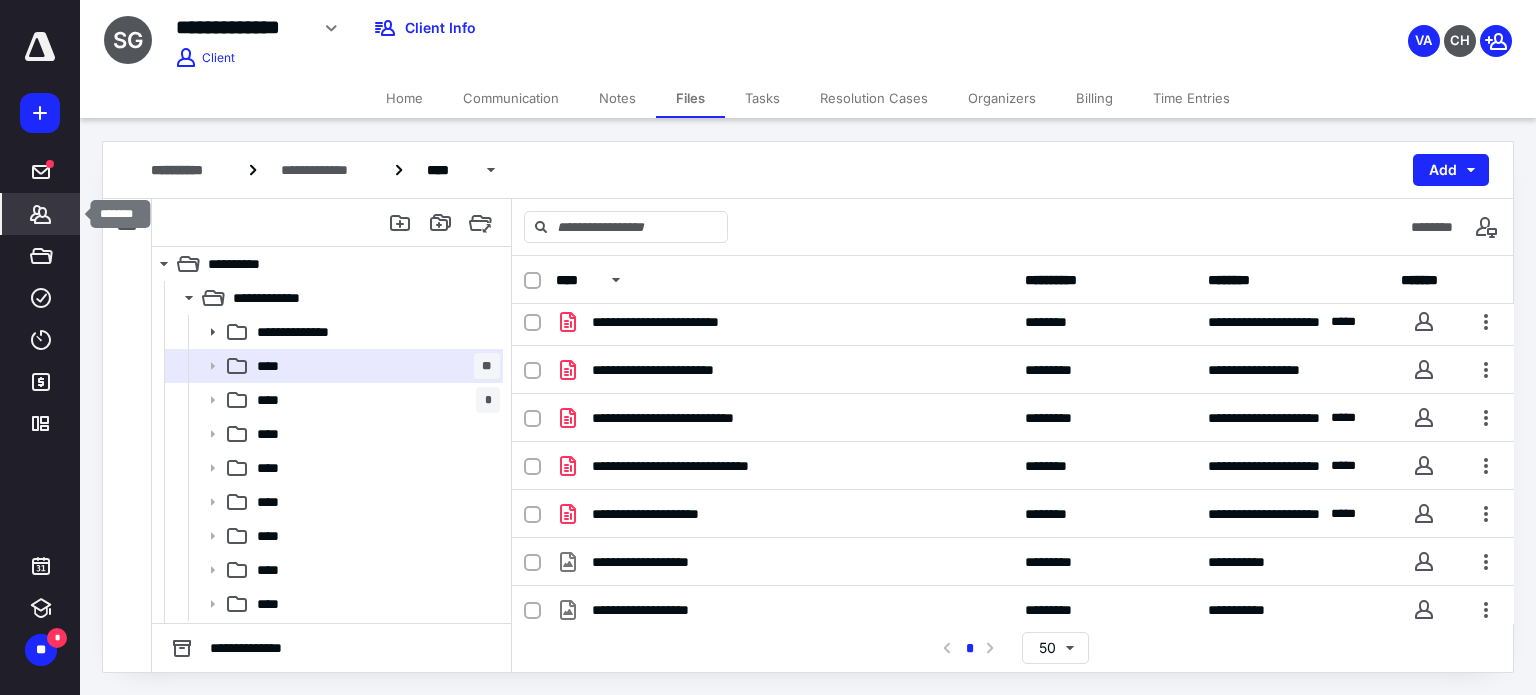 click on "*******" at bounding box center (41, 214) 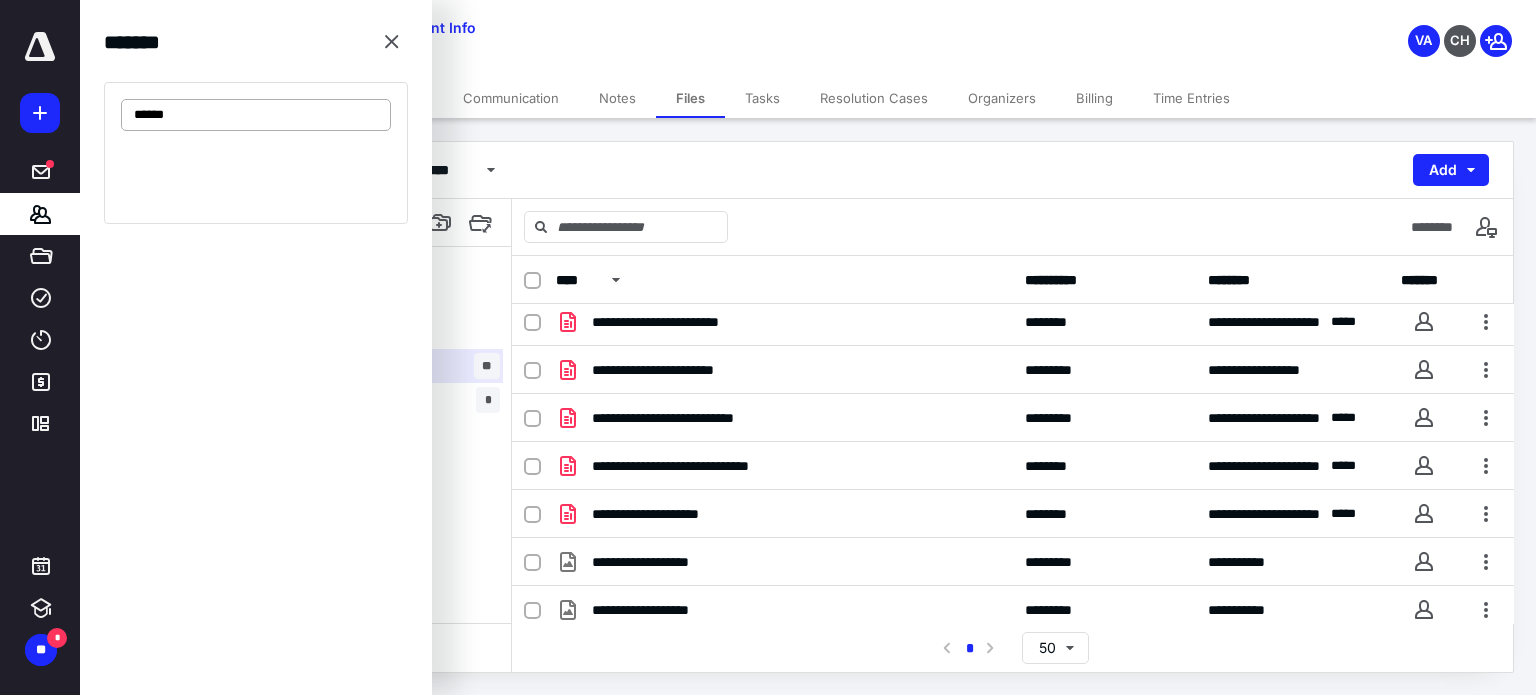 type on "******" 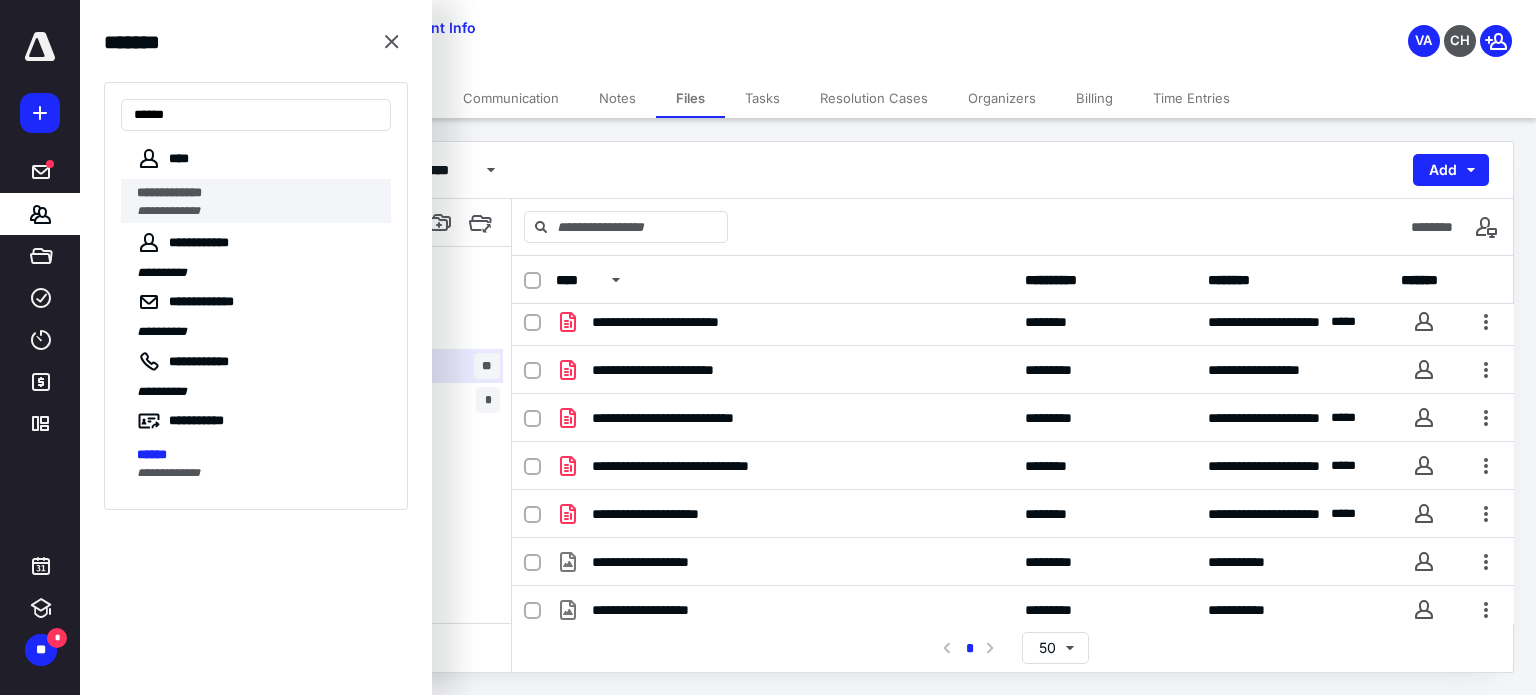 click on "**********" at bounding box center (168, 211) 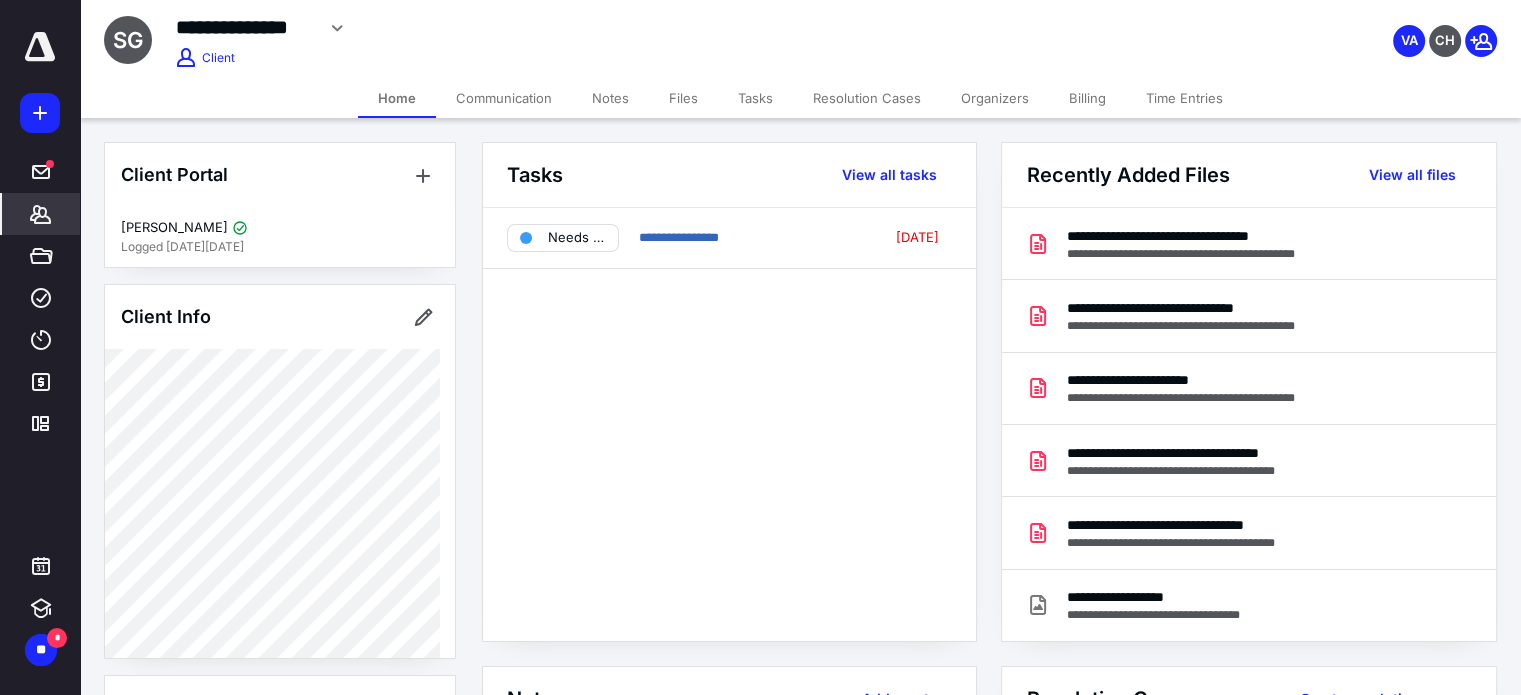 click on "Files" at bounding box center [683, 98] 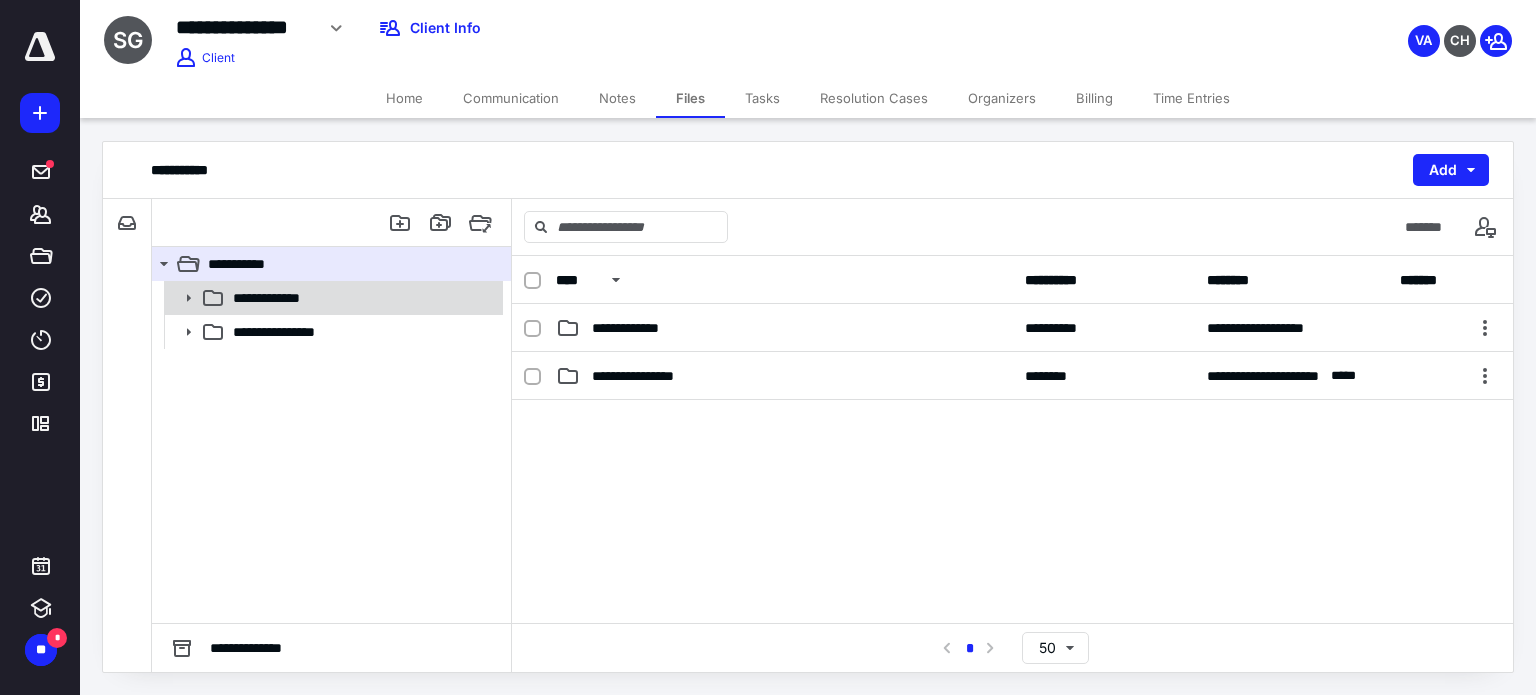 click 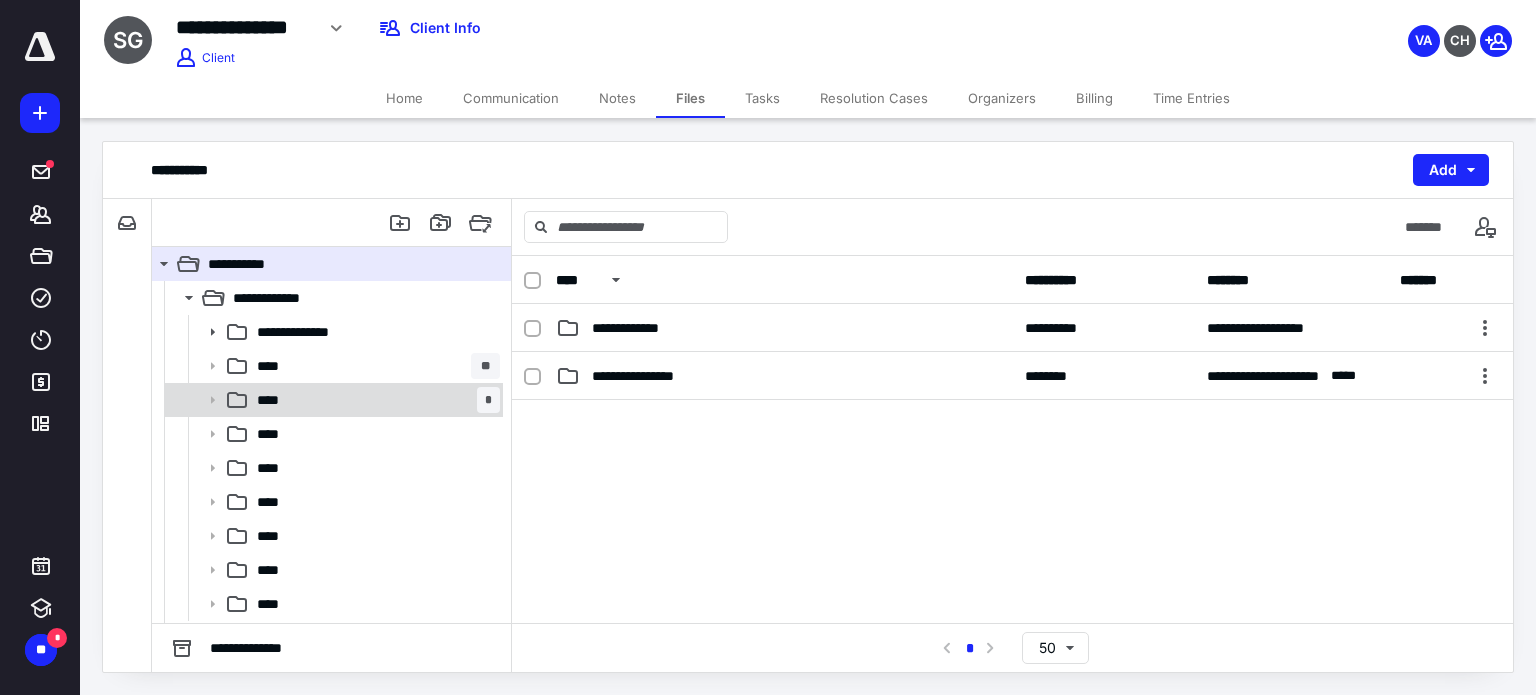 click on "**** *" at bounding box center (374, 400) 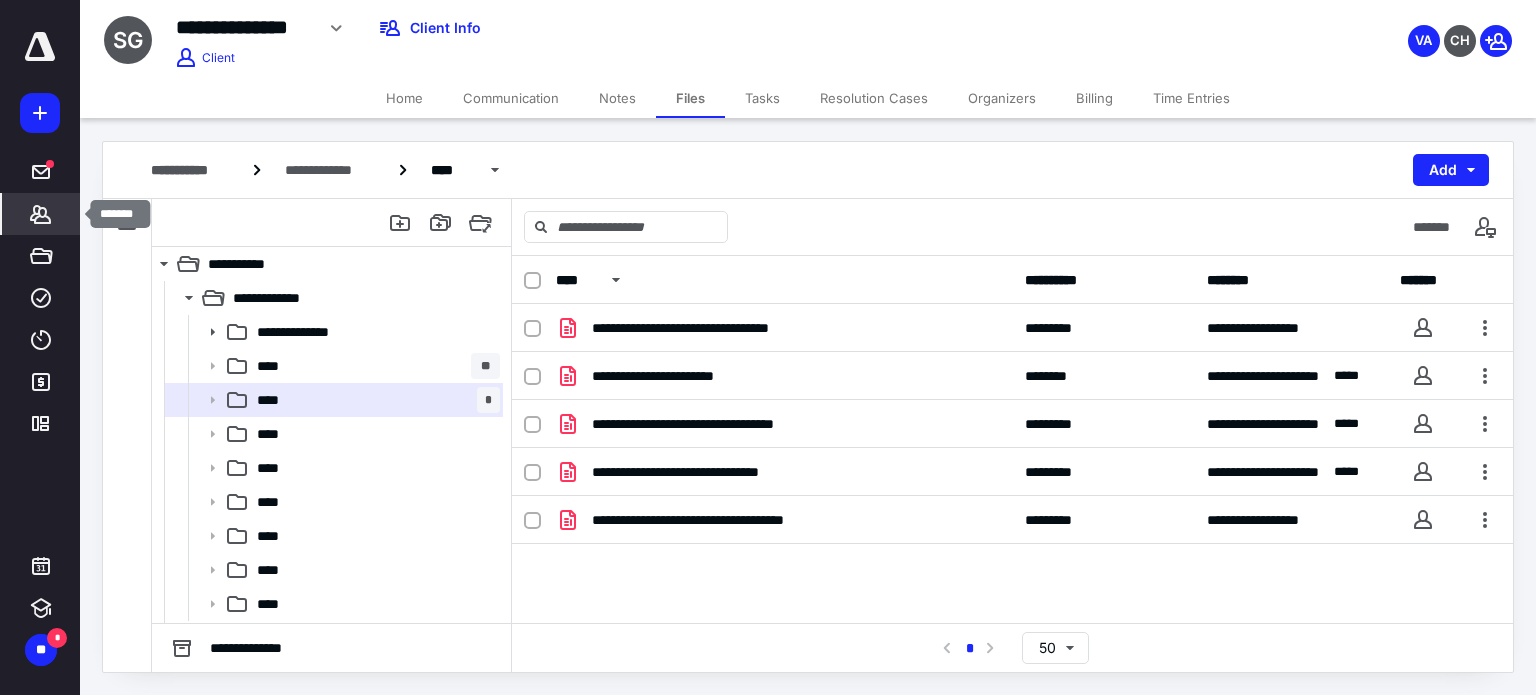 click 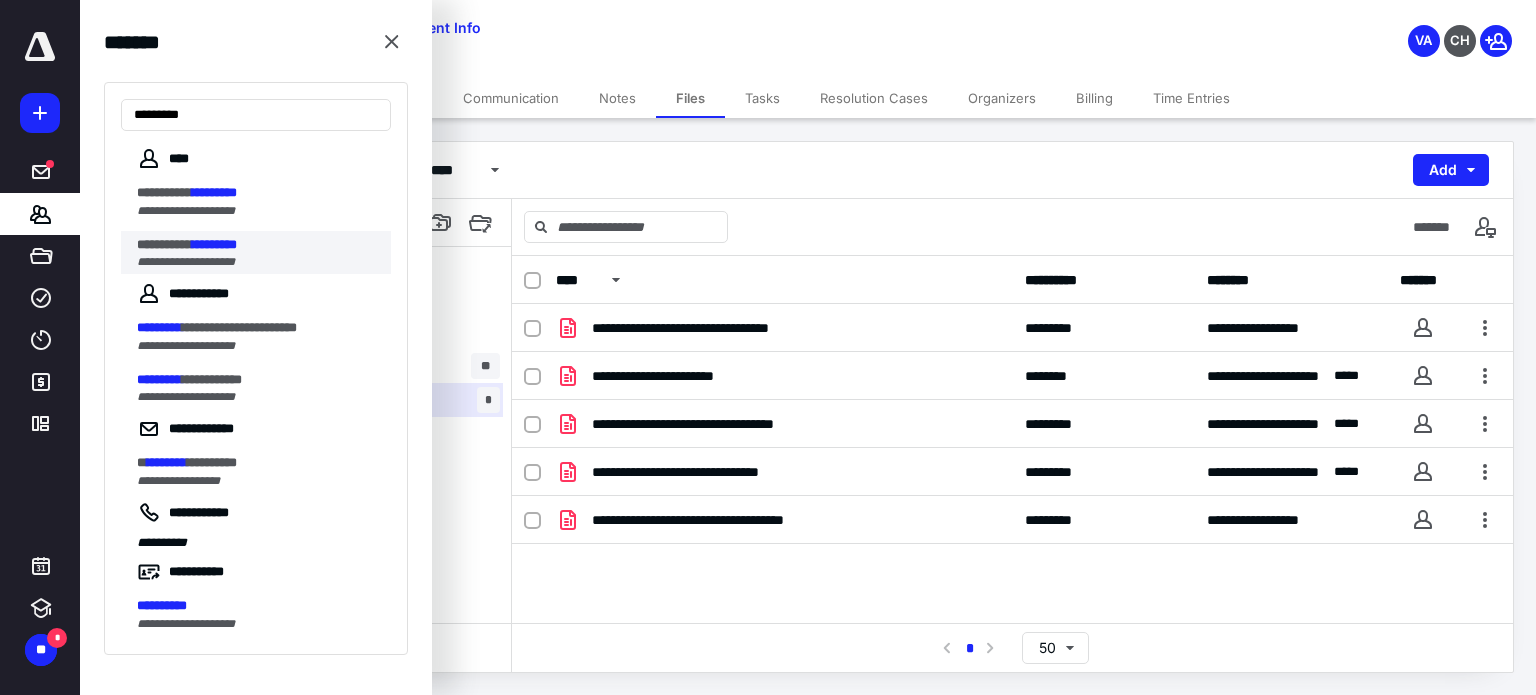 type on "*********" 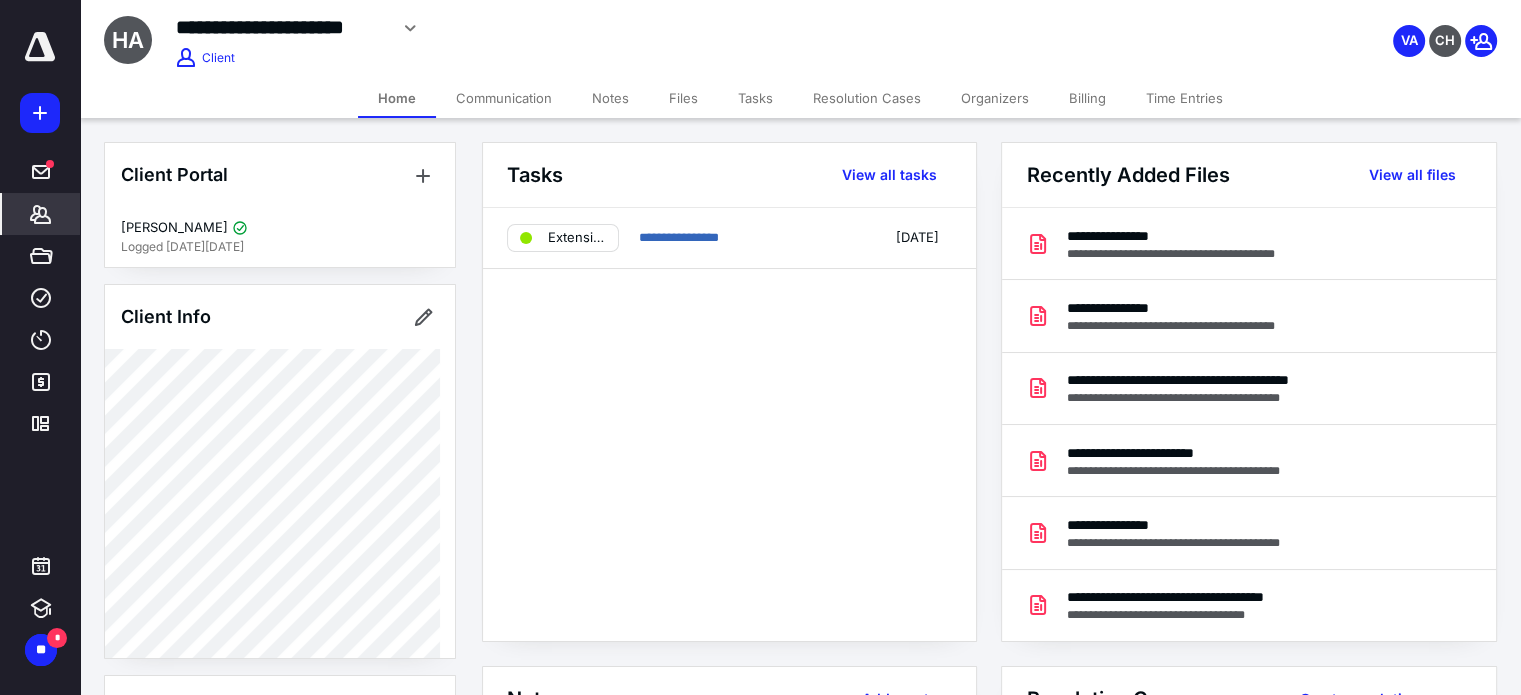 click on "Files" at bounding box center (683, 98) 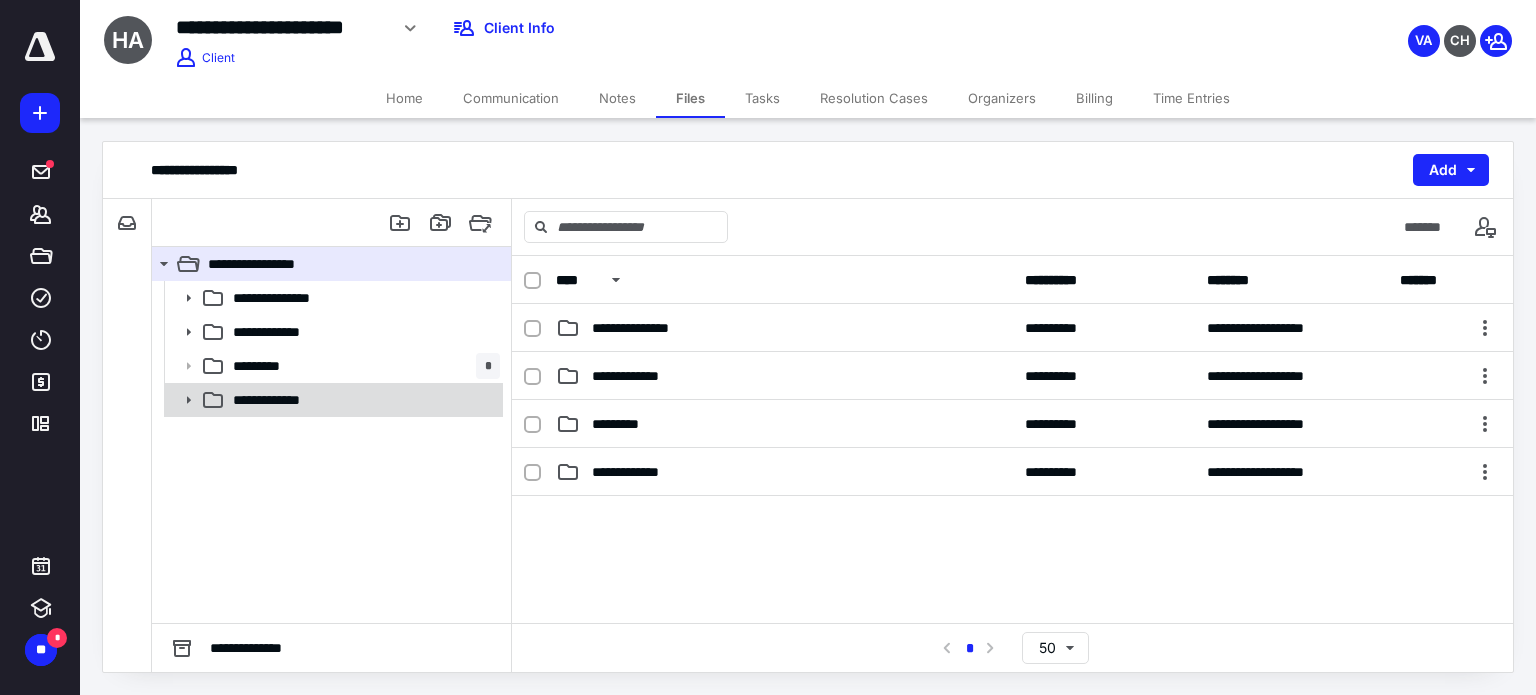 click 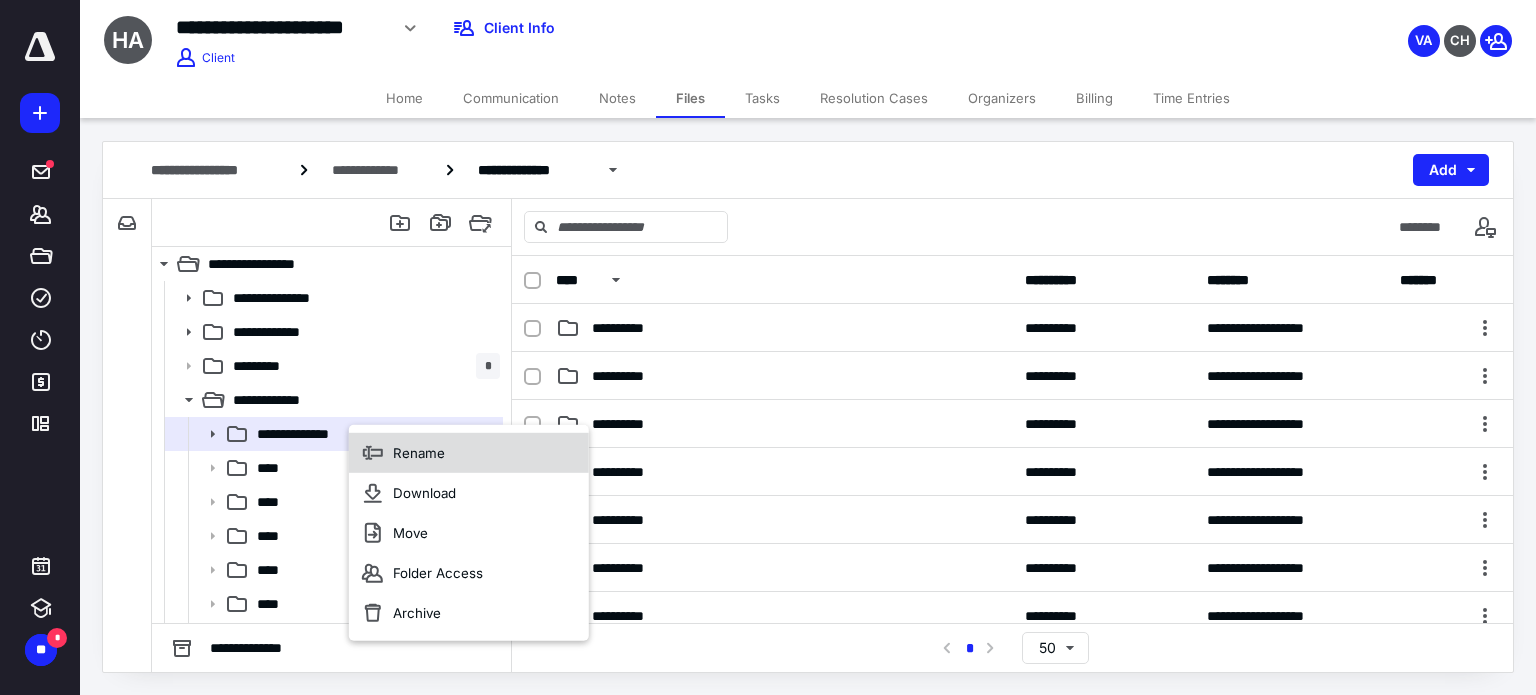 click on "Rename" at bounding box center [419, 453] 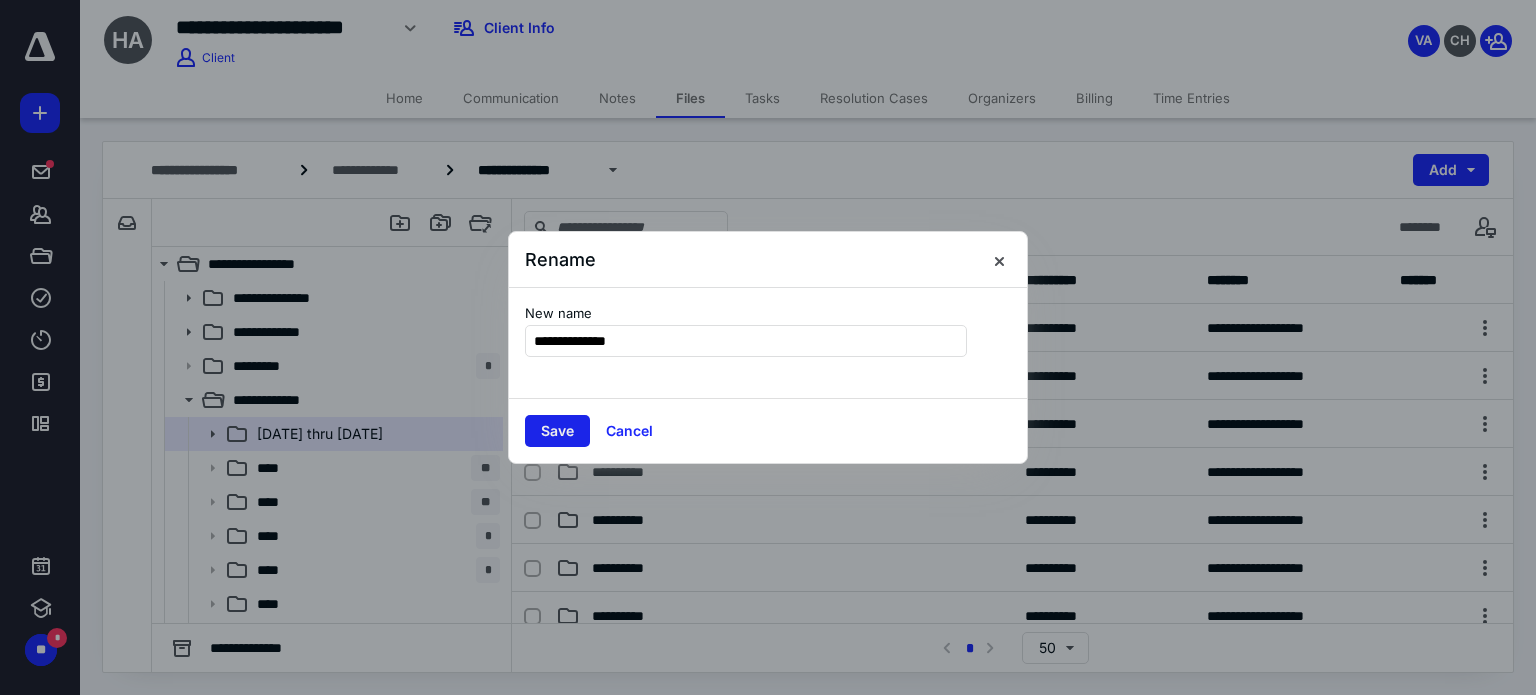 type on "**********" 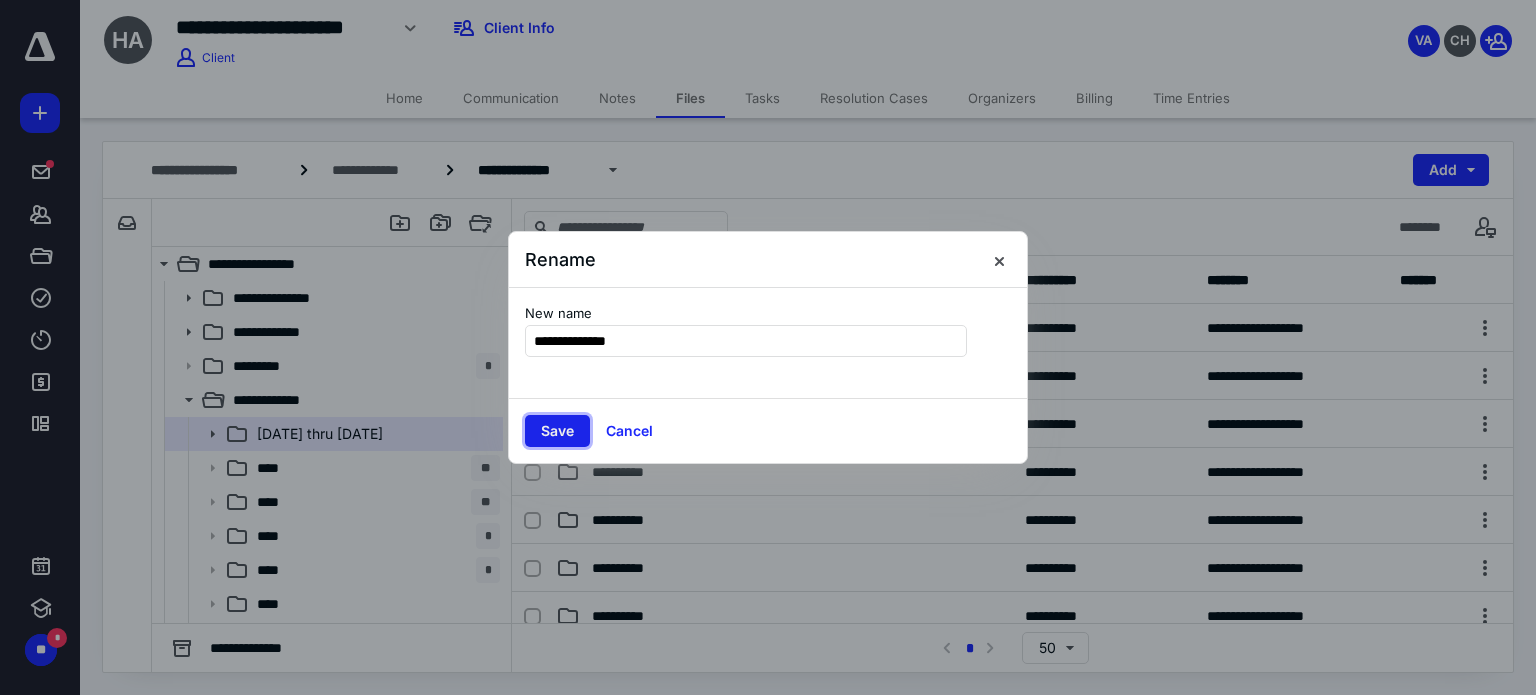 click on "Save" at bounding box center (557, 431) 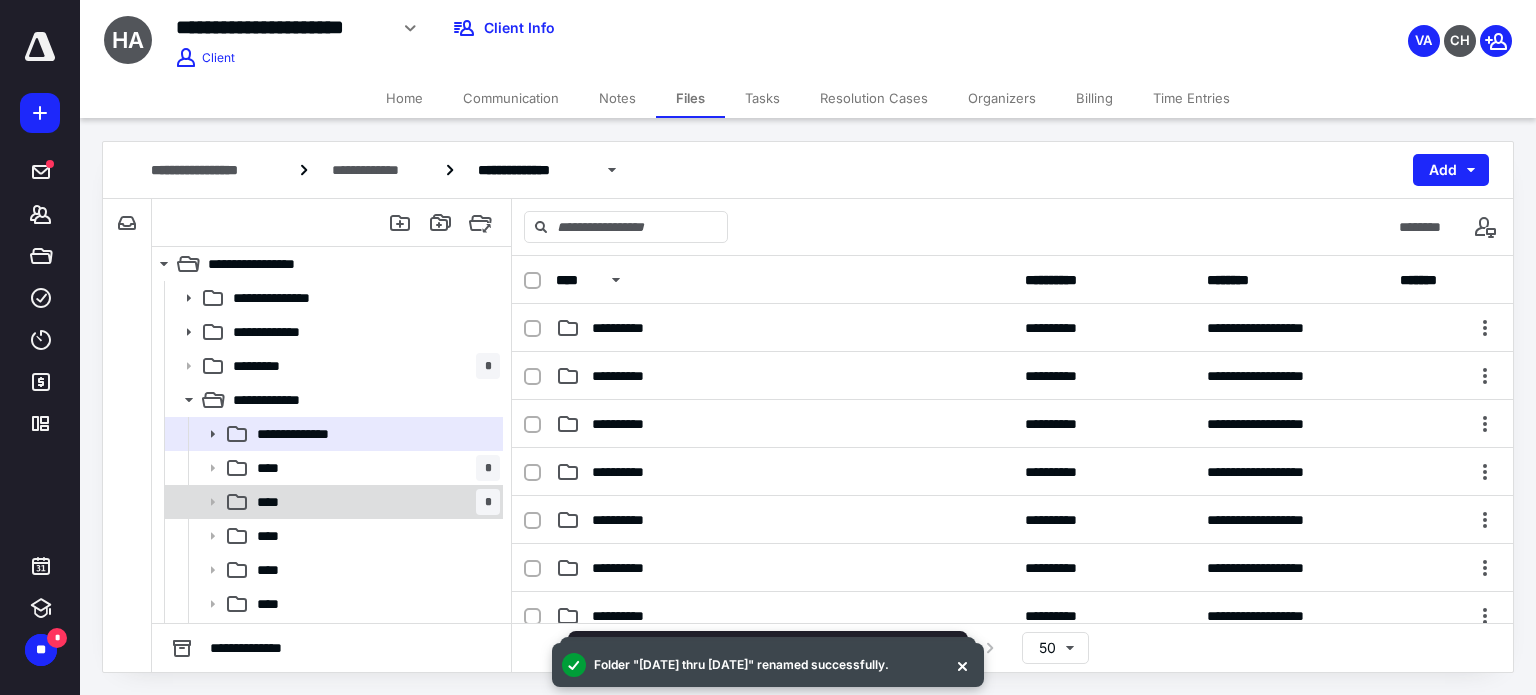click on "**** *" at bounding box center [374, 502] 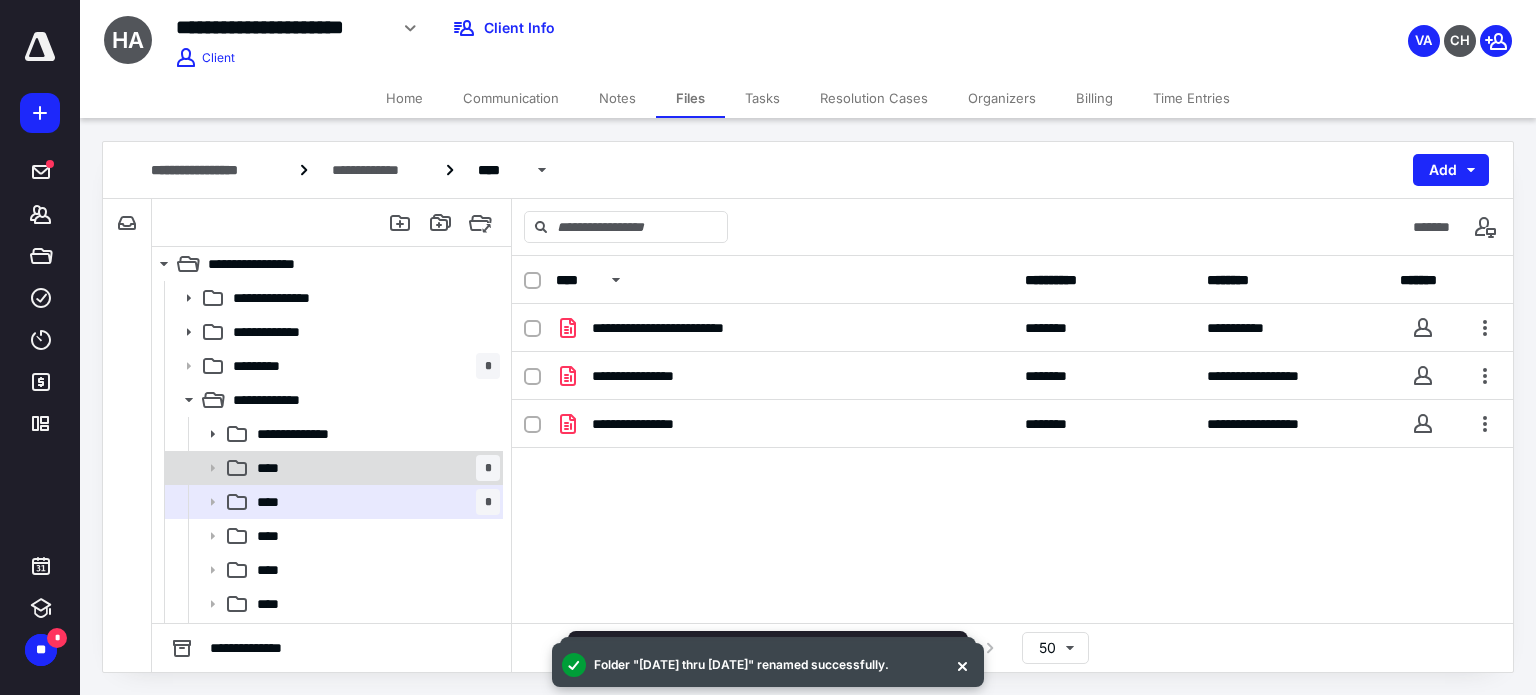 click on "**** *" at bounding box center (374, 468) 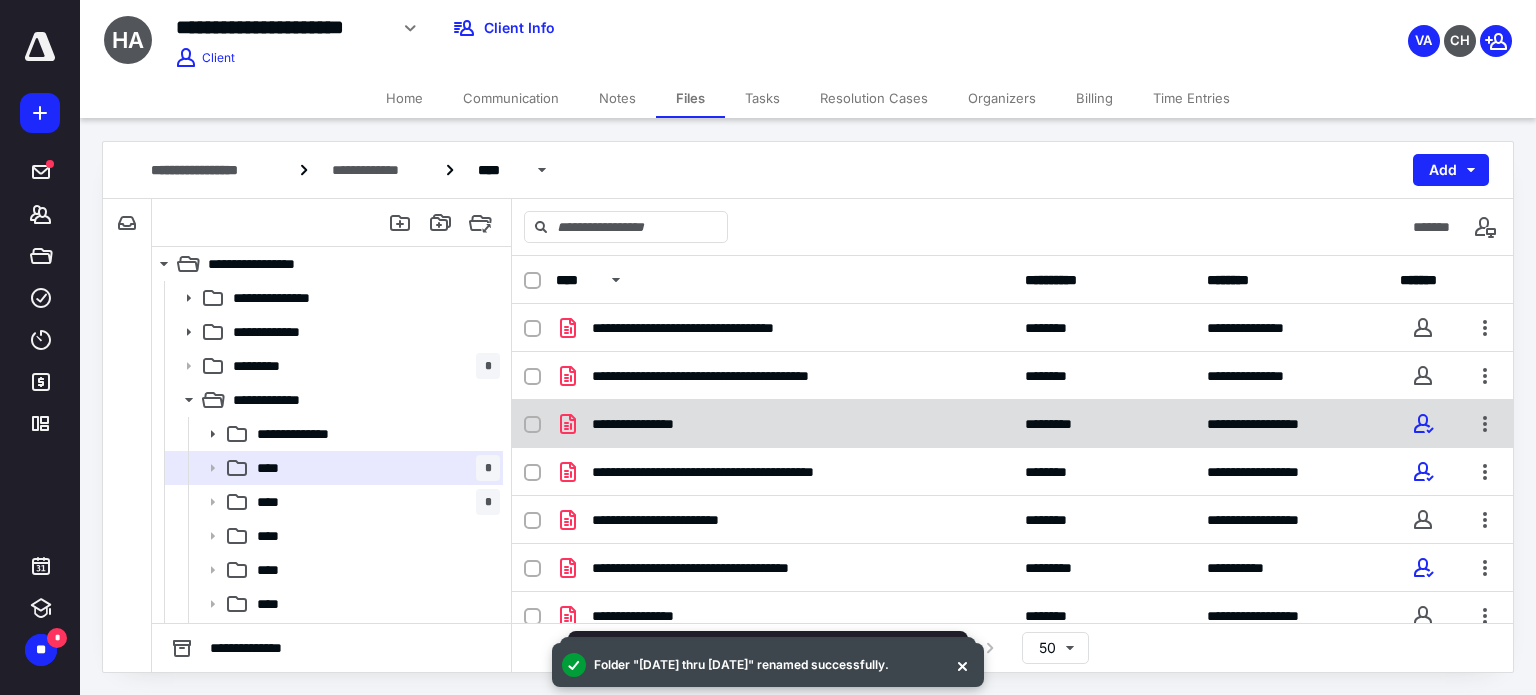 scroll, scrollTop: 62, scrollLeft: 0, axis: vertical 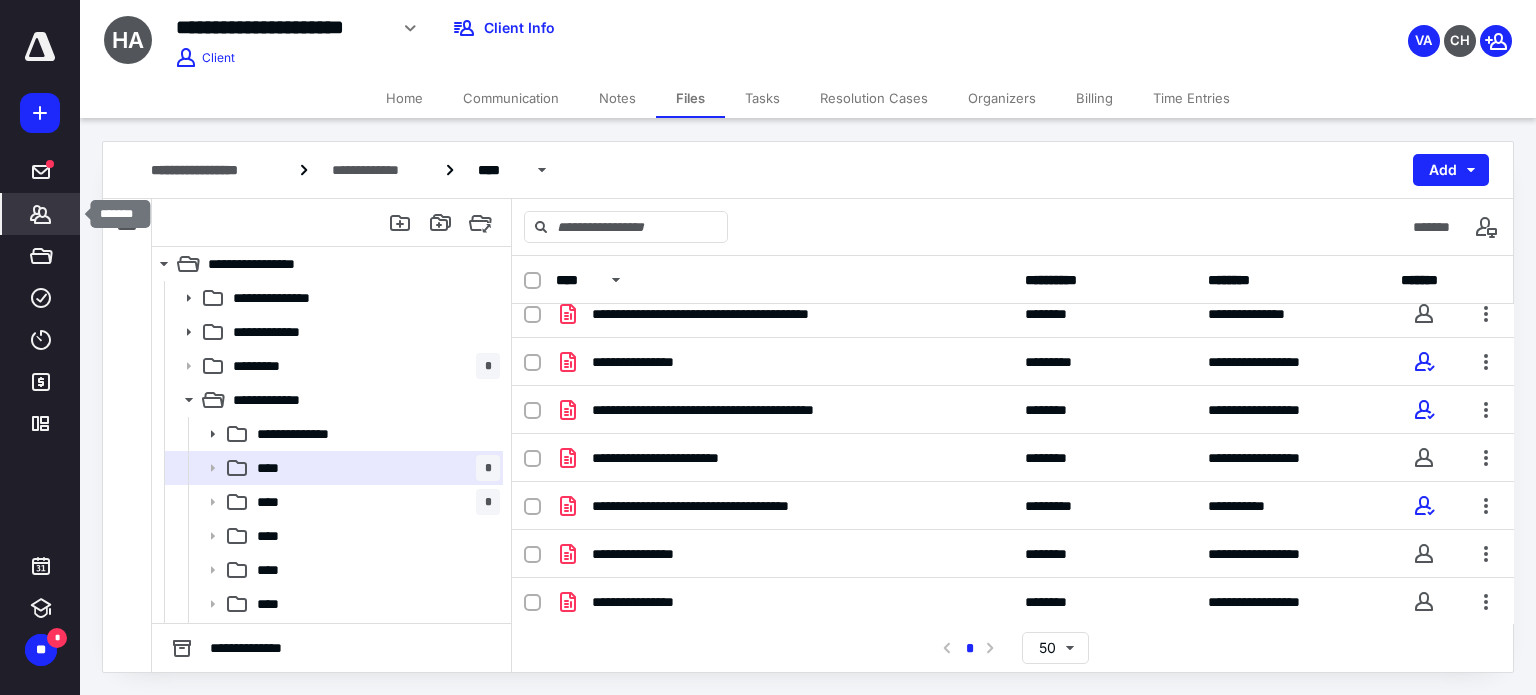 click 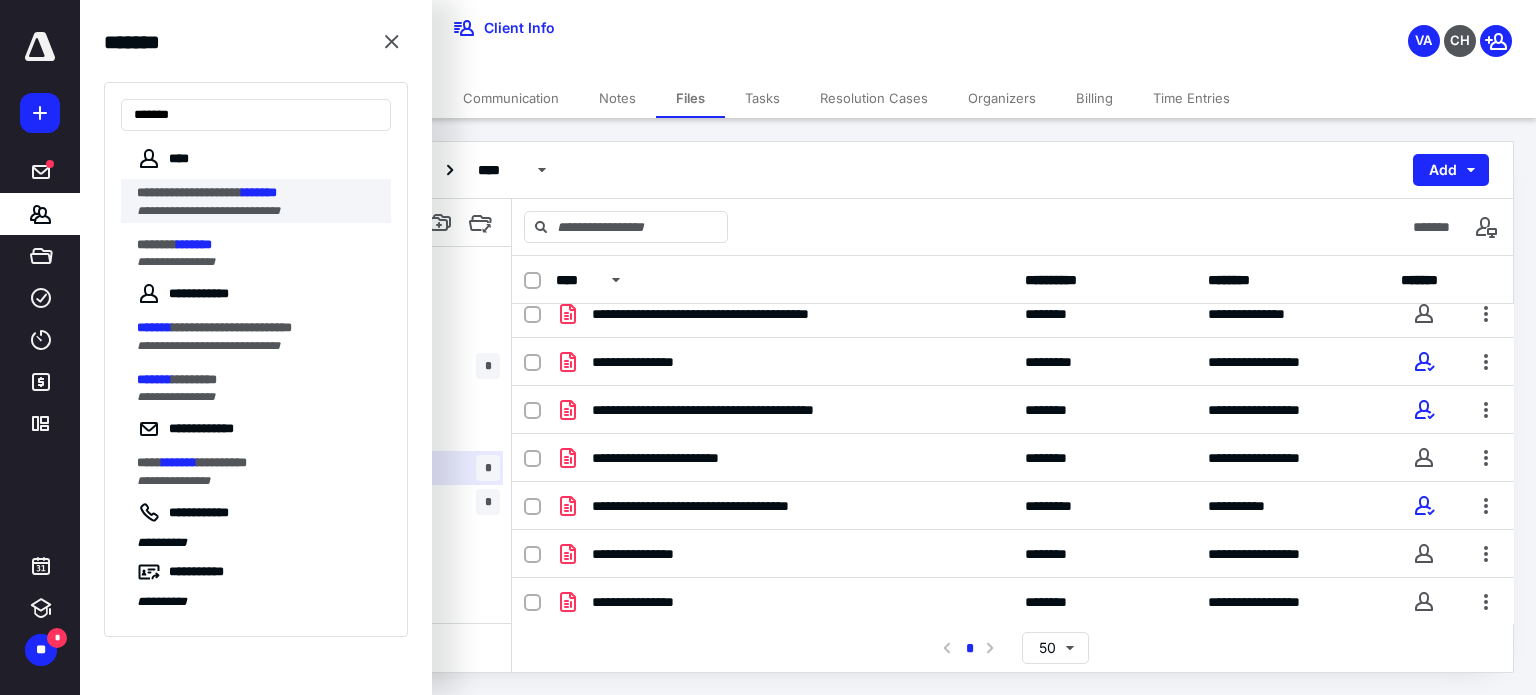 type on "*******" 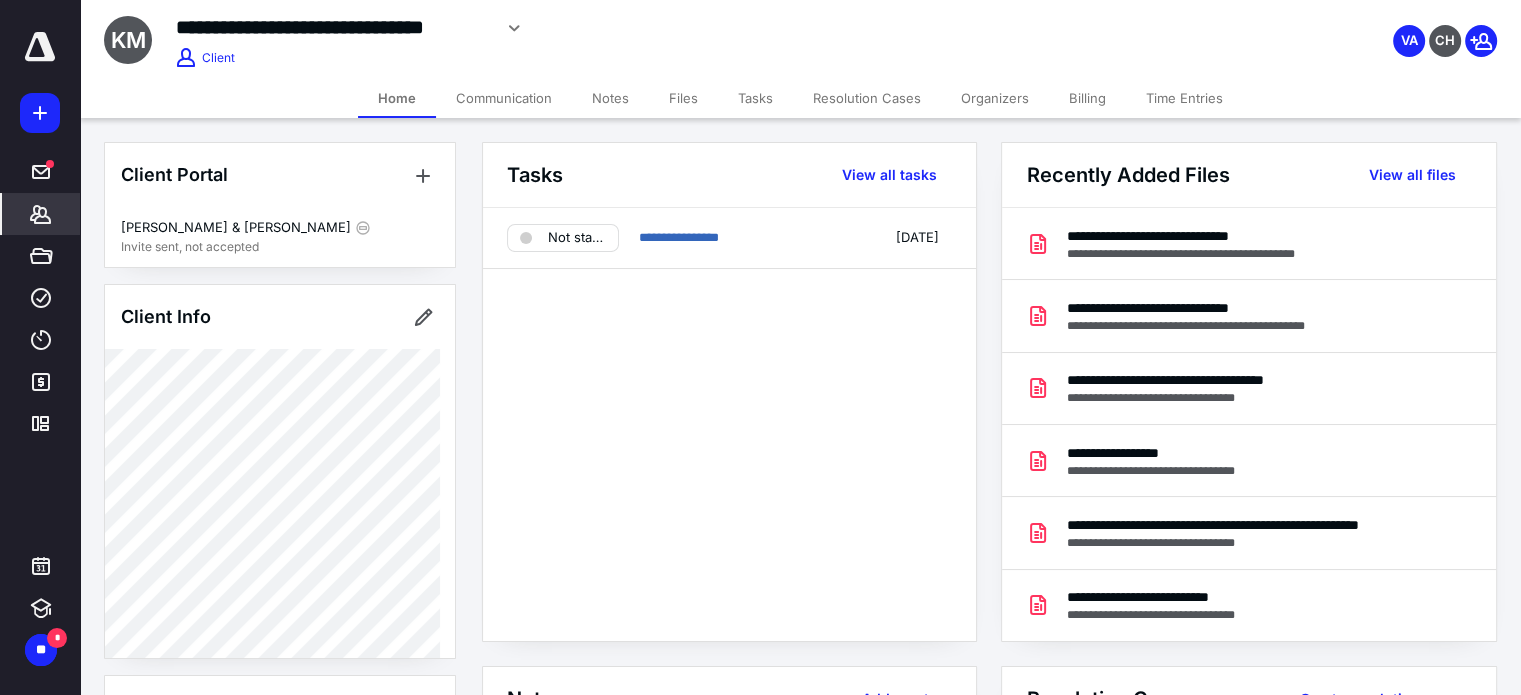 click on "Files" at bounding box center (683, 98) 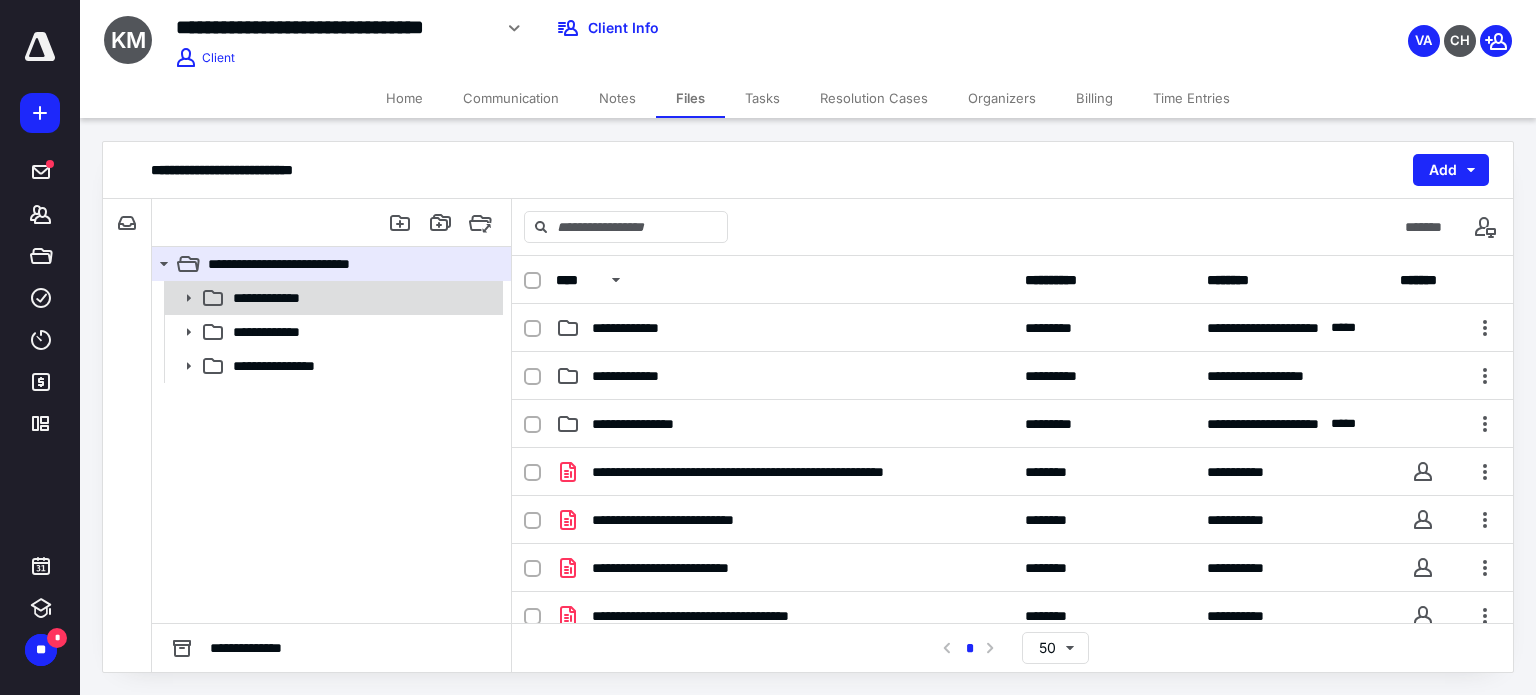 click 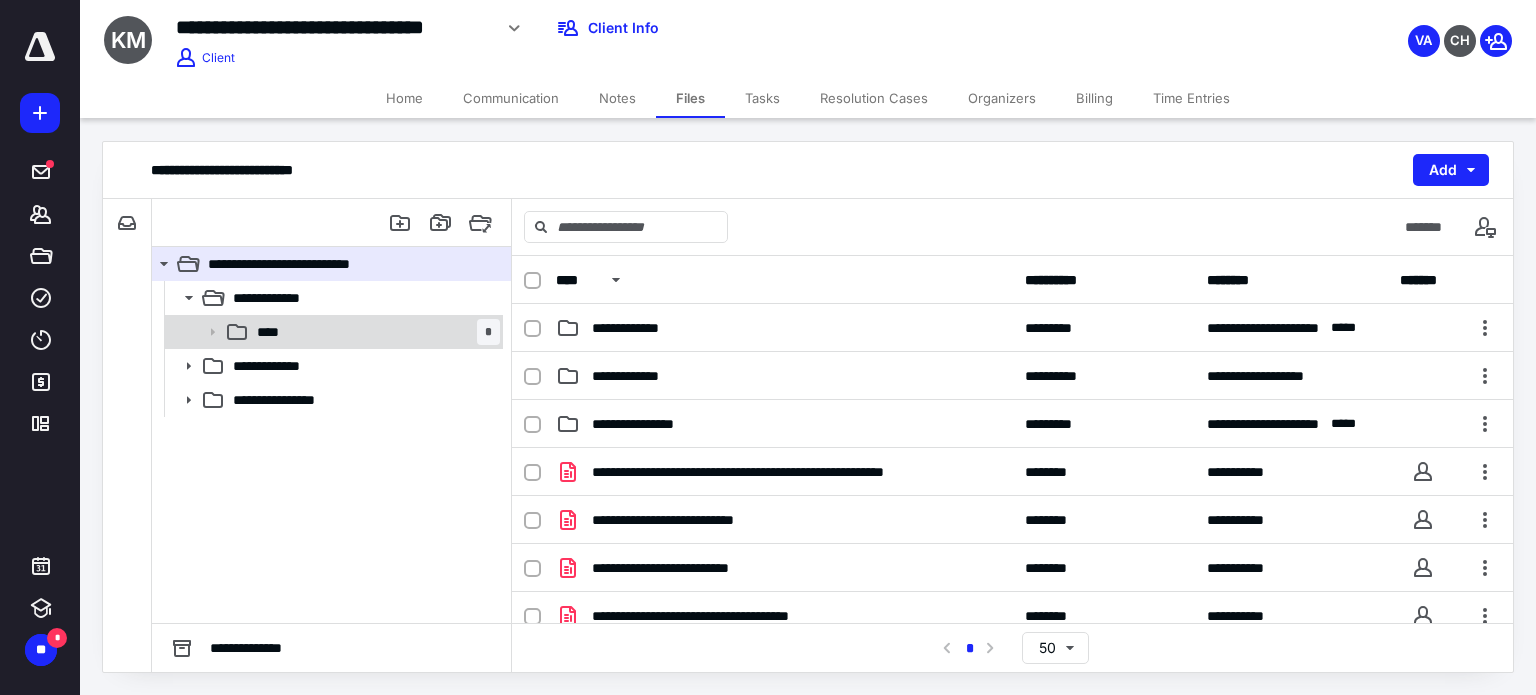 click on "**** *" at bounding box center [374, 332] 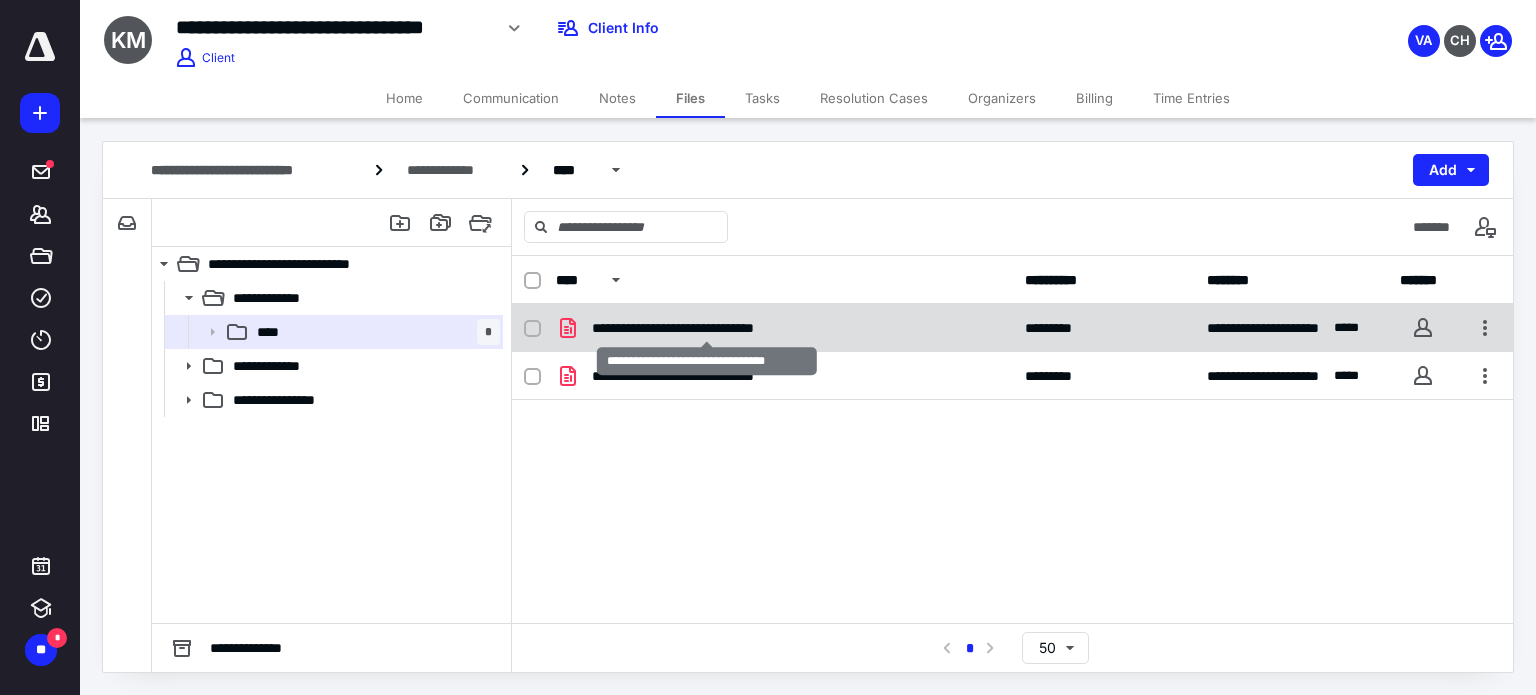 click on "**********" at bounding box center (707, 328) 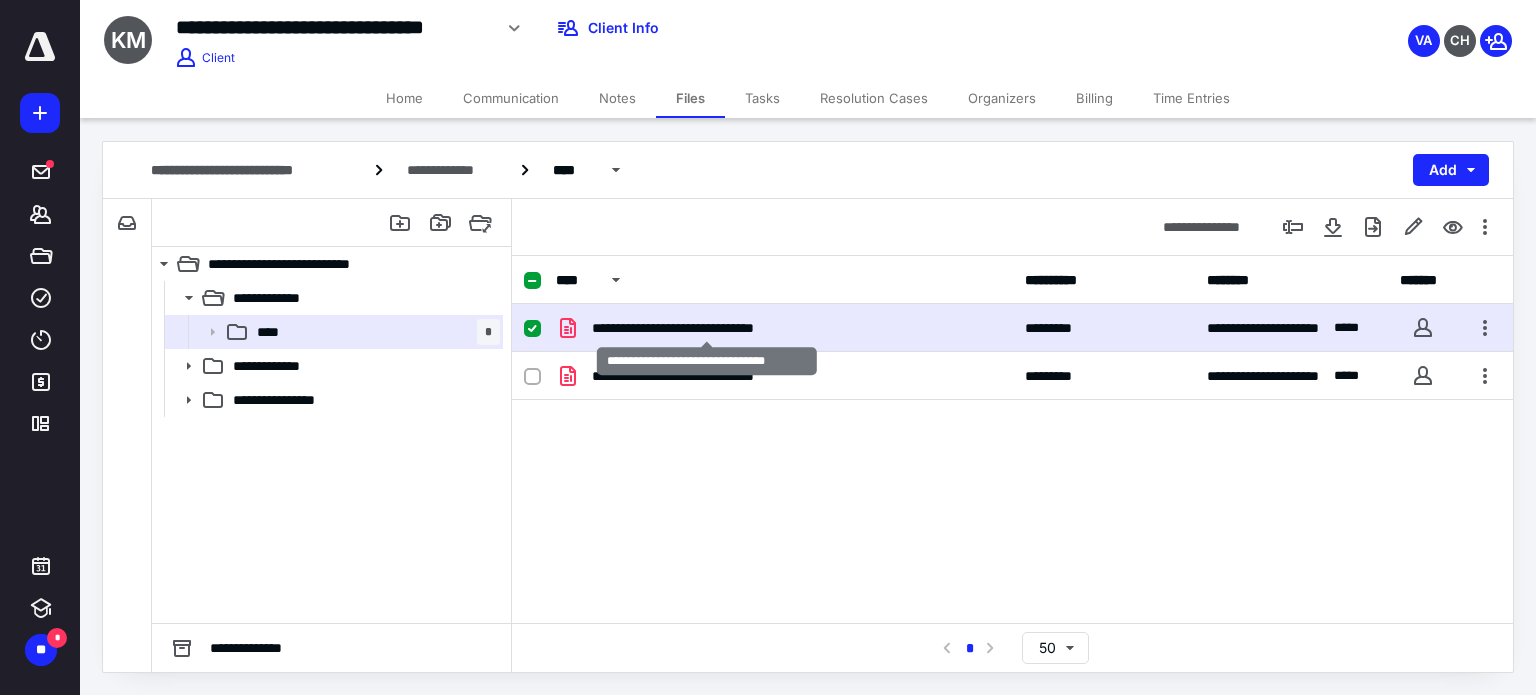 click on "**********" at bounding box center (707, 328) 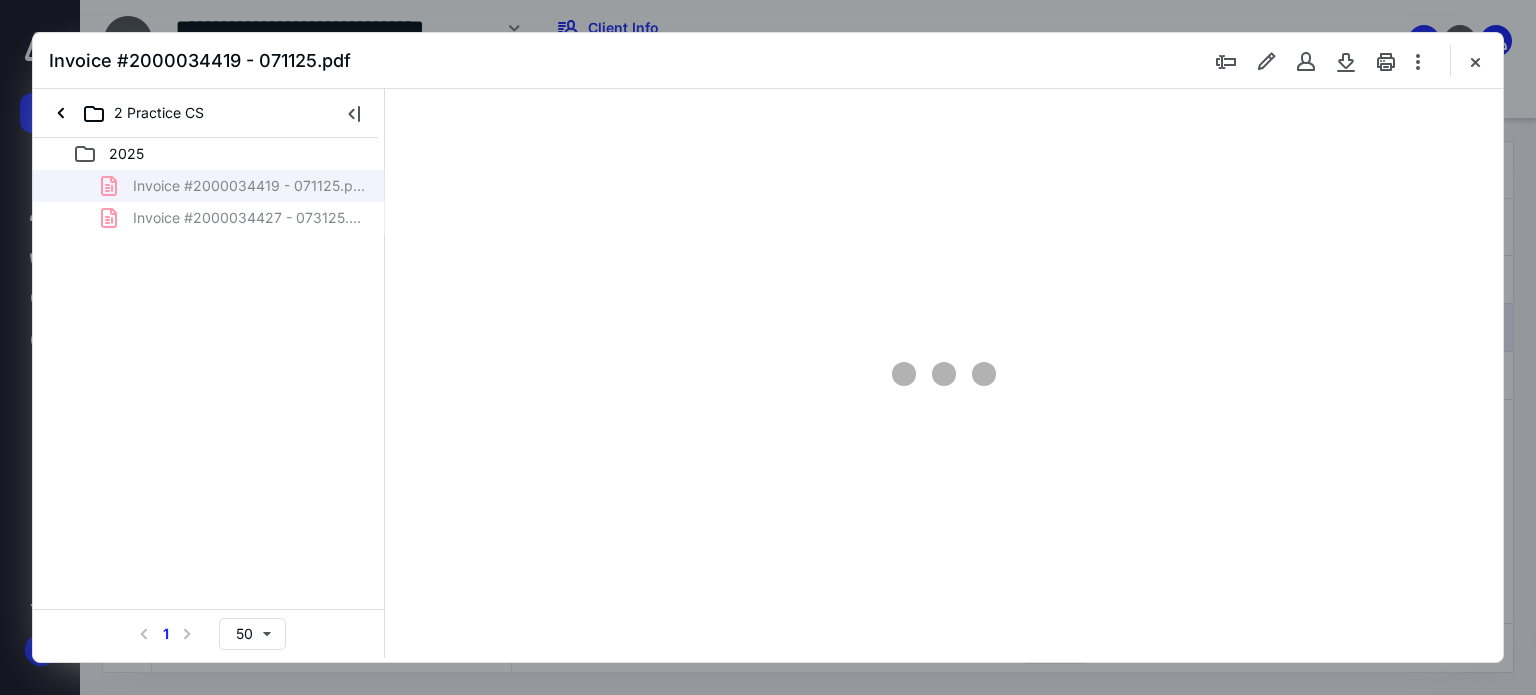 scroll, scrollTop: 0, scrollLeft: 0, axis: both 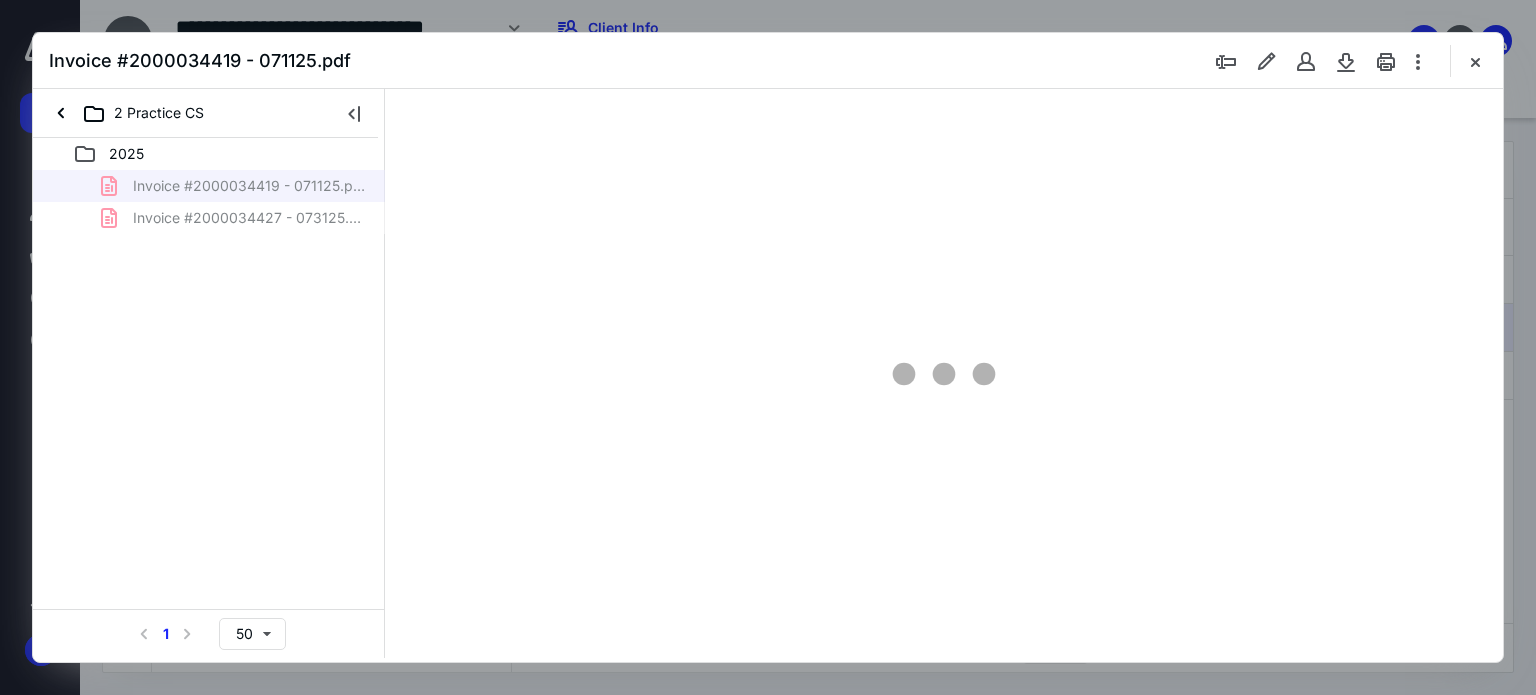 type on "179" 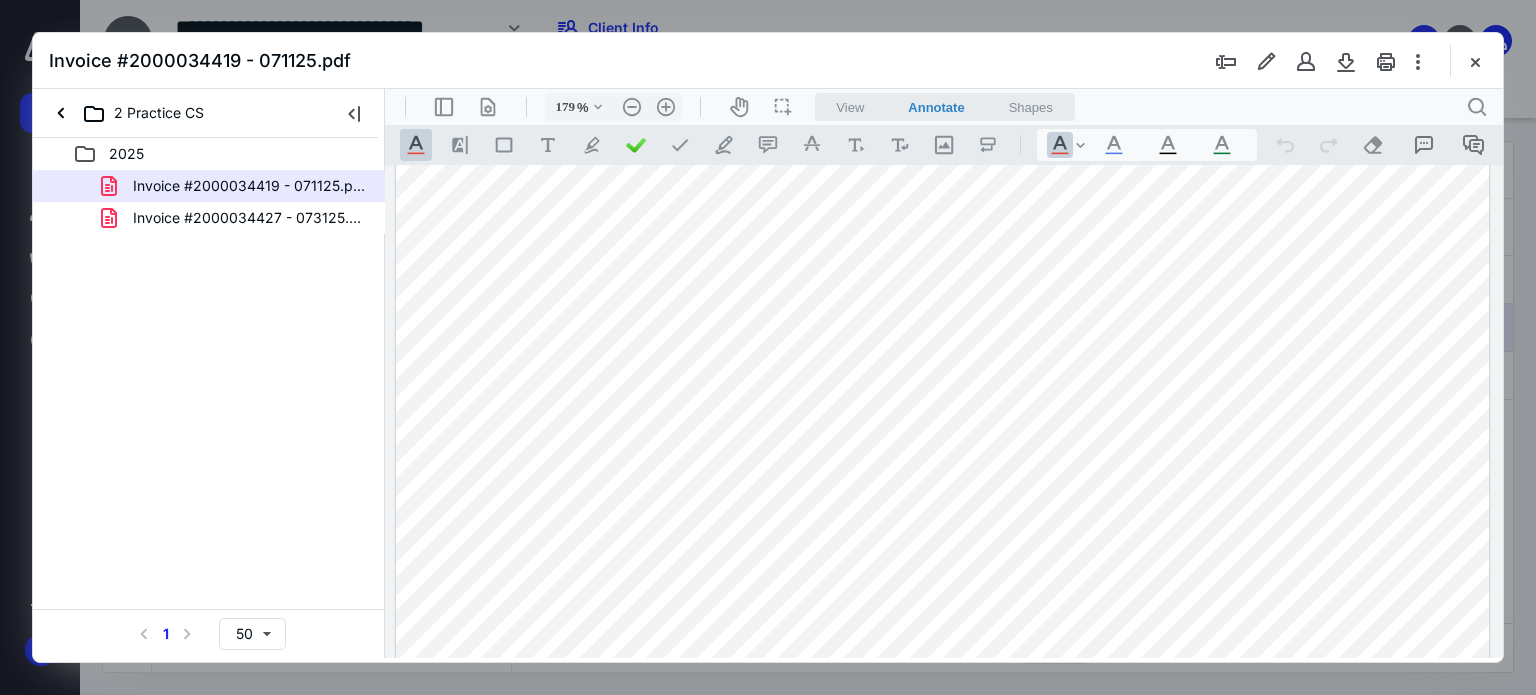 scroll, scrollTop: 0, scrollLeft: 0, axis: both 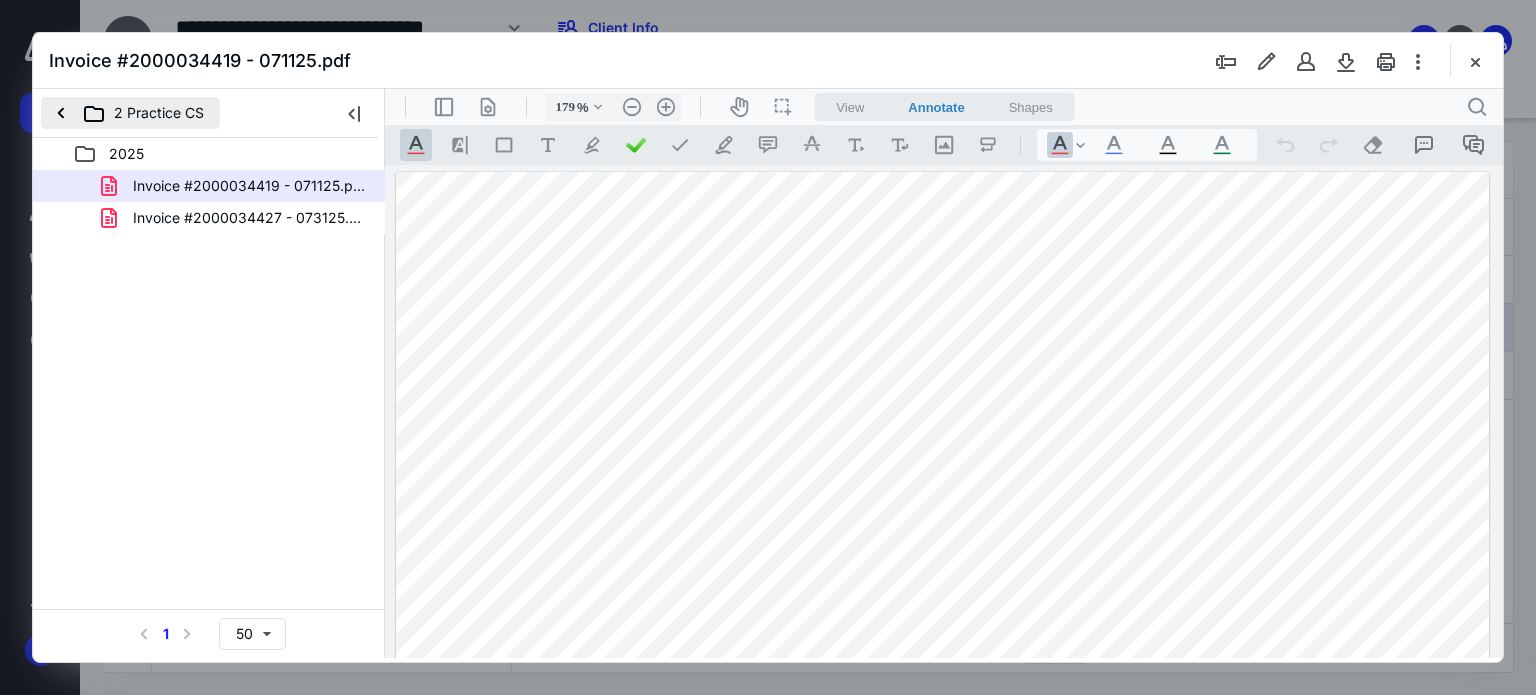 click on "2 Practice CS" at bounding box center (130, 113) 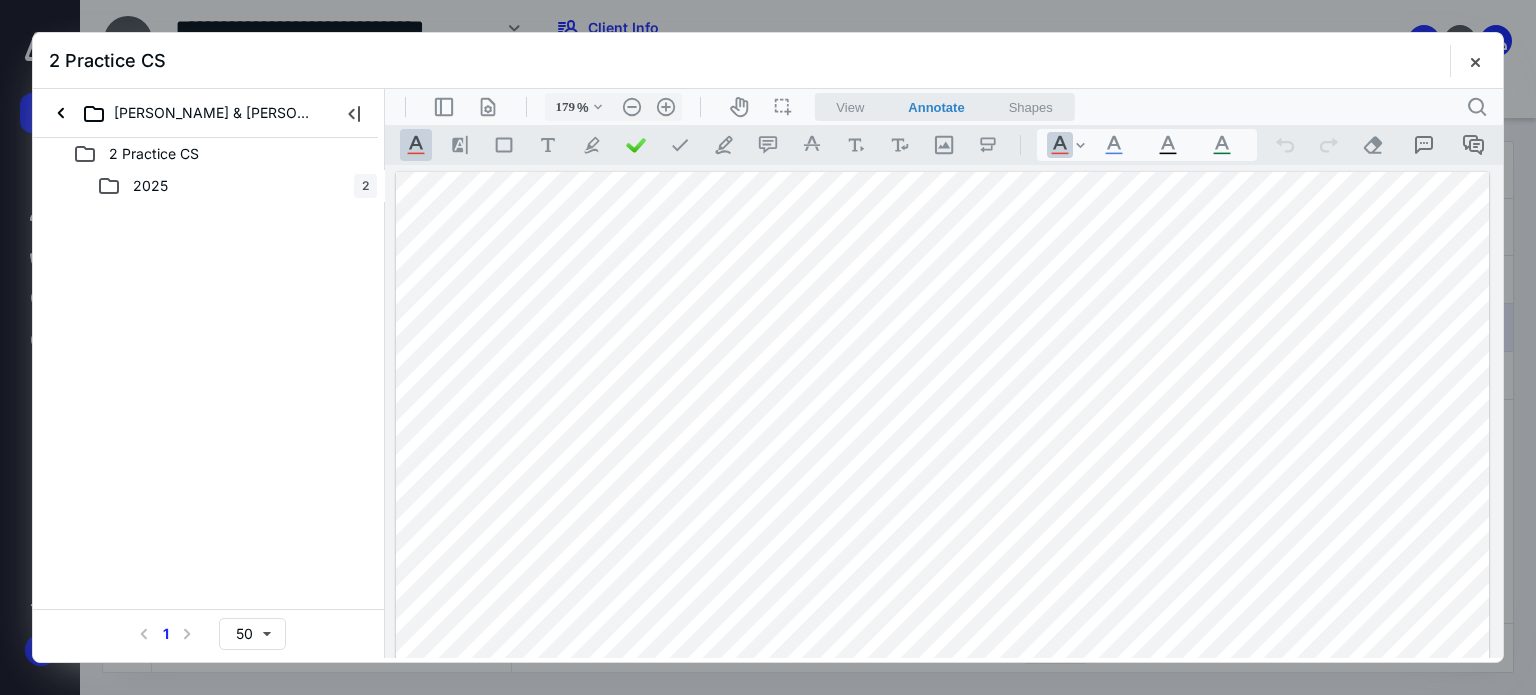 click at bounding box center [1475, 61] 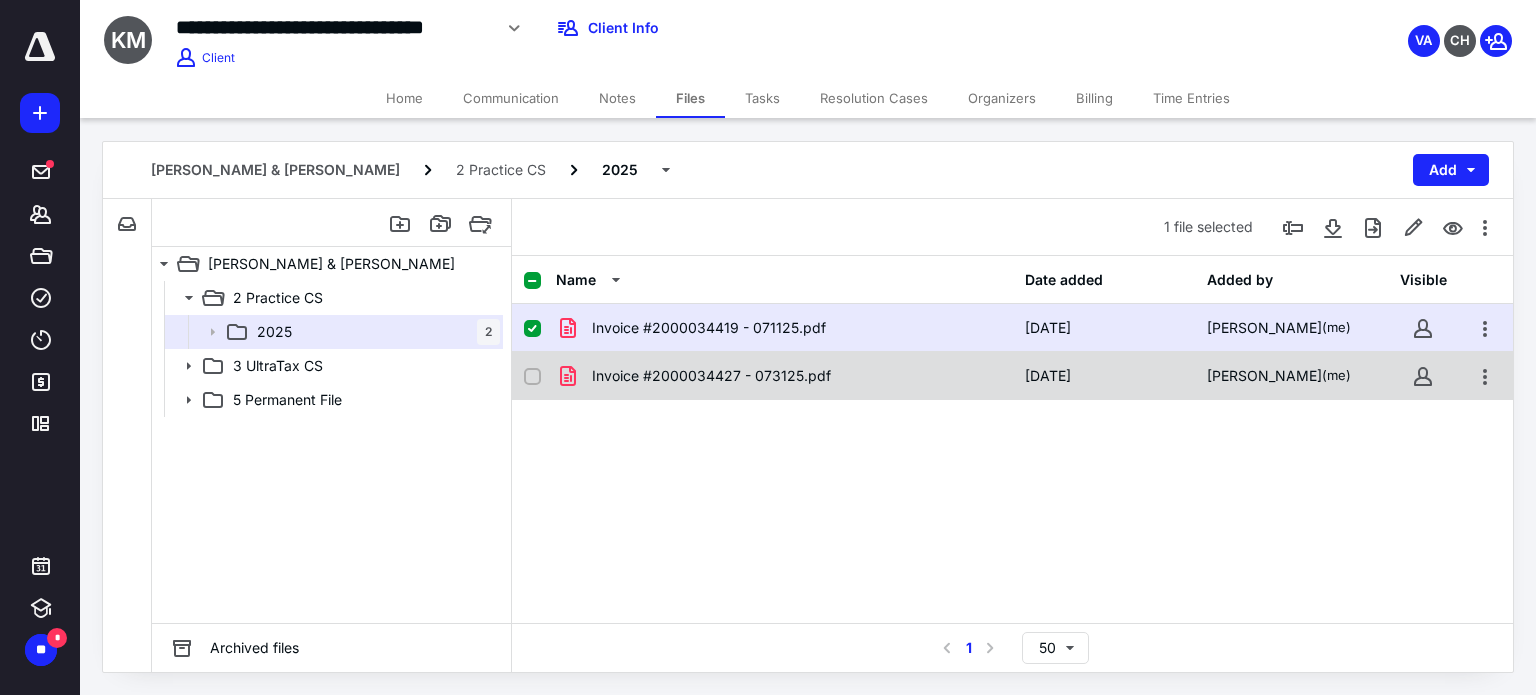 click at bounding box center [540, 376] 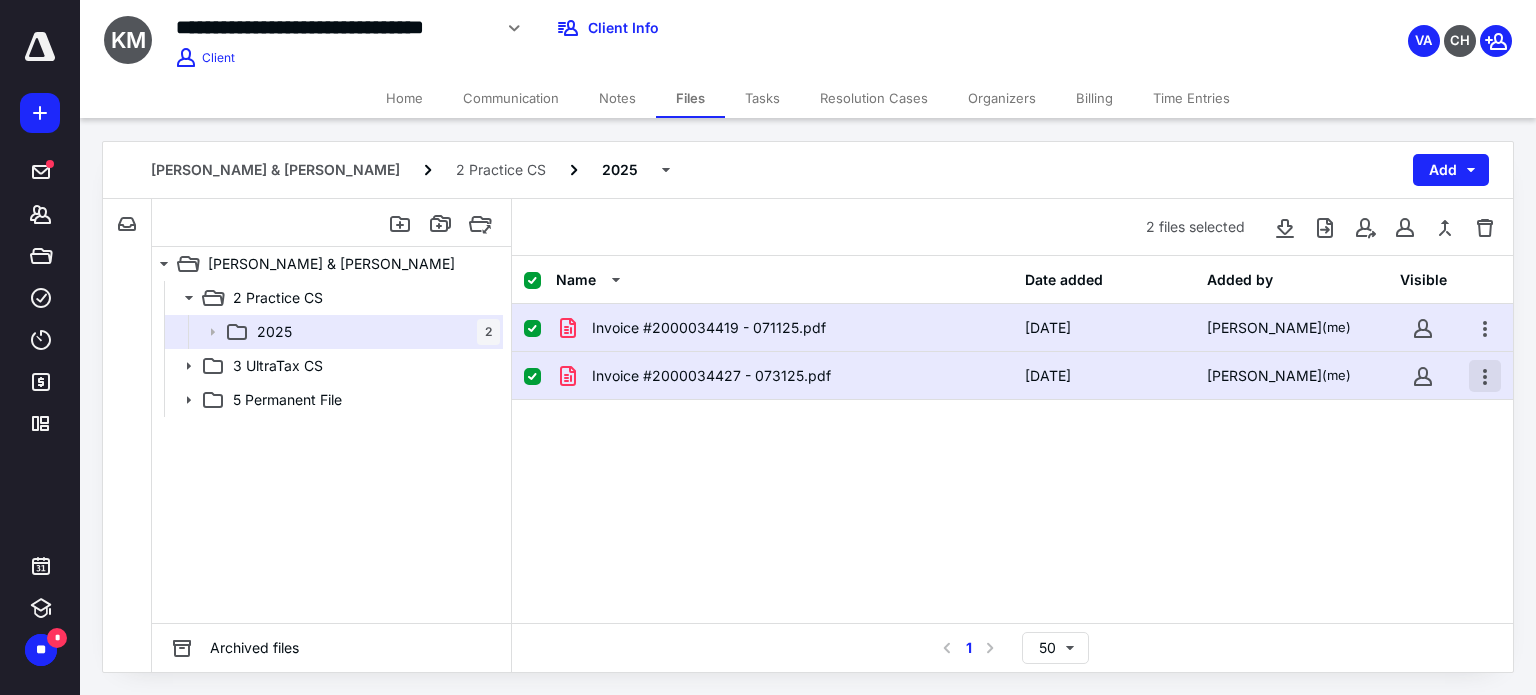 click at bounding box center (1485, 376) 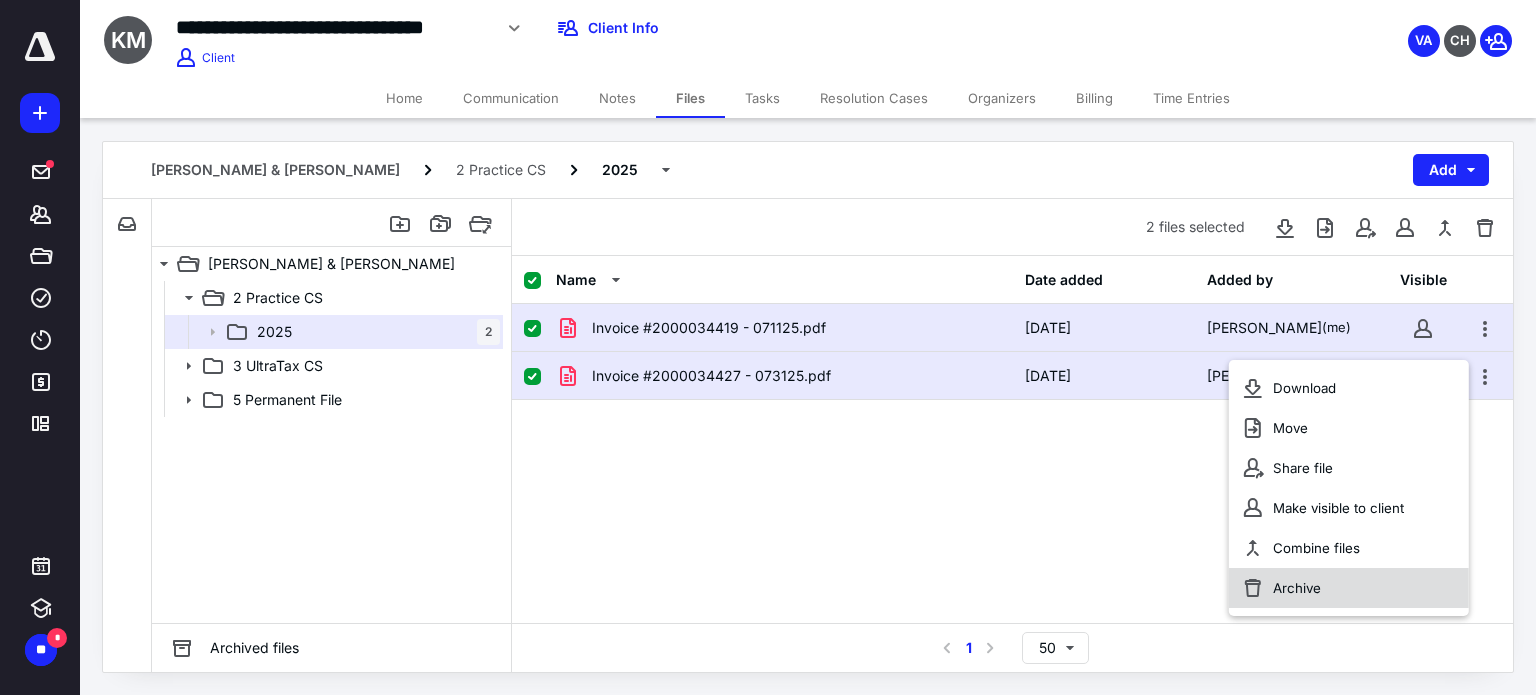 click on "Archive" at bounding box center [1349, 588] 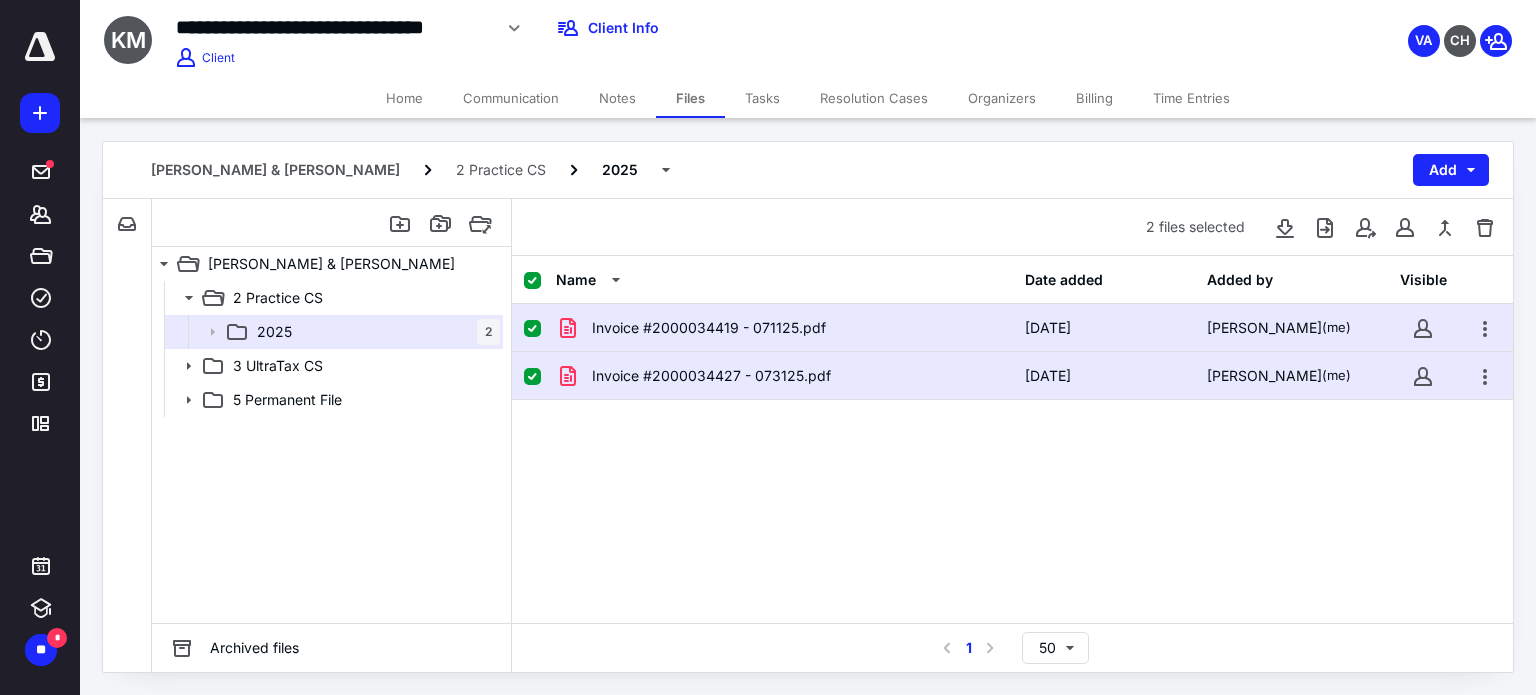 checkbox on "false" 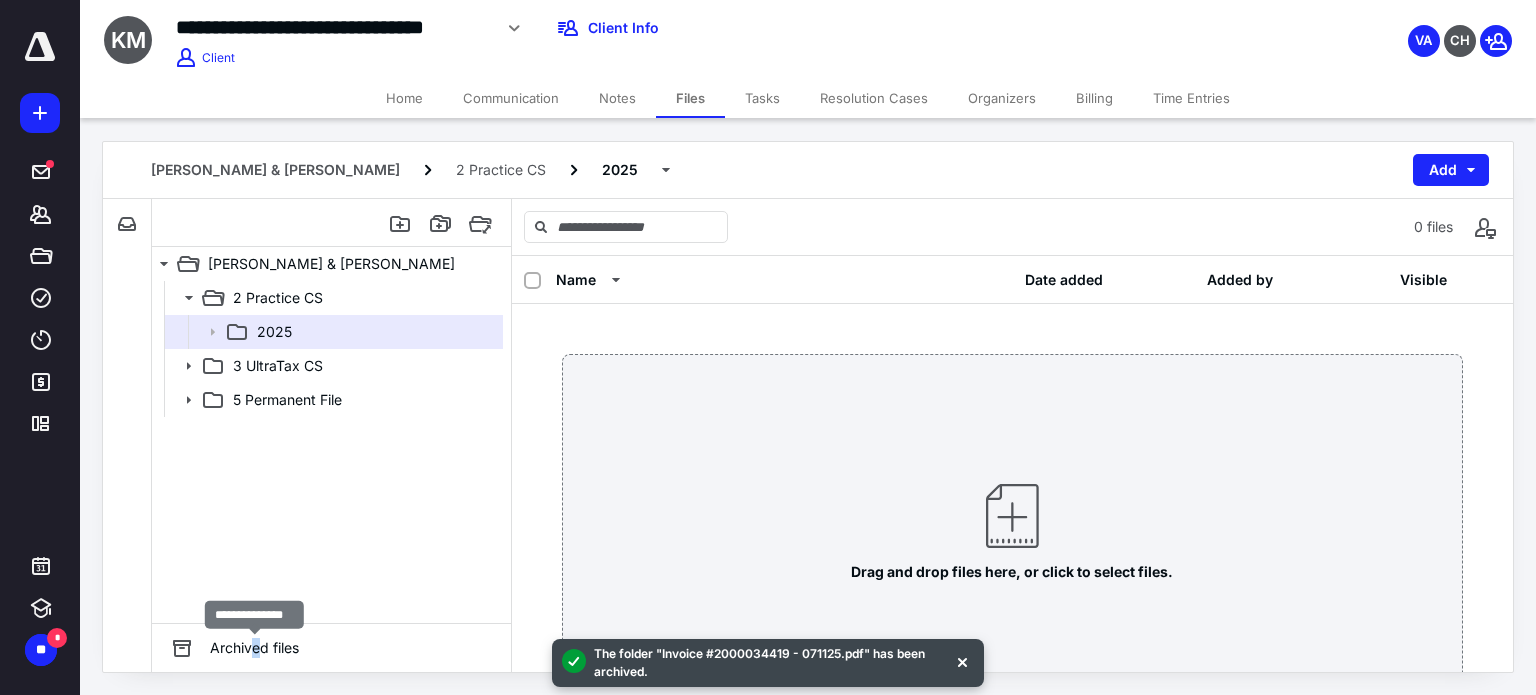drag, startPoint x: 254, startPoint y: 645, endPoint x: 355, endPoint y: 611, distance: 106.56923 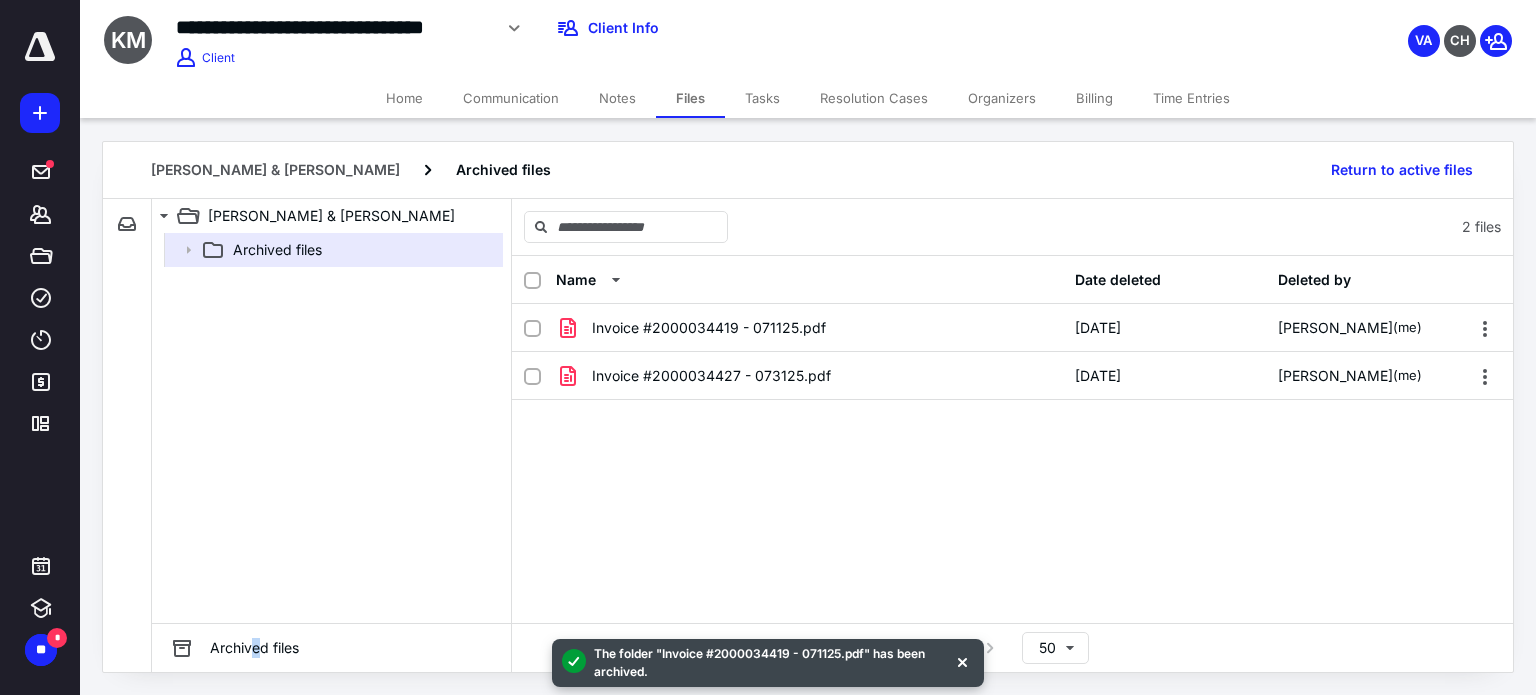 click 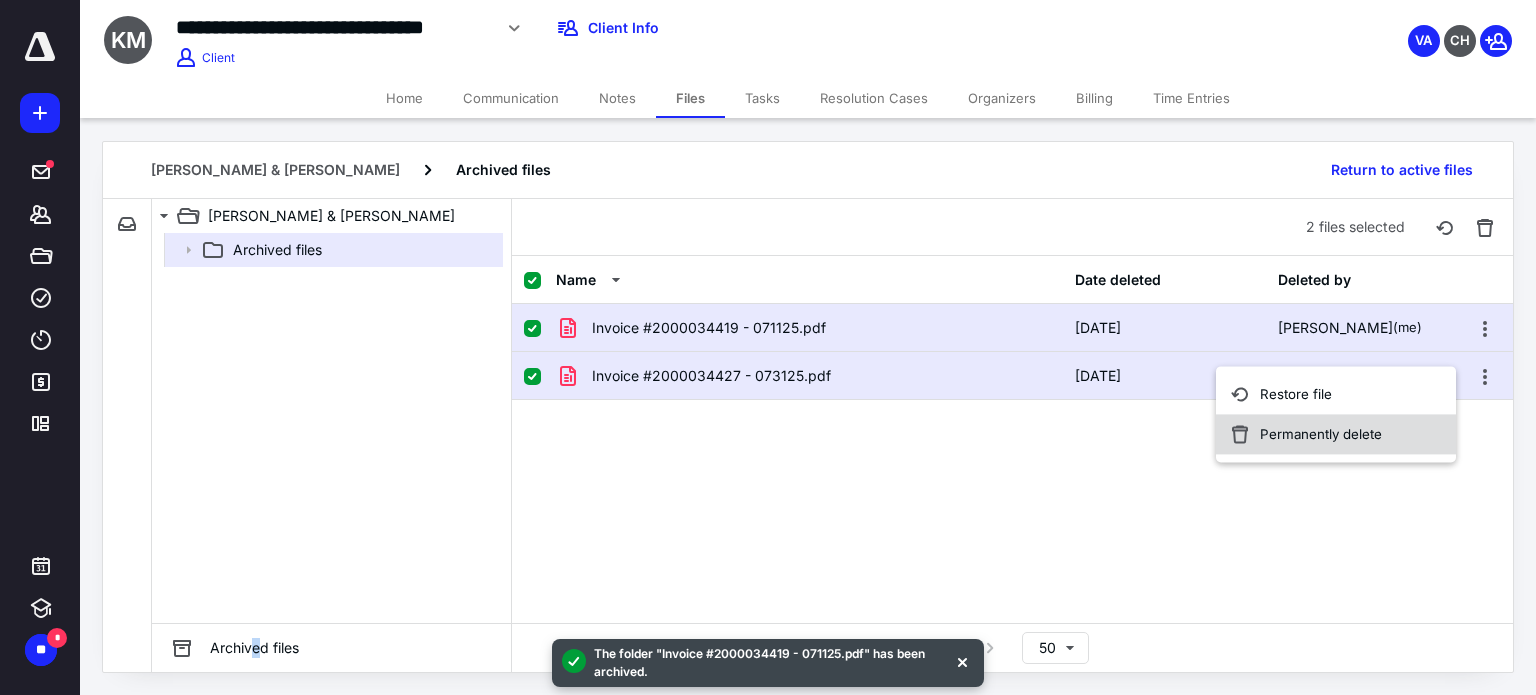 click on "Permanently delete" at bounding box center [1321, 434] 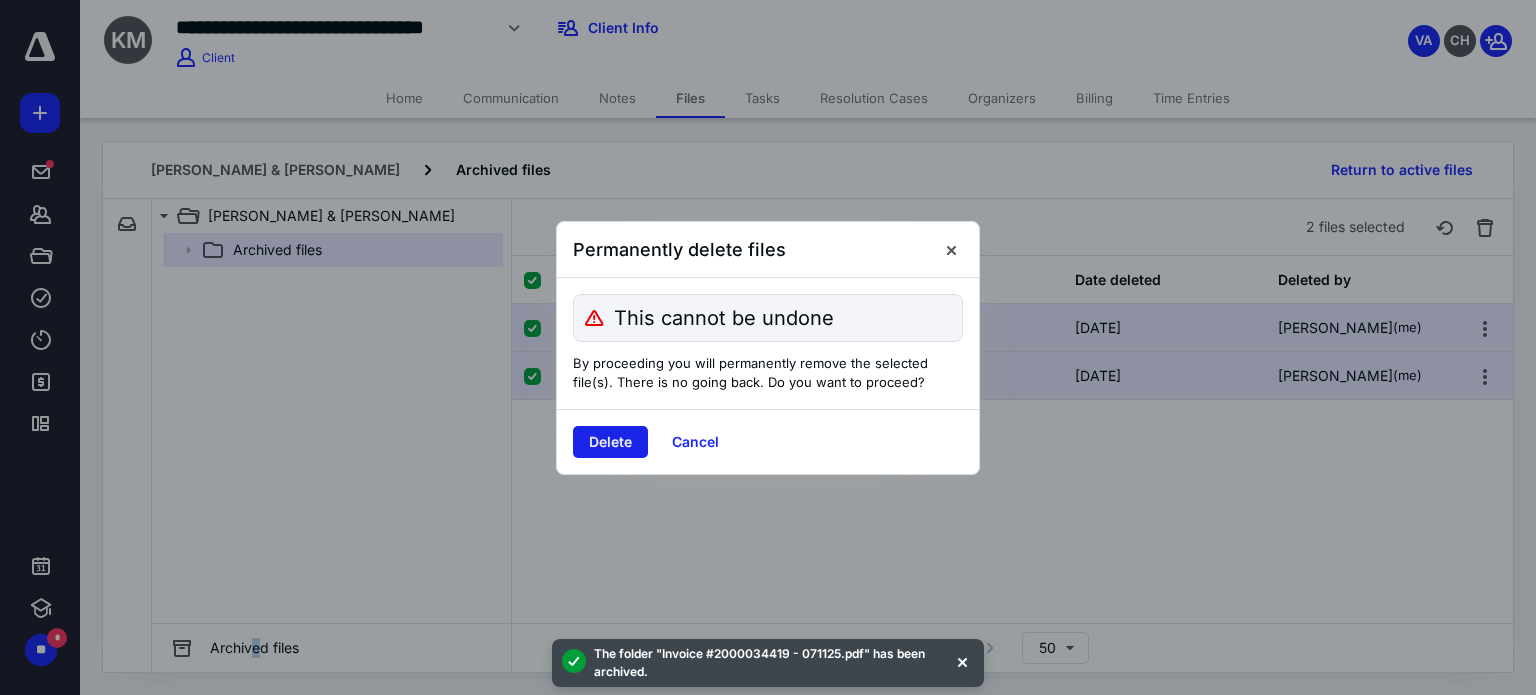 click on "Delete" at bounding box center [610, 442] 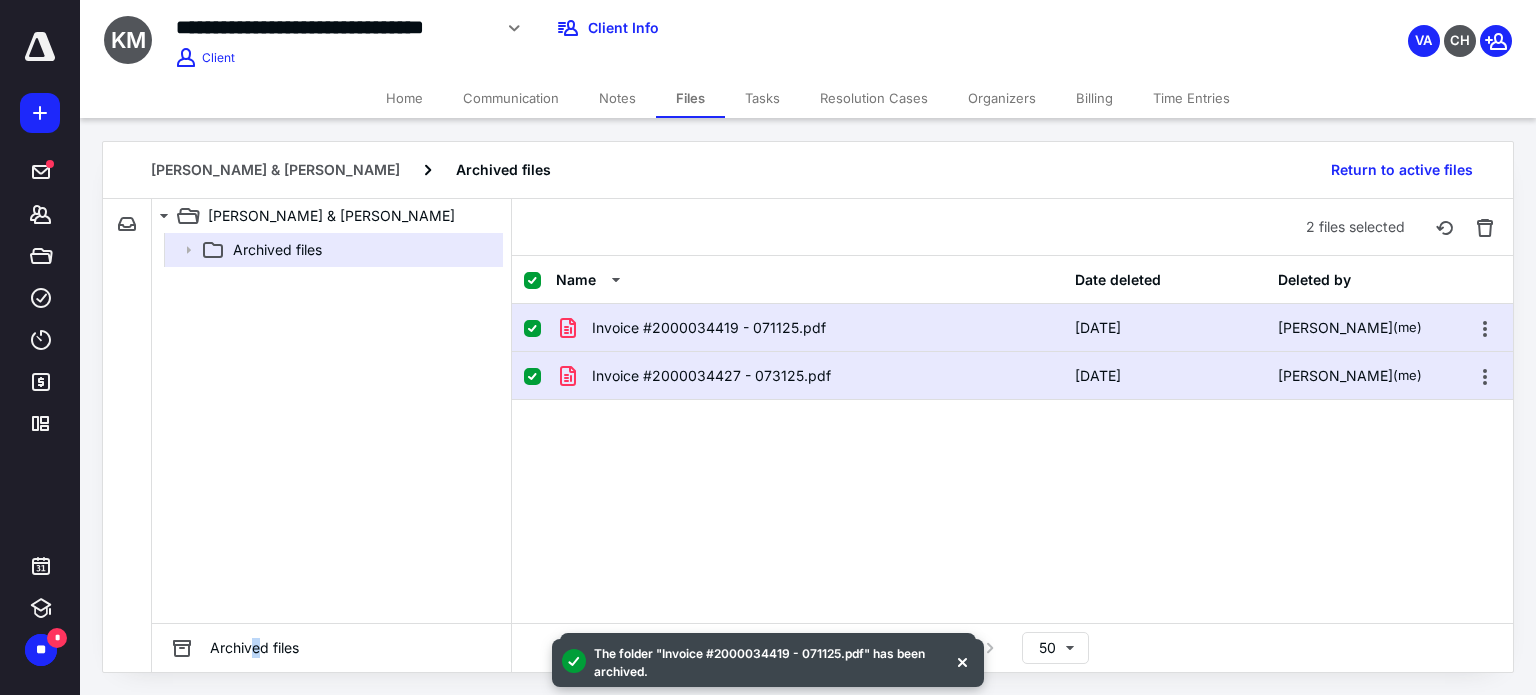checkbox on "false" 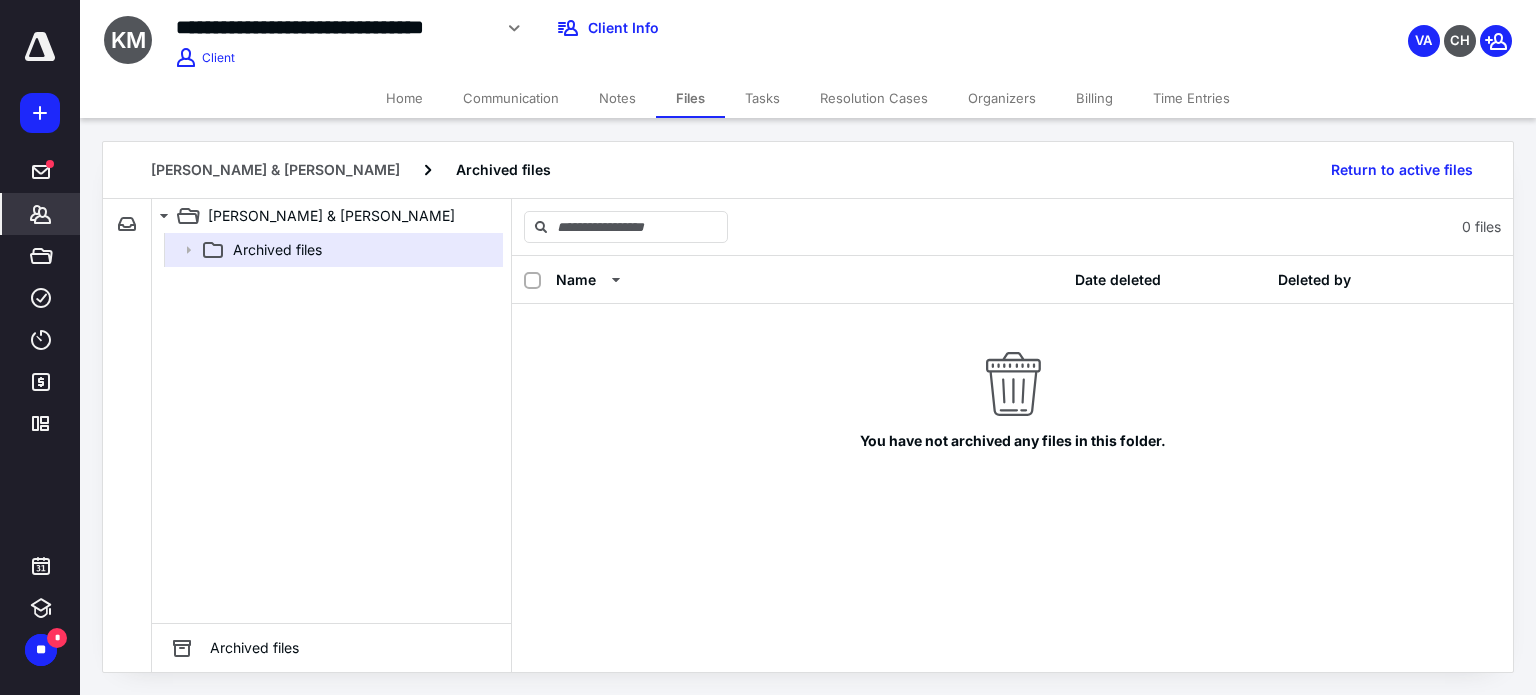 click 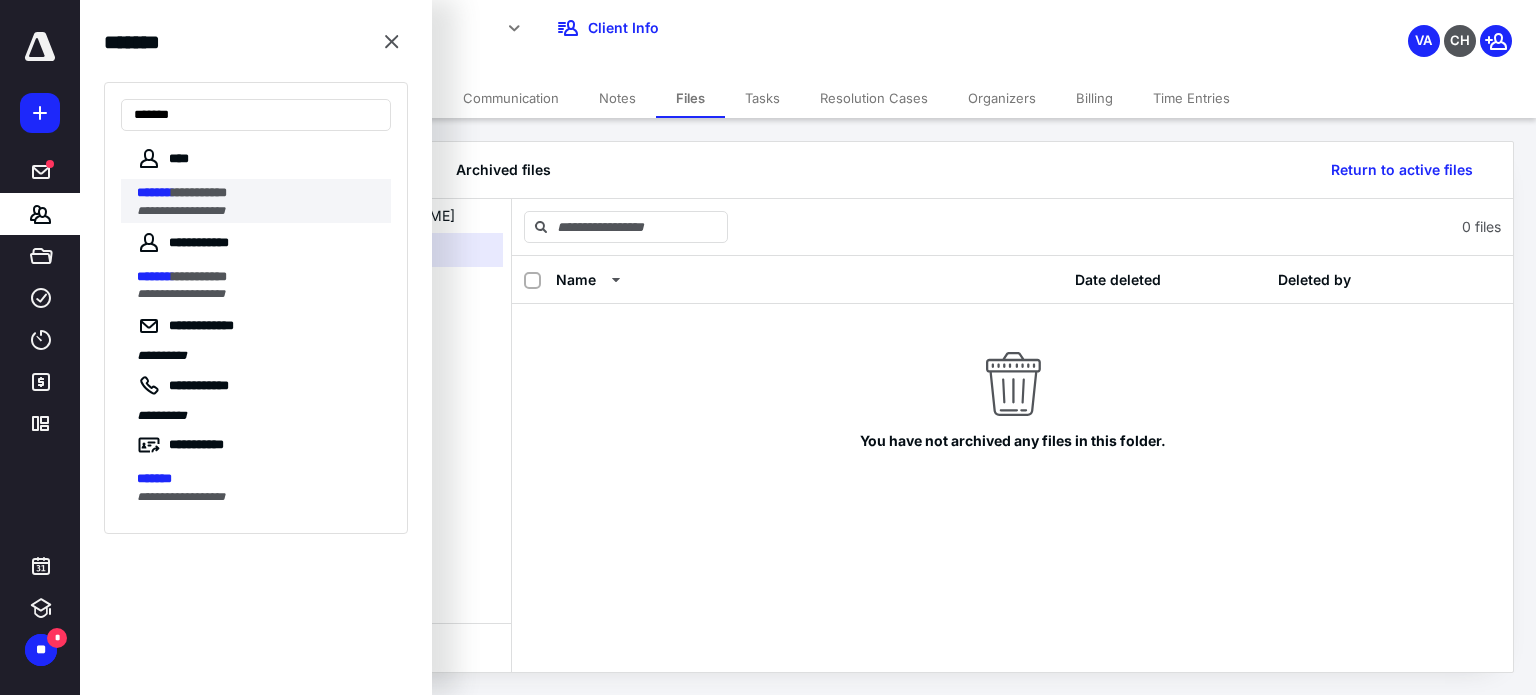 type on "*******" 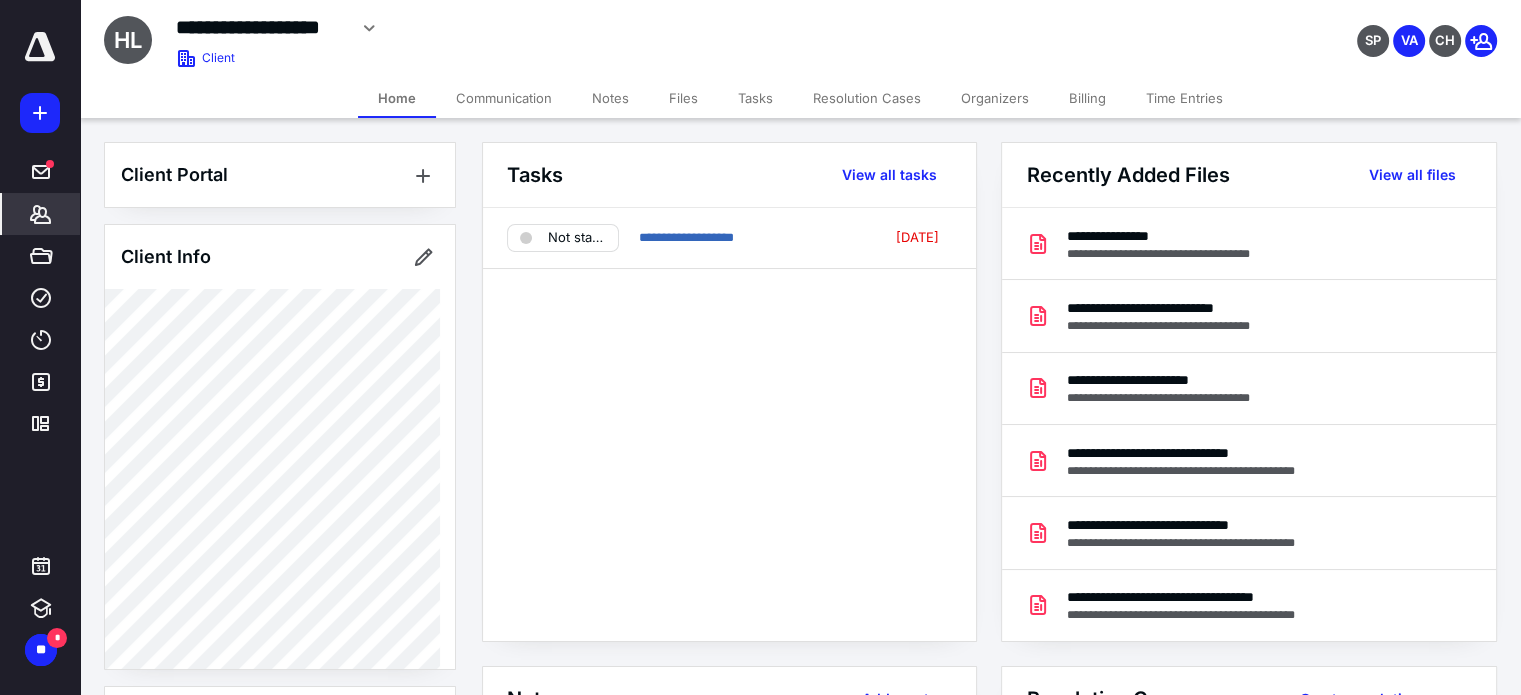 click on "Files" at bounding box center [683, 98] 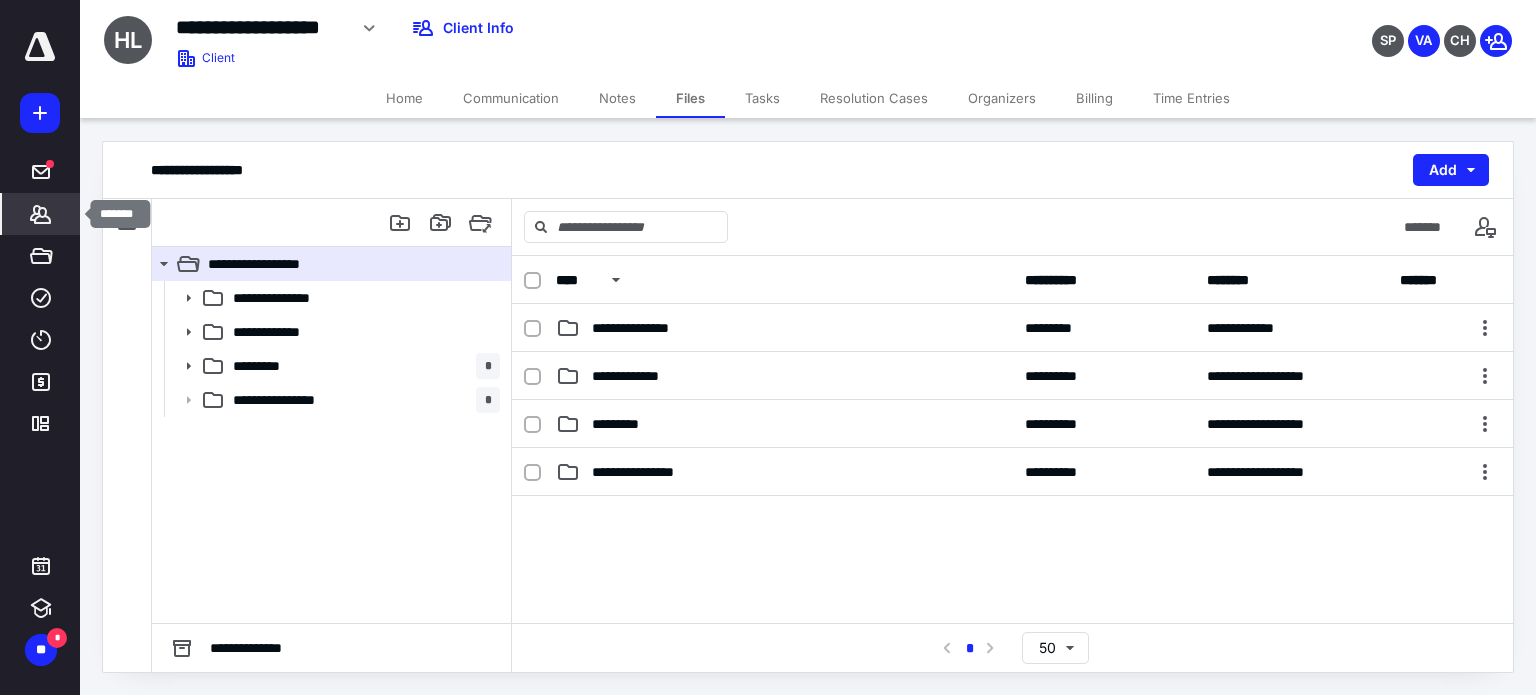 click 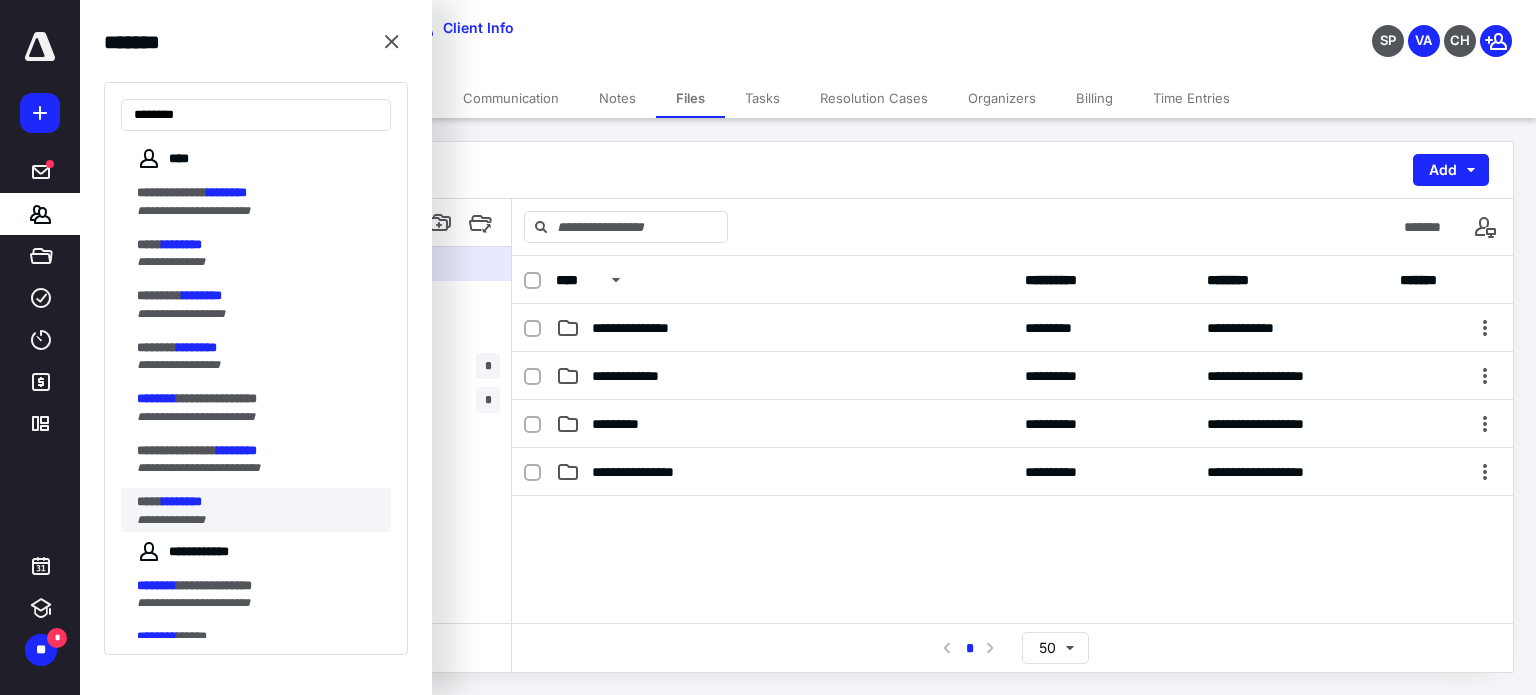type on "********" 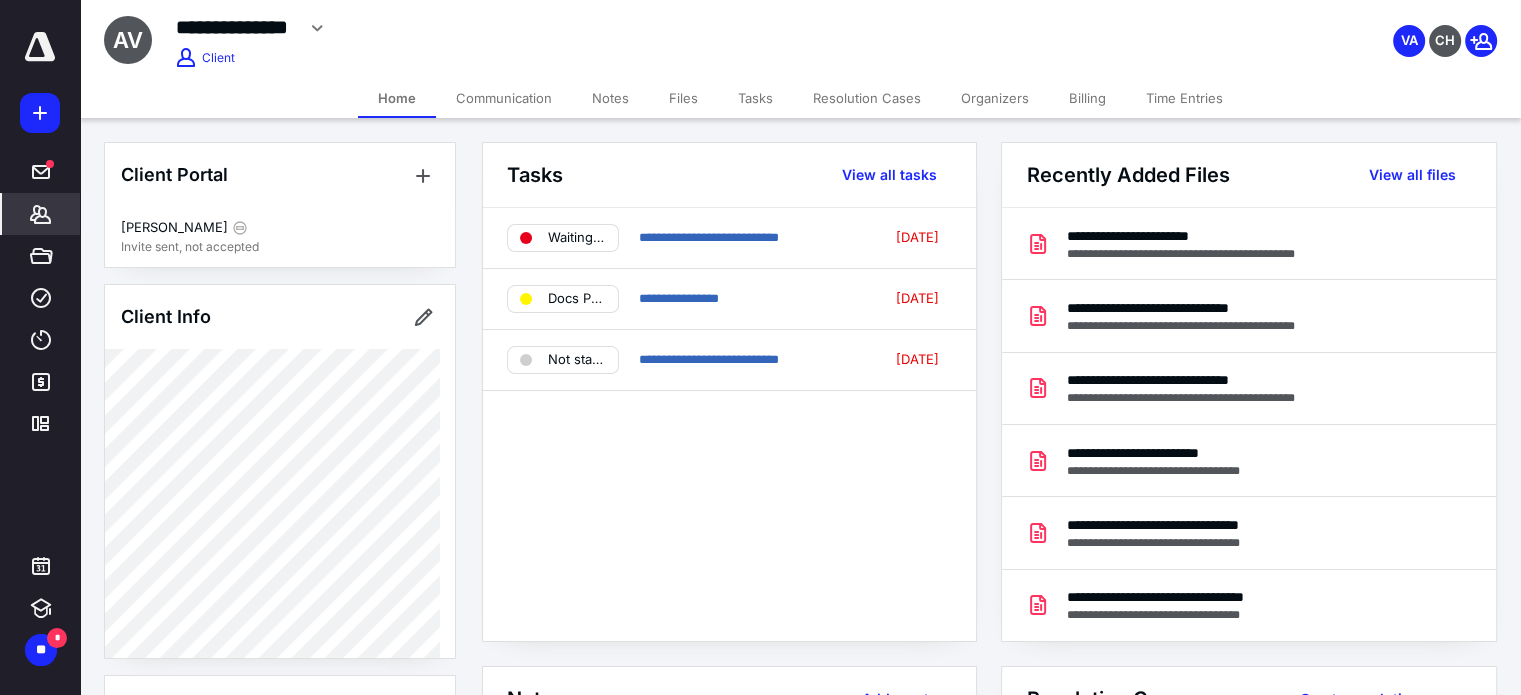 click on "Files" at bounding box center (683, 98) 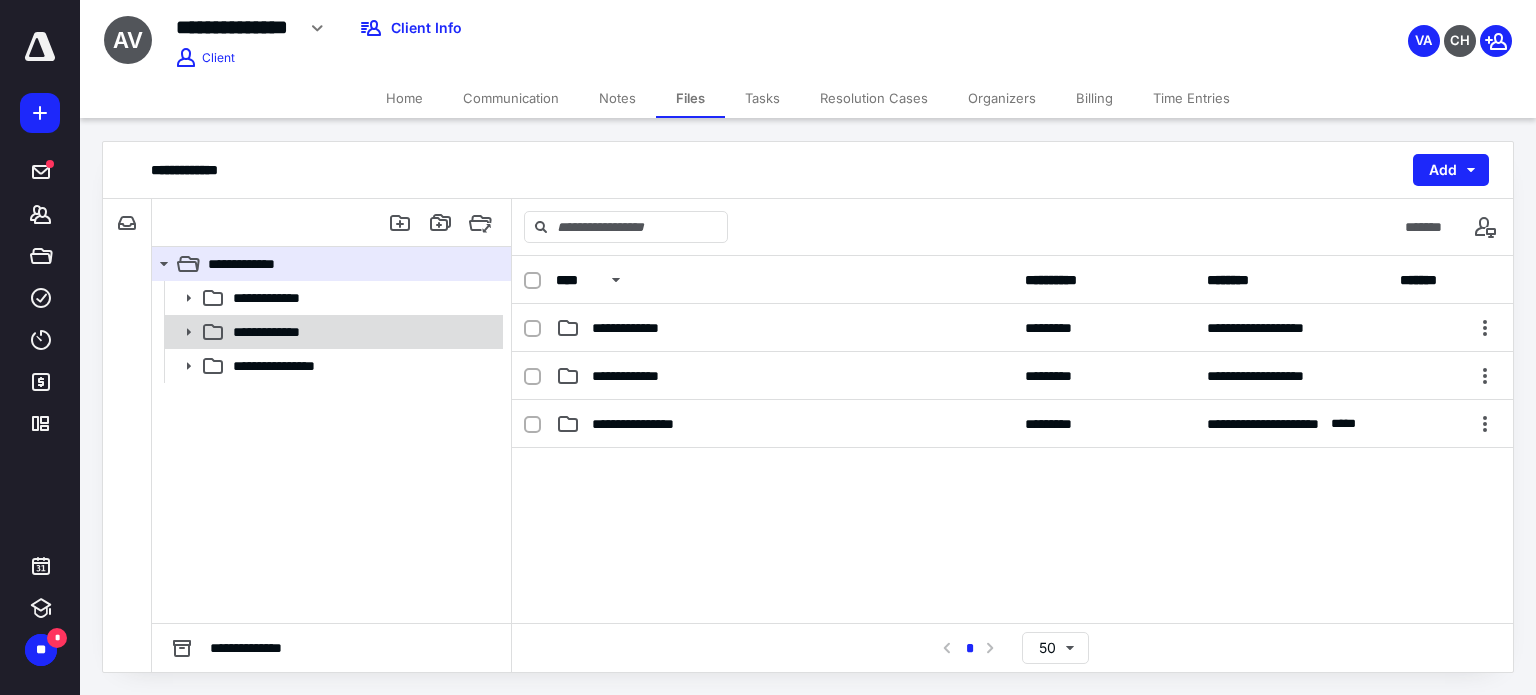 click 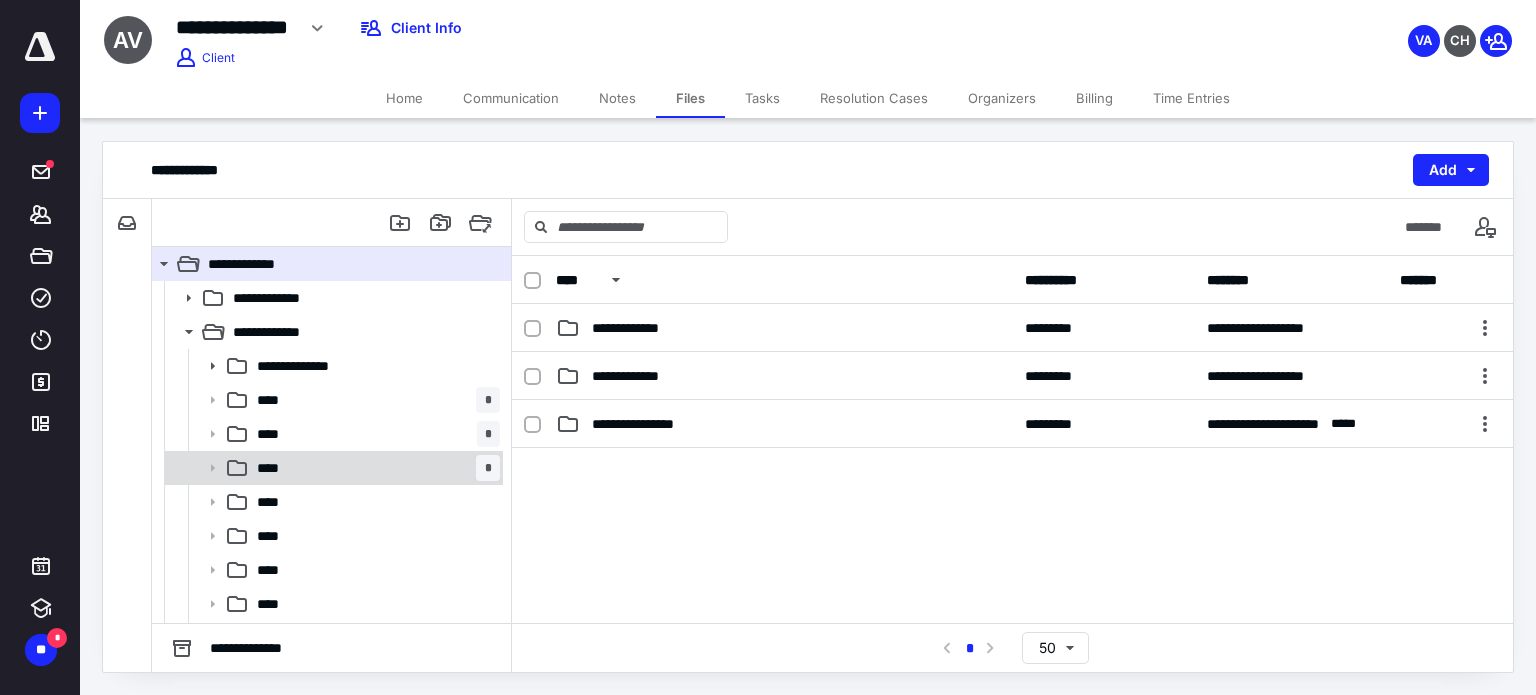 click on "**** *" at bounding box center [374, 468] 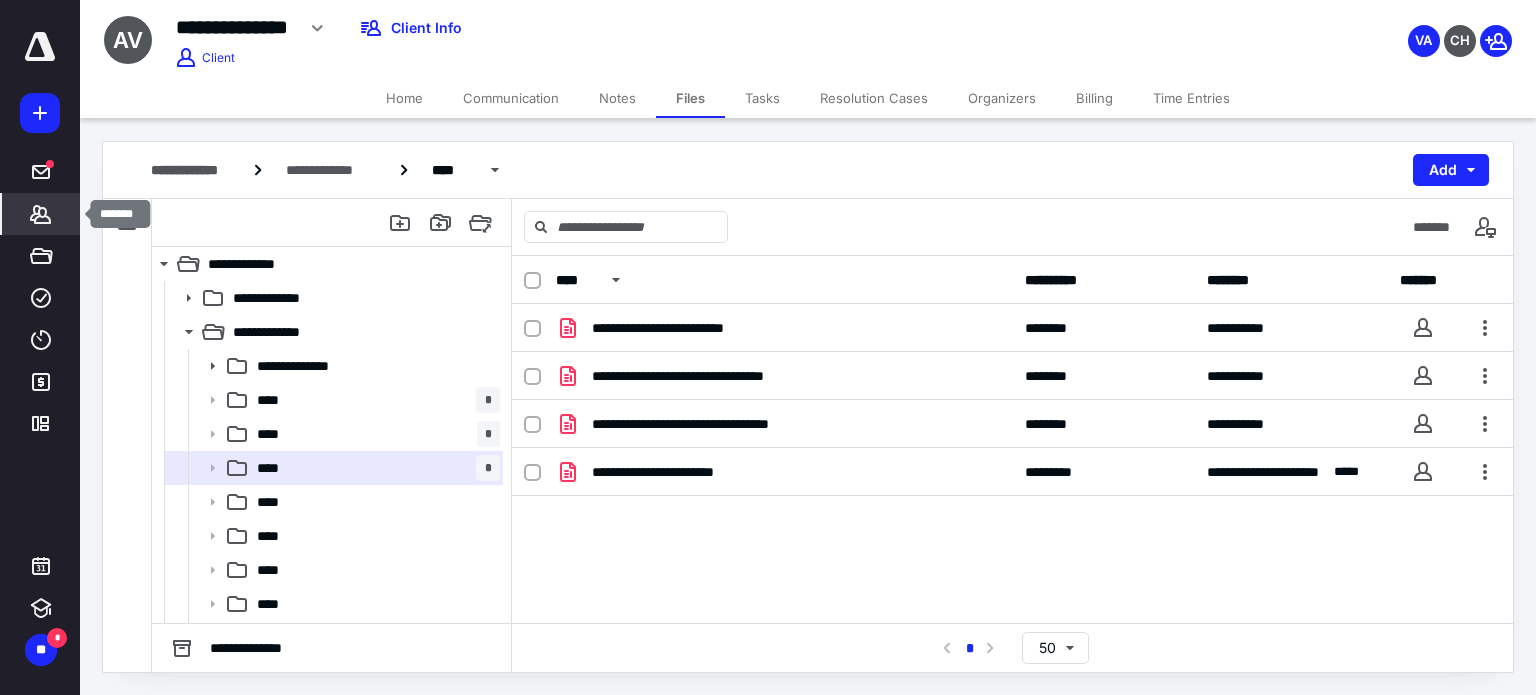 click 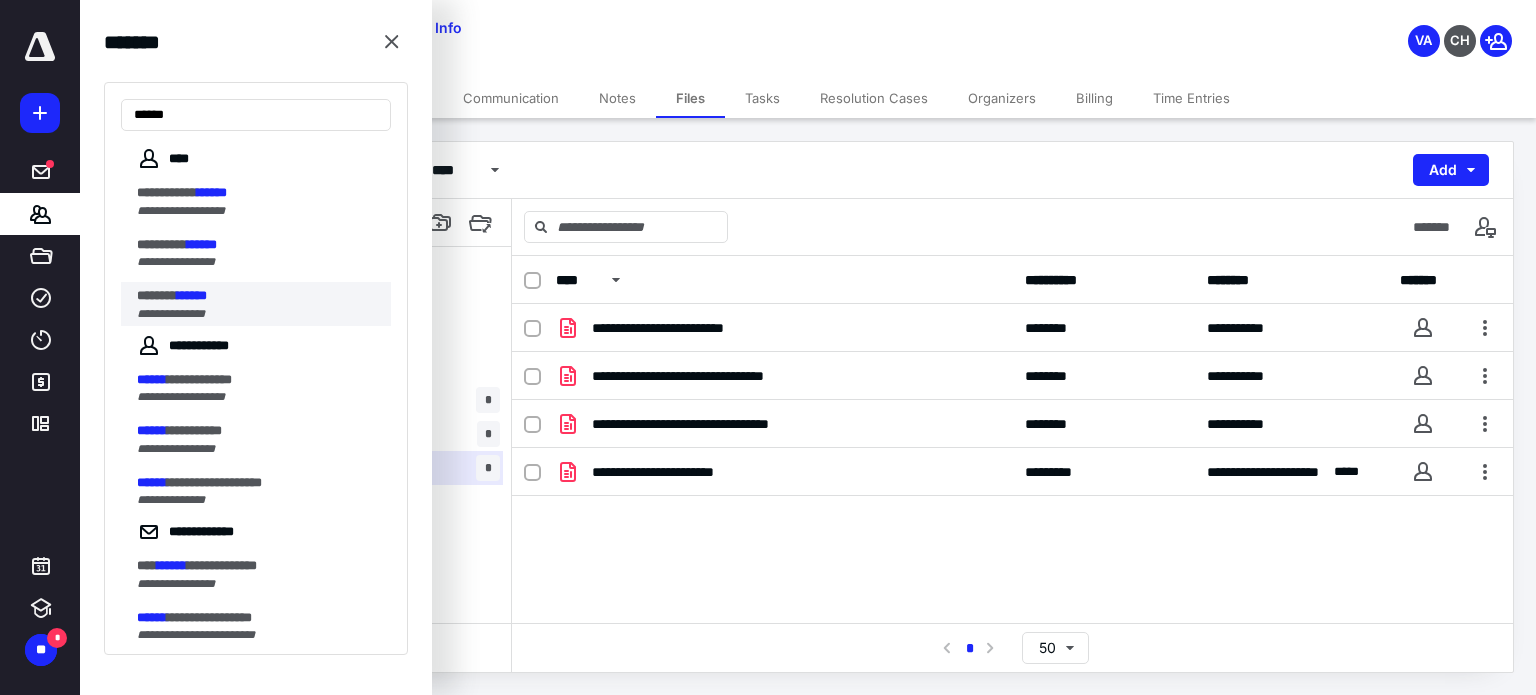 type on "******" 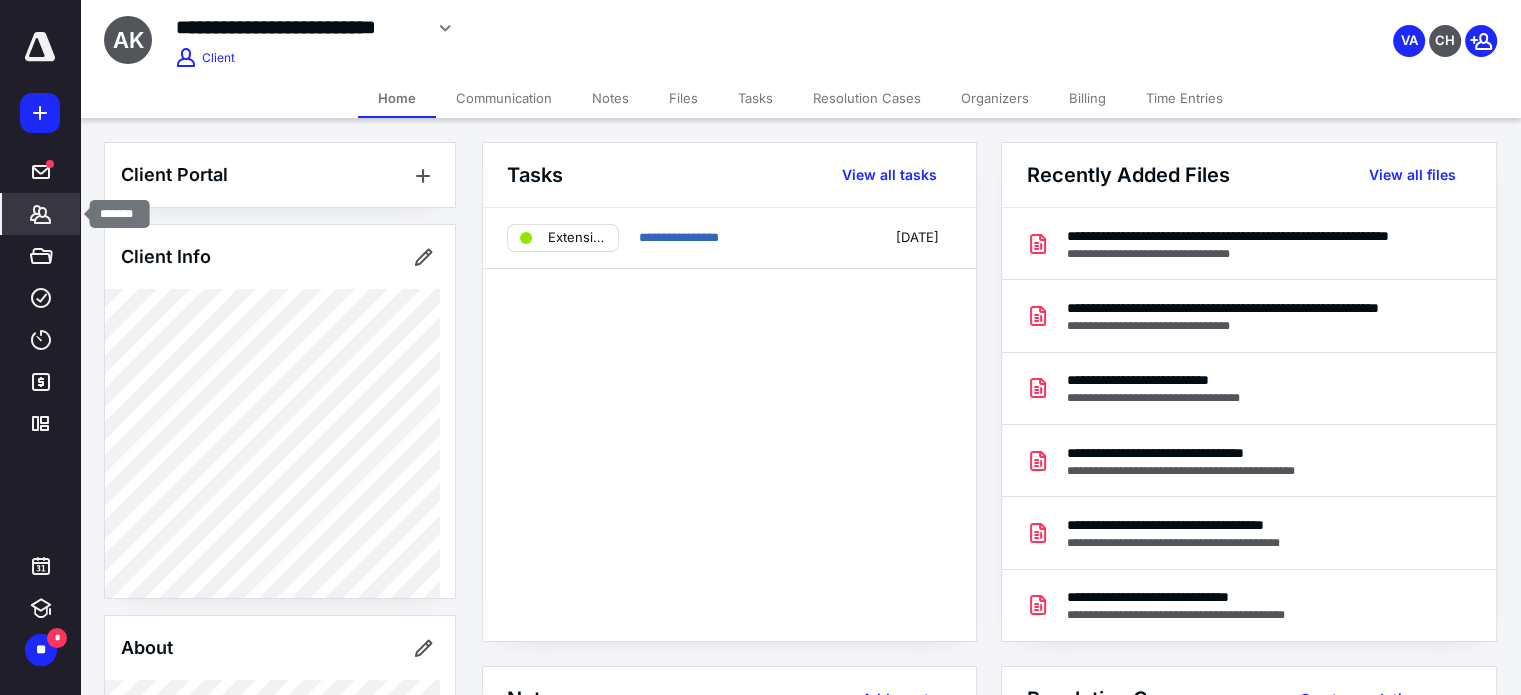 click 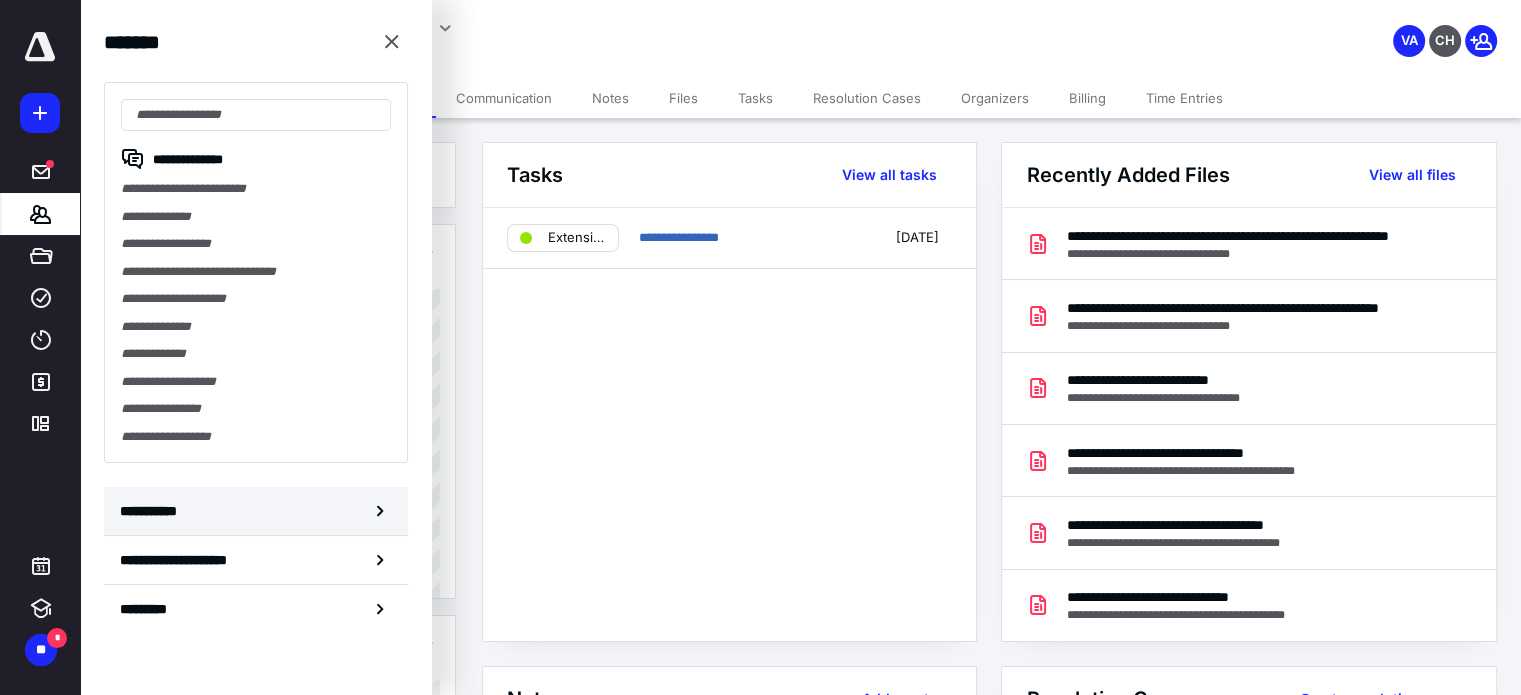 click on "**********" at bounding box center (256, 511) 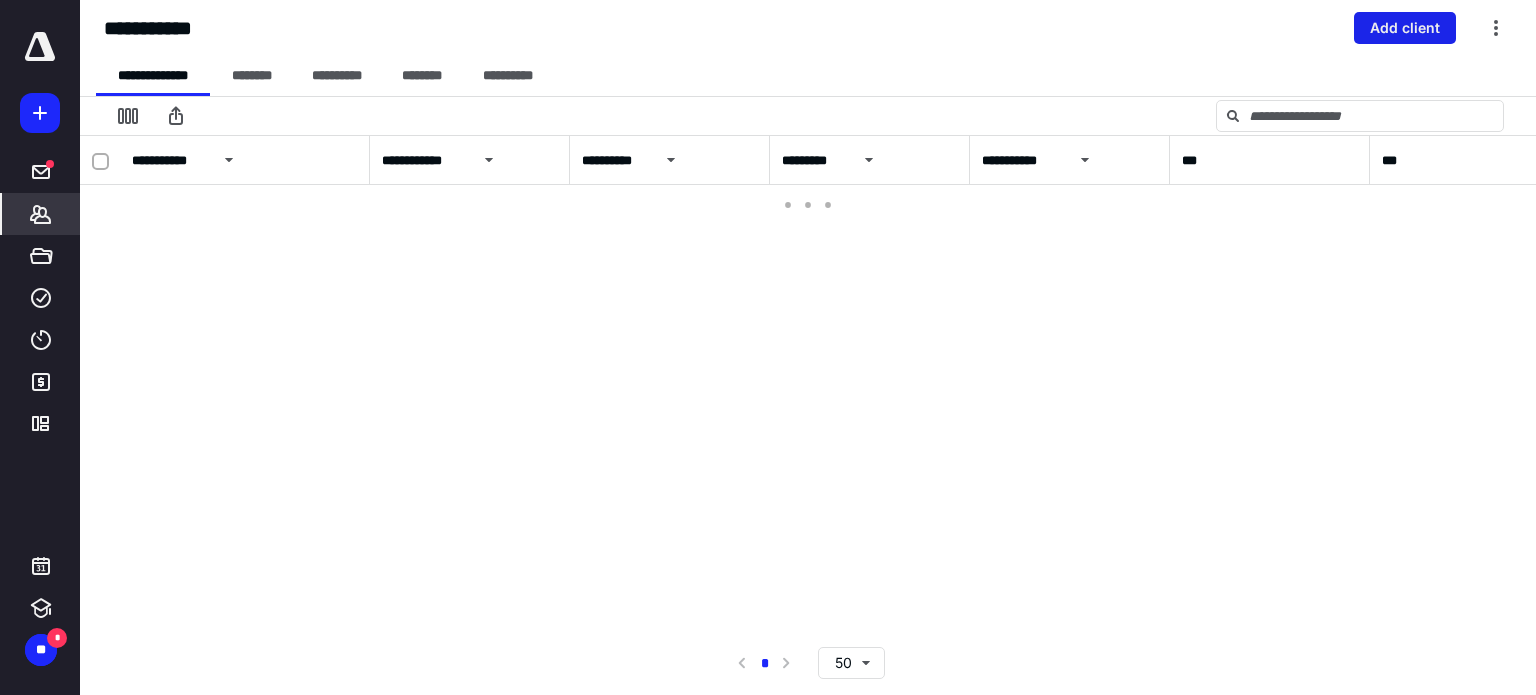 click on "Add client" at bounding box center [1405, 28] 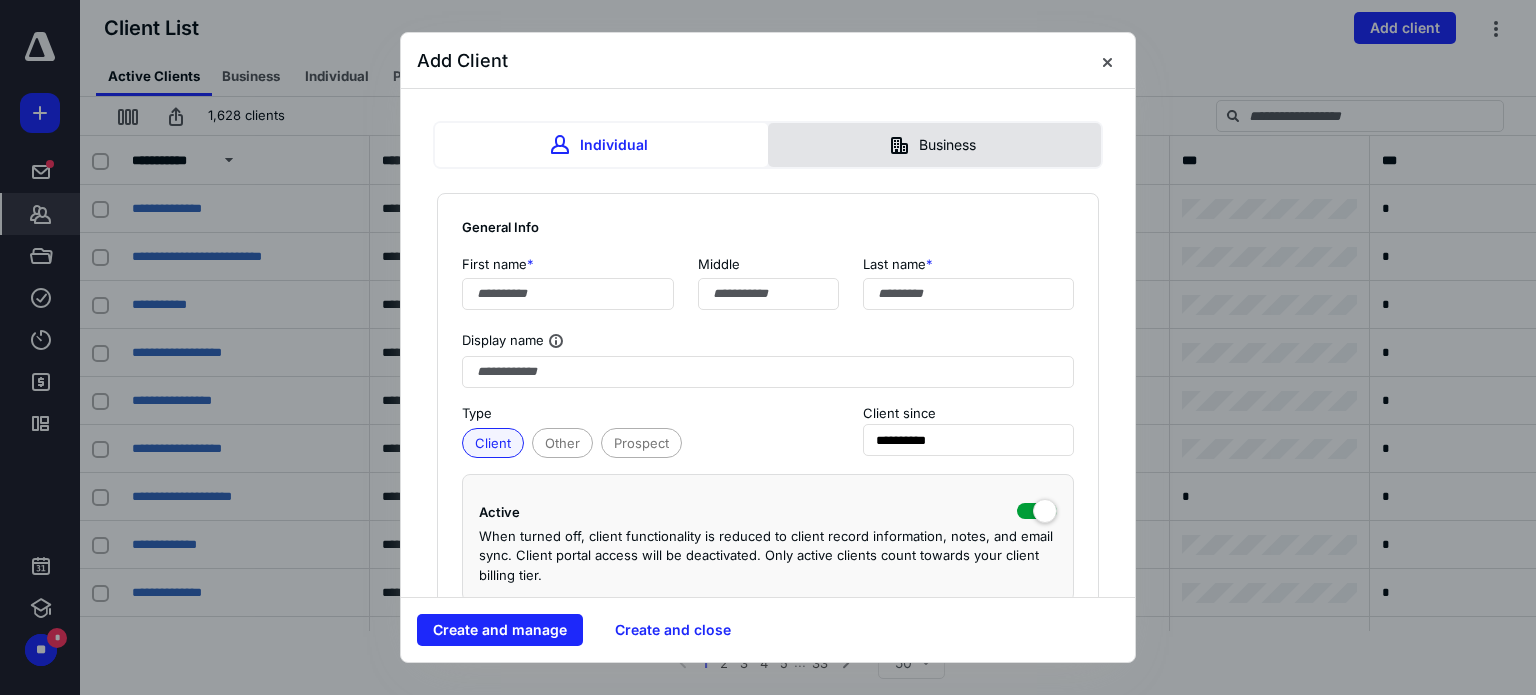 click on "Business" at bounding box center (934, 145) 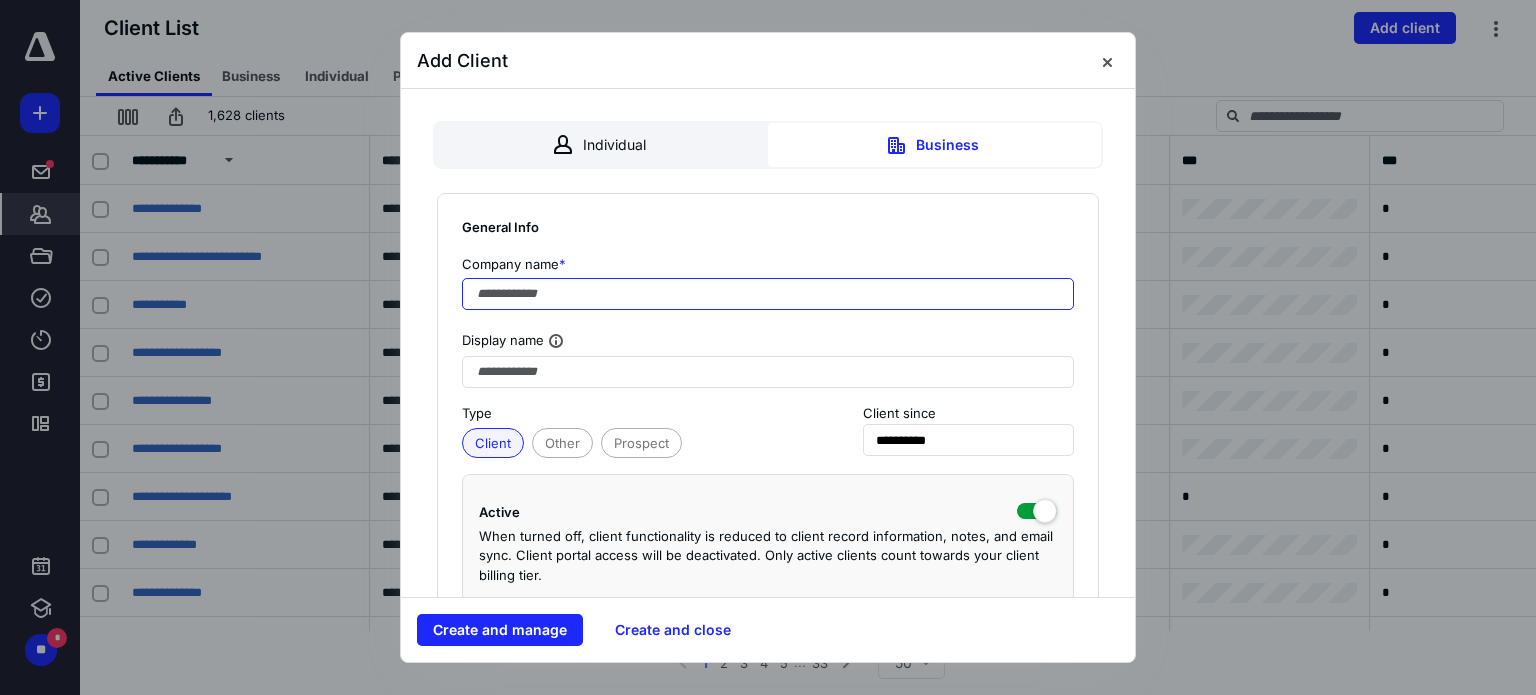 click at bounding box center [768, 294] 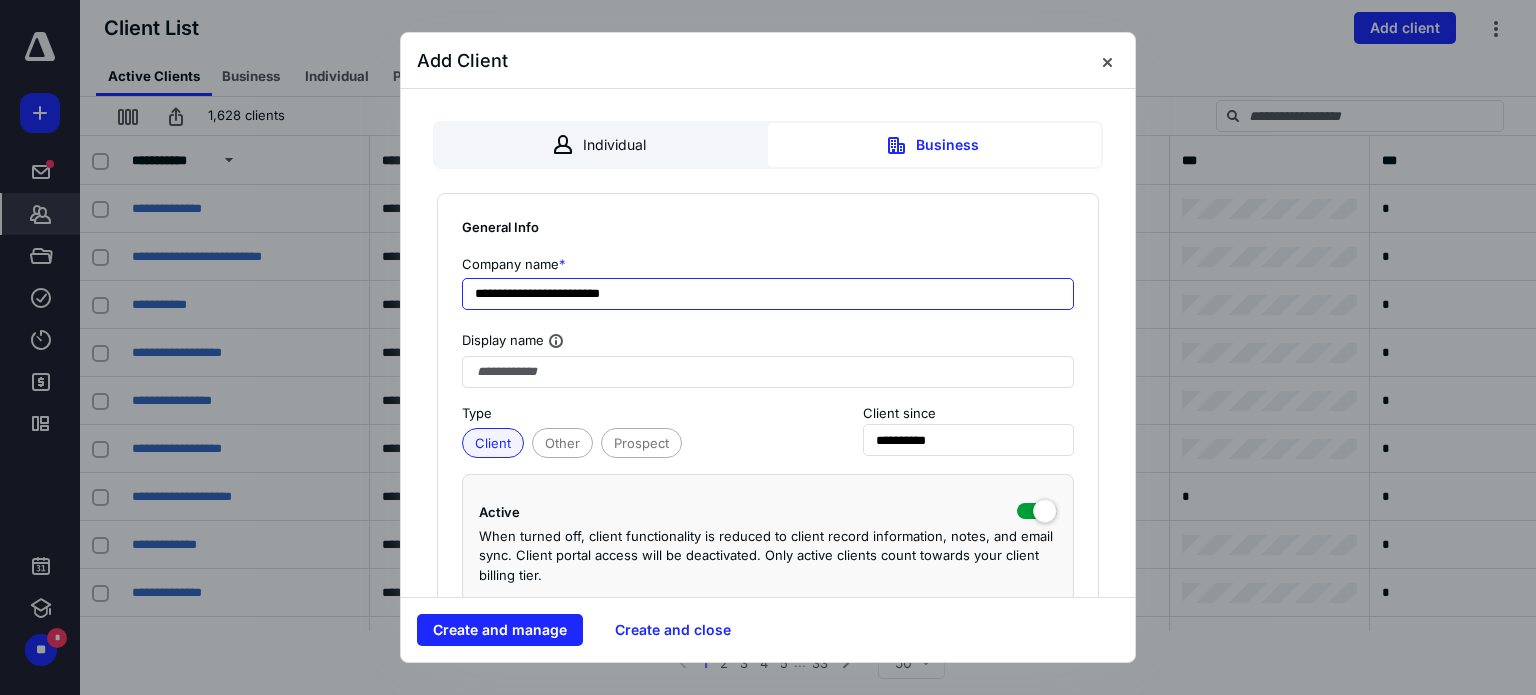 type on "**********" 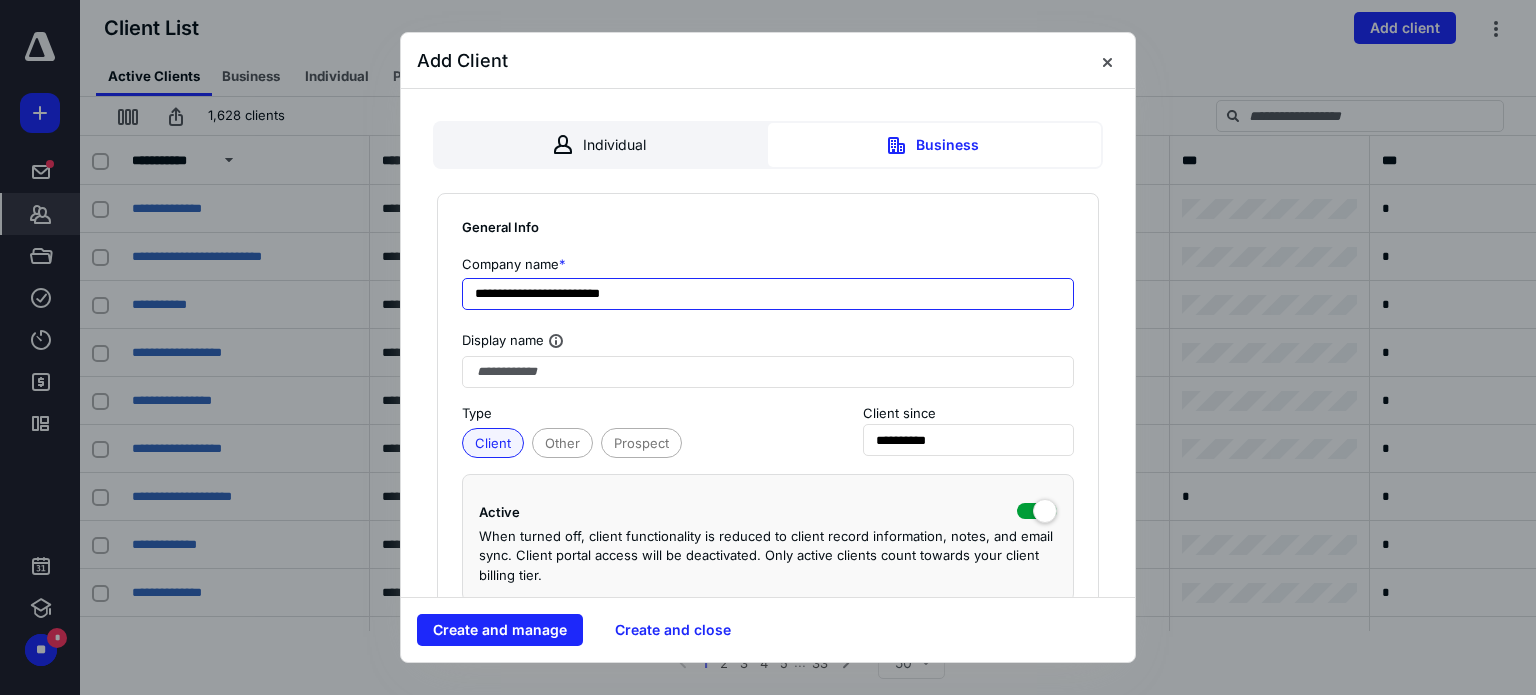 drag, startPoint x: 658, startPoint y: 305, endPoint x: 399, endPoint y: 305, distance: 259 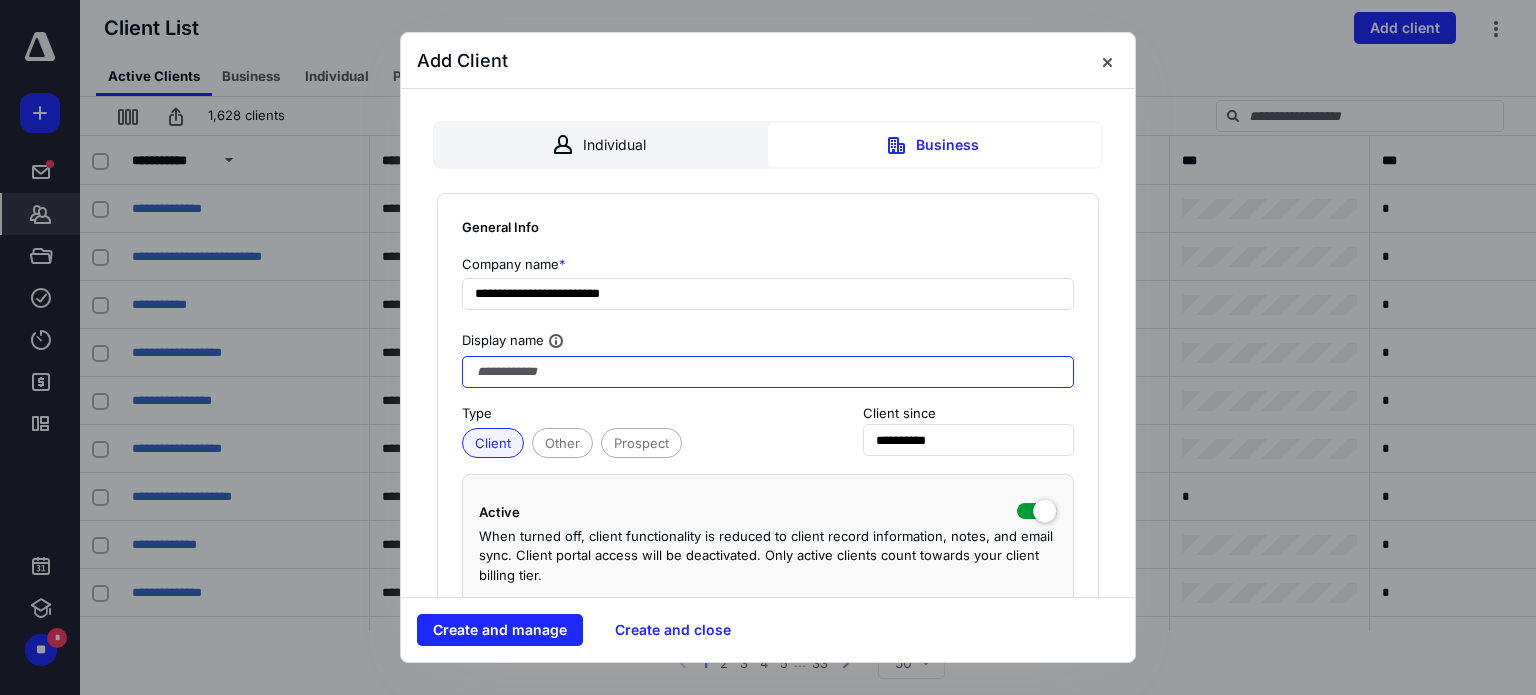 click at bounding box center [768, 372] 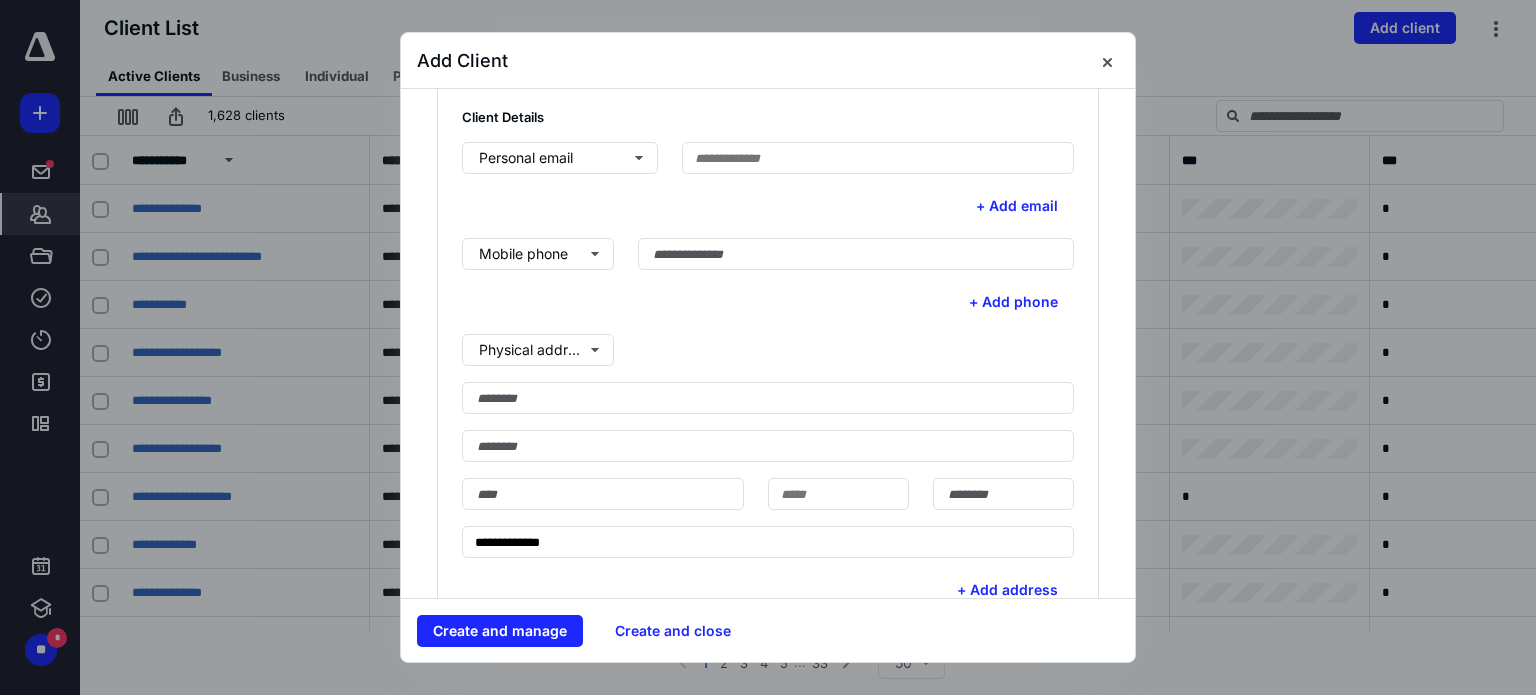 scroll, scrollTop: 600, scrollLeft: 0, axis: vertical 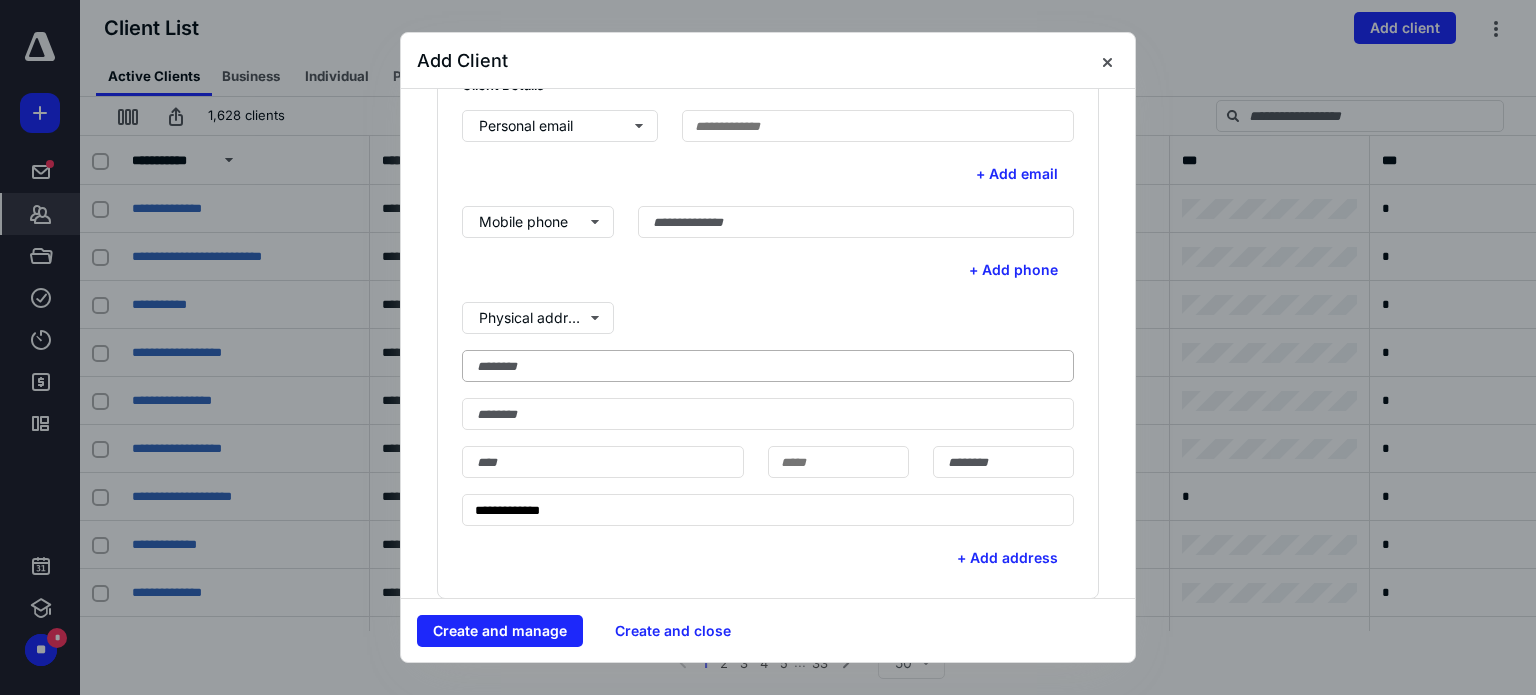 type on "**********" 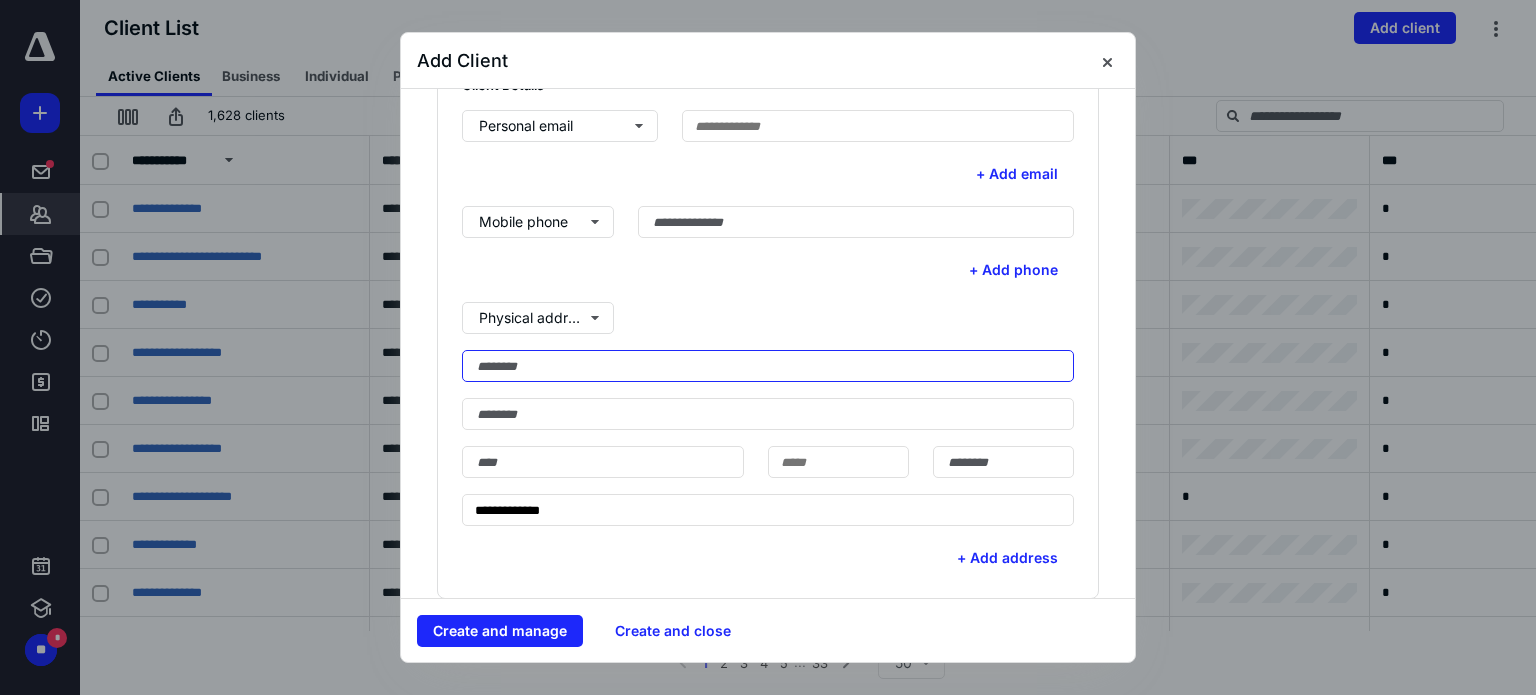 click at bounding box center [768, 366] 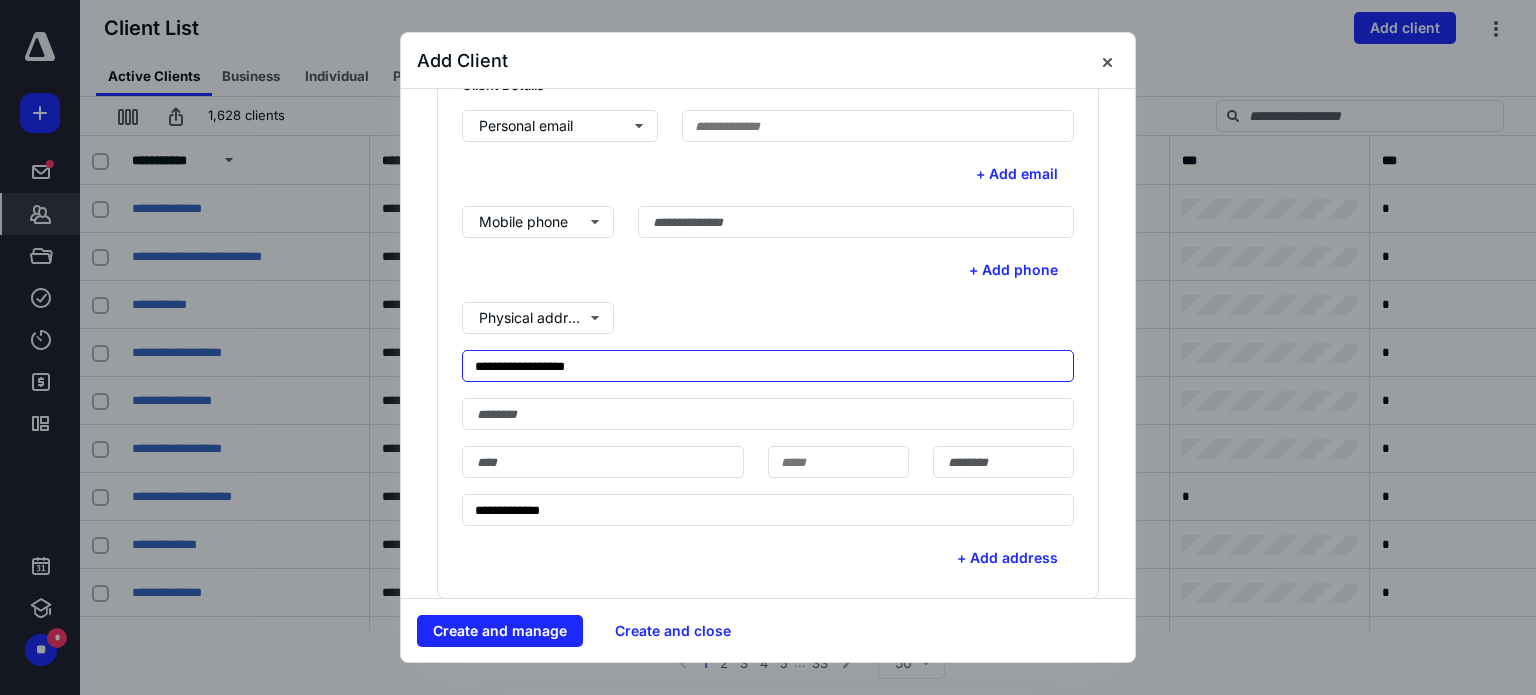 type on "**********" 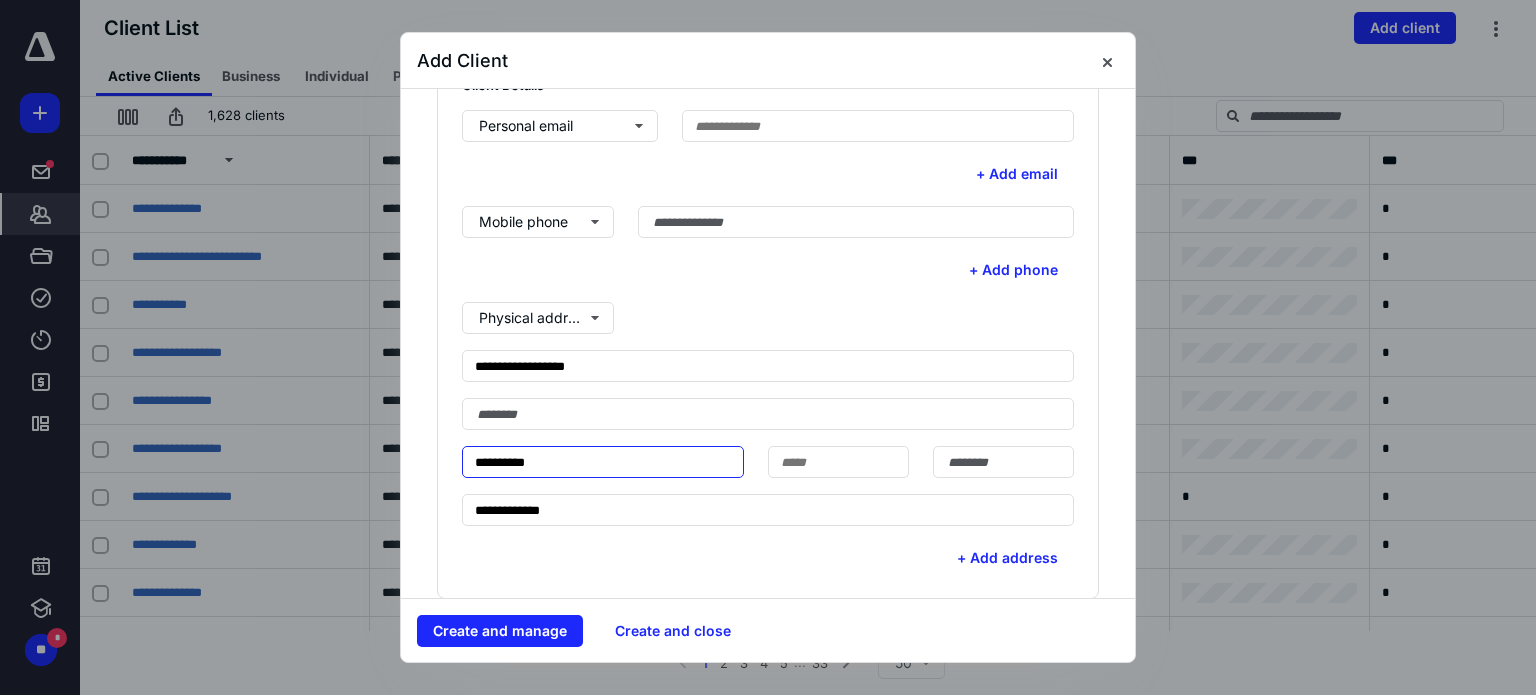 type on "**********" 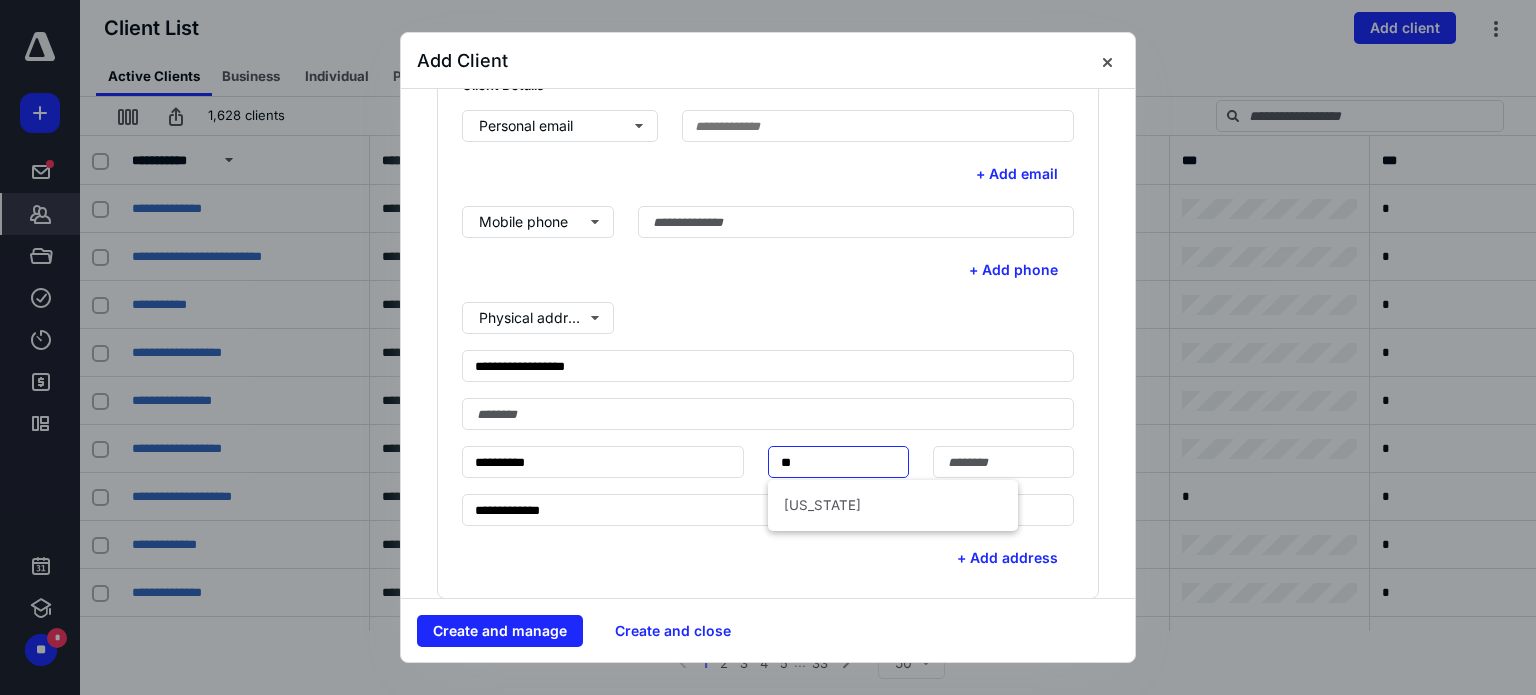 type on "**" 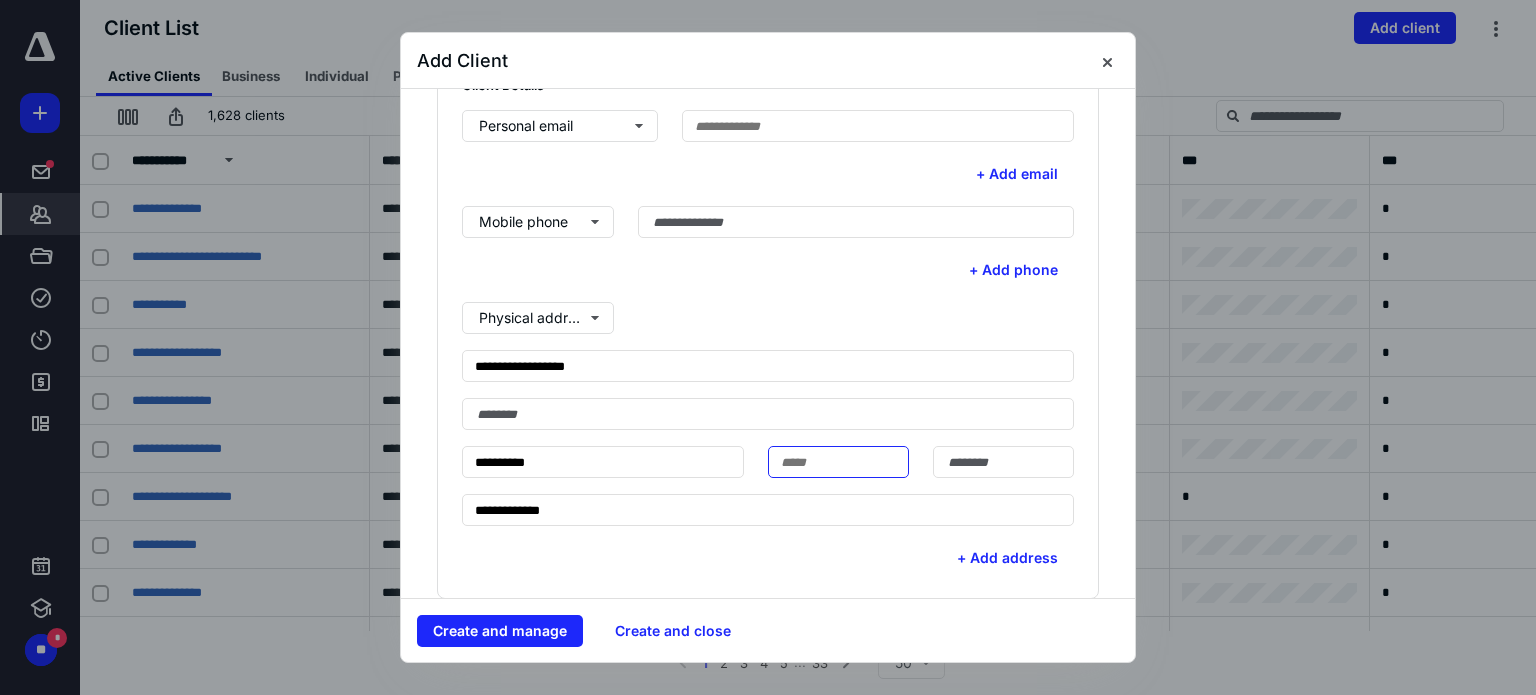 click at bounding box center [838, 462] 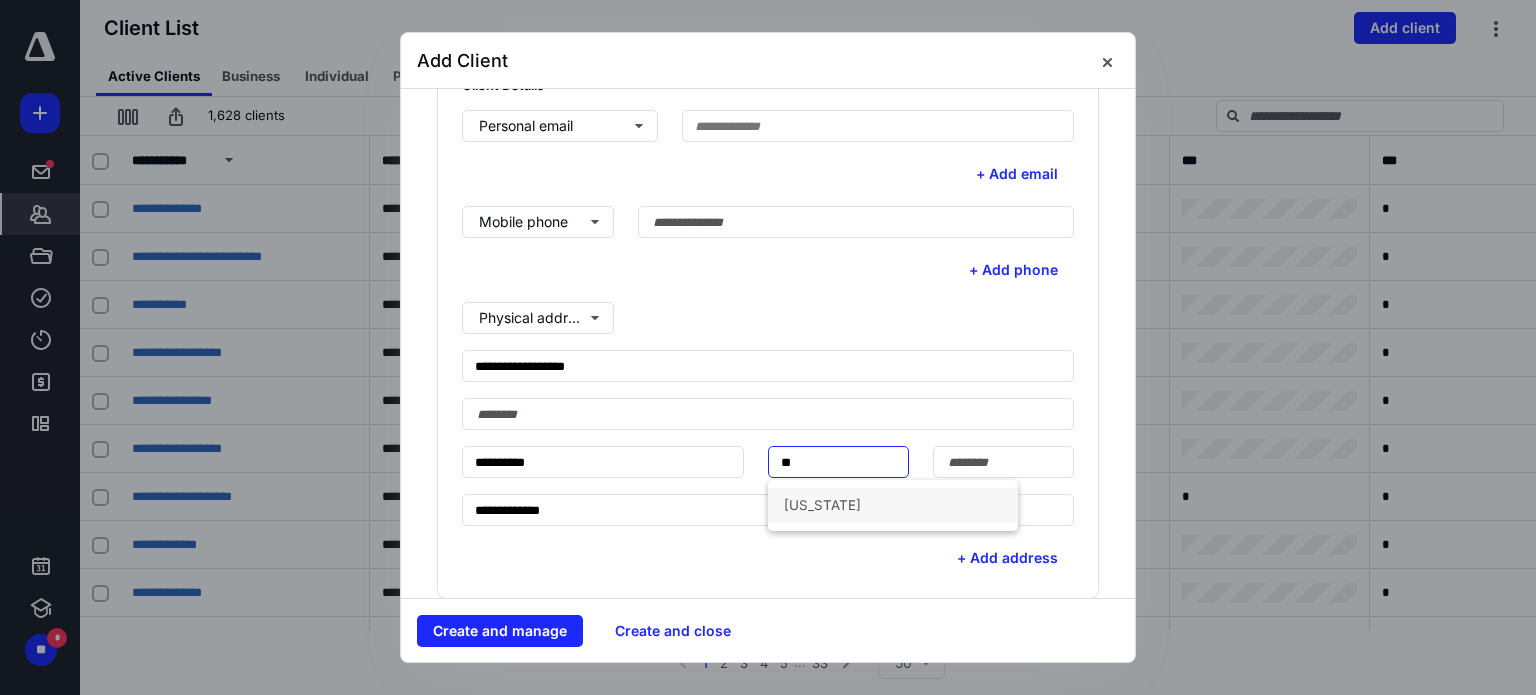 drag, startPoint x: 848, startPoint y: 504, endPoint x: 859, endPoint y: 502, distance: 11.18034 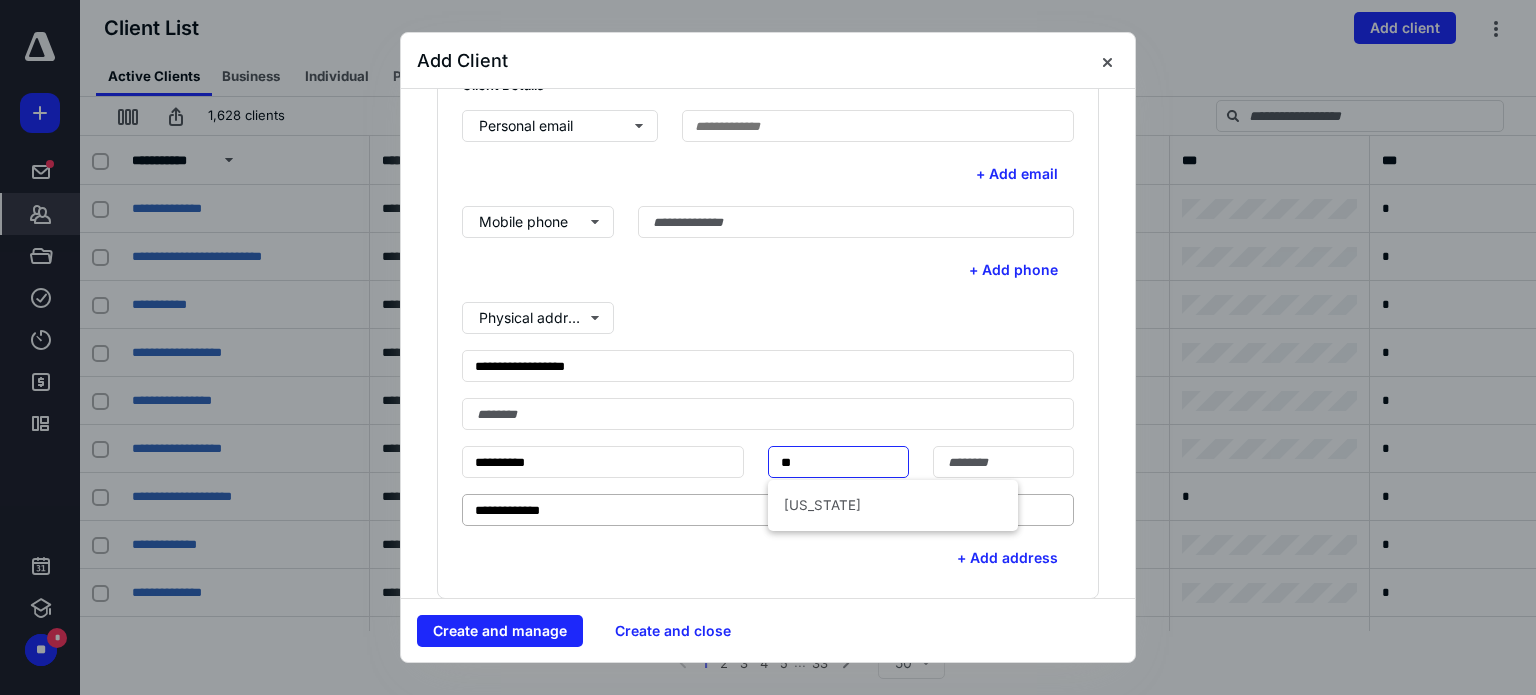 click on "[US_STATE]" at bounding box center (893, 505) 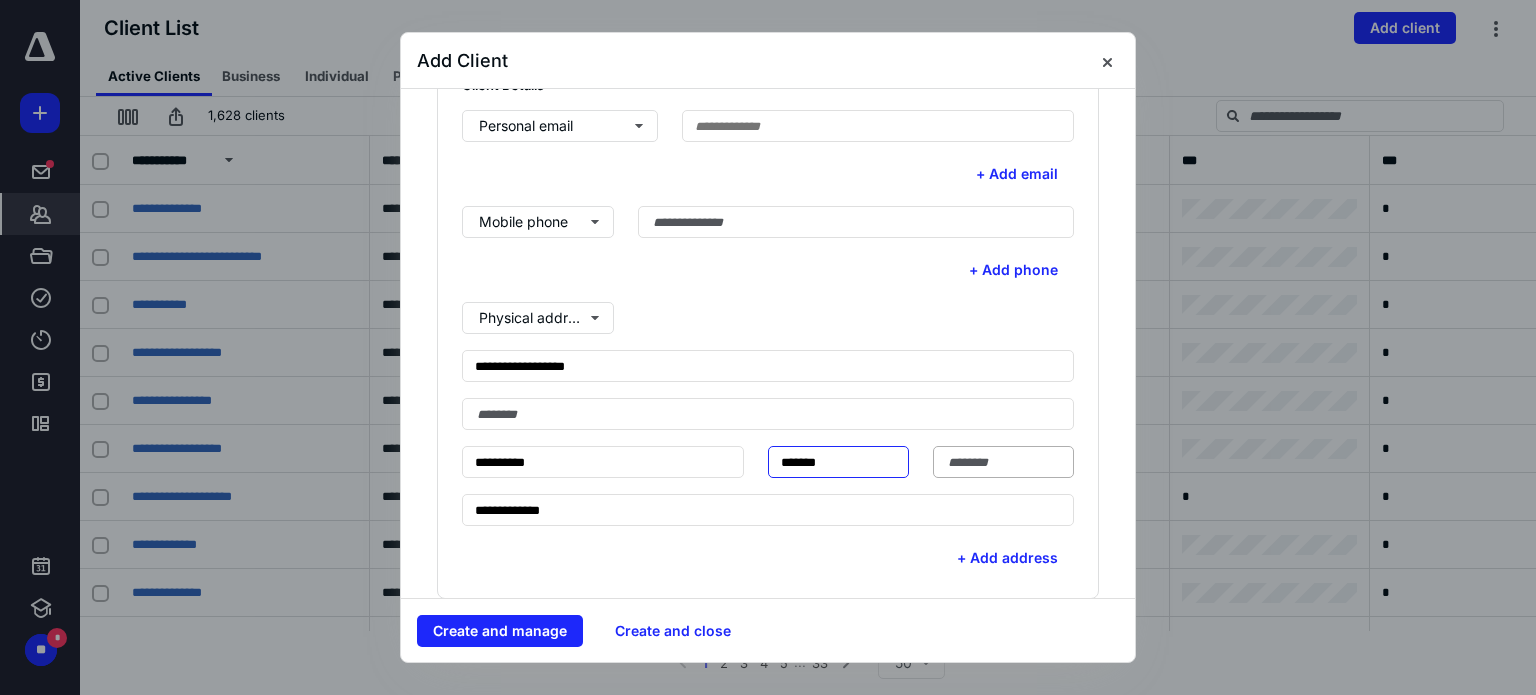 type on "*******" 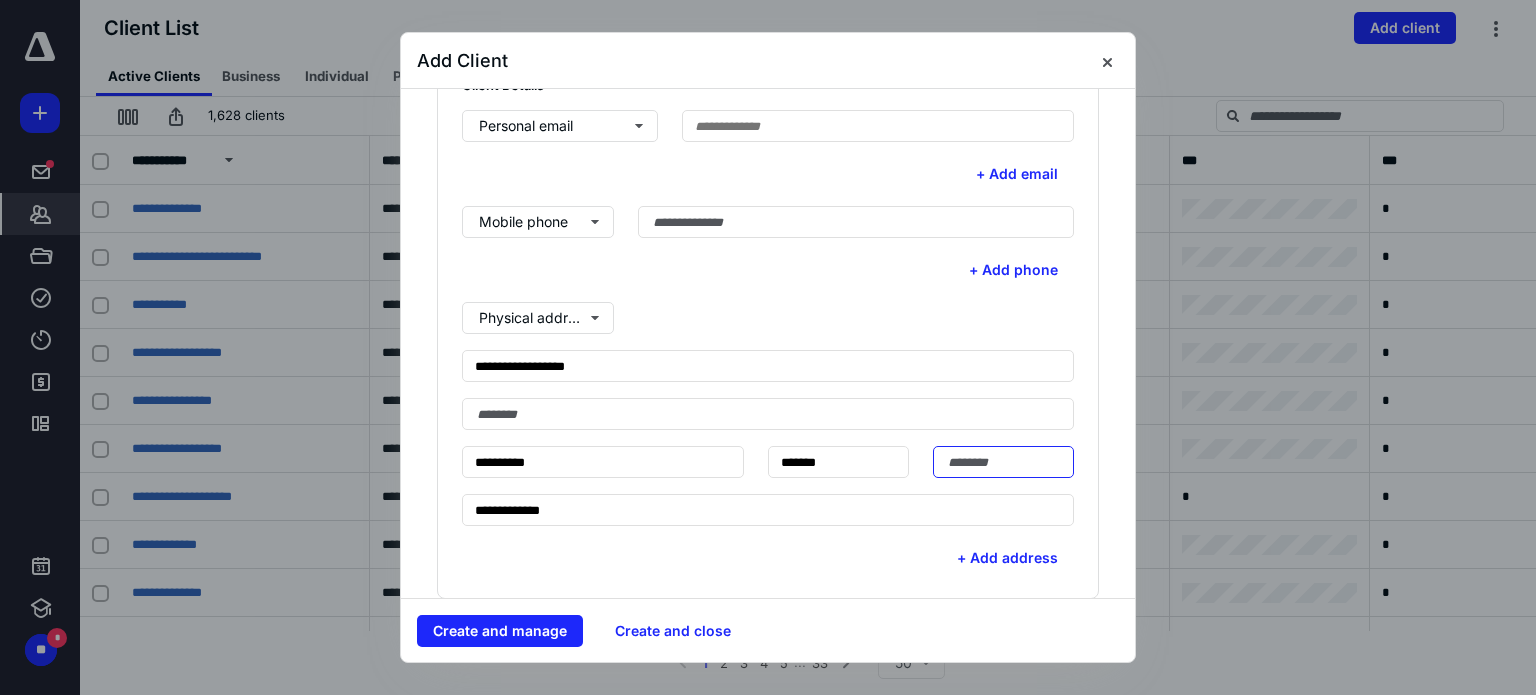 click at bounding box center (1003, 462) 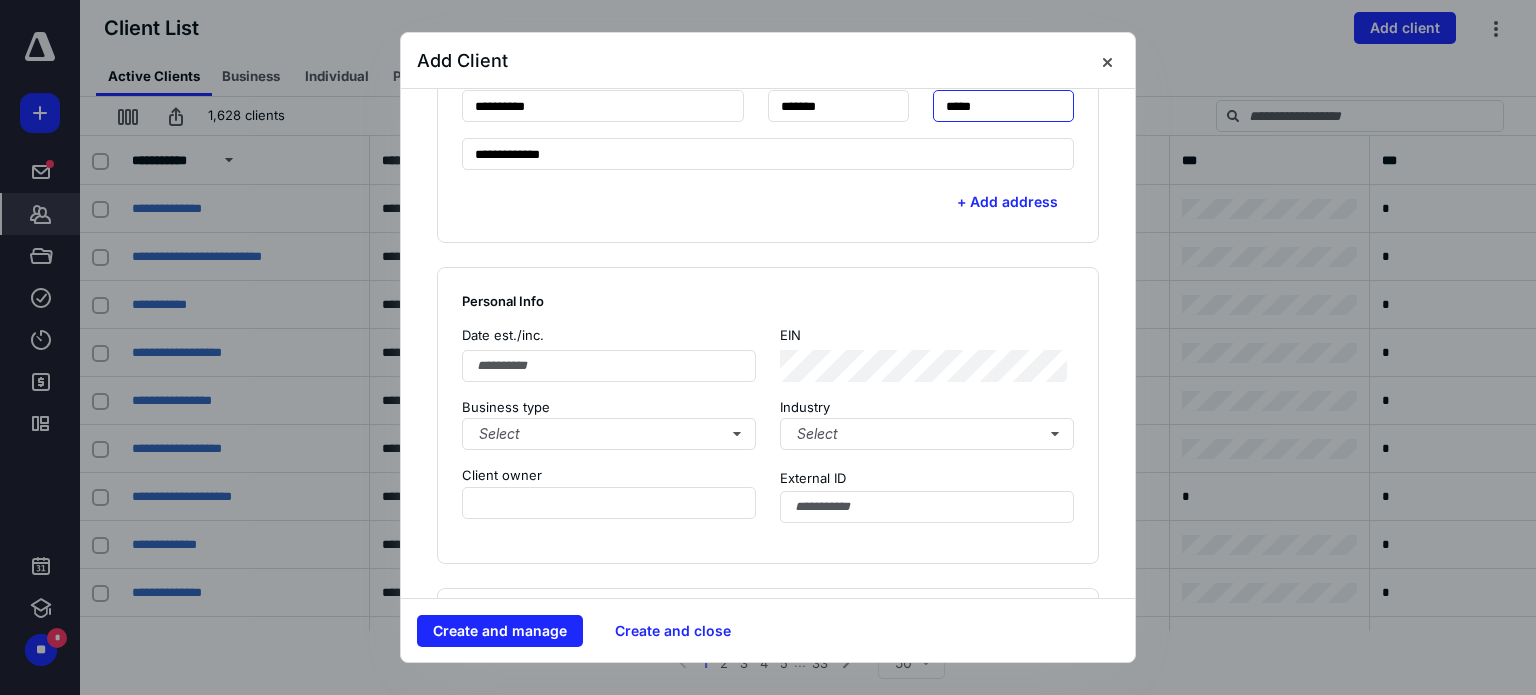 scroll, scrollTop: 1000, scrollLeft: 0, axis: vertical 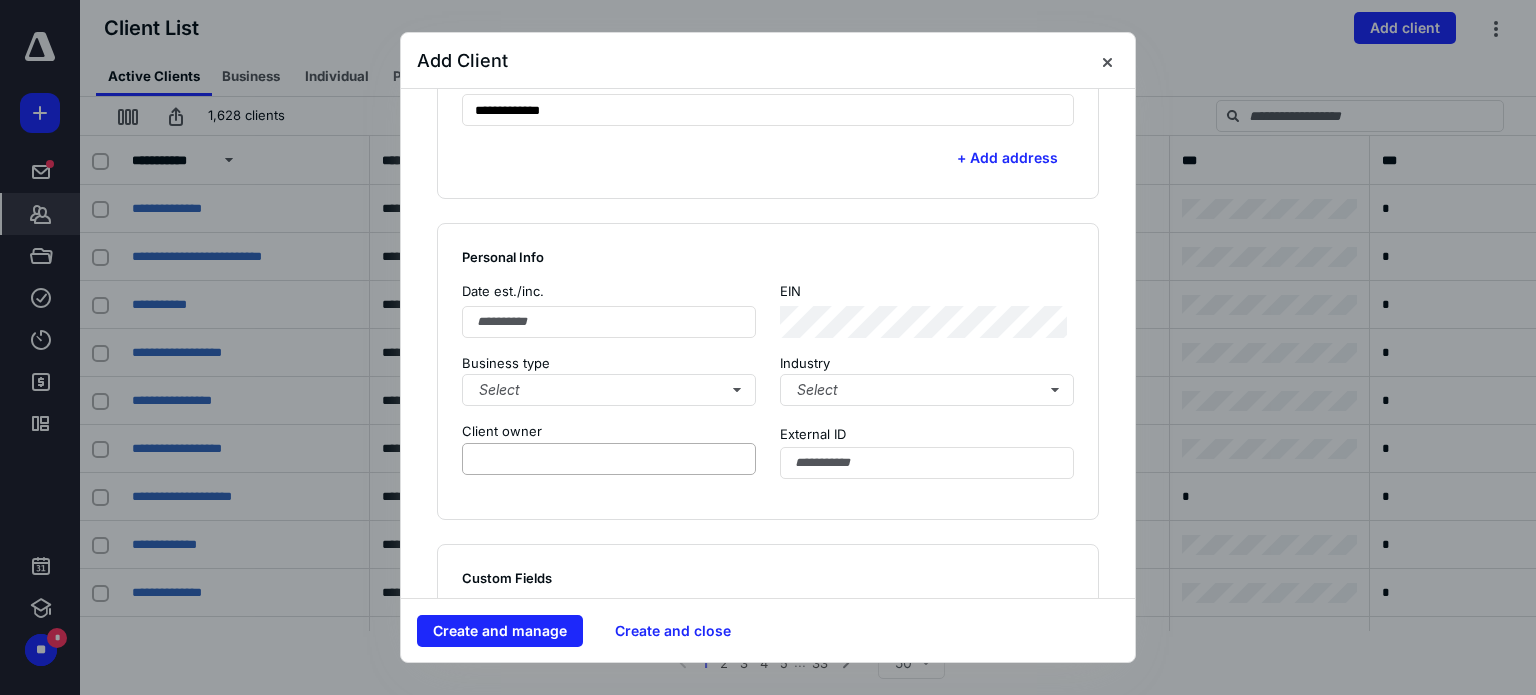 type on "*****" 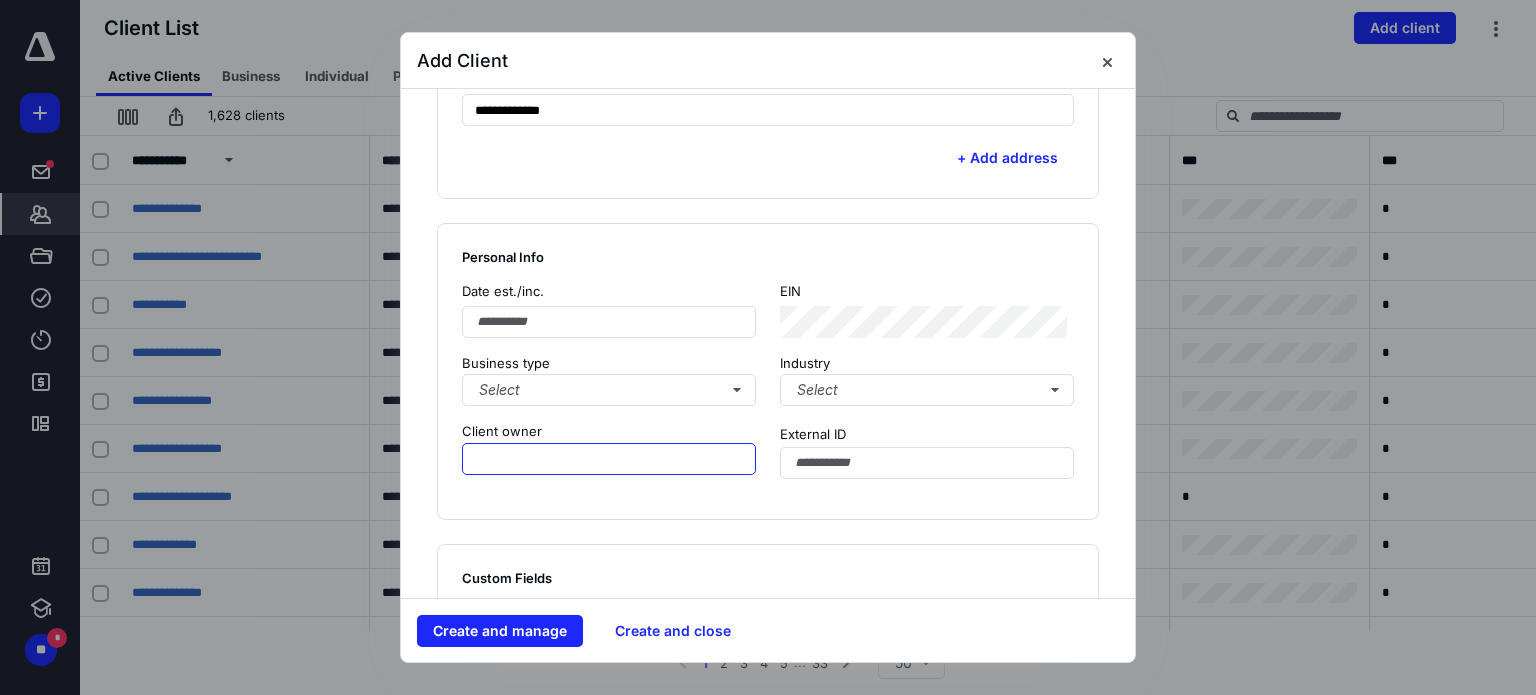 click at bounding box center (609, 459) 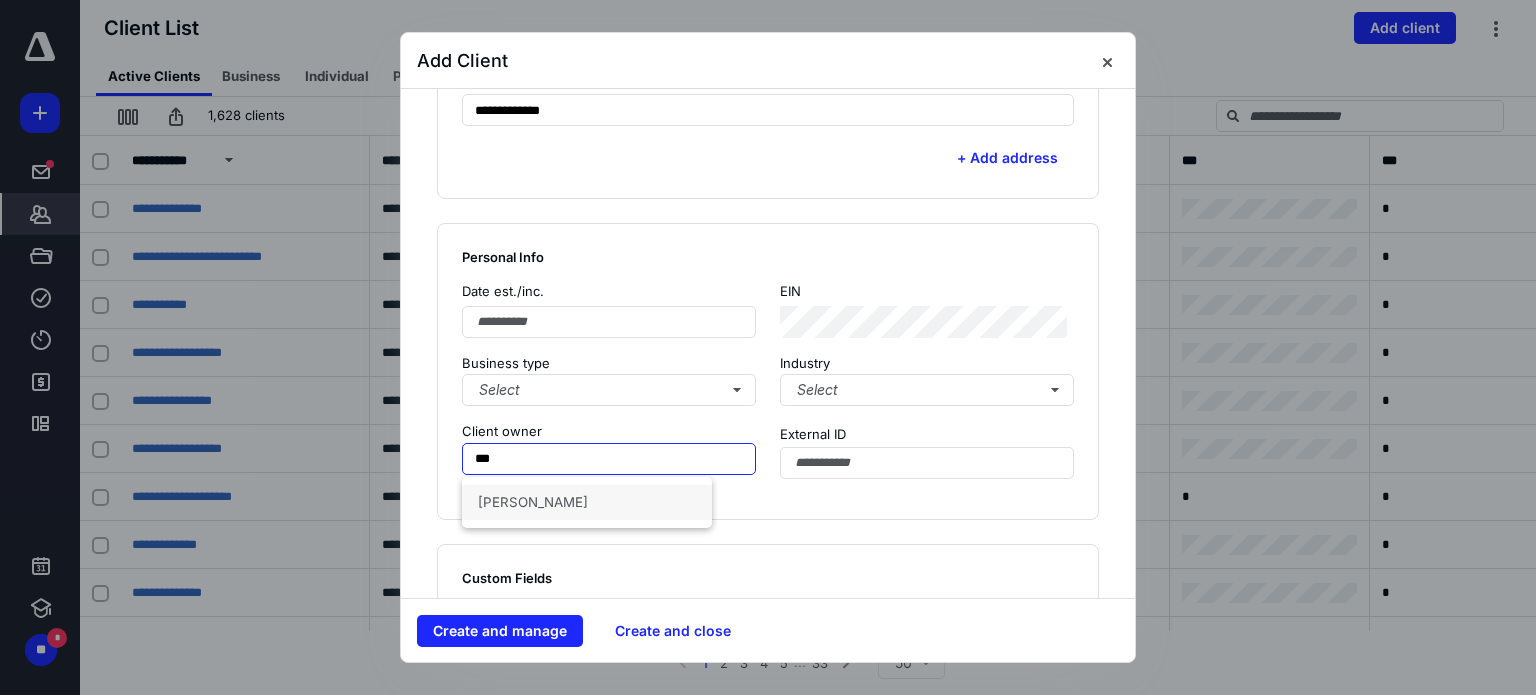 click on "[PERSON_NAME]" at bounding box center [587, 502] 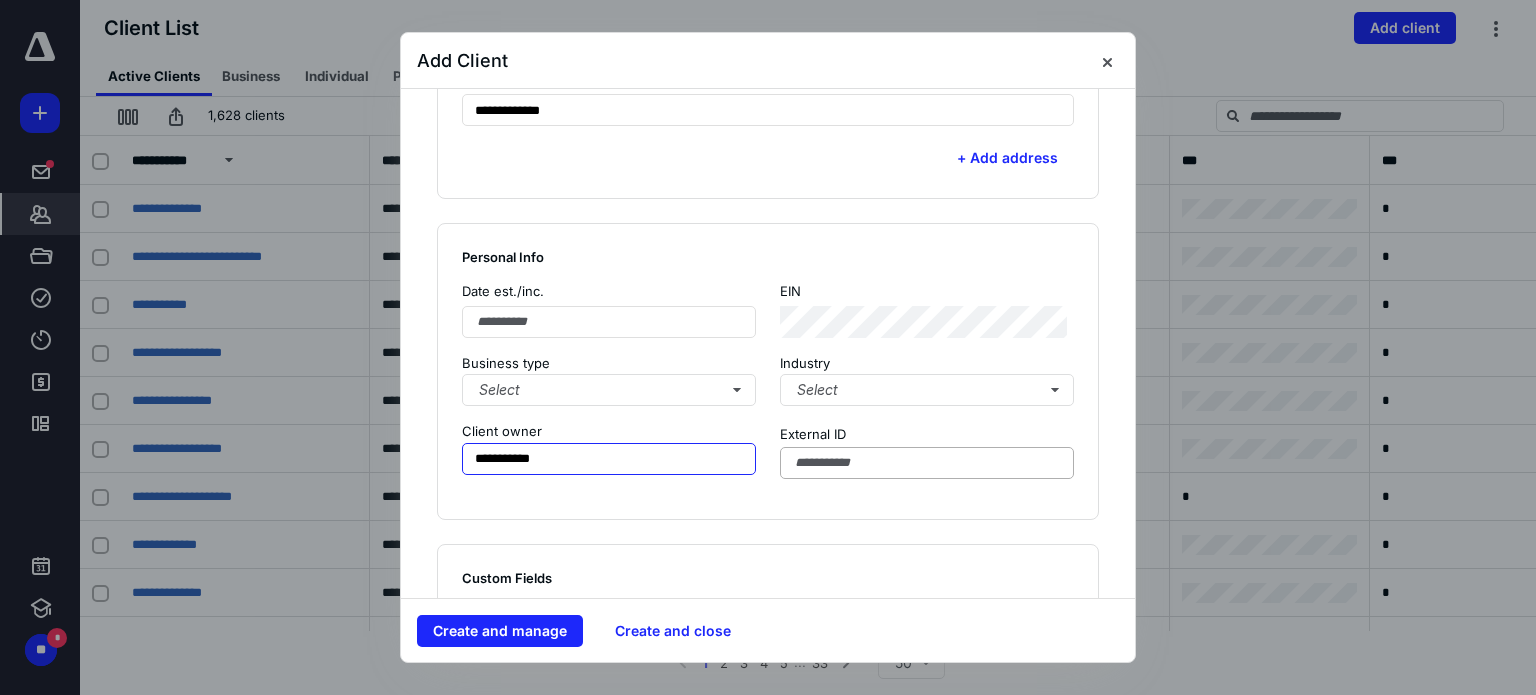 type on "**********" 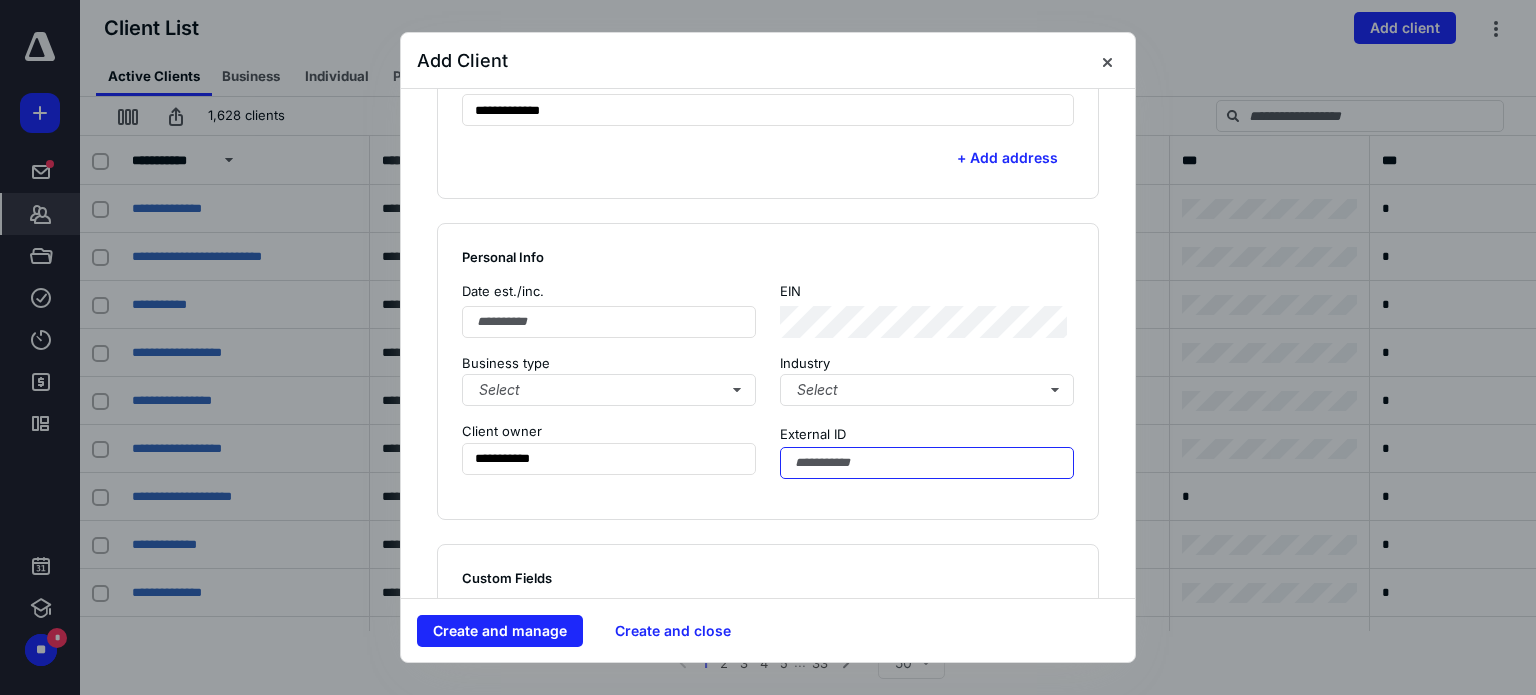 click at bounding box center (927, 463) 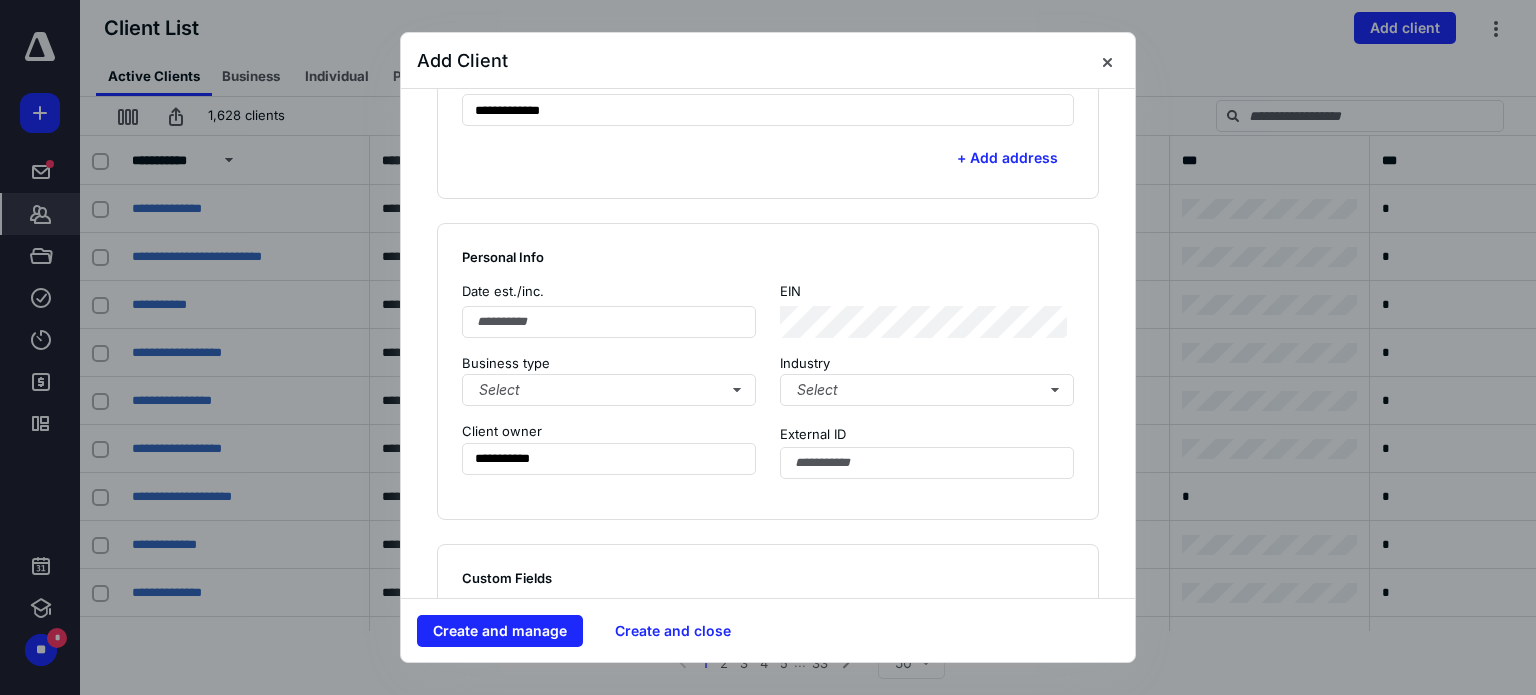 drag, startPoint x: 905, startPoint y: 459, endPoint x: 1065, endPoint y: 412, distance: 166.7603 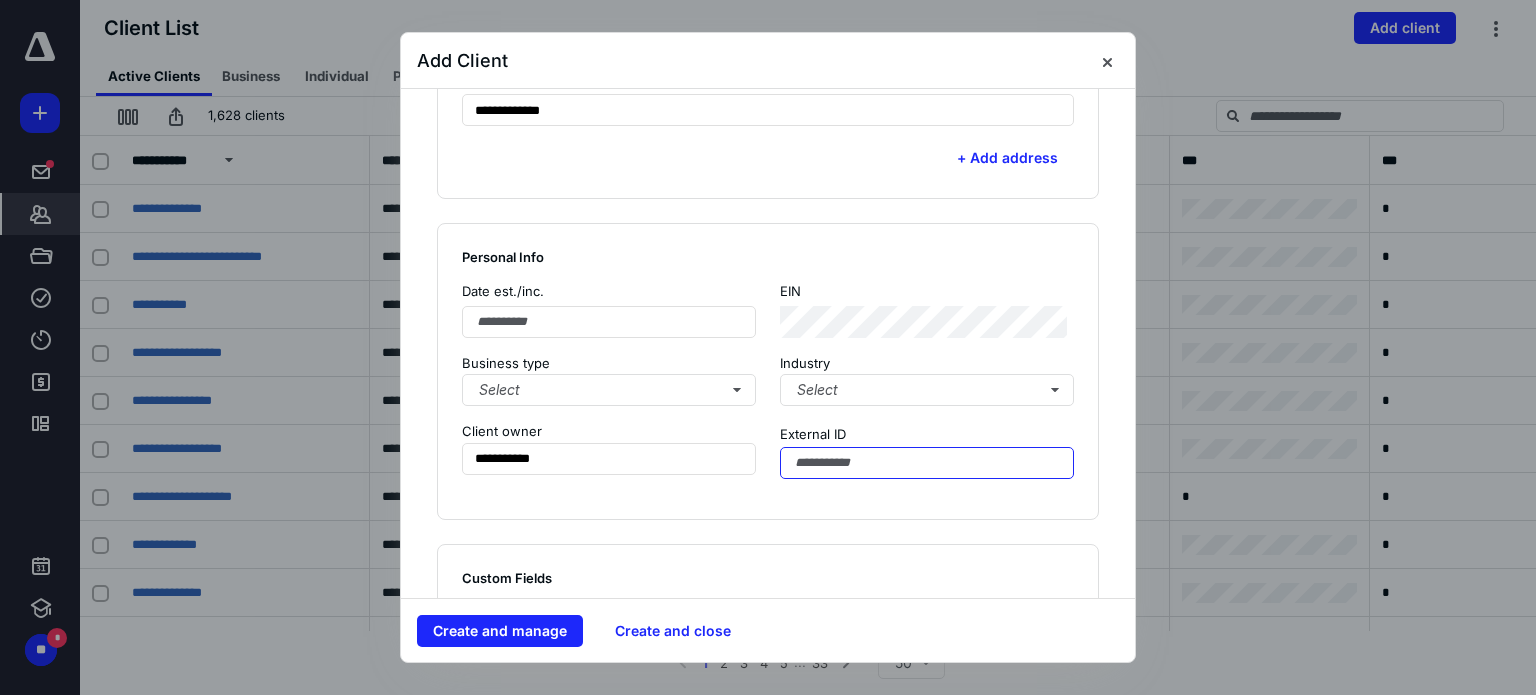 click at bounding box center [927, 463] 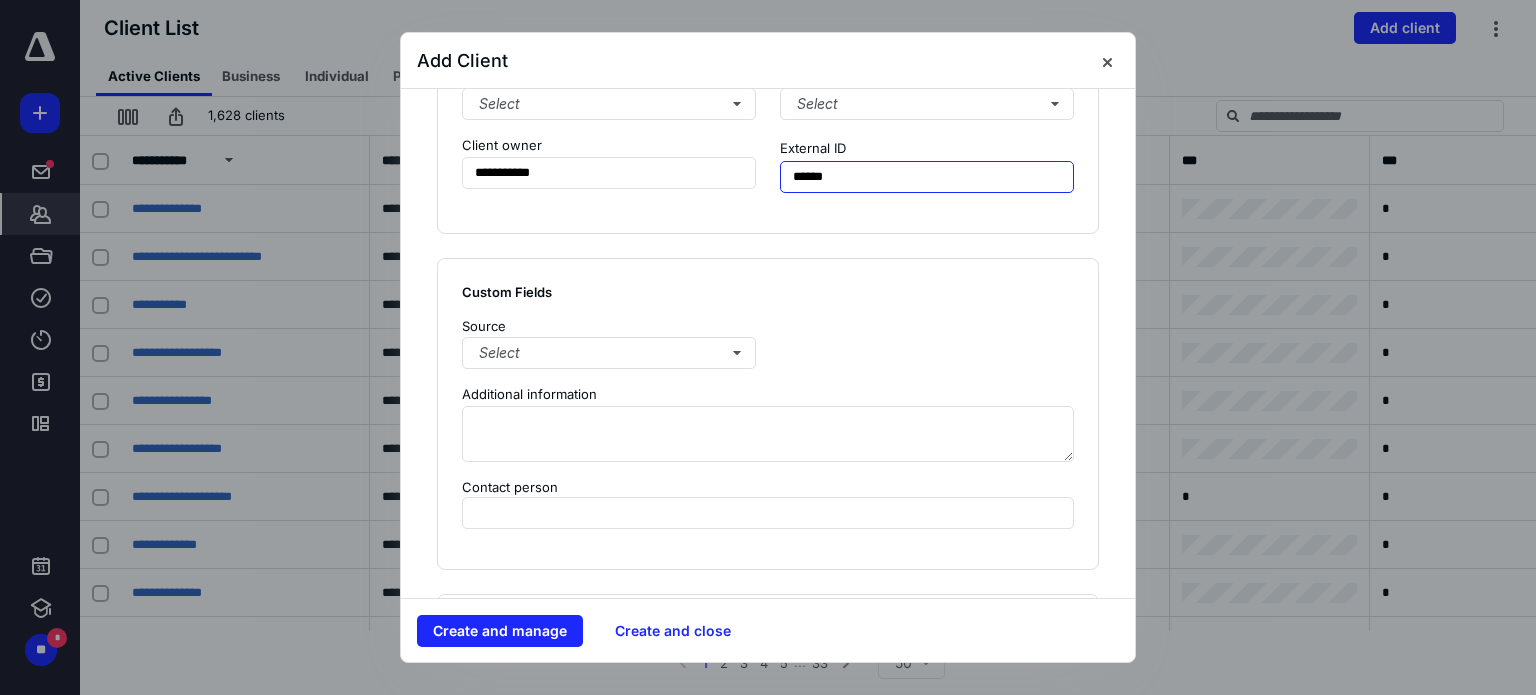 scroll, scrollTop: 1300, scrollLeft: 0, axis: vertical 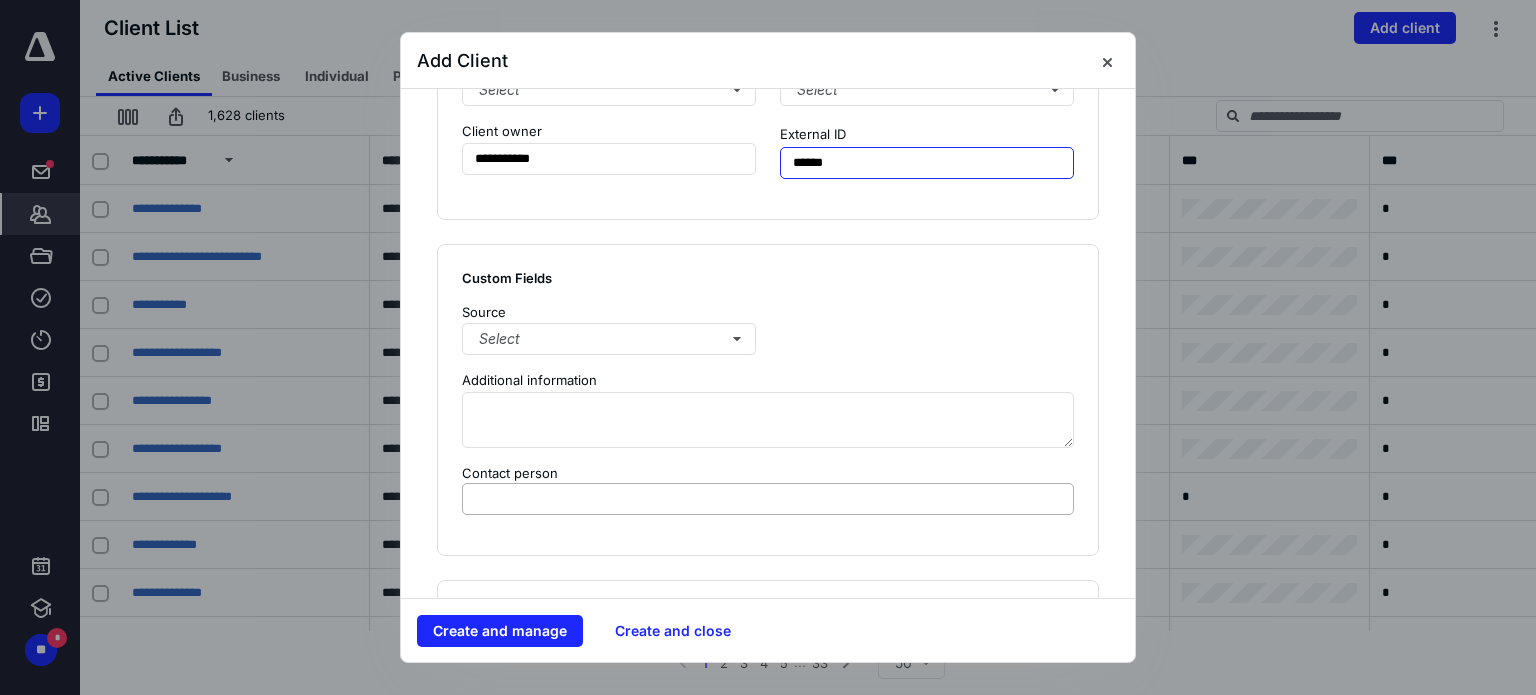 type on "******" 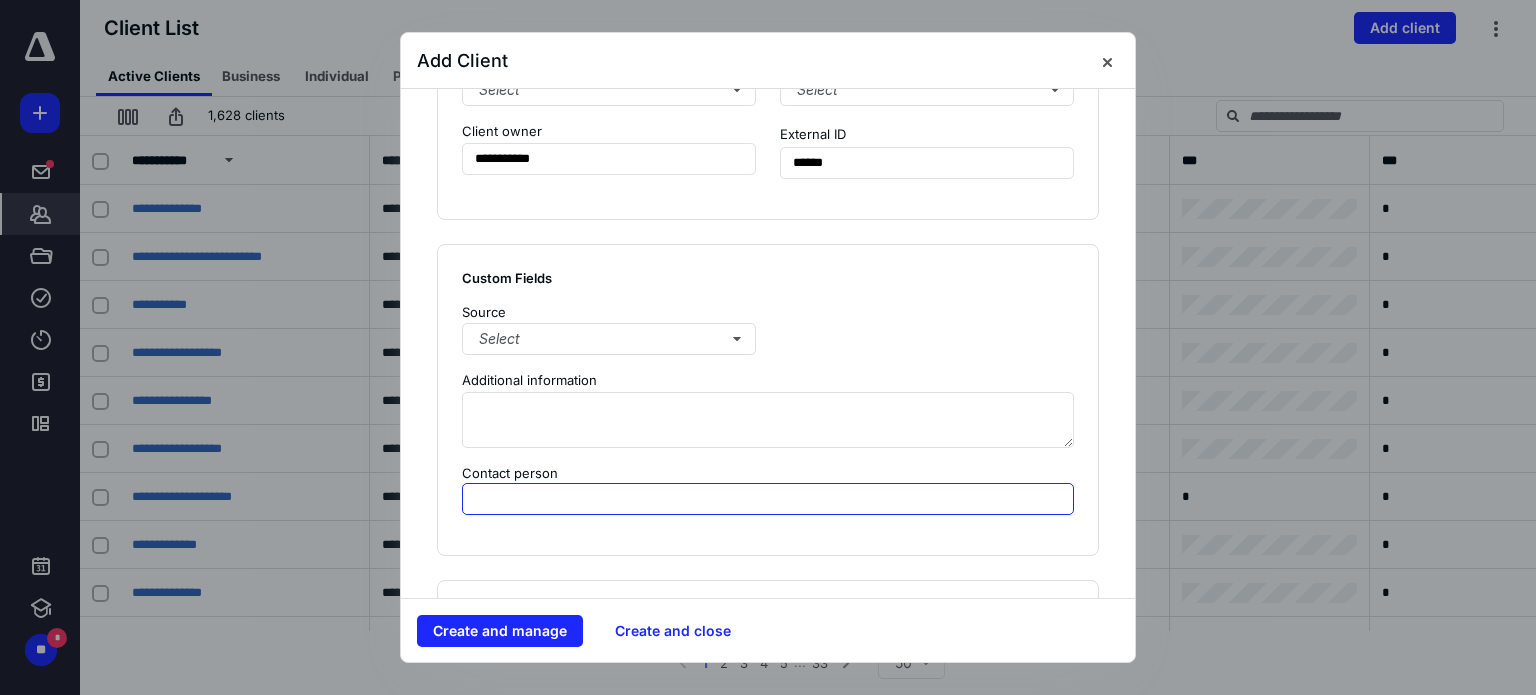 click at bounding box center [768, 499] 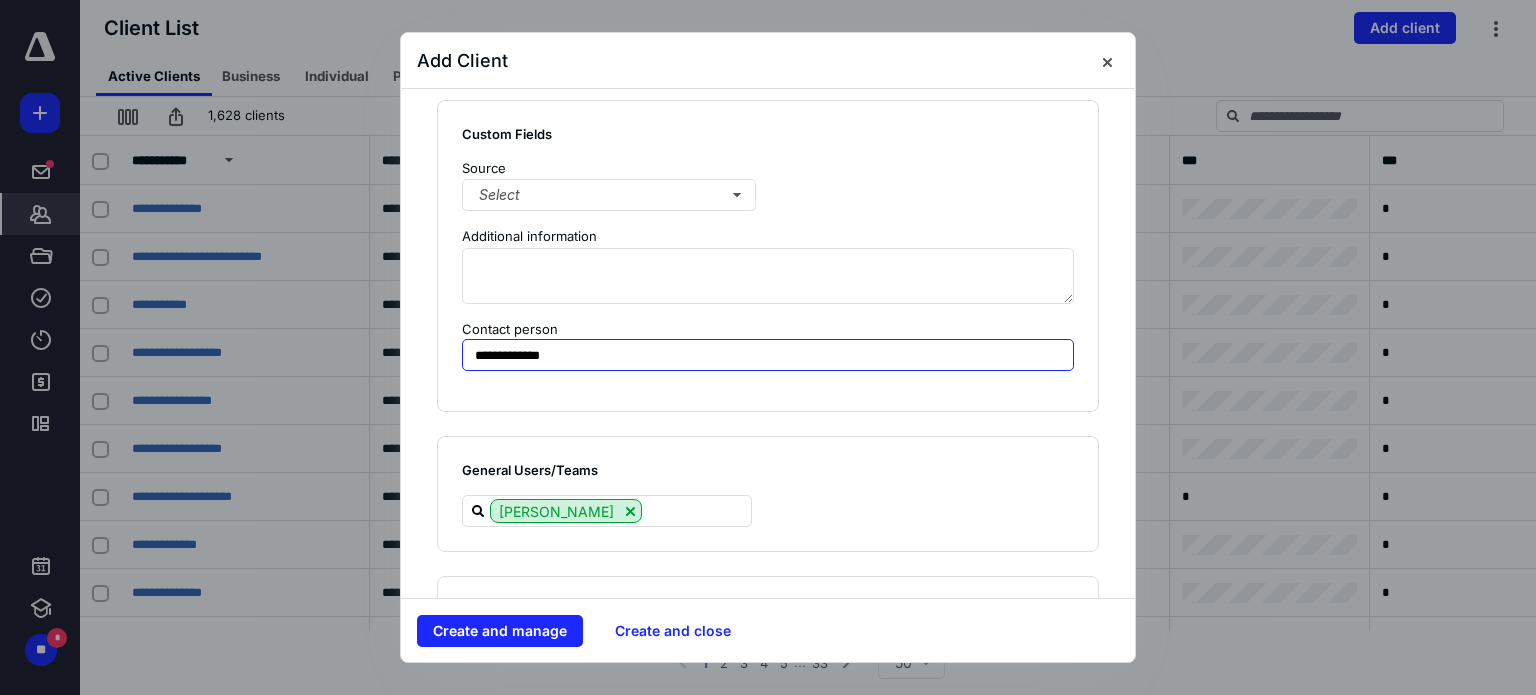 scroll, scrollTop: 1500, scrollLeft: 0, axis: vertical 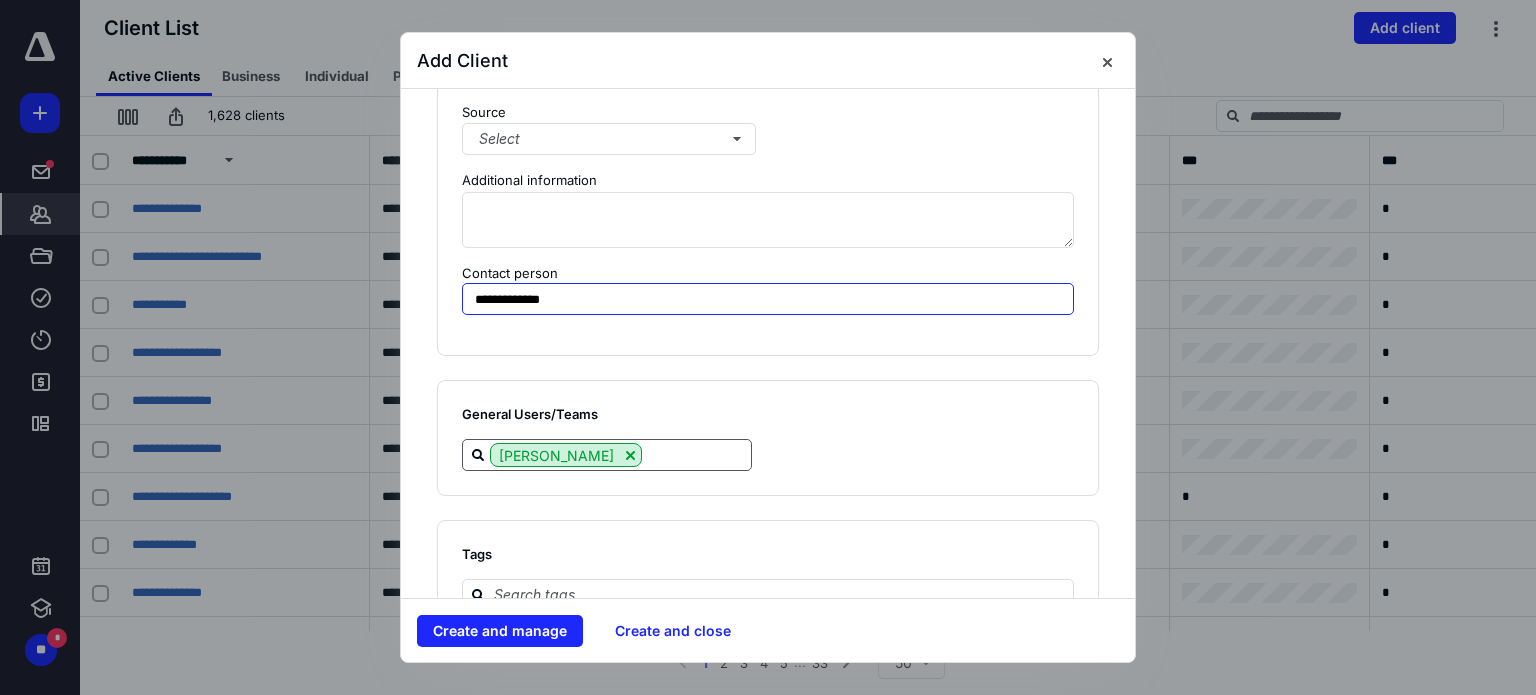 type on "**********" 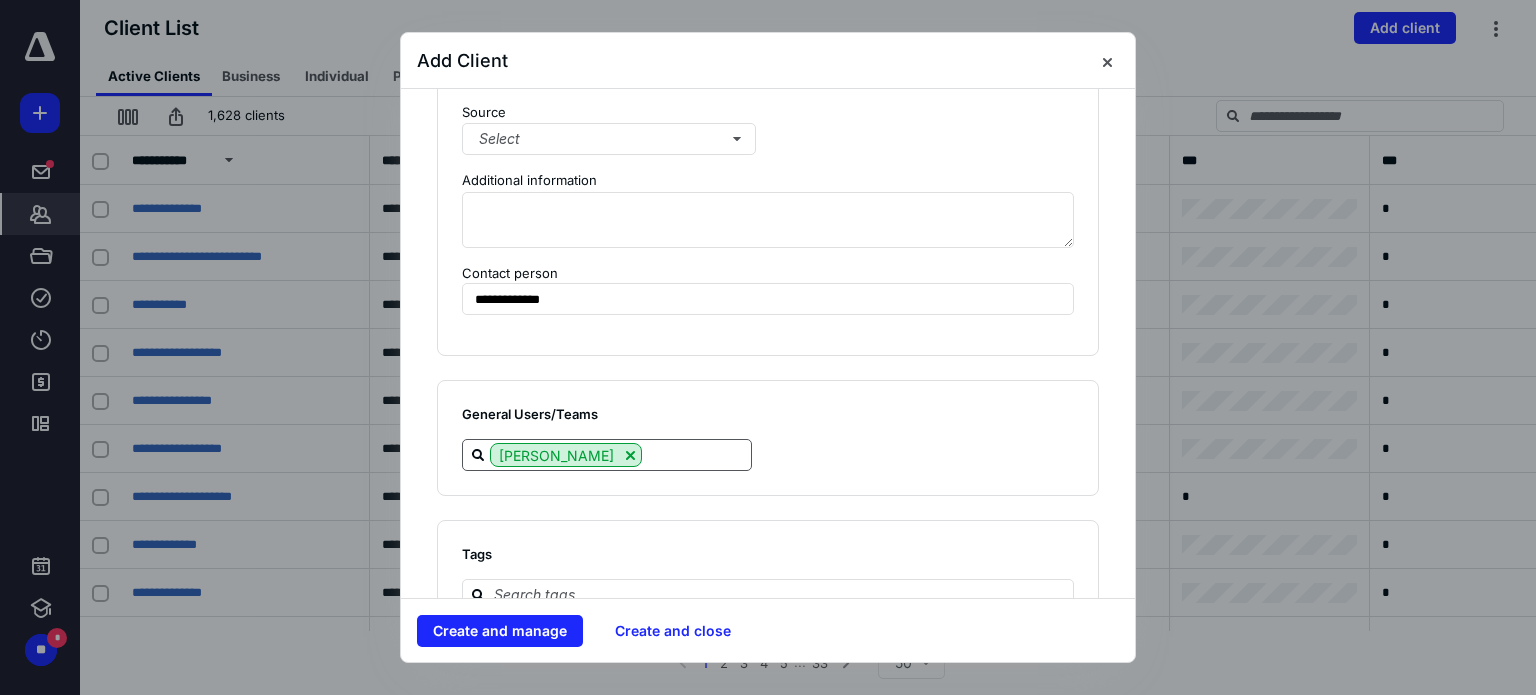 click at bounding box center (696, 455) 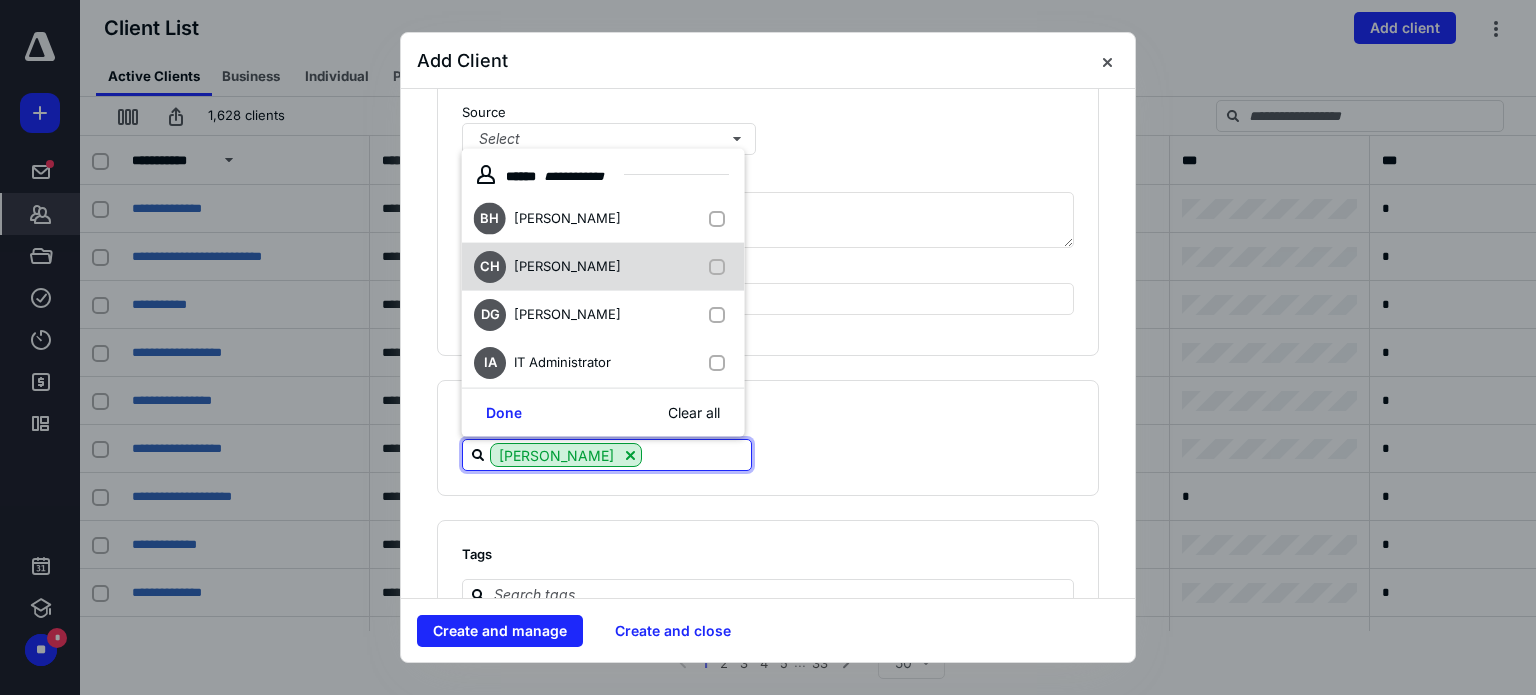 click at bounding box center (720, 267) 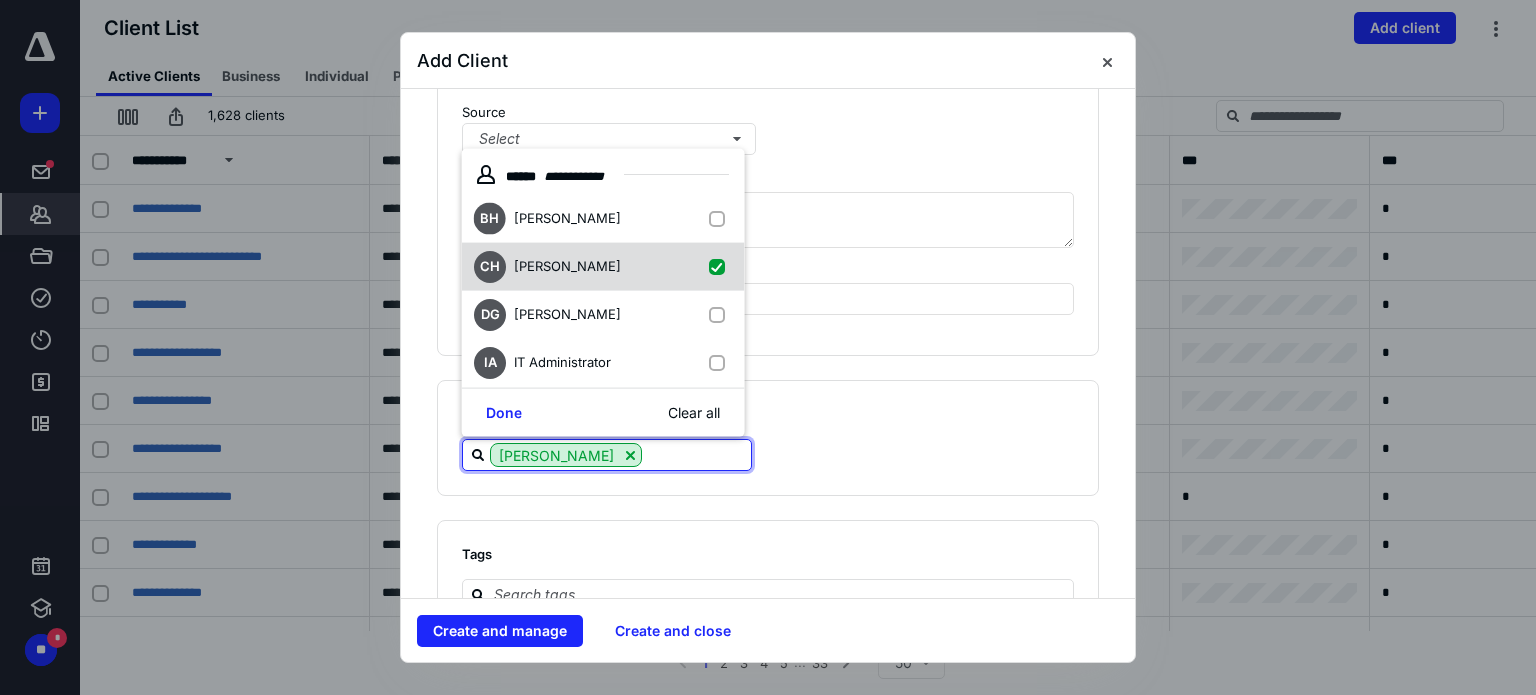 checkbox on "true" 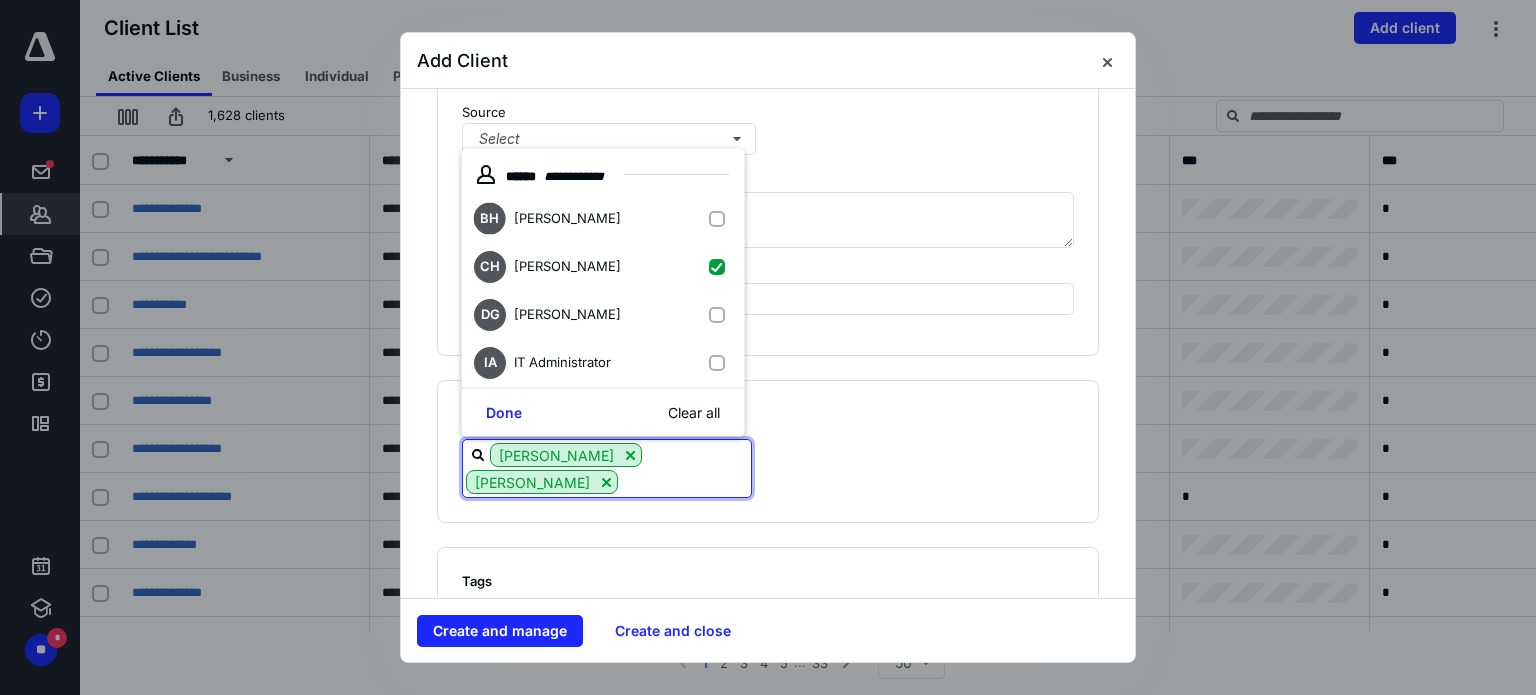 click on "General Users/Teams" at bounding box center [768, 414] 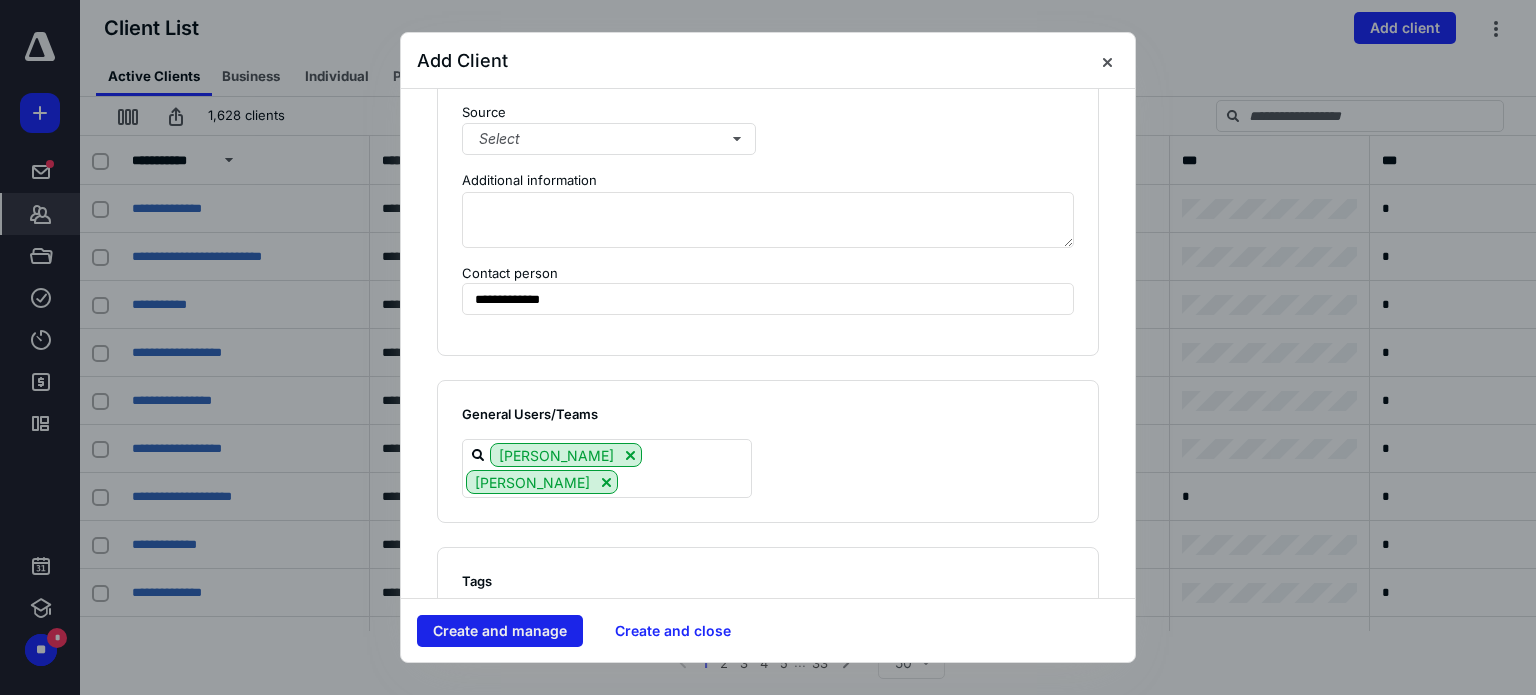 click on "Create and manage" at bounding box center (500, 631) 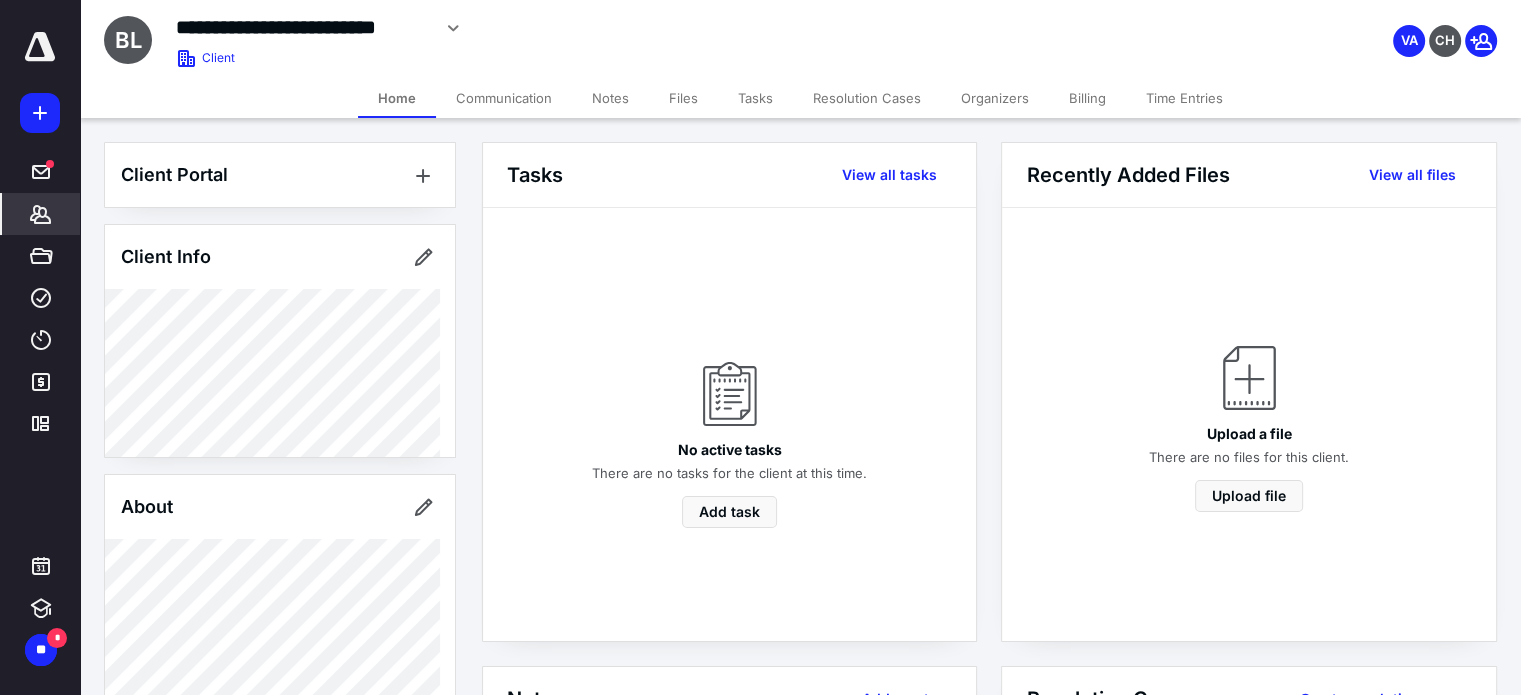 click on "Files" at bounding box center [683, 98] 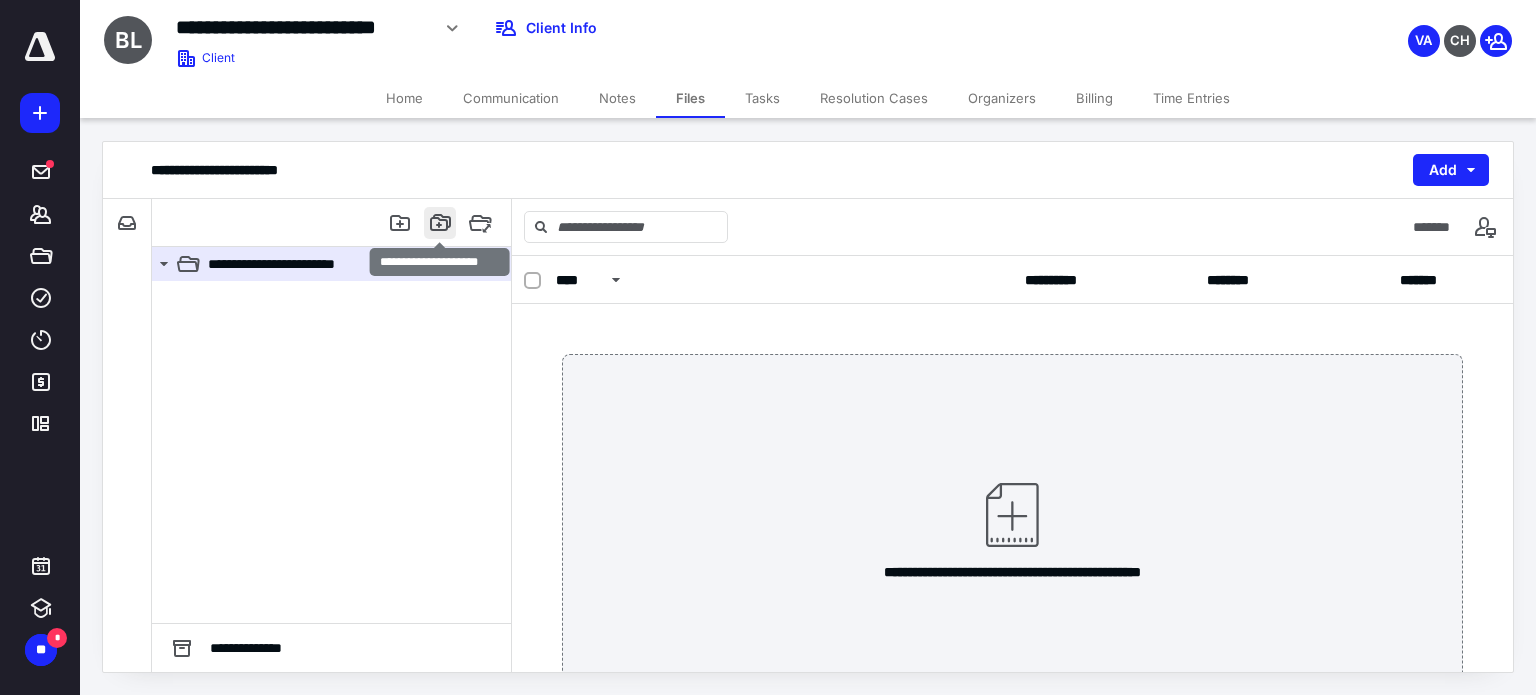 click at bounding box center [440, 223] 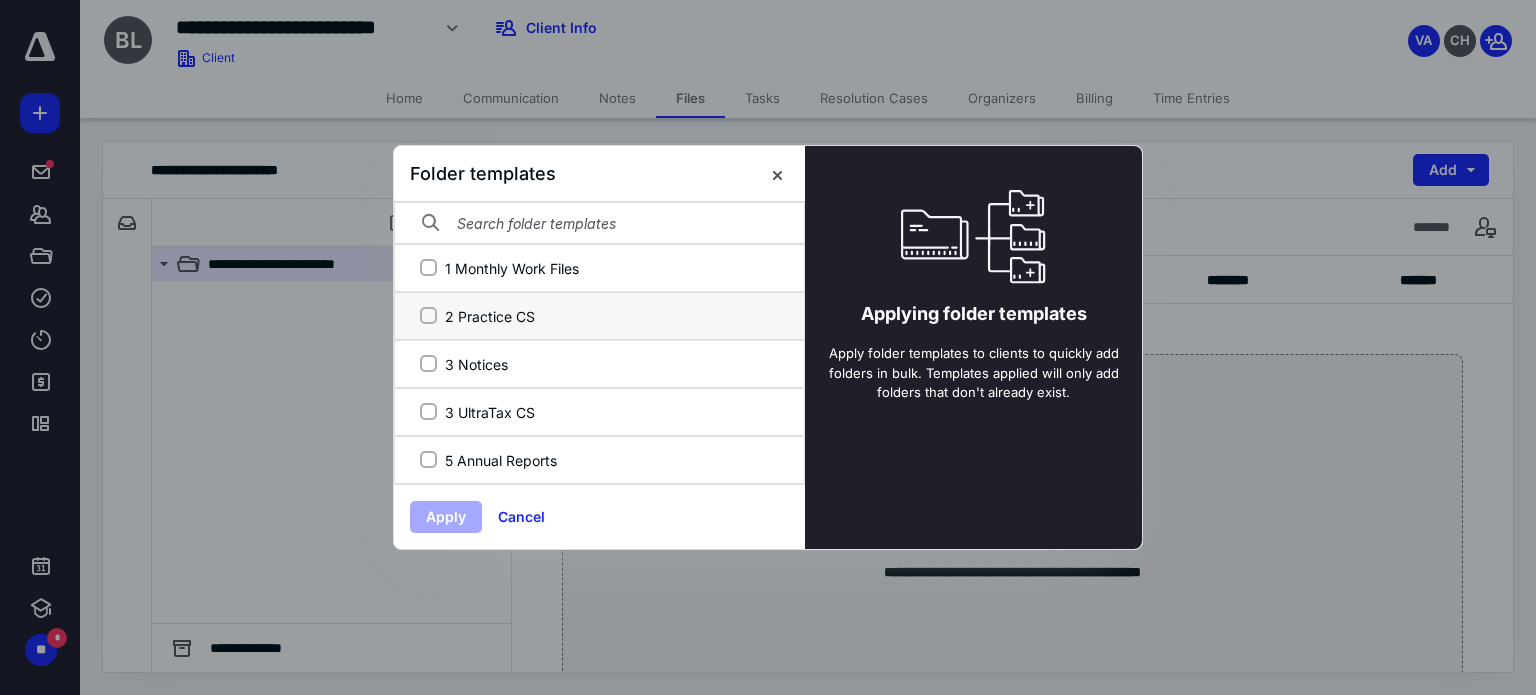 click on "2 Practice CS" at bounding box center [428, 316] 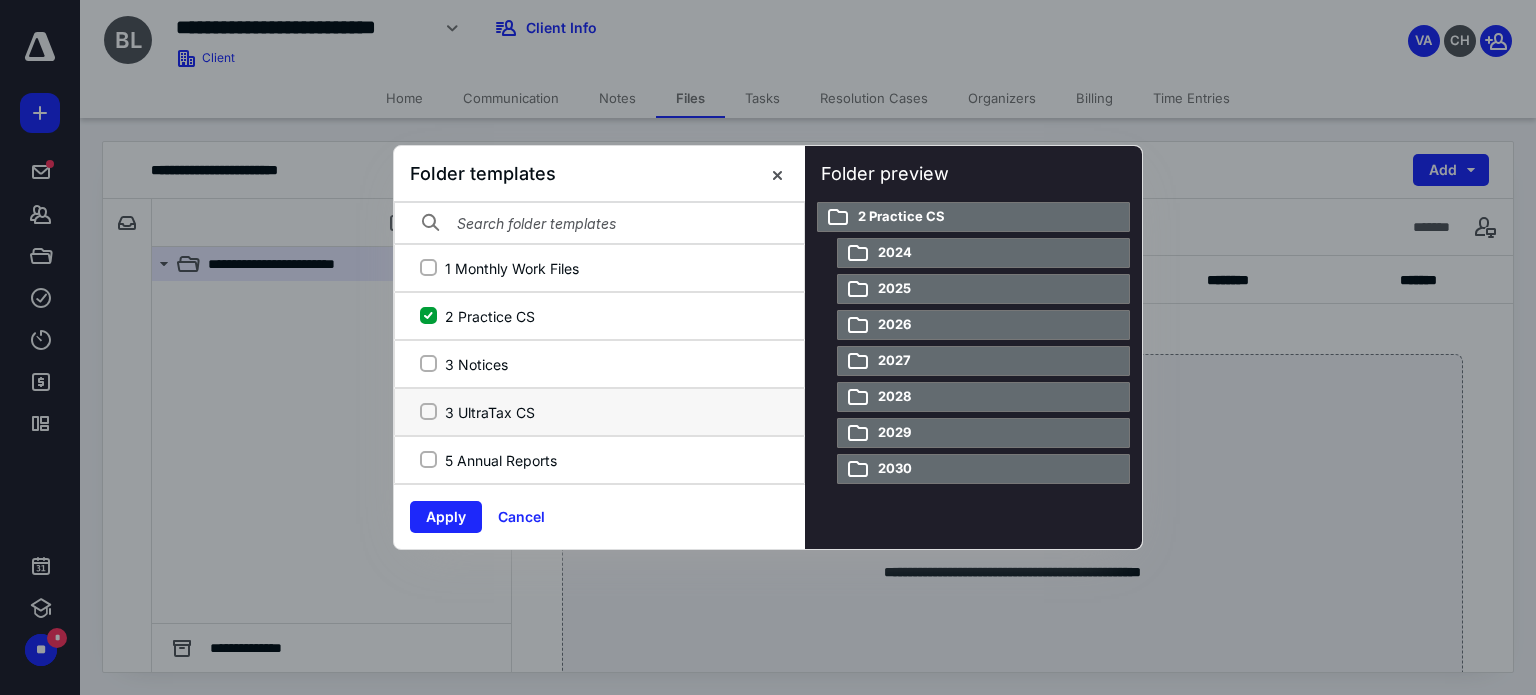 click on "3 UltraTax CS" at bounding box center (428, 412) 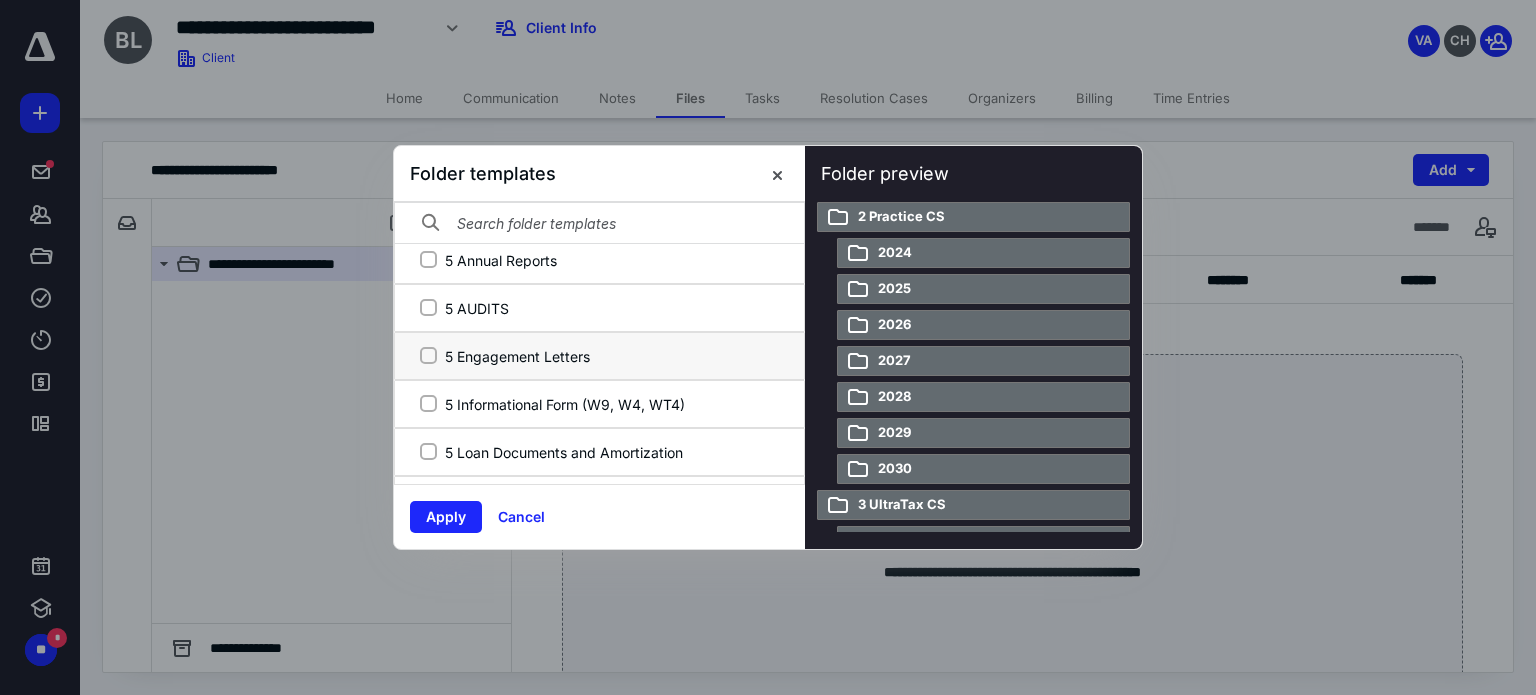 scroll, scrollTop: 288, scrollLeft: 0, axis: vertical 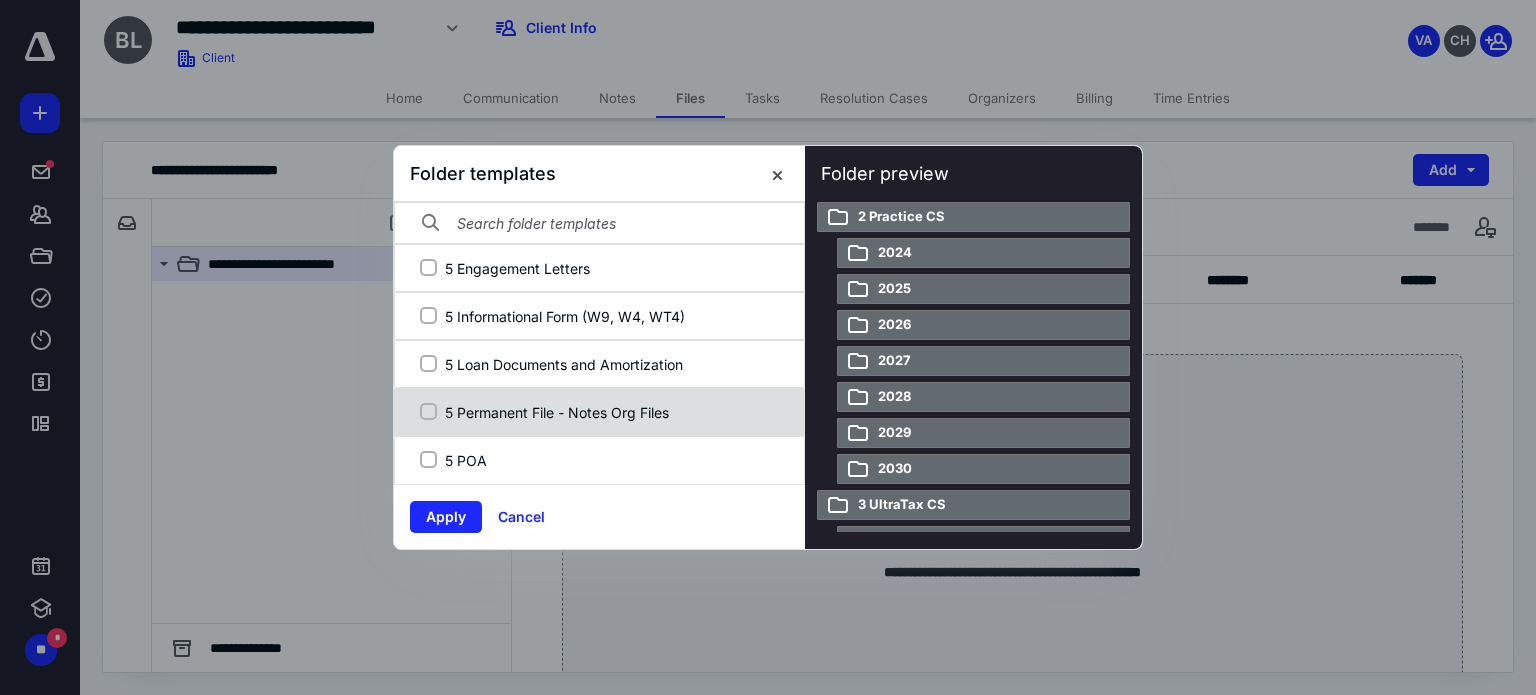 click on "5 Permanent File - Notes Org Files" at bounding box center [597, 412] 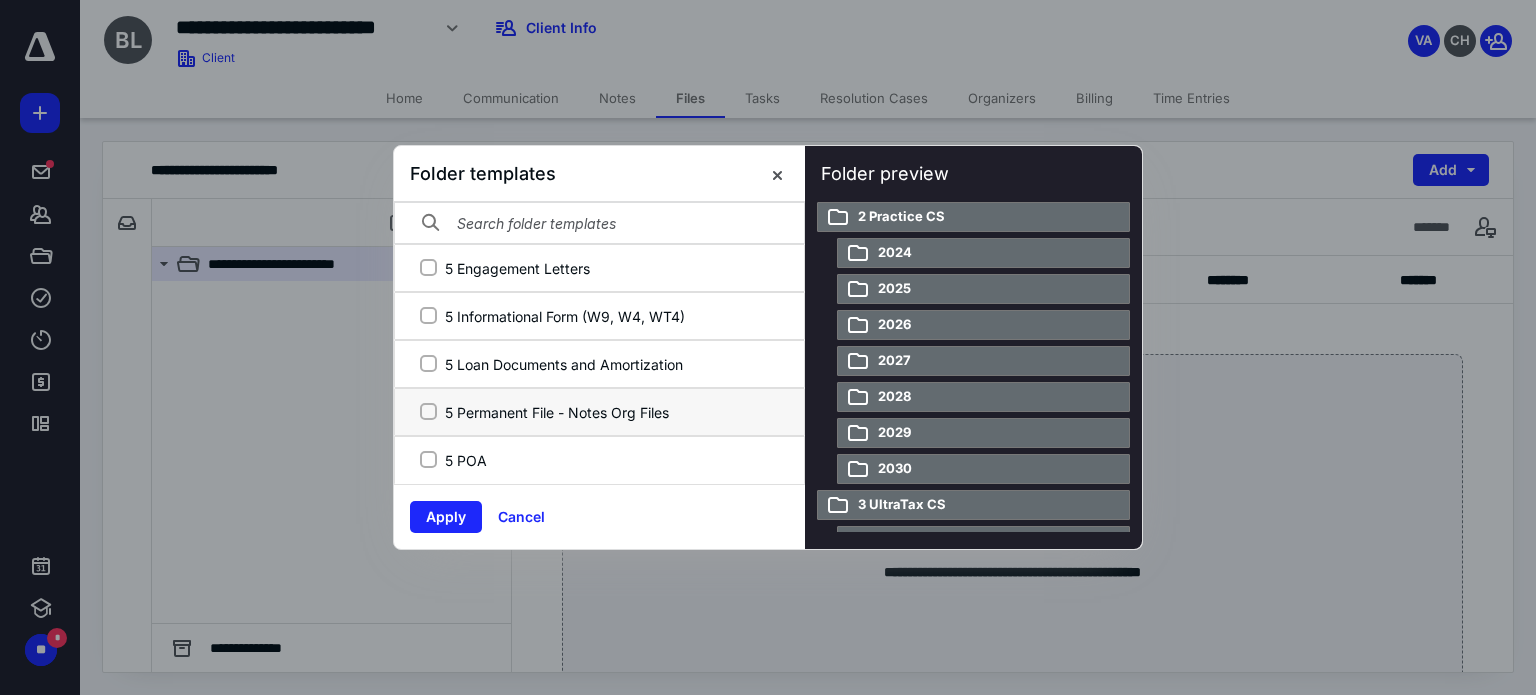 click on "5 Permanent File - Notes Org Files" at bounding box center (428, 412) 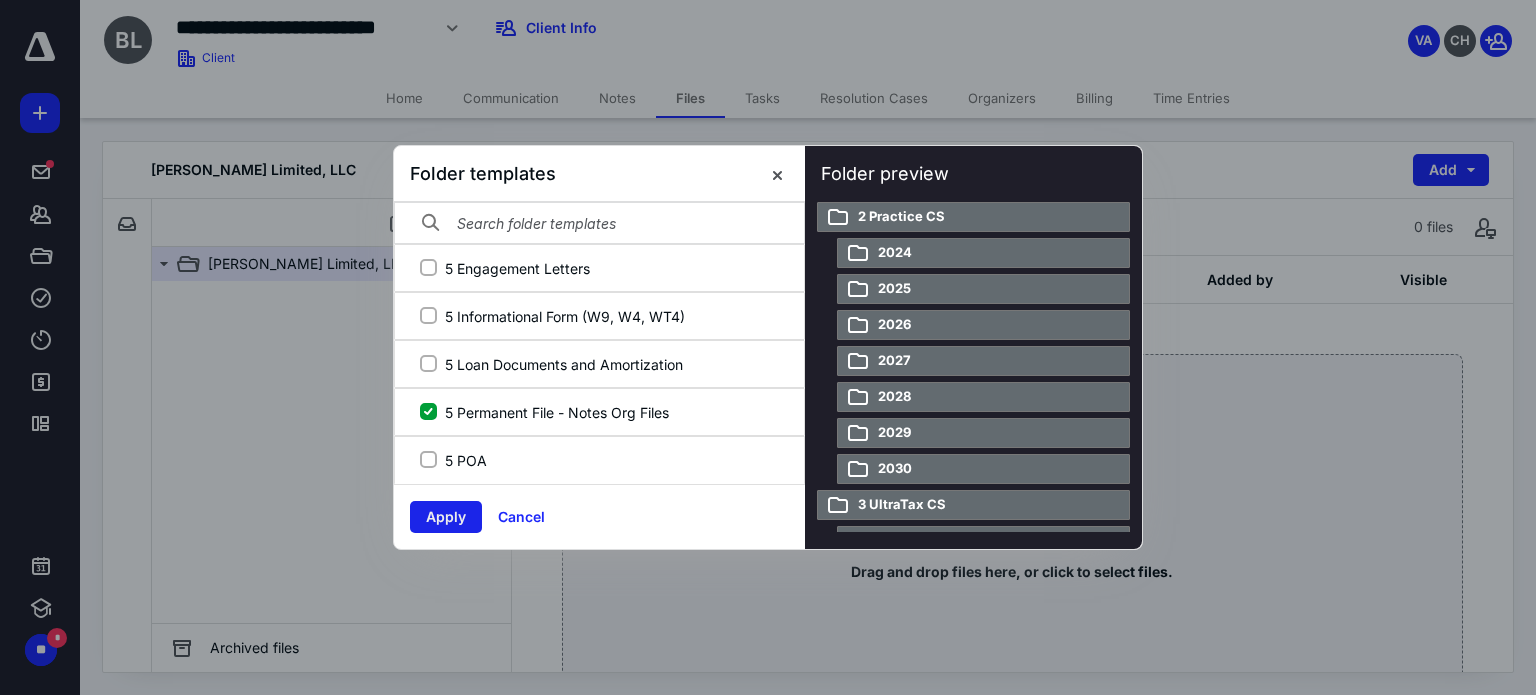 click on "Apply" at bounding box center [446, 517] 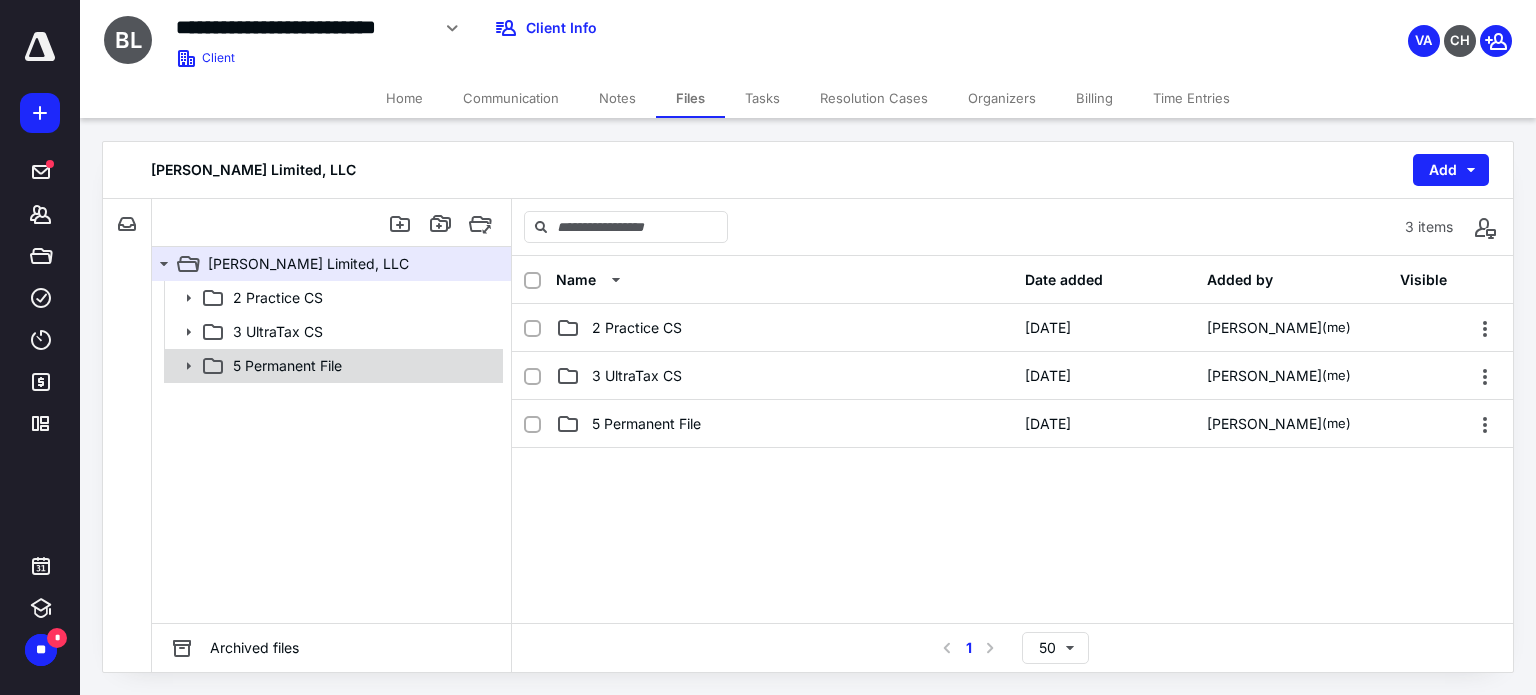 click 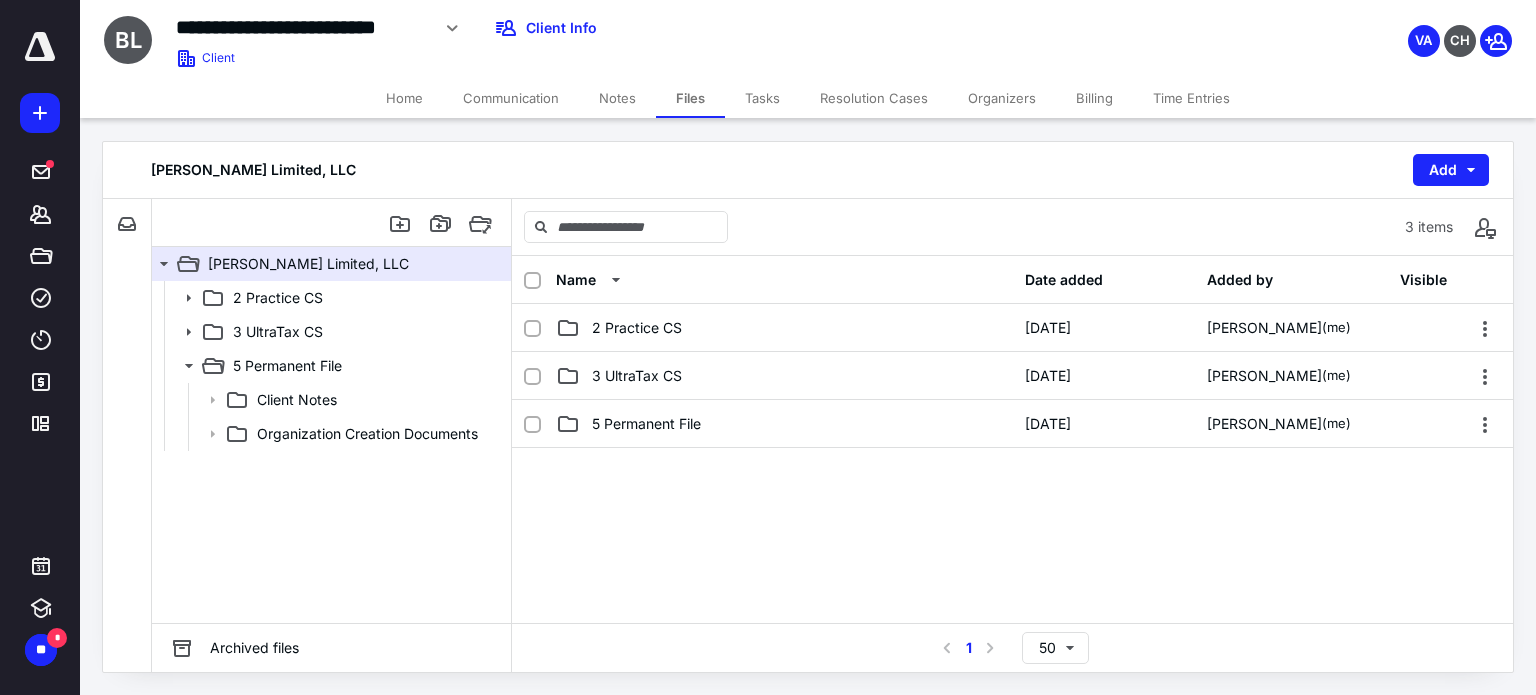 click on "Notes" at bounding box center (617, 98) 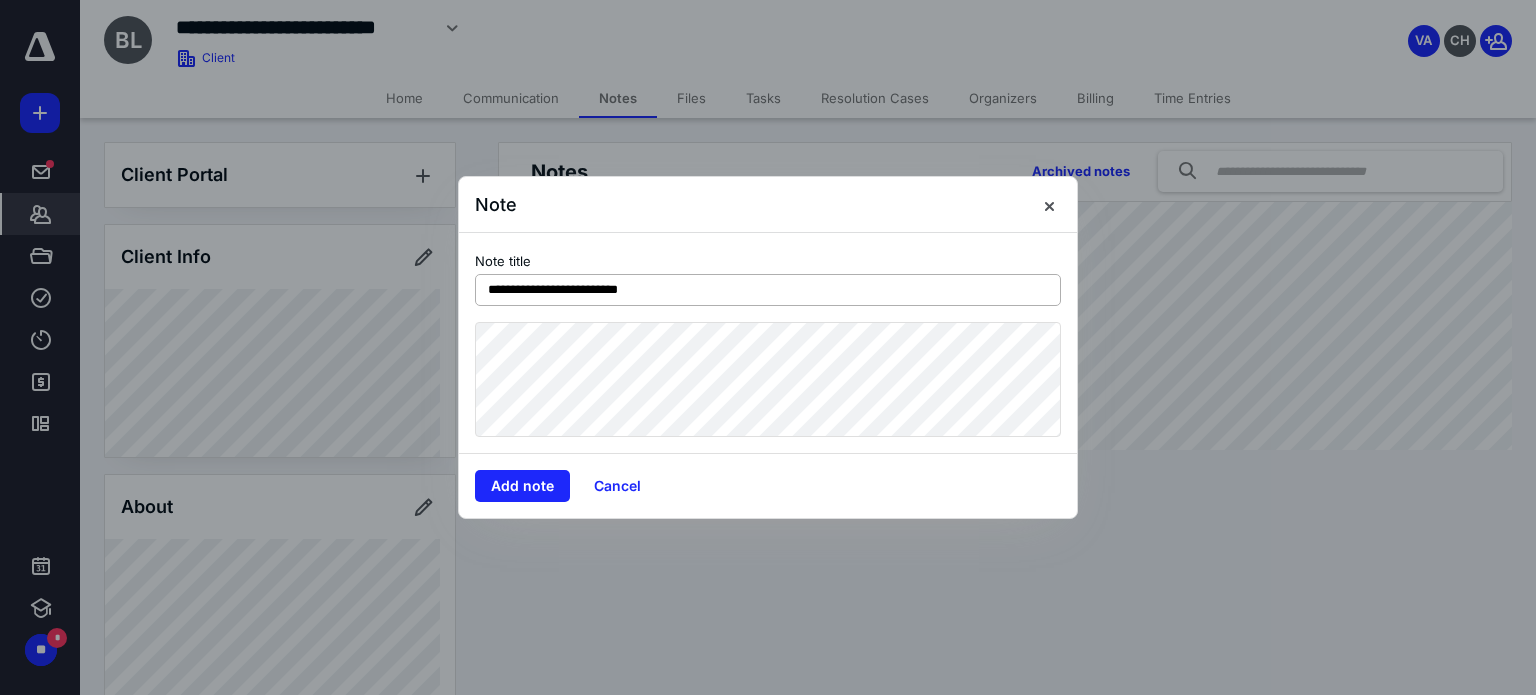 type on "**********" 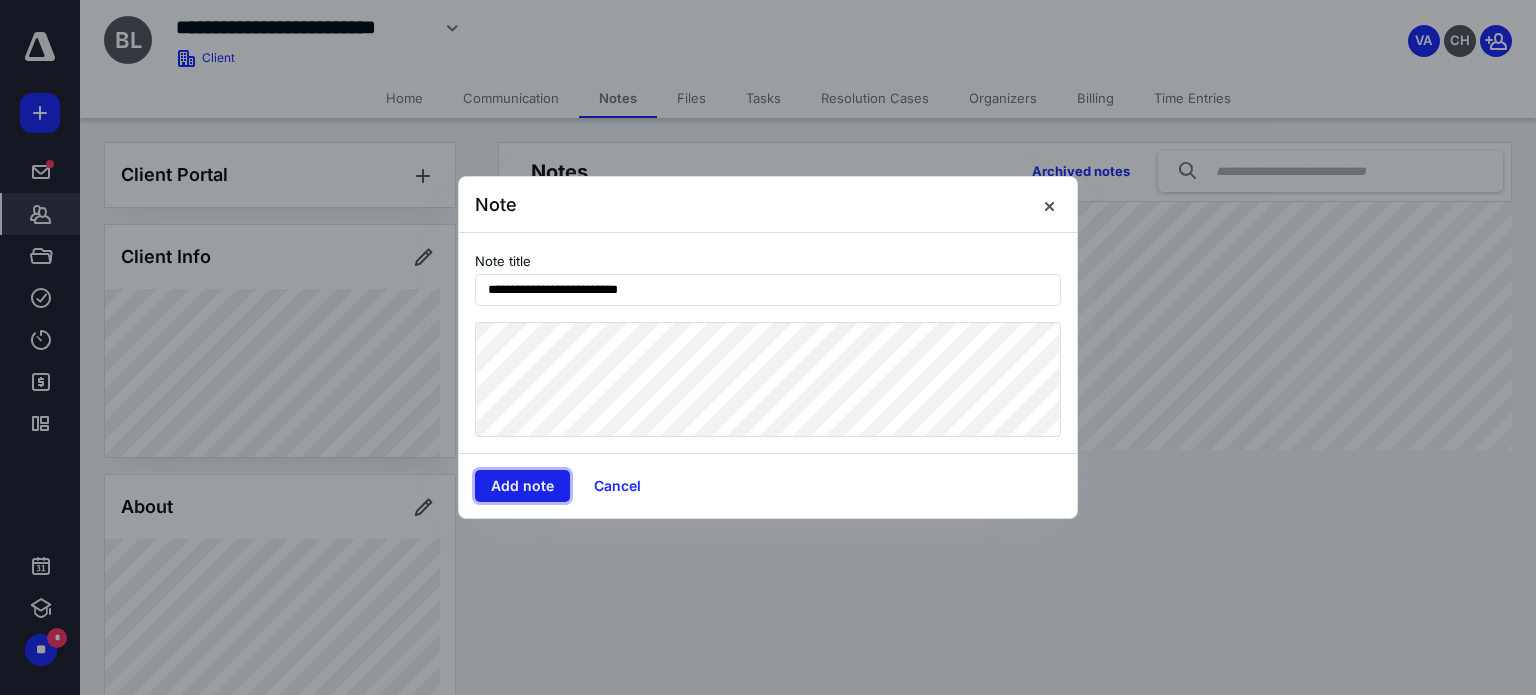 click on "Add note" at bounding box center (522, 486) 